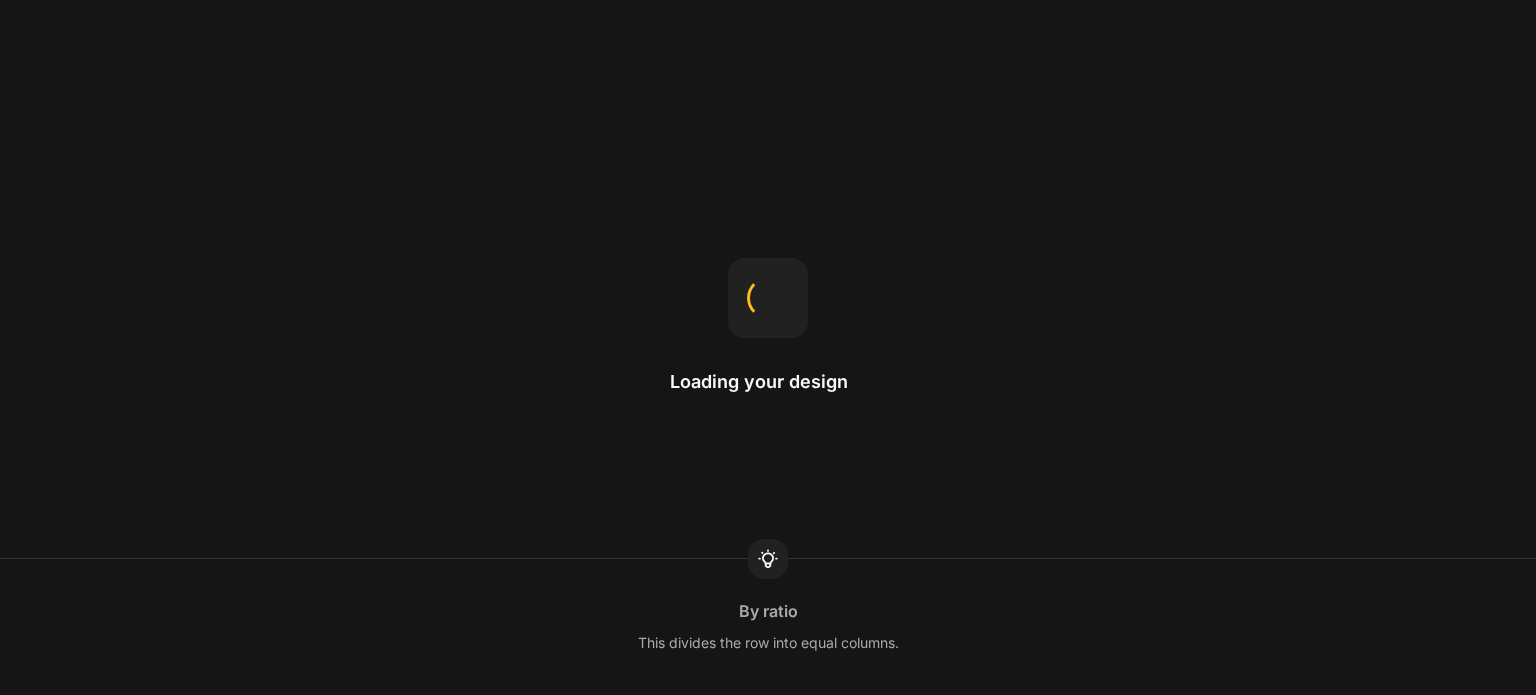 scroll, scrollTop: 0, scrollLeft: 0, axis: both 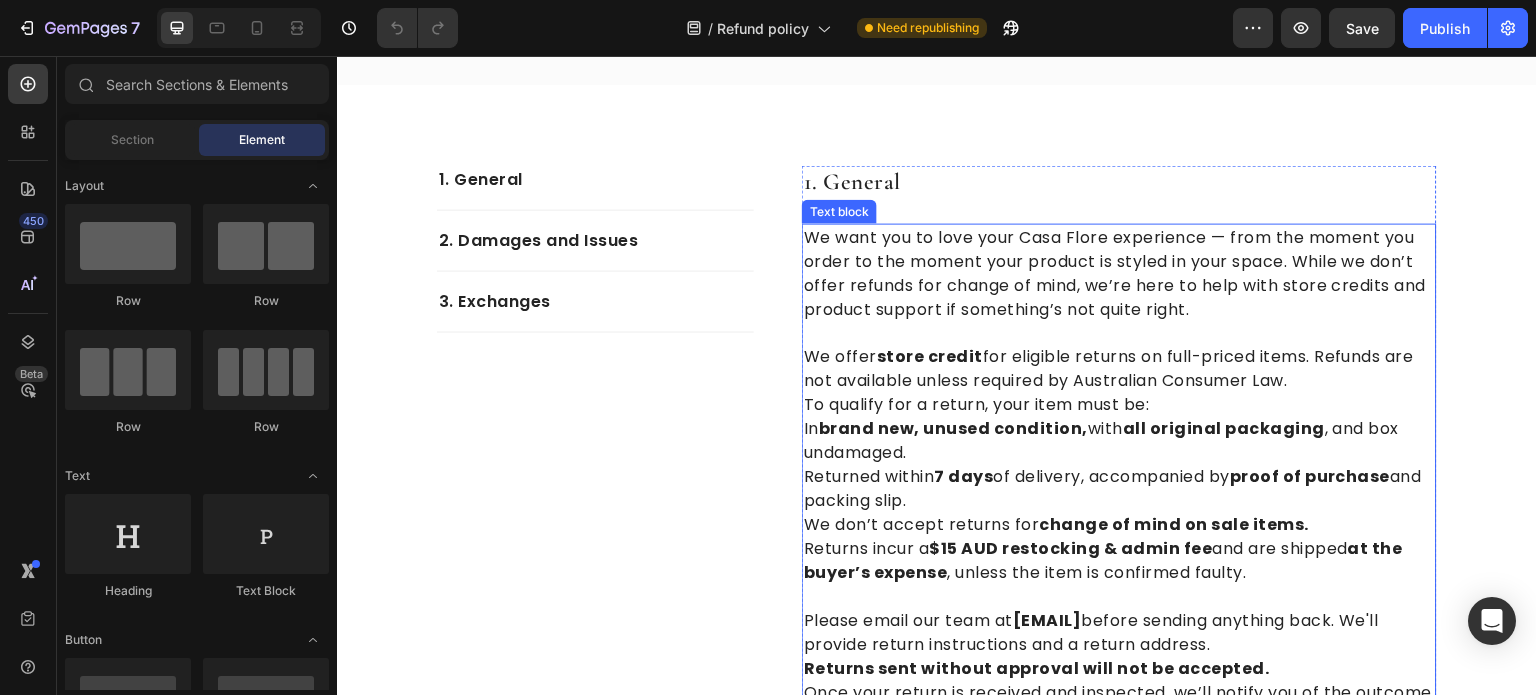 click on "We want you to love your Casa Flore experience — from the moment you order to the moment your product is styled in your space. While we don’t offer refunds for change of mind, we’re here to help with store credits and product support if something’s not quite right." at bounding box center [1119, 273] 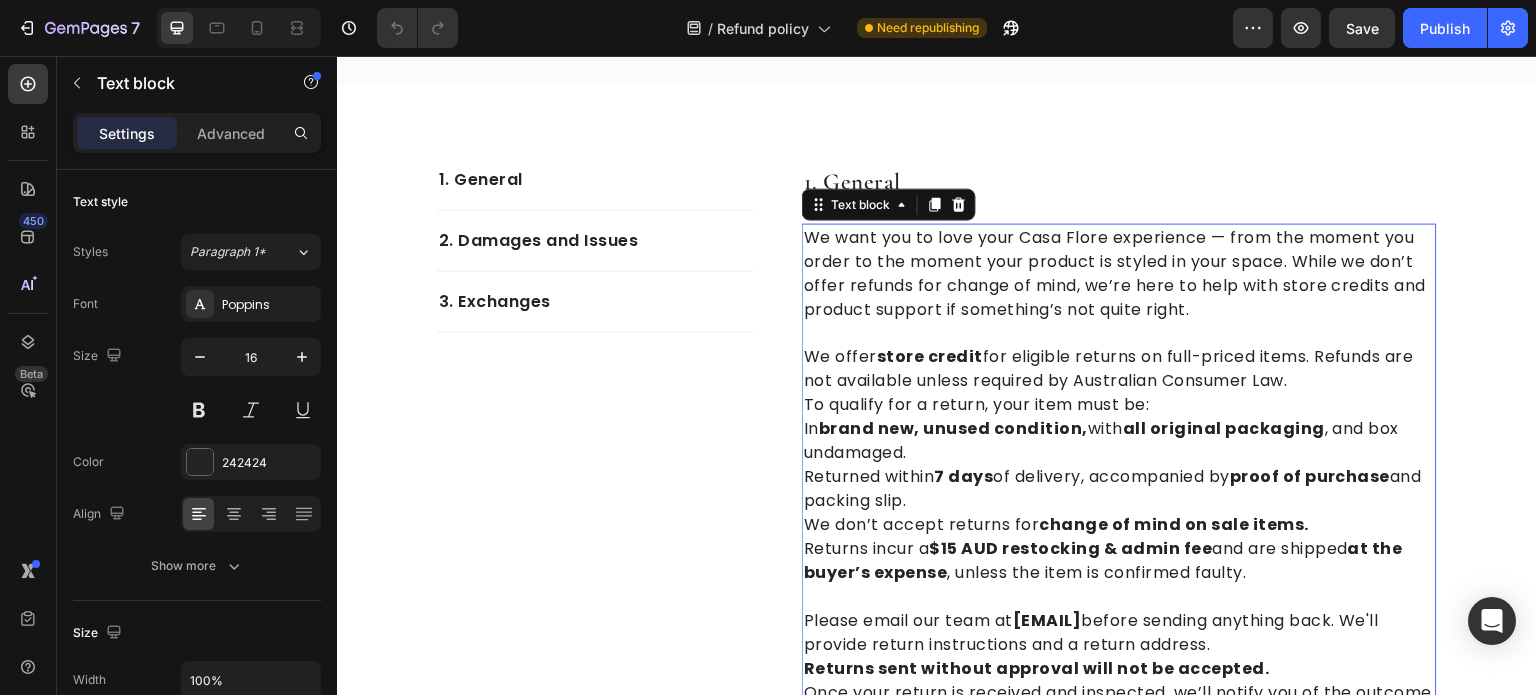 click on "We want you to love your Casa Flore experience — from the moment you order to the moment your product is styled in your space. While we don’t offer refunds for change of mind, we’re here to help with store credits and product support if something’s not quite right." at bounding box center (1119, 273) 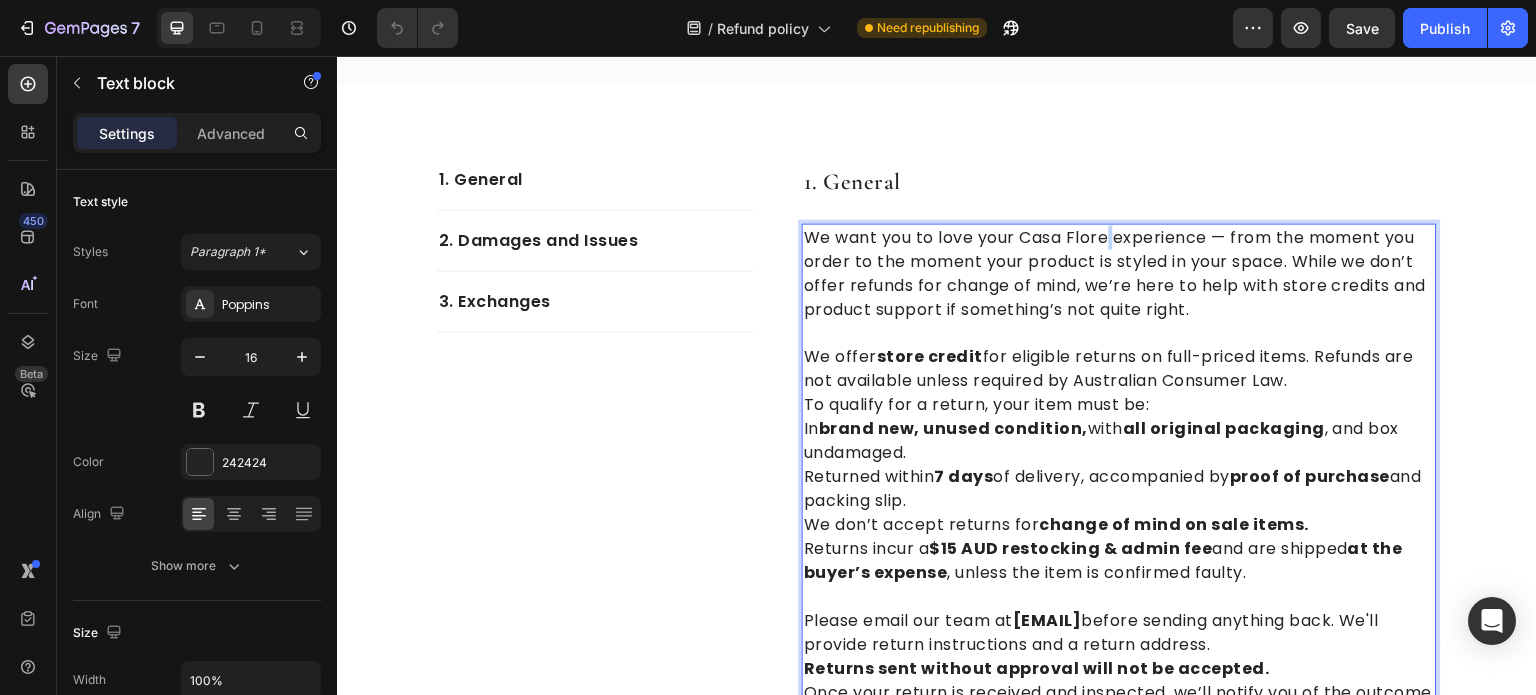 click on "We want you to love your Casa Flore experience — from the moment you order to the moment your product is styled in your space. While we don’t offer refunds for change of mind, we’re here to help with store credits and product support if something’s not quite right." at bounding box center (1119, 273) 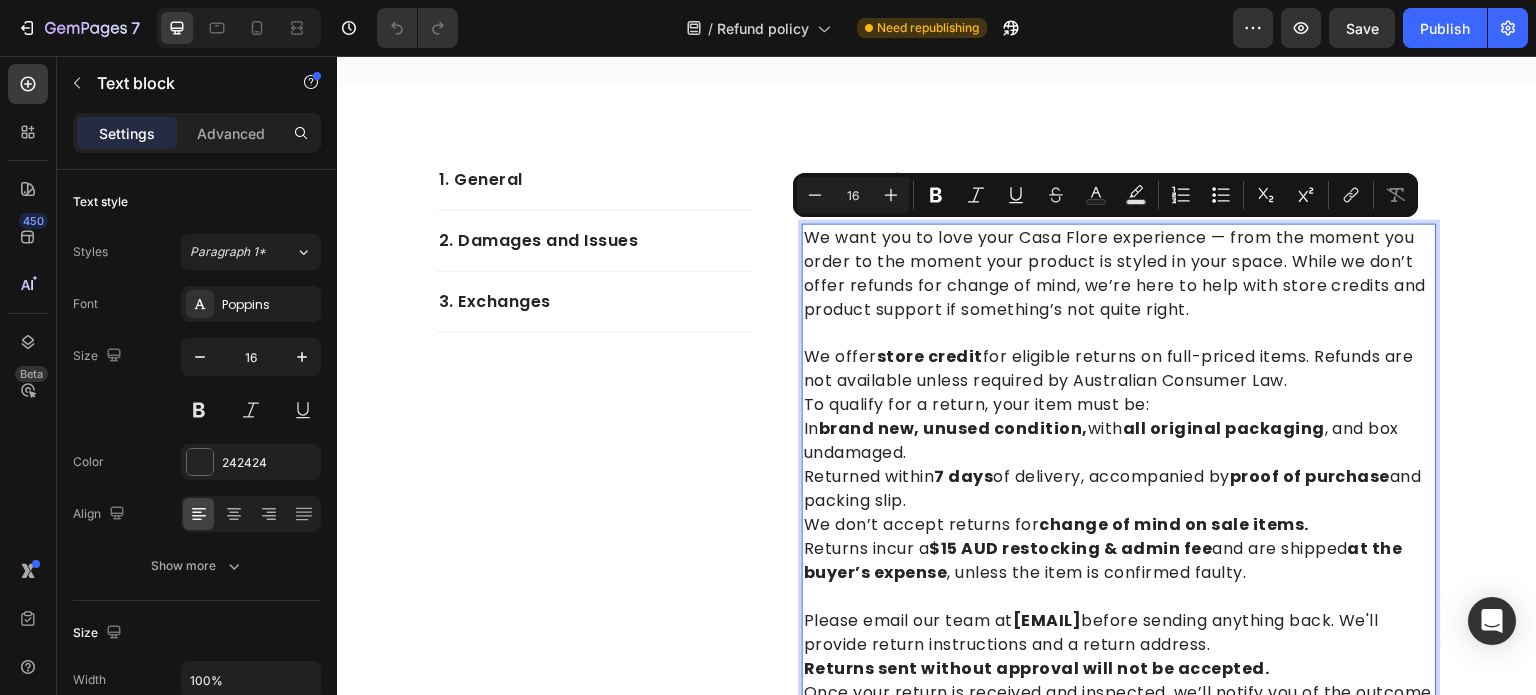 click on "We want you to love your Casa Flore experience — from the moment you order to the moment your product is styled in your space. While we don’t offer refunds for change of mind, we’re here to help with store credits and product support if something’s not quite right." at bounding box center [1119, 273] 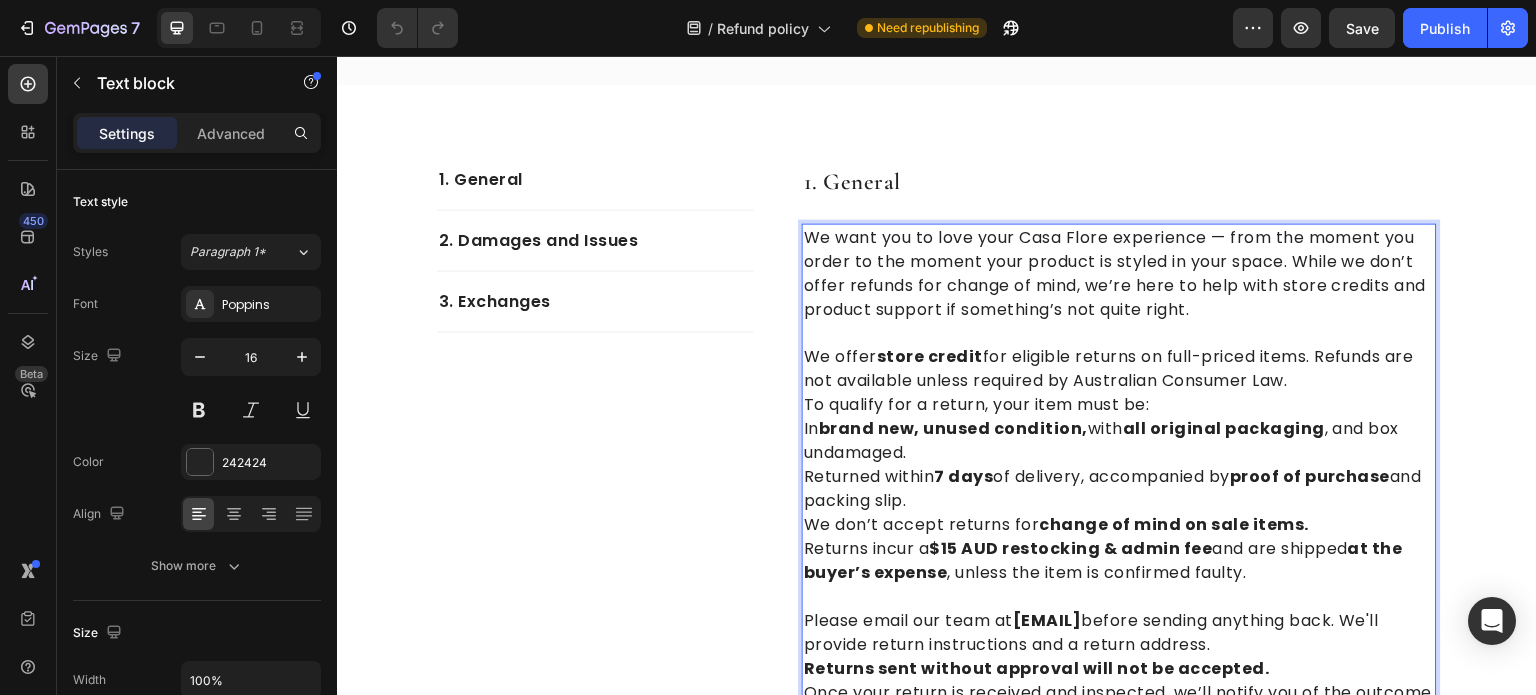 click on "We want you to love your Casa Flore experience — from the moment you order to the moment your product is styled in your space. While we don’t offer refunds for change of mind, we’re here to help with store credits and product support if something’s not quite right." at bounding box center [1119, 273] 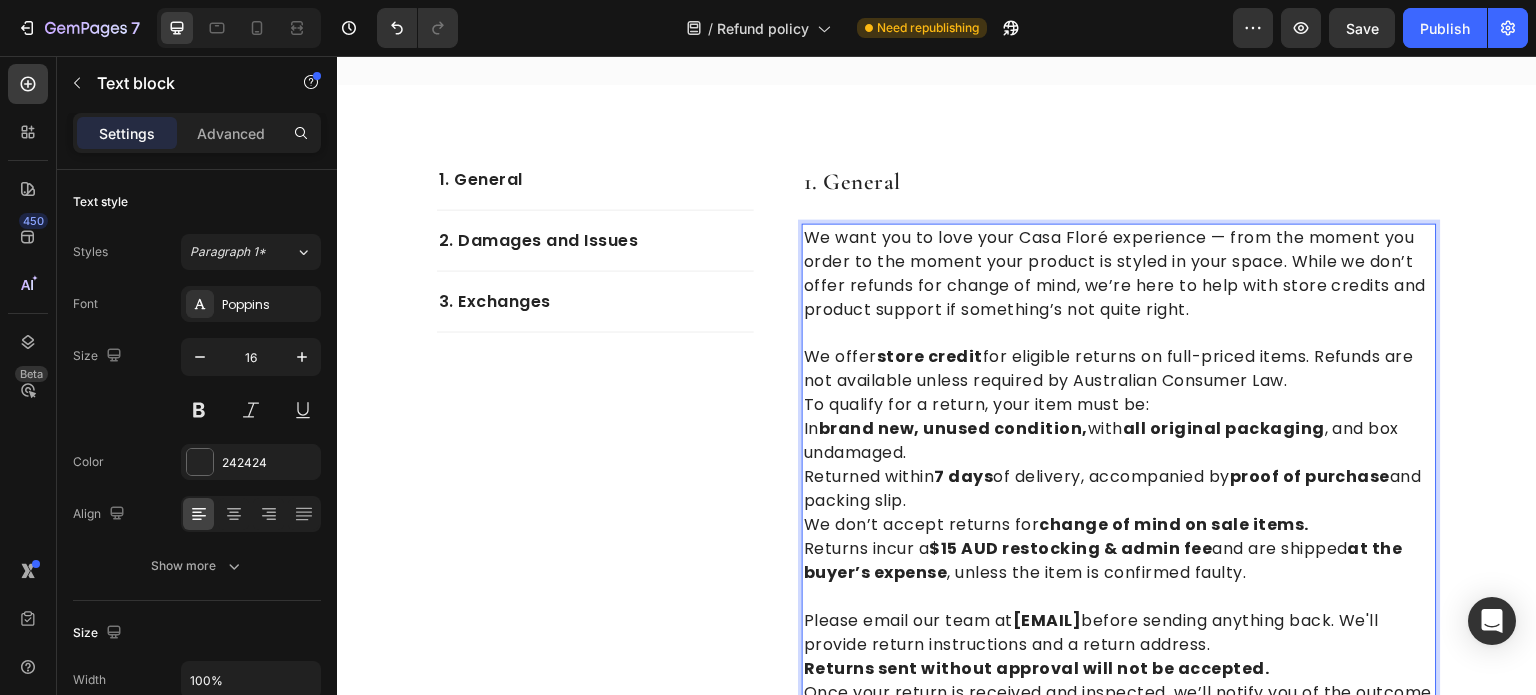drag, startPoint x: 1089, startPoint y: 243, endPoint x: 1076, endPoint y: 268, distance: 28.178005 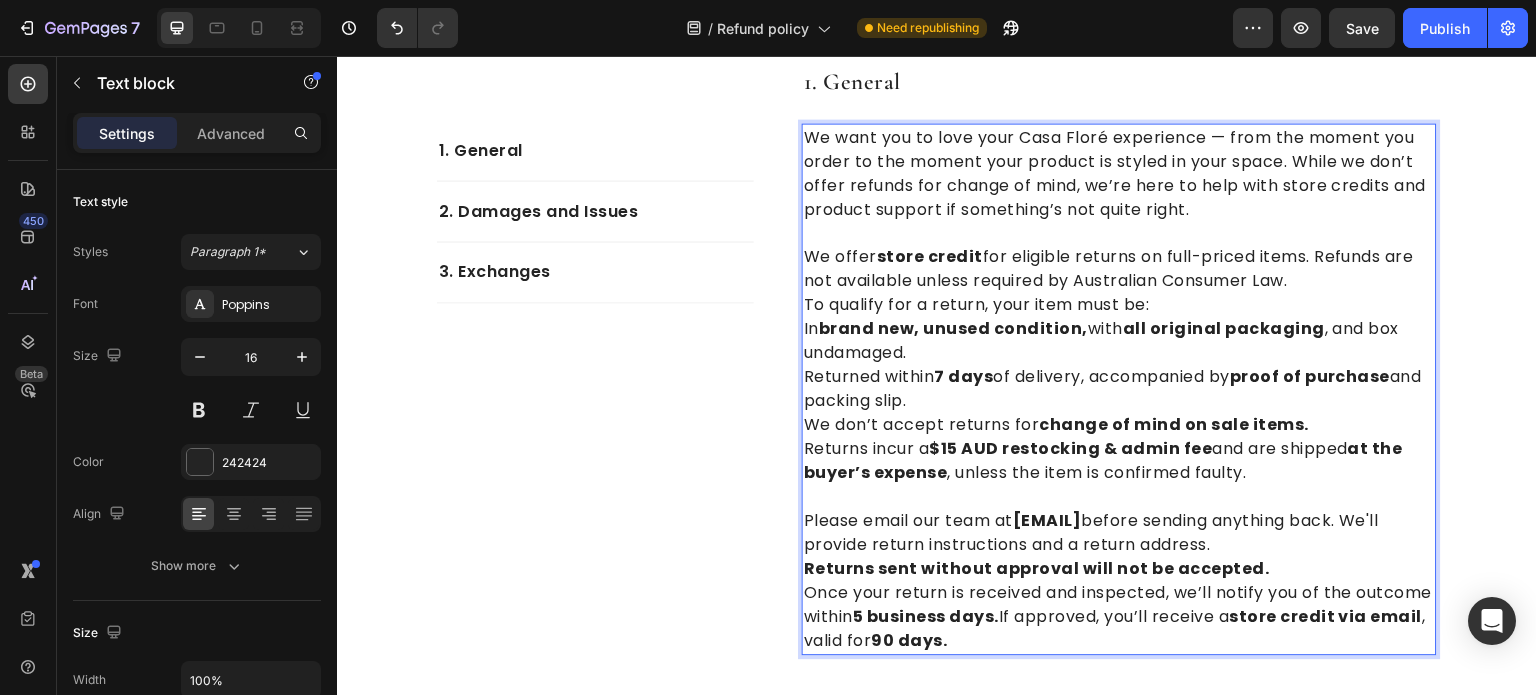 scroll, scrollTop: 500, scrollLeft: 0, axis: vertical 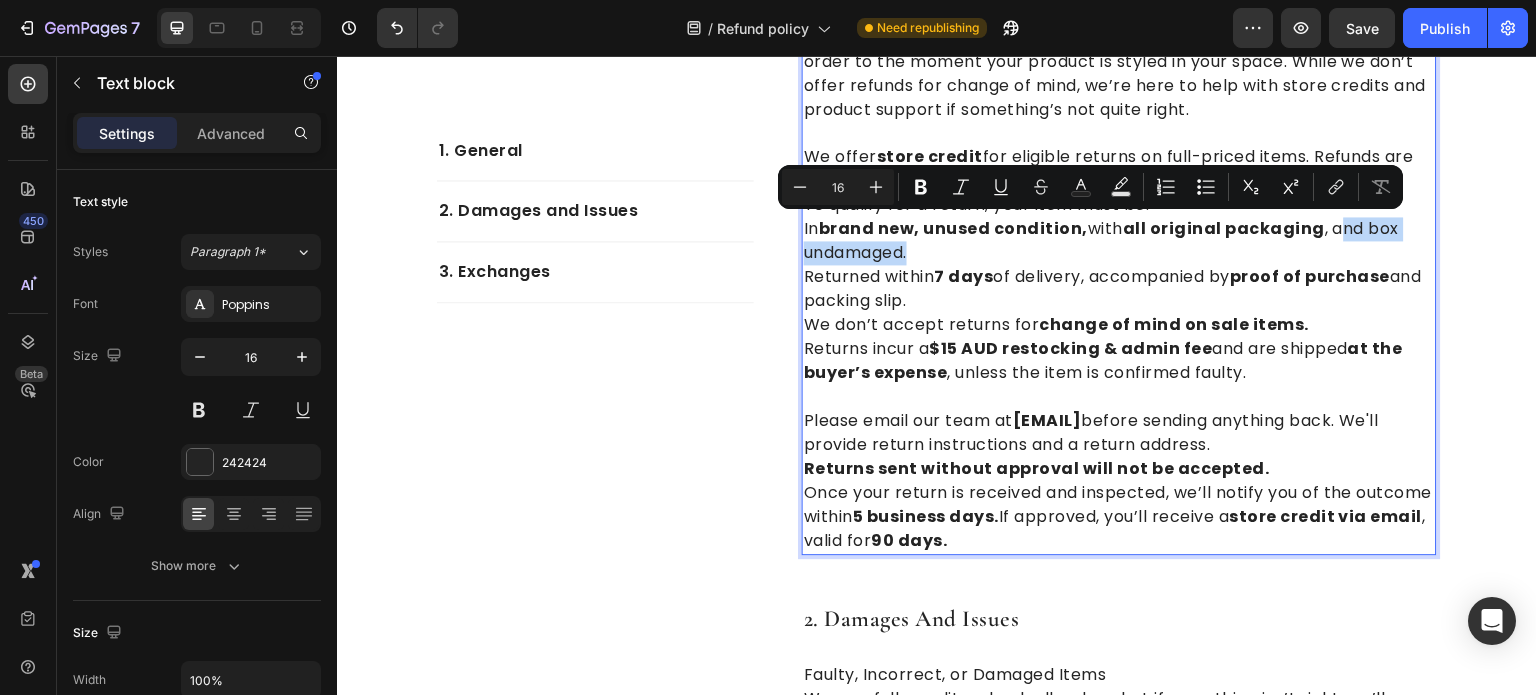 drag, startPoint x: 915, startPoint y: 252, endPoint x: 1324, endPoint y: 227, distance: 409.76334 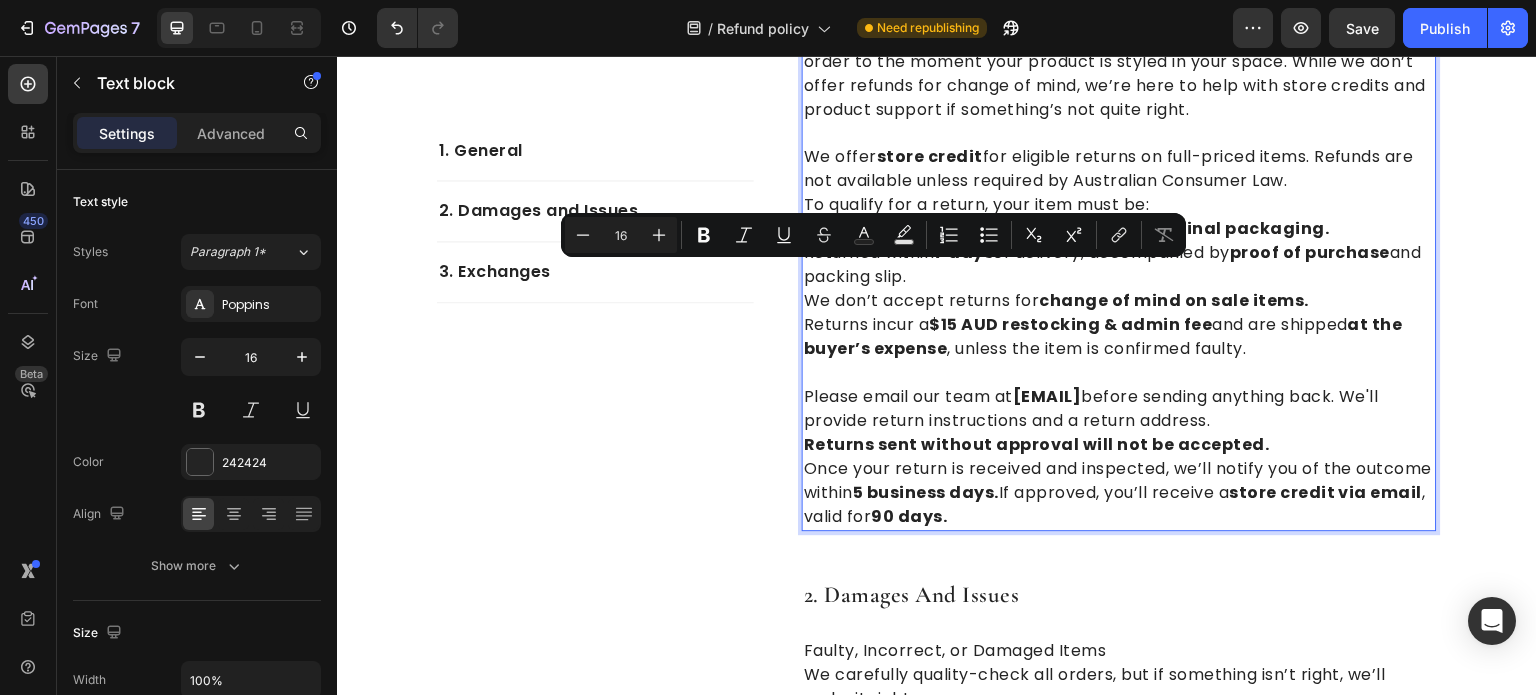 drag, startPoint x: 985, startPoint y: 281, endPoint x: 807, endPoint y: 276, distance: 178.0702 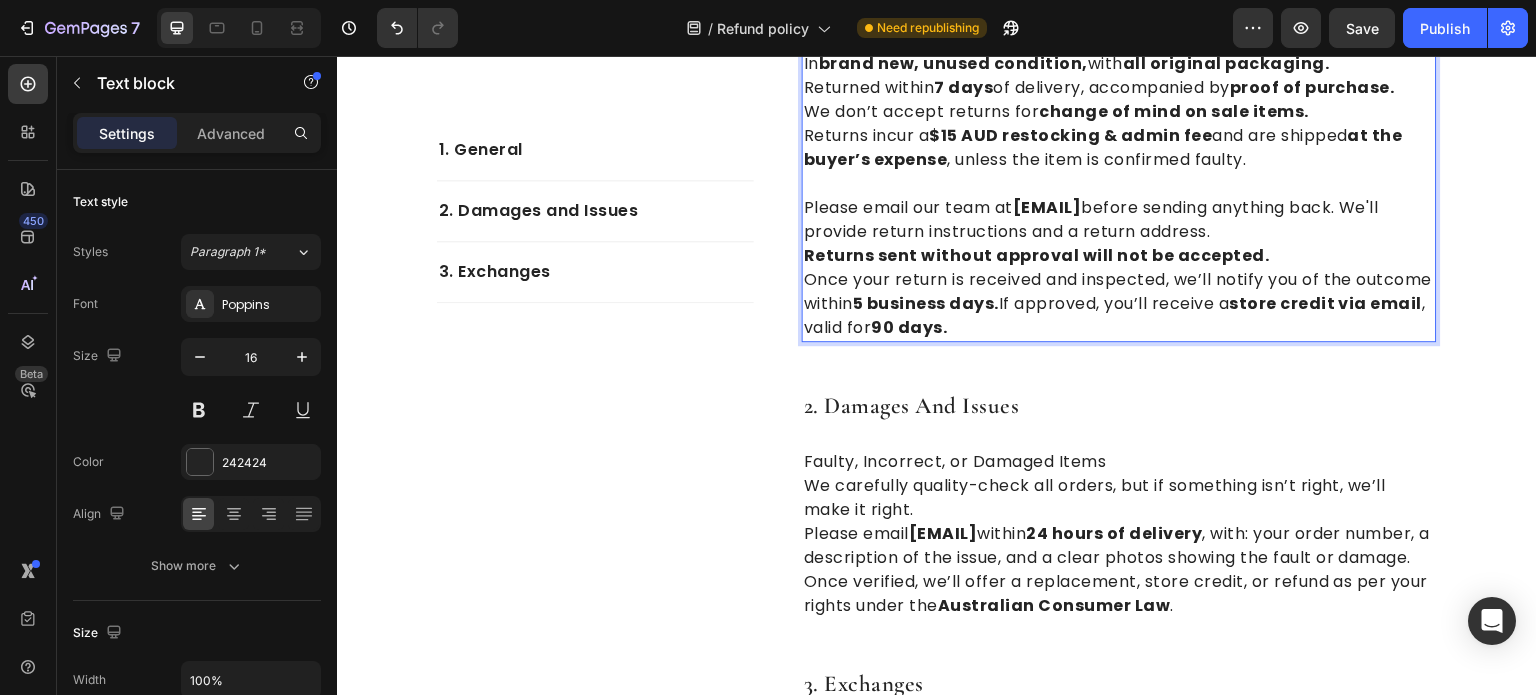scroll, scrollTop: 700, scrollLeft: 0, axis: vertical 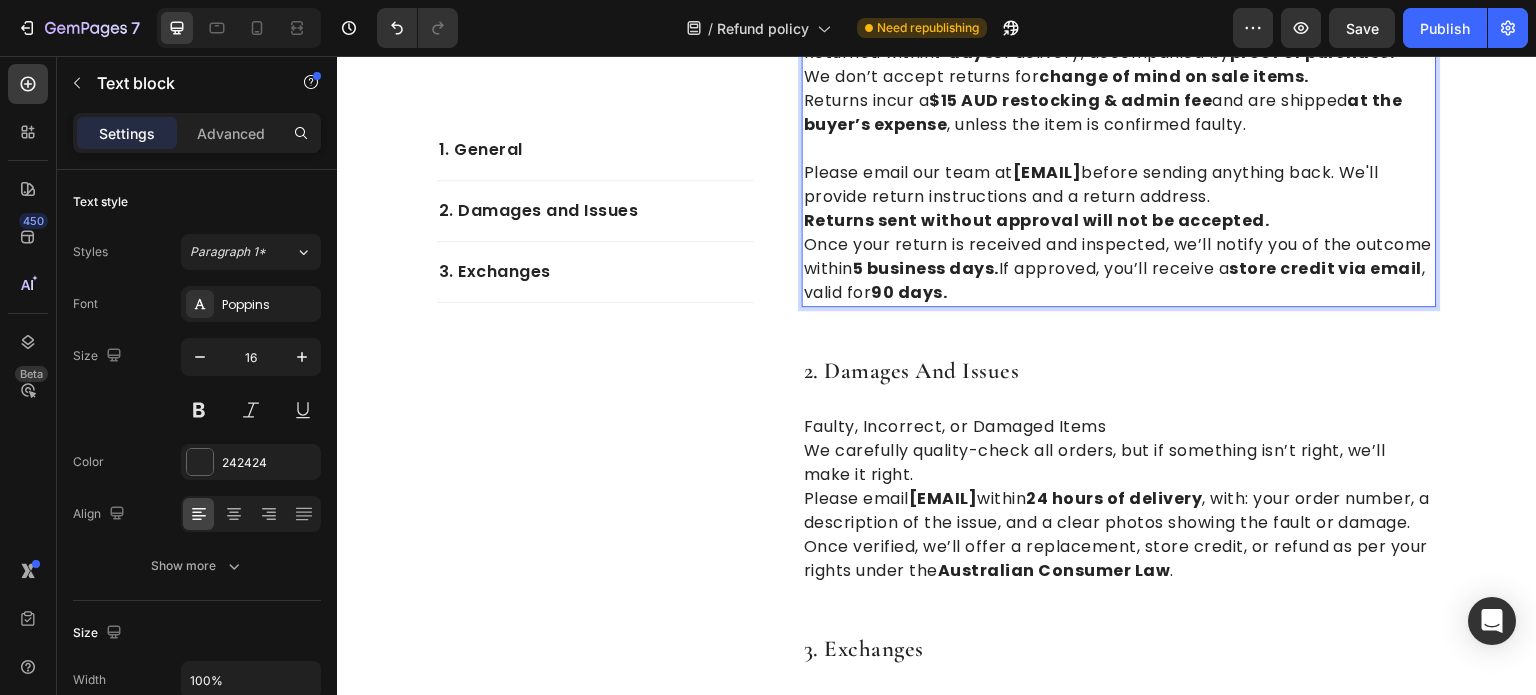 click on "Once your return is received and inspected, we’ll notify you of the outcome within  5 business days.  If approved, you’ll receive a  store credit via email , valid for  90 days." at bounding box center [1119, 269] 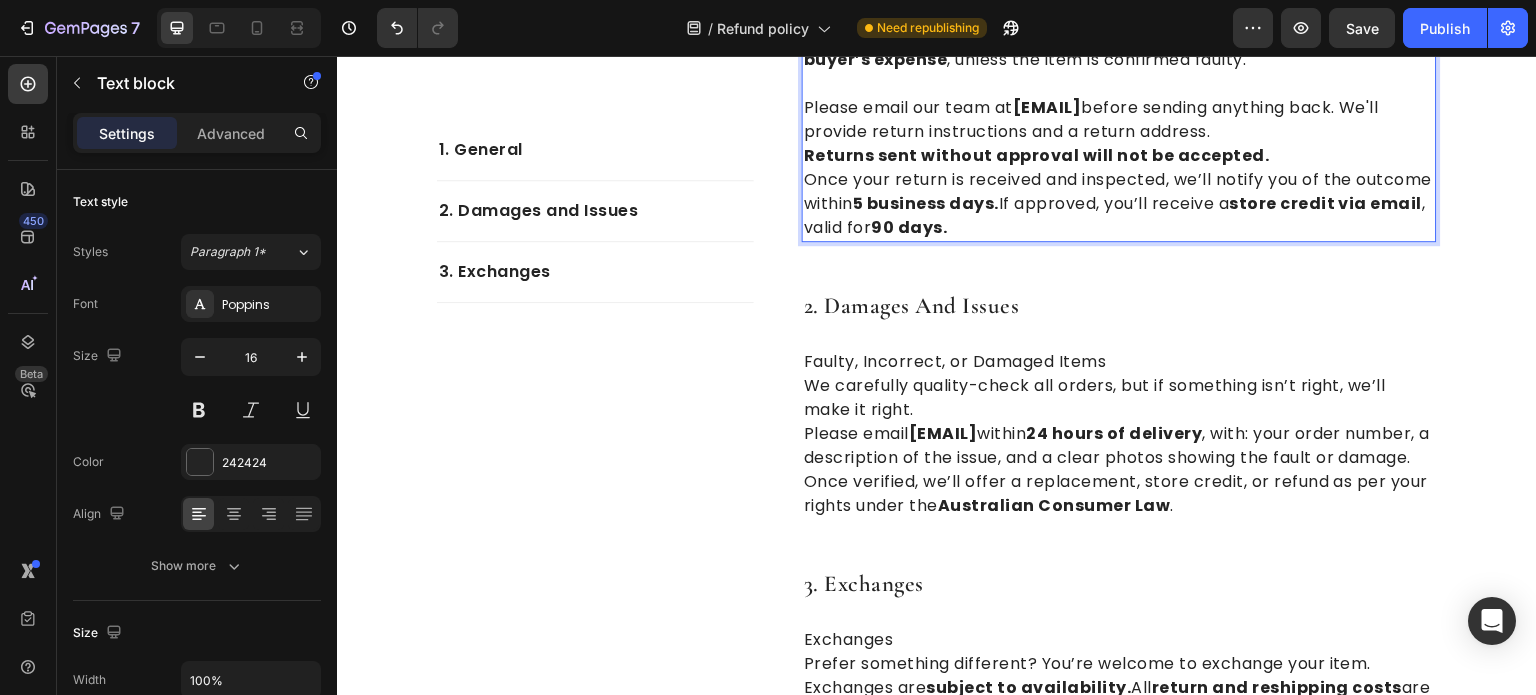 scroll, scrollTop: 800, scrollLeft: 0, axis: vertical 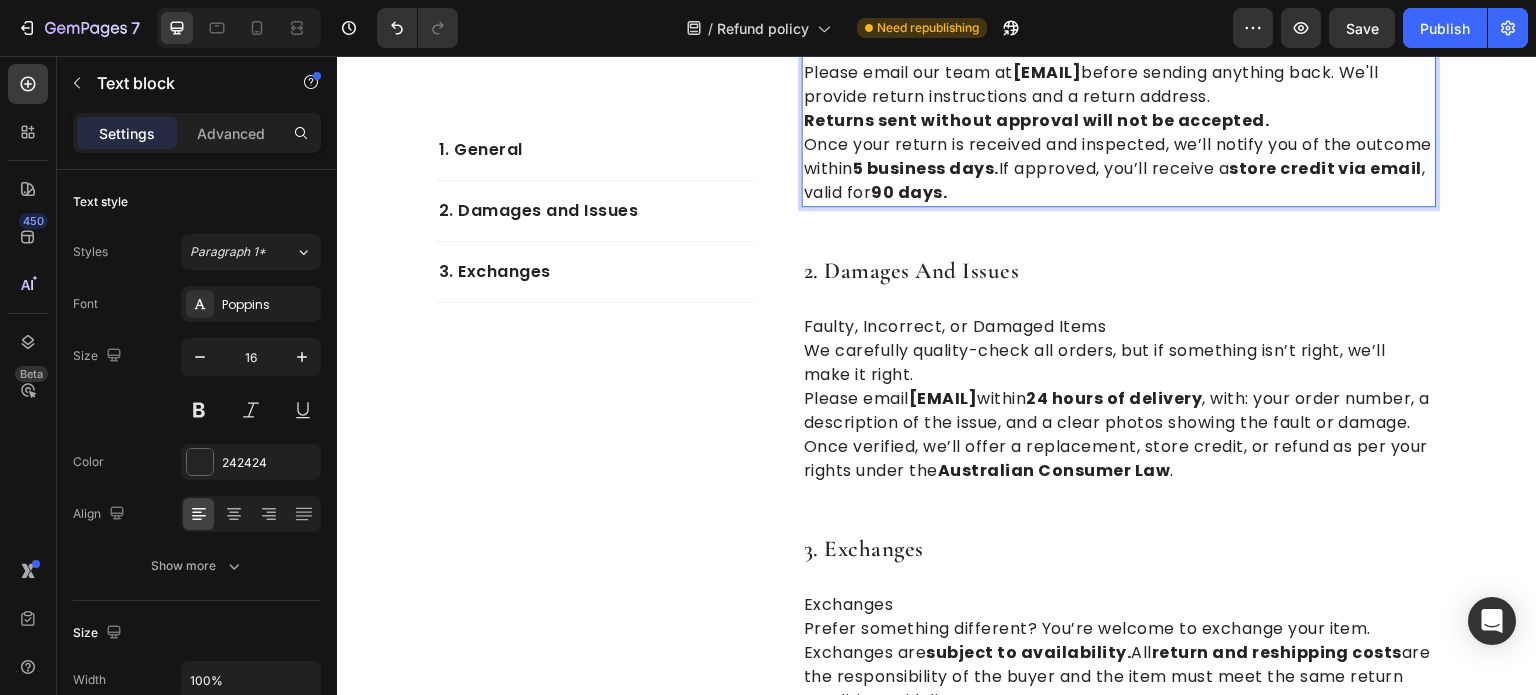 click on "90 days." at bounding box center [910, 192] 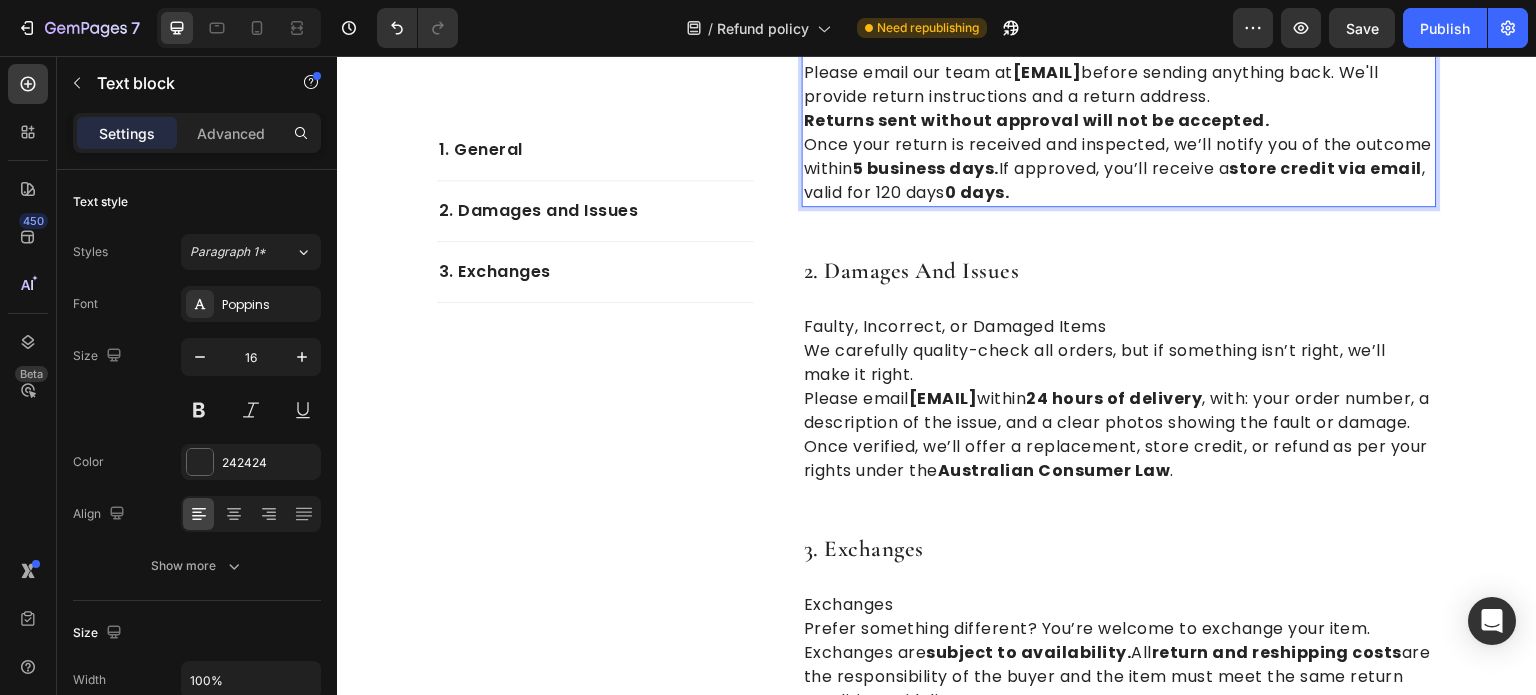 click on "Once your return is received and inspected, we’ll notify you of the outcome within  5 business days.  If approved, you’ll receive a  store credit via email , valid for 120 days 0 days." at bounding box center [1119, 169] 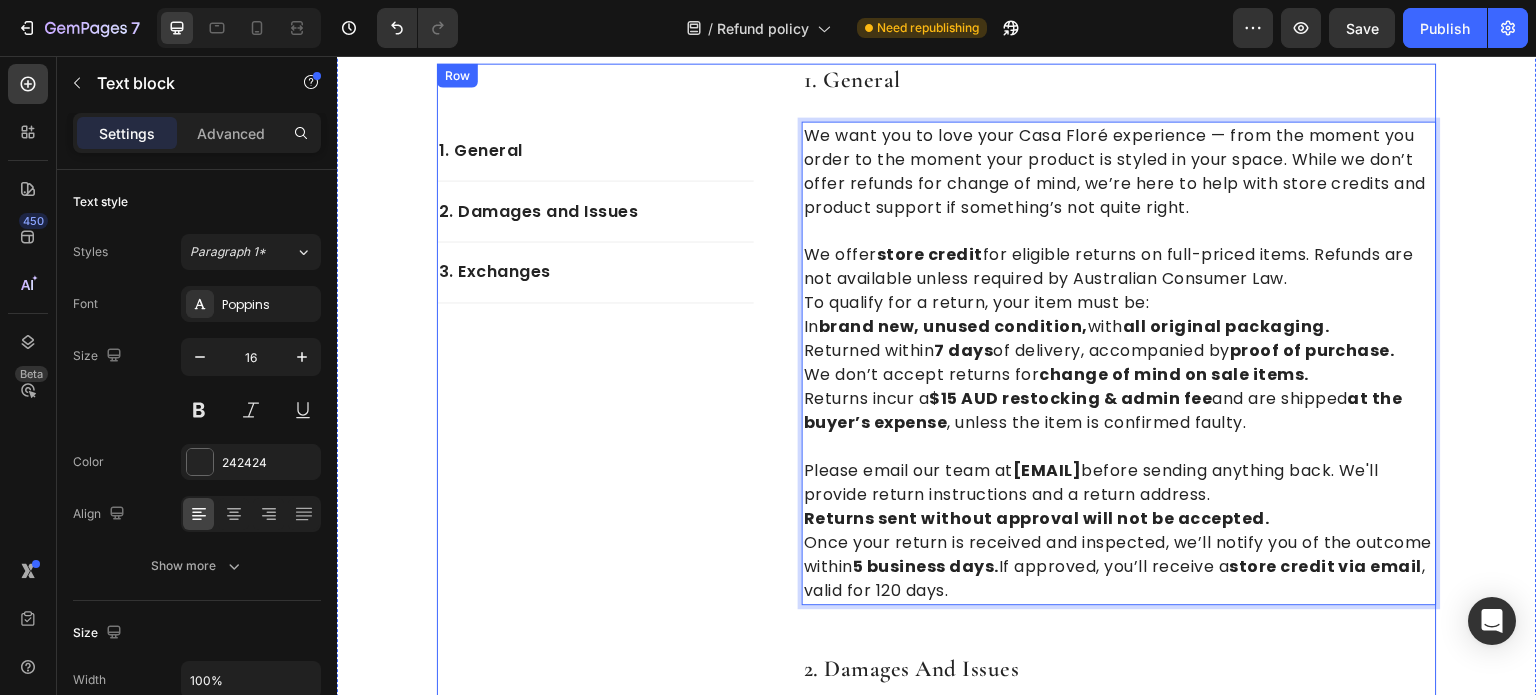 scroll, scrollTop: 0, scrollLeft: 0, axis: both 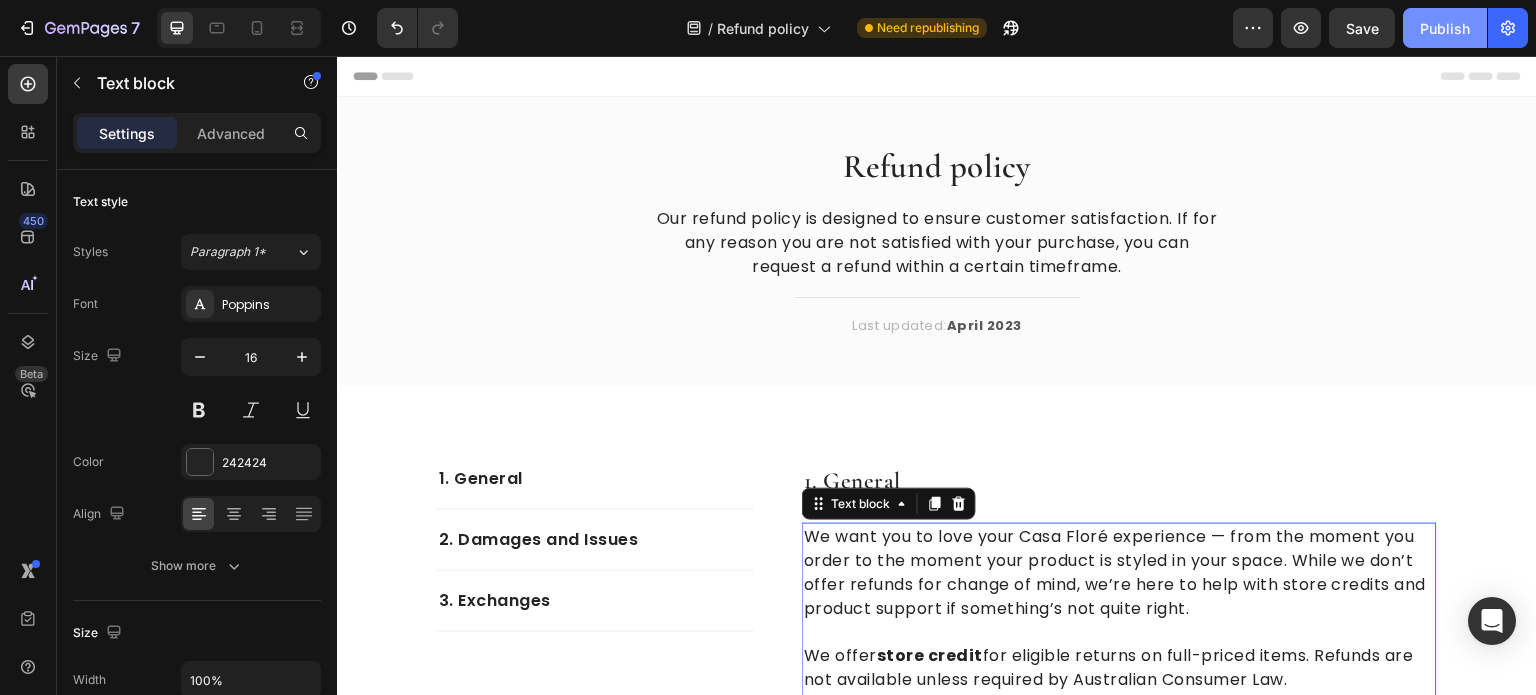 click on "Publish" at bounding box center (1445, 28) 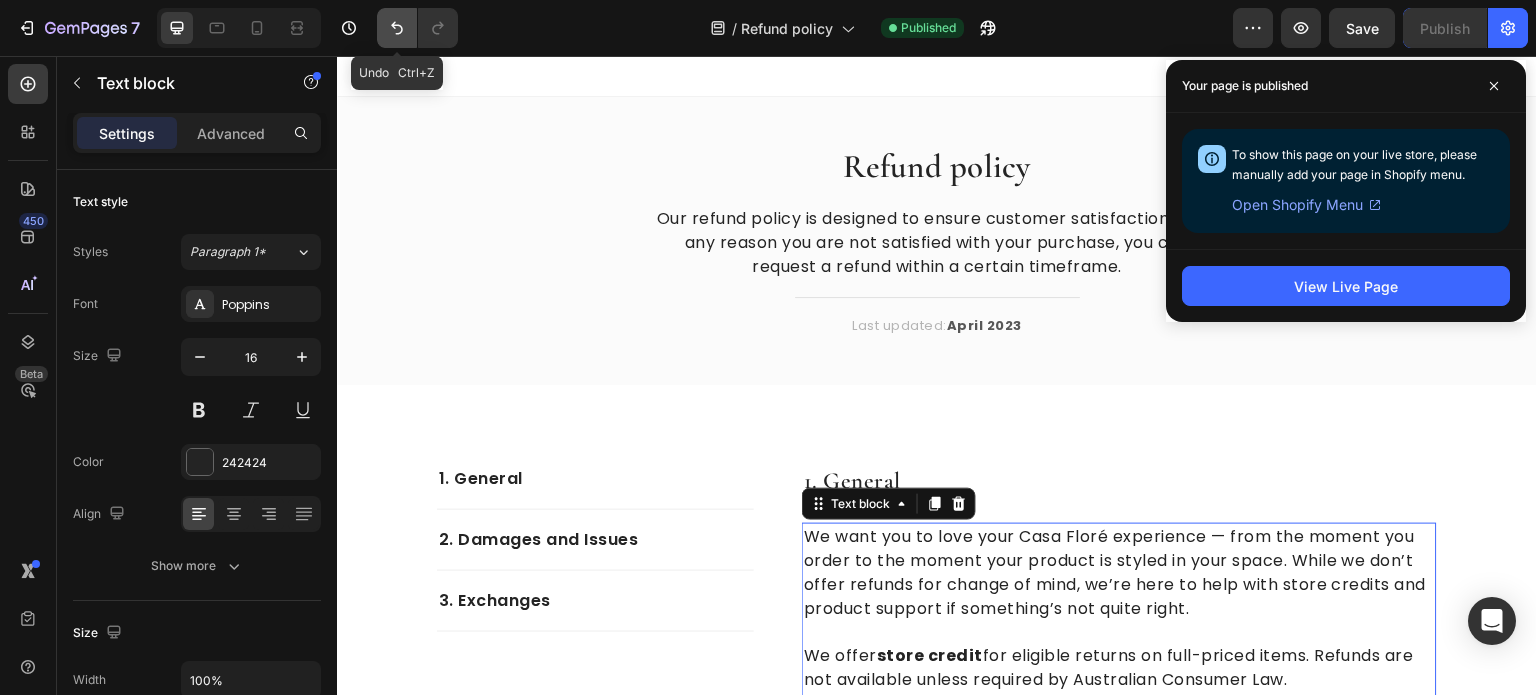 click 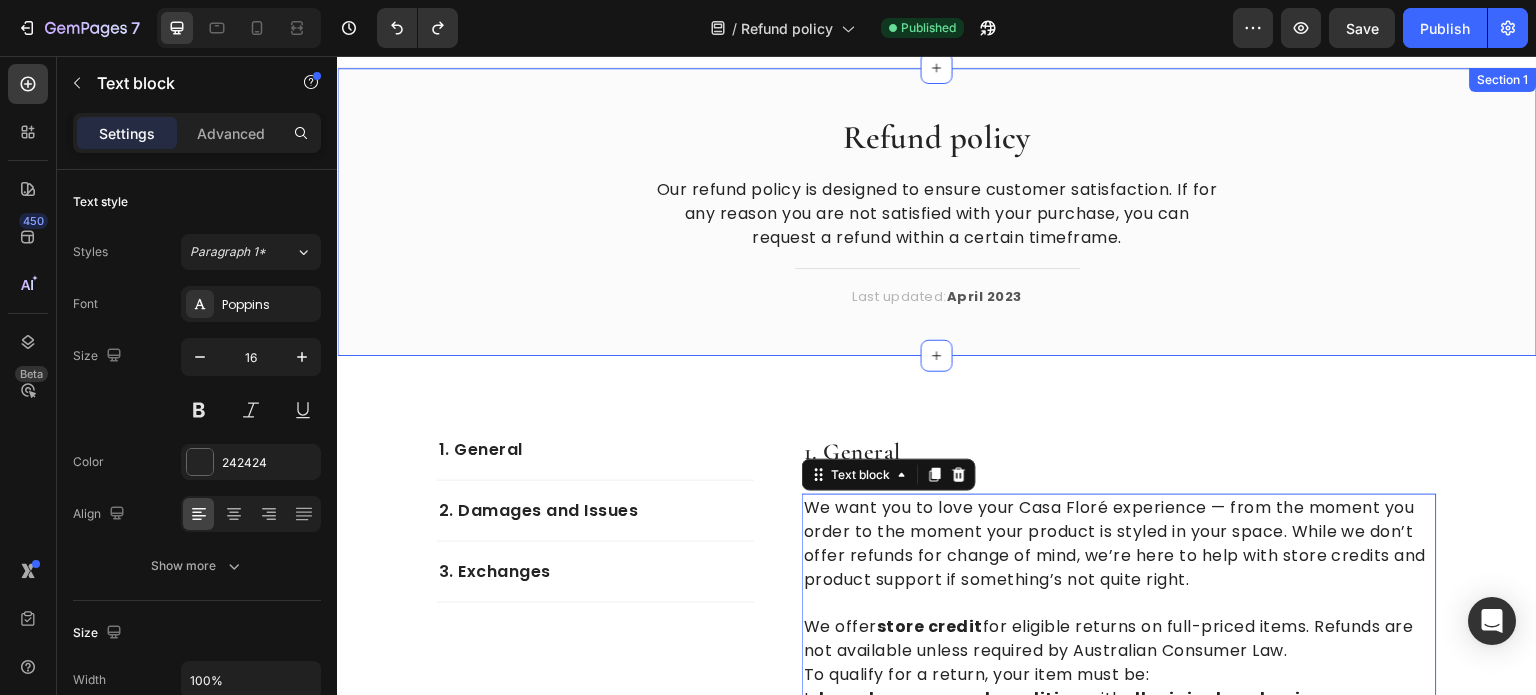 scroll, scrollTop: 0, scrollLeft: 0, axis: both 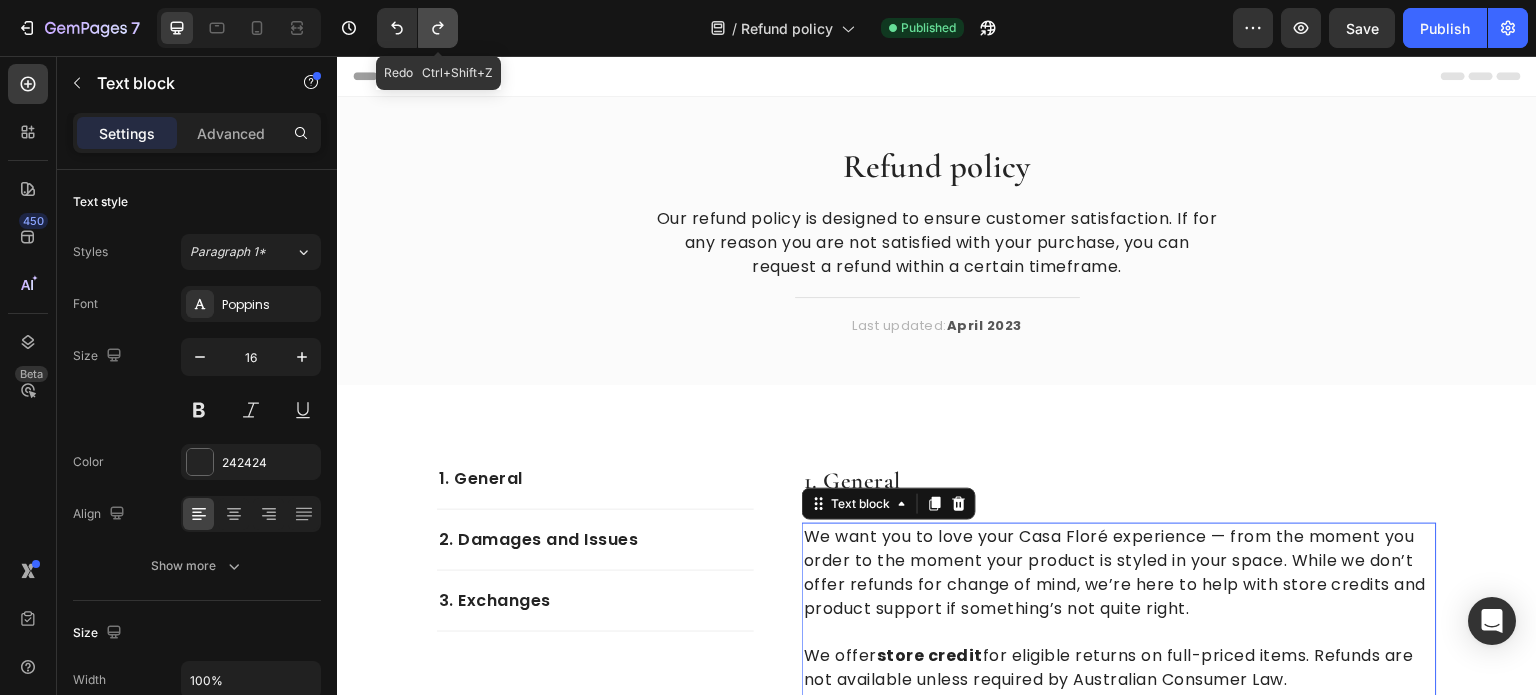 click 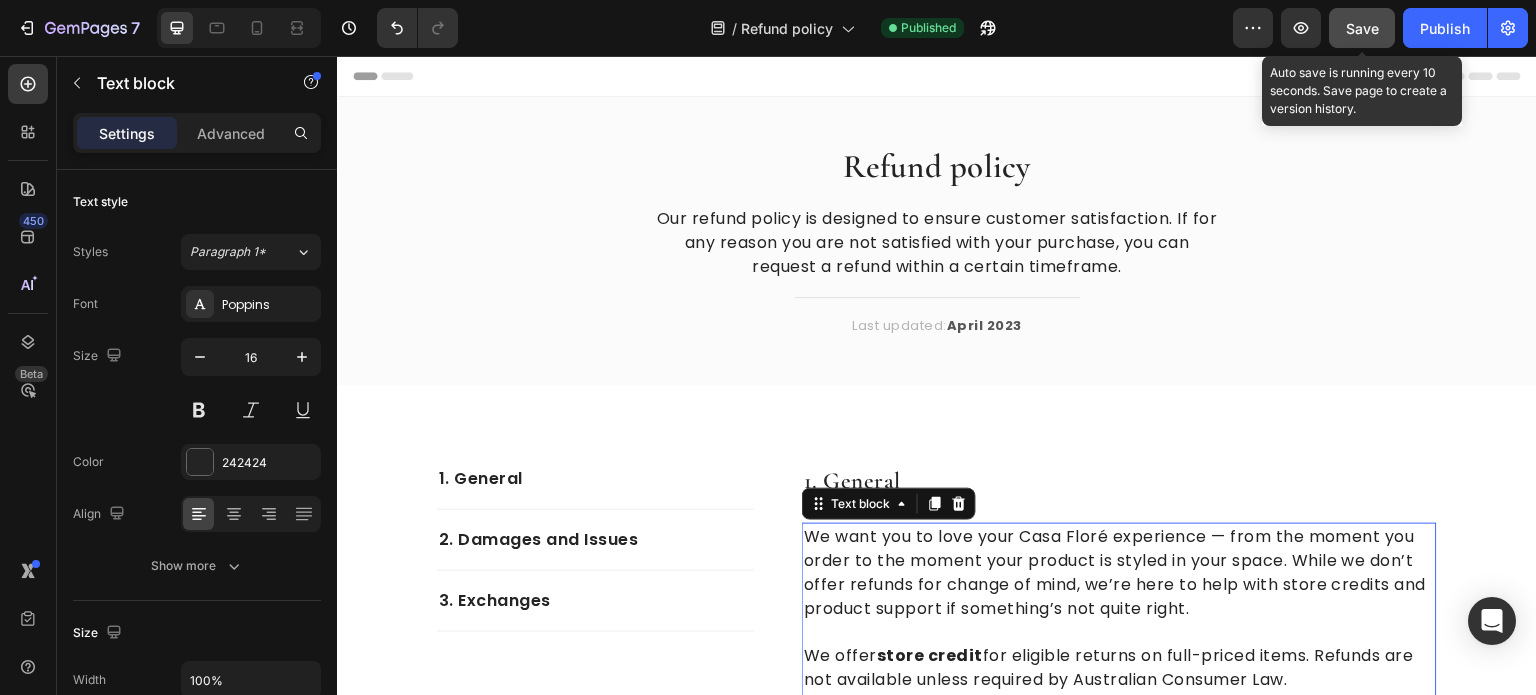 drag, startPoint x: 1361, startPoint y: 35, endPoint x: 1019, endPoint y: 35, distance: 342 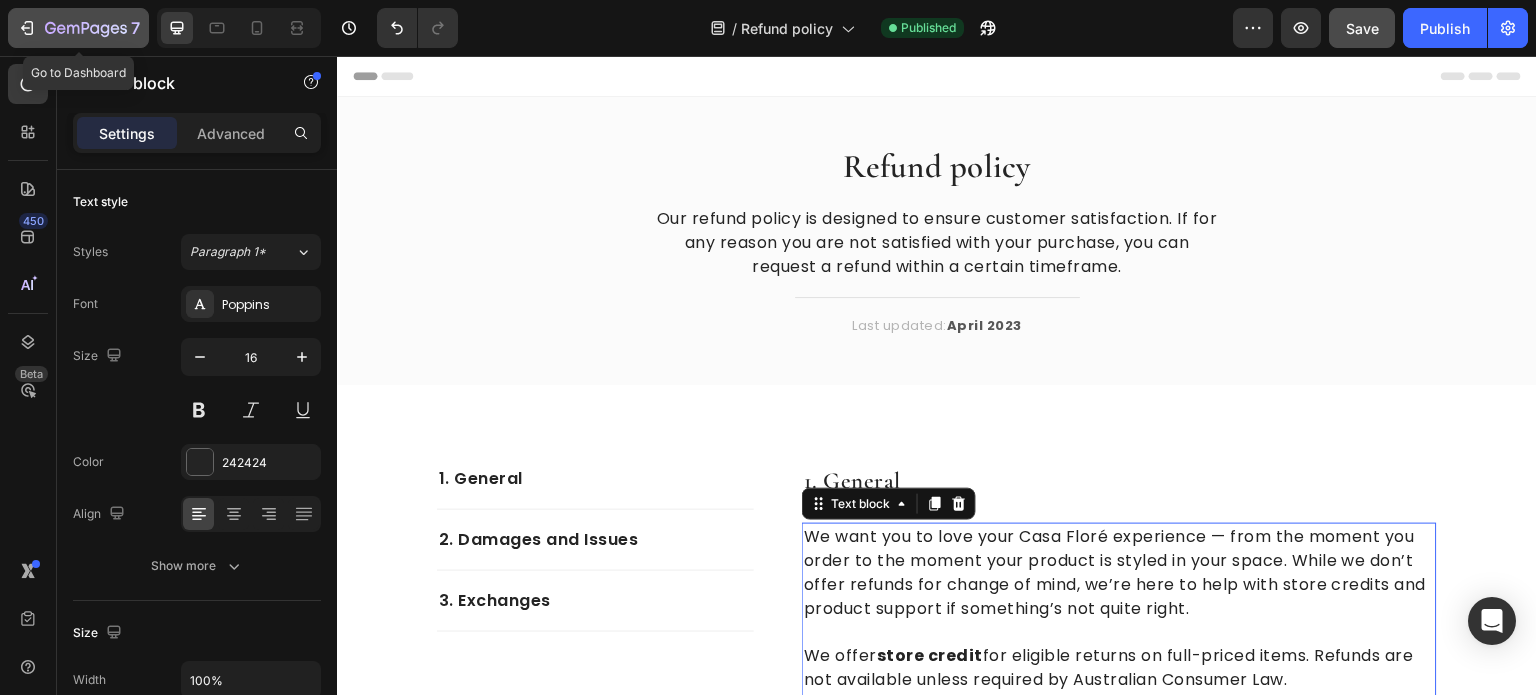 click on "7" 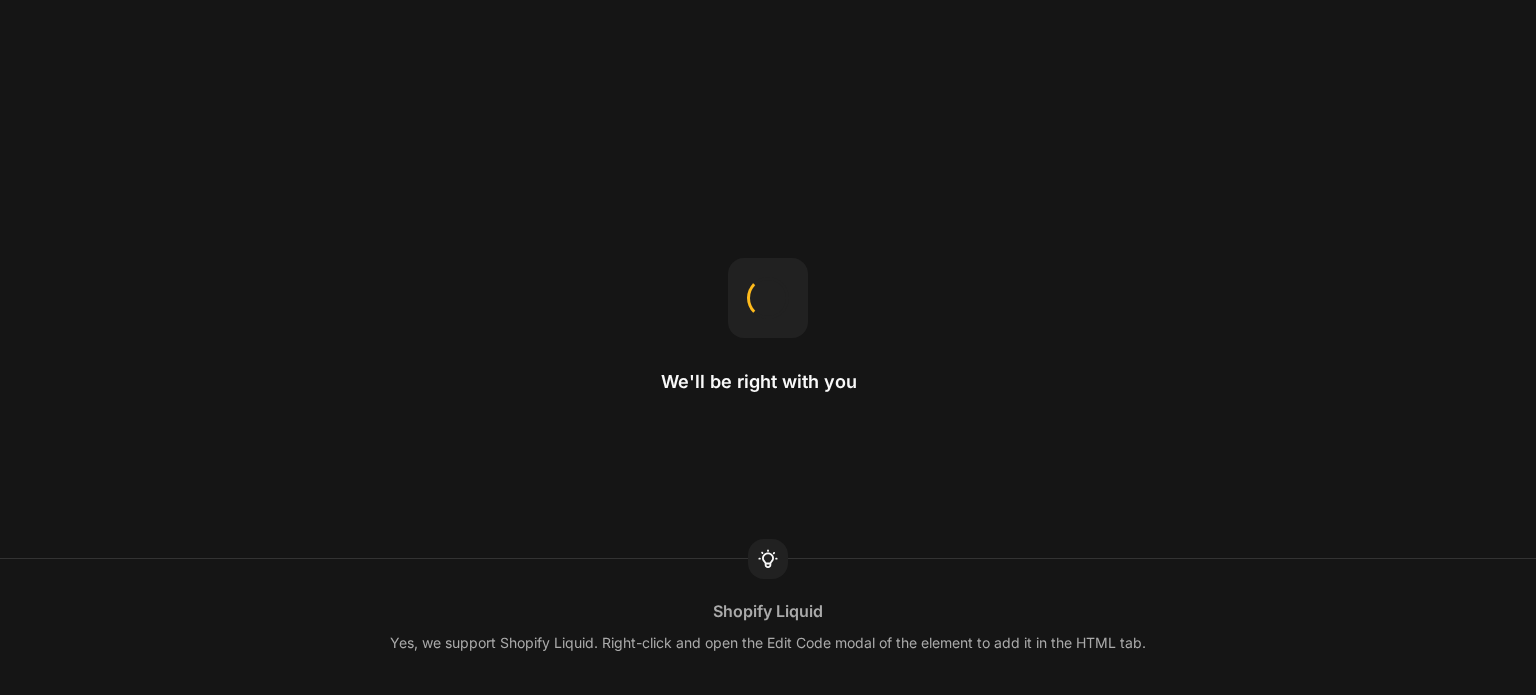 scroll, scrollTop: 0, scrollLeft: 0, axis: both 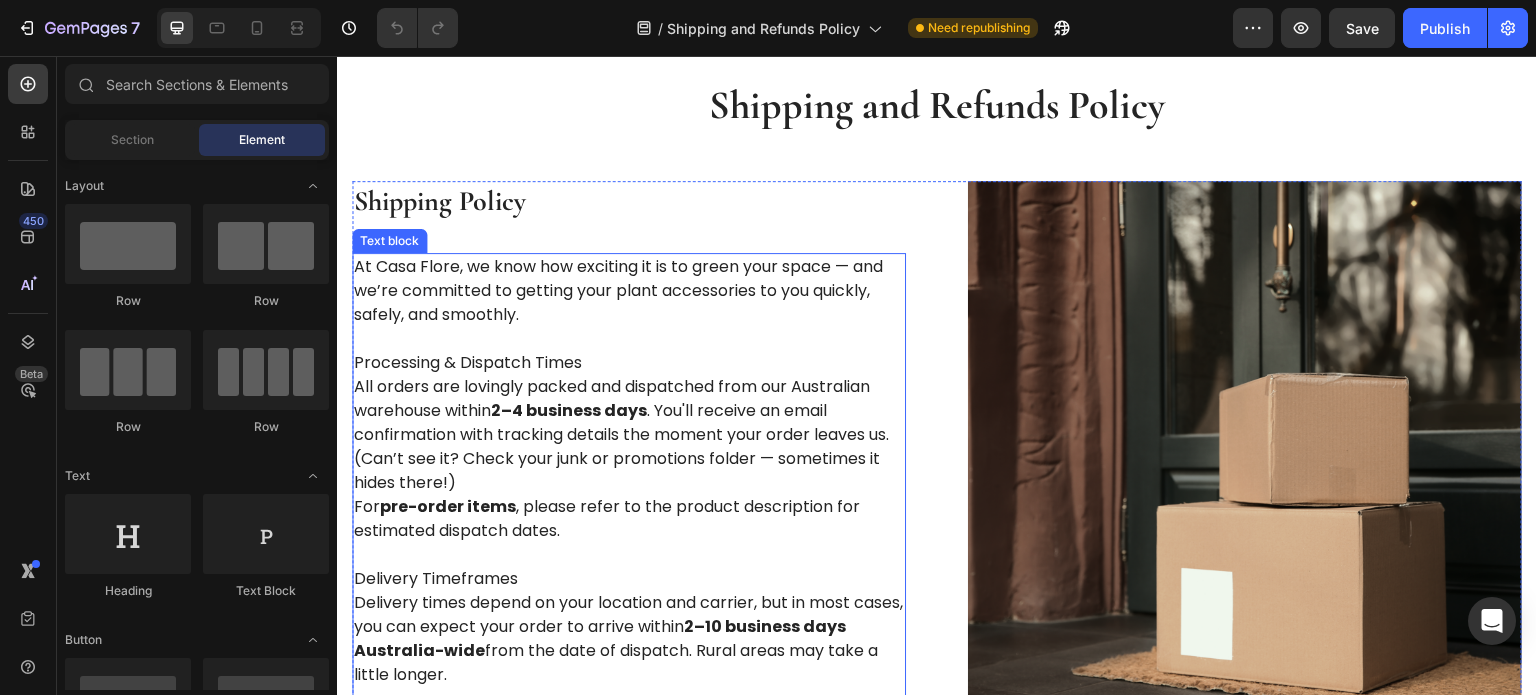 click on "At Casa Flore, we know how exciting it is to green your space — and we’re committed to getting your plant accessories to you quickly, safely, and smoothly." at bounding box center (629, 291) 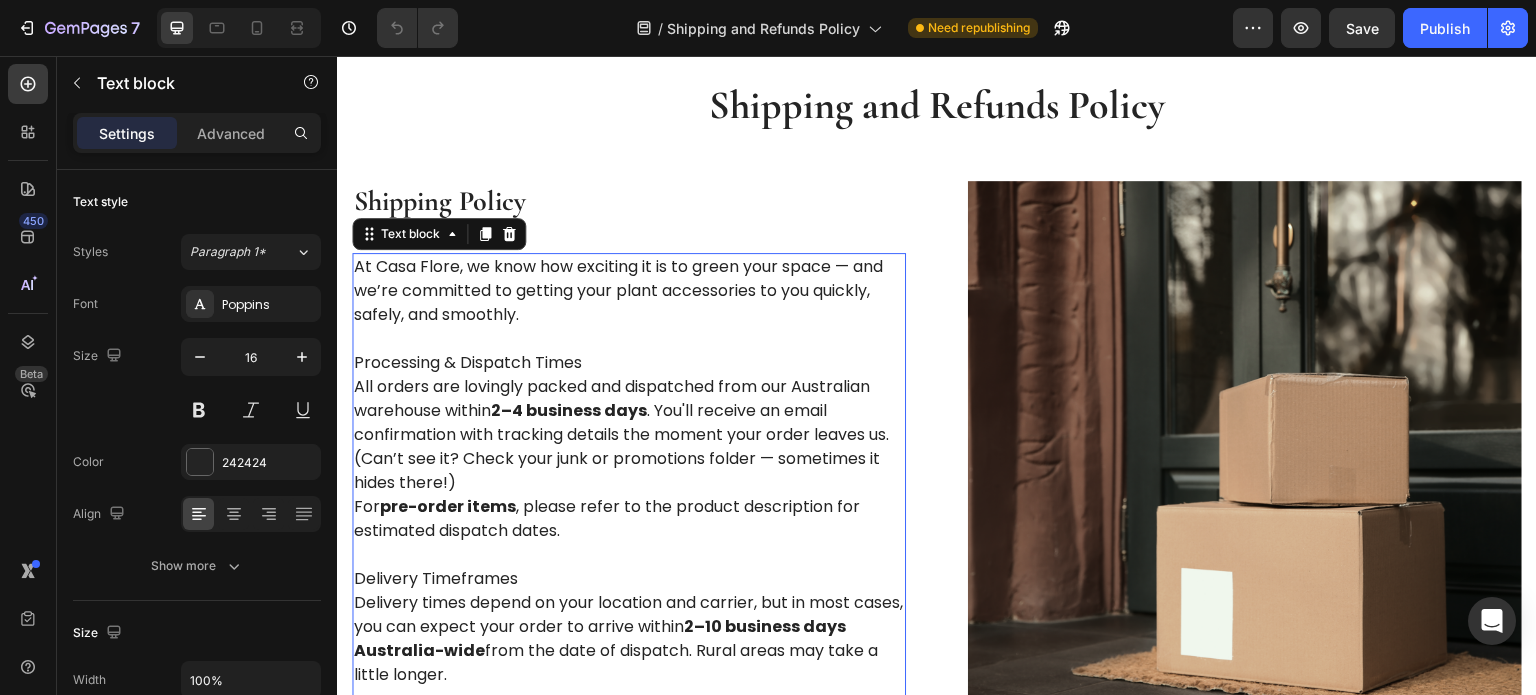 click on "At Casa Flore, we know how exciting it is to green your space — and we’re committed to getting your plant accessories to you quickly, safely, and smoothly." at bounding box center [629, 291] 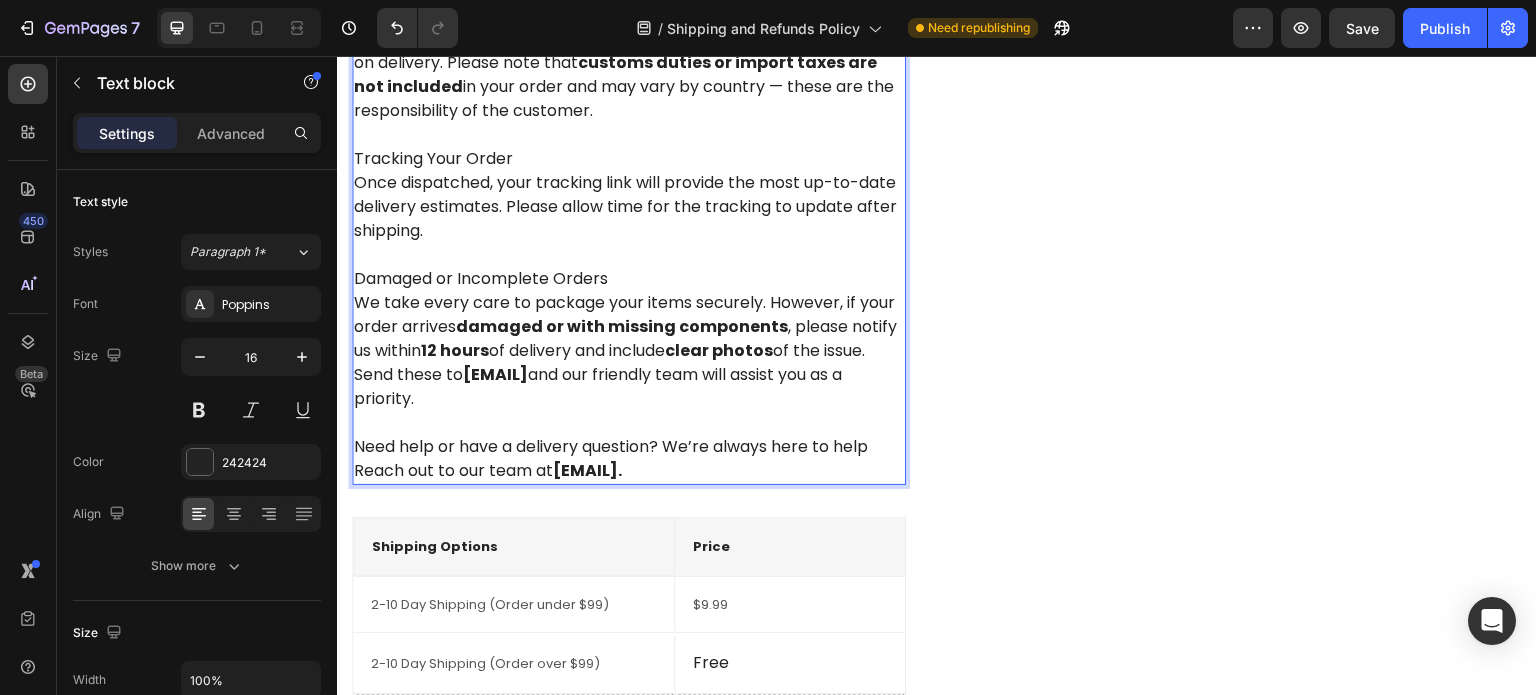 scroll, scrollTop: 1000, scrollLeft: 0, axis: vertical 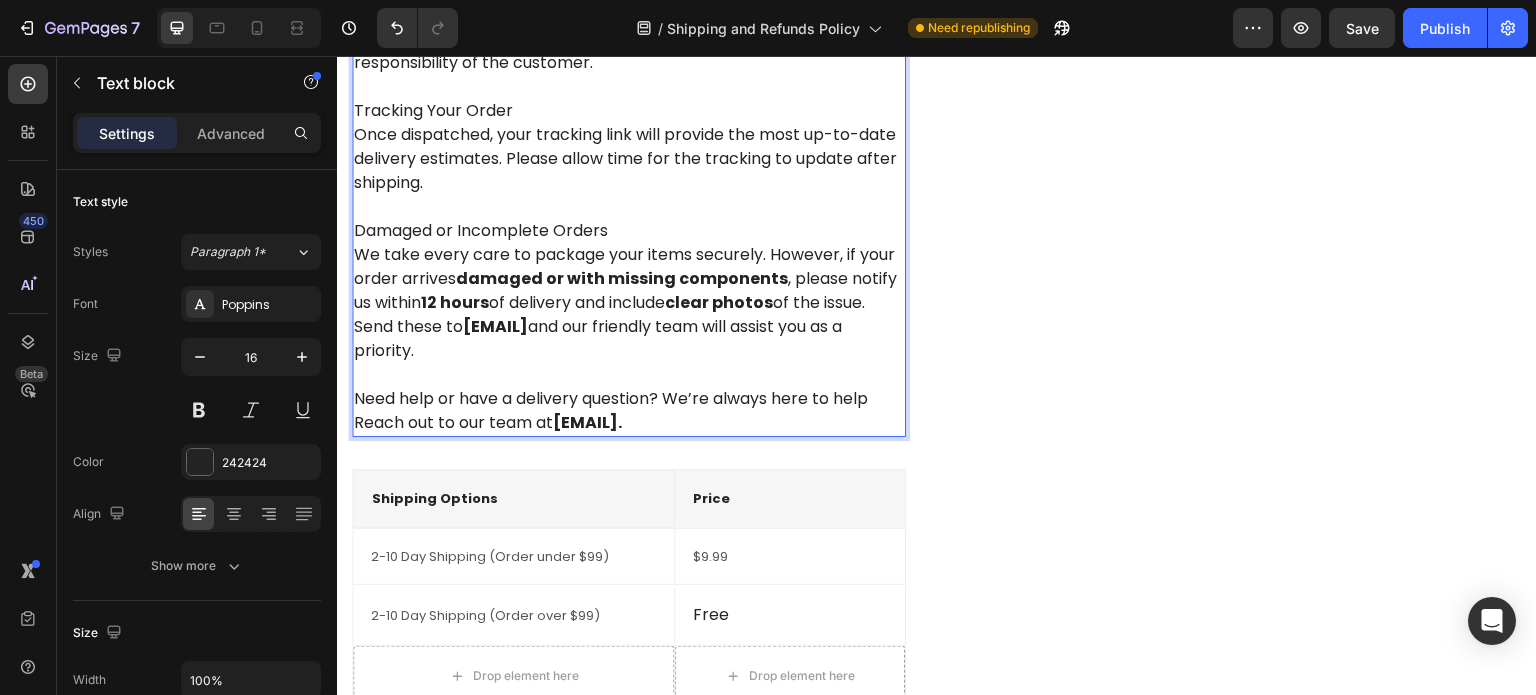 click on "12 hours" at bounding box center (455, 302) 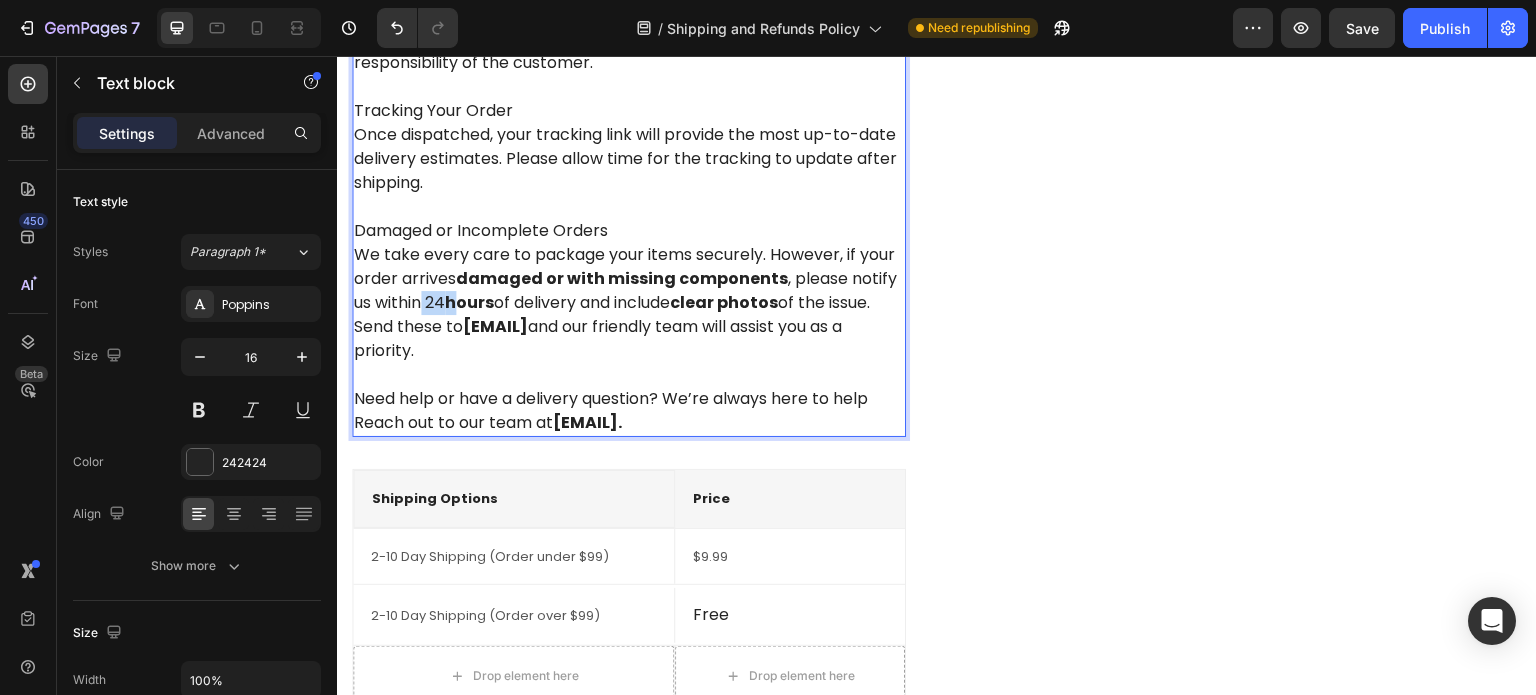 drag, startPoint x: 452, startPoint y: 304, endPoint x: 425, endPoint y: 308, distance: 27.294687 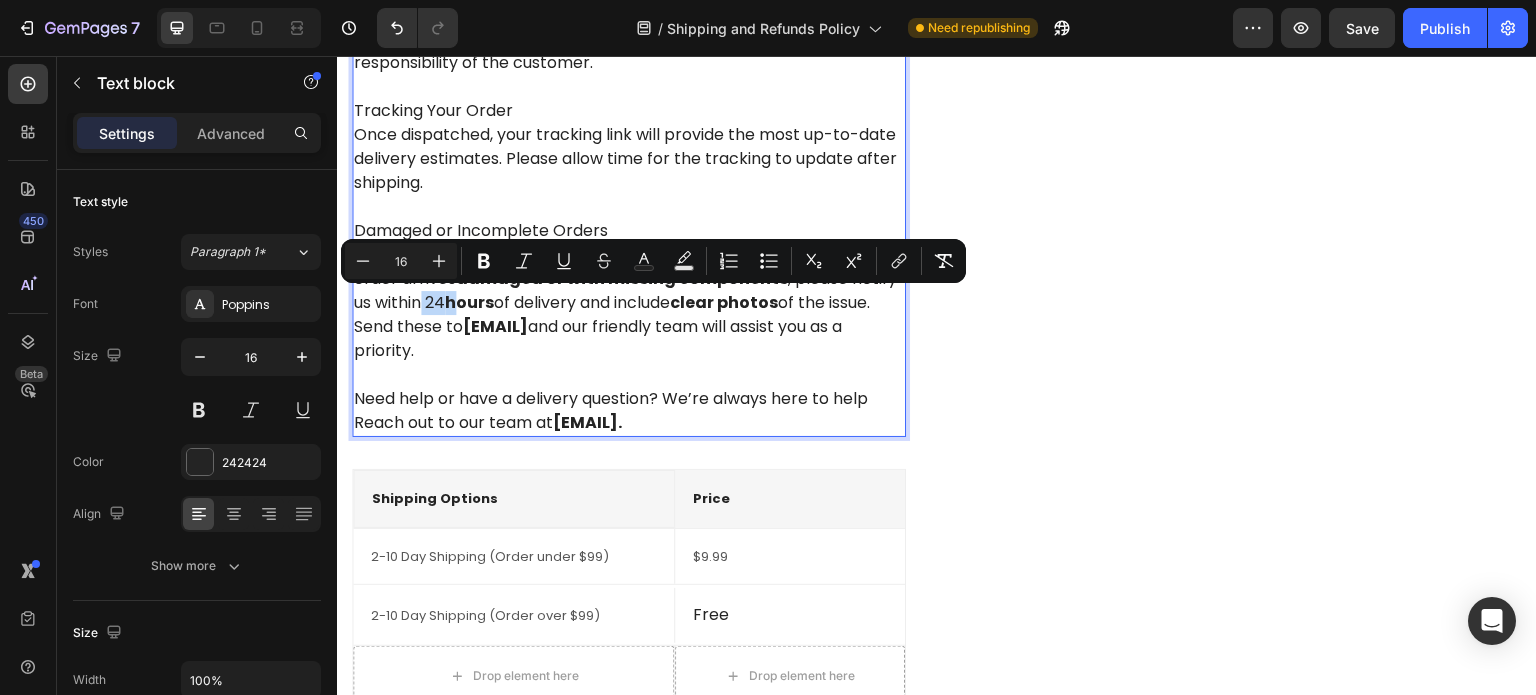 click on "We take every care to package your items securely. However, if your order arrives  damaged or with missing components , please notify us within 24  hours  of delivery and include  clear photos  of the issue. Send these to  hello@casaflore.com.au  and our friendly team will assist you as a priority." at bounding box center [629, 303] 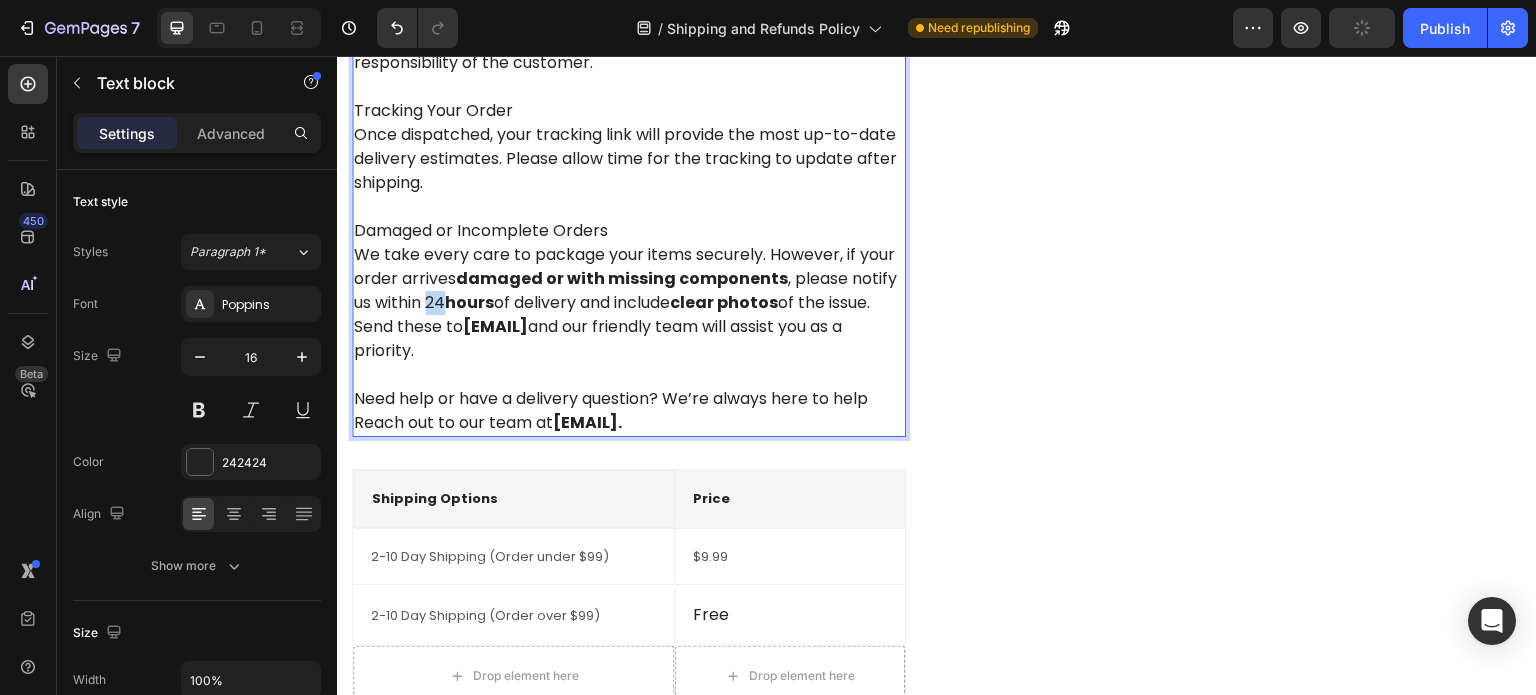 drag, startPoint x: 447, startPoint y: 303, endPoint x: 432, endPoint y: 306, distance: 15.297058 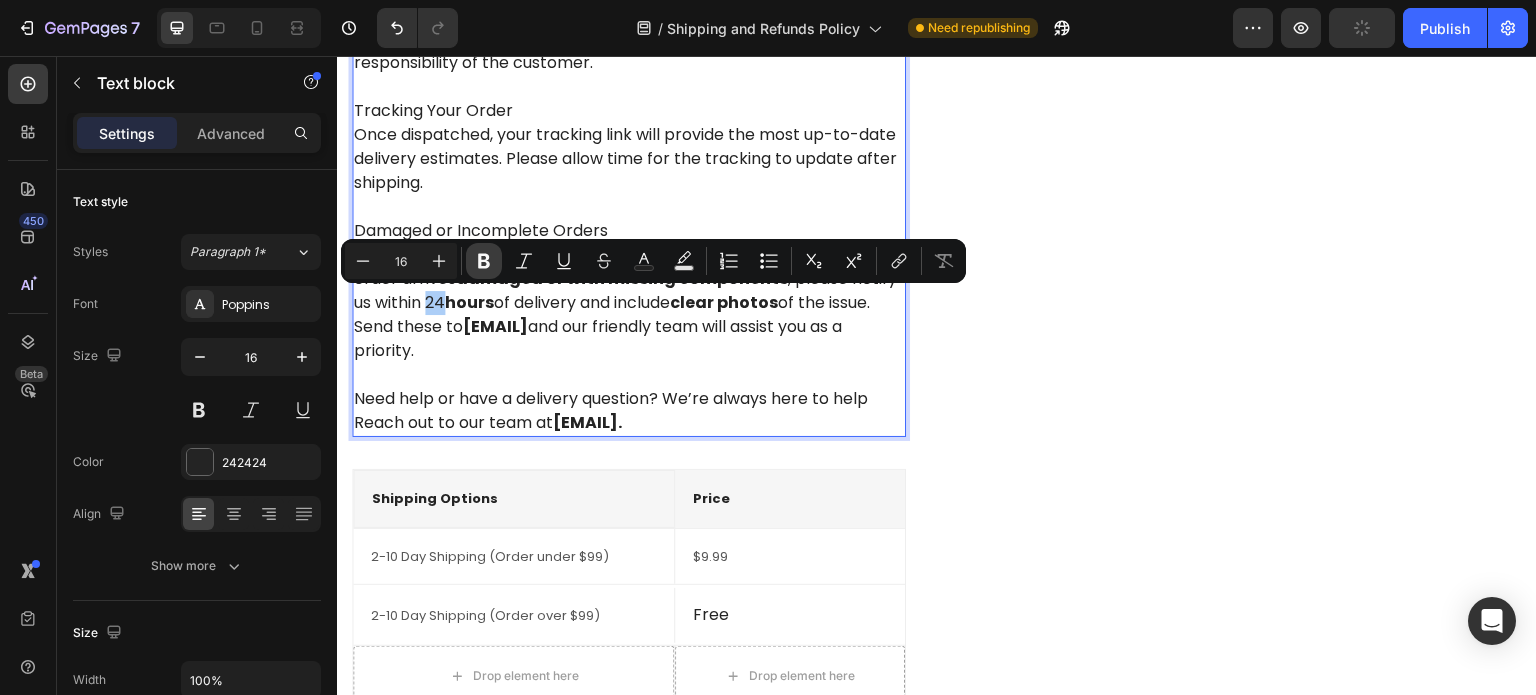 click 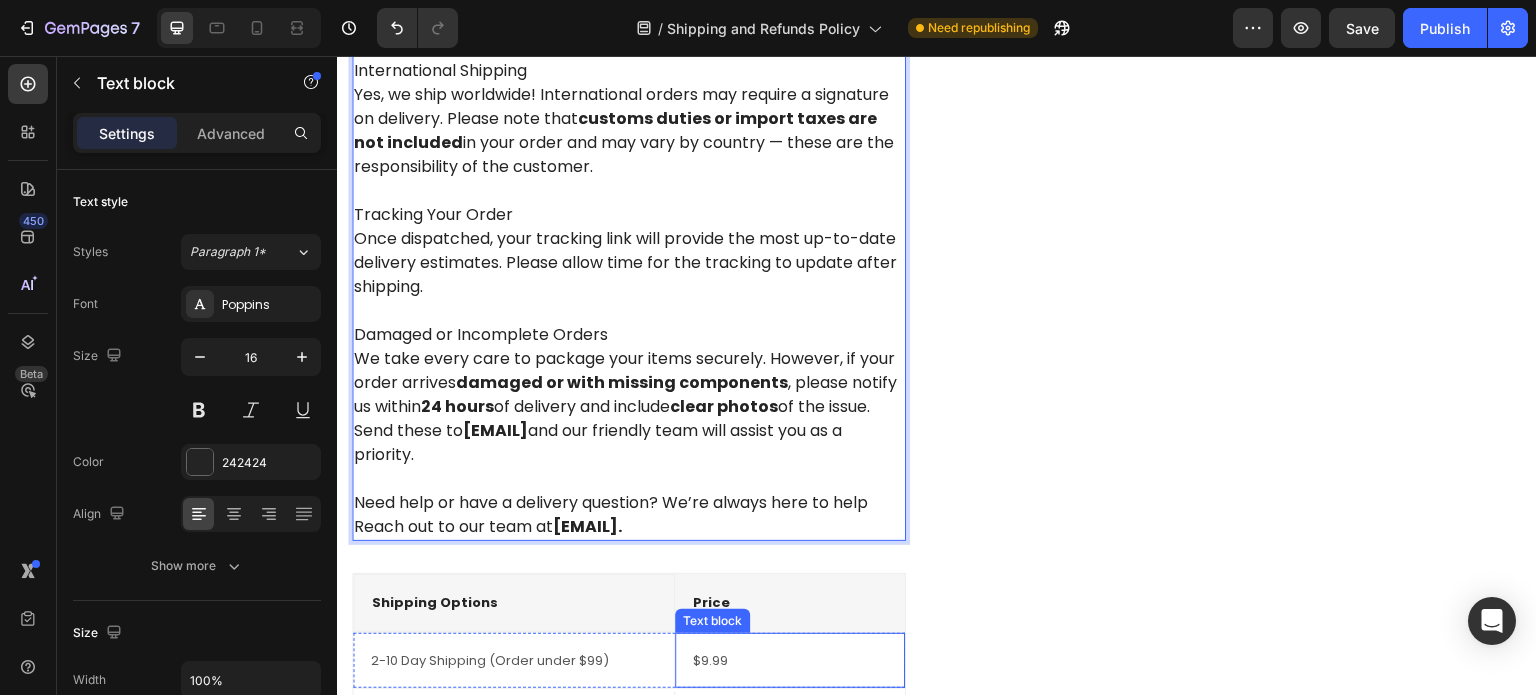 scroll, scrollTop: 1200, scrollLeft: 0, axis: vertical 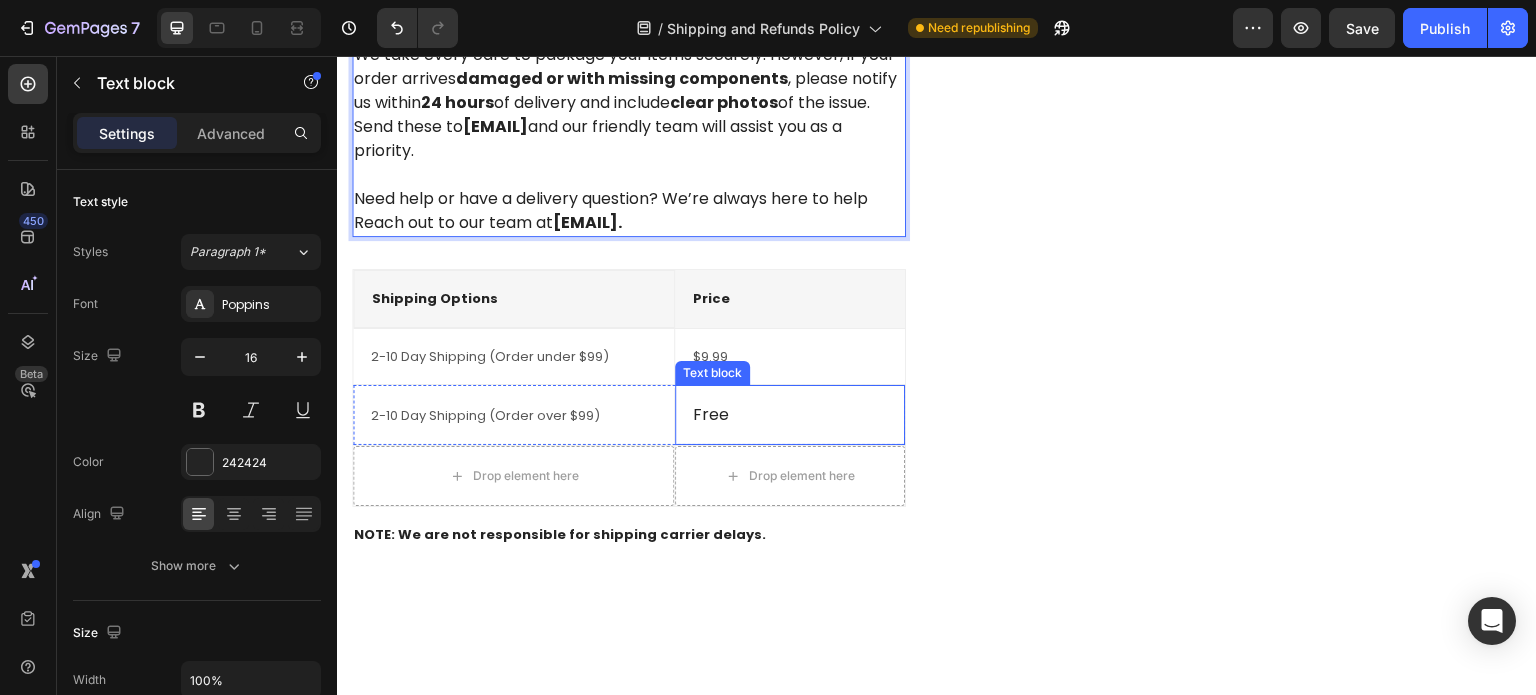 click on "$9.99" at bounding box center [790, 357] 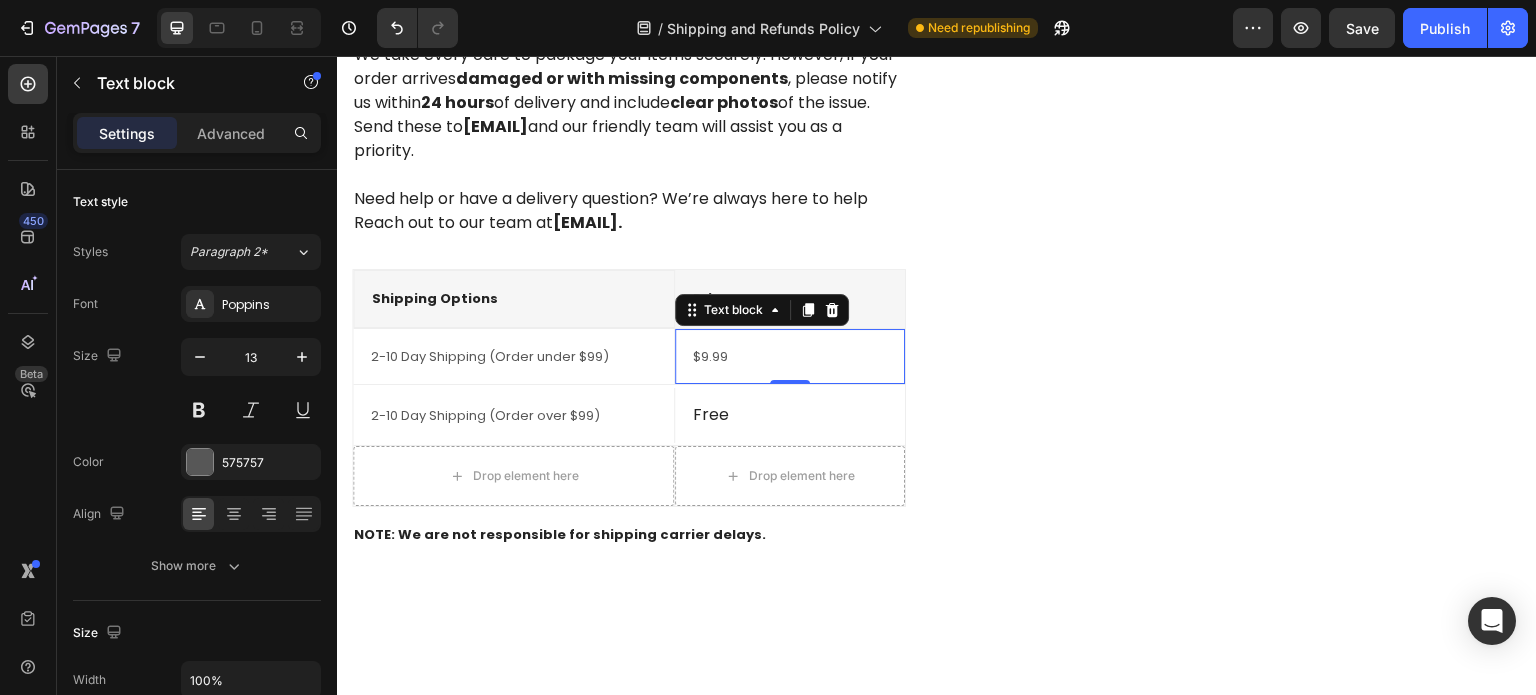 click on "$9.99" at bounding box center [790, 357] 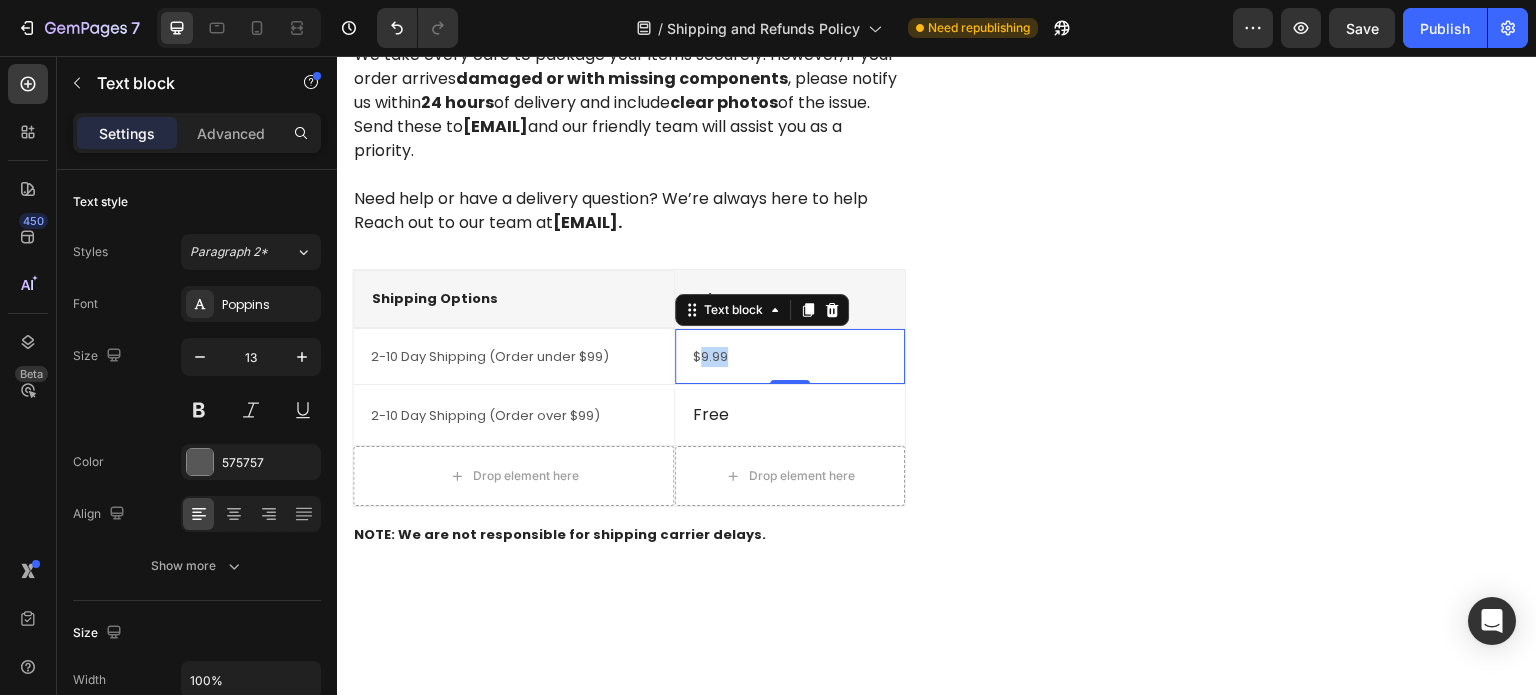 click on "$9.99" at bounding box center [790, 357] 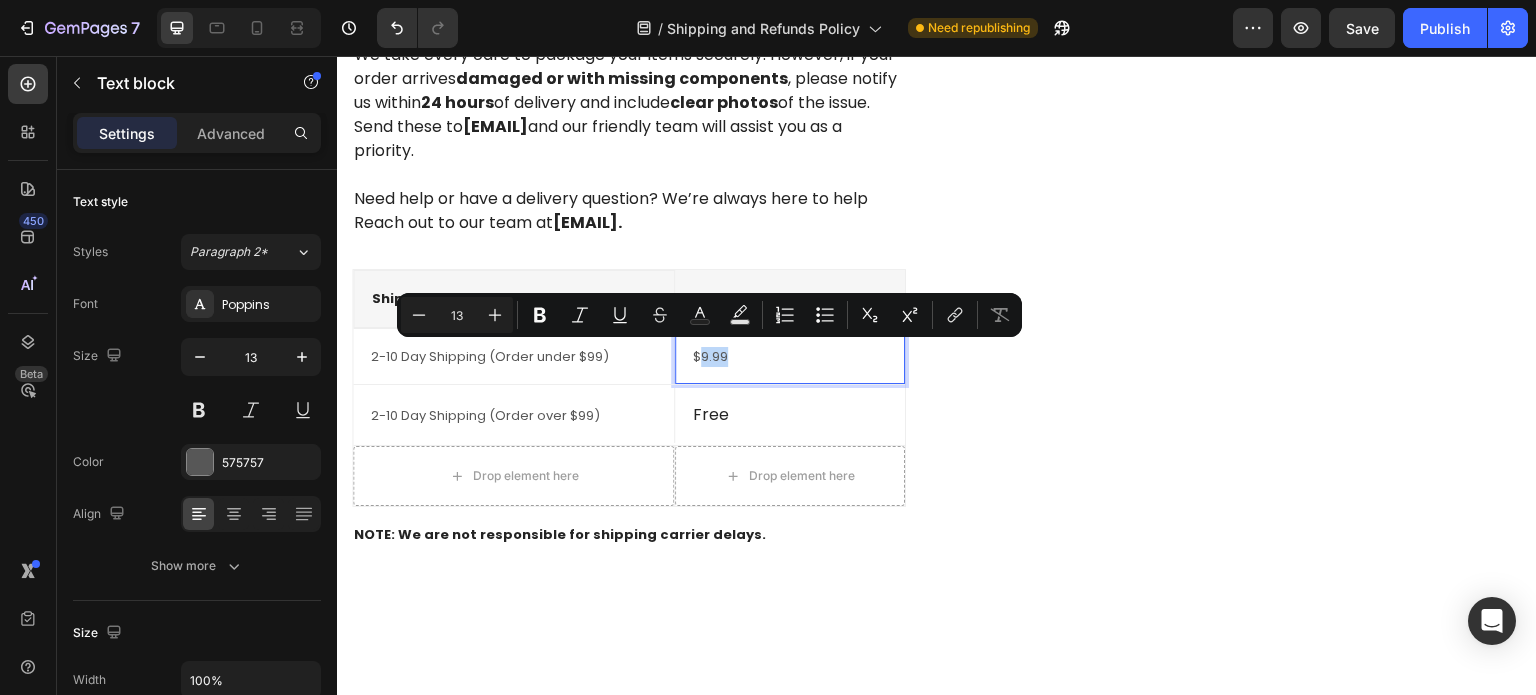 click on "$9.99" at bounding box center [790, 357] 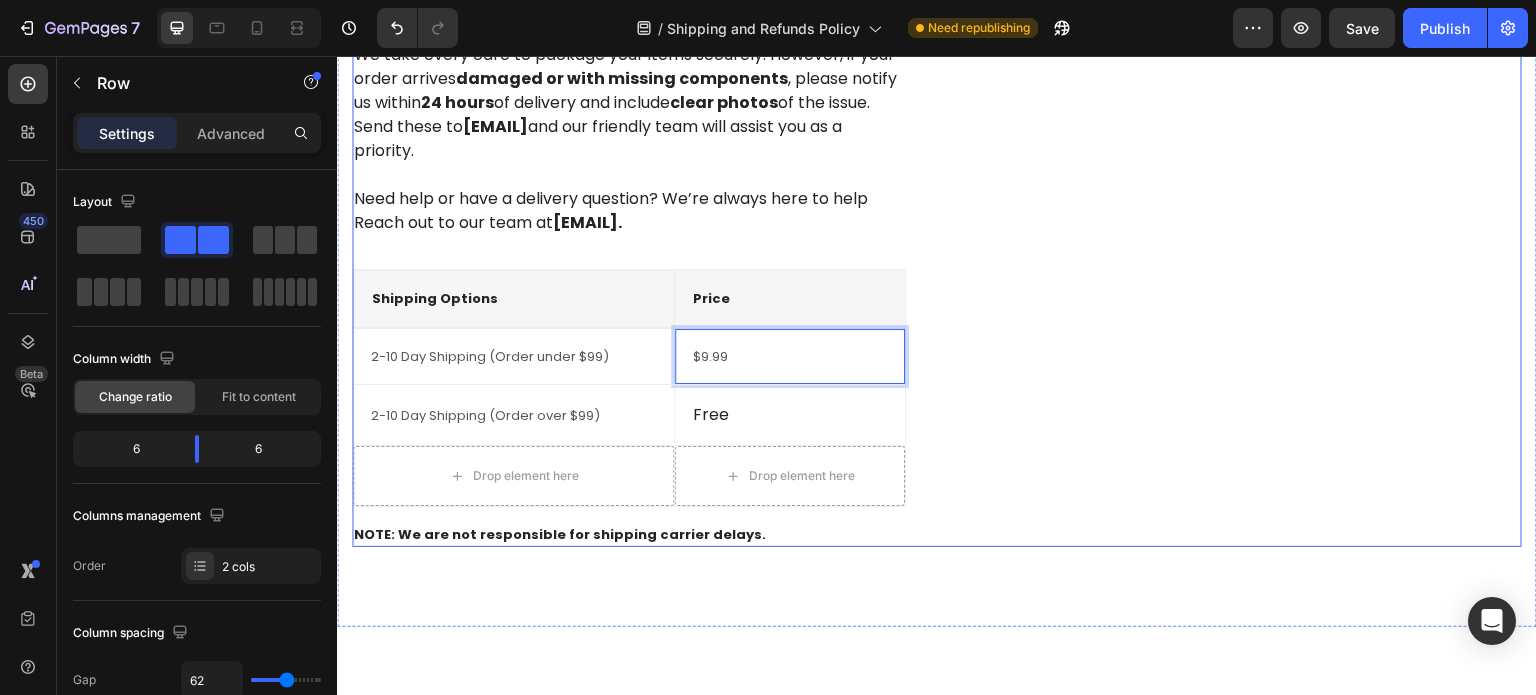 click on "Image" at bounding box center [1245, -186] 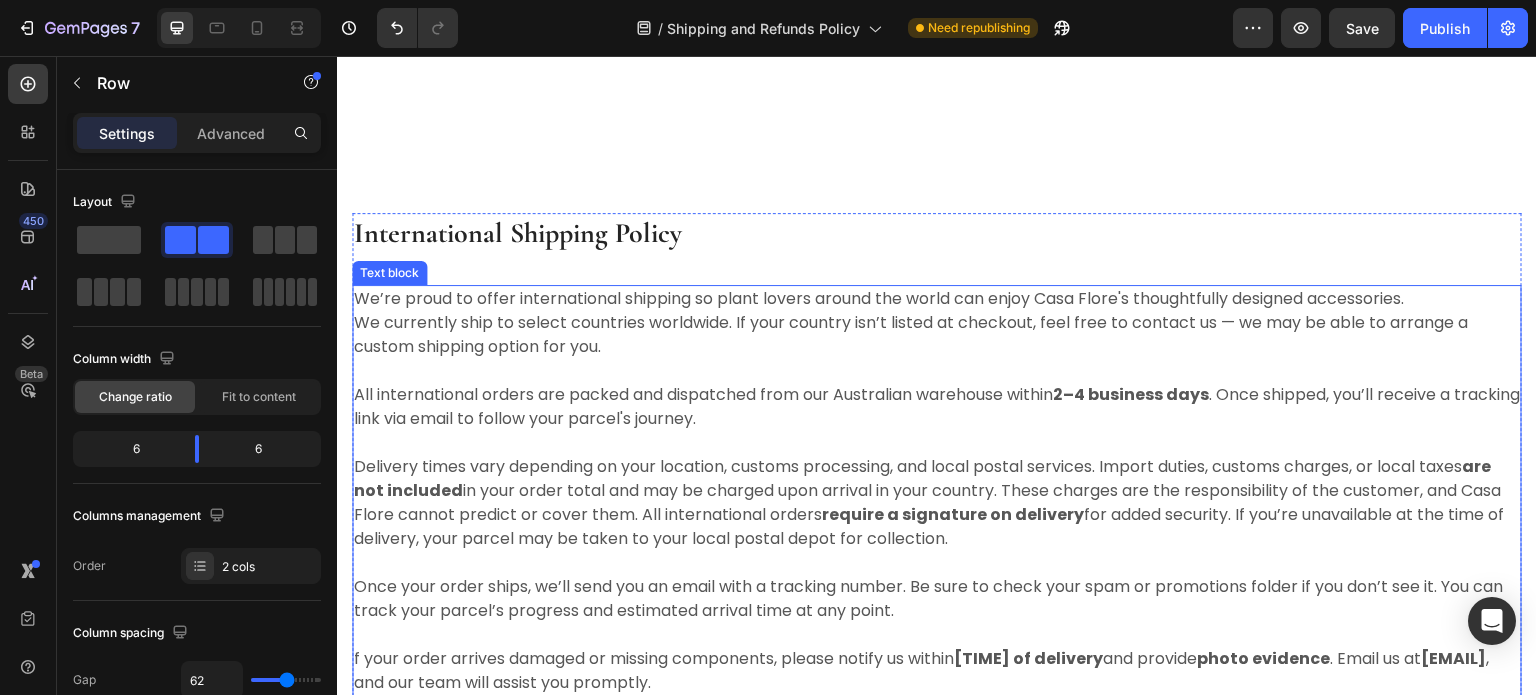 scroll, scrollTop: 1800, scrollLeft: 0, axis: vertical 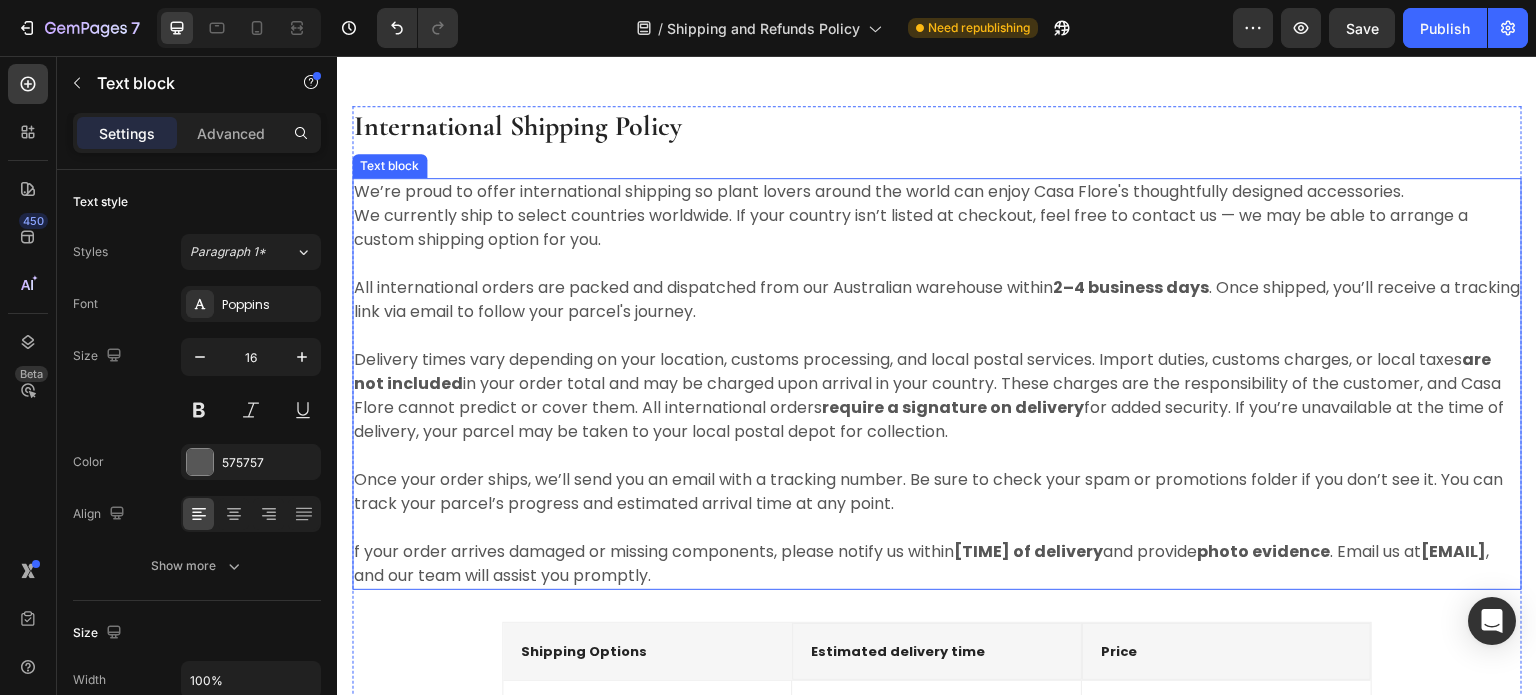 click on "We’re proud to offer international shipping so plant lovers around the world can enjoy Casa Flore's thoughtfully designed accessories." at bounding box center [937, 192] 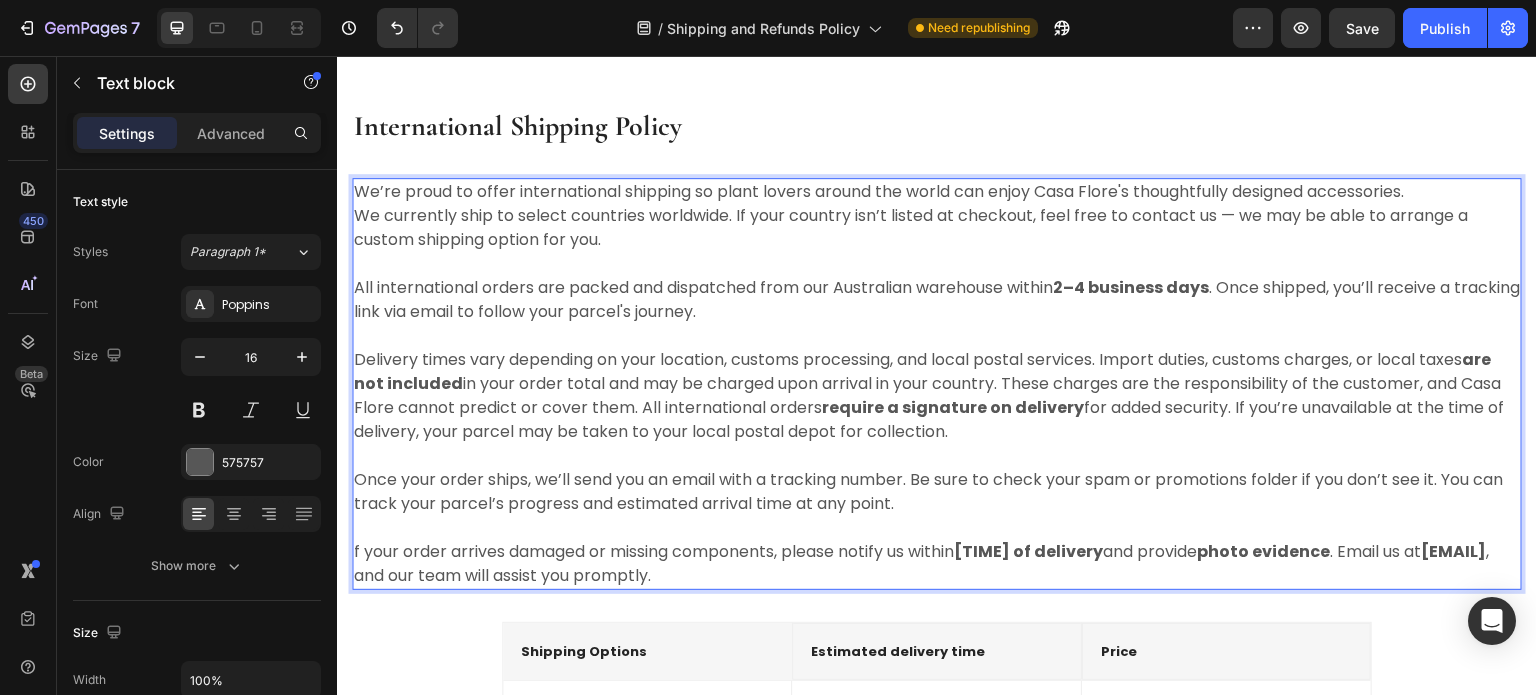 click on "We’re proud to offer international shipping so plant lovers around the world can enjoy Casa Flore's thoughtfully designed accessories." at bounding box center (937, 192) 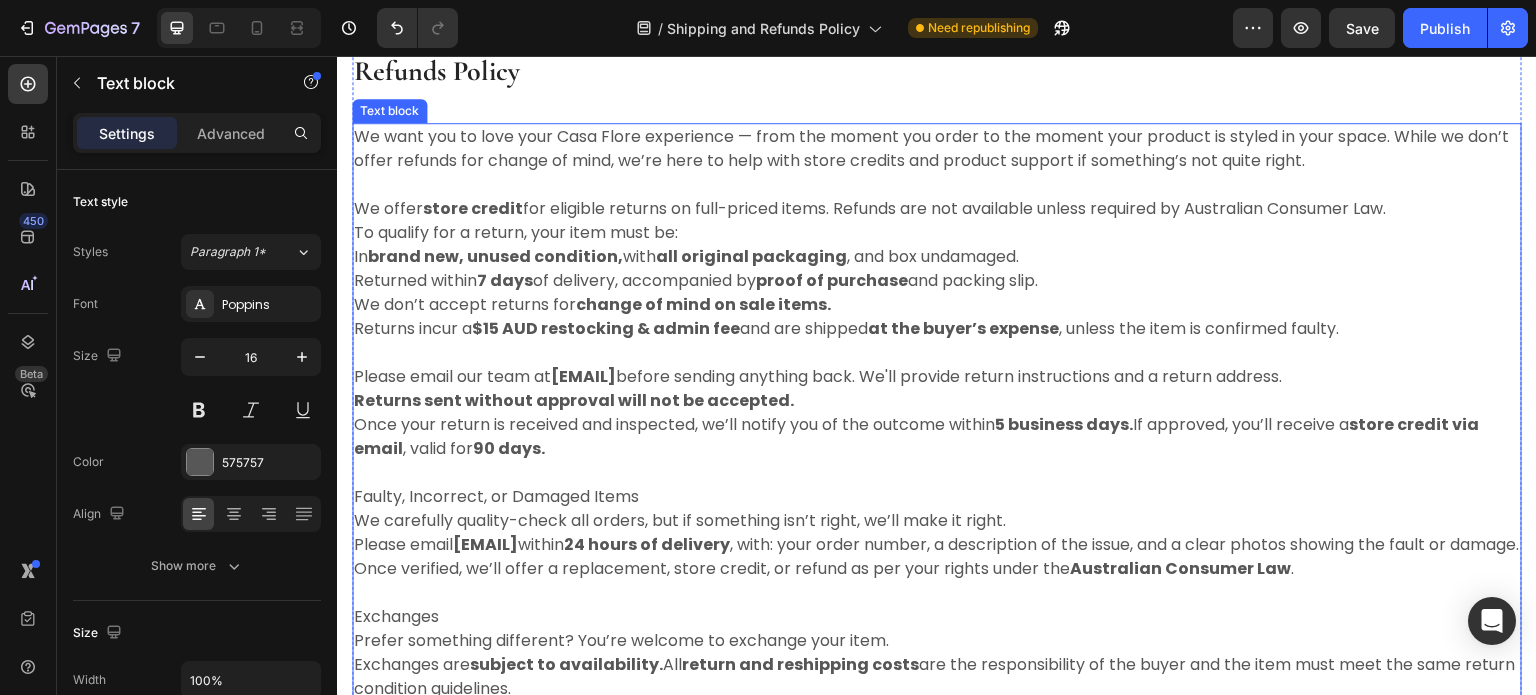 scroll, scrollTop: 2700, scrollLeft: 0, axis: vertical 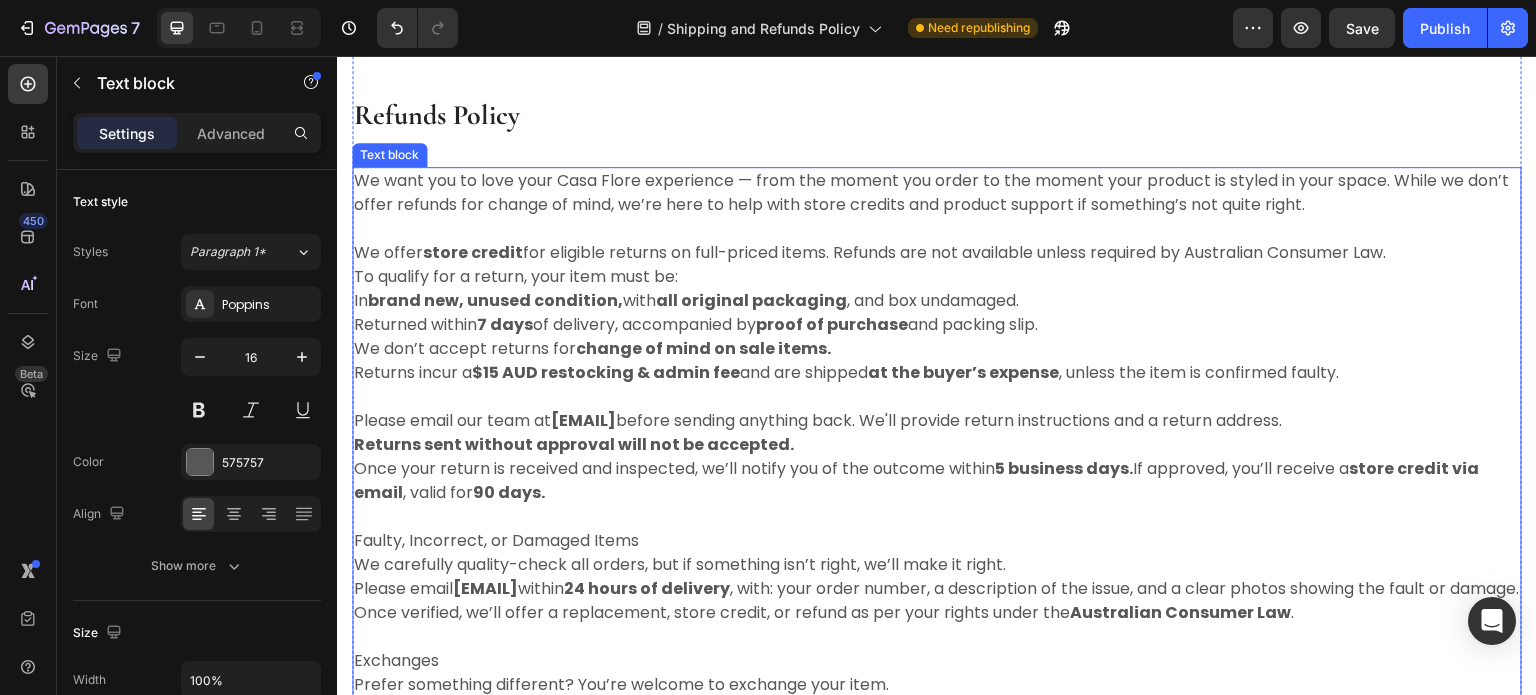 click on "all original packaging" at bounding box center [751, 300] 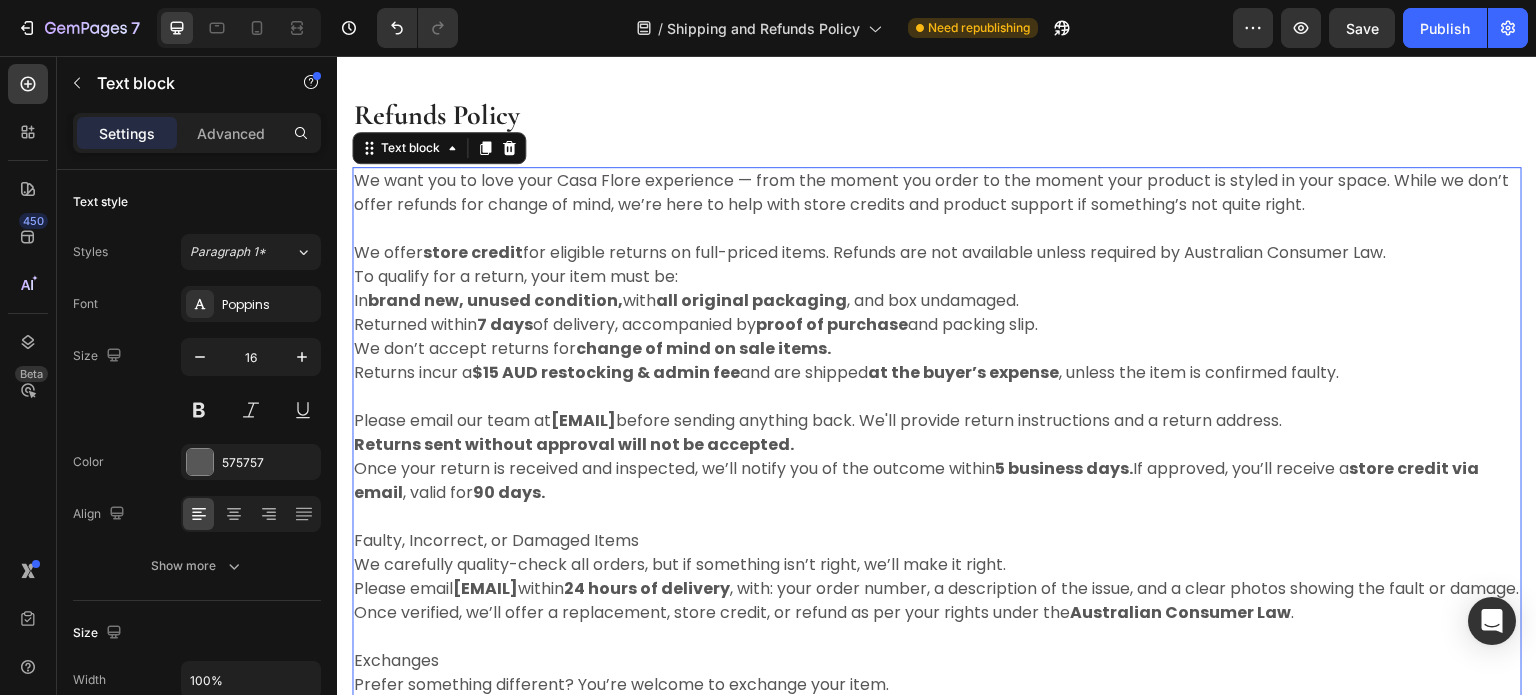 click on "In  brand new, unused condition,  with  all original packaging , and box undamaged." at bounding box center (937, 301) 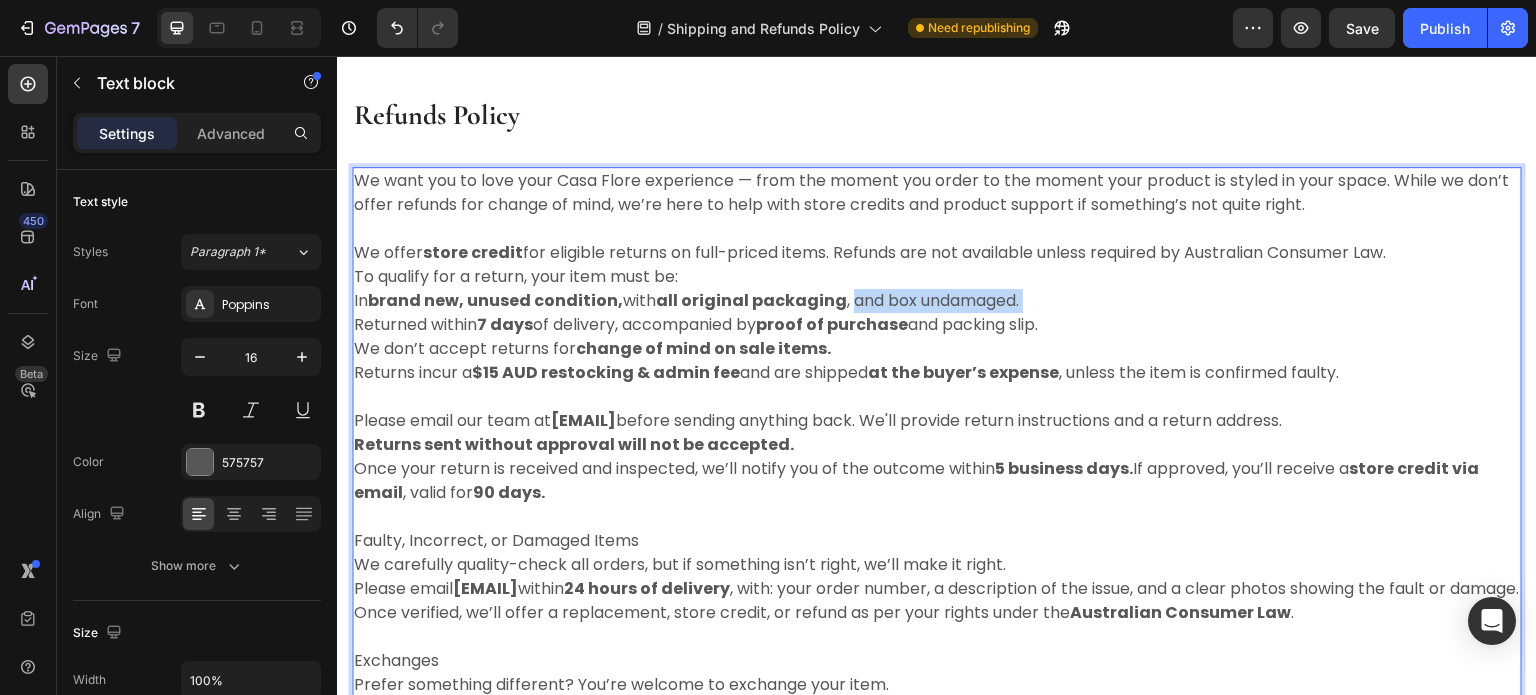 drag, startPoint x: 1028, startPoint y: 299, endPoint x: 865, endPoint y: 299, distance: 163 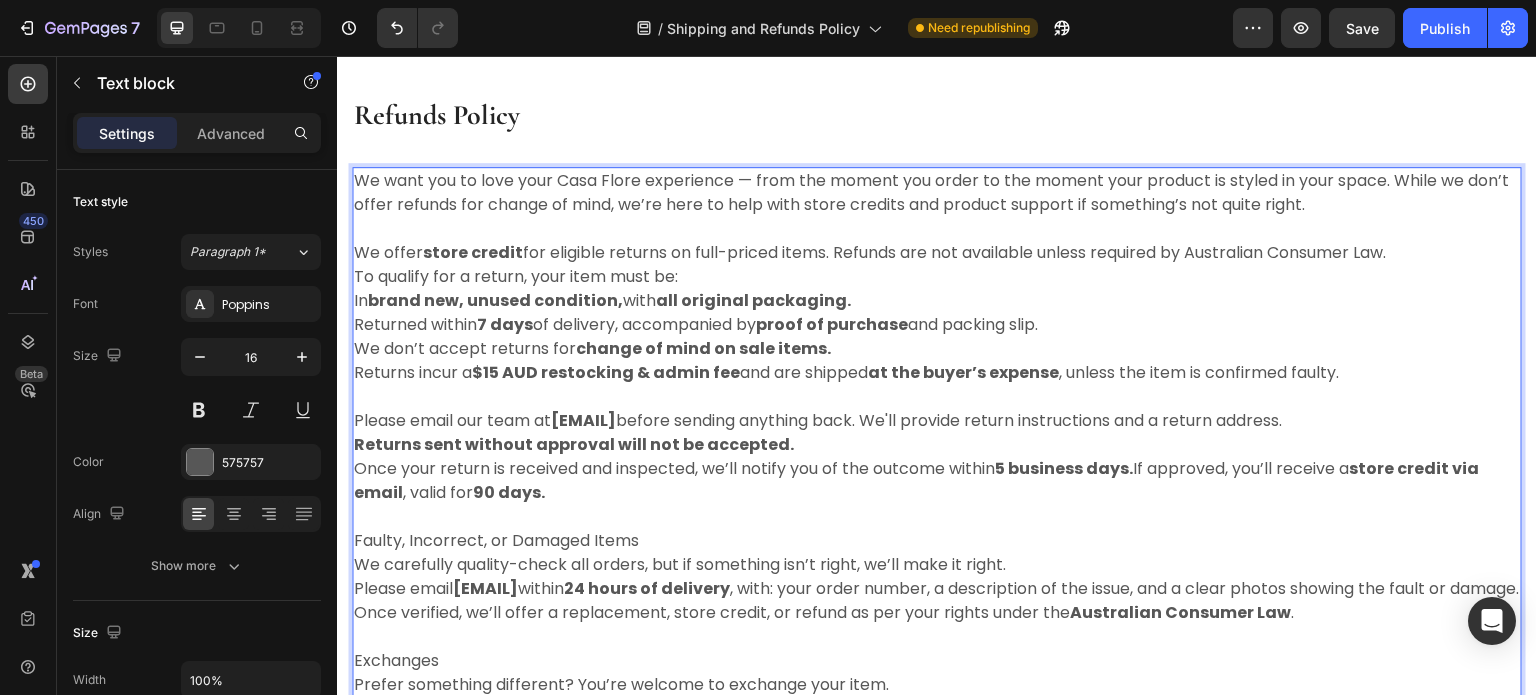 drag, startPoint x: 1072, startPoint y: 321, endPoint x: 923, endPoint y: 325, distance: 149.05368 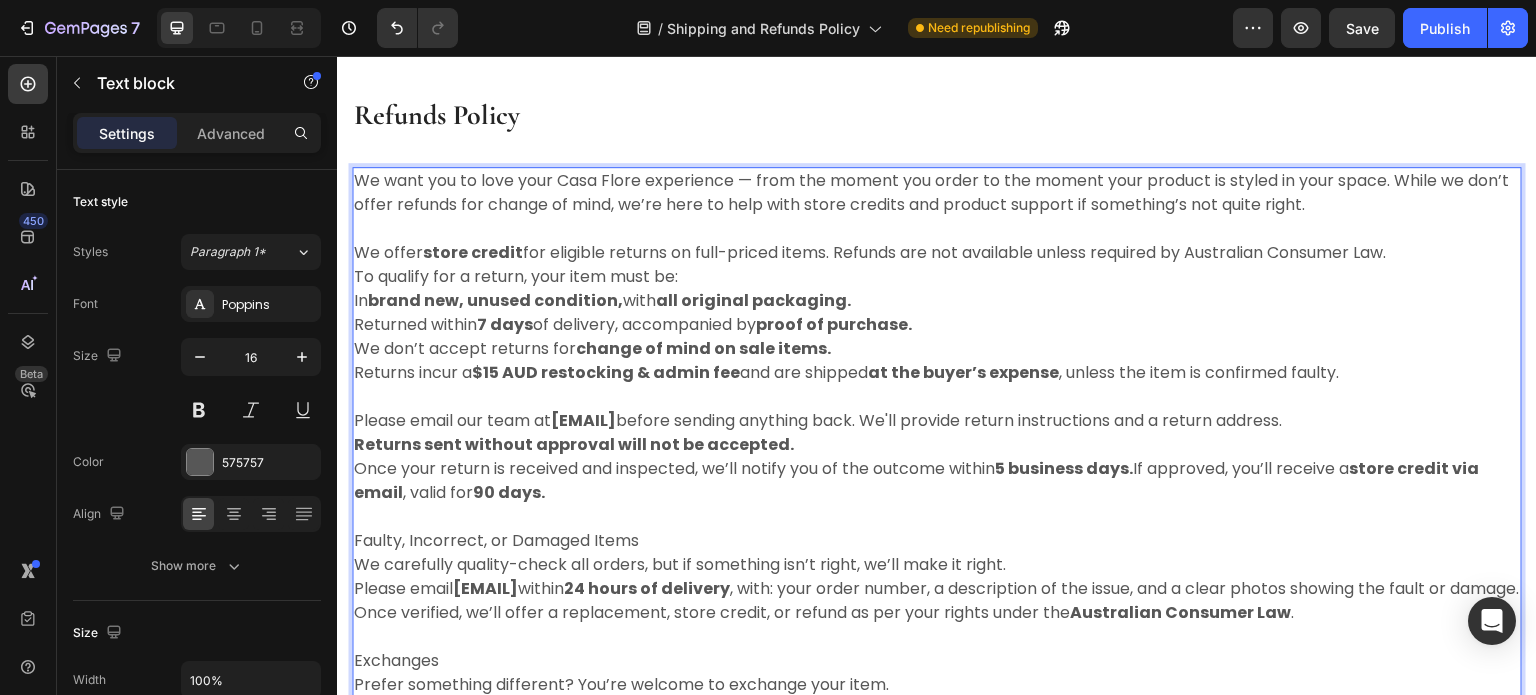 scroll, scrollTop: 2800, scrollLeft: 0, axis: vertical 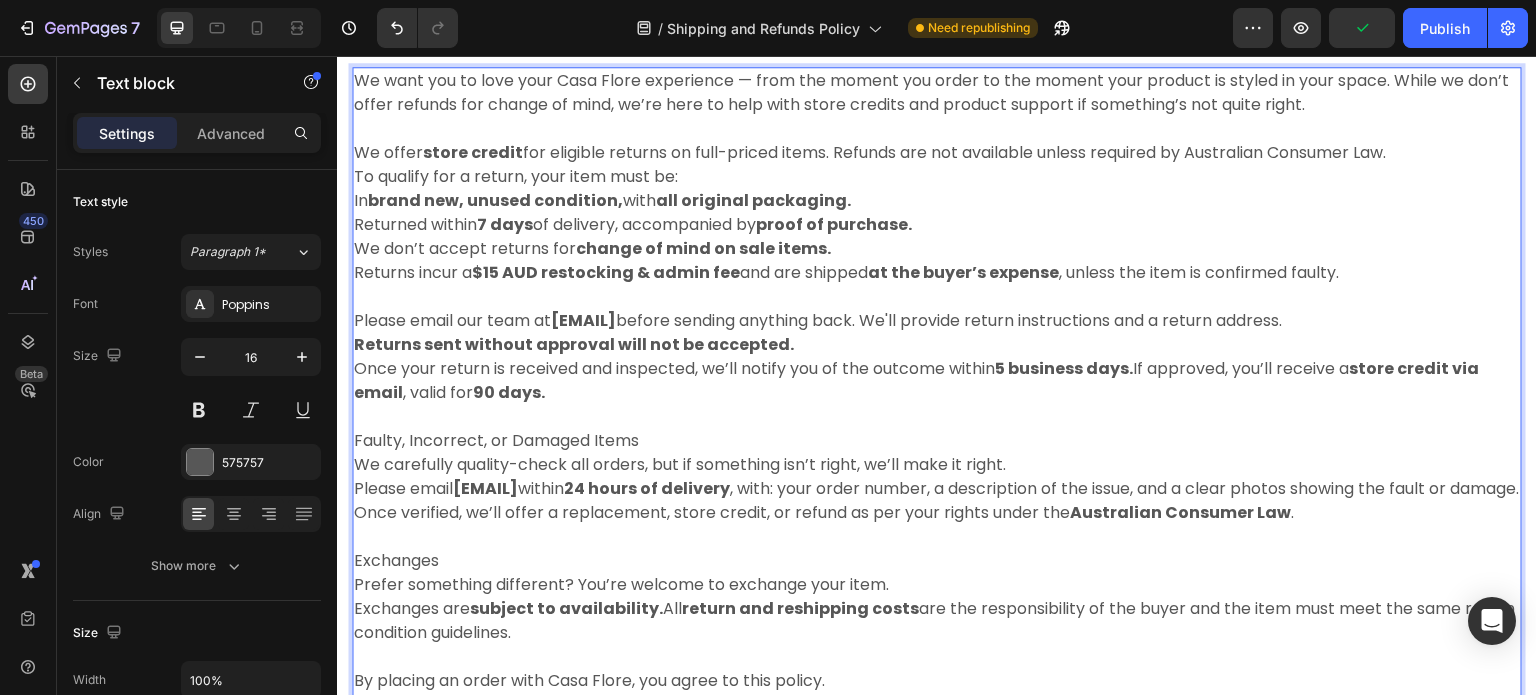 click on "90 days." at bounding box center (509, 392) 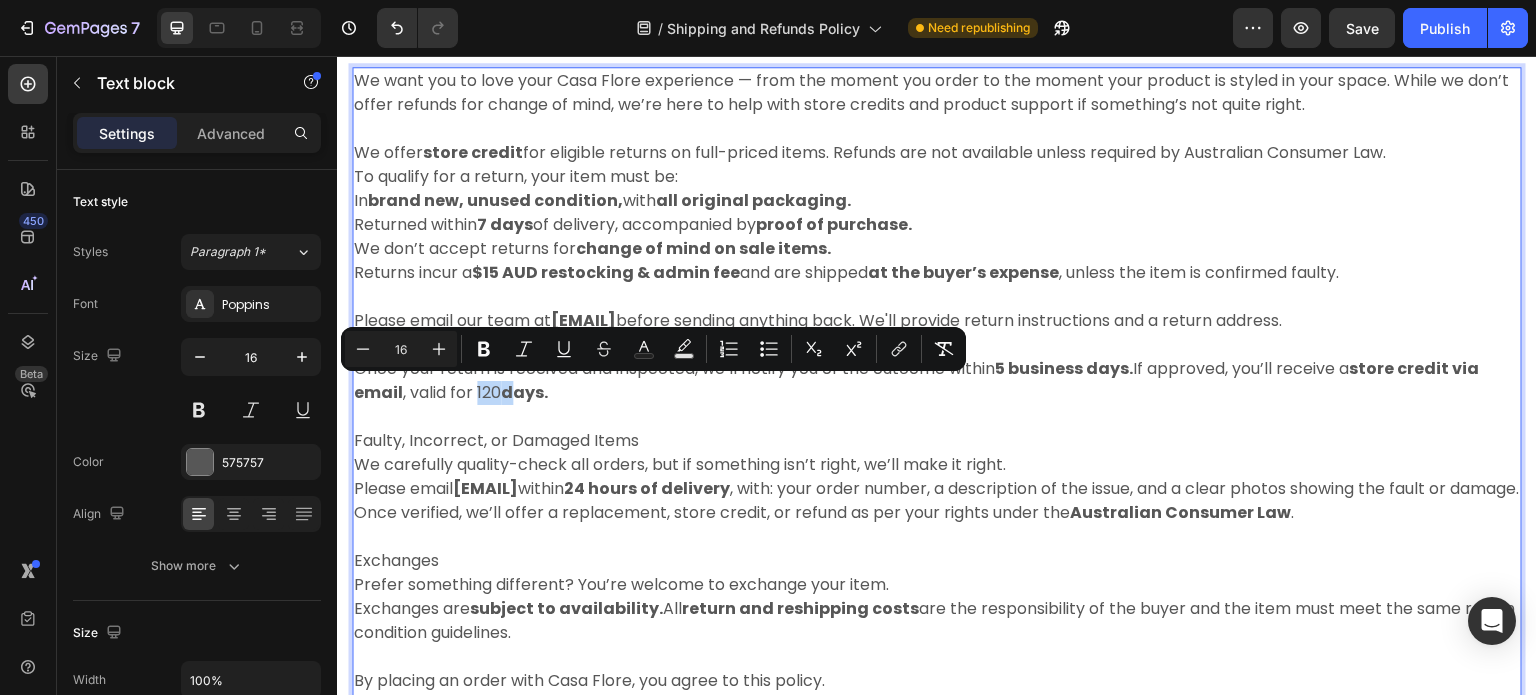 drag, startPoint x: 505, startPoint y: 388, endPoint x: 476, endPoint y: 389, distance: 29.017237 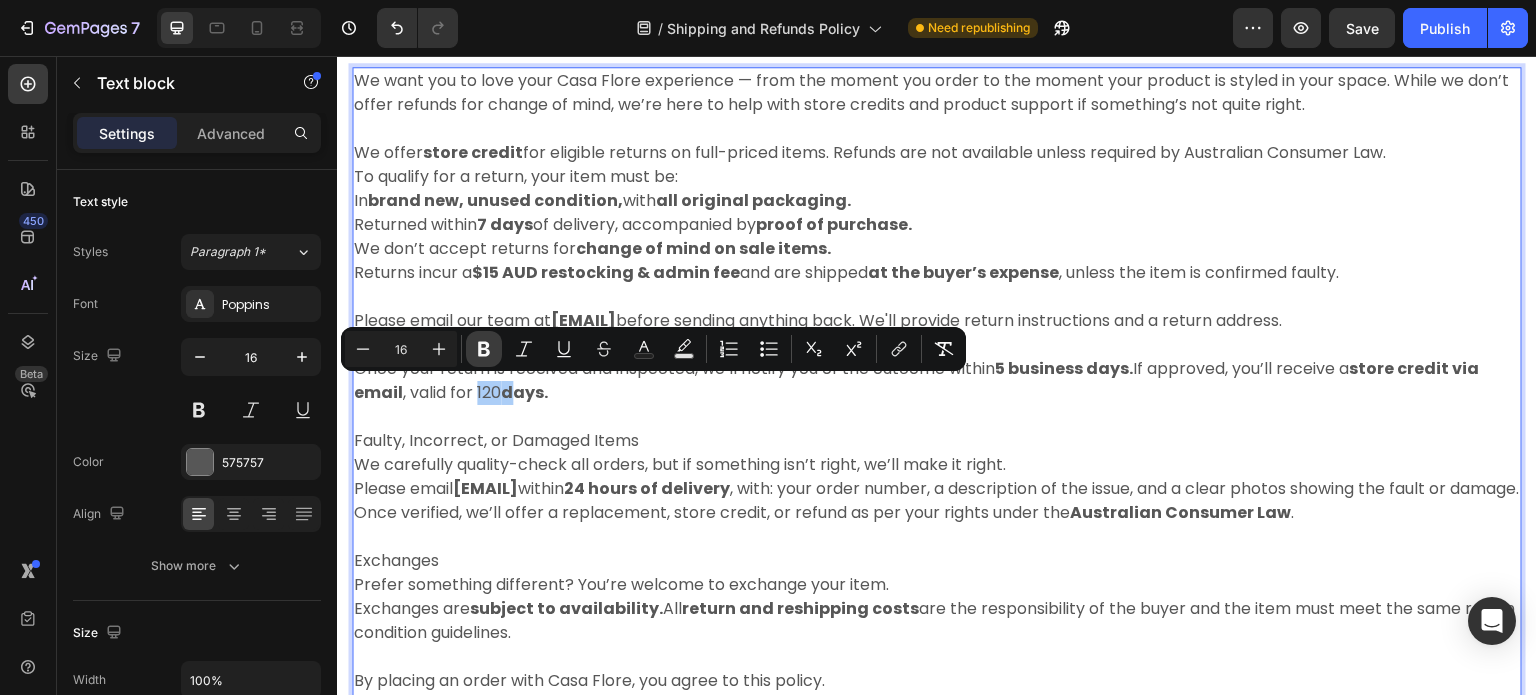 click 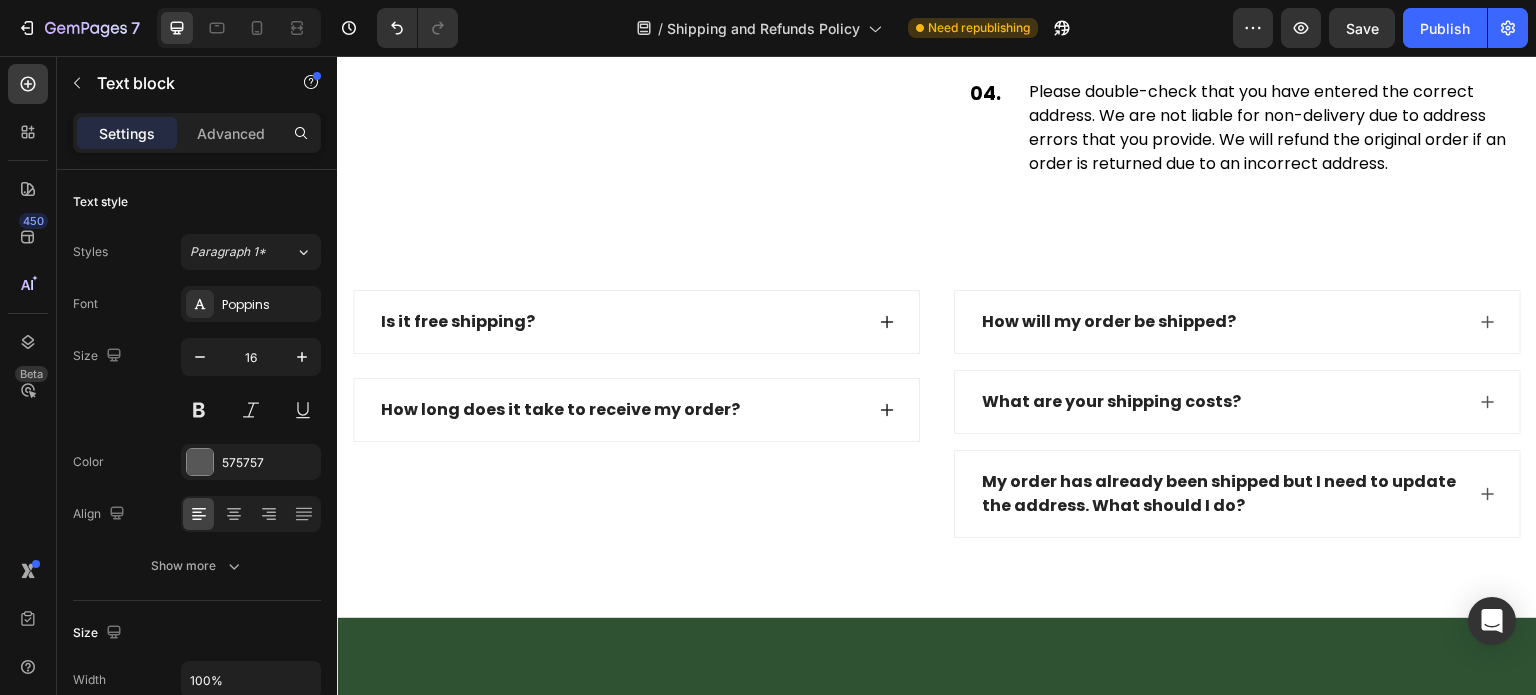 scroll, scrollTop: 4000, scrollLeft: 0, axis: vertical 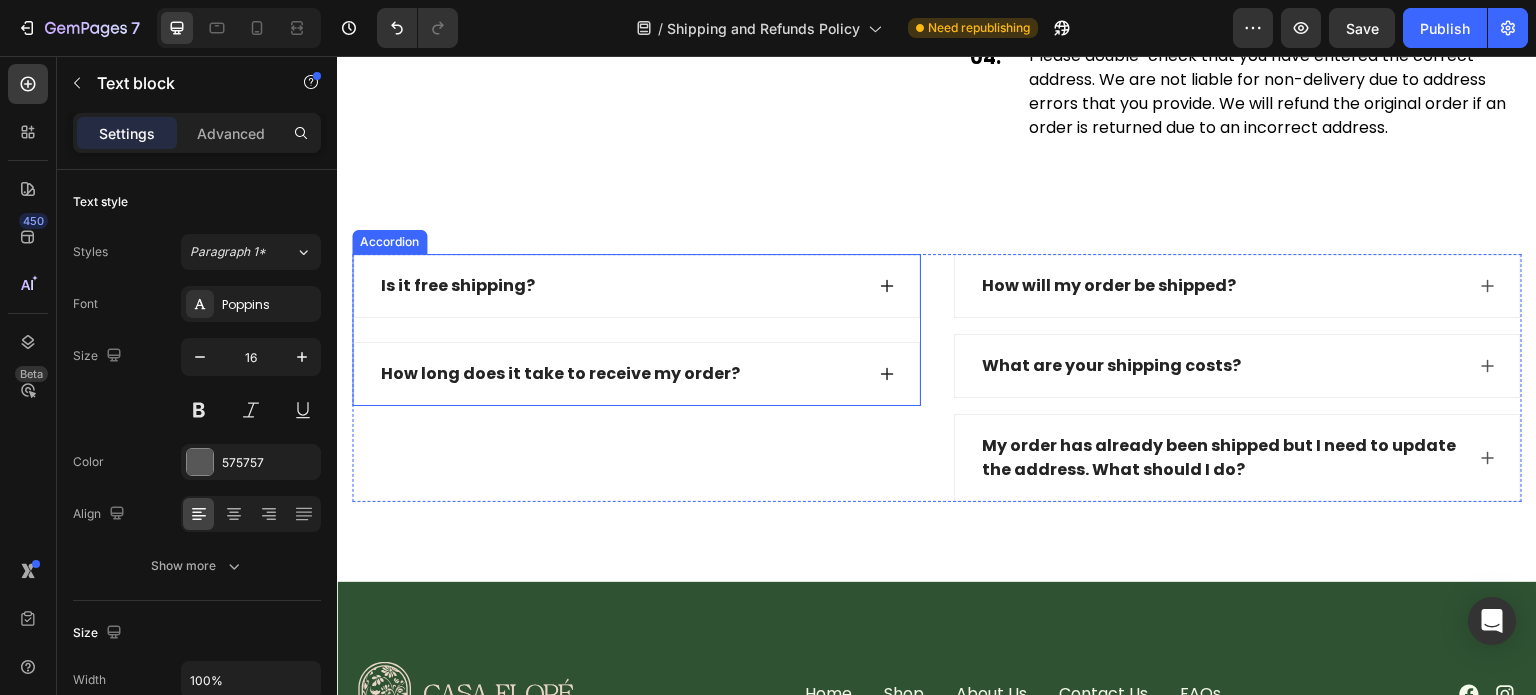 click 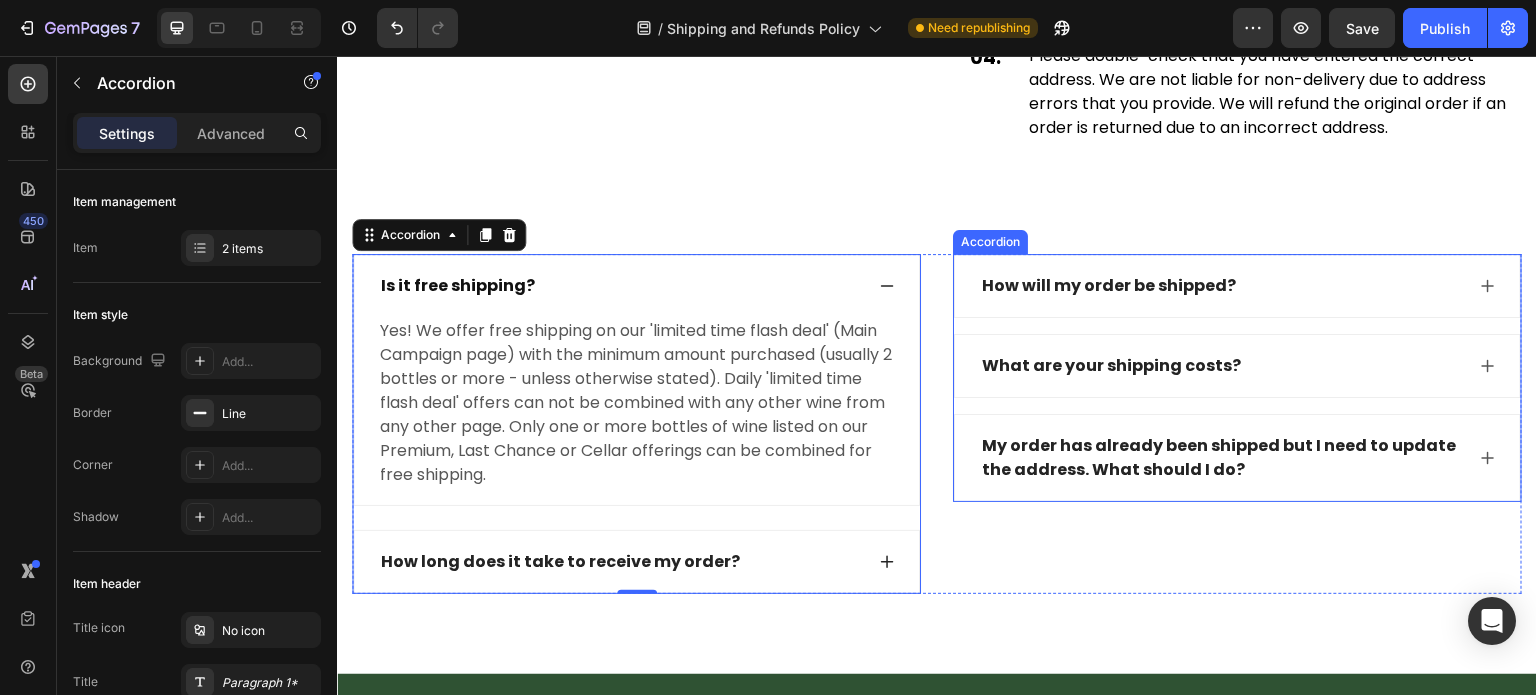 click 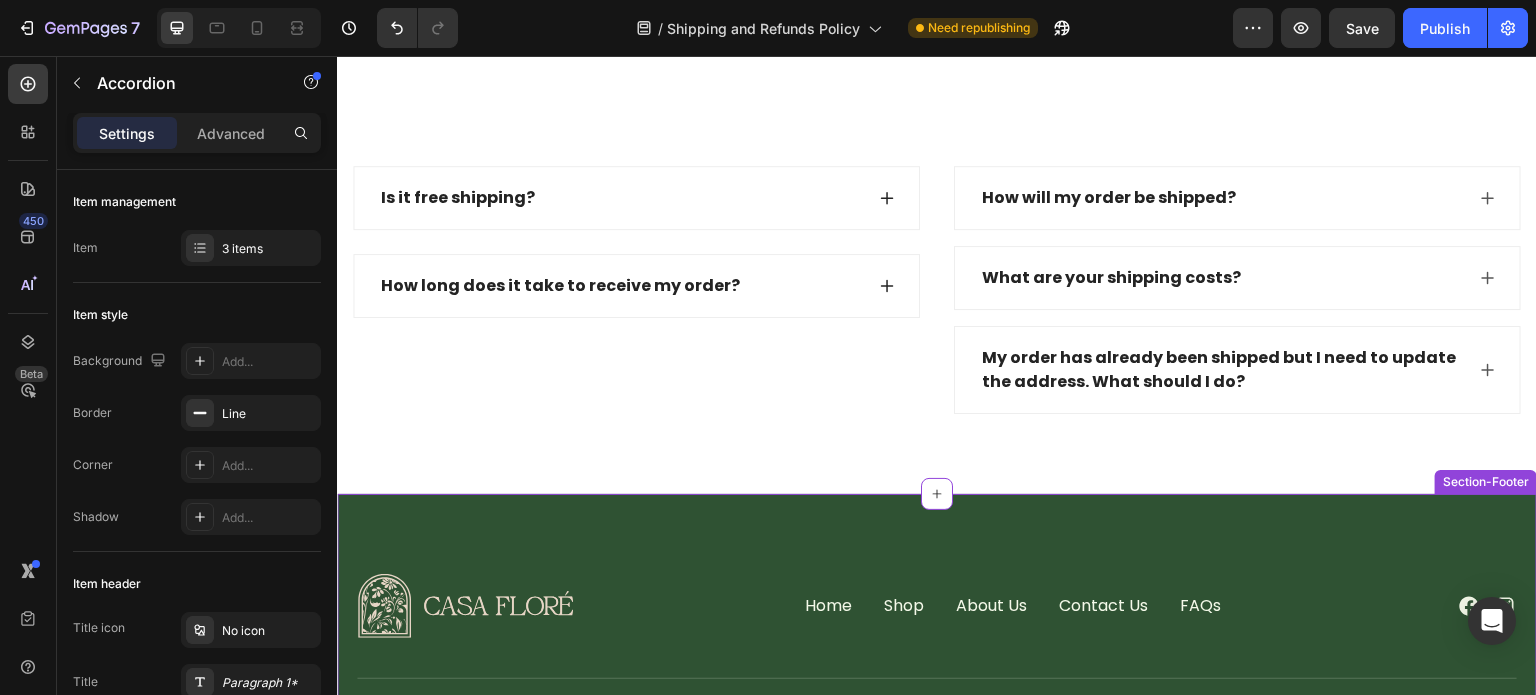 scroll, scrollTop: 4000, scrollLeft: 0, axis: vertical 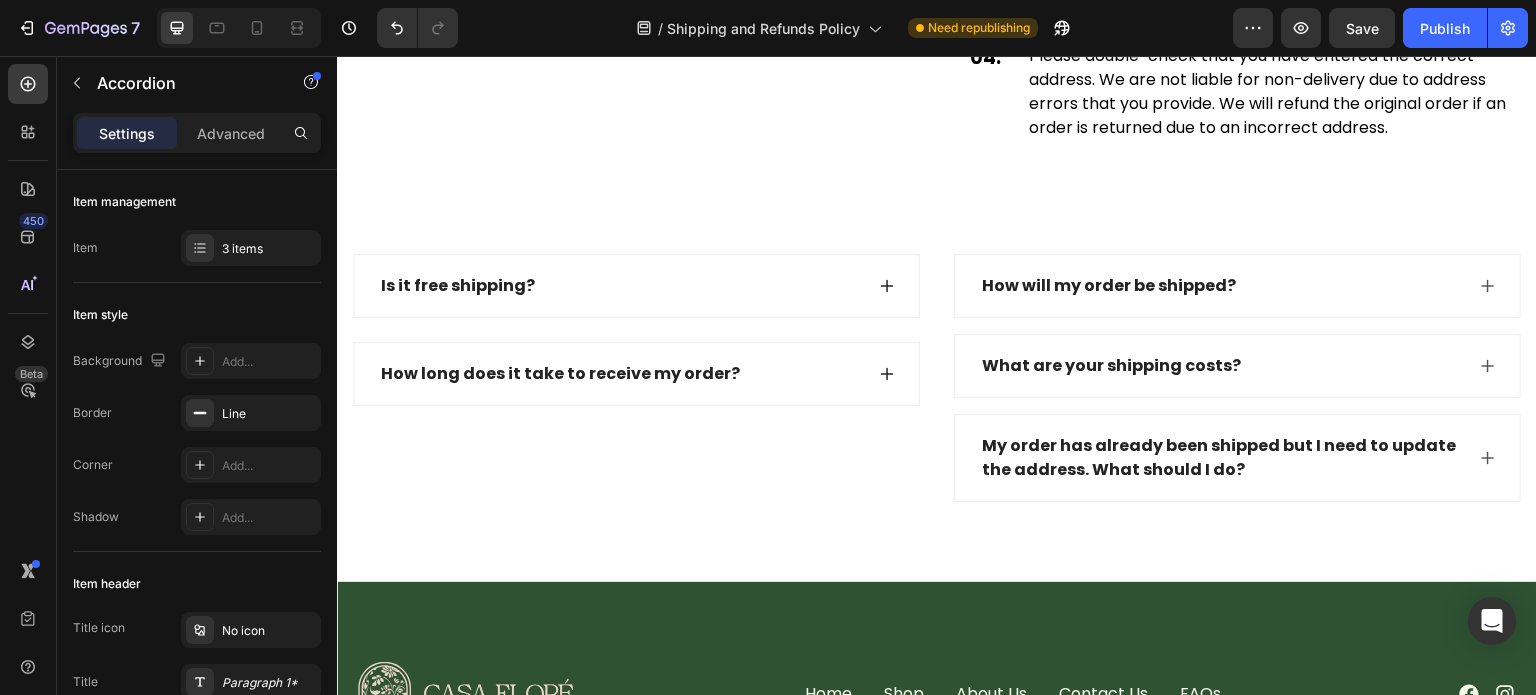 click 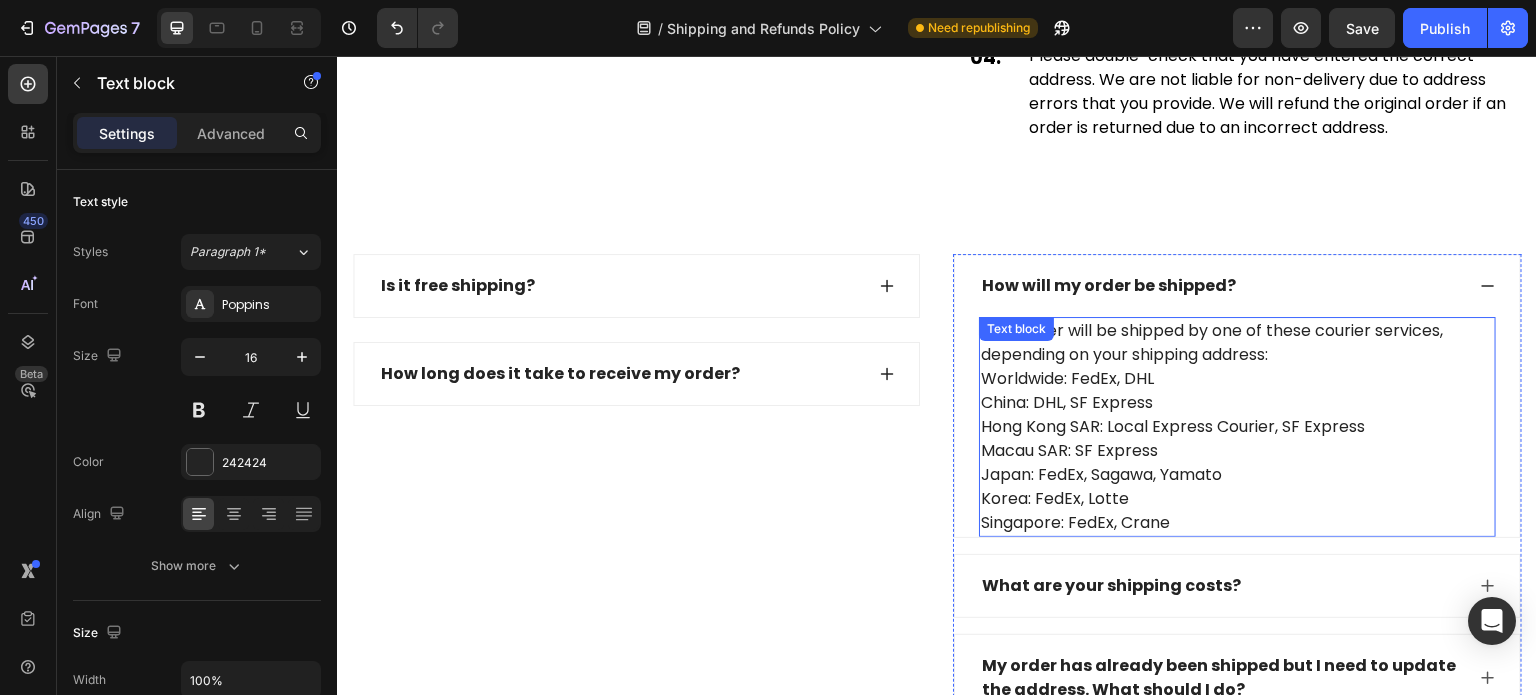 click on "Your order will be shipped by one of these courier services, depending on your shipping address: Worldwide: FedEx, DHL China: DHL, SF Express Hong Kong SAR: Local Express Courier, SF Express Macau SAR: SF Express Japan: FedEx, Sagawa, Yamato Korea: FedEx, Lotte Singapore: FedEx, Crane" at bounding box center [1237, 427] 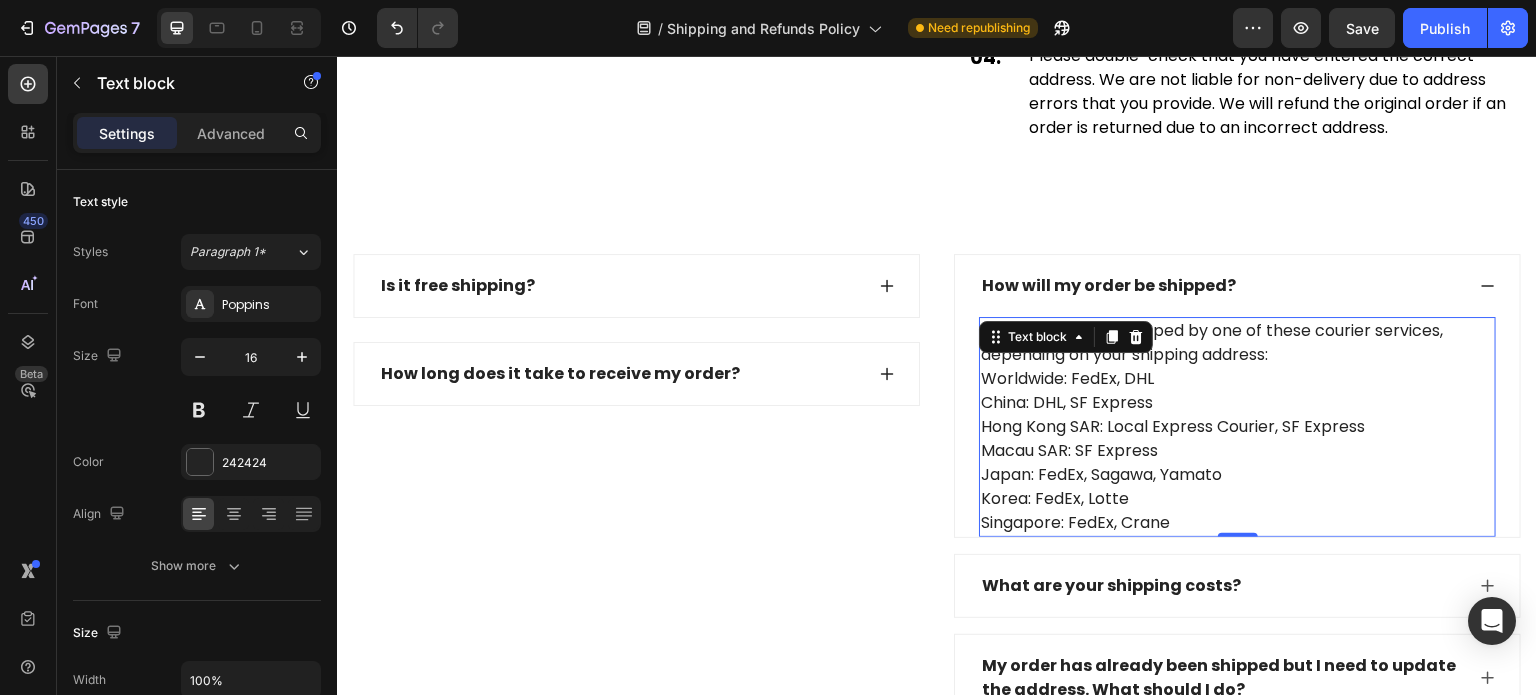 click on "Your order will be shipped by one of these courier services, depending on your shipping address: Worldwide: FedEx, DHL China: DHL, SF Express Hong Kong SAR: Local Express Courier, SF Express Macau SAR: SF Express Japan: FedEx, Sagawa, Yamato Korea: FedEx, Lotte Singapore: FedEx, Crane" at bounding box center [1237, 427] 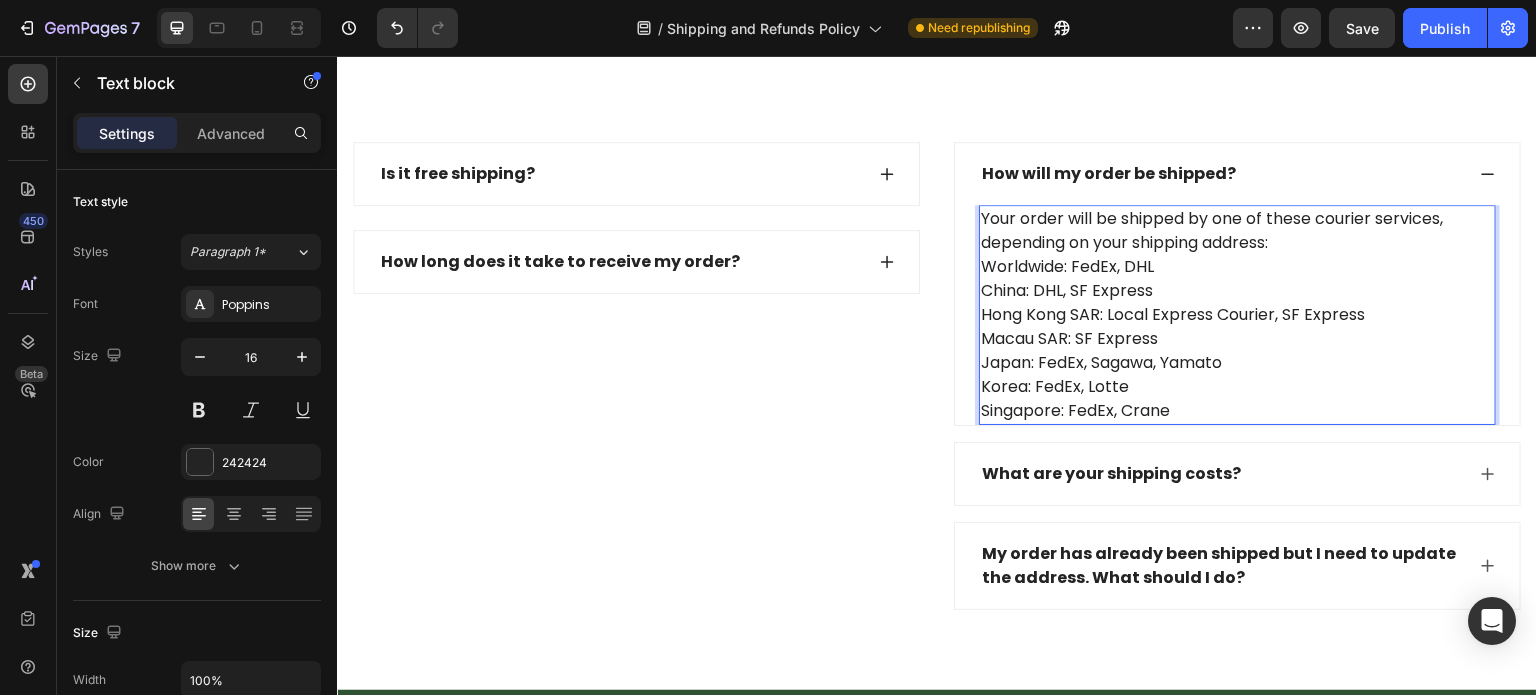 scroll, scrollTop: 4300, scrollLeft: 0, axis: vertical 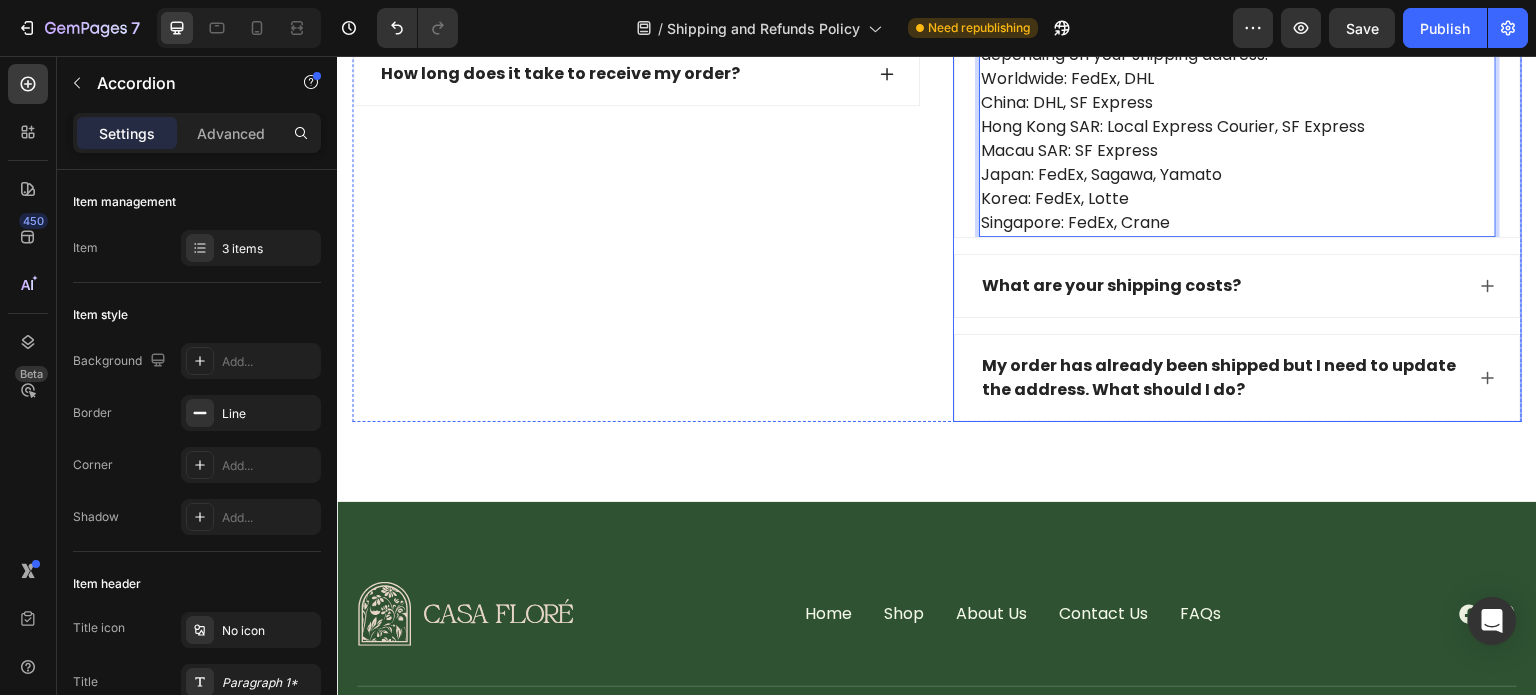 click 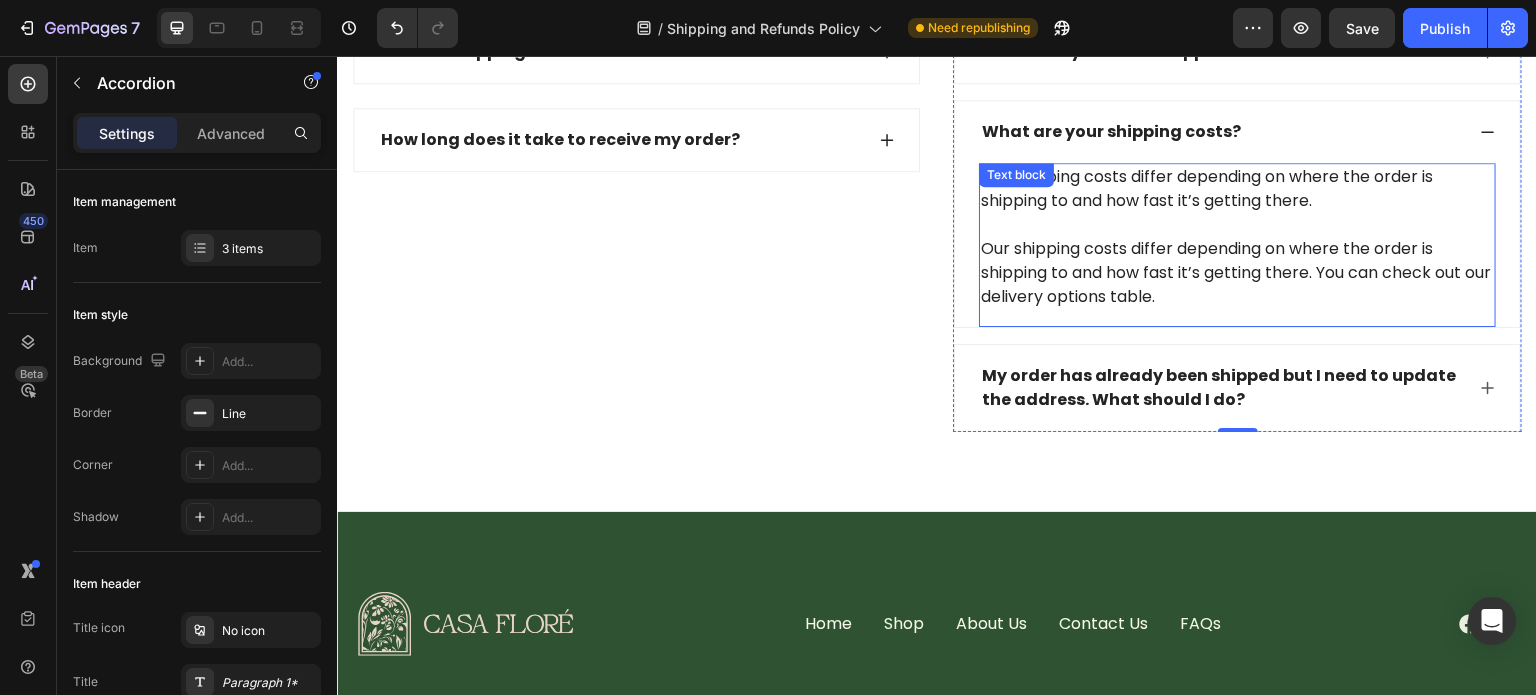 scroll, scrollTop: 4200, scrollLeft: 0, axis: vertical 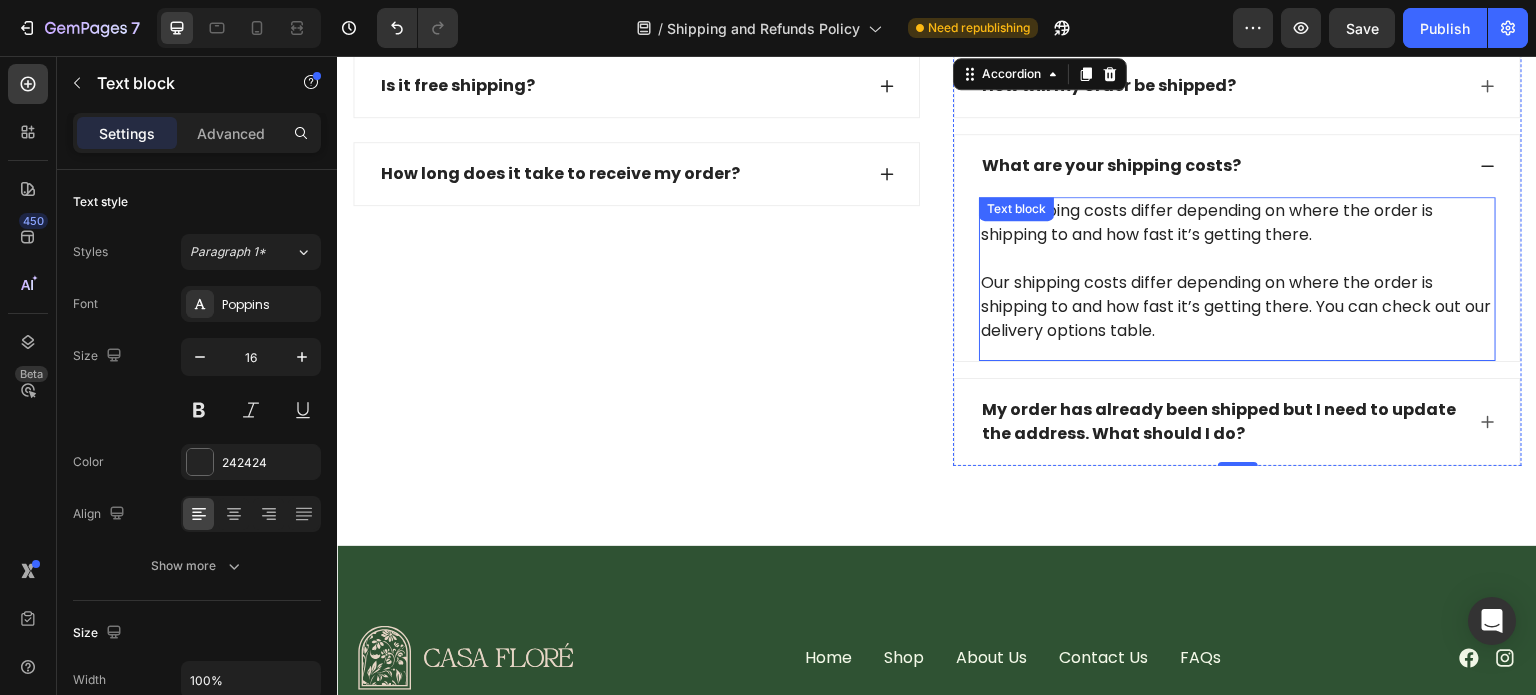 click on "Our shipping costs differ depending on where the order is shipping to and how fast it’s getting there. Our shipping costs differ depending on where the order is shipping to and how fast it’s getting there. You can check out our  delivery options table." at bounding box center (1237, 271) 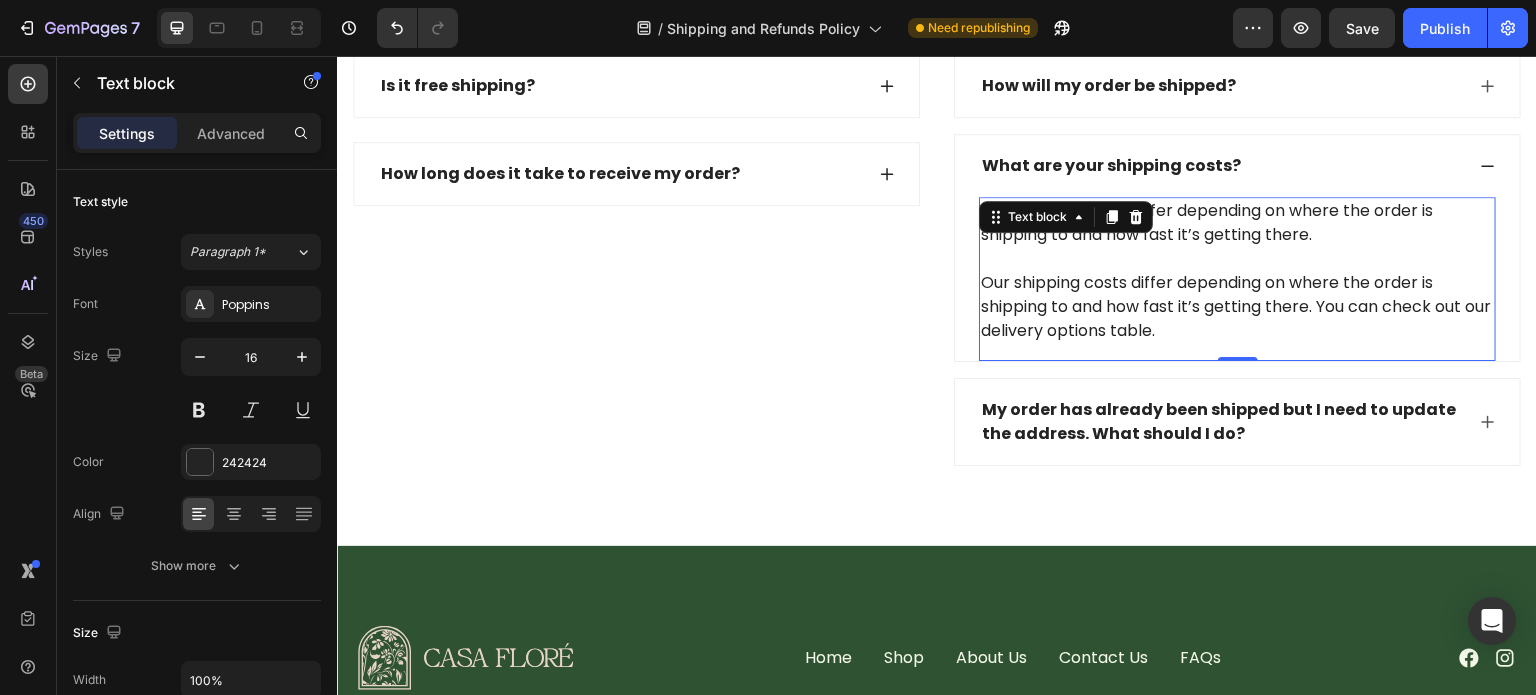 click on "Our shipping costs differ depending on where the order is shipping to and how fast it’s getting there. Our shipping costs differ depending on where the order is shipping to and how fast it’s getting there. You can check out our  delivery options table. Text block   0" at bounding box center (1237, 279) 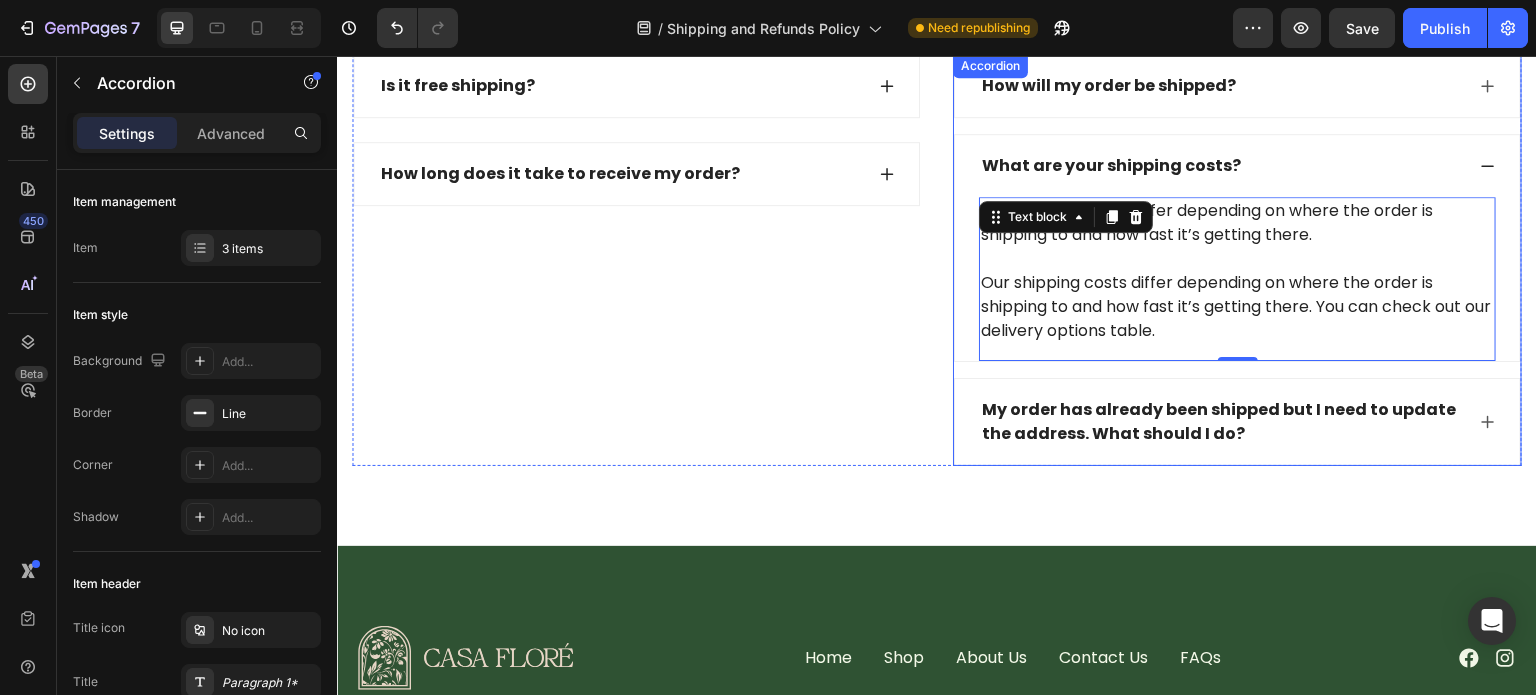click on "My order has already been shipped but I need to update the address. What should I do?" at bounding box center (1221, 422) 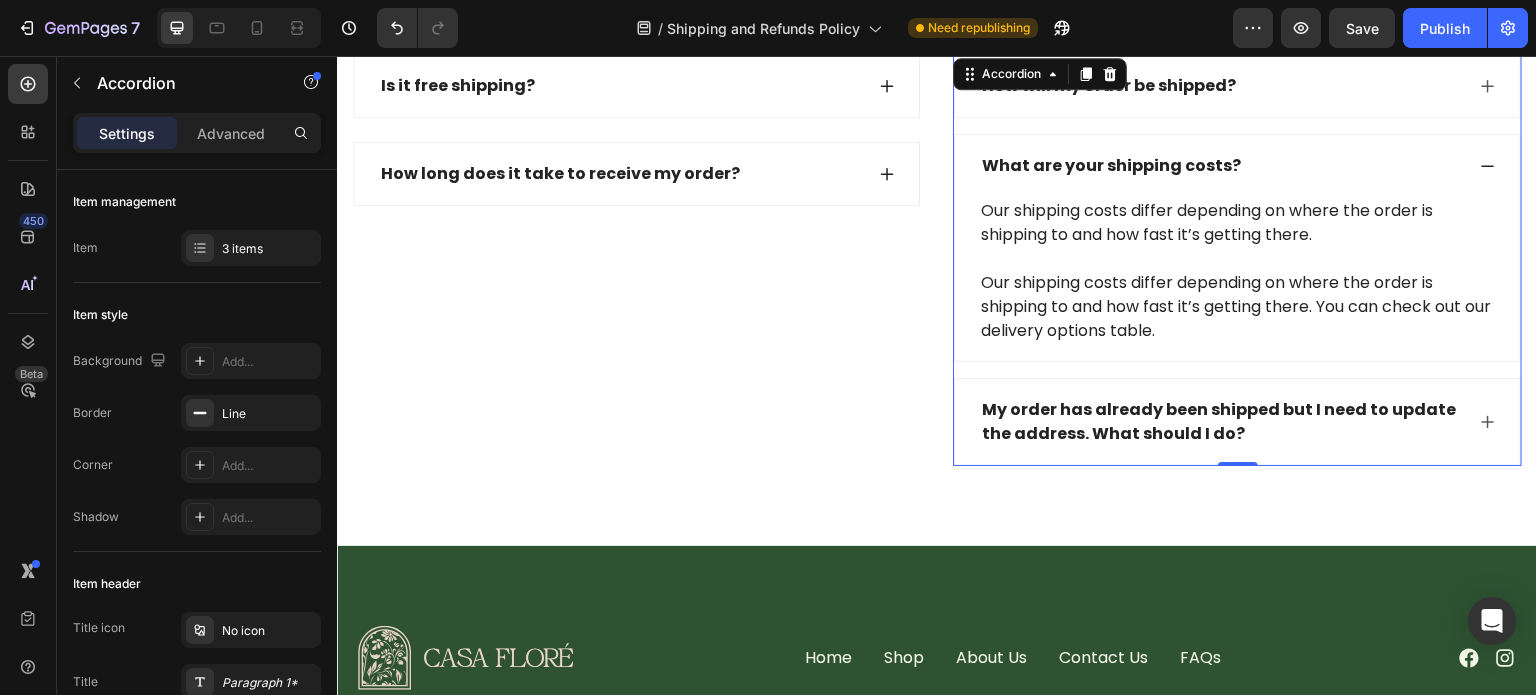 click 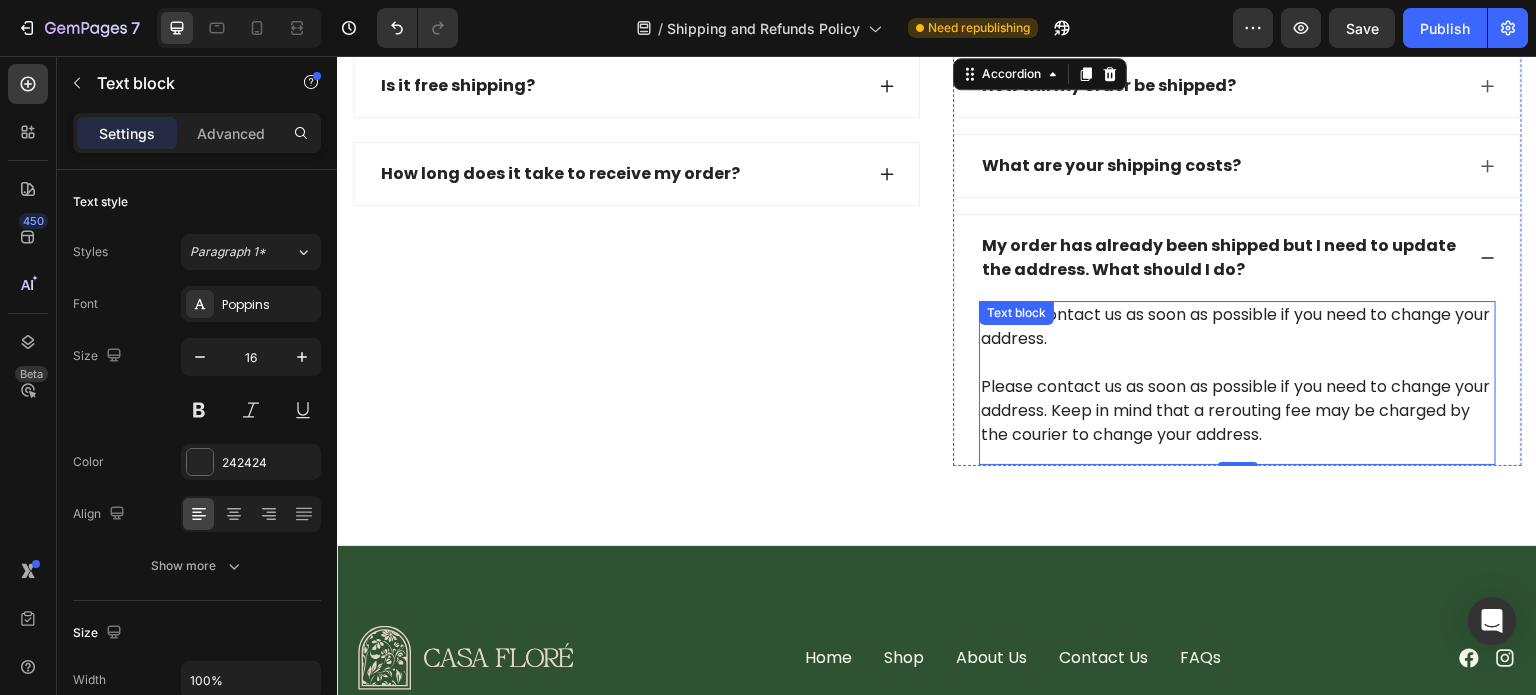 click on "Please contact us as soon as possible if you need to change your address. Please contact us as soon as possible if you need to change your address. Keep in mind that a rerouting fee may be charged by the courier to change your address." at bounding box center [1237, 375] 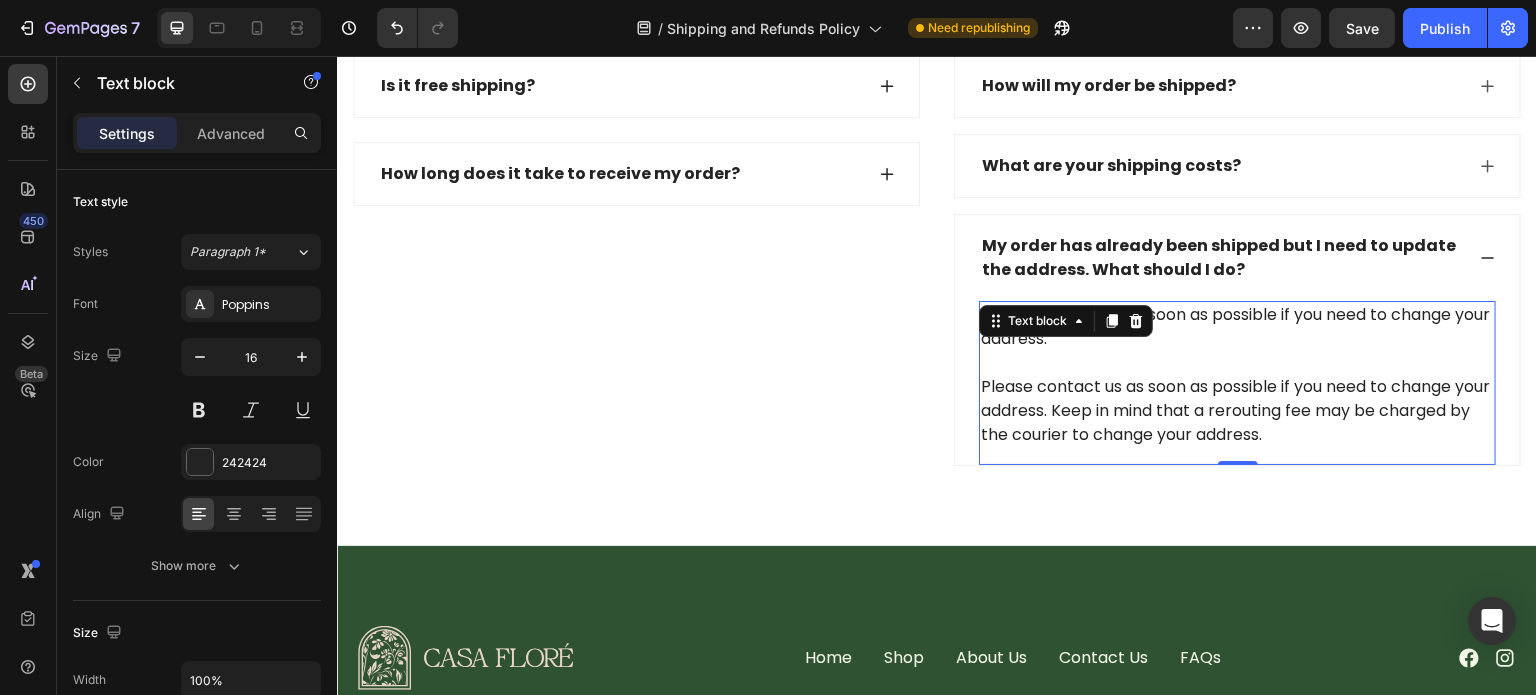 click on "Please contact us as soon as possible if you need to change your address. Please contact us as soon as possible if you need to change your address. Keep in mind that a rerouting fee may be charged by the courier to change your address." at bounding box center [1237, 375] 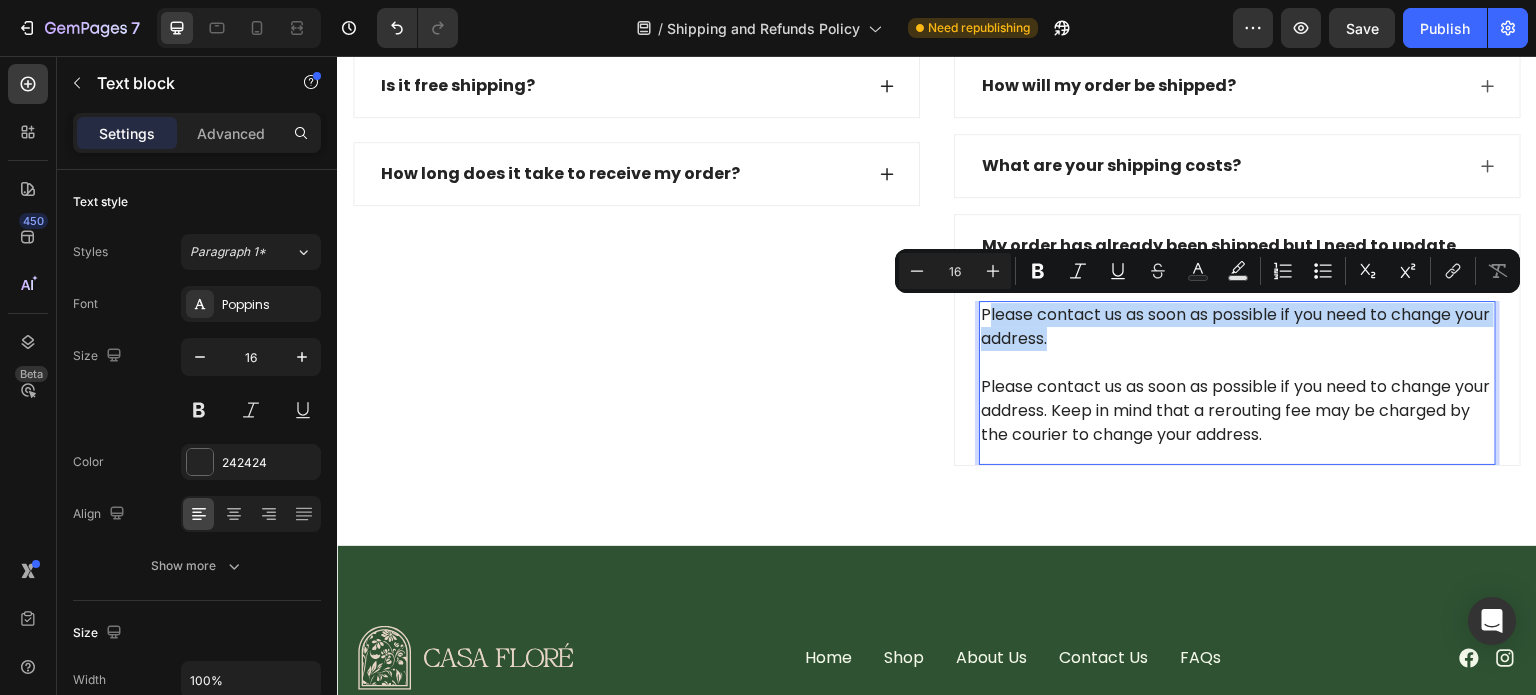 drag, startPoint x: 1106, startPoint y: 344, endPoint x: 982, endPoint y: 313, distance: 127.81628 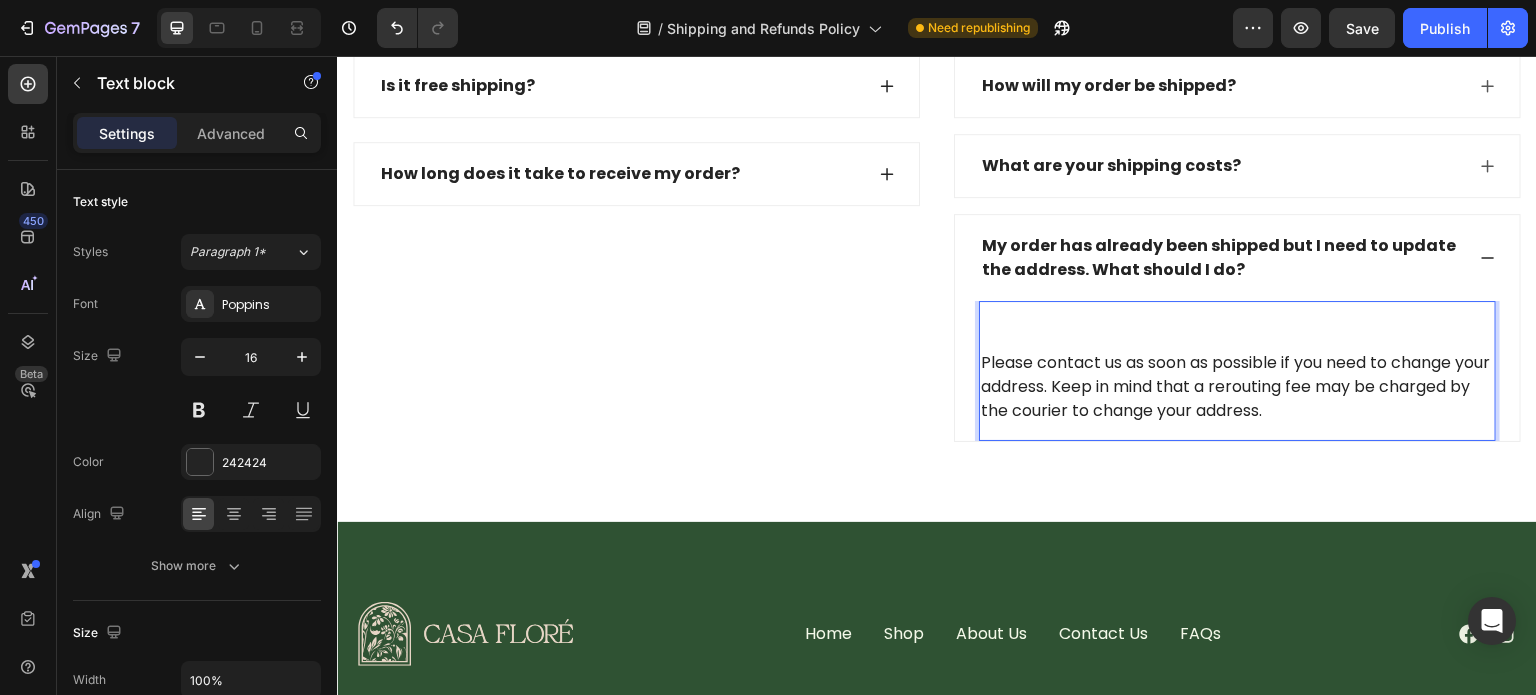 click on "⁠⁠⁠⁠⁠⁠⁠ Please contact us as soon as possible if you need to change your address. Keep in mind that a rerouting fee may be charged by the courier to change your address." at bounding box center (1237, 363) 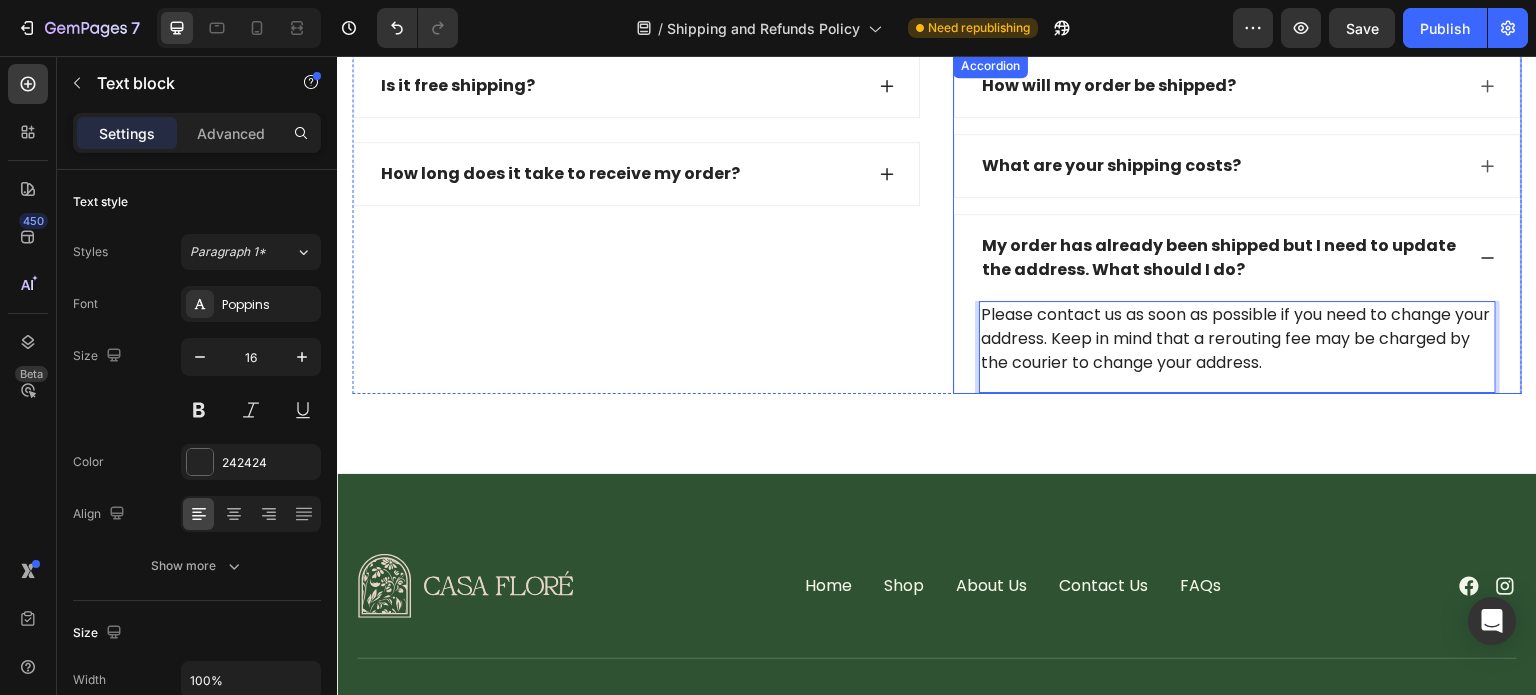 click 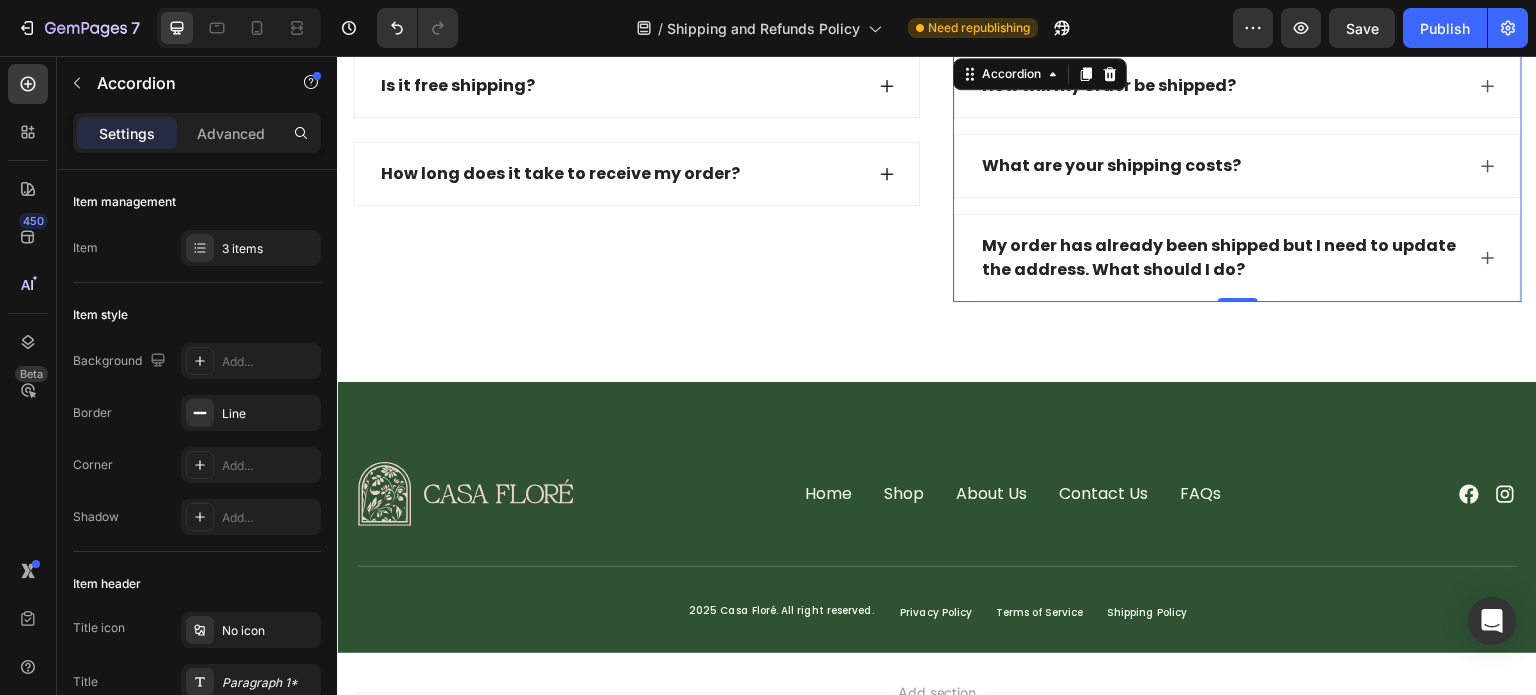 click 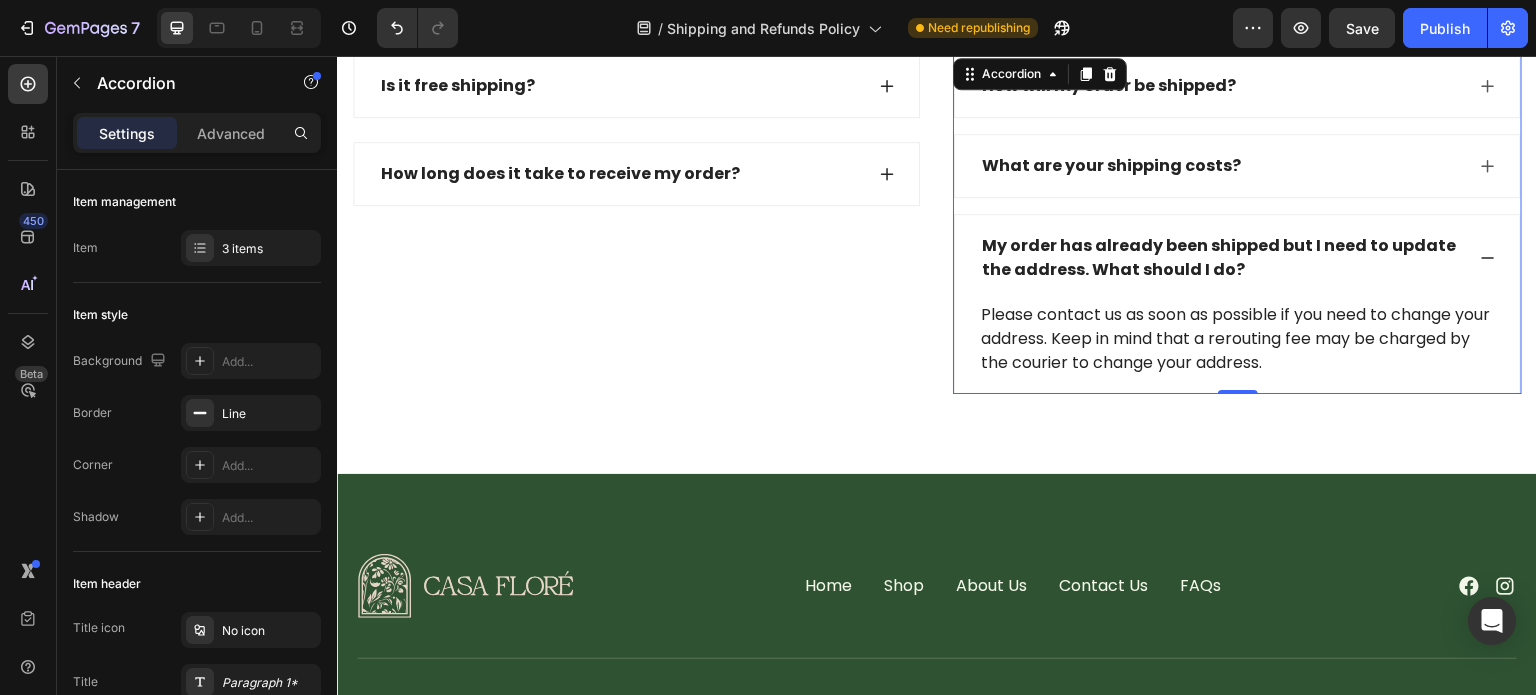 click 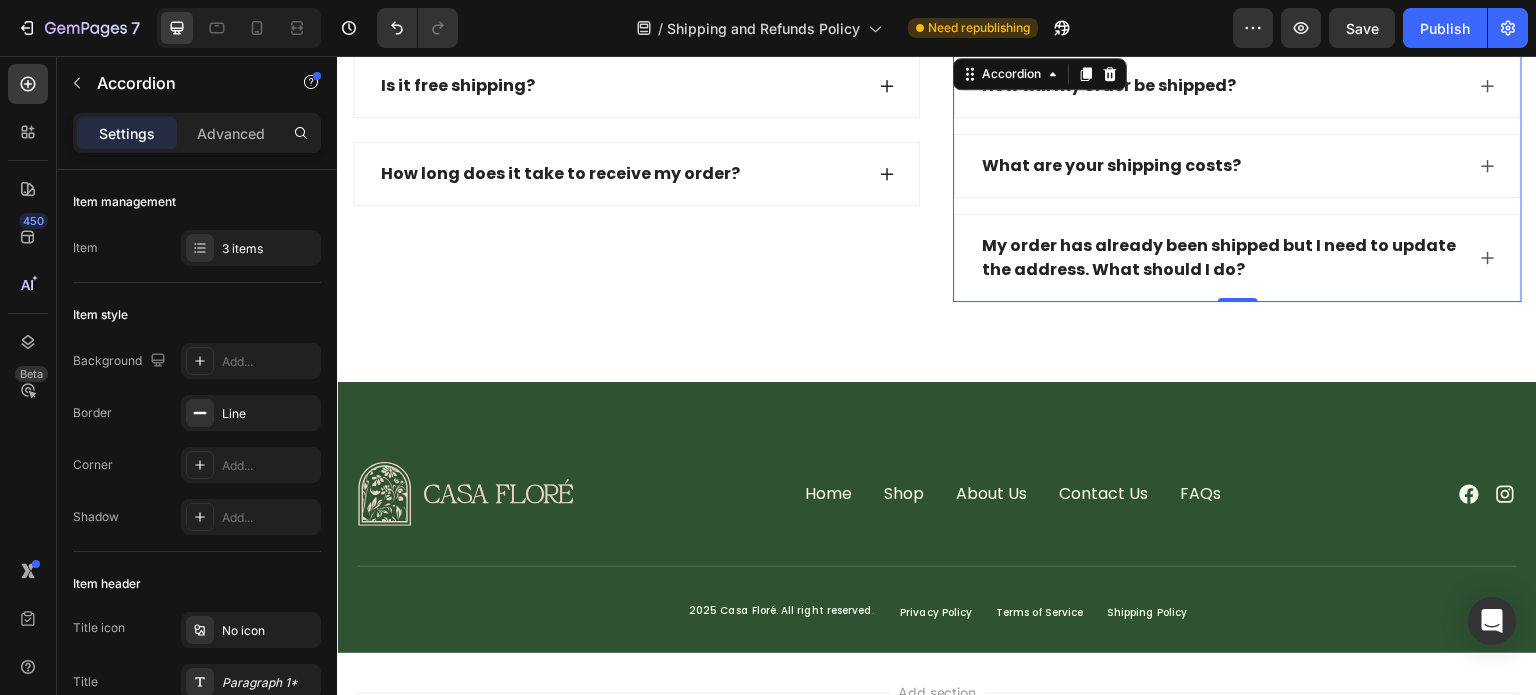drag, startPoint x: 1464, startPoint y: 163, endPoint x: 1477, endPoint y: 161, distance: 13.152946 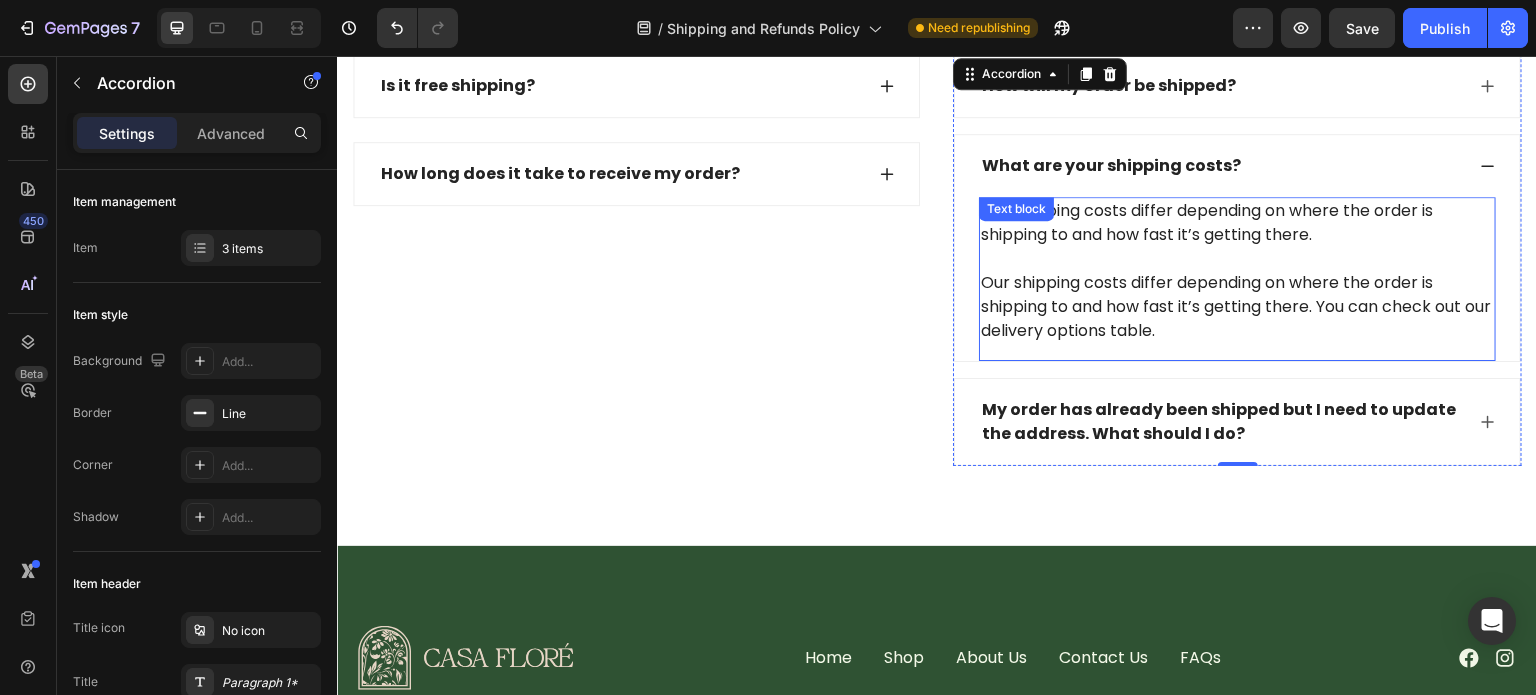 click on "Our shipping costs differ depending on where the order is shipping to and how fast it’s getting there. Our shipping costs differ depending on where the order is shipping to and how fast it’s getting there. You can check out our  delivery options table." at bounding box center (1237, 271) 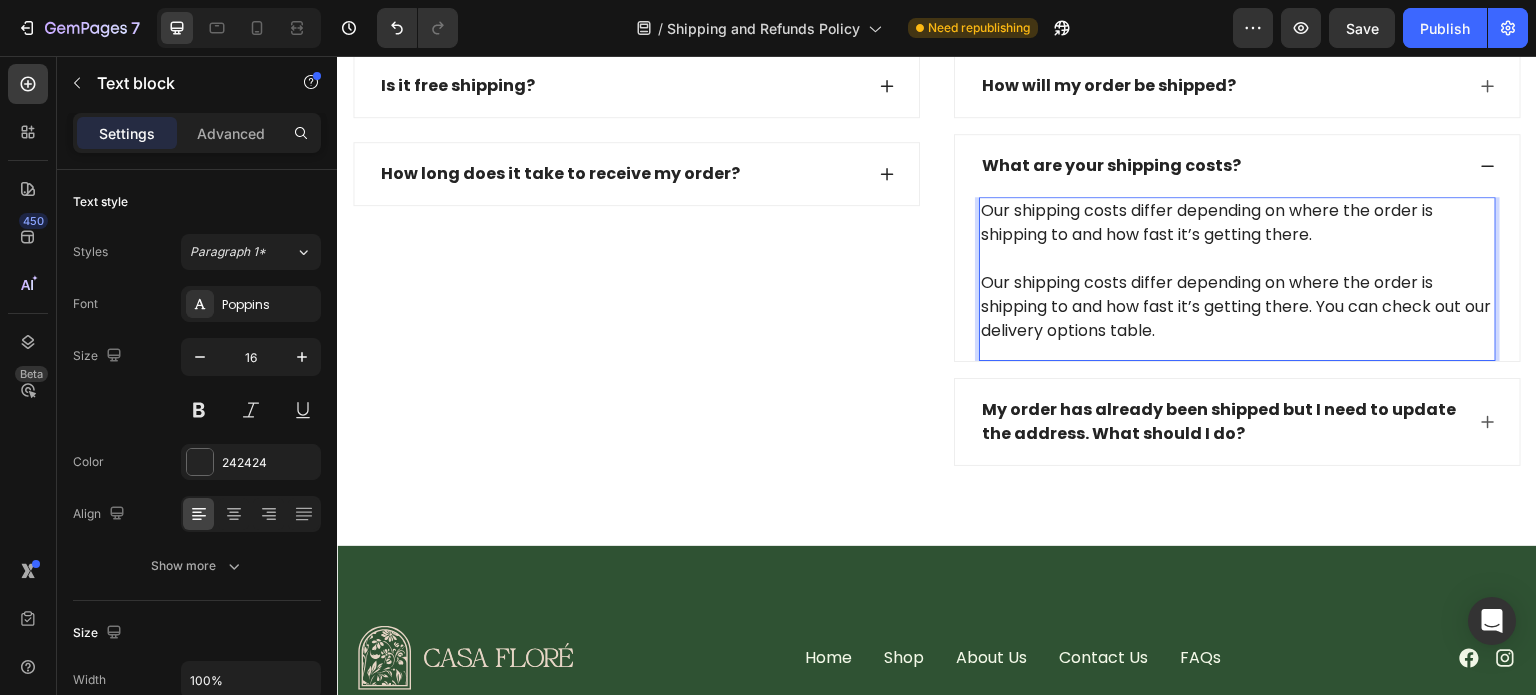click on "Our shipping costs differ depending on where the order is shipping to and how fast it’s getting there. Our shipping costs differ depending on where the order is shipping to and how fast it’s getting there. You can check out our  delivery options table." at bounding box center (1237, 271) 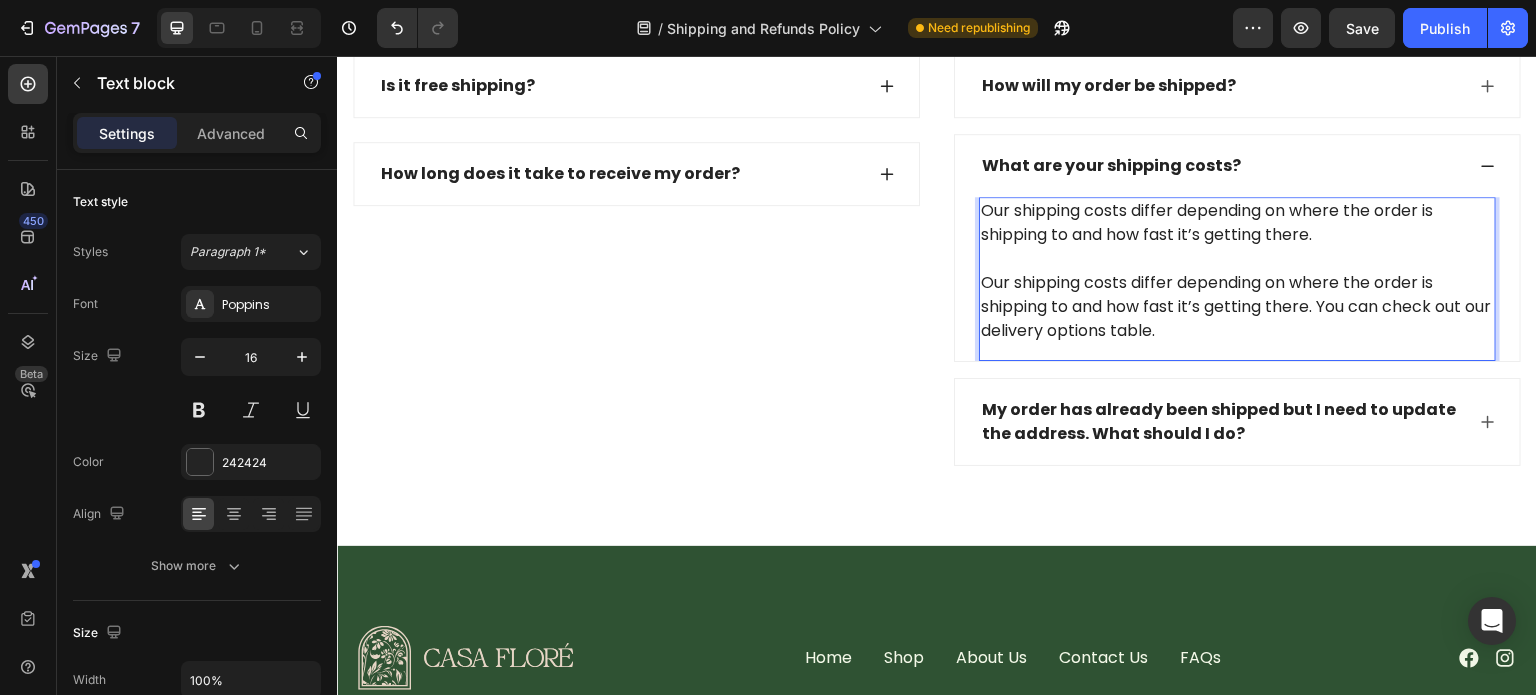 click on "Our shipping costs differ depending on where the order is shipping to and how fast it’s getting there. Our shipping costs differ depending on where the order is shipping to and how fast it’s getting there. You can check out our  delivery options table." at bounding box center (1237, 271) 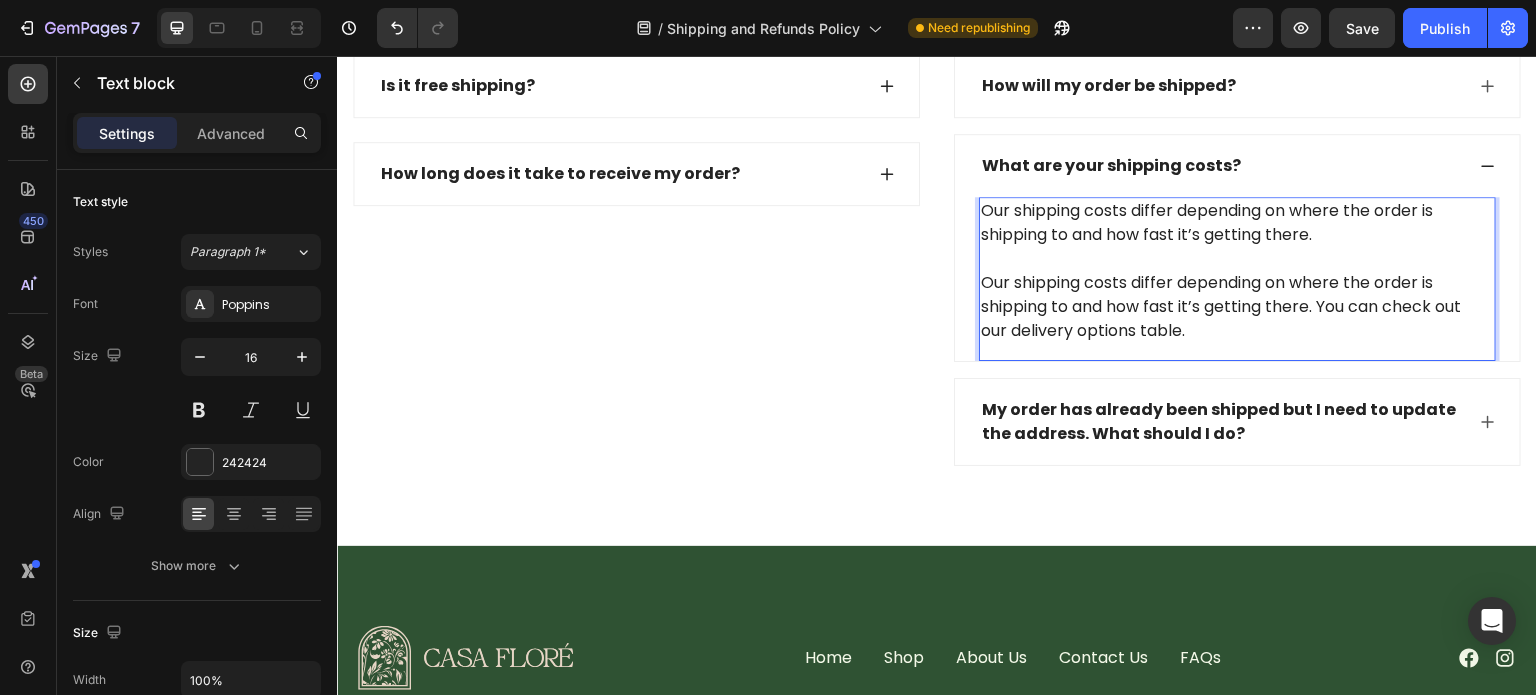 click on "Our shipping costs differ depending on where the order is shipping to and how fast it’s getting there. Our shipping costs differ depending on where the order is shipping to and how fast it’s getting there. You can check out our delivery options table." at bounding box center [1237, 271] 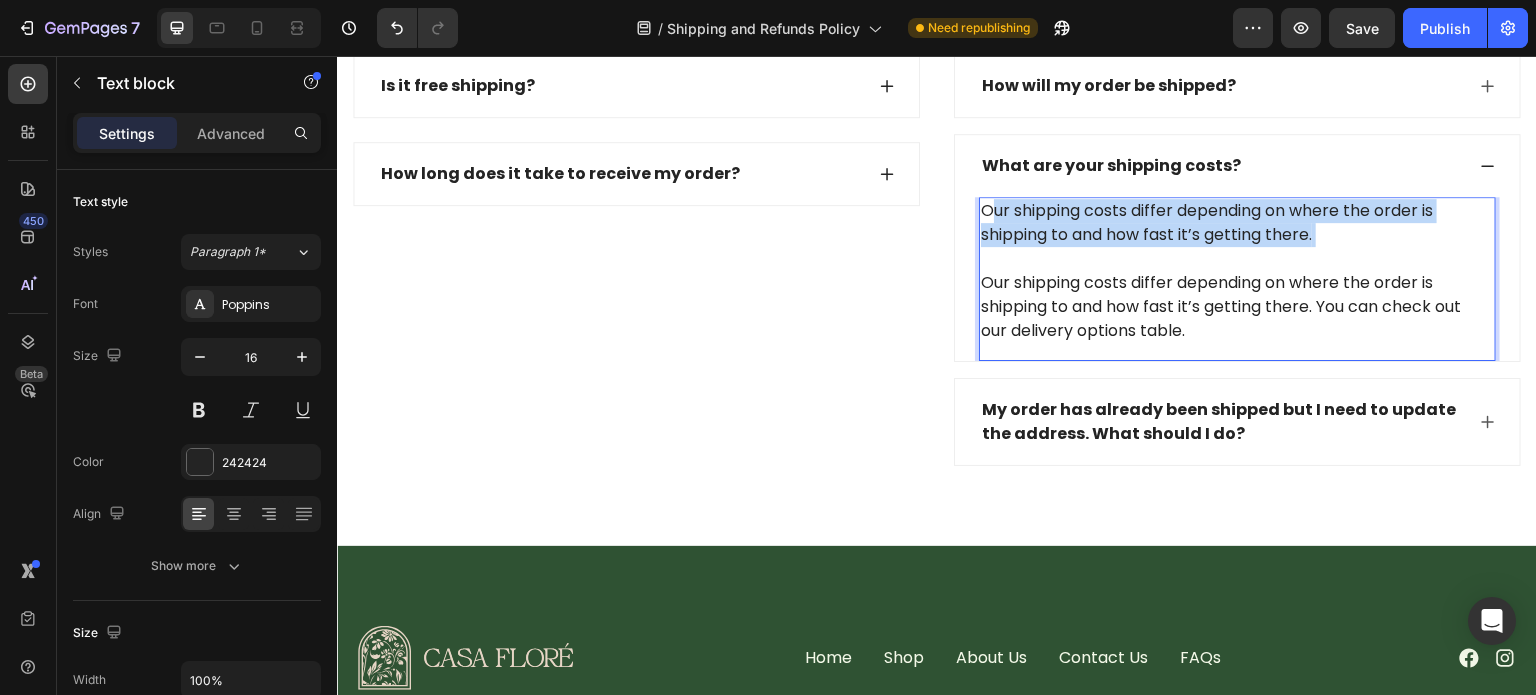 drag, startPoint x: 1387, startPoint y: 246, endPoint x: 984, endPoint y: 205, distance: 405.08023 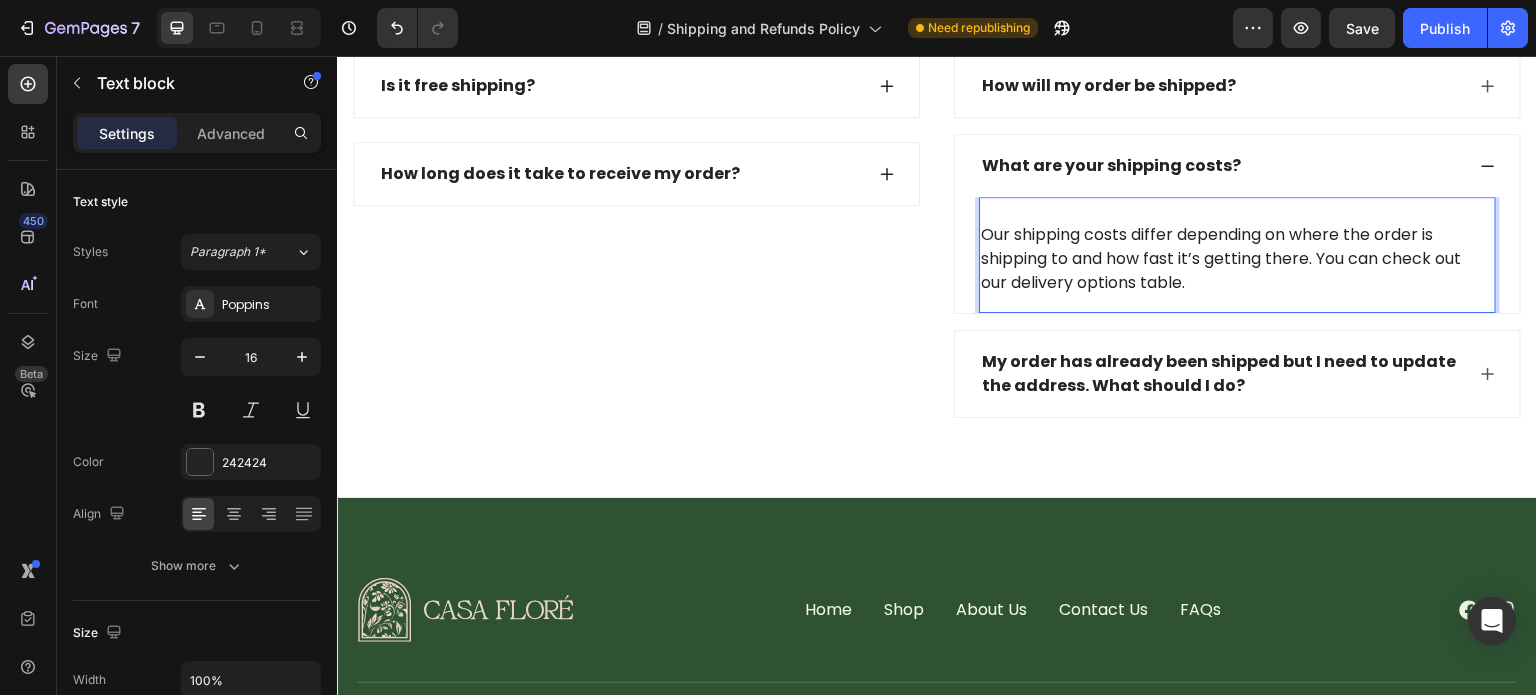 click on "⁠⁠⁠⁠⁠⁠⁠ Our shipping costs differ depending on where the order is shipping to and how fast it’s getting there. You can check out our delivery options table." at bounding box center (1237, 247) 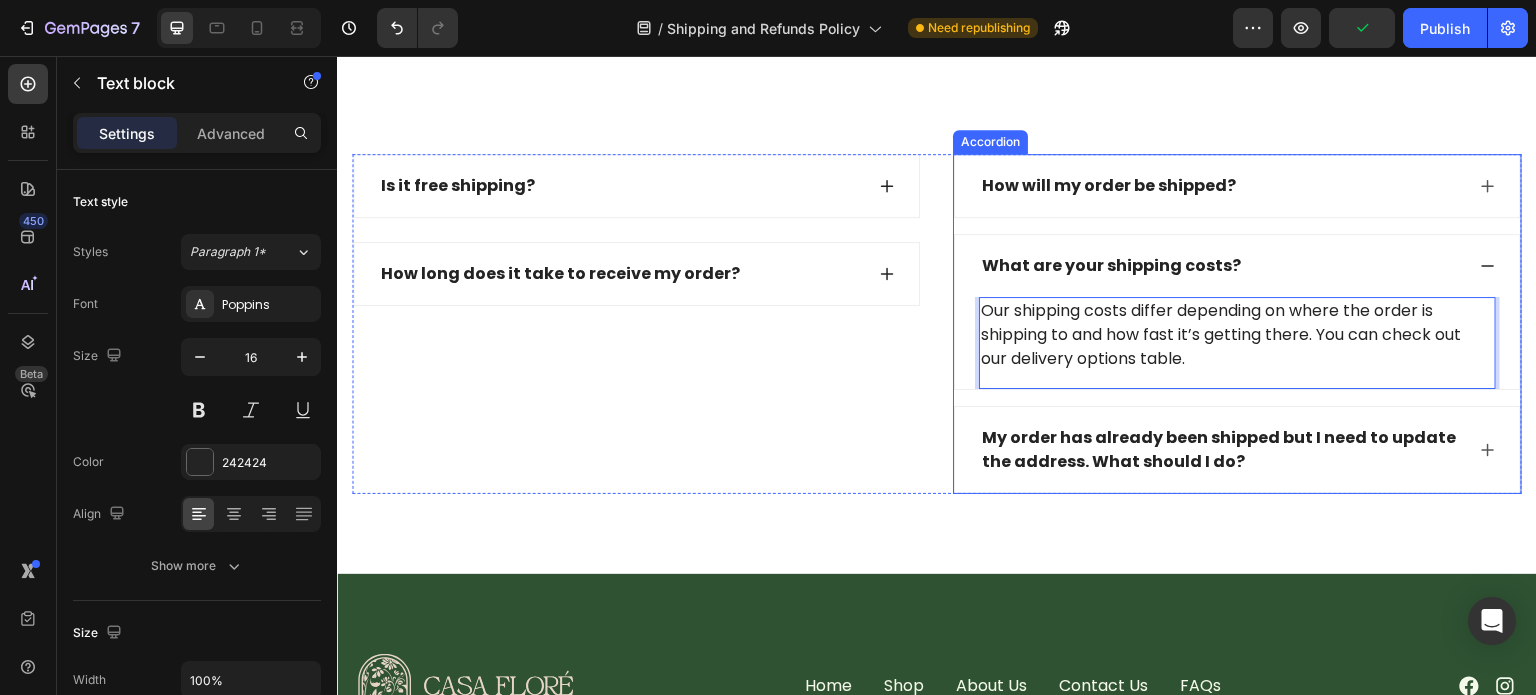 scroll, scrollTop: 3900, scrollLeft: 0, axis: vertical 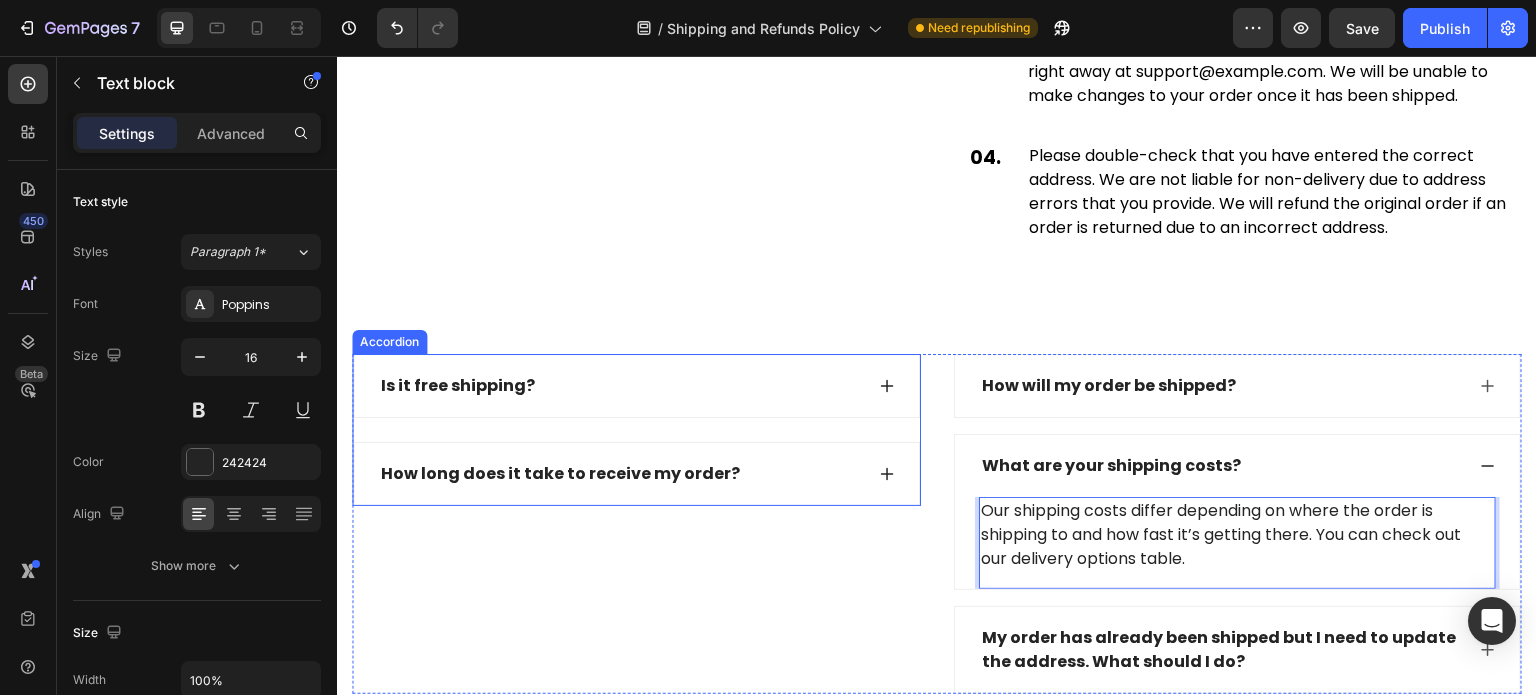 click 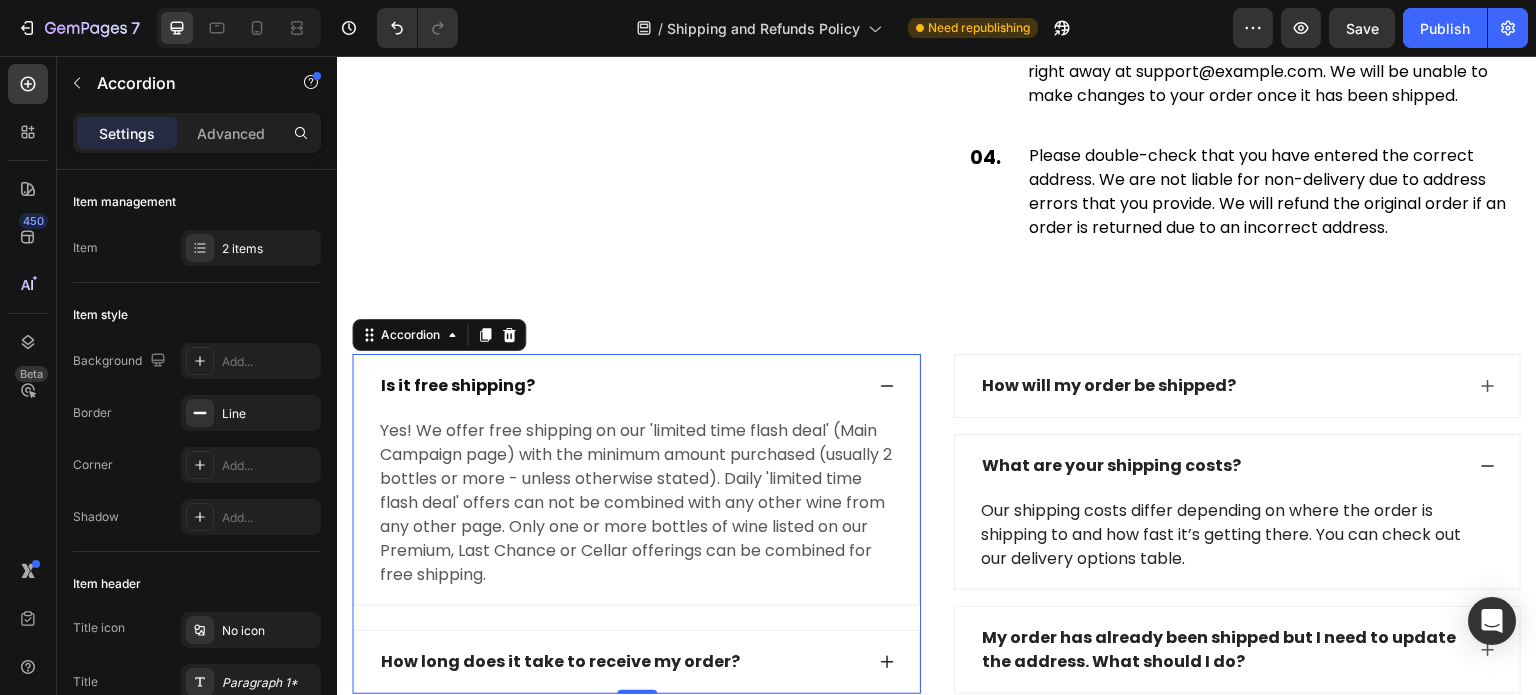 click on "Is it free shipping?" at bounding box center (458, 386) 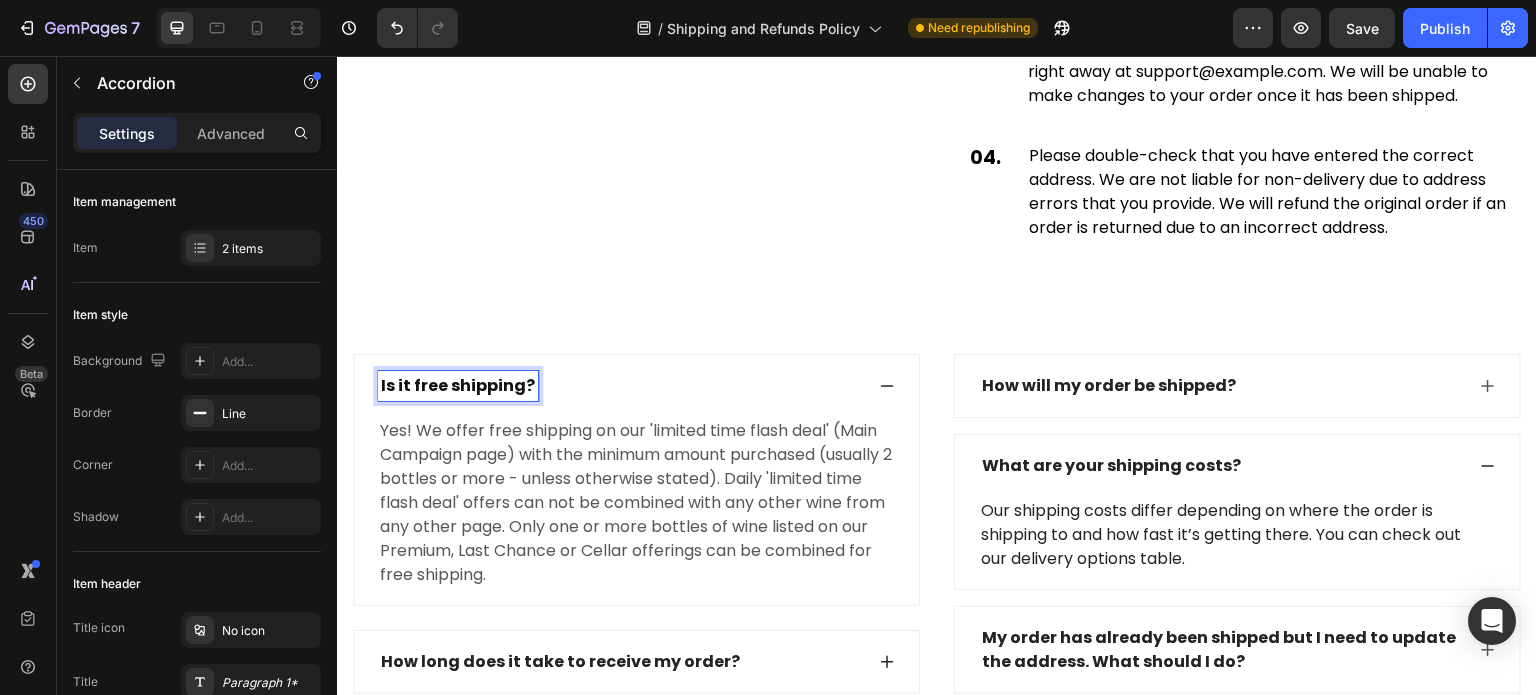 click on "Is it free shipping?" at bounding box center (458, 386) 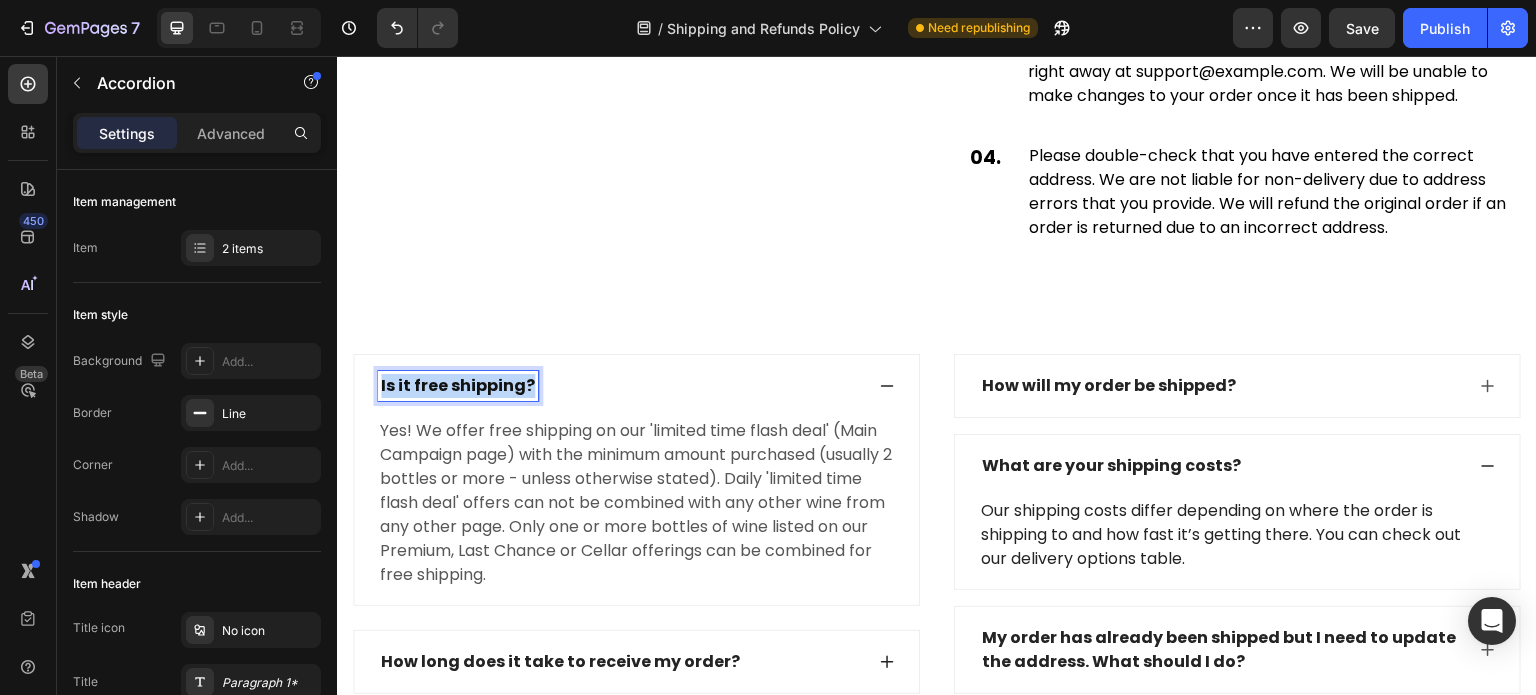 click on "Is it free shipping?" at bounding box center (458, 386) 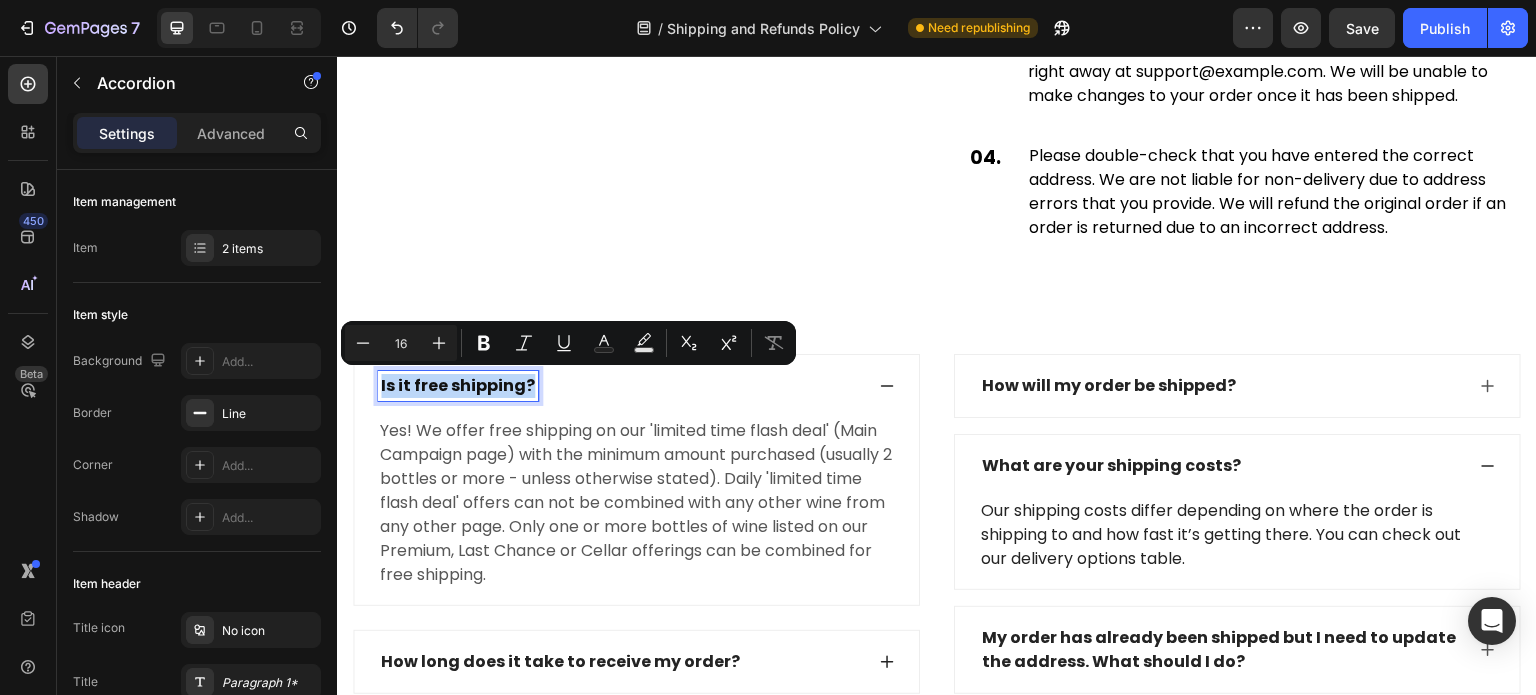 copy on "Is it free shipping?" 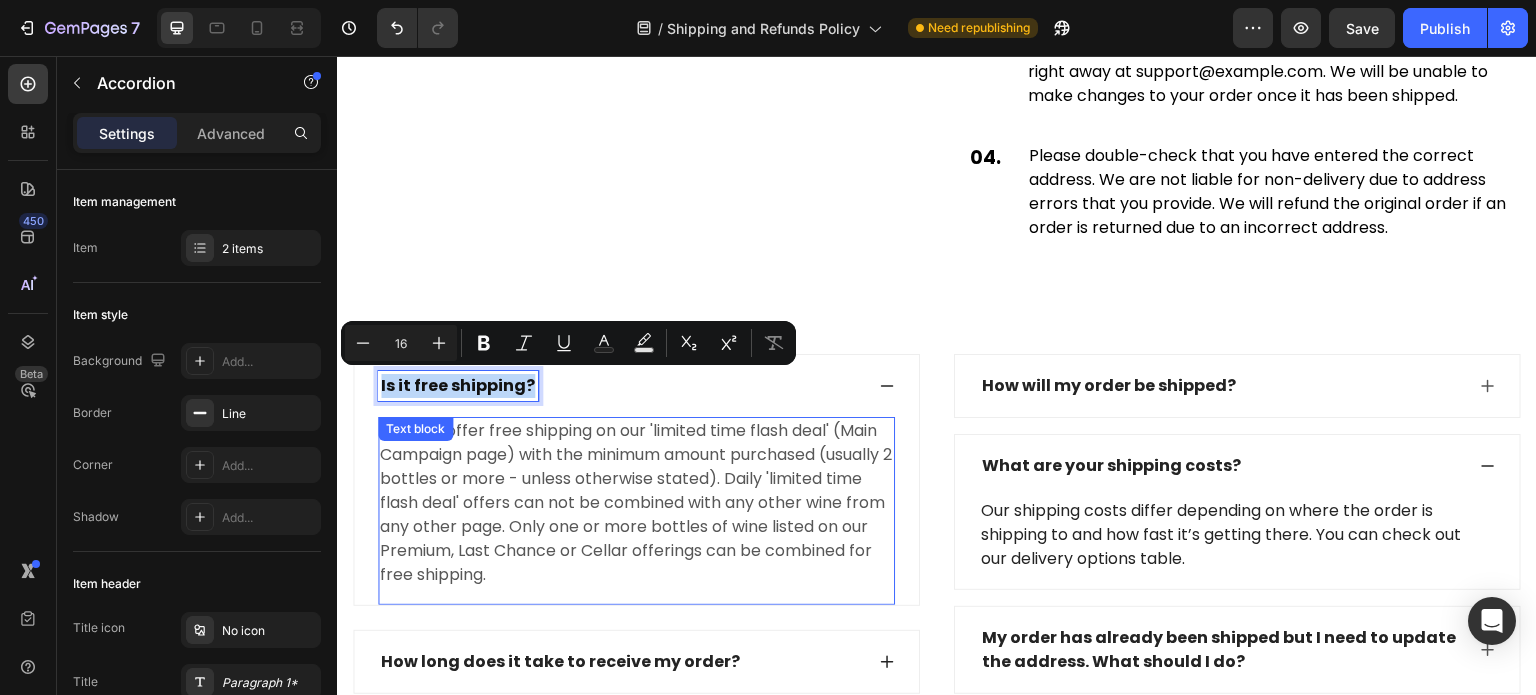 click on "Yes! We offer free shipping on our 'limited time flash deal' (Main Campaign page) with the minimum amount purchased (usually 2 bottles or more - unless otherwise stated). Daily 'limited time flash deal' offers can not be combined with any other wine from any other page. Only one or more bottles of wine listed on our Premium, Last Chance or Cellar offerings can be combined for free shipping." at bounding box center (636, 503) 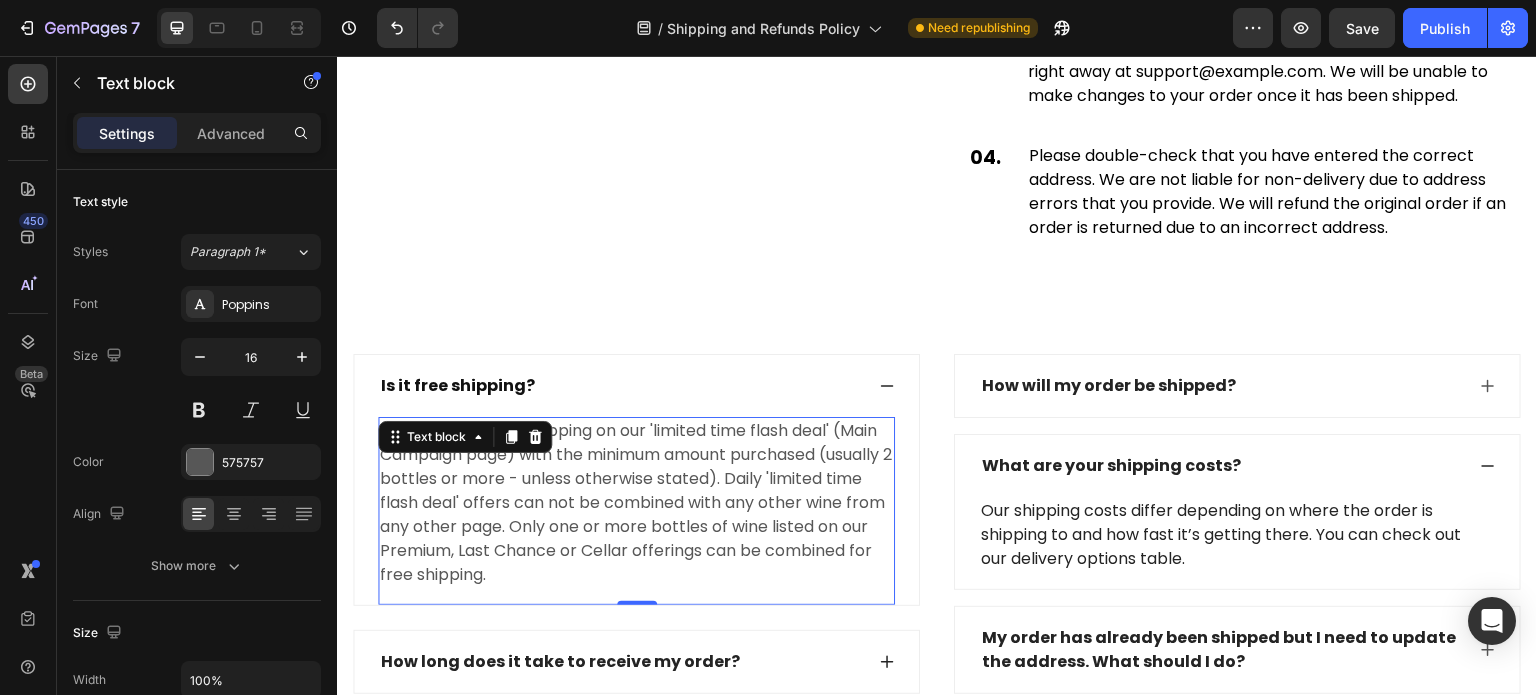 click on "Yes! We offer free shipping on our 'limited time flash deal' (Main Campaign page) with the minimum amount purchased (usually 2 bottles or more - unless otherwise stated). Daily 'limited time flash deal' offers can not be combined with any other wine from any other page. Only one or more bottles of wine listed on our Premium, Last Chance or Cellar offerings can be combined for free shipping." at bounding box center [636, 503] 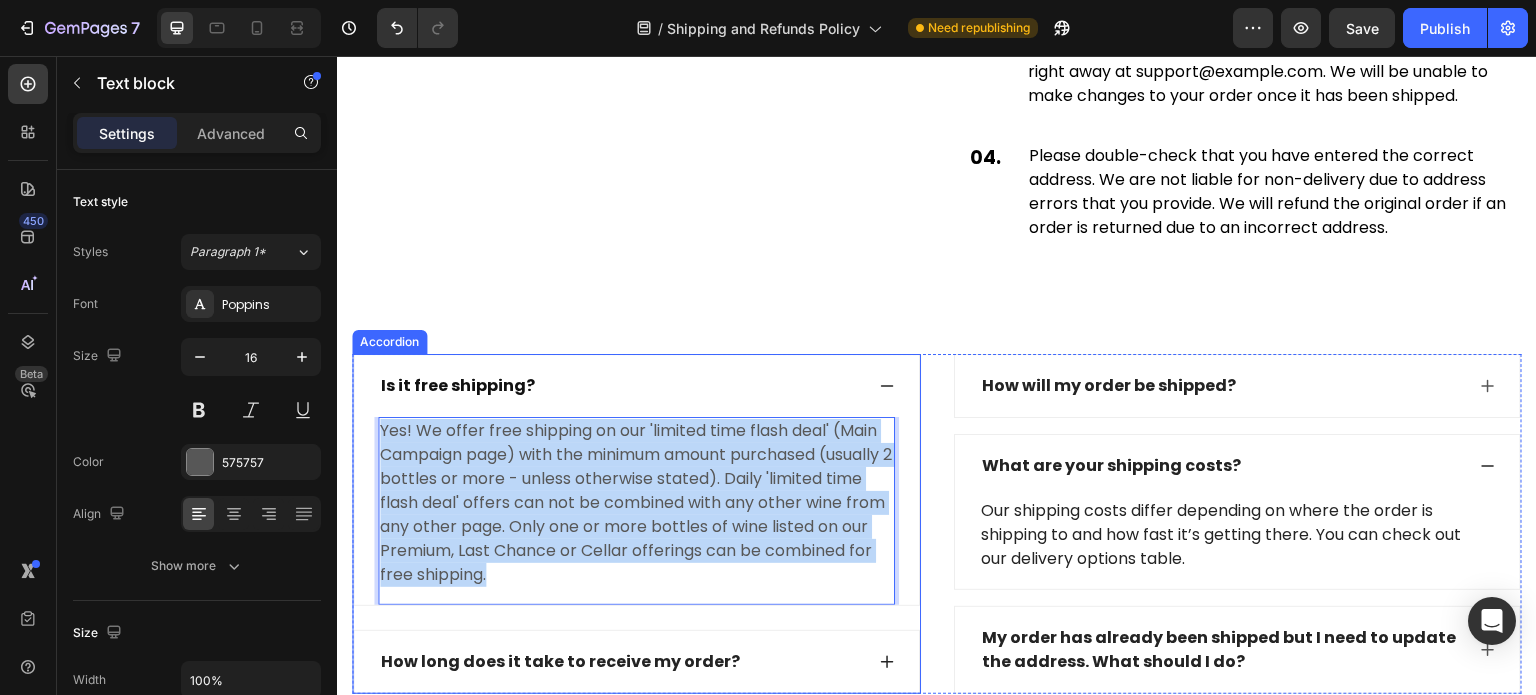 drag, startPoint x: 687, startPoint y: 580, endPoint x: 360, endPoint y: 409, distance: 369.0122 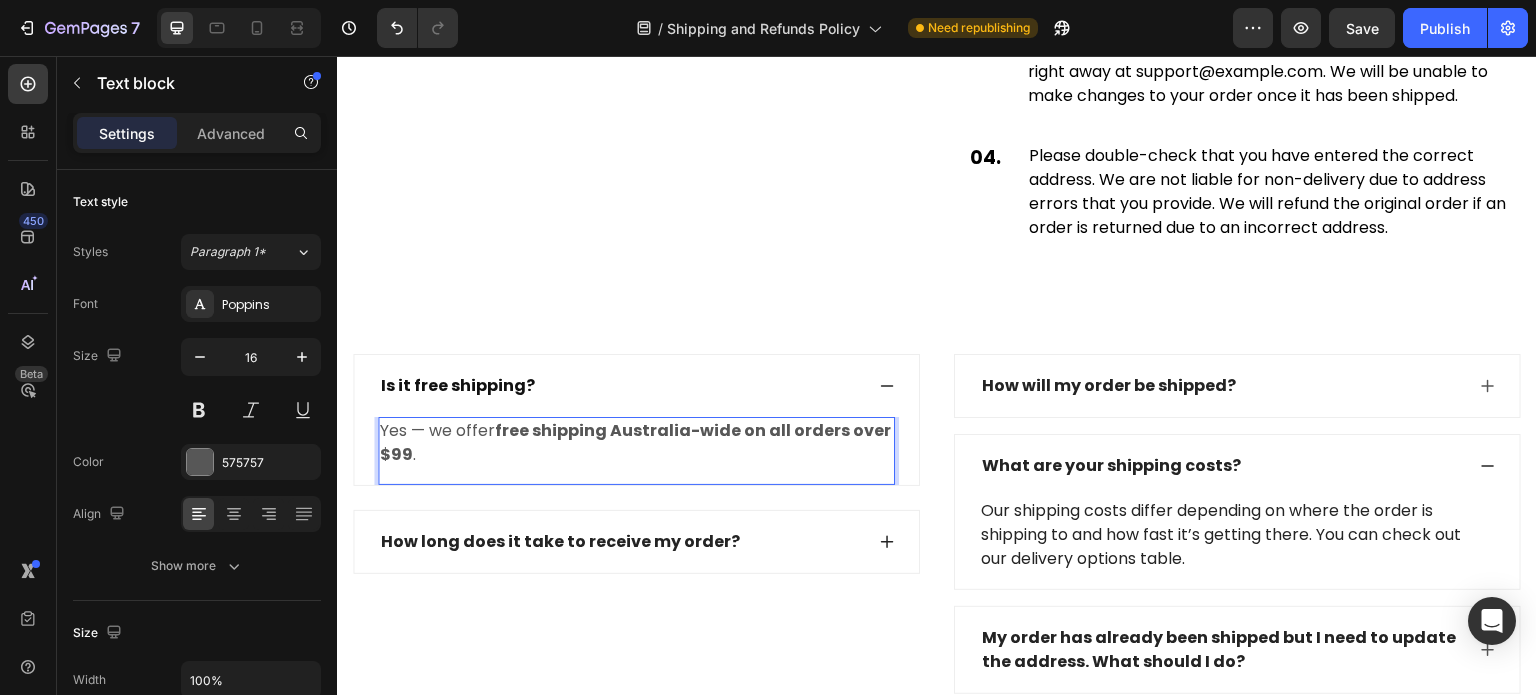click on "Yes — we offer  free shipping Australia-wide on all orders over $99 ." at bounding box center (636, 443) 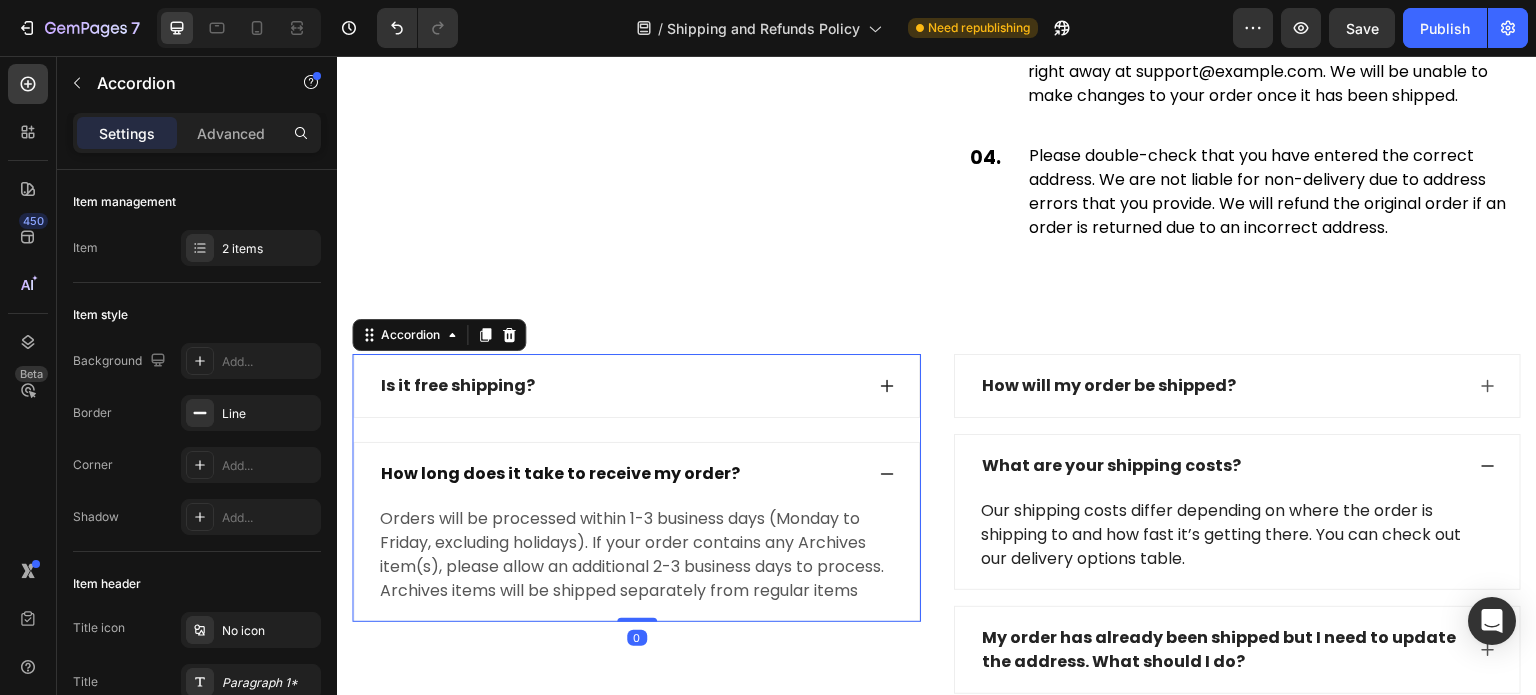 click 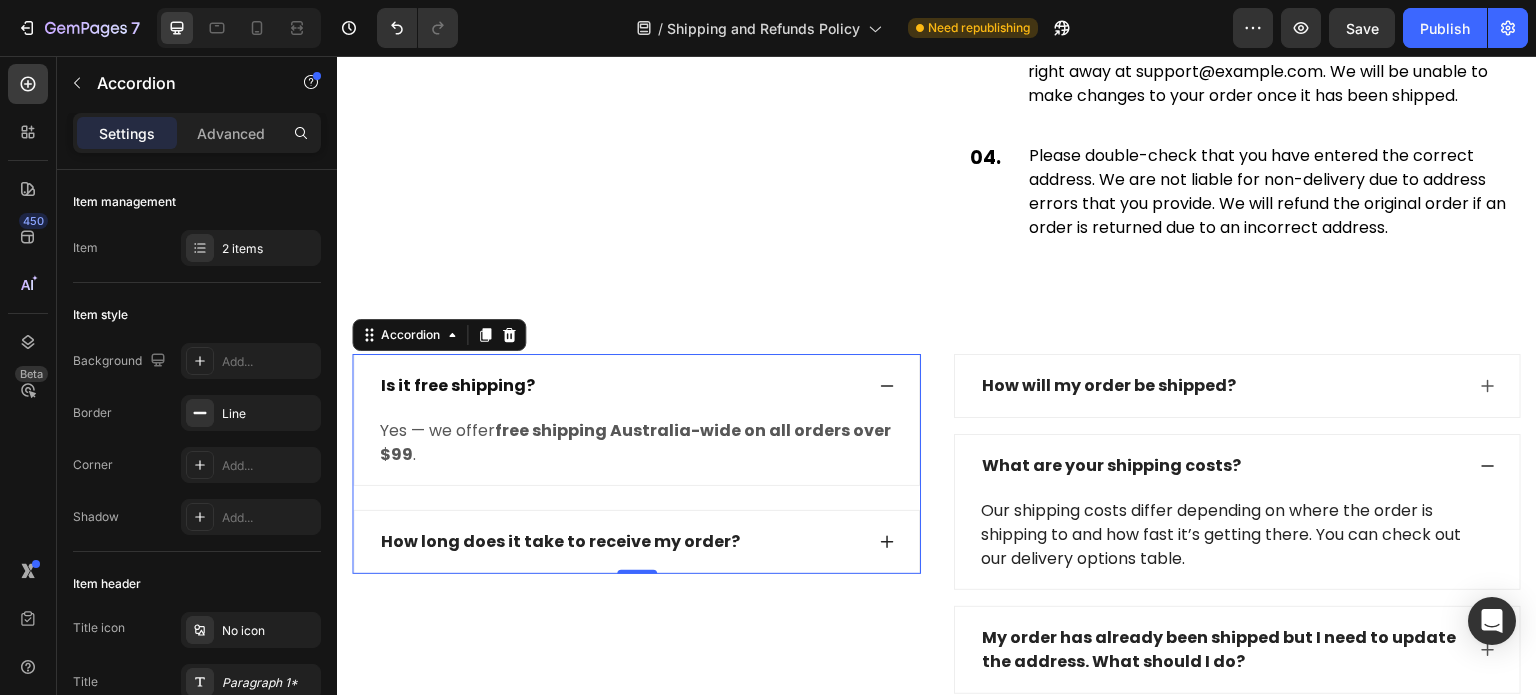 click 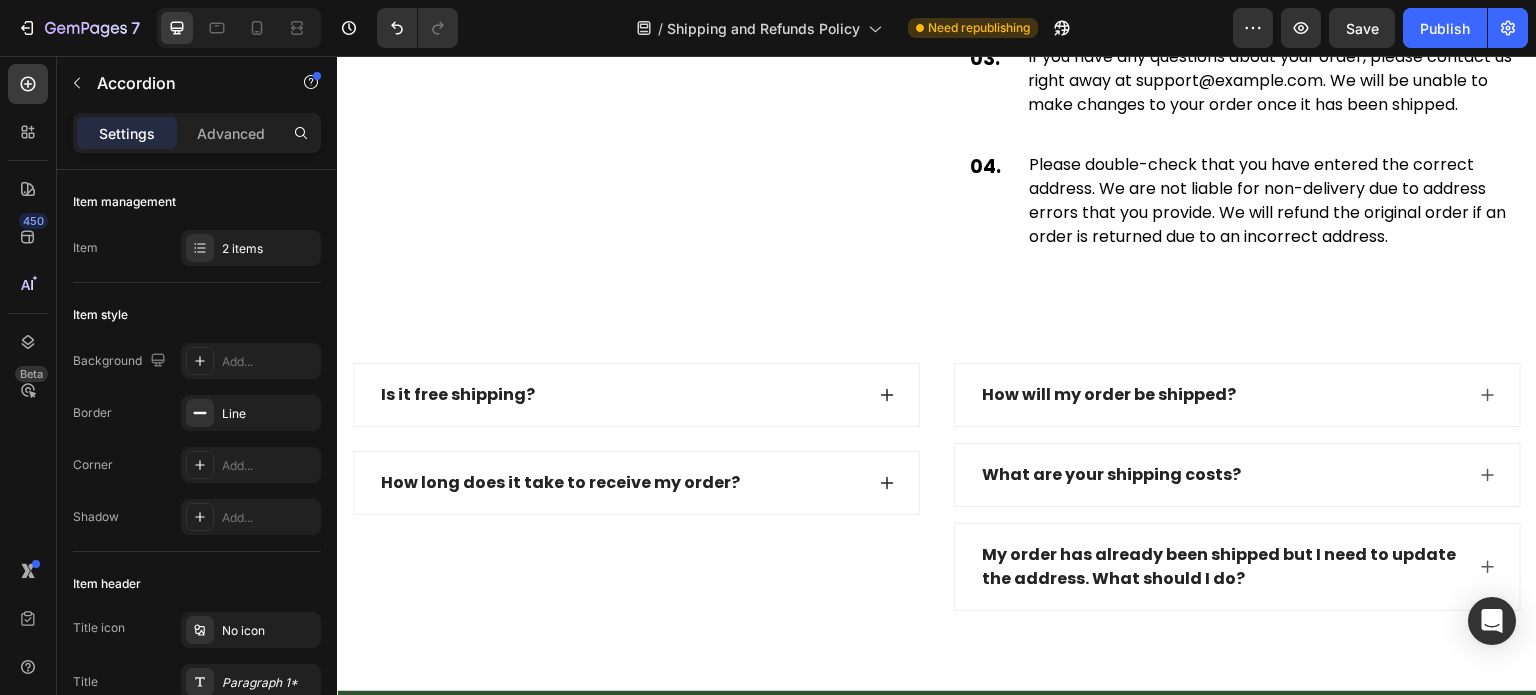 scroll, scrollTop: 4000, scrollLeft: 0, axis: vertical 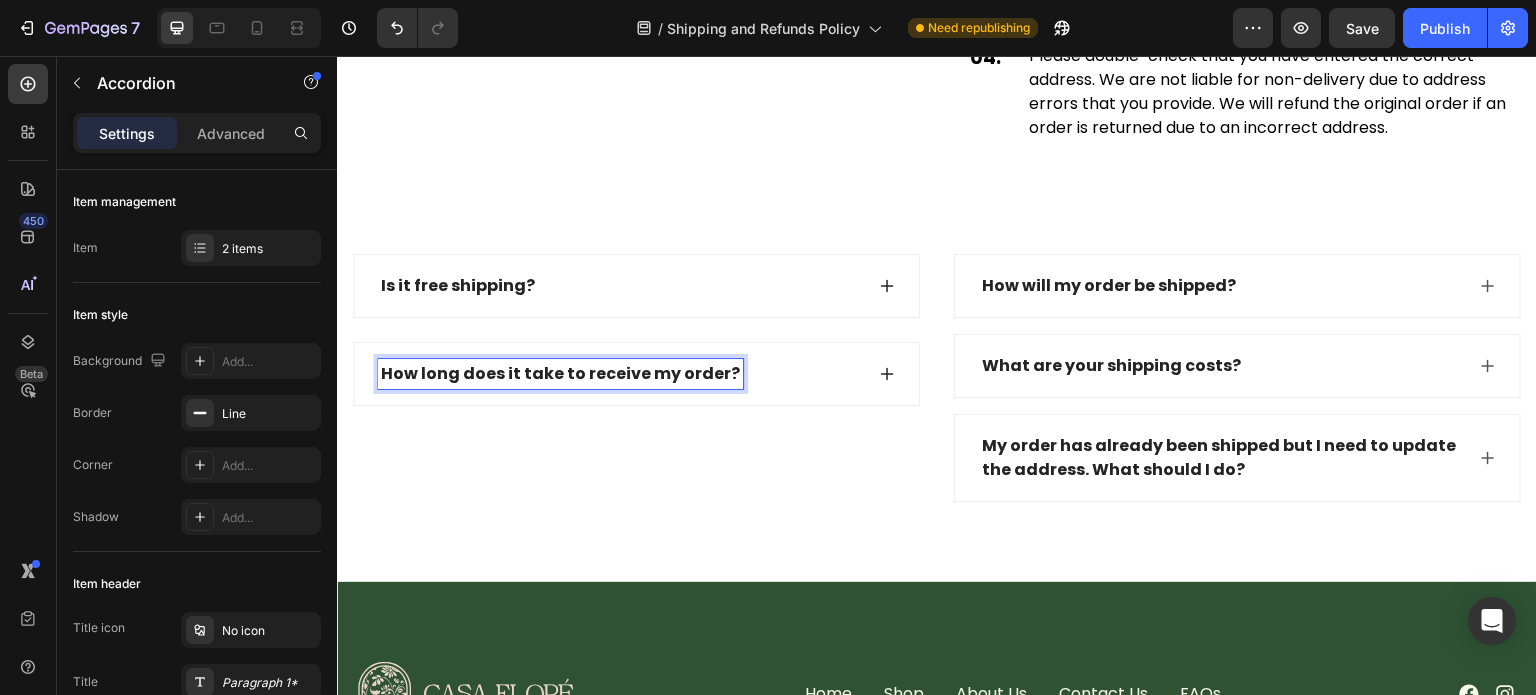 click on "How long does it take to receive my order?" at bounding box center [560, 374] 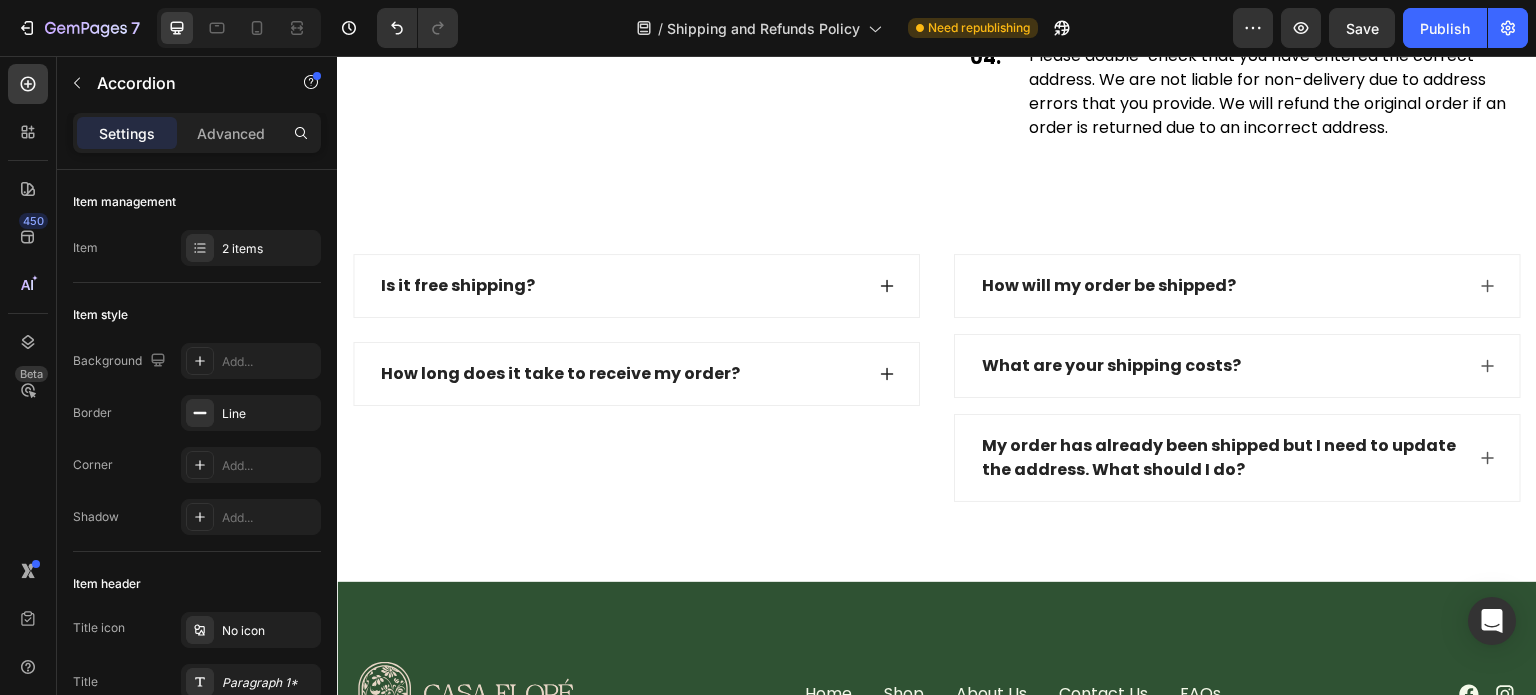 click on "Is it free shipping?" at bounding box center [636, 286] 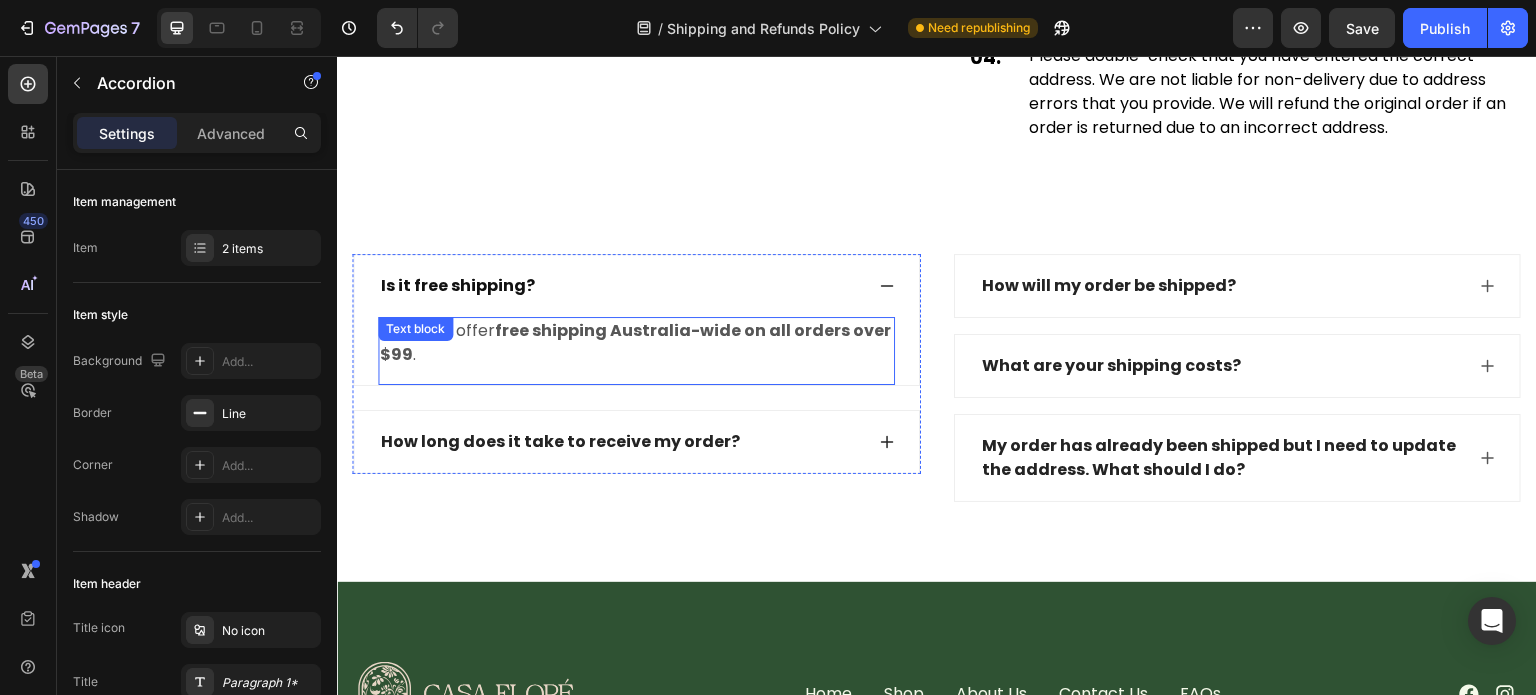 click on "Yes — we offer  free shipping Australia-wide on all orders over $99 ." at bounding box center [636, 343] 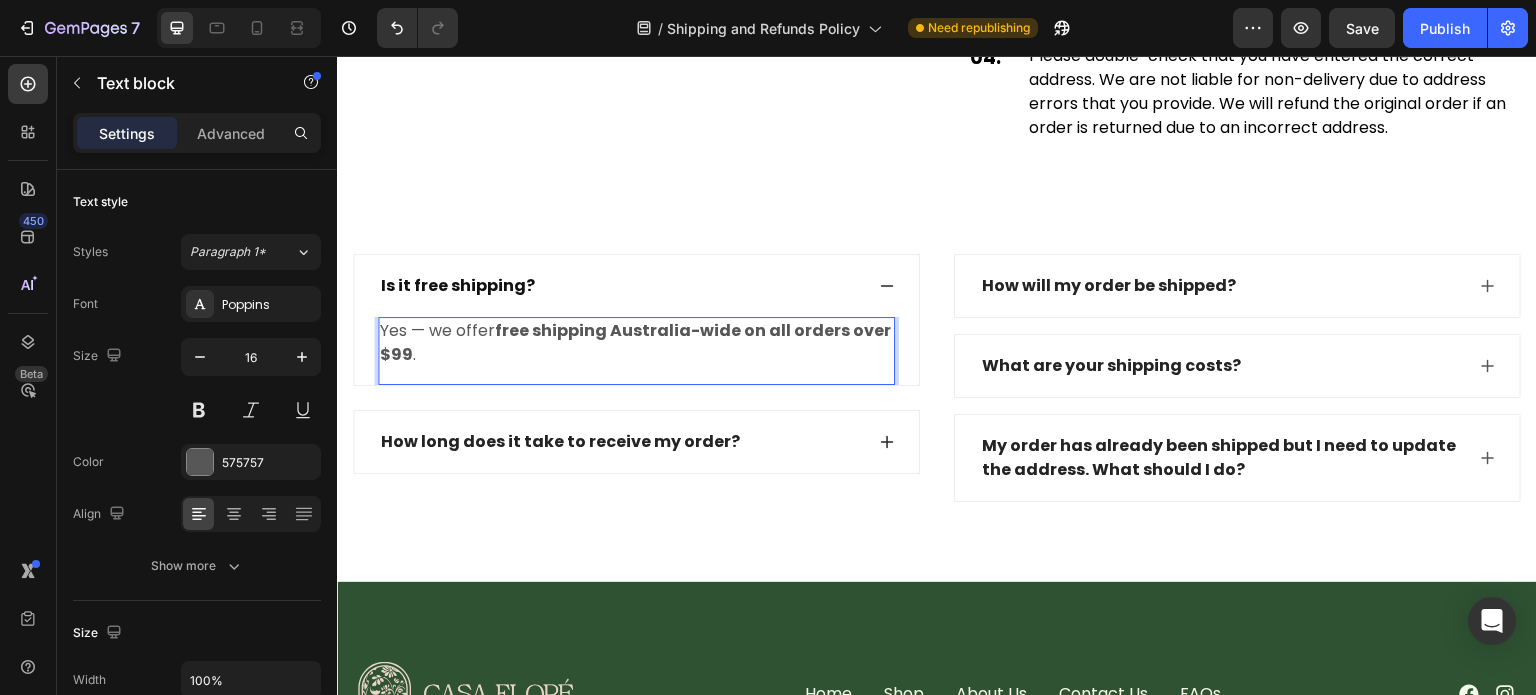 click on "Yes — we offer  free shipping Australia-wide on all orders over $99 ." at bounding box center [636, 343] 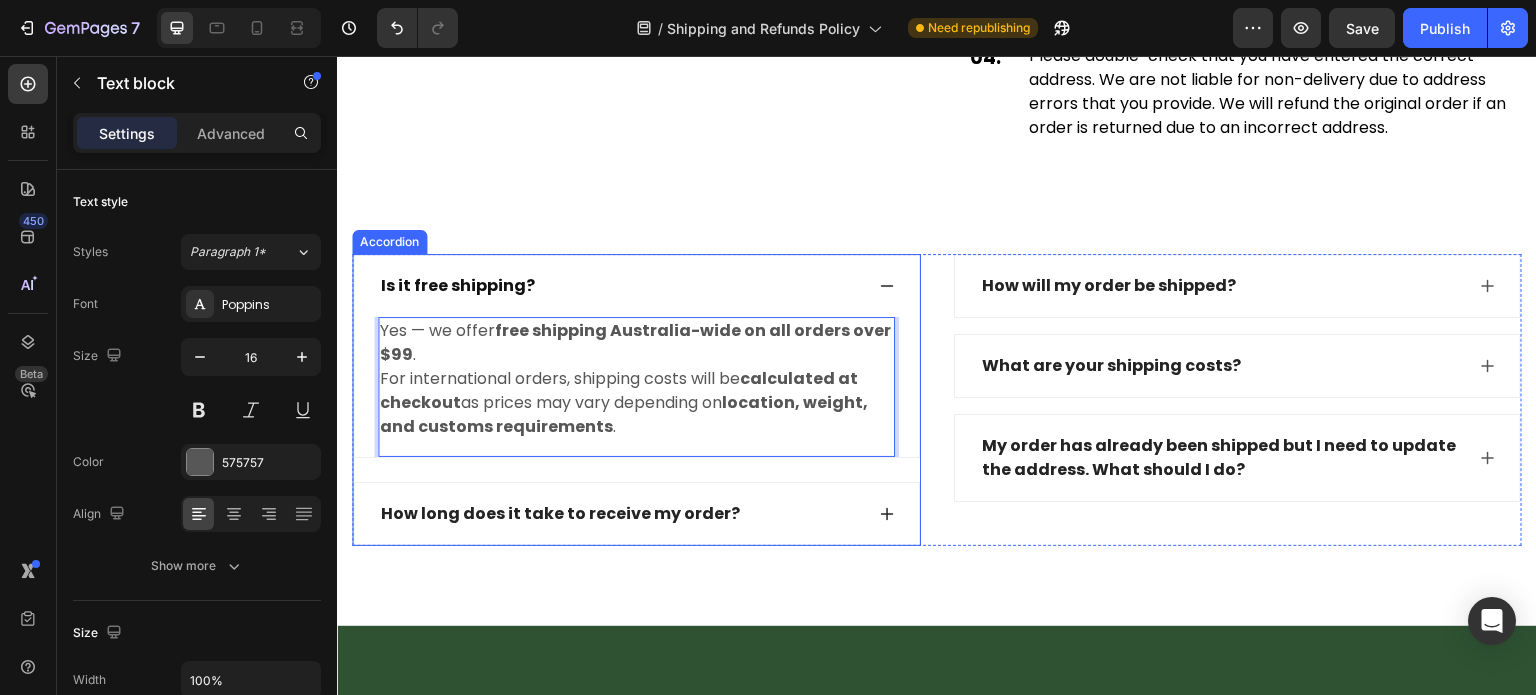 click on "How long does it take to receive my order?" at bounding box center [620, 514] 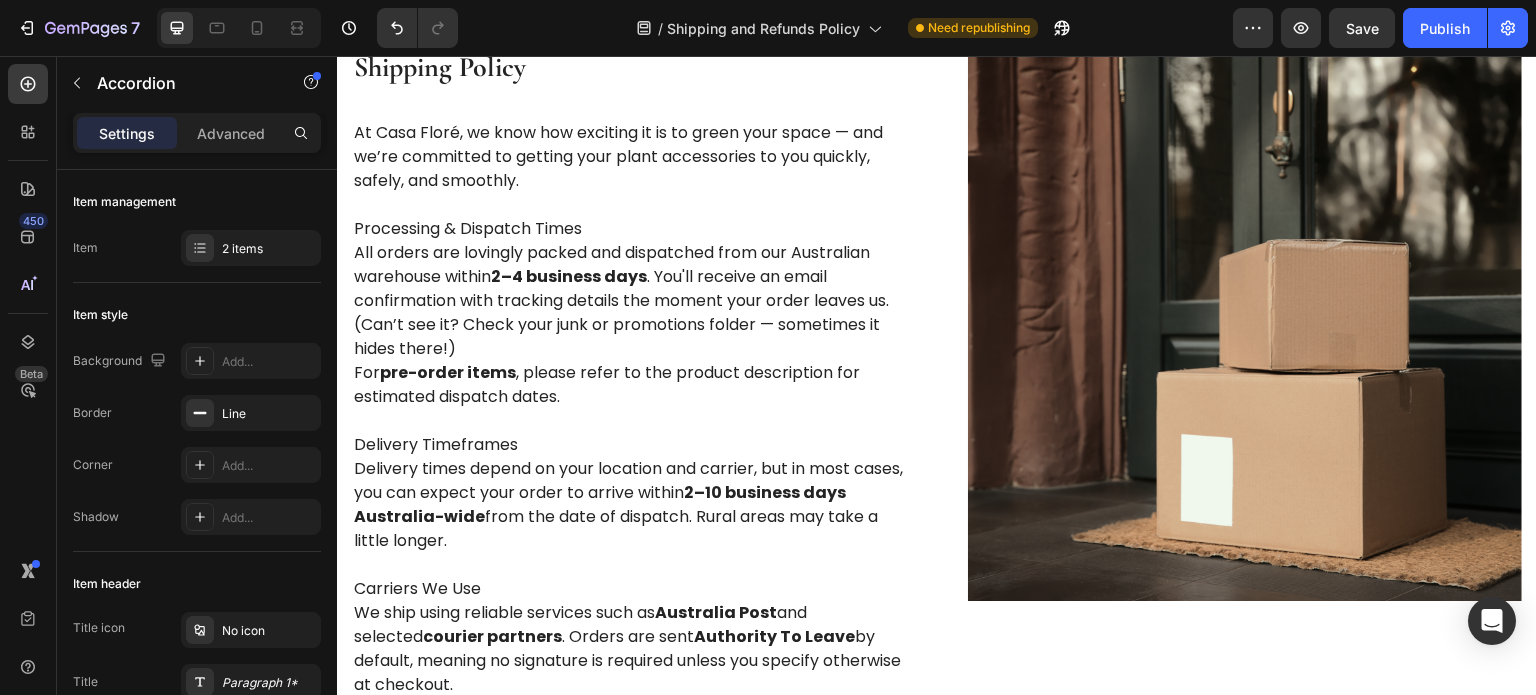 scroll, scrollTop: 200, scrollLeft: 0, axis: vertical 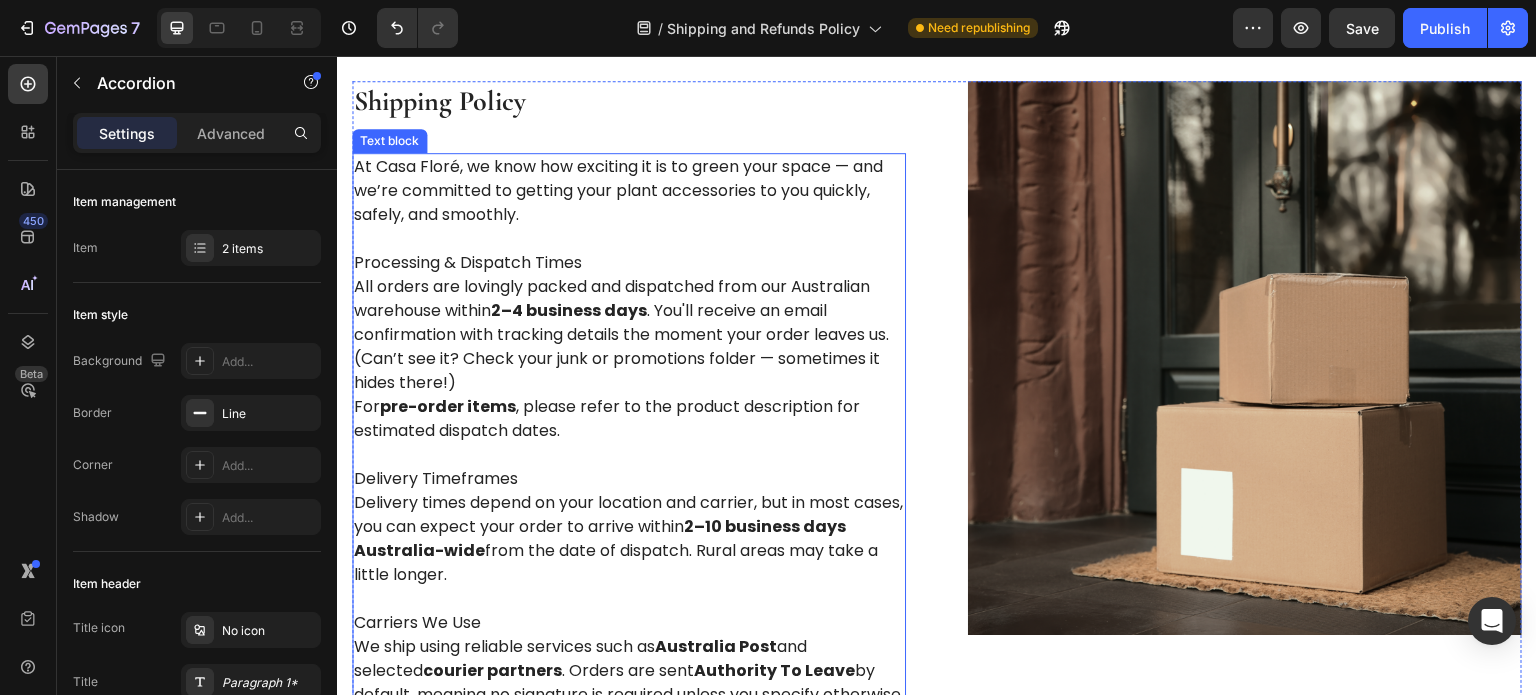 click on "All orders are lovingly packed and dispatched from our Australian warehouse within  2–4 business days . You'll receive an email confirmation with tracking details the moment your order leaves us. (Can’t see it? Check your junk or promotions folder — sometimes it hides there!)" at bounding box center (629, 335) 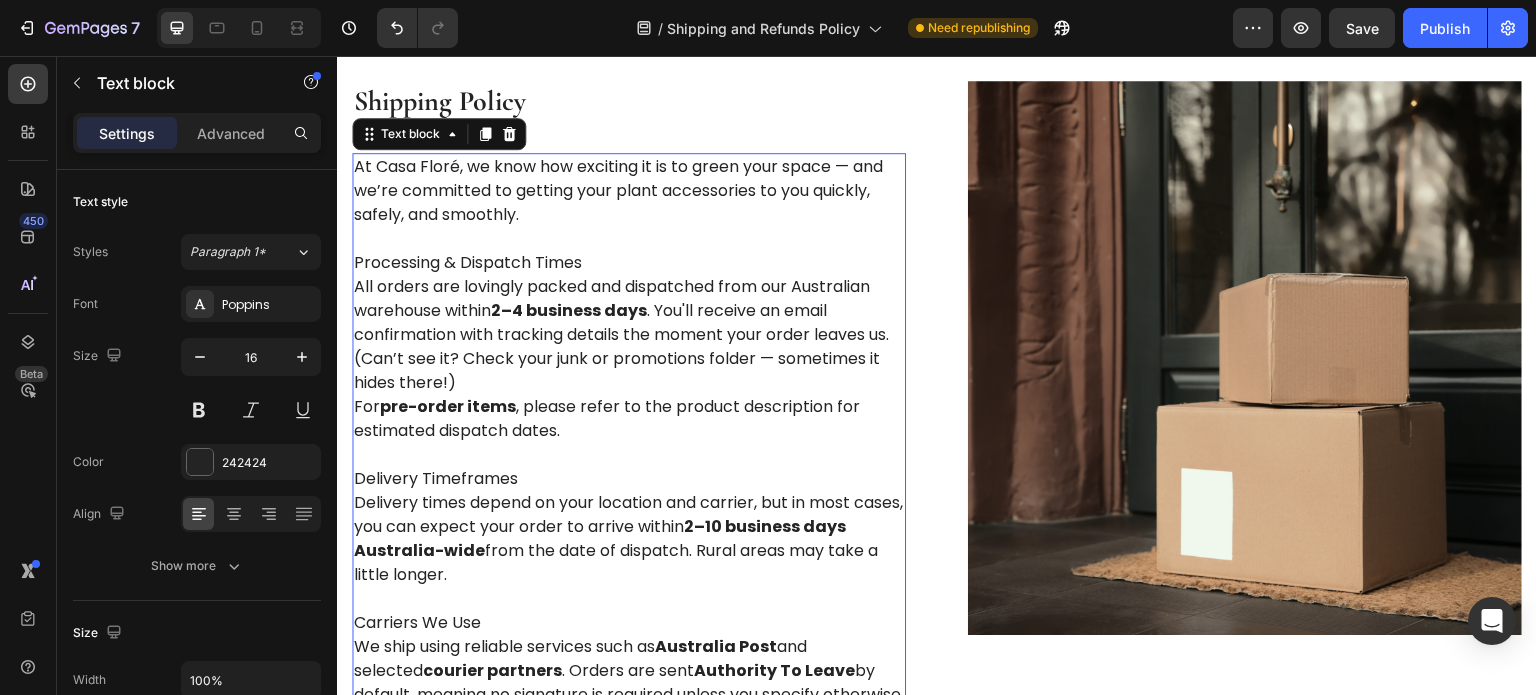 click on "All orders are lovingly packed and dispatched from our Australian warehouse within  2–4 business days . You'll receive an email confirmation with tracking details the moment your order leaves us. (Can’t see it? Check your junk or promotions folder — sometimes it hides there!)" at bounding box center (629, 335) 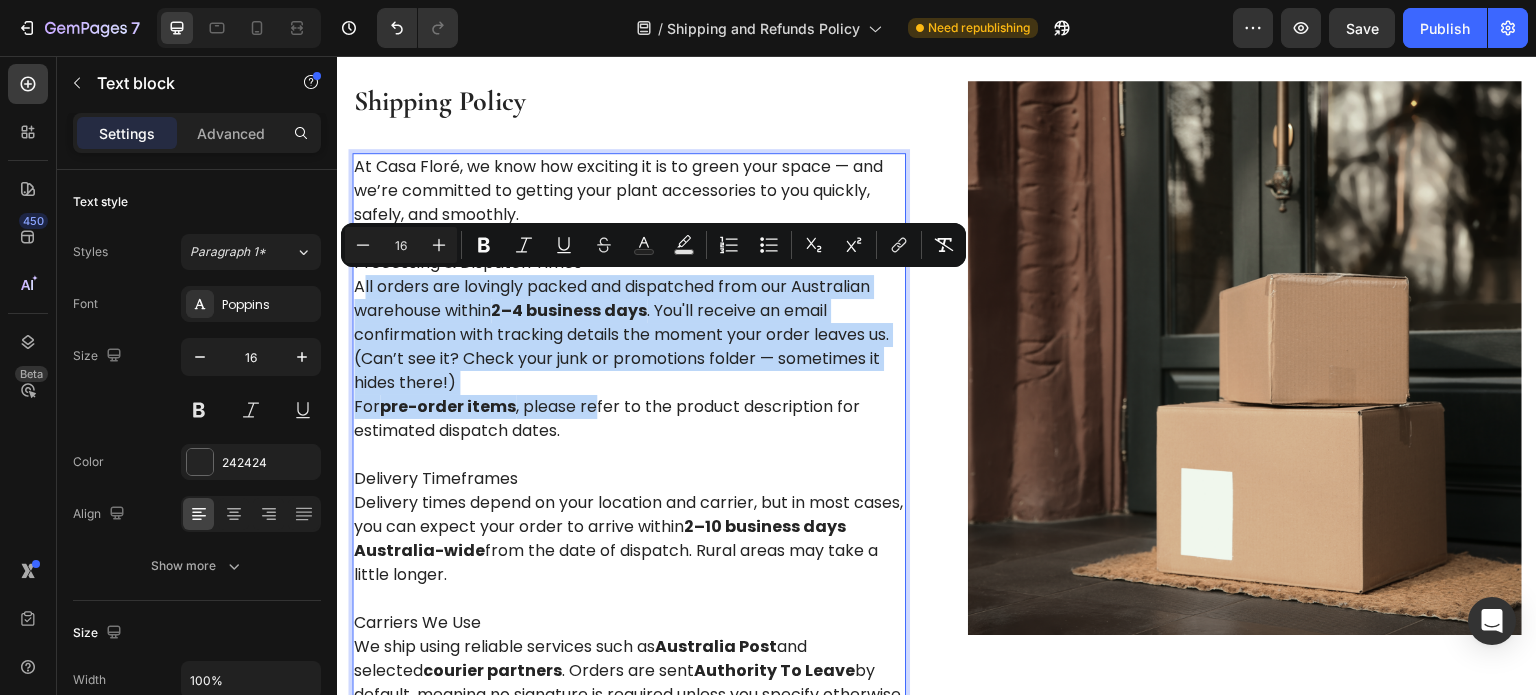 drag, startPoint x: 360, startPoint y: 287, endPoint x: 596, endPoint y: 419, distance: 270.4071 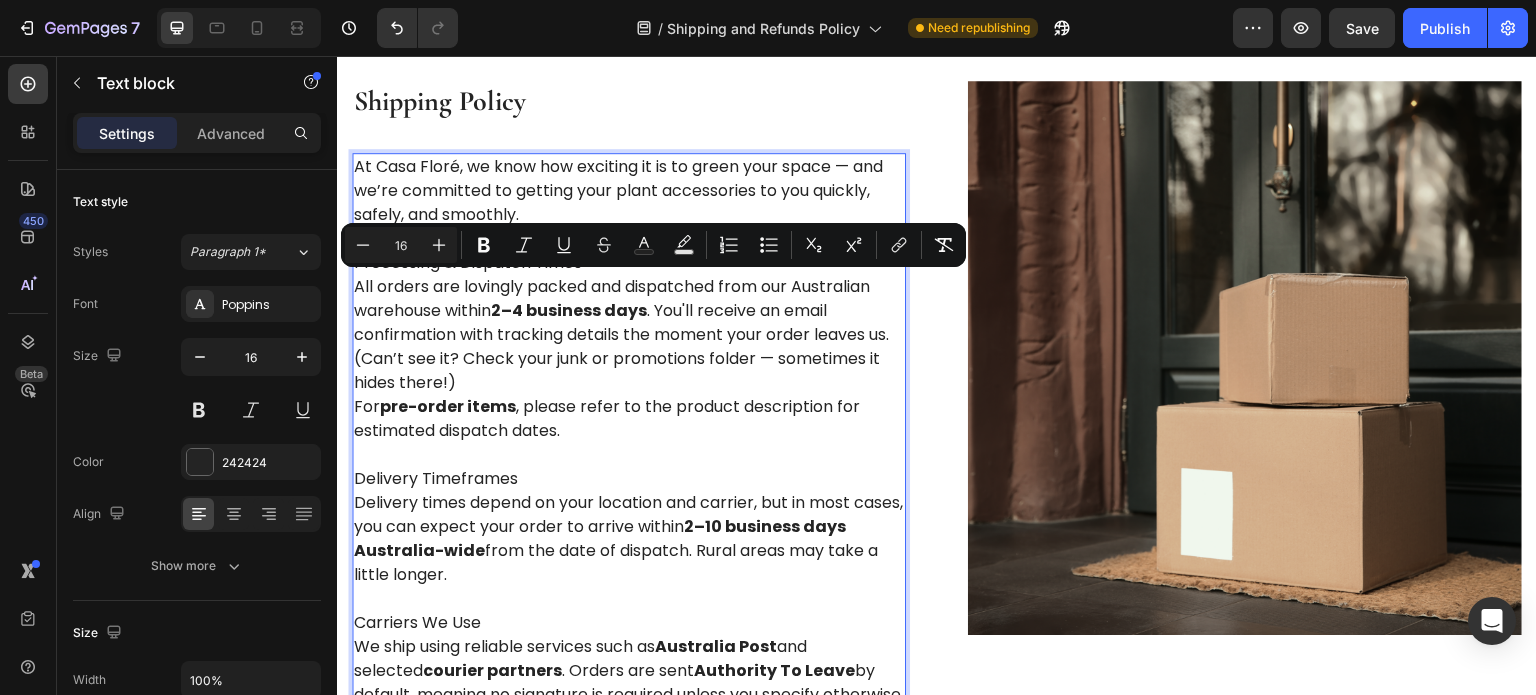 click on "For  pre-order items , please refer to the product description for estimated dispatch dates." at bounding box center (629, 419) 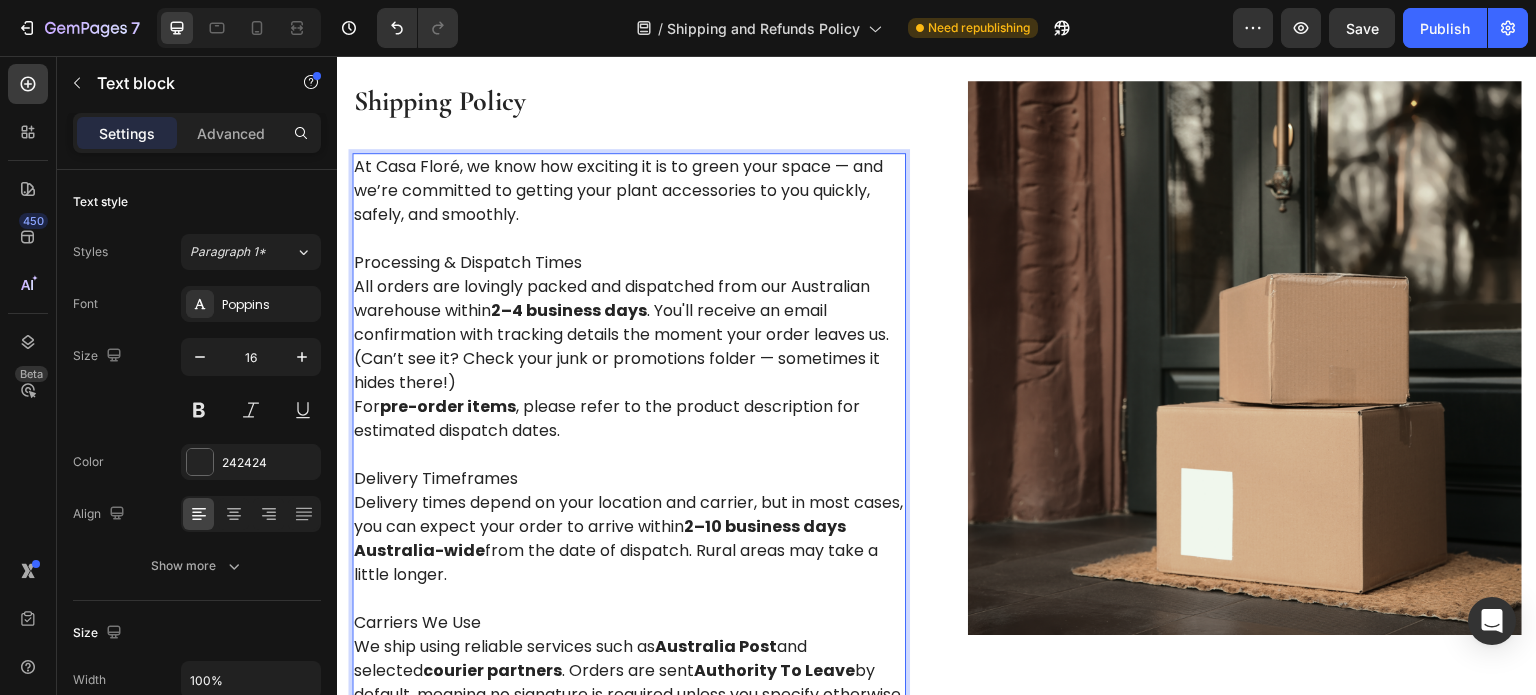 drag, startPoint x: 512, startPoint y: 573, endPoint x: 355, endPoint y: 507, distance: 170.30855 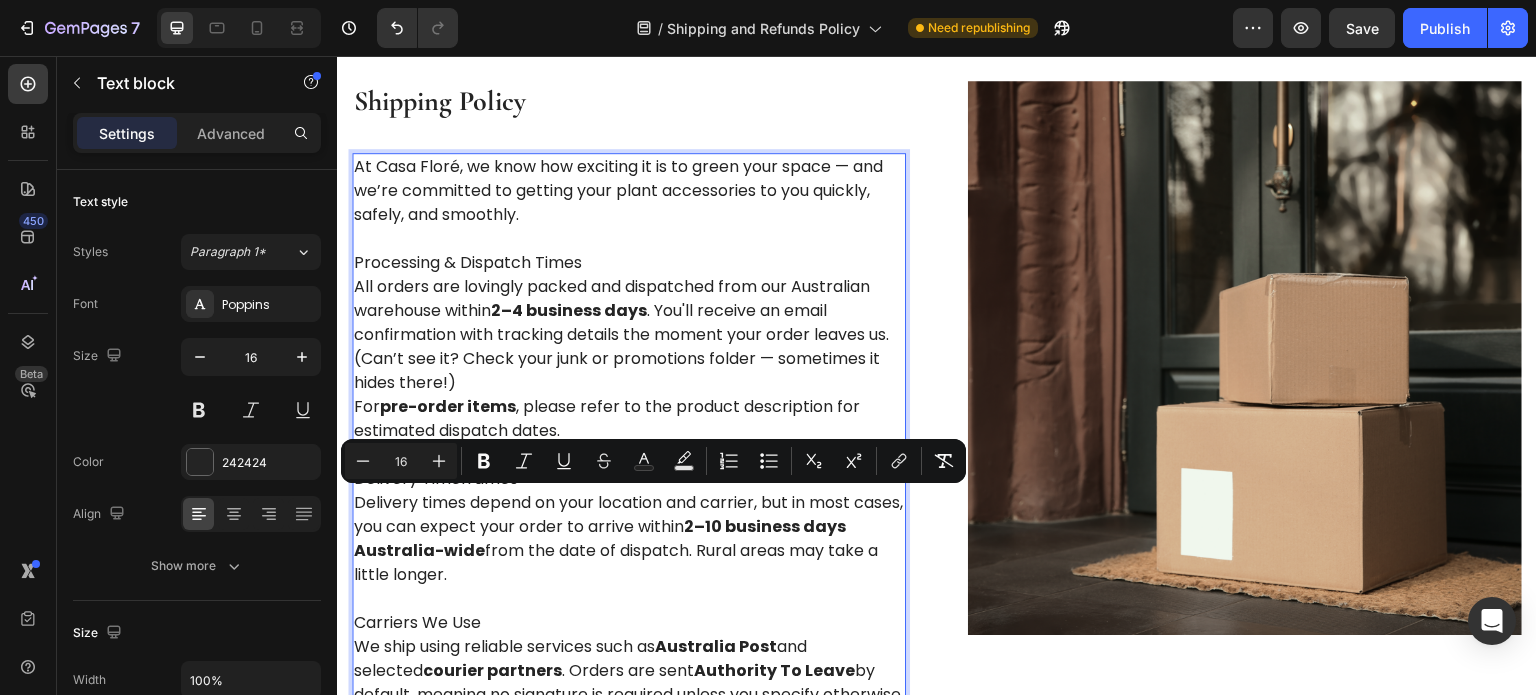 copy on "Delivery times depend on your location and carrier, but in most cases, you can expect your order to arrive within  2–10 business days Australia-wide  from the date of dispatch. Rural areas may take a little longer." 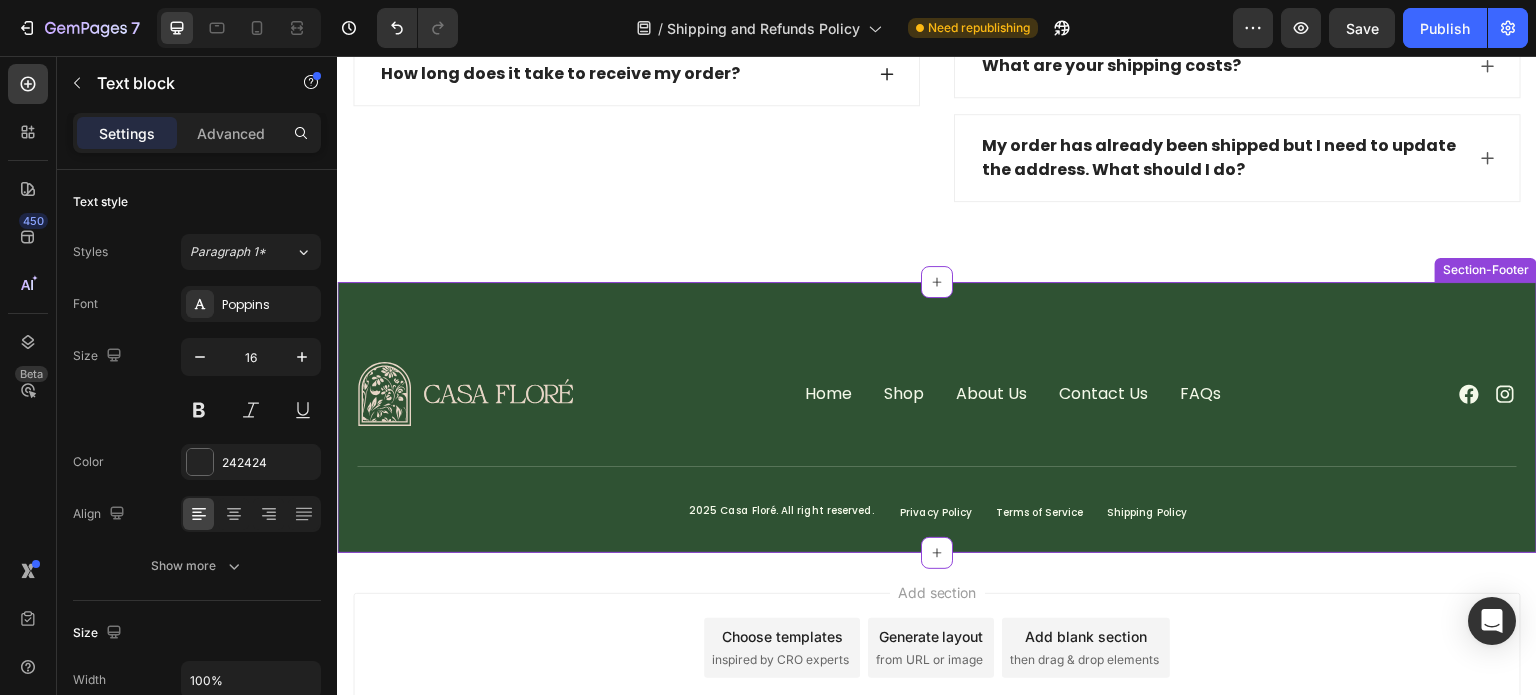 scroll, scrollTop: 4100, scrollLeft: 0, axis: vertical 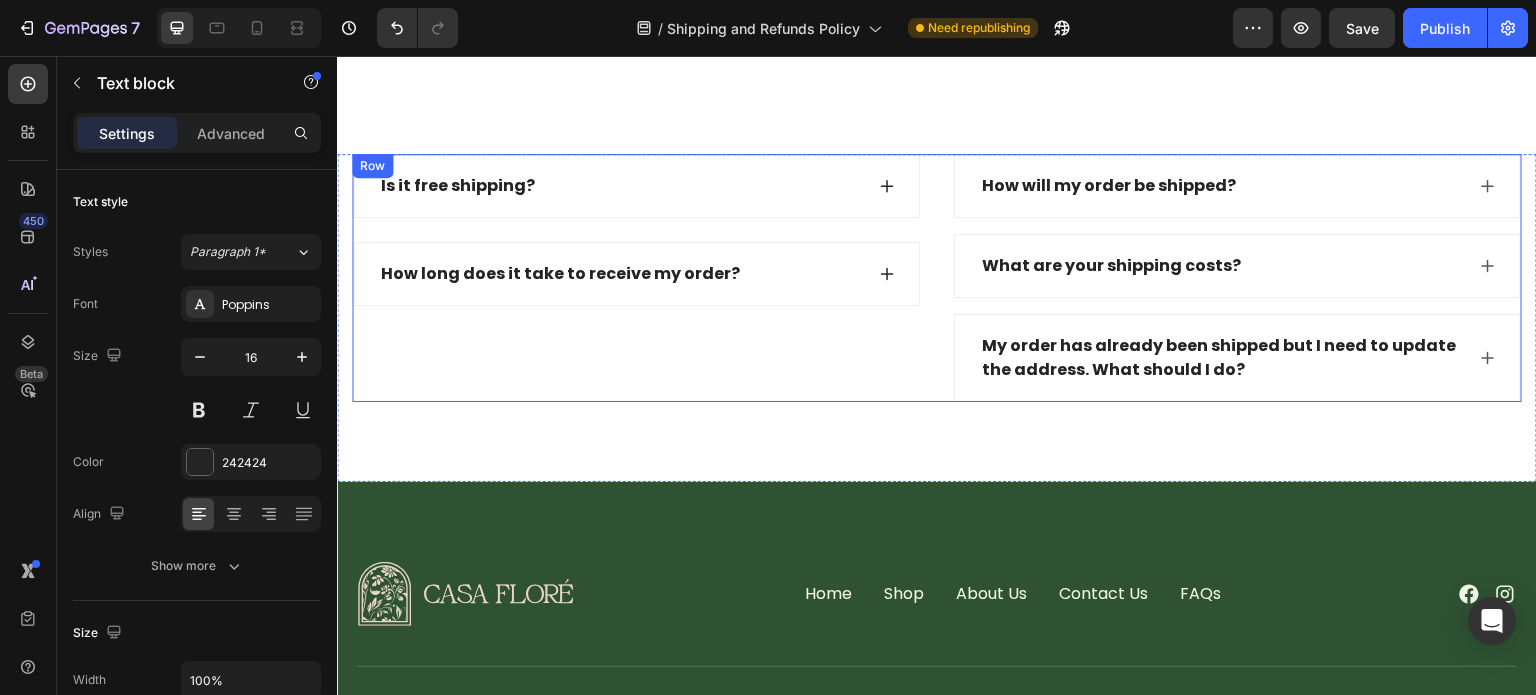 click on "How long does it take to receive my order?" at bounding box center [560, 274] 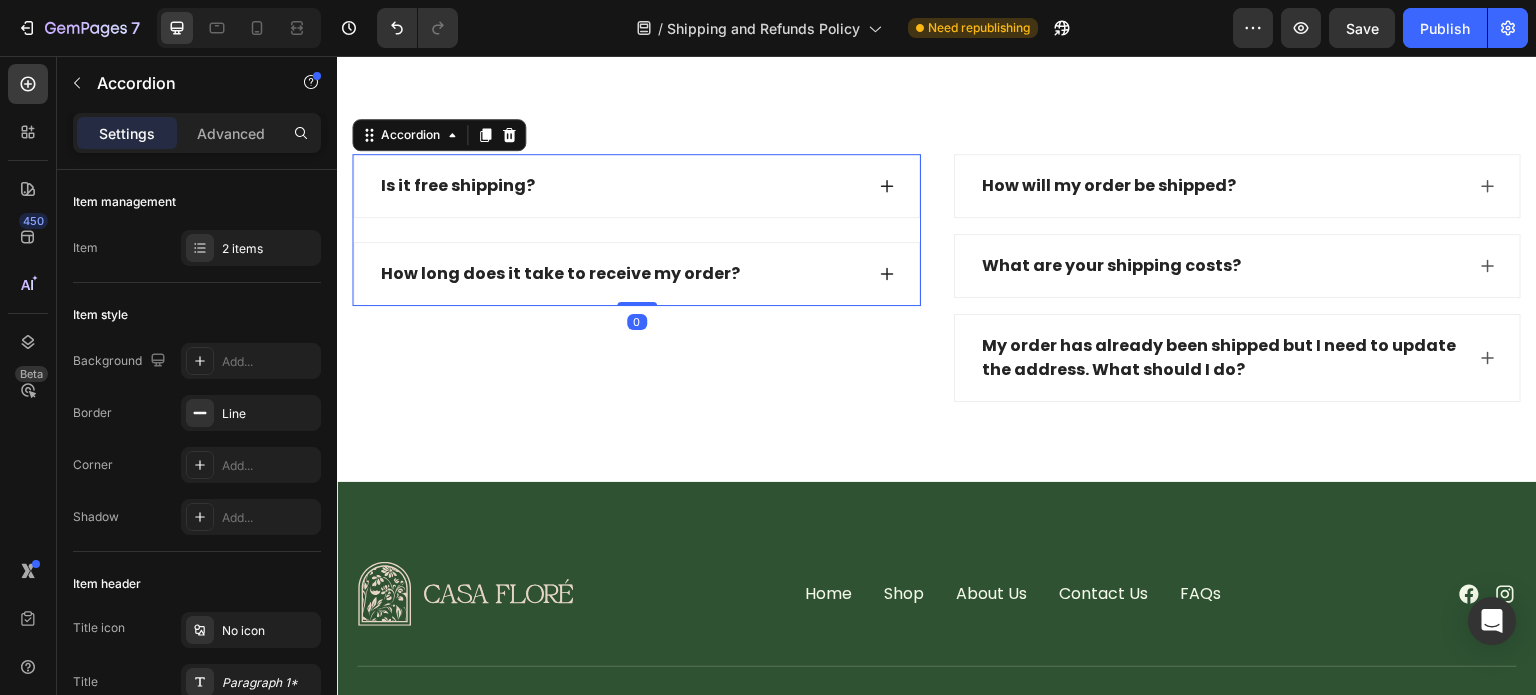 click on "How long does it take to receive my order?" at bounding box center (636, 274) 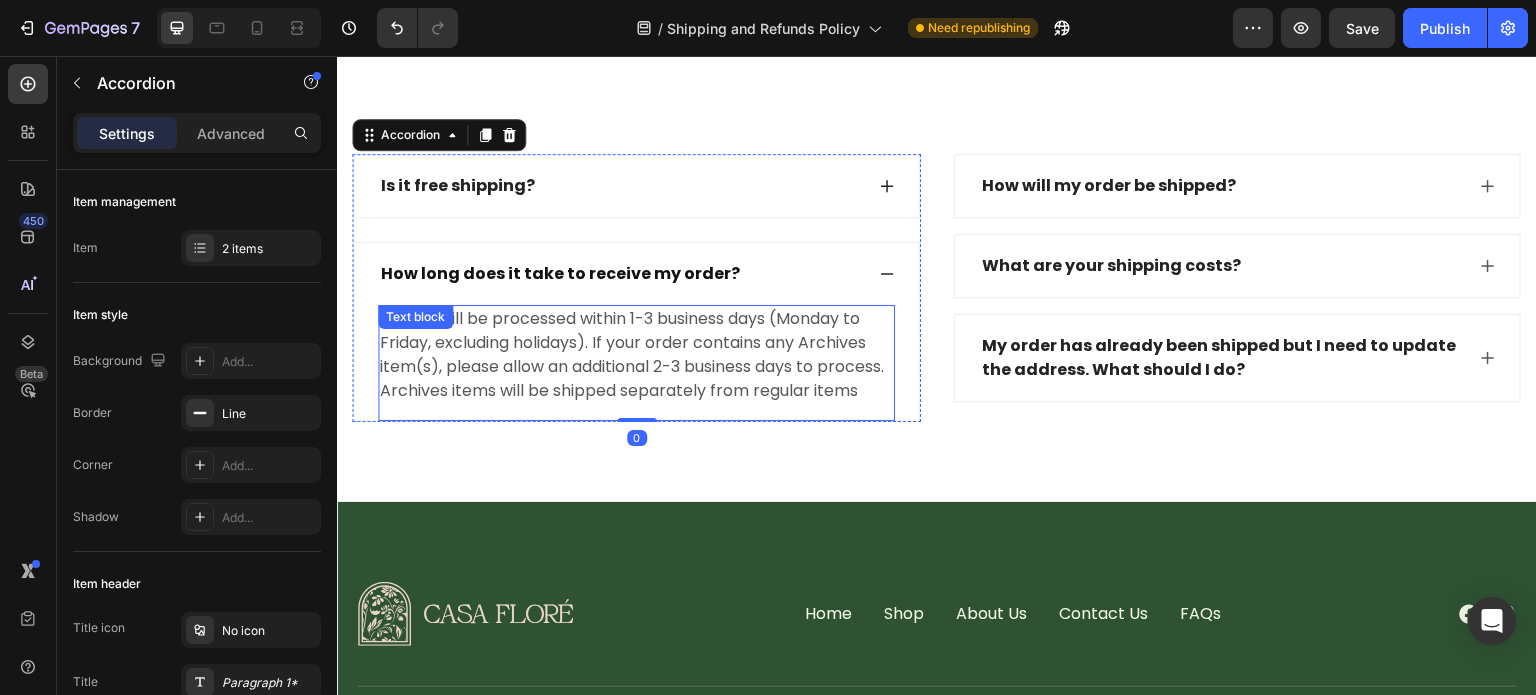click on "Orders will be processed within 1-3 business days (Monday to Friday, excluding holidays). If your order contains any Archives item(s), please allow an additional 2-3 business days to process. Archives items will be shipped separately from regular items" at bounding box center (636, 355) 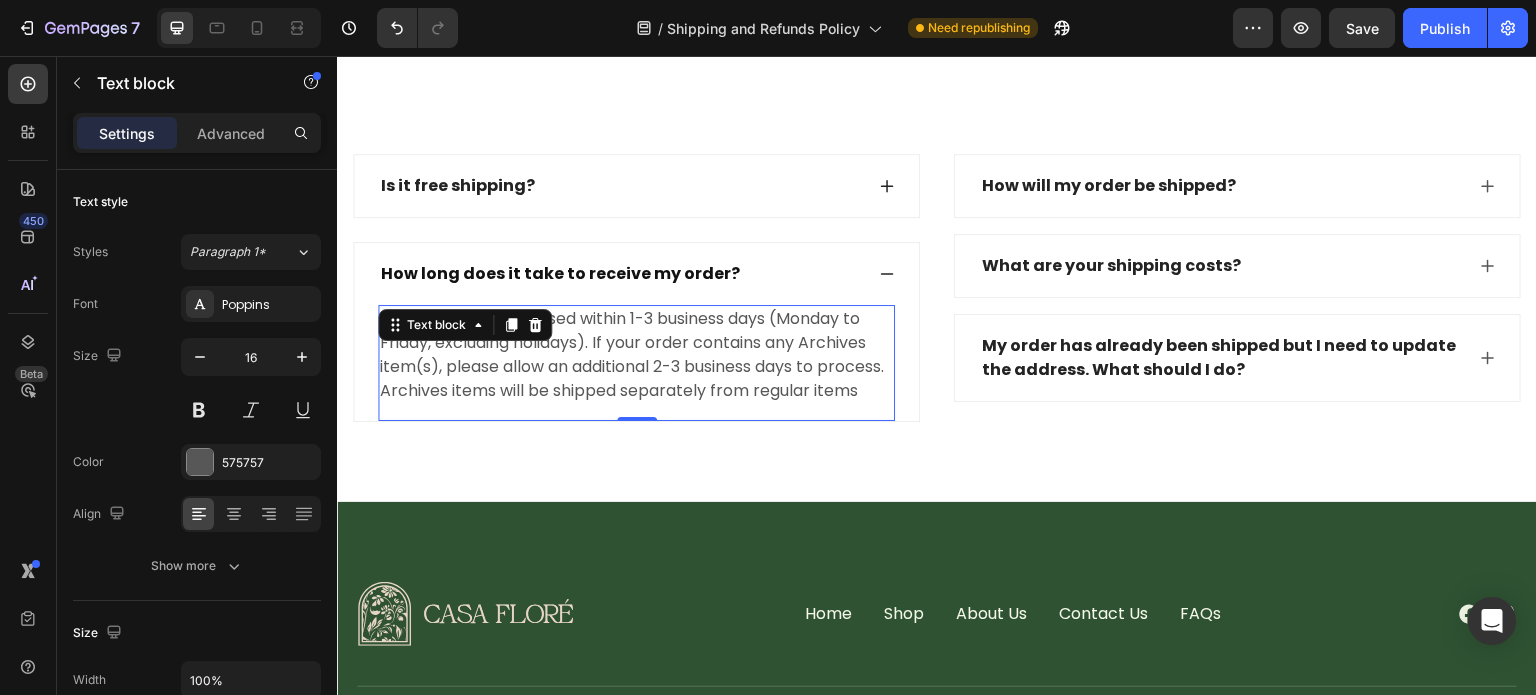 click on "Orders will be processed within 1-3 business days (Monday to Friday, excluding holidays). If your order contains any Archives item(s), please allow an additional 2-3 business days to process. Archives items will be shipped separately from regular items" at bounding box center (636, 355) 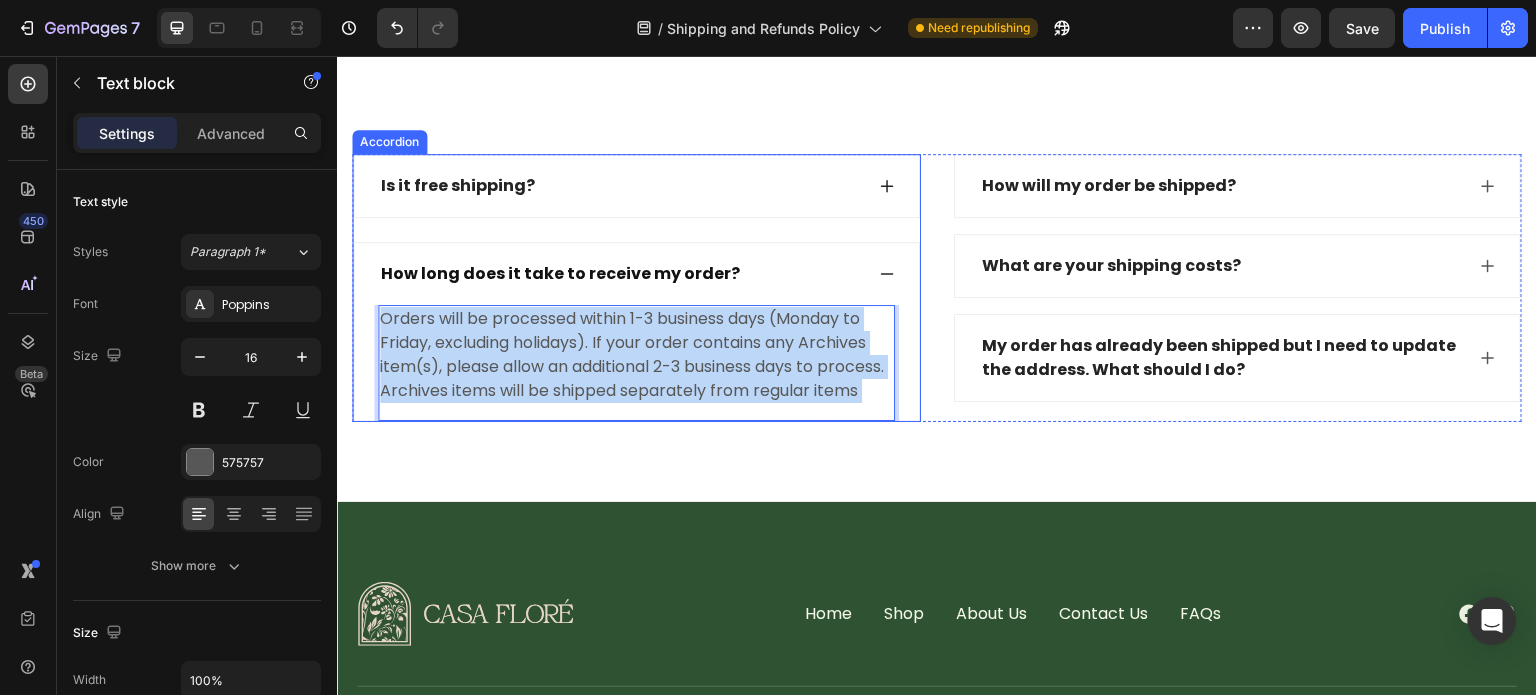drag, startPoint x: 465, startPoint y: 408, endPoint x: 393, endPoint y: 336, distance: 101.82338 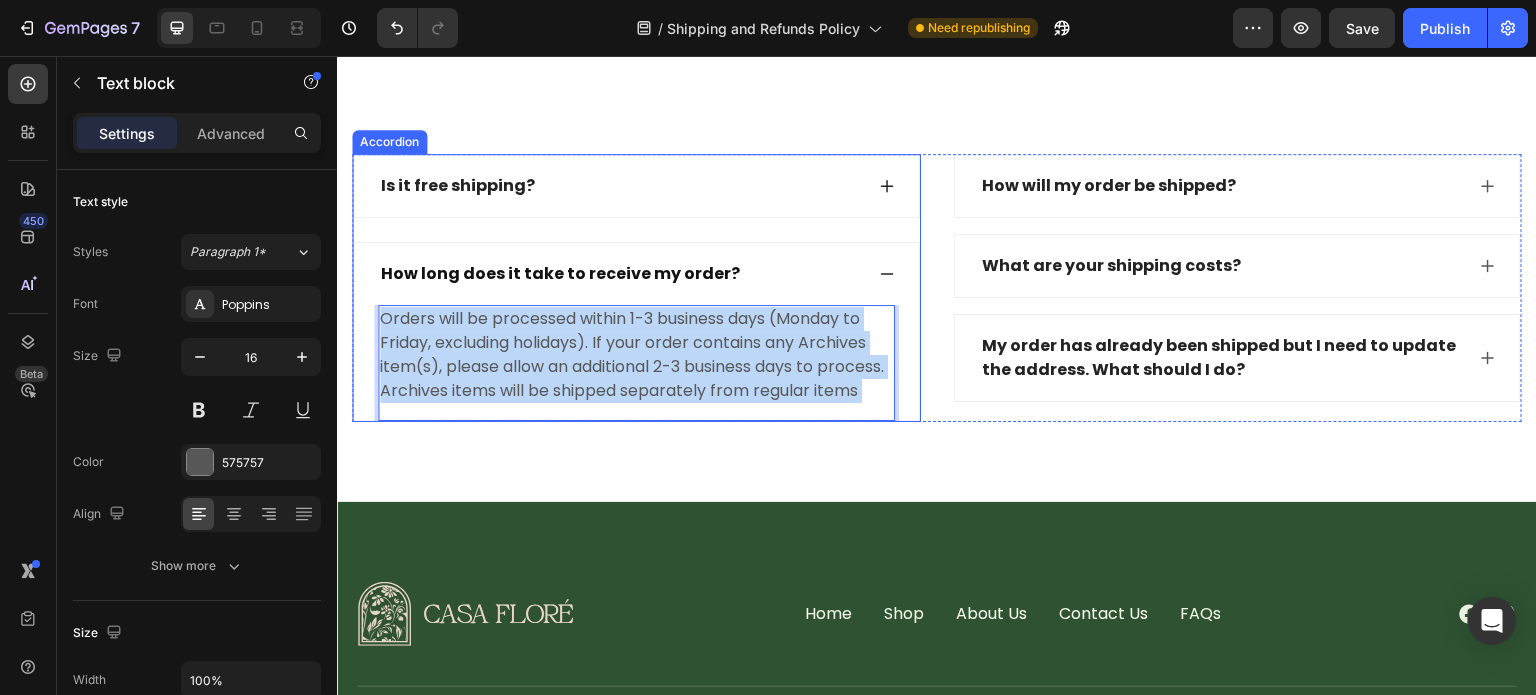 click on "Orders will be processed within 1-3 business days (Monday to Friday, excluding holidays). If your order contains any Archives item(s), please allow an additional 2-3 business days to process. Archives items will be shipped separately from regular items Text block   0" at bounding box center [636, 363] 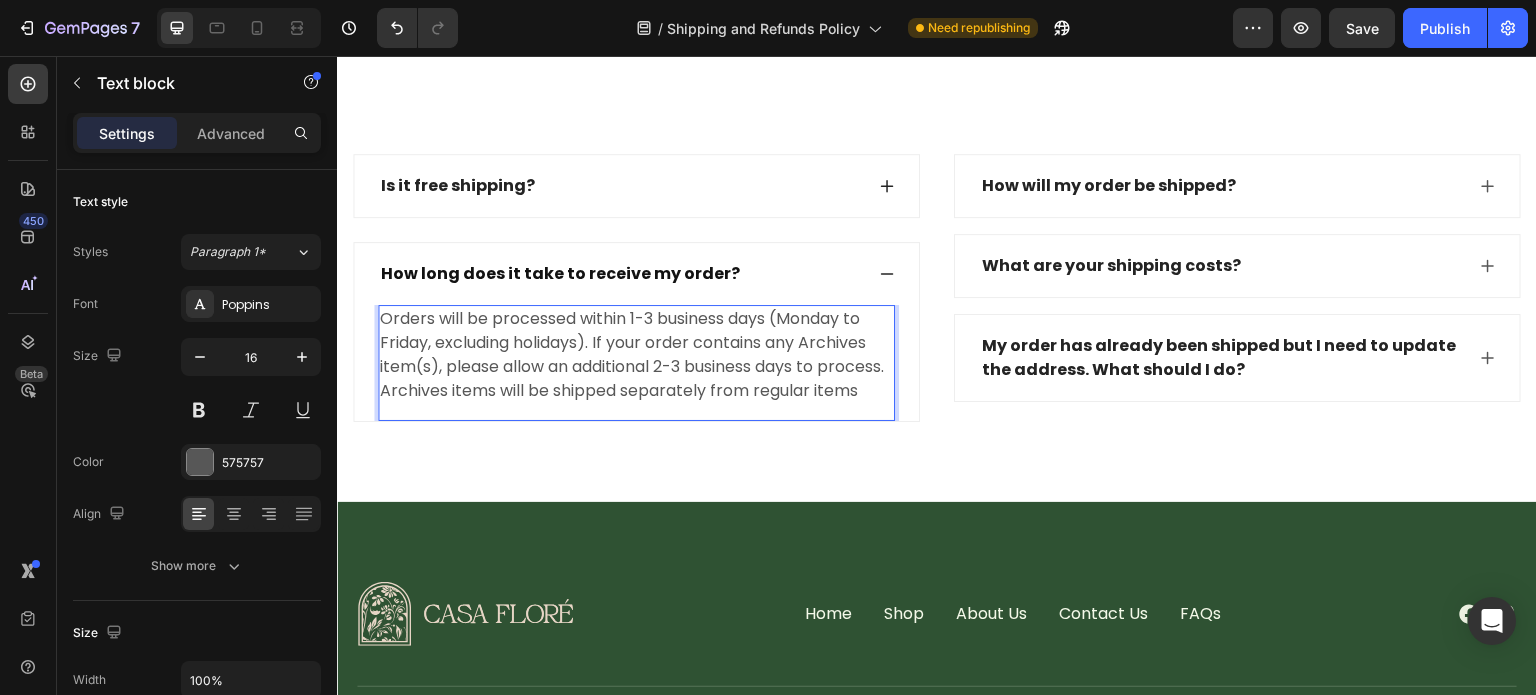 click on "Orders will be processed within 1-3 business days (Monday to Friday, excluding holidays). If your order contains any Archives item(s), please allow an additional 2-3 business days to process. Archives items will be shipped separately from regular items" at bounding box center (636, 355) 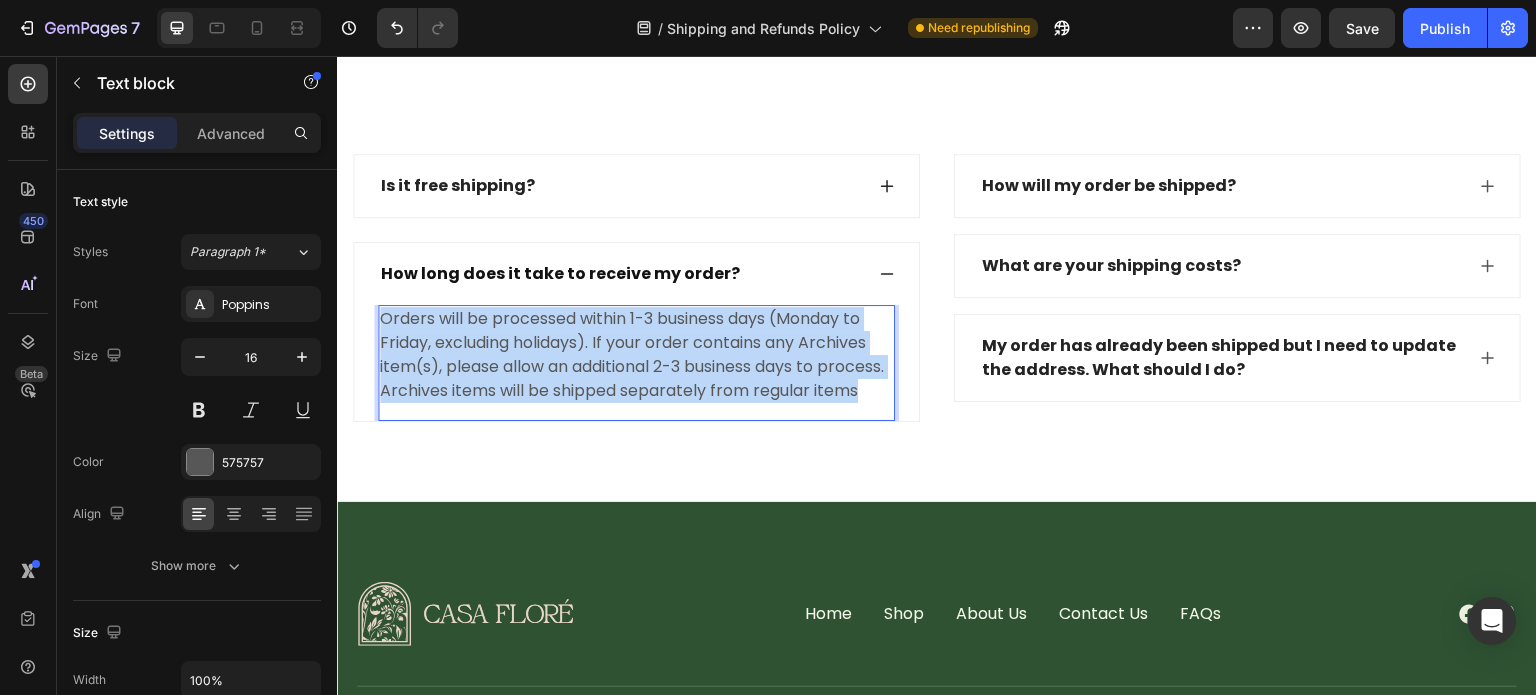 drag, startPoint x: 422, startPoint y: 415, endPoint x: 384, endPoint y: 320, distance: 102.31813 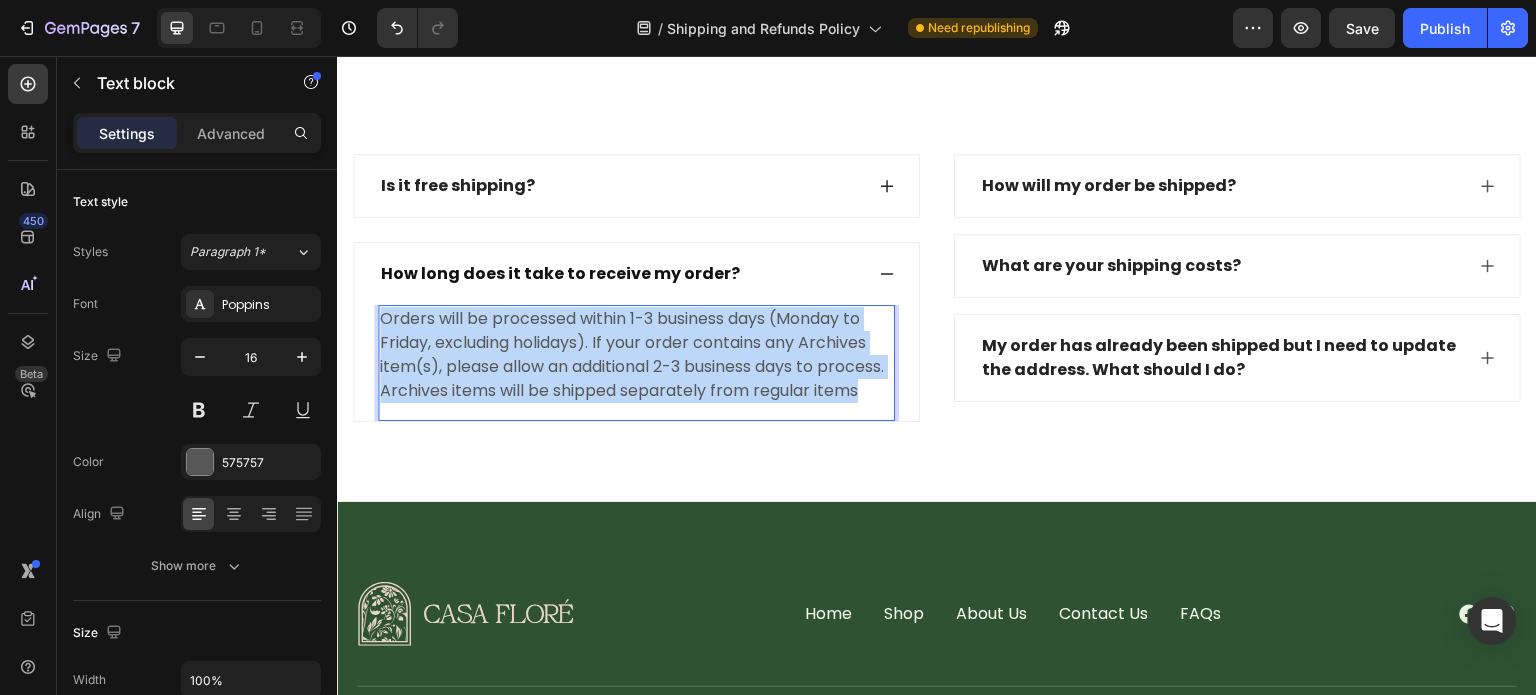 click on "Orders will be processed within 1-3 business days (Monday to Friday, excluding holidays). If your order contains any Archives item(s), please allow an additional 2-3 business days to process. Archives items will be shipped separately from regular items" at bounding box center (636, 355) 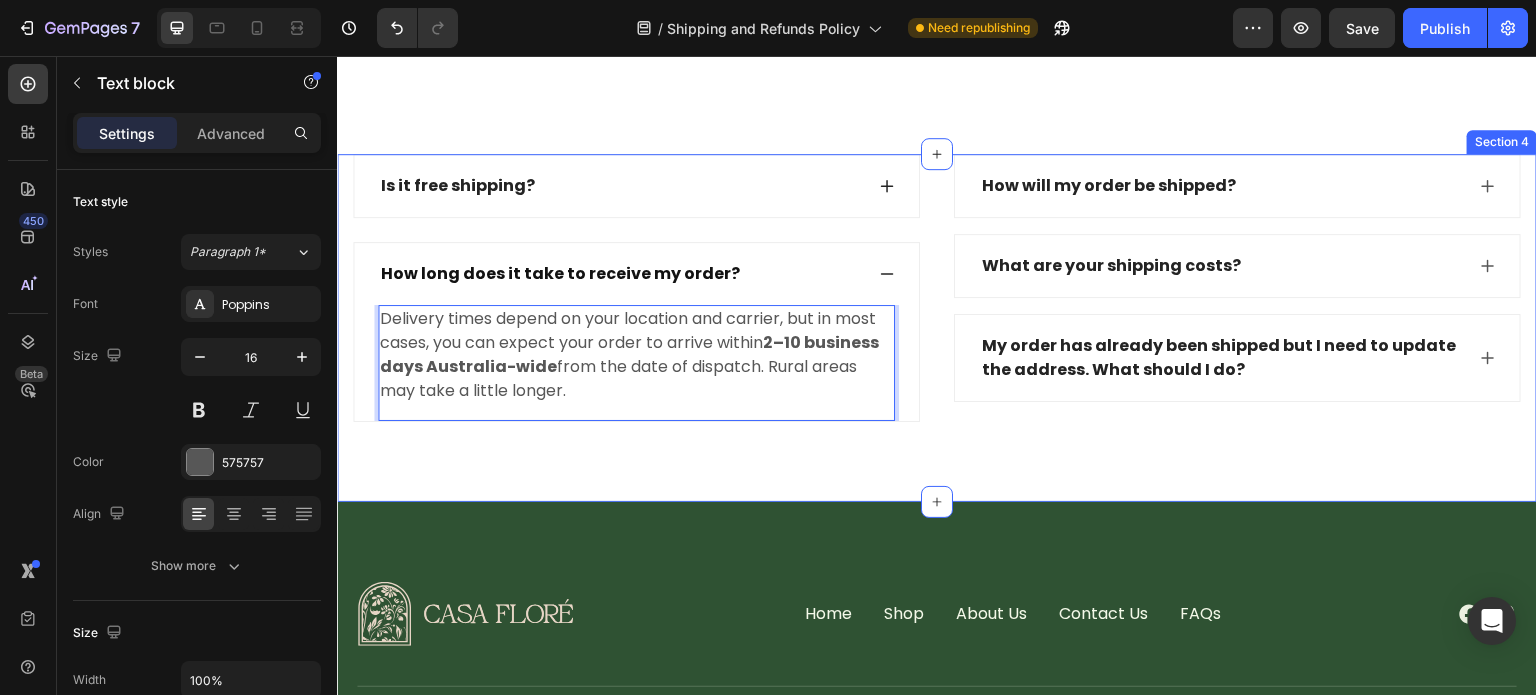 click on "Is it free shipping?
How long does it take to receive my order? Delivery times depend on your location and carrier, but in most cases, you can expect your order to arrive within  2–10 business days Australia-wide  from the date of dispatch. Rural areas may take a little longer. Text block   0 Accordion
How will my order be shipped?
What are your shipping costs?
My order has already been shipped but I need to update the address. What should I do? Accordion Row Section 4" at bounding box center (937, 328) 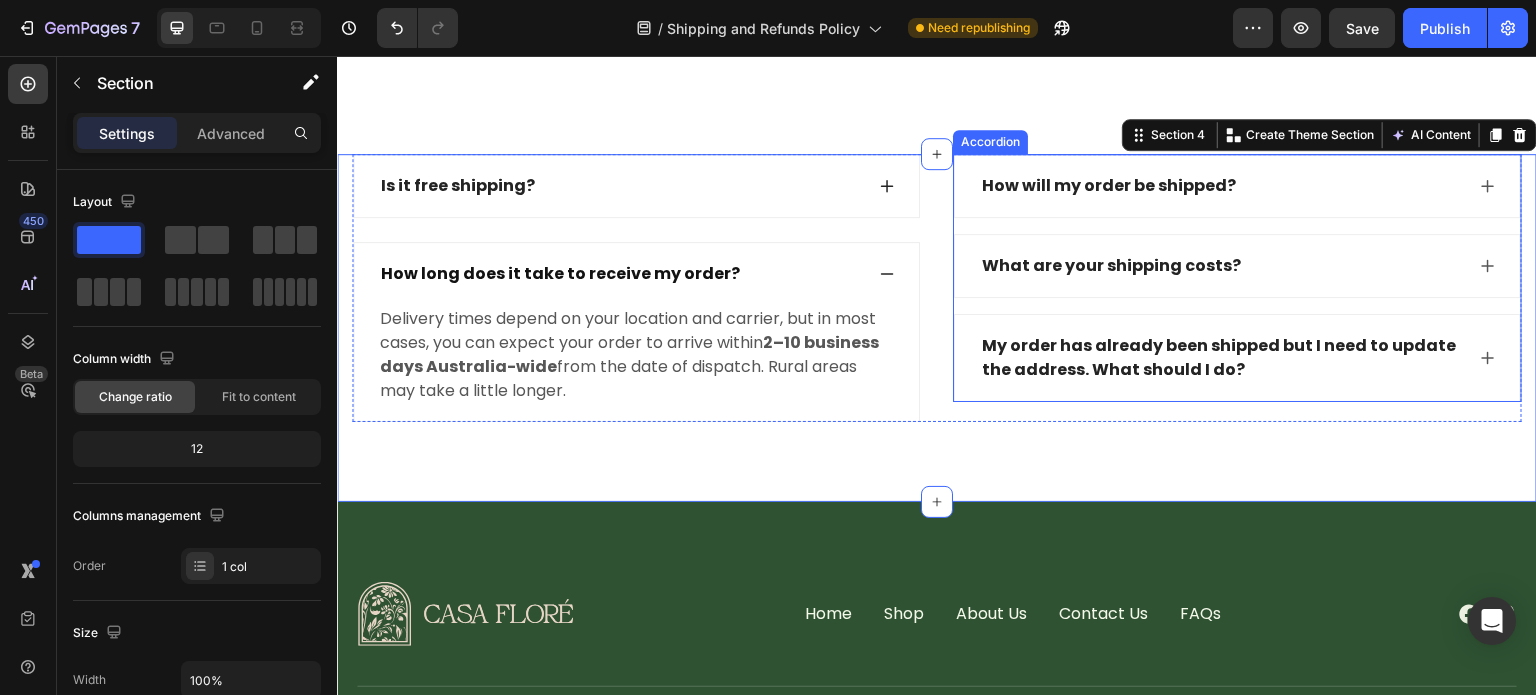 click on "How will my order be shipped?" at bounding box center [1237, 186] 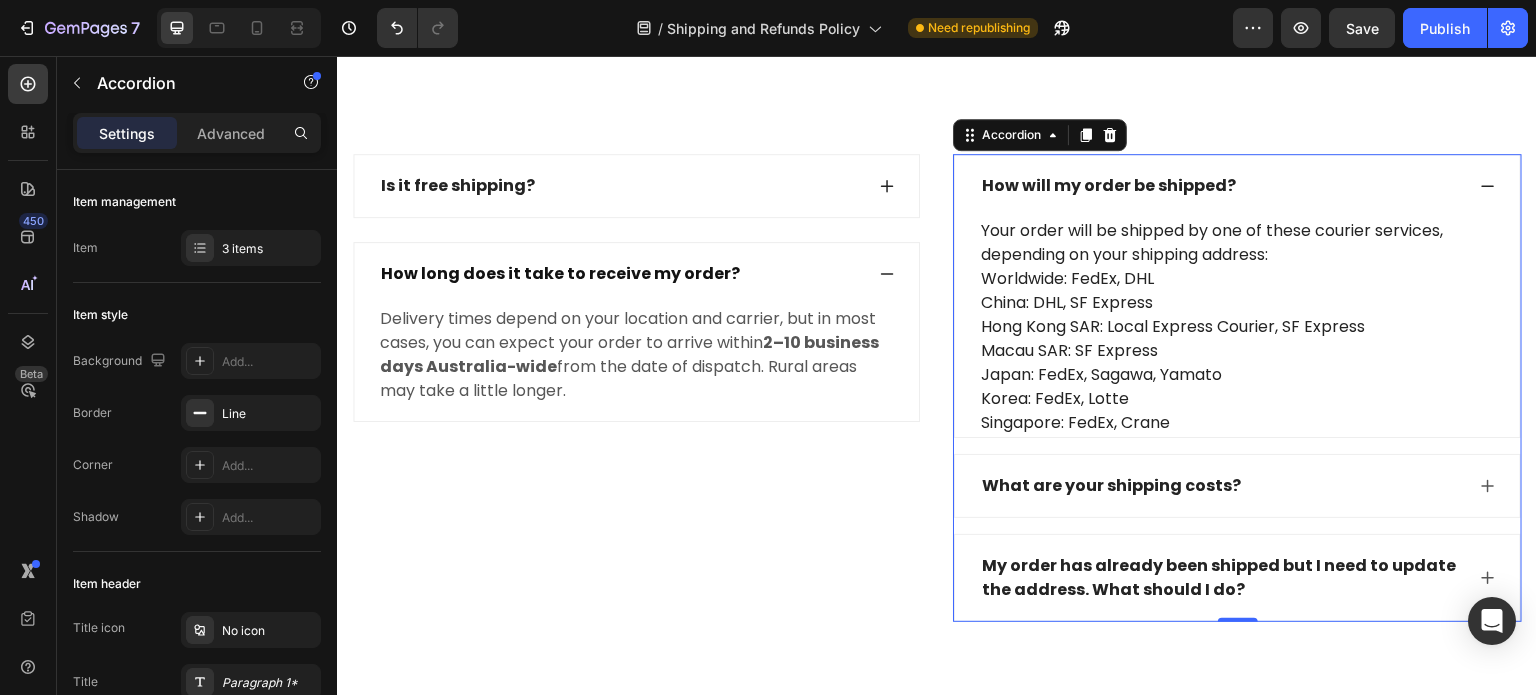 click on "How will my order be shipped?" at bounding box center (1109, 186) 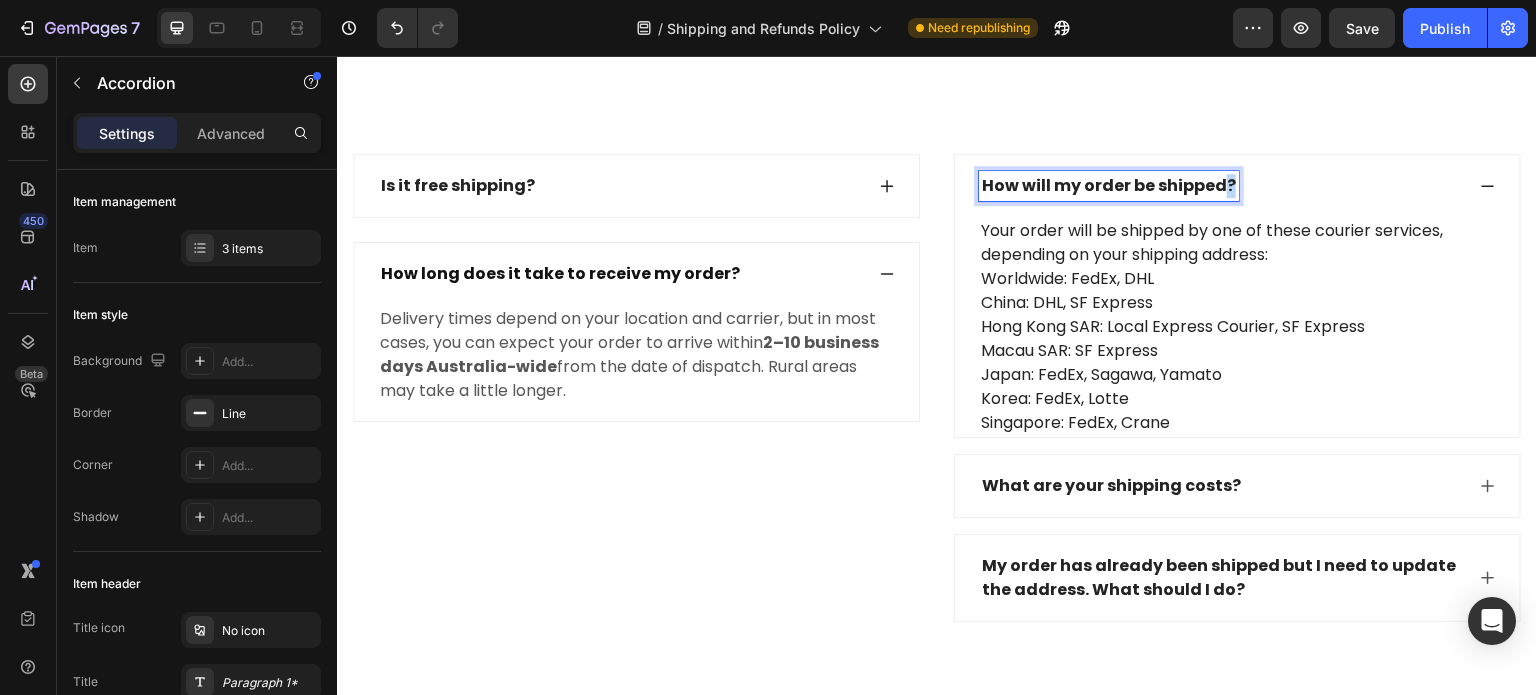 click on "How will my order be shipped?" at bounding box center (1109, 186) 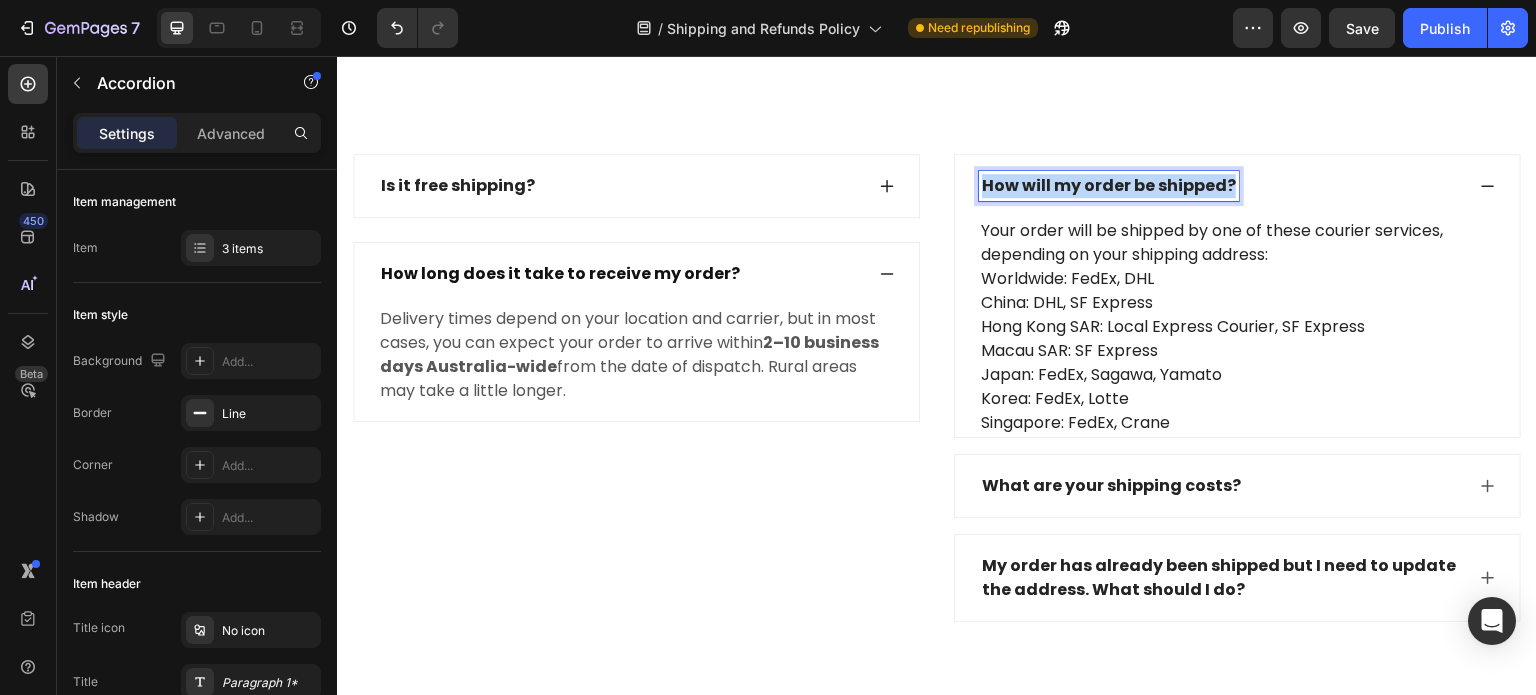 click on "How will my order be shipped?" at bounding box center (1109, 186) 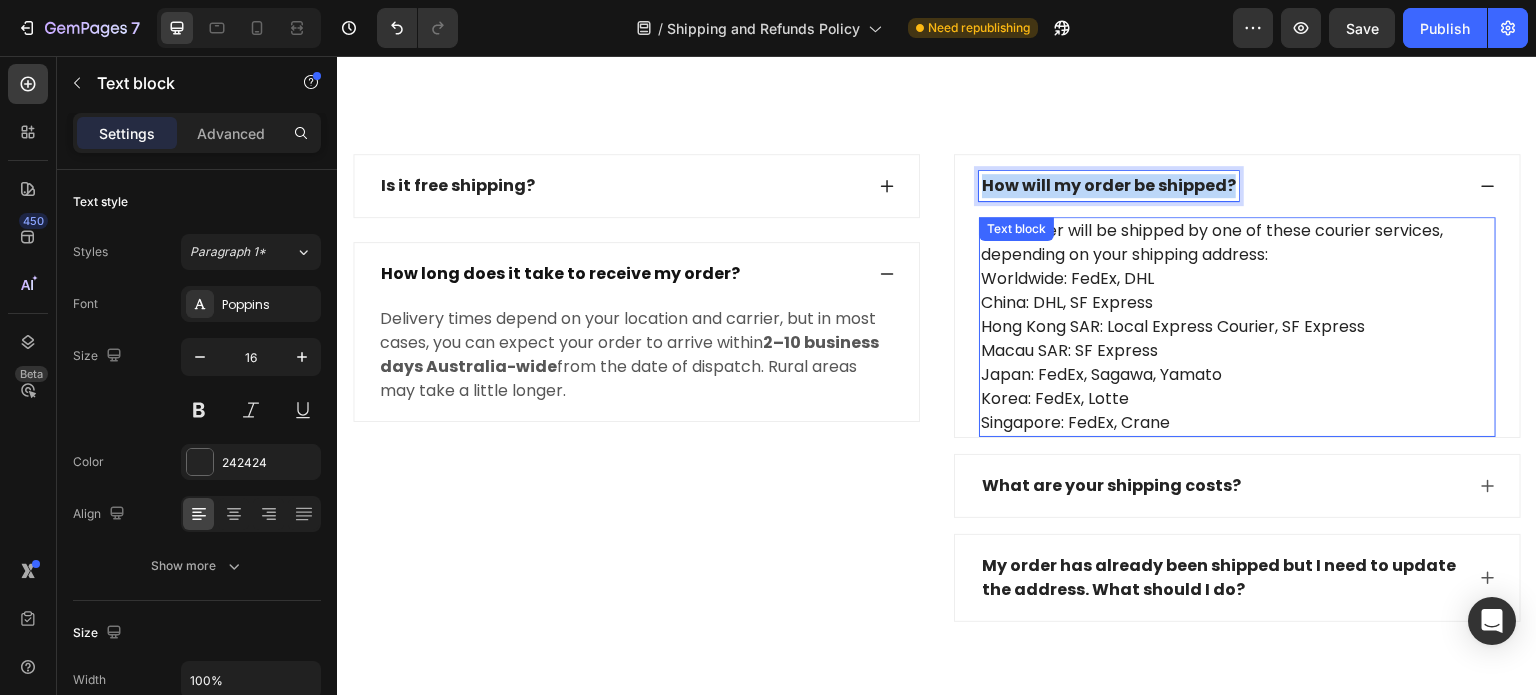 click on "Your order will be shipped by one of these courier services, depending on your shipping address: Worldwide: FedEx, DHL China: DHL, SF Express Hong Kong SAR: Local Express Courier, SF Express Macau SAR: SF Express Japan: FedEx, Sagawa, Yamato Korea: FedEx, Lotte Singapore: FedEx, Crane" at bounding box center (1237, 327) 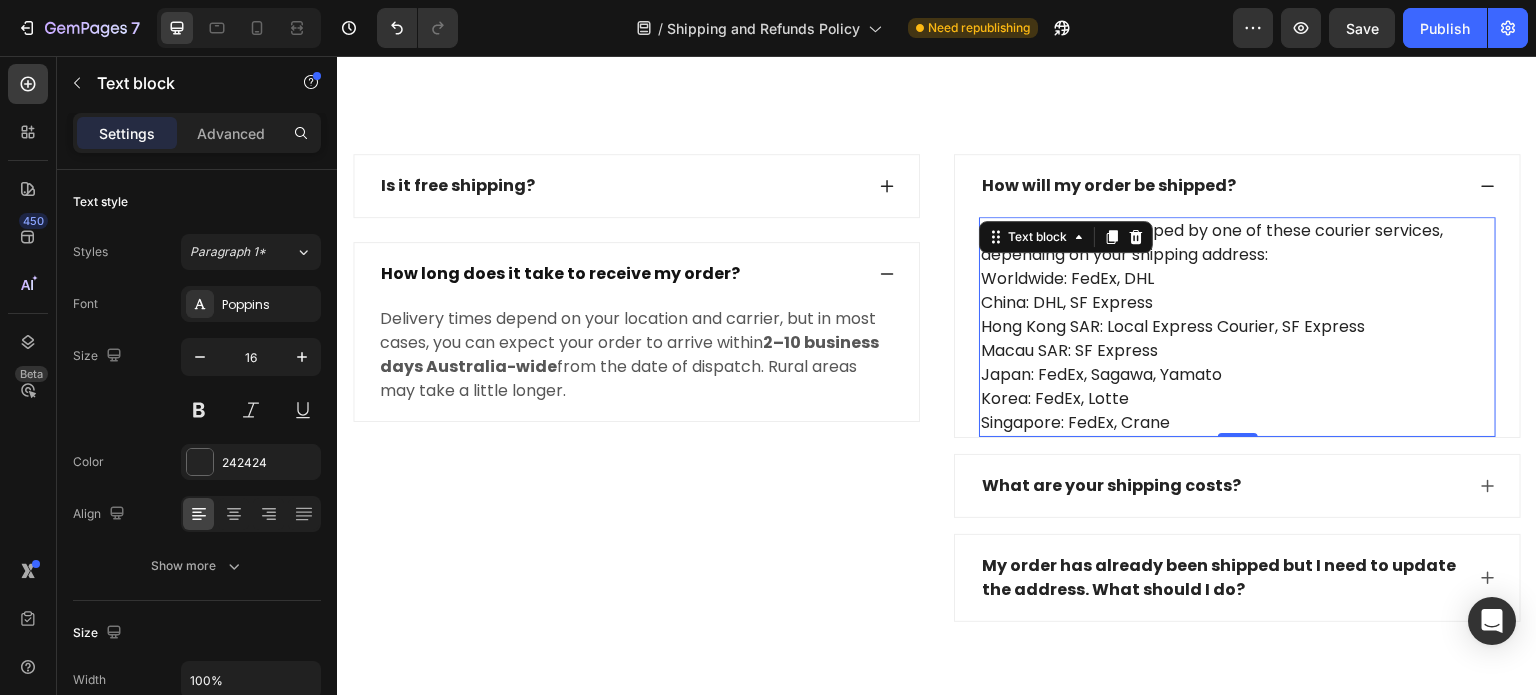 click on "Your order will be shipped by one of these courier services, depending on your shipping address: Worldwide: FedEx, DHL China: DHL, SF Express Hong Kong SAR: Local Express Courier, SF Express Macau SAR: SF Express Japan: FedEx, Sagawa, Yamato Korea: FedEx, Lotte Singapore: FedEx, Crane" at bounding box center (1237, 327) 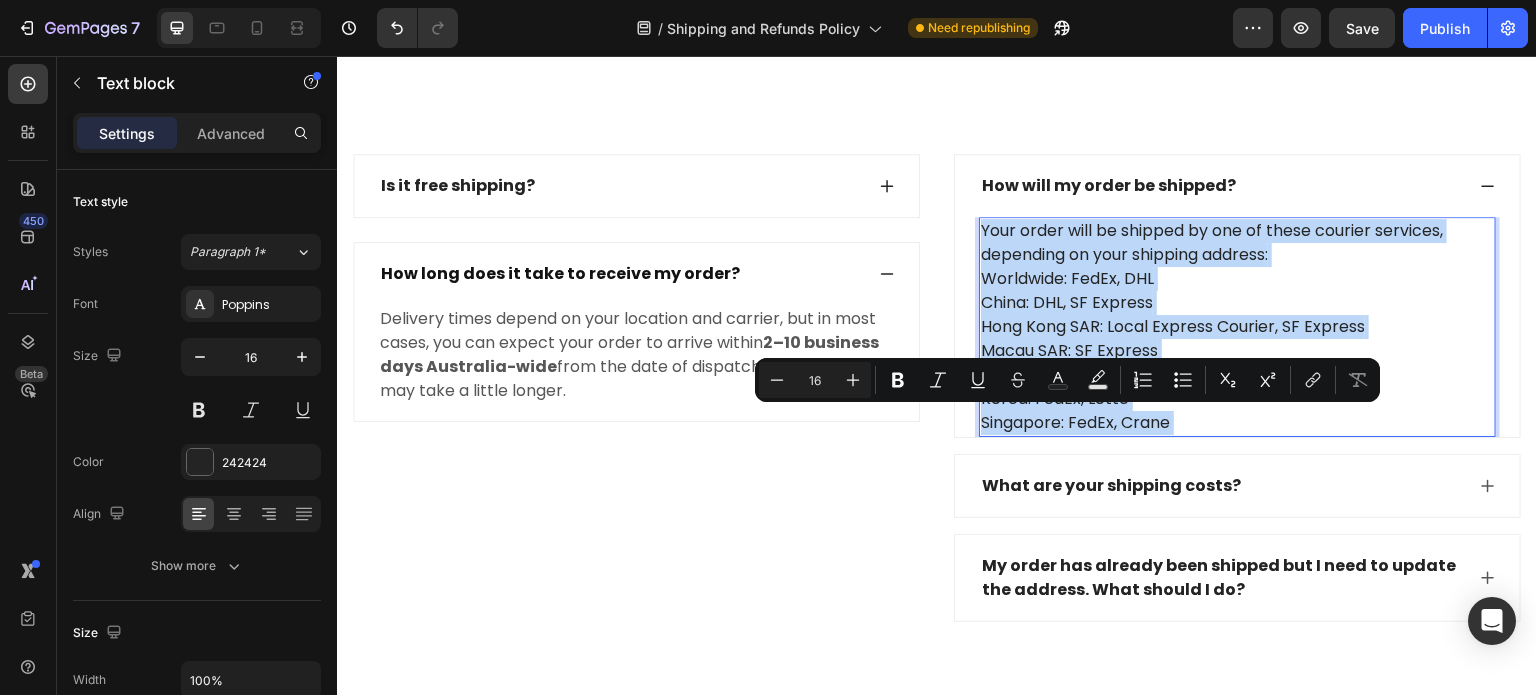 drag, startPoint x: 1185, startPoint y: 421, endPoint x: 1083, endPoint y: 242, distance: 206.02185 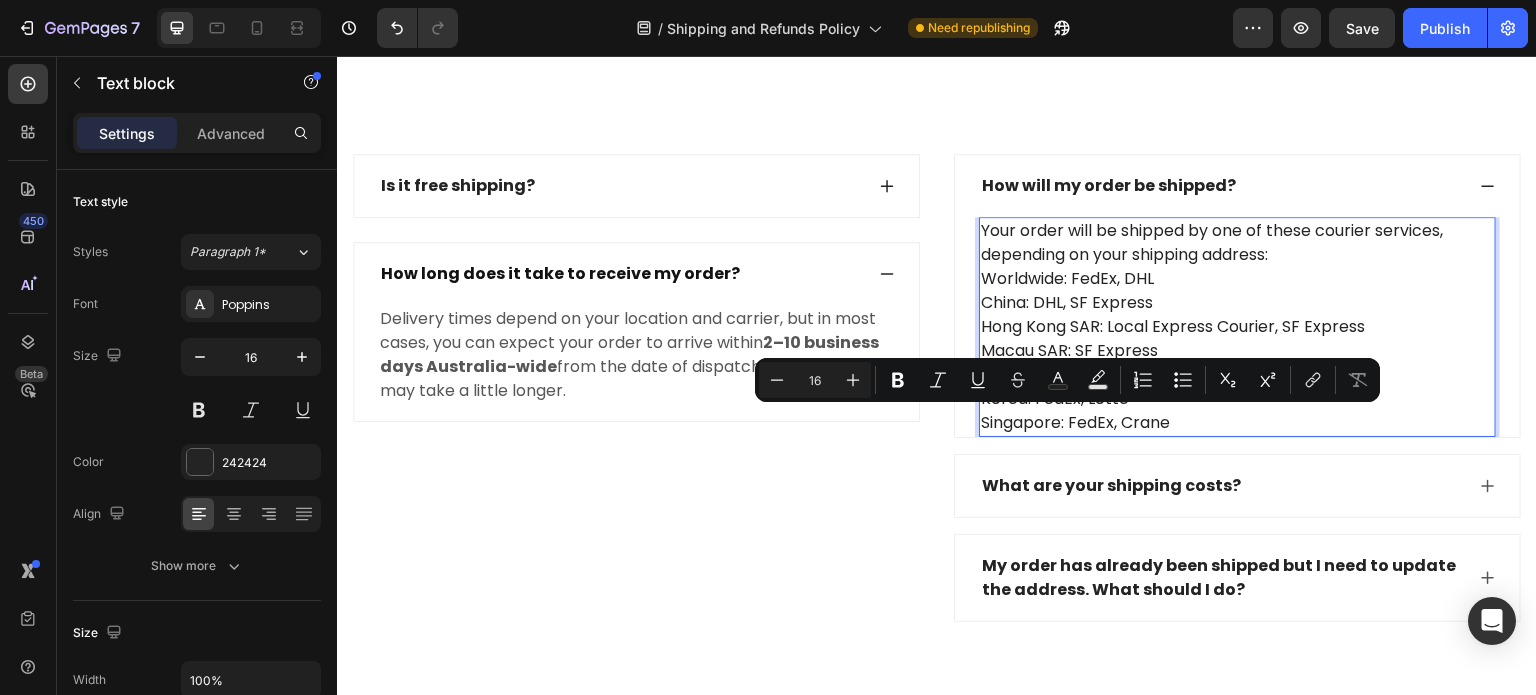 drag, startPoint x: 1129, startPoint y: 259, endPoint x: 1156, endPoint y: 306, distance: 54.20332 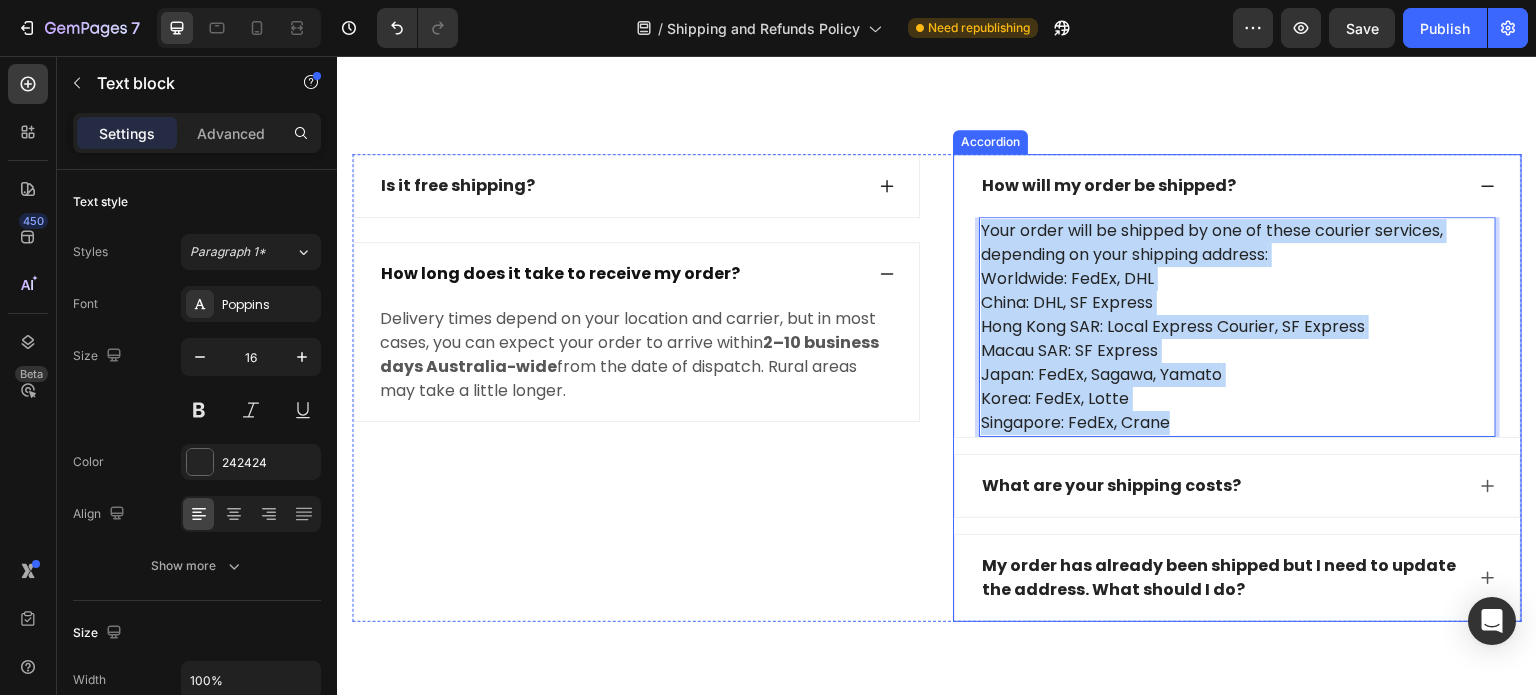 drag, startPoint x: 1164, startPoint y: 420, endPoint x: 966, endPoint y: 228, distance: 275.8043 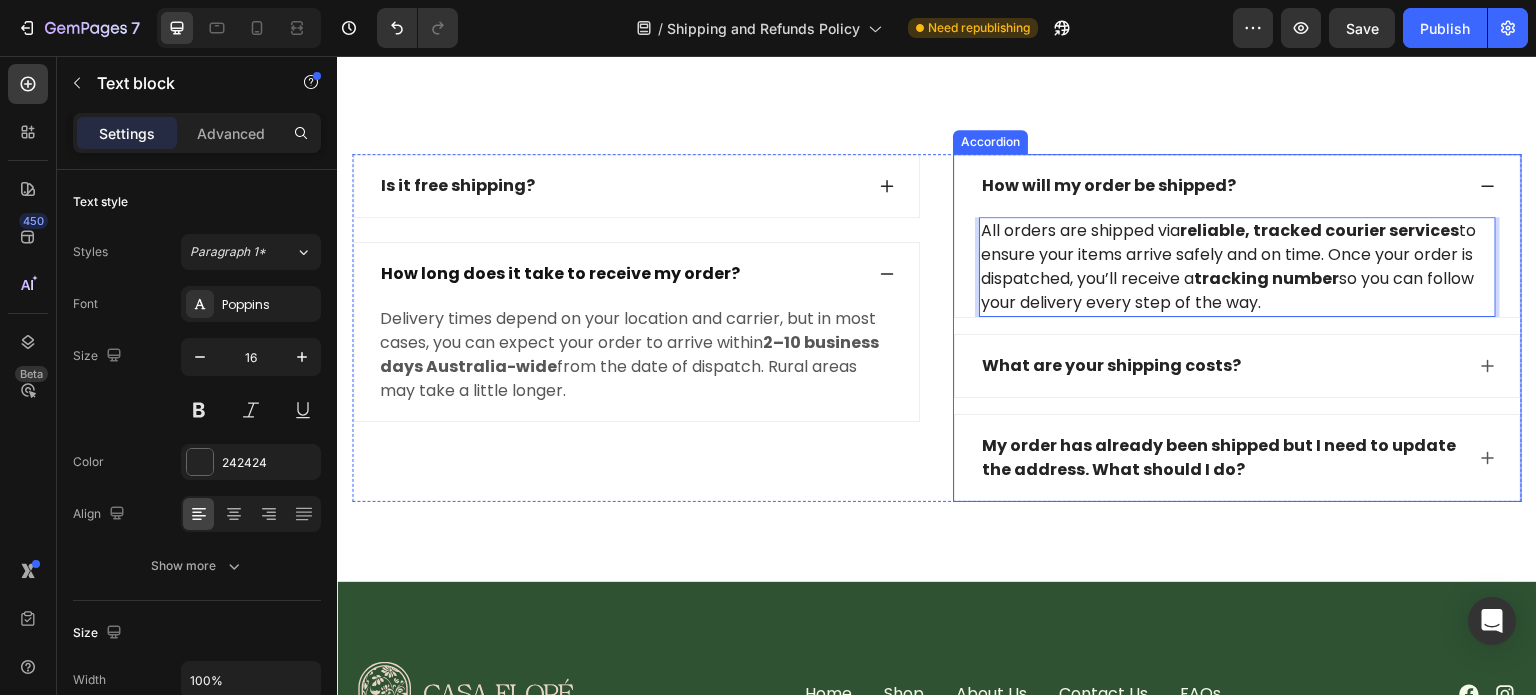 click on "What are your shipping costs?" at bounding box center [1221, 366] 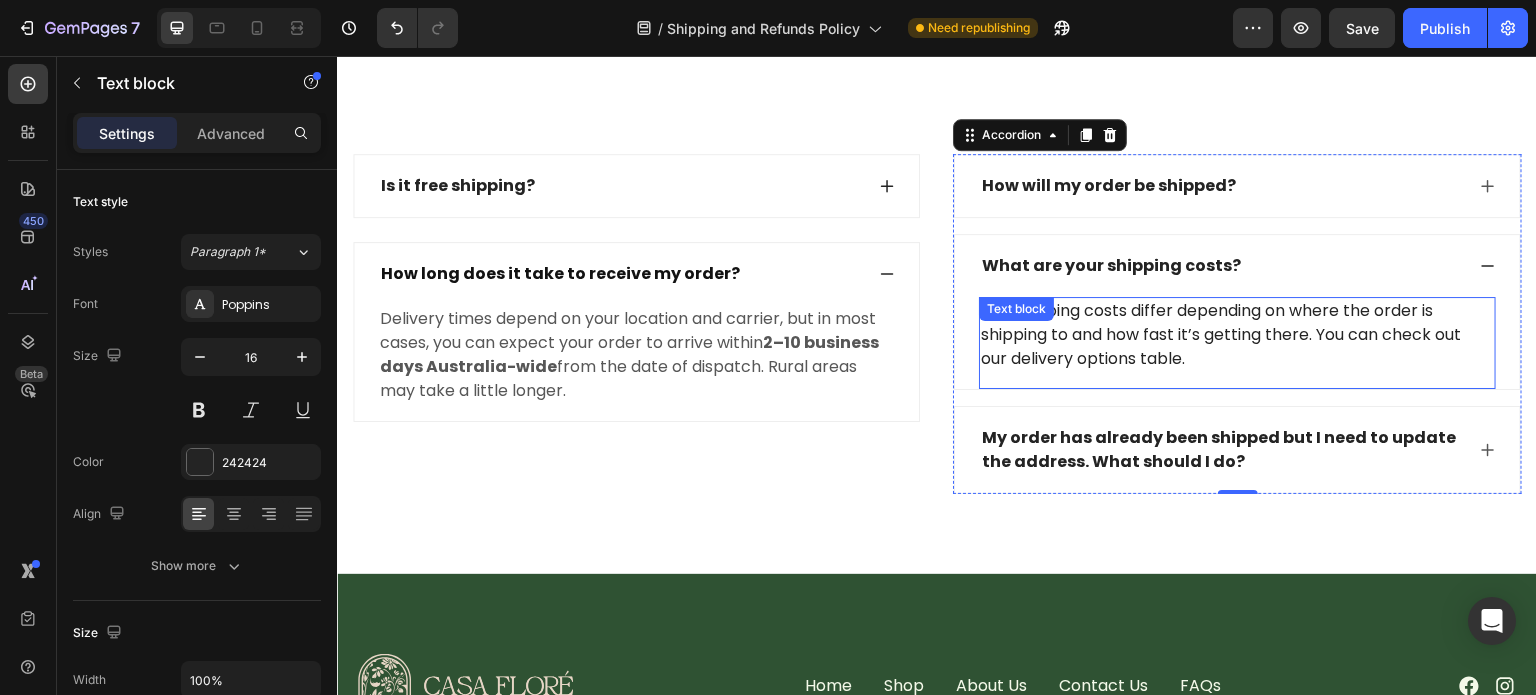 click on "Our shipping costs differ depending on where the order is shipping to and how fast it’s getting there. You can check out our delivery options table." at bounding box center [1237, 335] 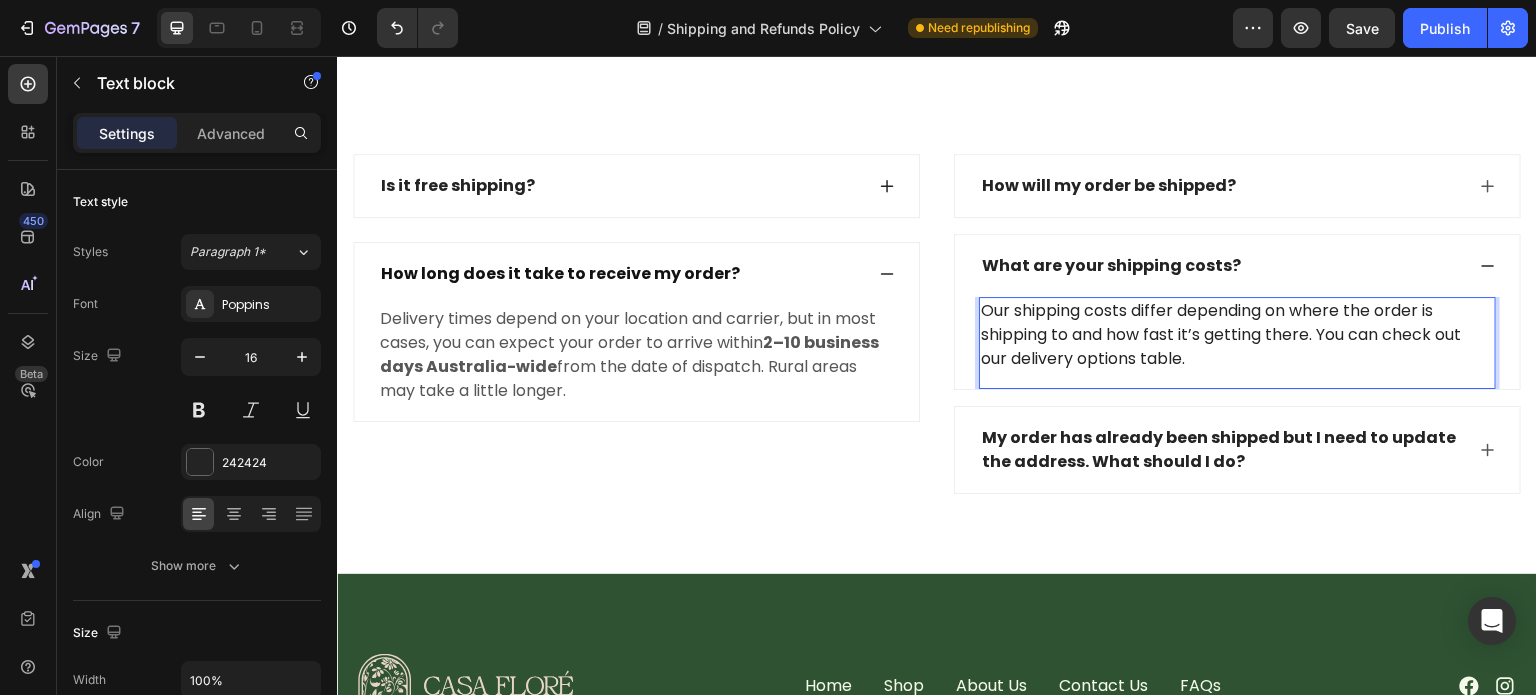 click on "Our shipping costs differ depending on where the order is shipping to and how fast it’s getting there. You can check out our delivery options table." at bounding box center [1237, 335] 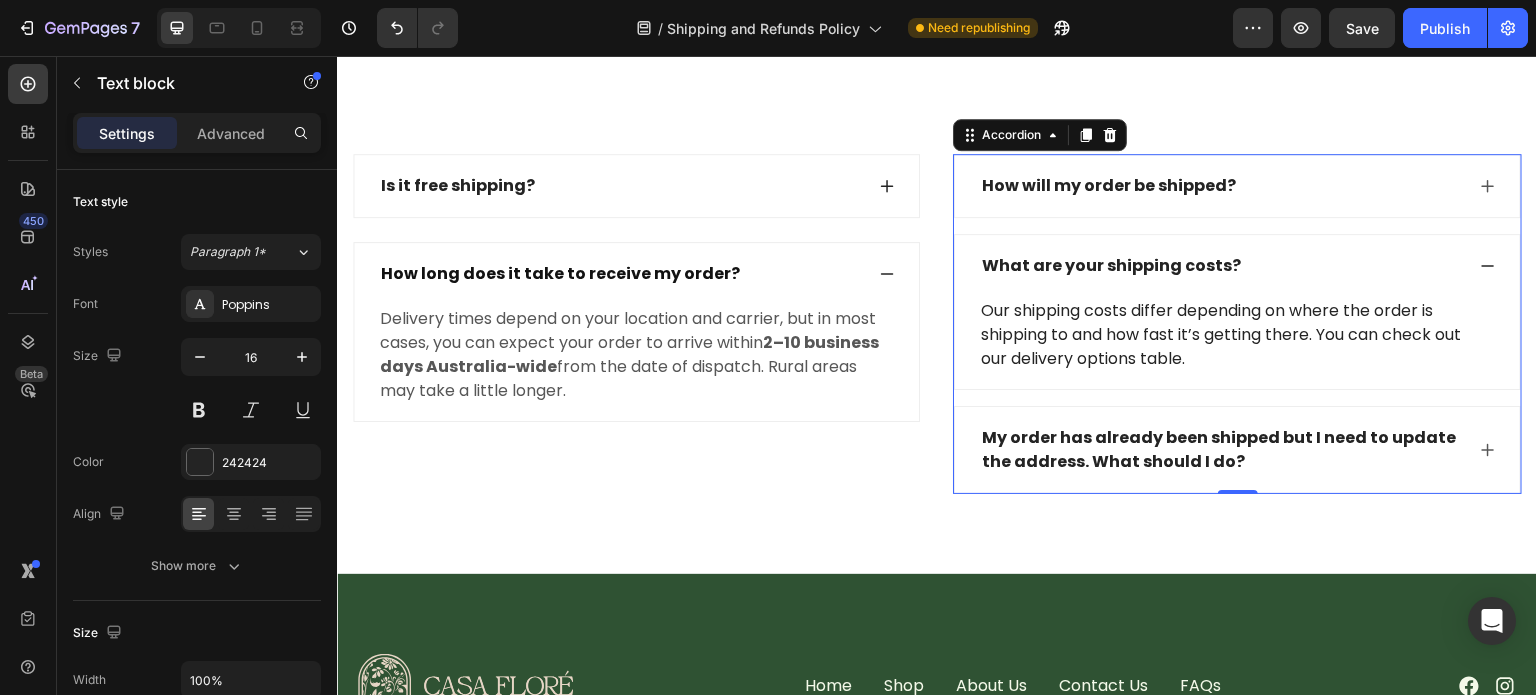 click on "My order has already been shipped but I need to update the address. What should I do?" at bounding box center [1221, 450] 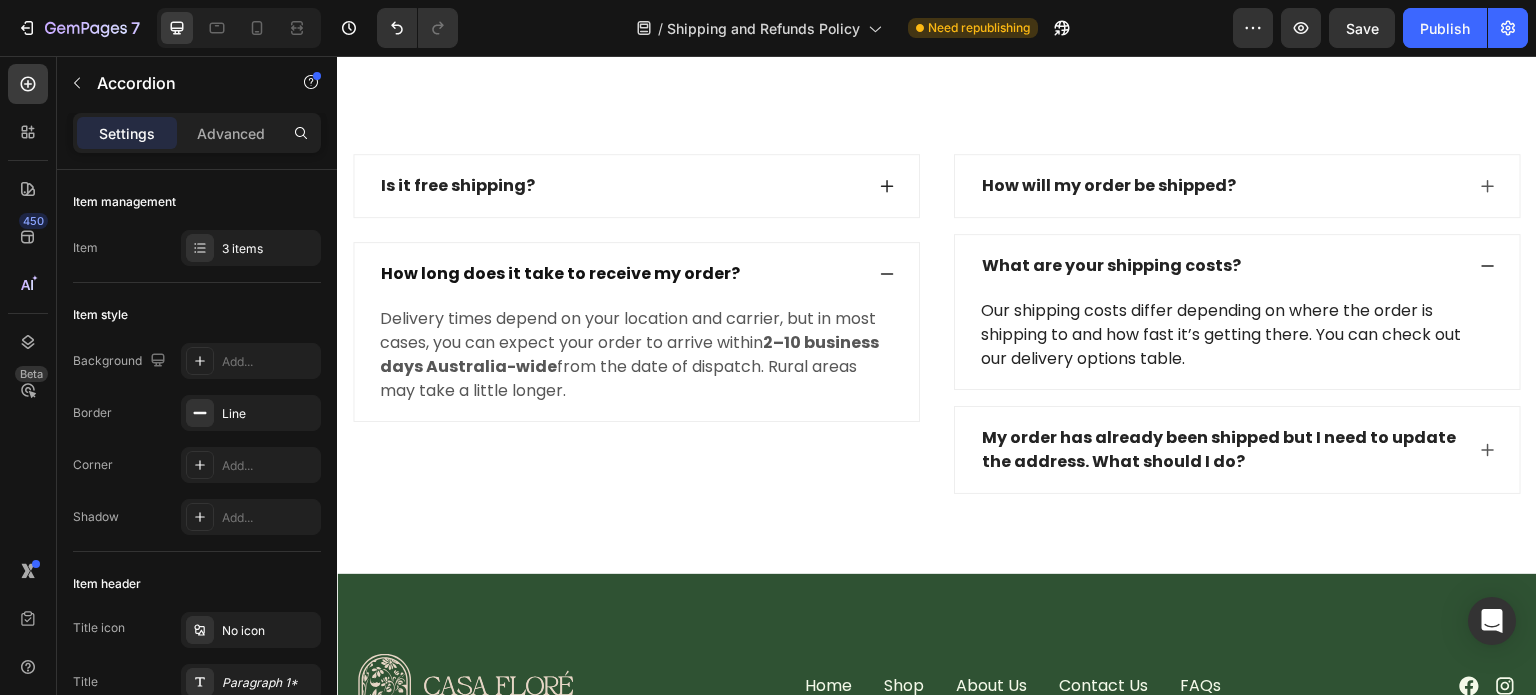 click 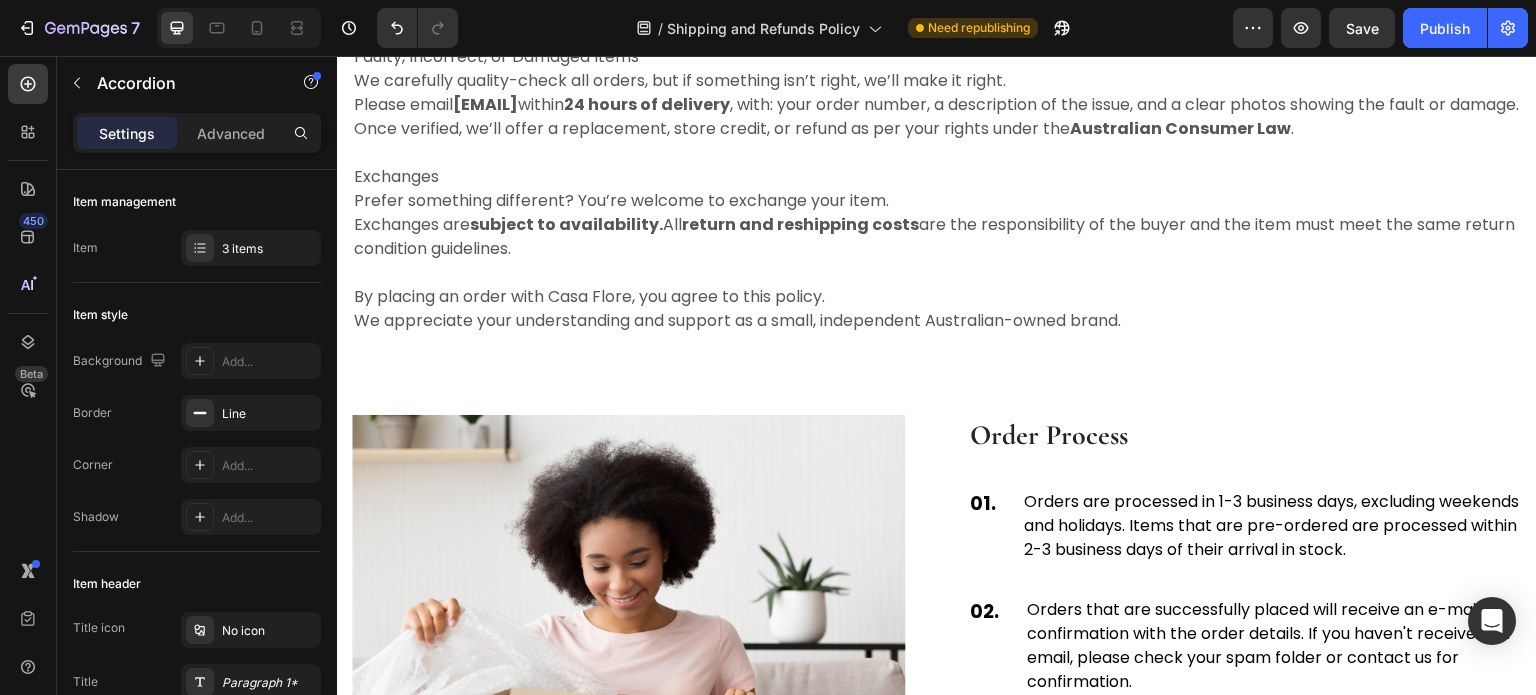 scroll, scrollTop: 3042, scrollLeft: 0, axis: vertical 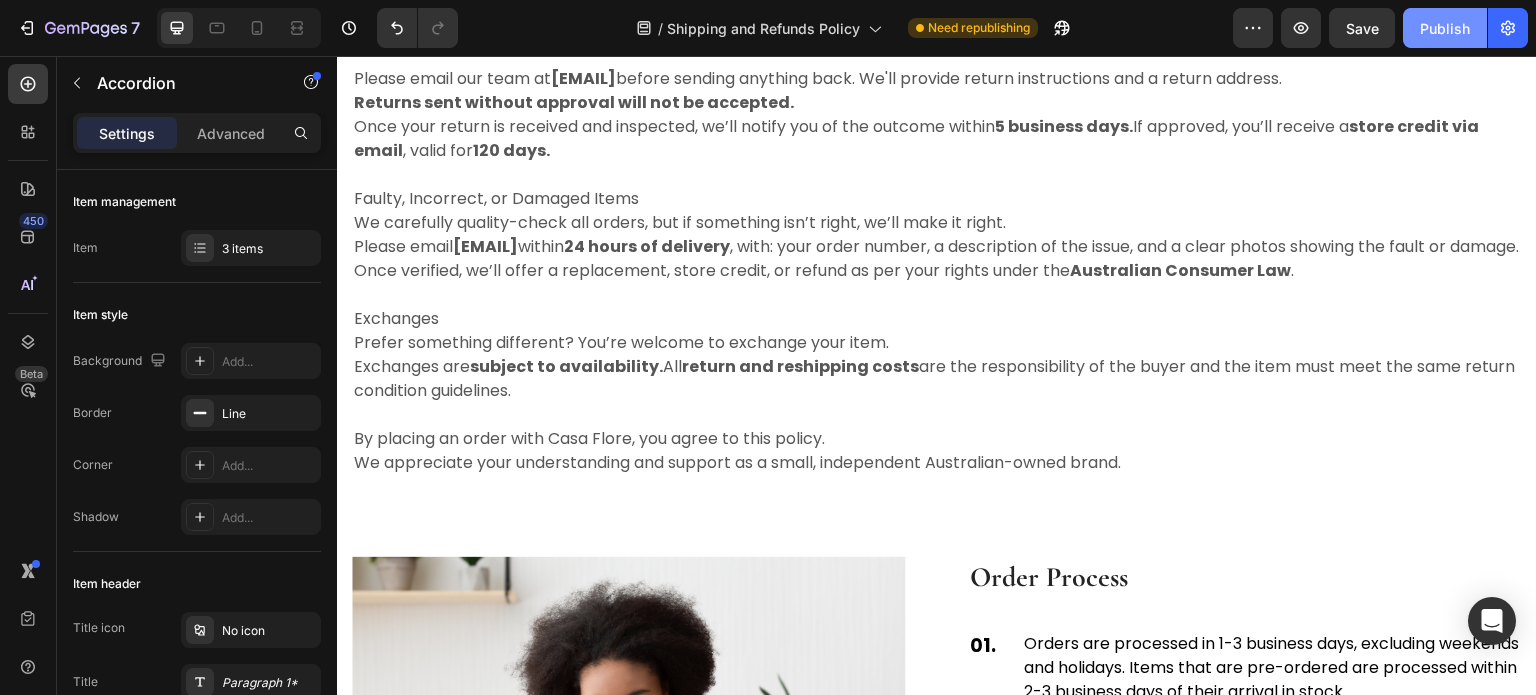 click on "Publish" at bounding box center (1445, 28) 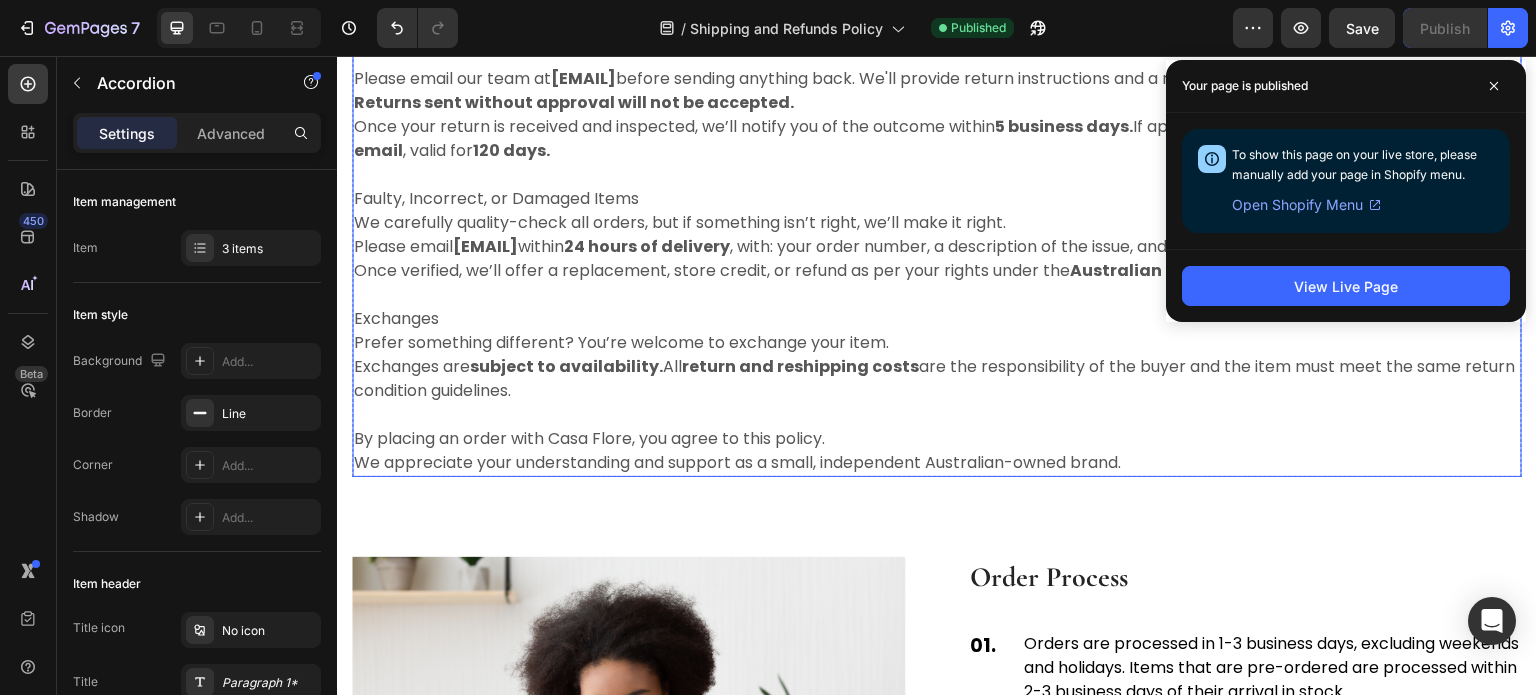 click on "International Shipping Policy Heading We’re proud to offer international shipping so plant lovers around the world can enjoy Casa Floré's thoughtfully designed accessories. We currently ship to select countries worldwide. If your country isn’t listed at checkout, feel free to contact us — we may be able to arrange a custom shipping option for you.   All international orders are packed and dispatched from our Australian warehouse within  2–4 business days . Once shipped, you’ll receive a tracking link via email to follow your parcel's journey.   Delivery times vary depending on your location, customs processing, and local postal services. Import duties, customs charges, or local taxes  are not included  in your order total and may be charged upon arrival in your country. These charges are the responsibility of the customer, and Casa Flore cannot predict or cover them. All international orders  require a signature on delivery     12 hours of delivery  and provide  photo evidence . Email us at" at bounding box center (937, -329) 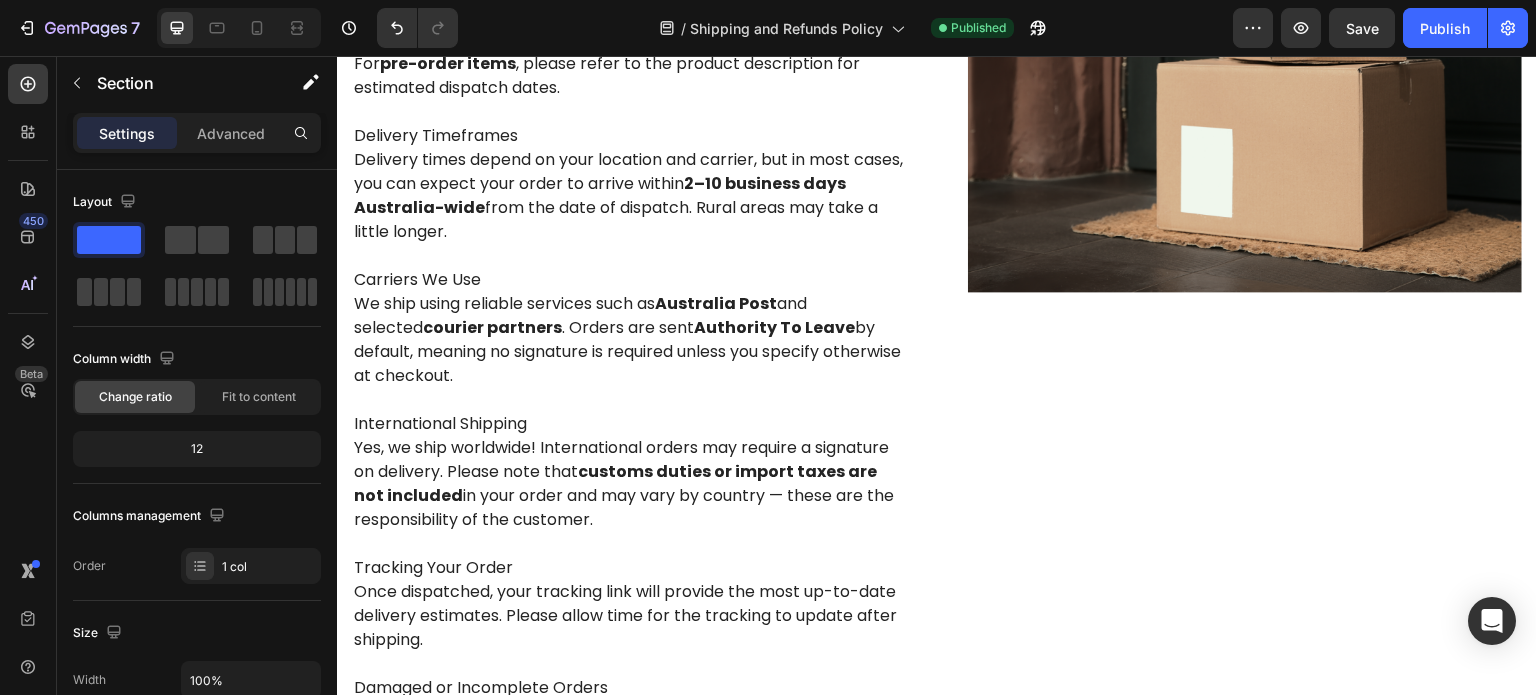 scroll, scrollTop: 542, scrollLeft: 0, axis: vertical 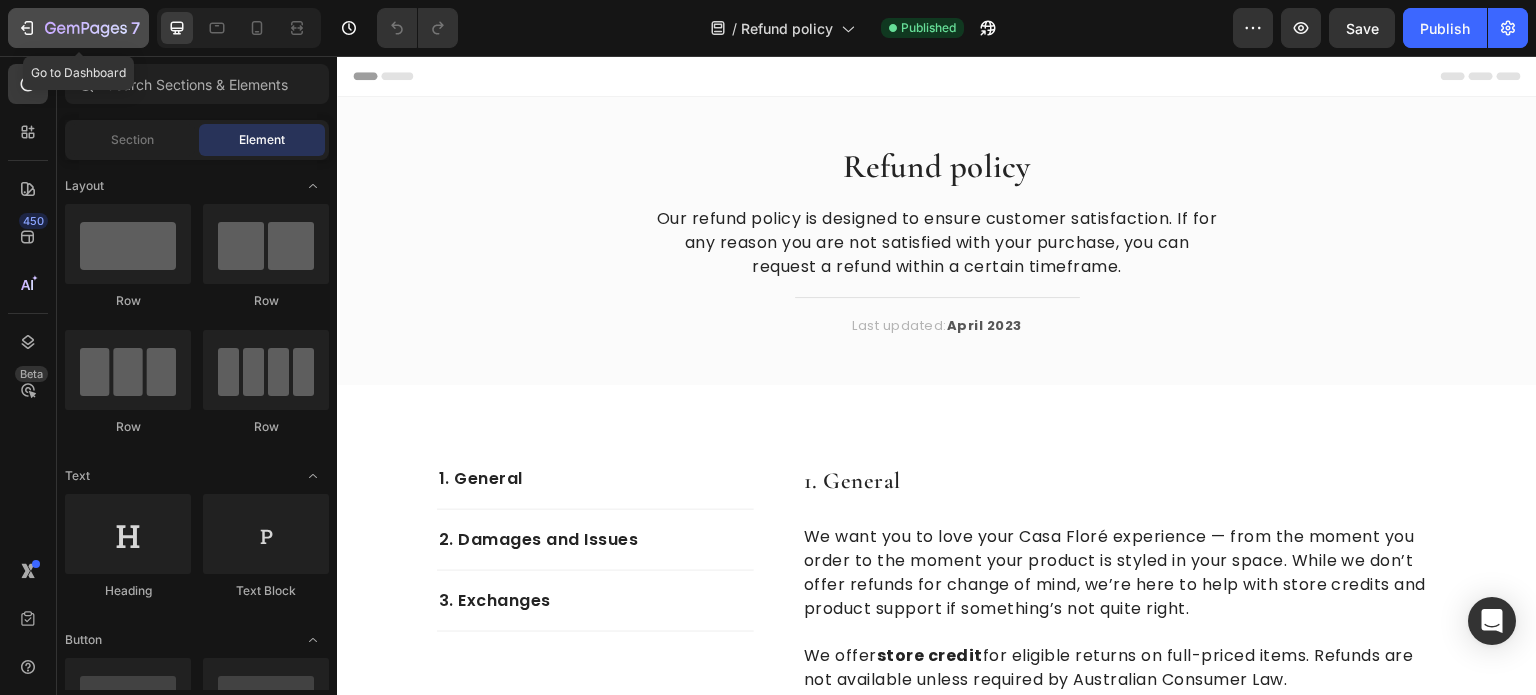 click on "7" 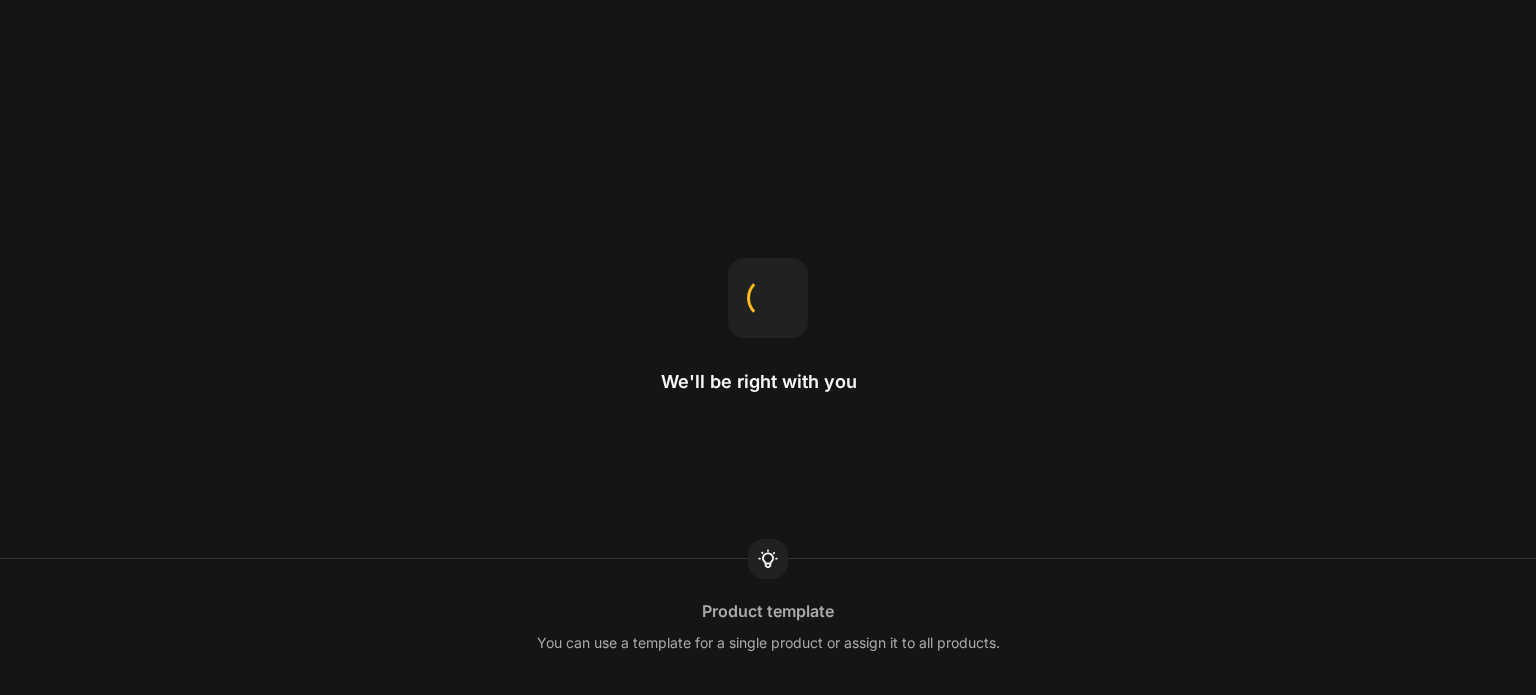 scroll, scrollTop: 0, scrollLeft: 0, axis: both 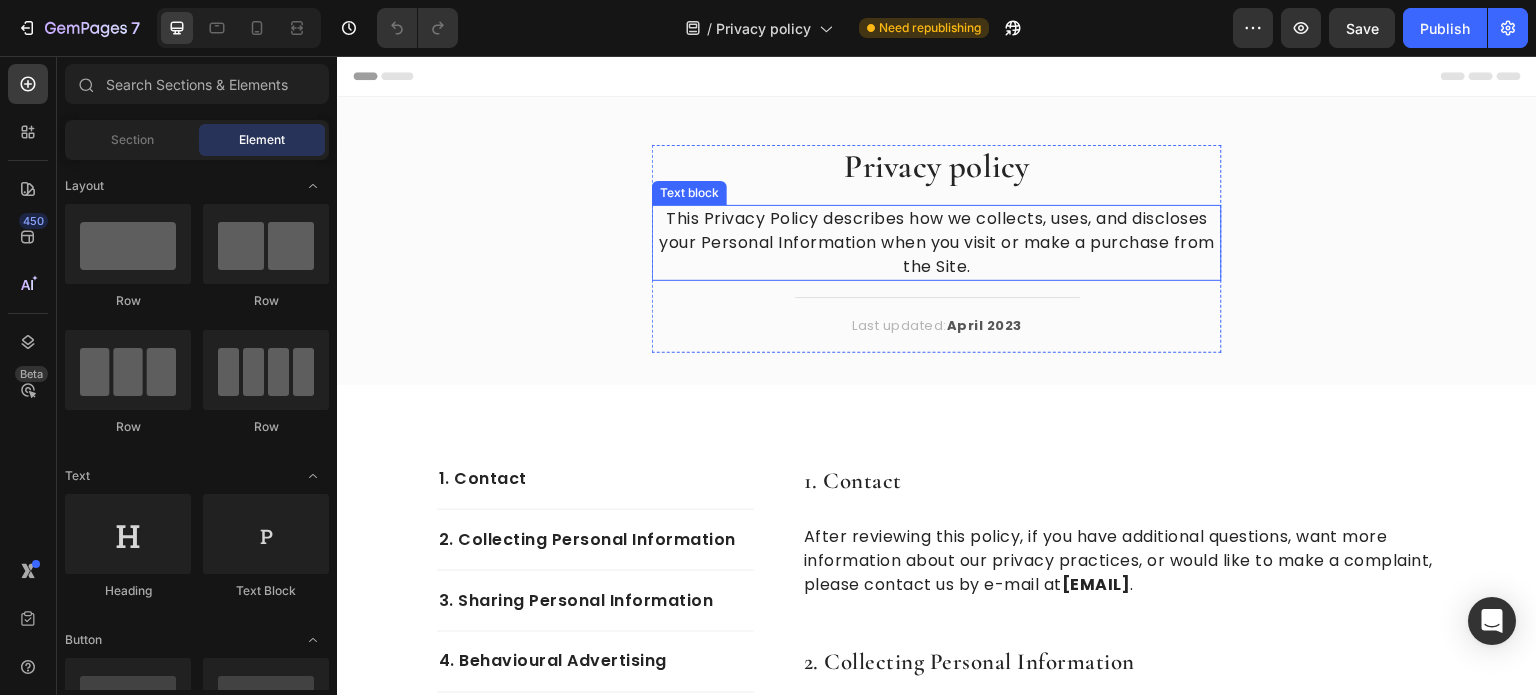 click on "This Privacy Policy describes how we collects, uses, and discloses your Personal Information when you visit or make a purchase from the Site." at bounding box center (937, 243) 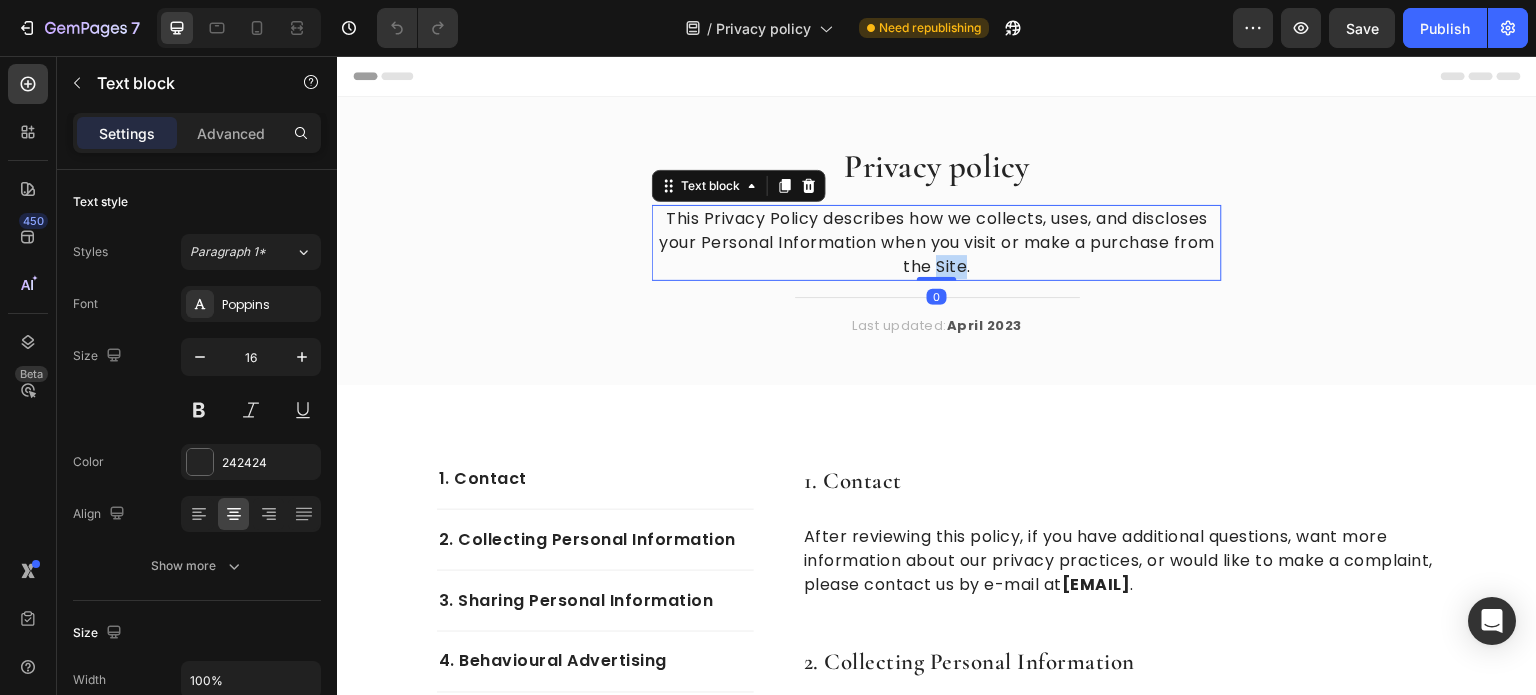 click on "This Privacy Policy describes how we collects, uses, and discloses your Personal Information when you visit or make a purchase from the Site." at bounding box center (937, 243) 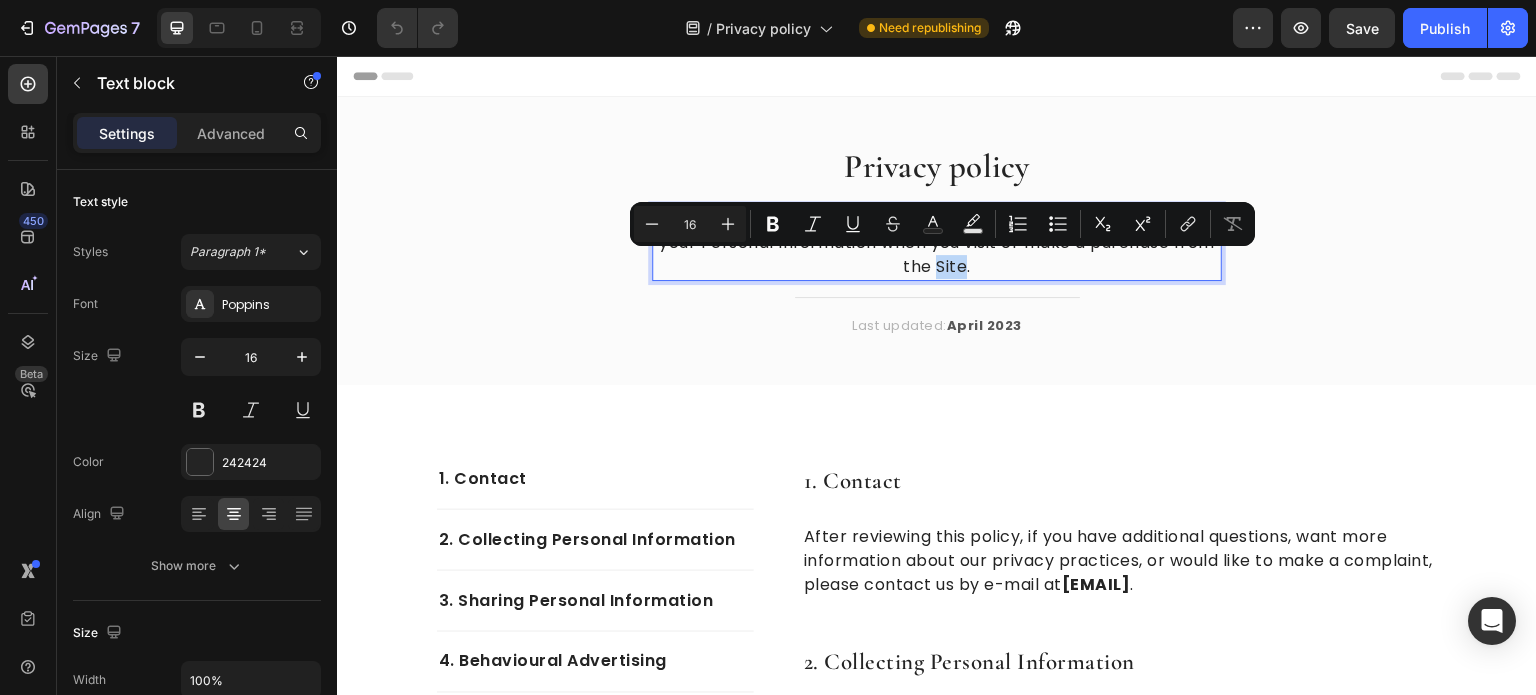click on "This Privacy Policy describes how we collects, uses, and discloses your Personal Information when you visit or make a purchase from the Site." at bounding box center [937, 243] 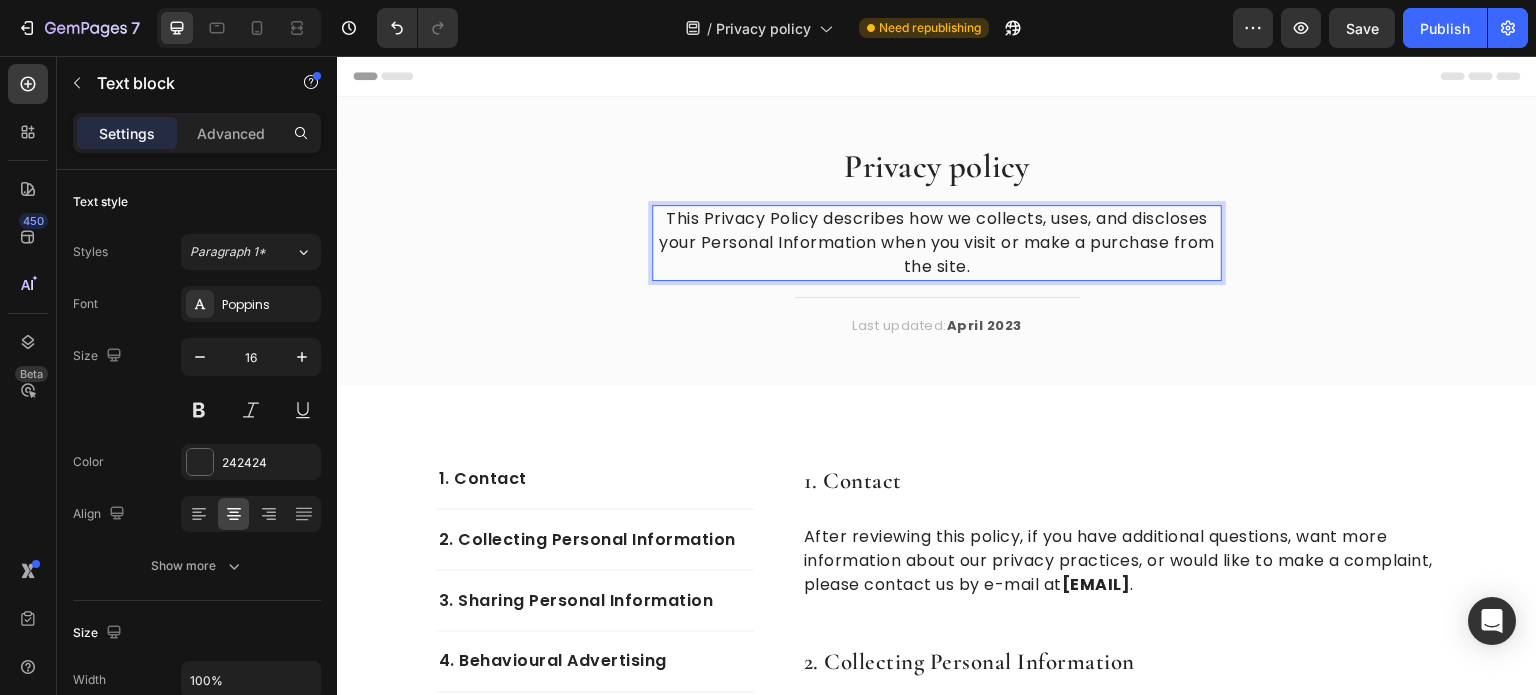 click on "This Privacy Policy describes how we collects, uses, and discloses your Personal Information when you visit or make a purchase from the site." at bounding box center [937, 243] 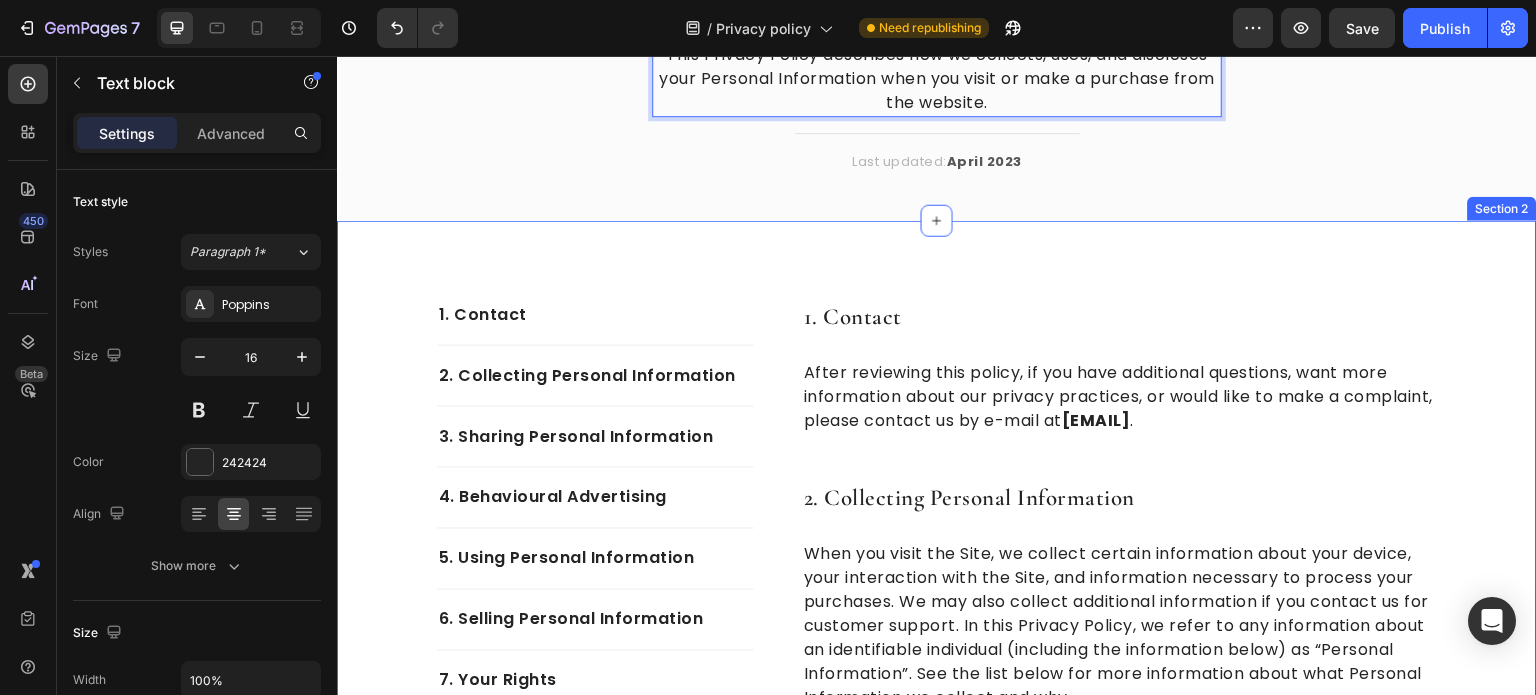 scroll, scrollTop: 200, scrollLeft: 0, axis: vertical 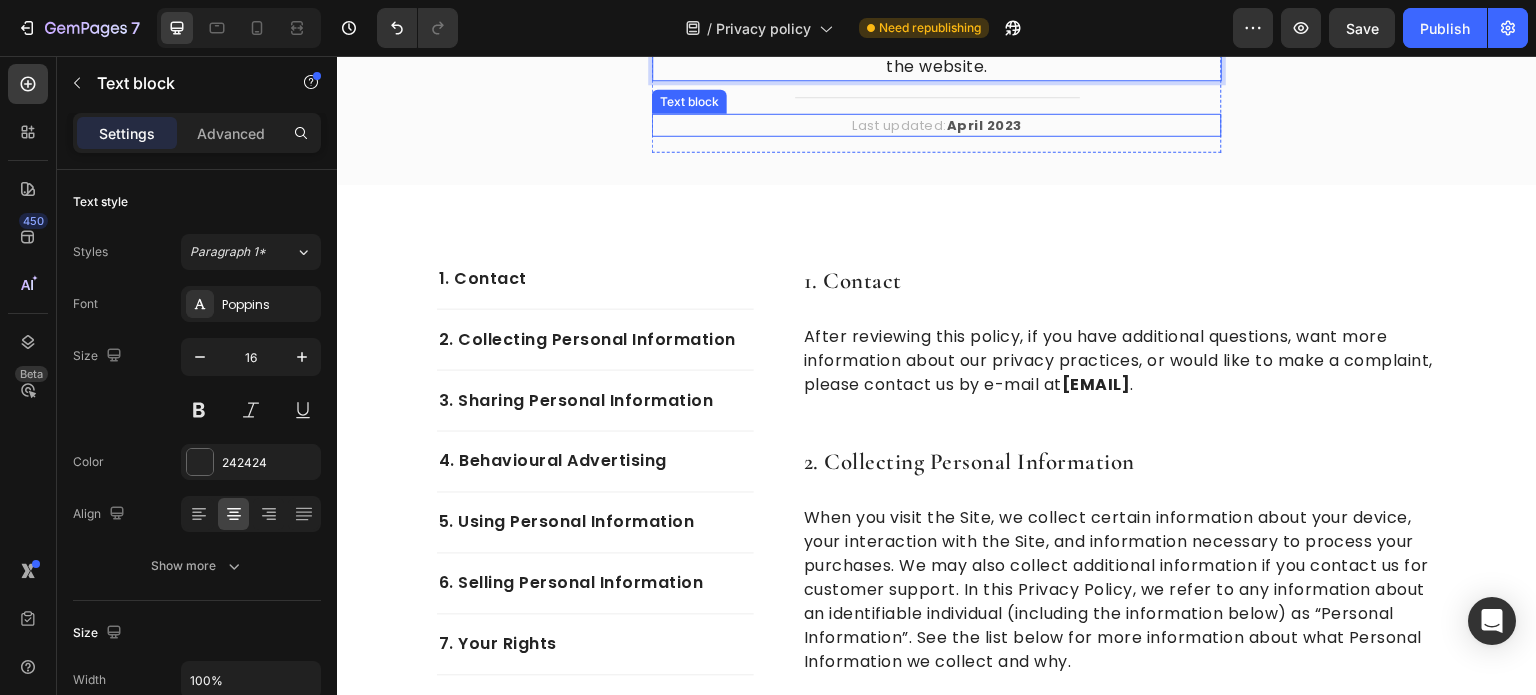 click on "April 2023" at bounding box center [984, 125] 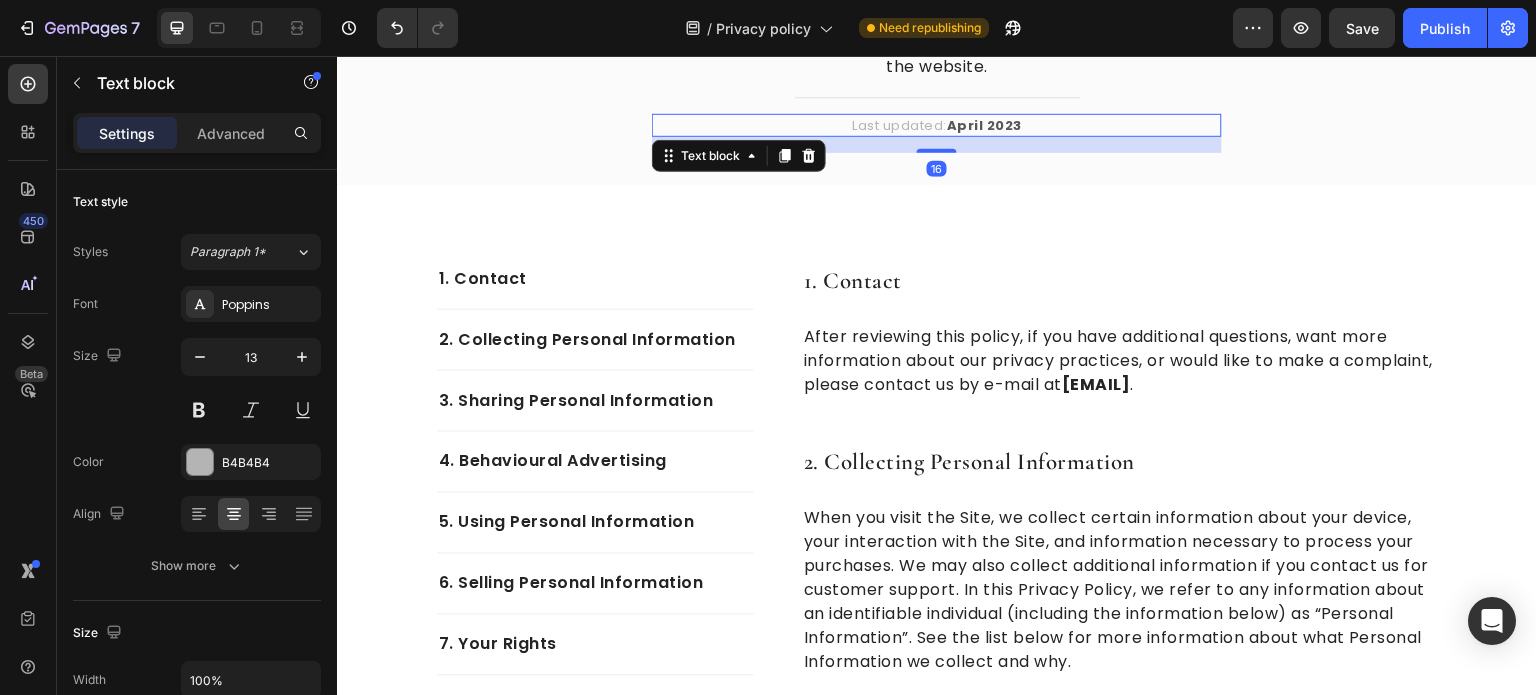 click on "April 2023" at bounding box center (984, 125) 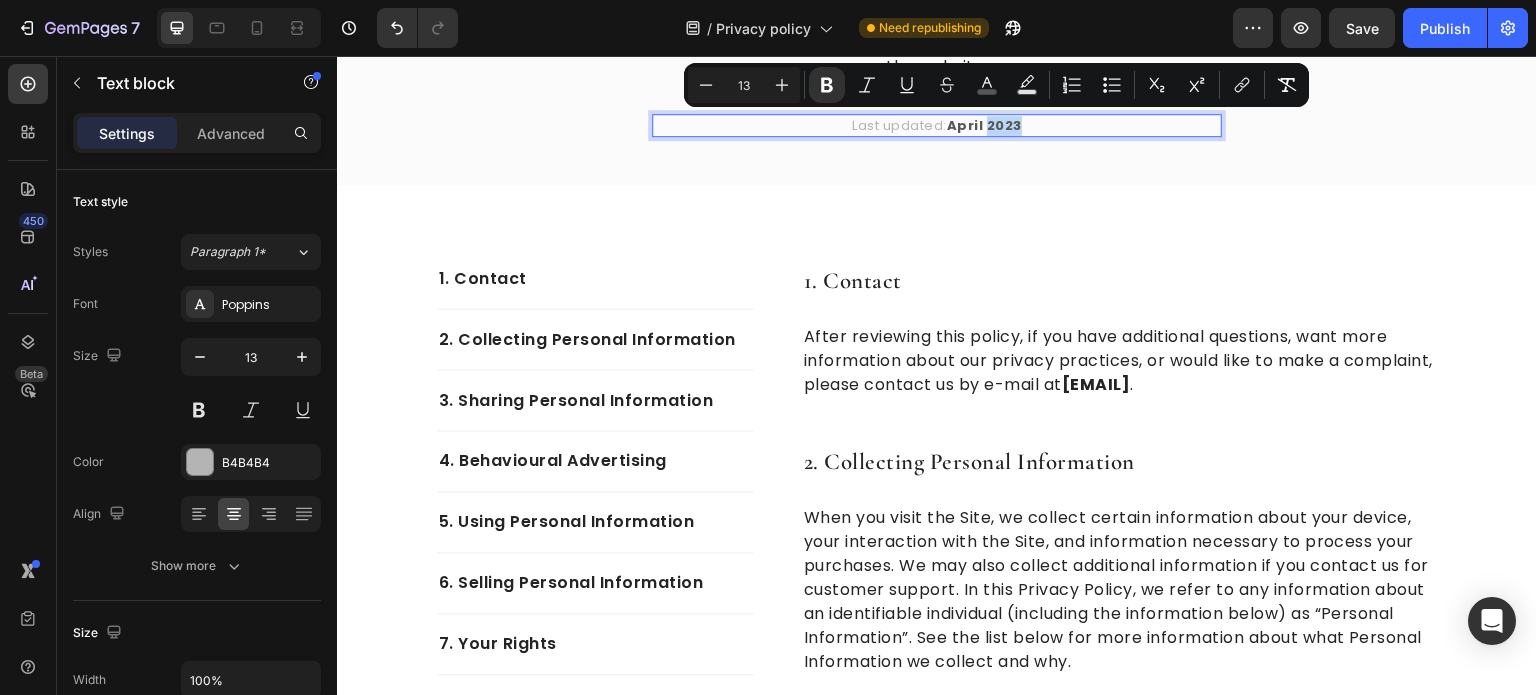 click on "April 2023" at bounding box center (984, 125) 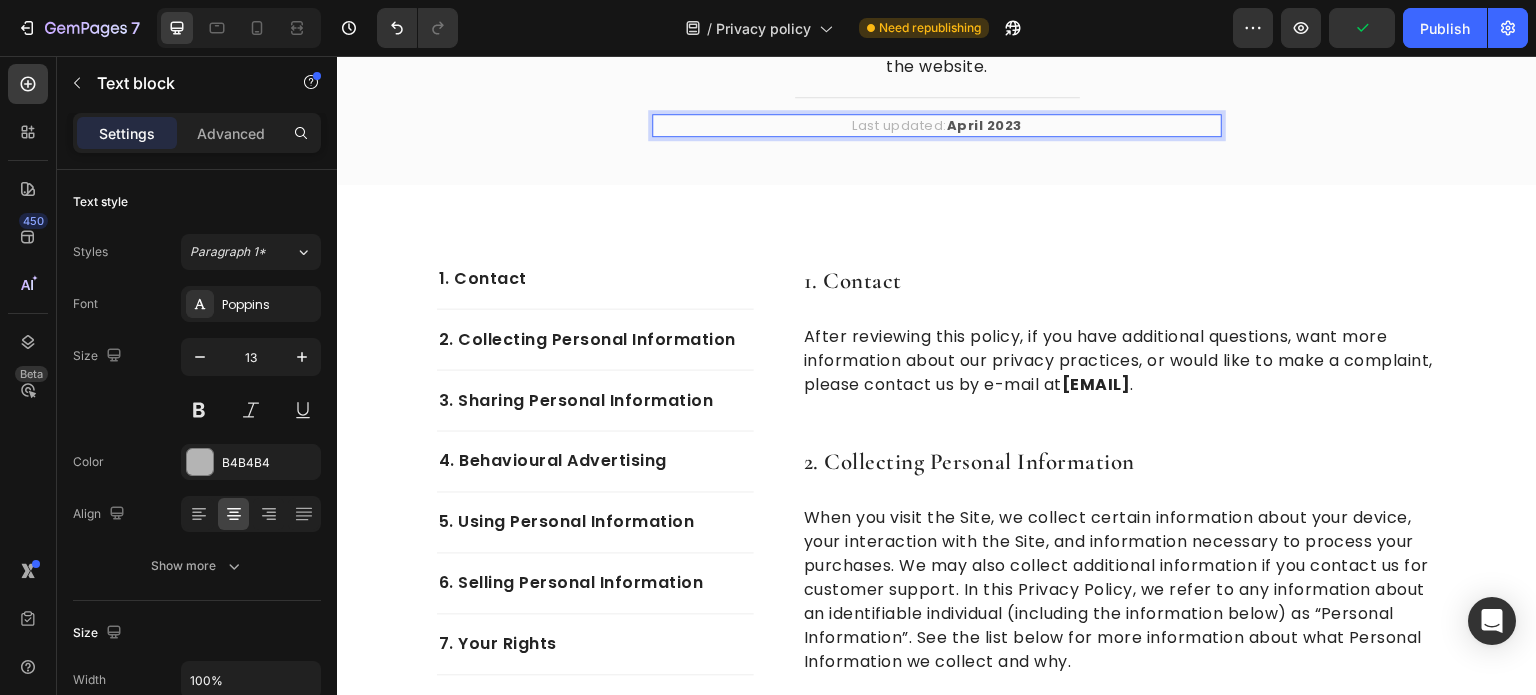 click on "Last updated:  April 2023" at bounding box center [937, 126] 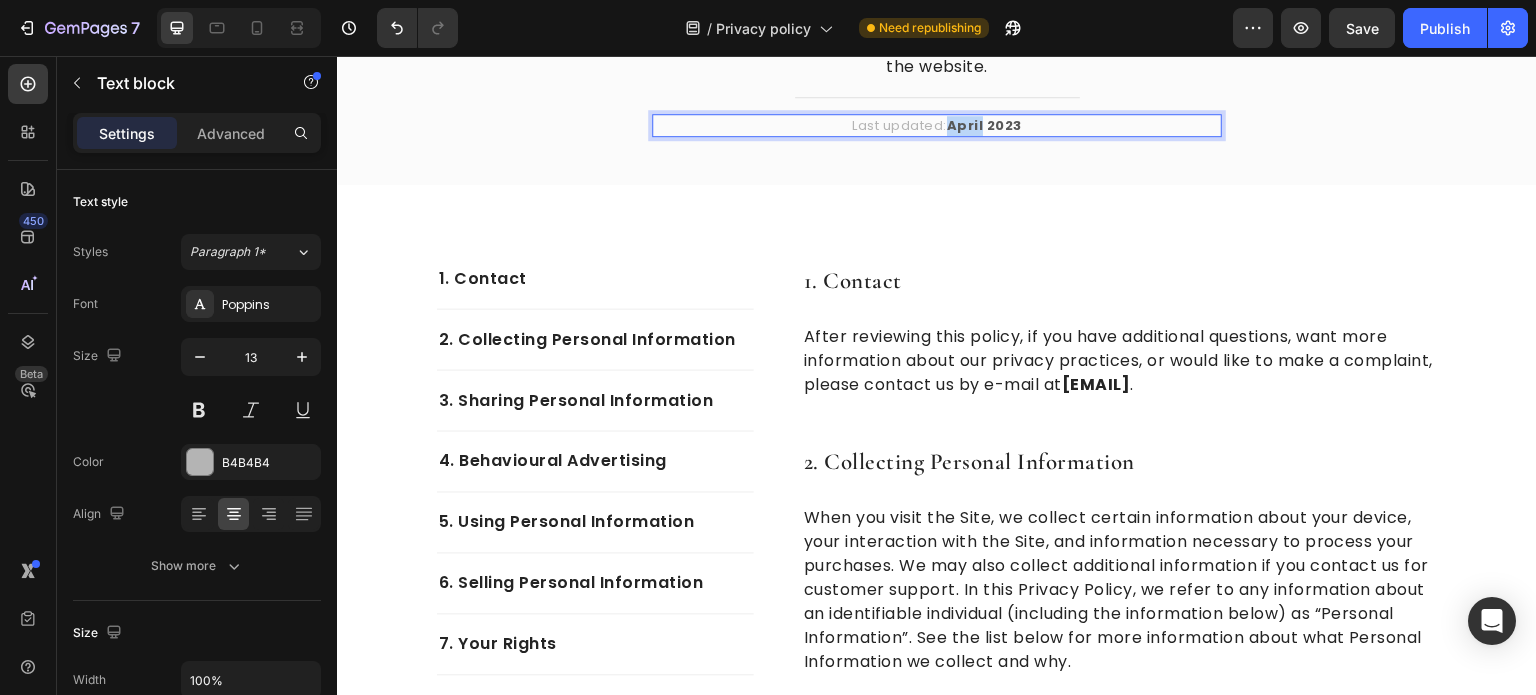 drag, startPoint x: 978, startPoint y: 124, endPoint x: 948, endPoint y: 127, distance: 30.149628 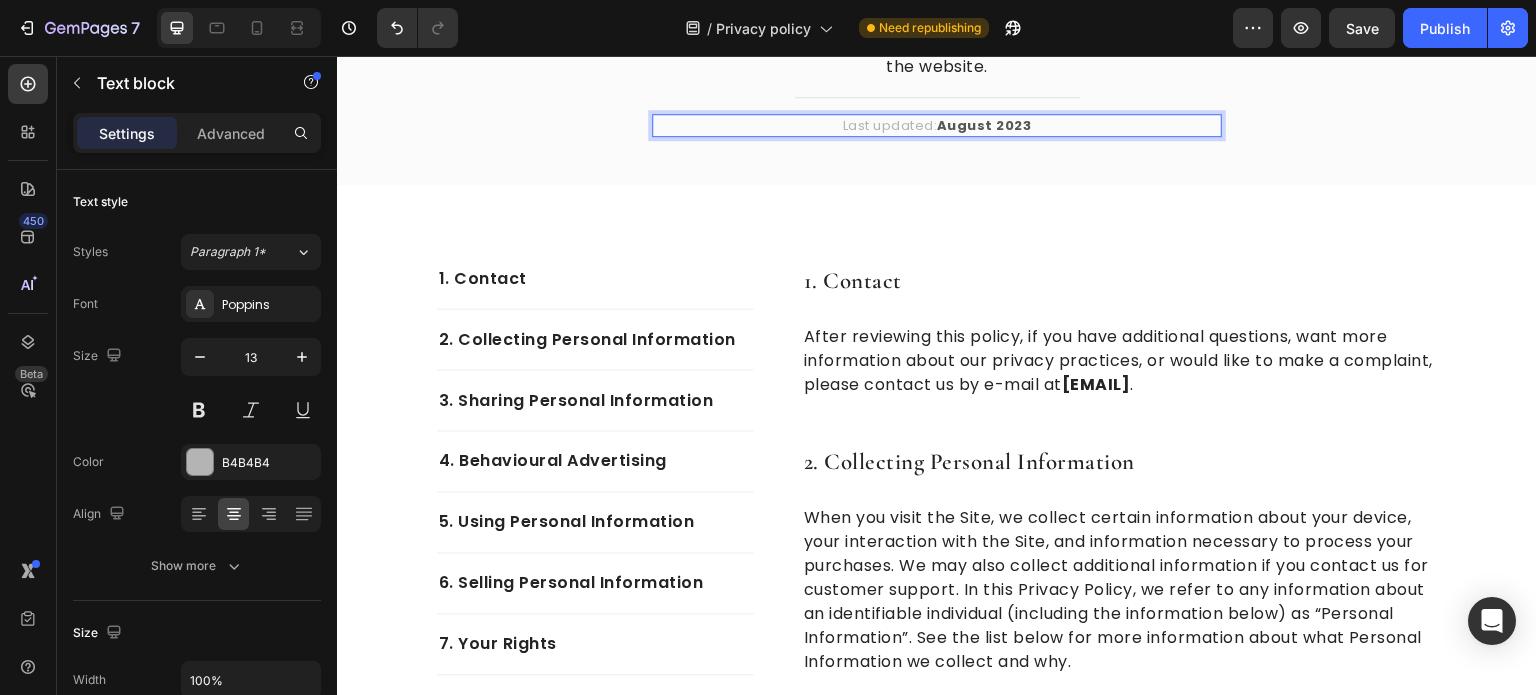 click on "Last updated:  August 2023" at bounding box center (937, 126) 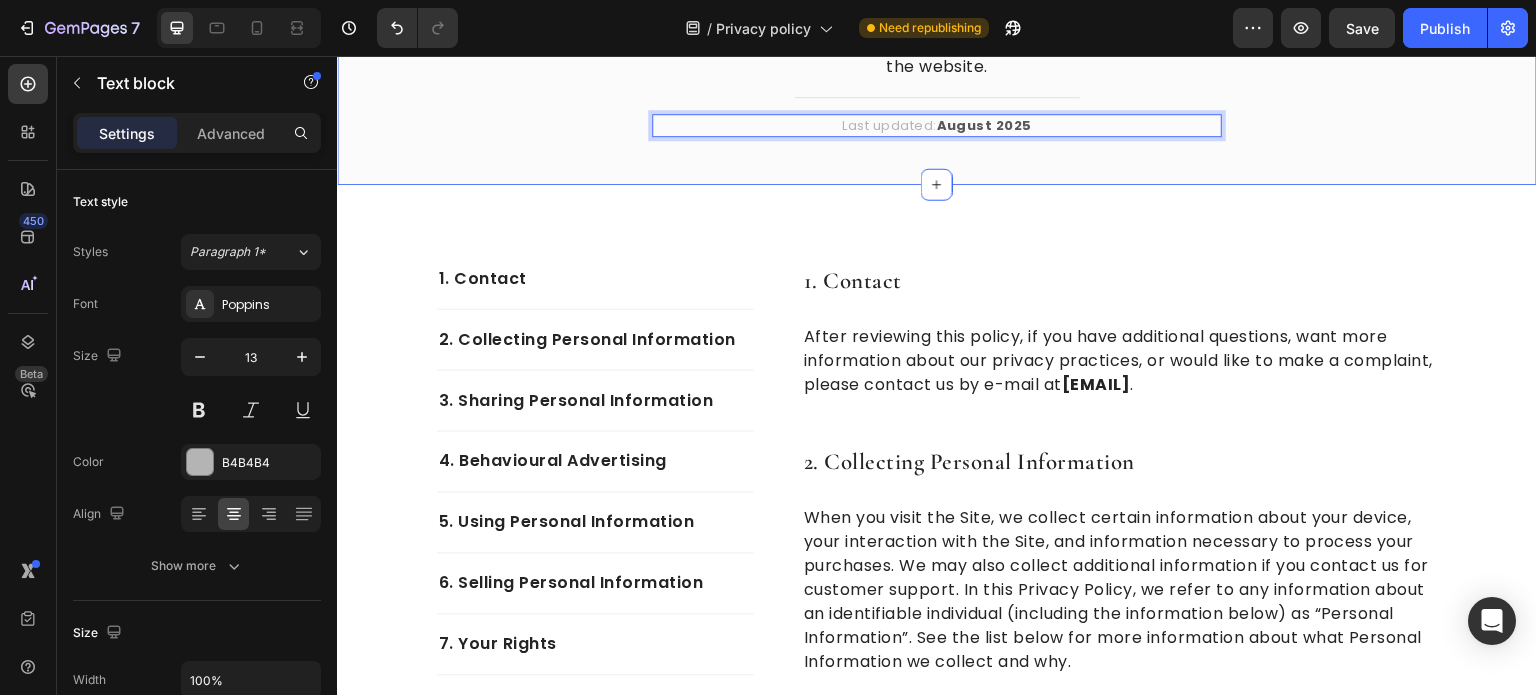 click on "1. Contact Text block 2. Collecting Personal Information Text block 3. Sharing Personal Information Text block 4. Behavioural Advertising Text block 5. Using Personal Information Text block 6. Selling Personal Information Text block 7. Your Rights Text block 8. Cookies Text block 9. Changes Text block 10. Complaints Text block Row 1. contact Heading After reviewing this policy, if you have additional questions, want more information about our privacy practices, or would like to make a complaint, please contact us by e-mail at  hello@casaflore.com.au . Text block Row 2. collecting personal information Heading   I - Device information - Purpose of collection: to load the Site accurately for you, and to perform analytics on Site usage to optimize our Site. - Source of collection: Collected automatically when you access our Site using cookies, log files, web beacons, tags, or pixels - Disclosure for a business purpose: shared with our processor Shopify   II - Order information     Minors Text block Row . Row" at bounding box center (937, 3446) 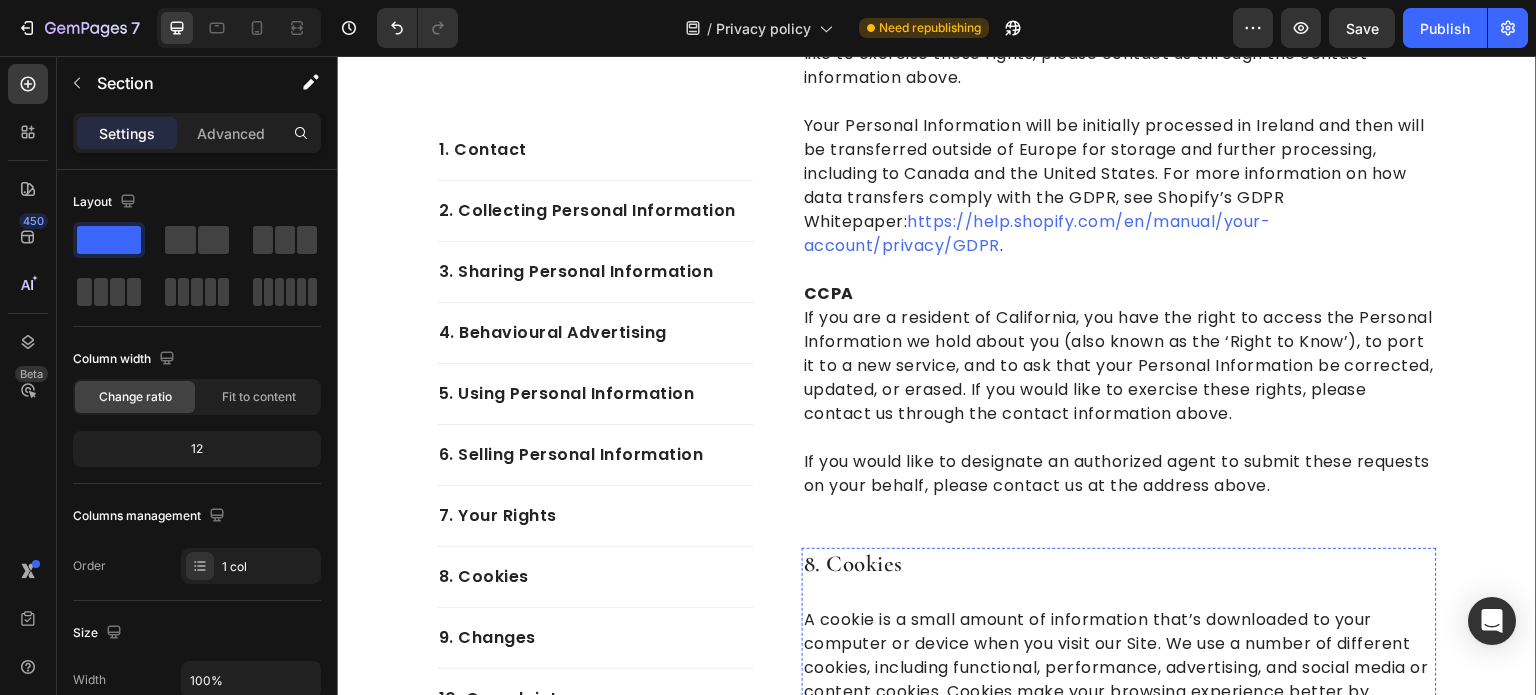 scroll, scrollTop: 4500, scrollLeft: 0, axis: vertical 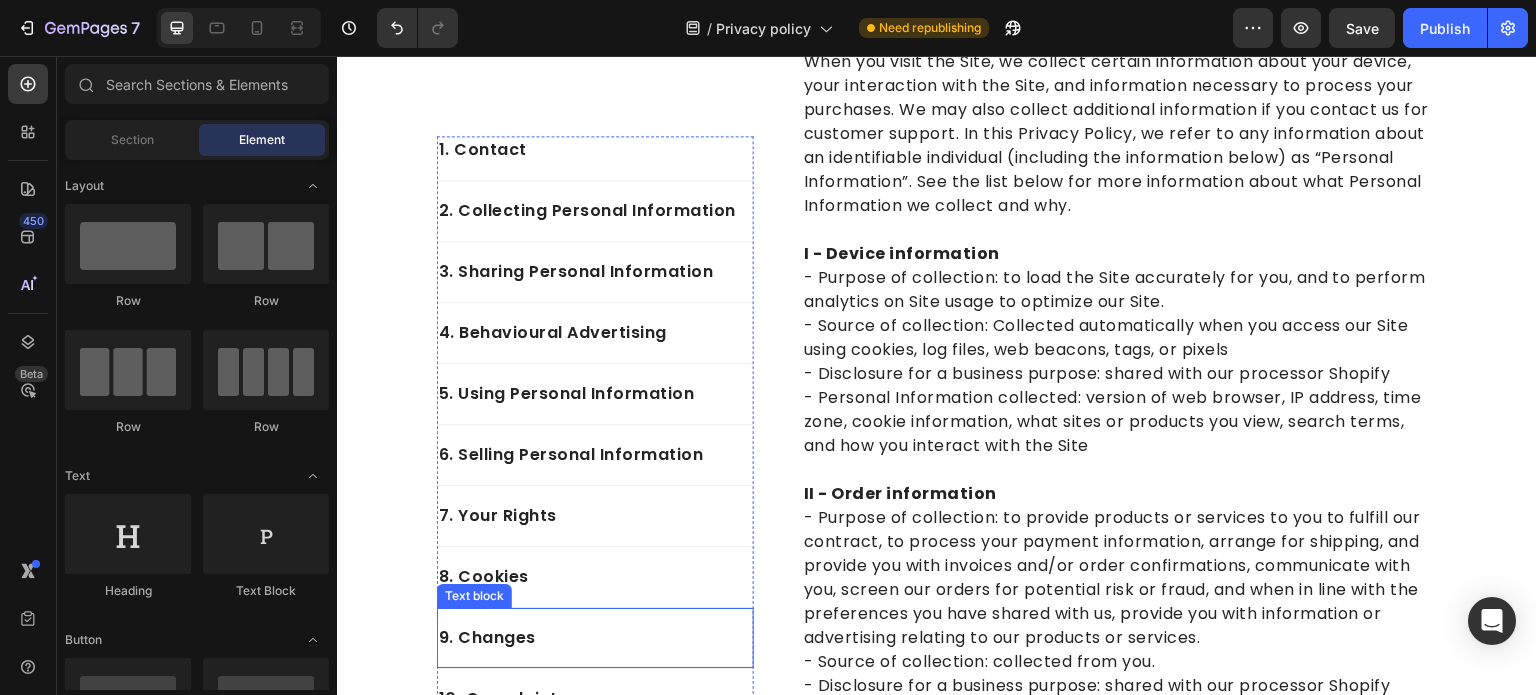 click on "9. Changes" at bounding box center (595, 638) 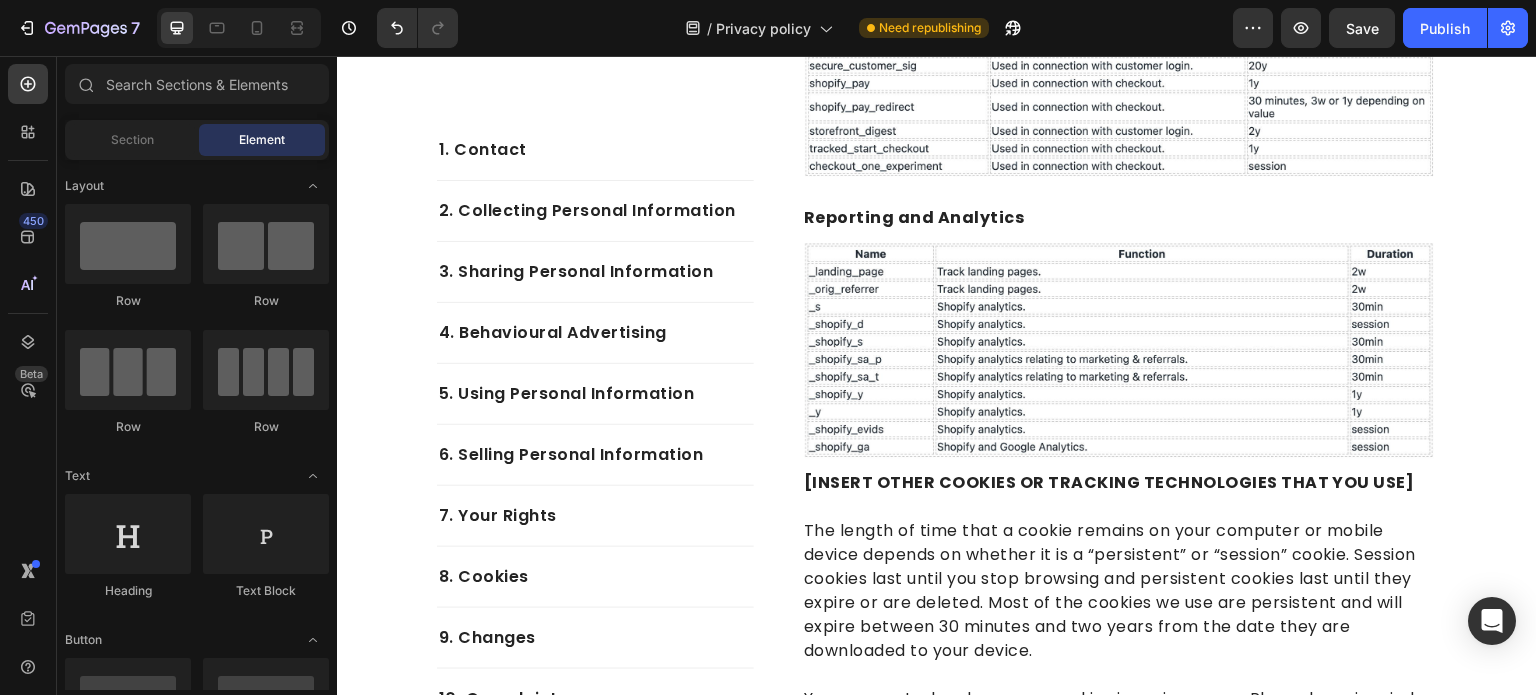 scroll, scrollTop: 5908, scrollLeft: 0, axis: vertical 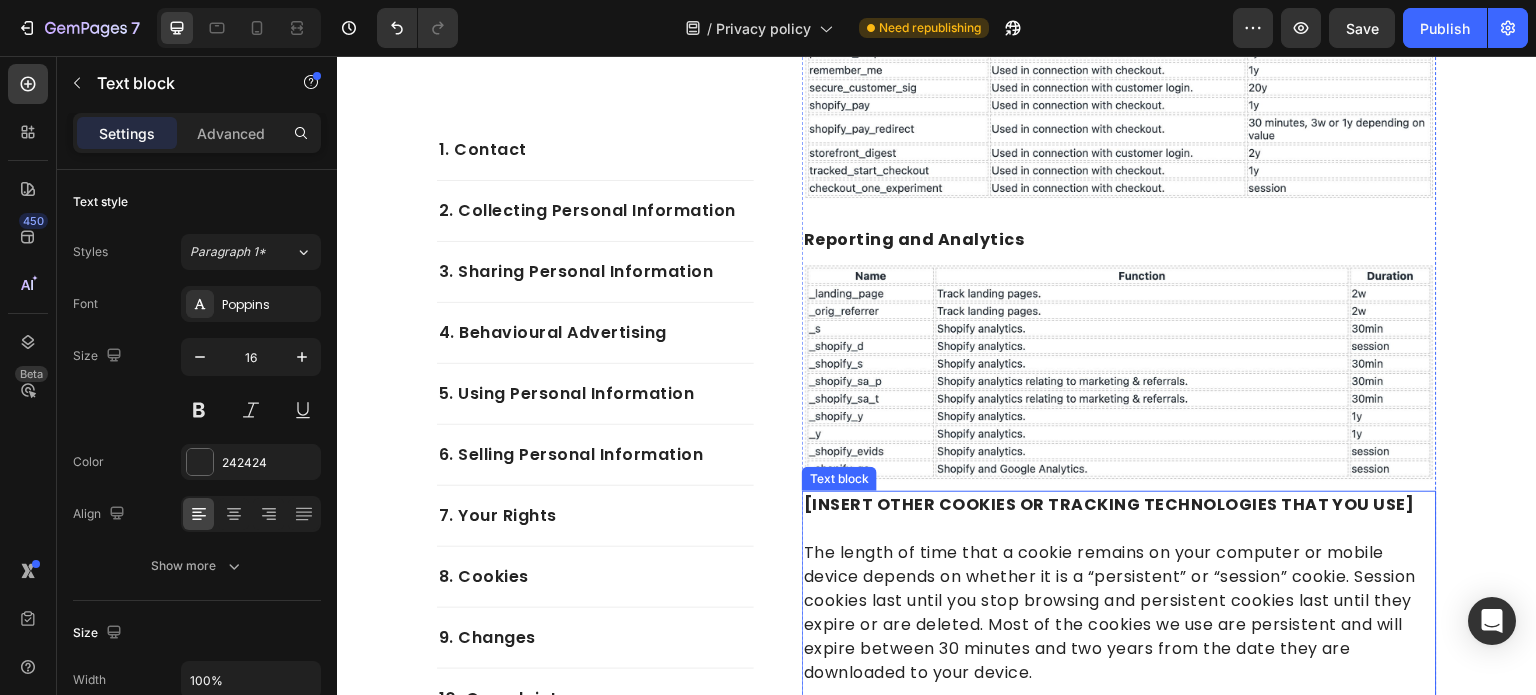click on "[INSERT OTHER COOKIES OR TRACKING TECHNOLOGIES THAT YOU USE]" at bounding box center [1109, 504] 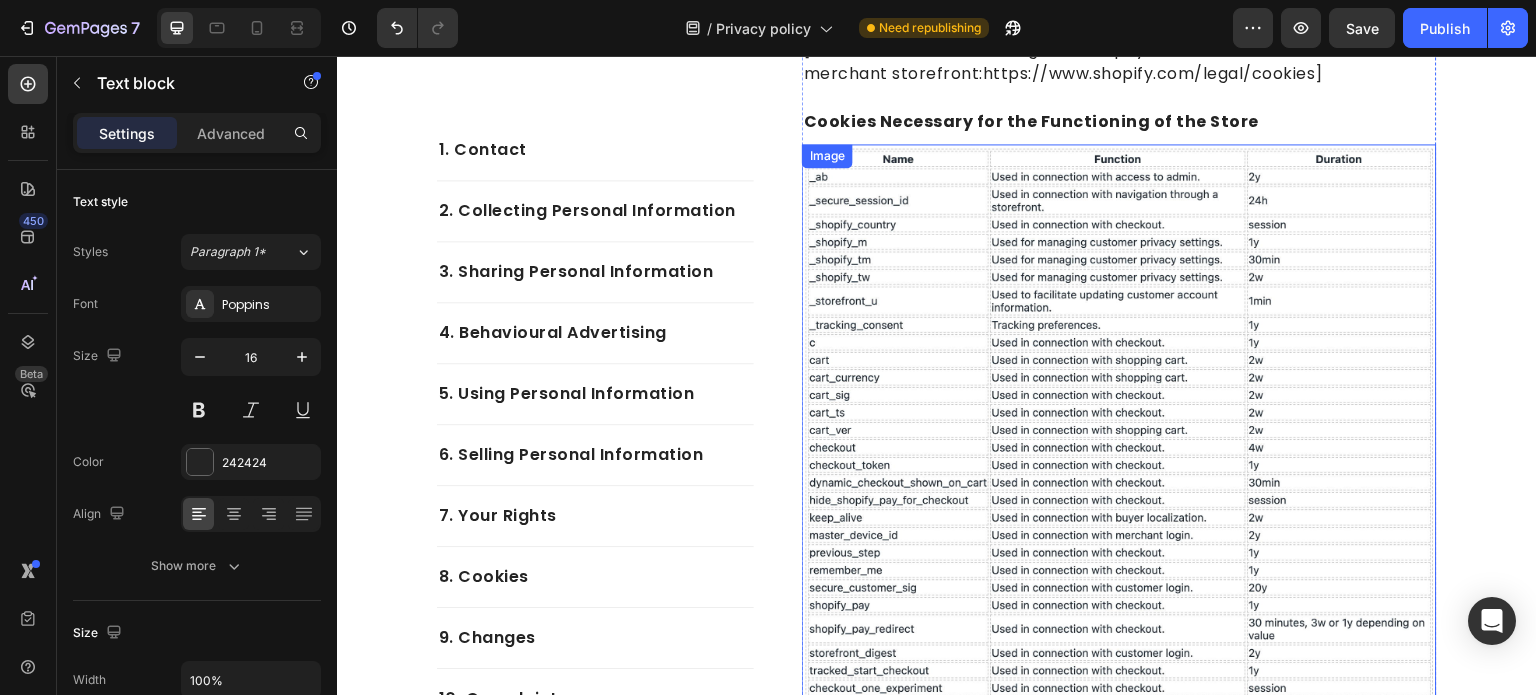 scroll, scrollTop: 5208, scrollLeft: 0, axis: vertical 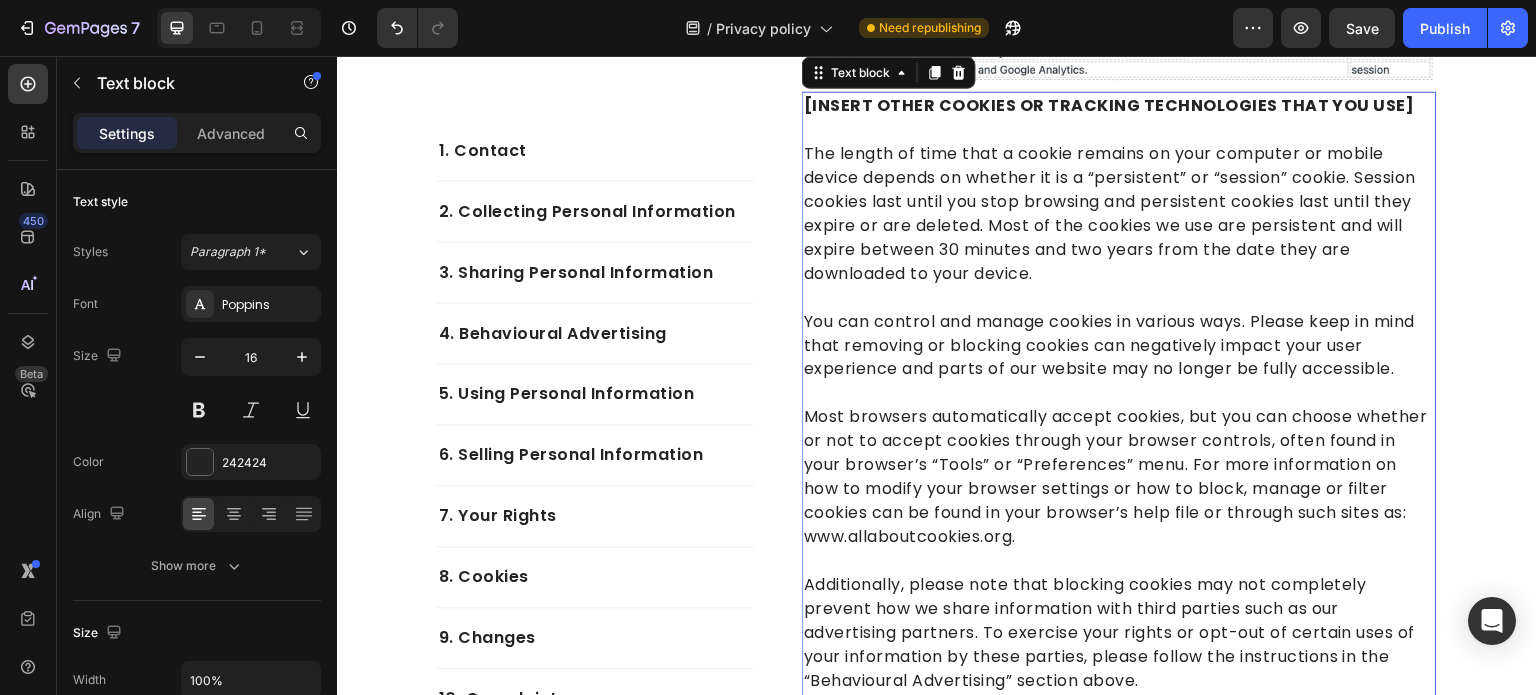 click on "You can control and manage cookies in various ways. Please keep in mind that removing or blocking cookies can negatively impact your user experience and parts of our website may no longer be fully accessible." at bounding box center (1119, 333) 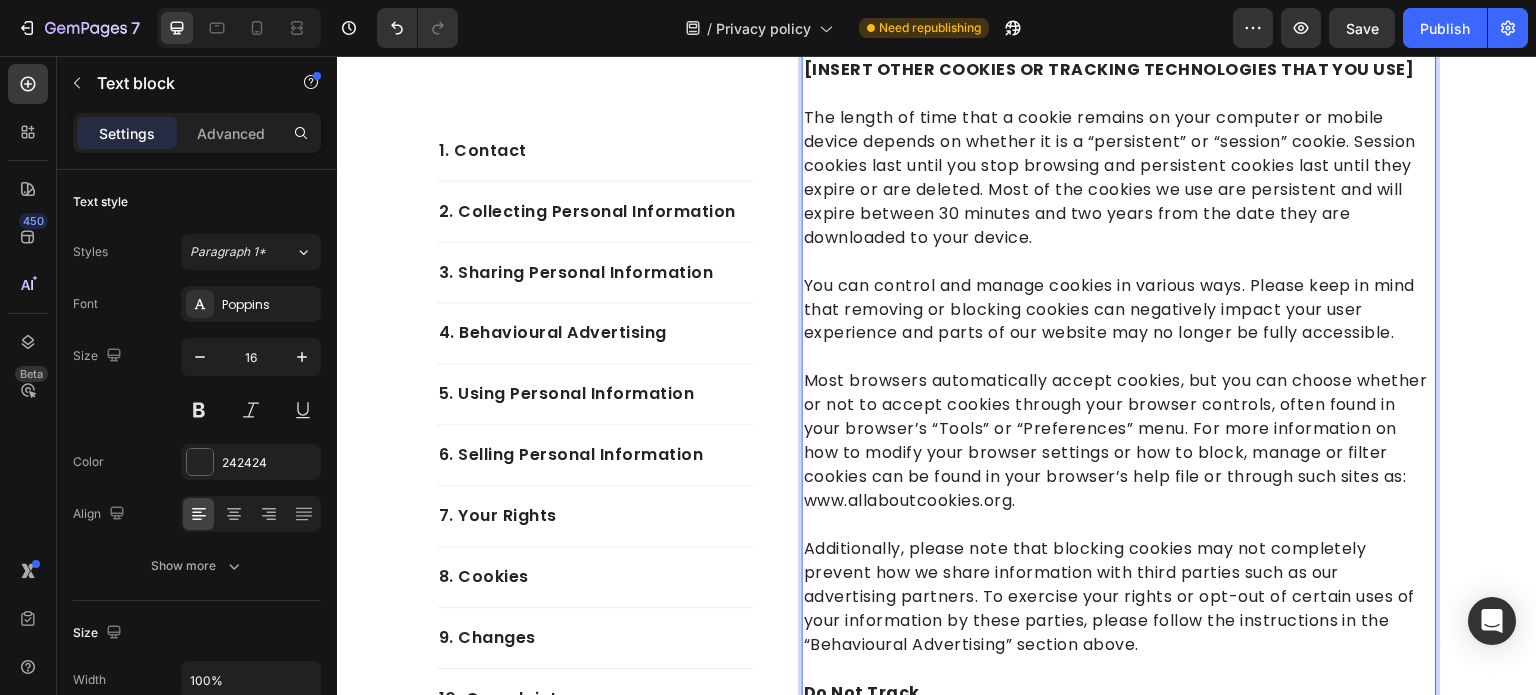 scroll, scrollTop: 6308, scrollLeft: 0, axis: vertical 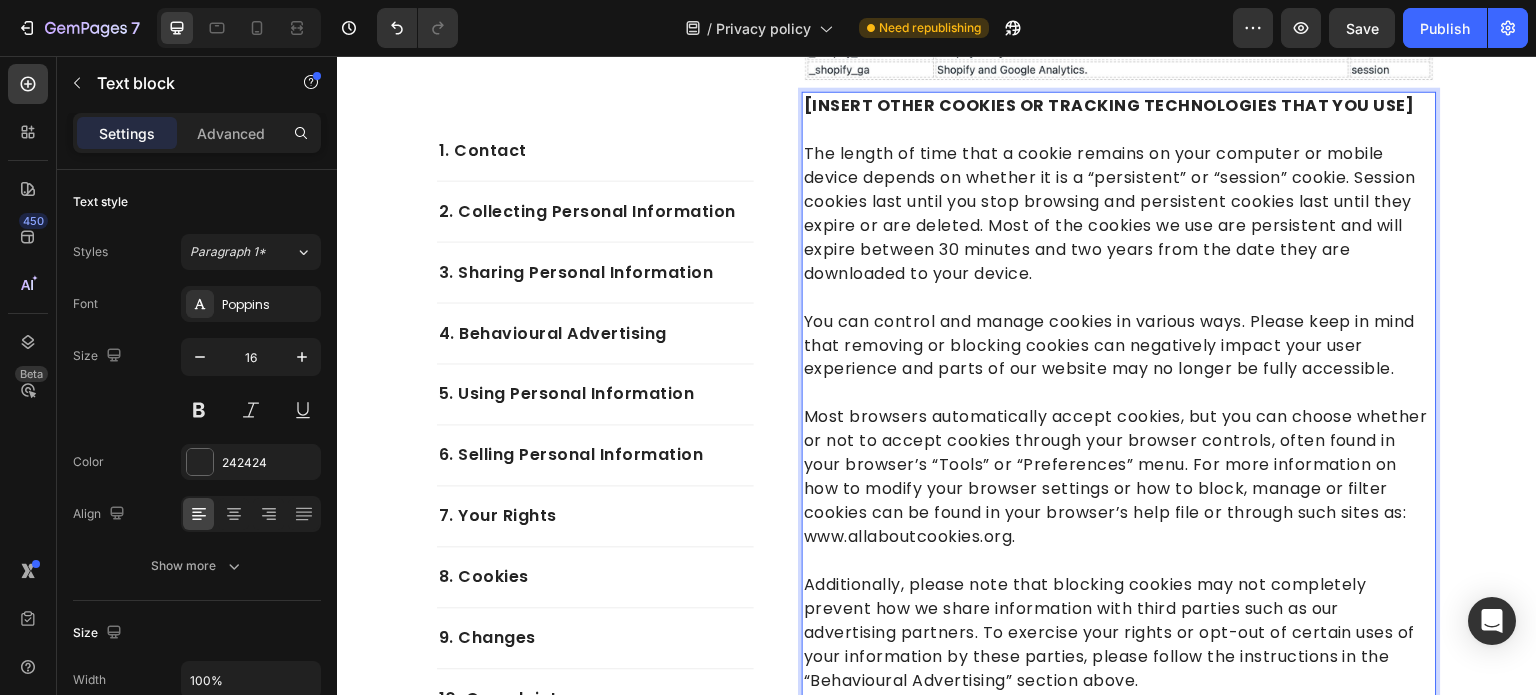 click on "[INSERT OTHER COOKIES OR TRACKING TECHNOLOGIES THAT YOU USE]" at bounding box center [1109, 104] 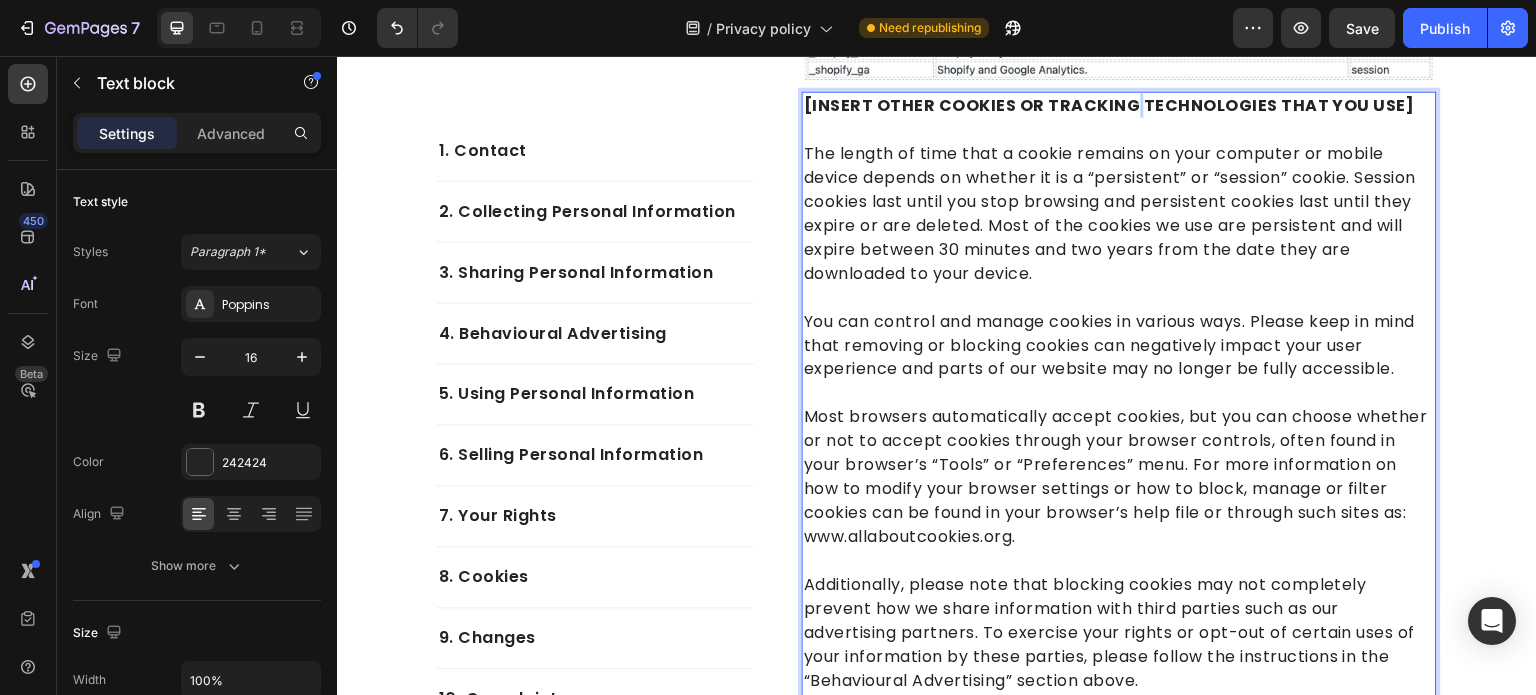 click on "[INSERT OTHER COOKIES OR TRACKING TECHNOLOGIES THAT YOU USE]" at bounding box center [1109, 104] 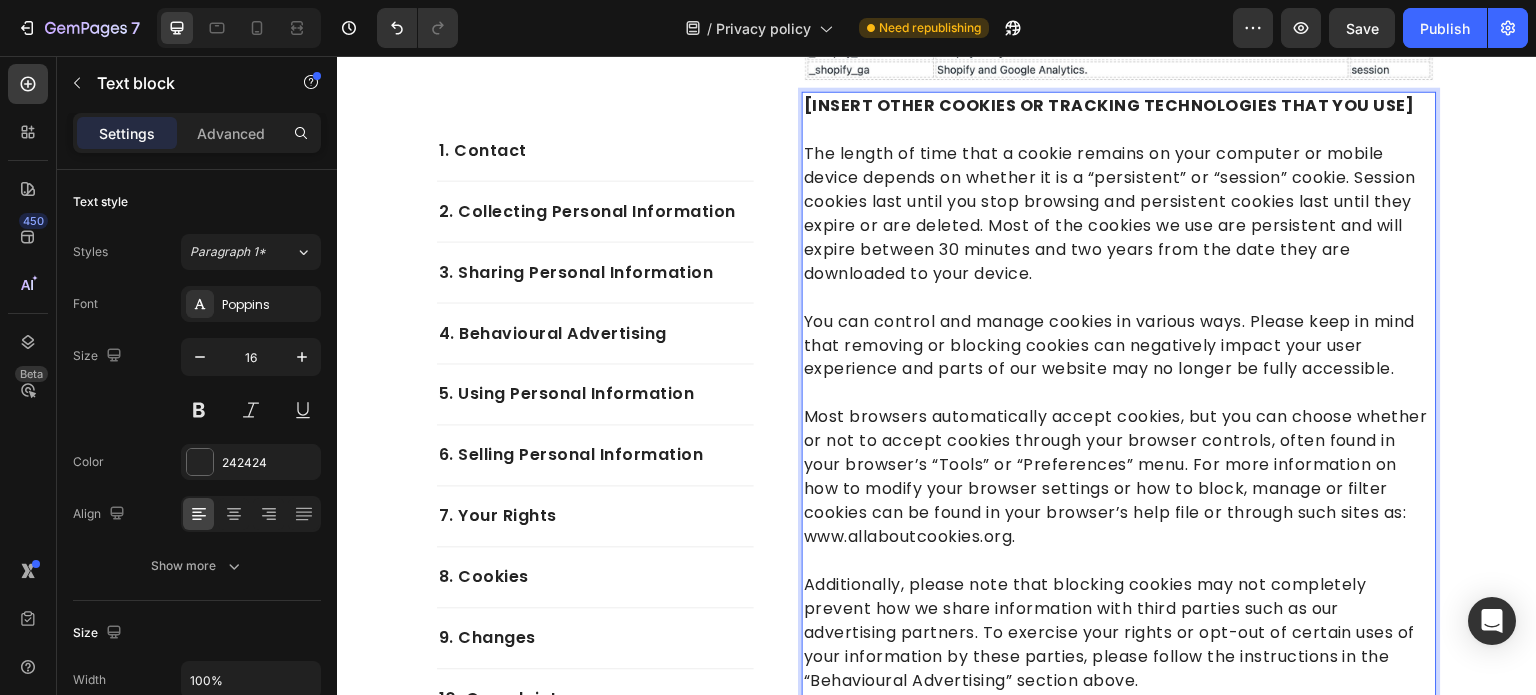 click on "The length of time that a cookie remains on your computer or mobile device depends on whether it is a “persistent” or “session” cookie. Session cookies last until you stop browsing and persistent cookies last until they expire or are deleted. Most of the cookies we use are persistent and will expire between 30 minutes and two years from the date they are downloaded to your device." at bounding box center (1119, 201) 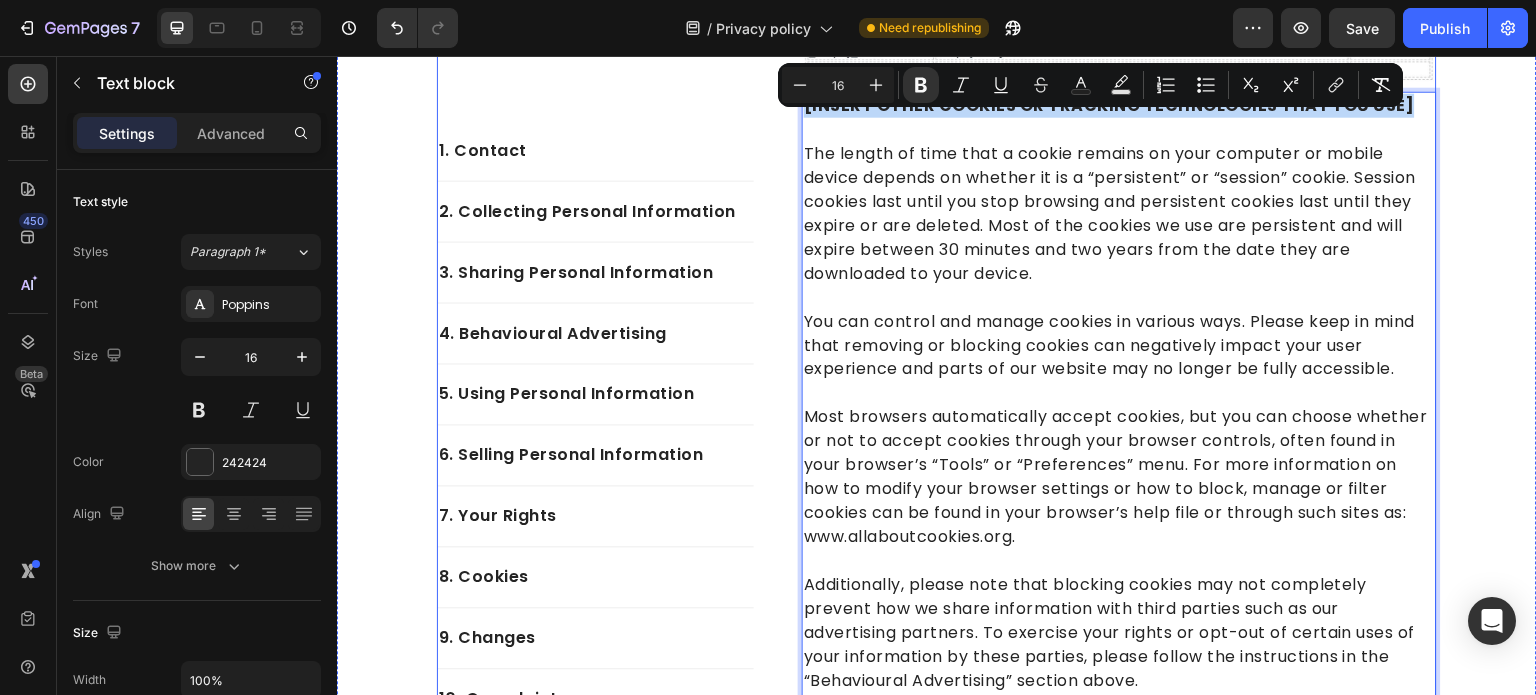 drag, startPoint x: 1407, startPoint y: 111, endPoint x: 792, endPoint y: 109, distance: 615.00323 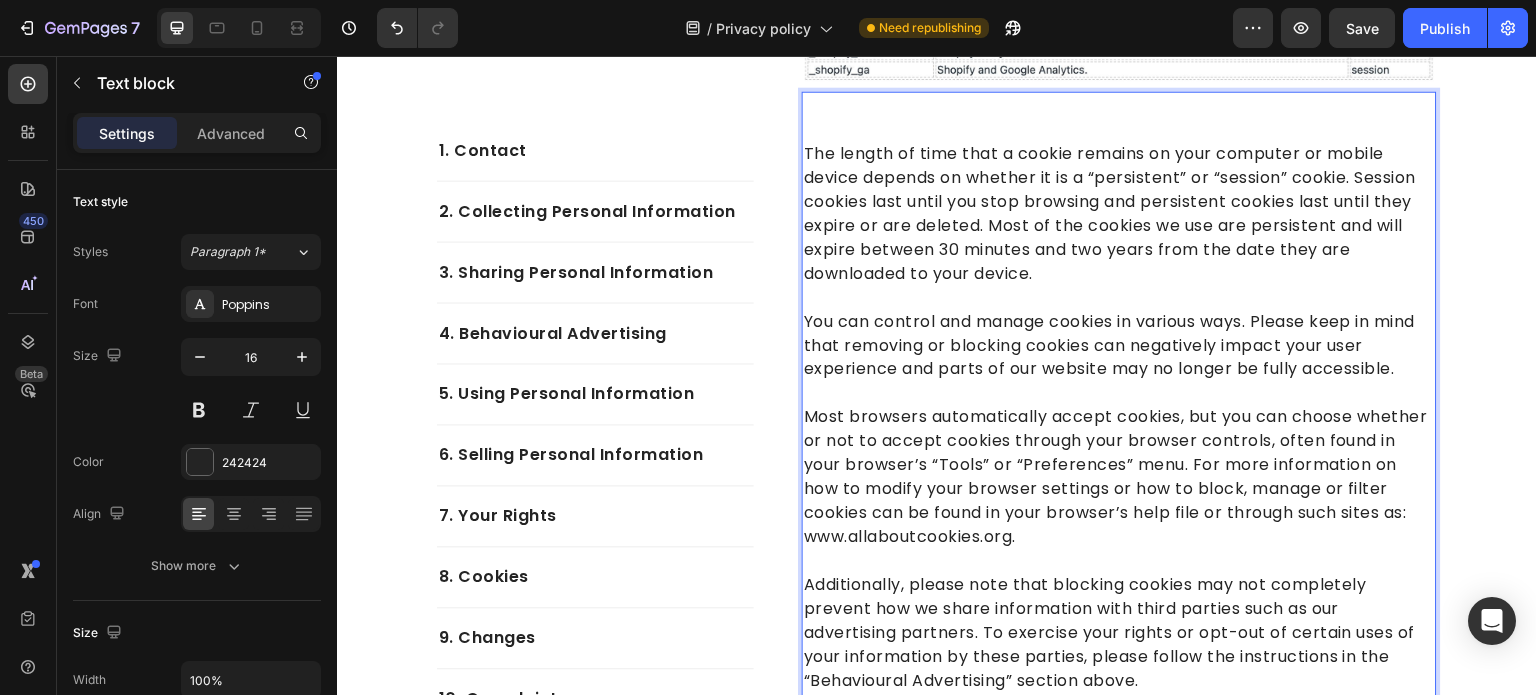 click on "The length of time that a cookie remains on your computer or mobile device depends on whether it is a “persistent” or “session” cookie. Session cookies last until you stop browsing and persistent cookies last until they expire or are deleted. Most of the cookies we use are persistent and will expire between 30 minutes and two years from the date they are downloaded to your device." at bounding box center [1119, 201] 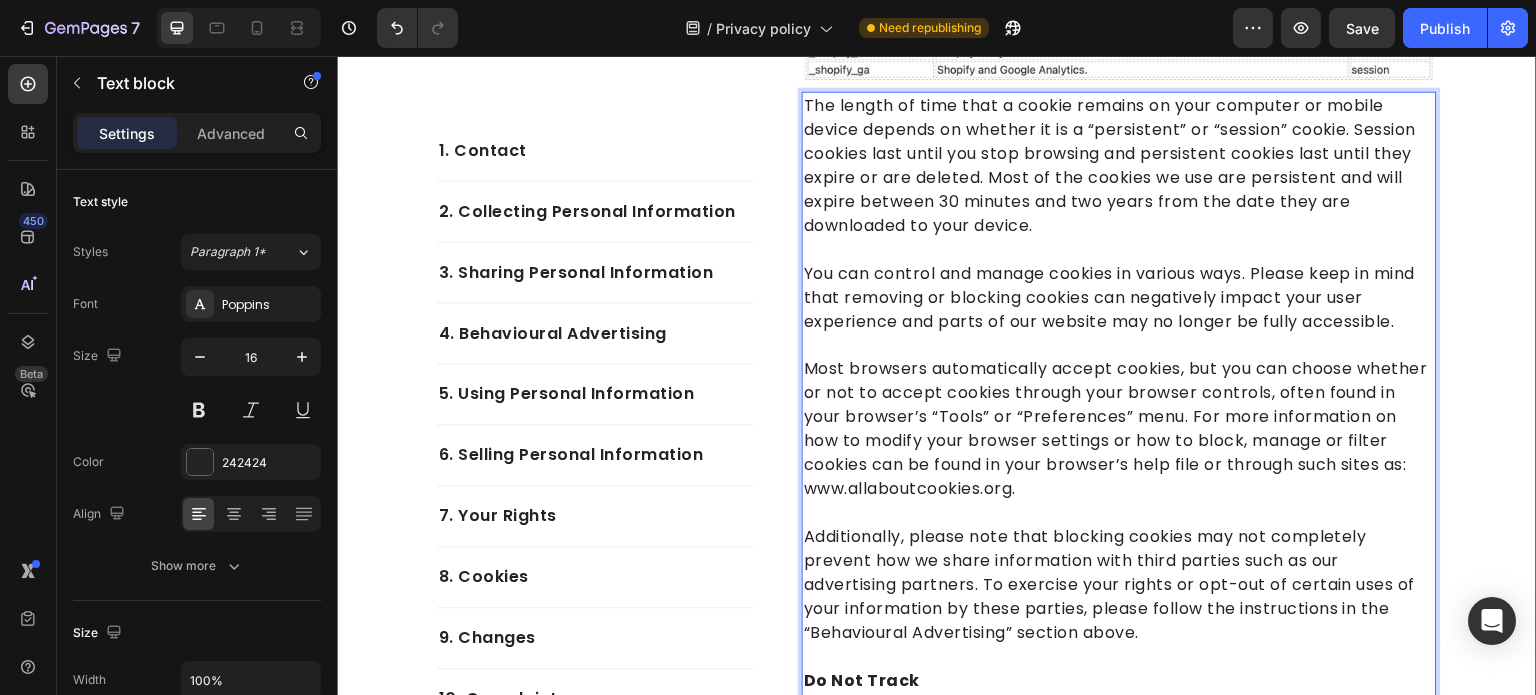 click on "1. Contact Text block 2. Collecting Personal Information Text block 3. Sharing Personal Information Text block 4. Behavioural Advertising Text block 5. Using Personal Information Text block 6. Selling Personal Information Text block 7. Your Rights Text block 8. Cookies Text block 9. Changes Text block 10. Complaints Text block Row 1. contact Heading After reviewing this policy, if you have additional questions, want more information about our privacy practices, or would like to make a complaint, please contact us by e-mail at  hello@casaflore.com.au . Text block Row 2. collecting personal information Heading   I - Device information - Purpose of collection: to load the Site accurately for you, and to perform analytics on Site usage to optimize our Site. - Source of collection: Collected automatically when you access our Site using cookies, log files, web beacons, tags, or pixels - Disclosure for a business purpose: shared with our processor Shopify   II - Order information     Minors Text block Row . Row" at bounding box center [937, -2280] 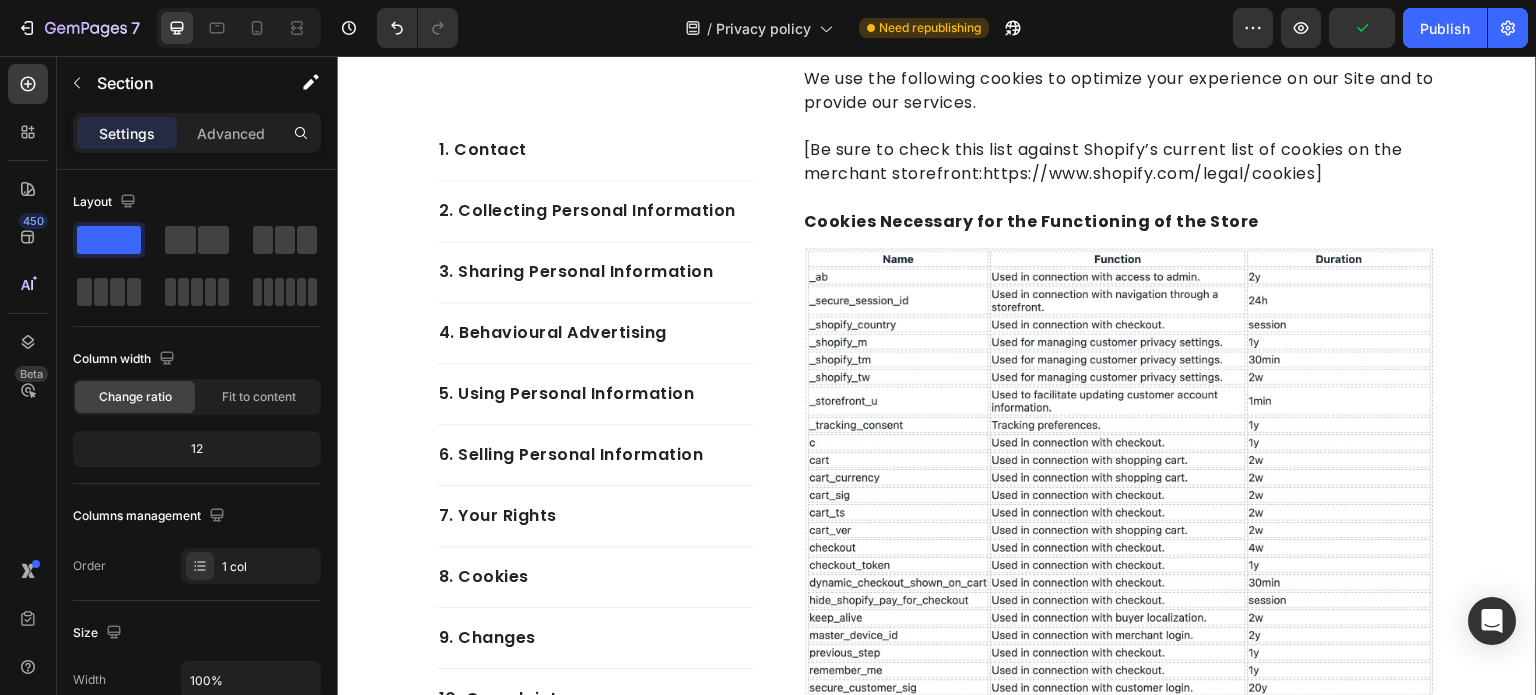 scroll, scrollTop: 4708, scrollLeft: 0, axis: vertical 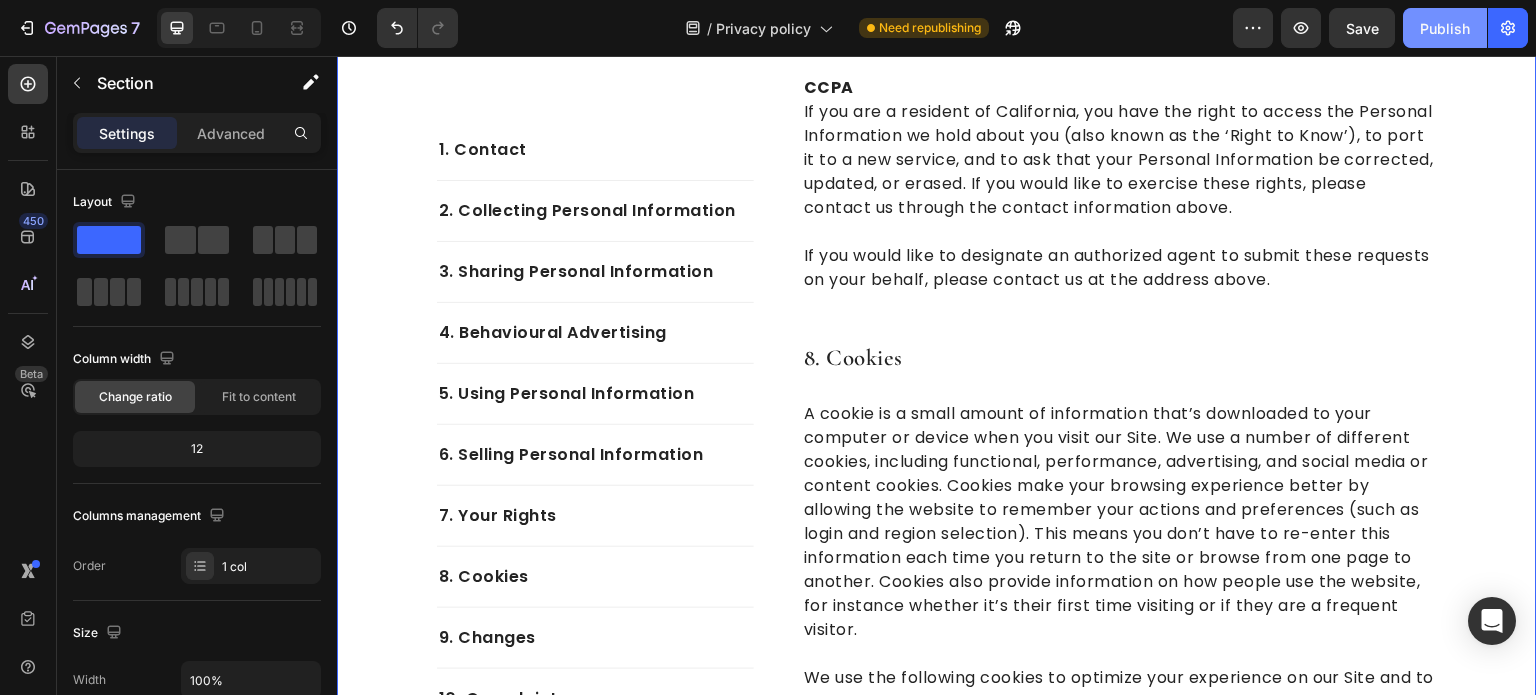 click on "Publish" at bounding box center (1445, 28) 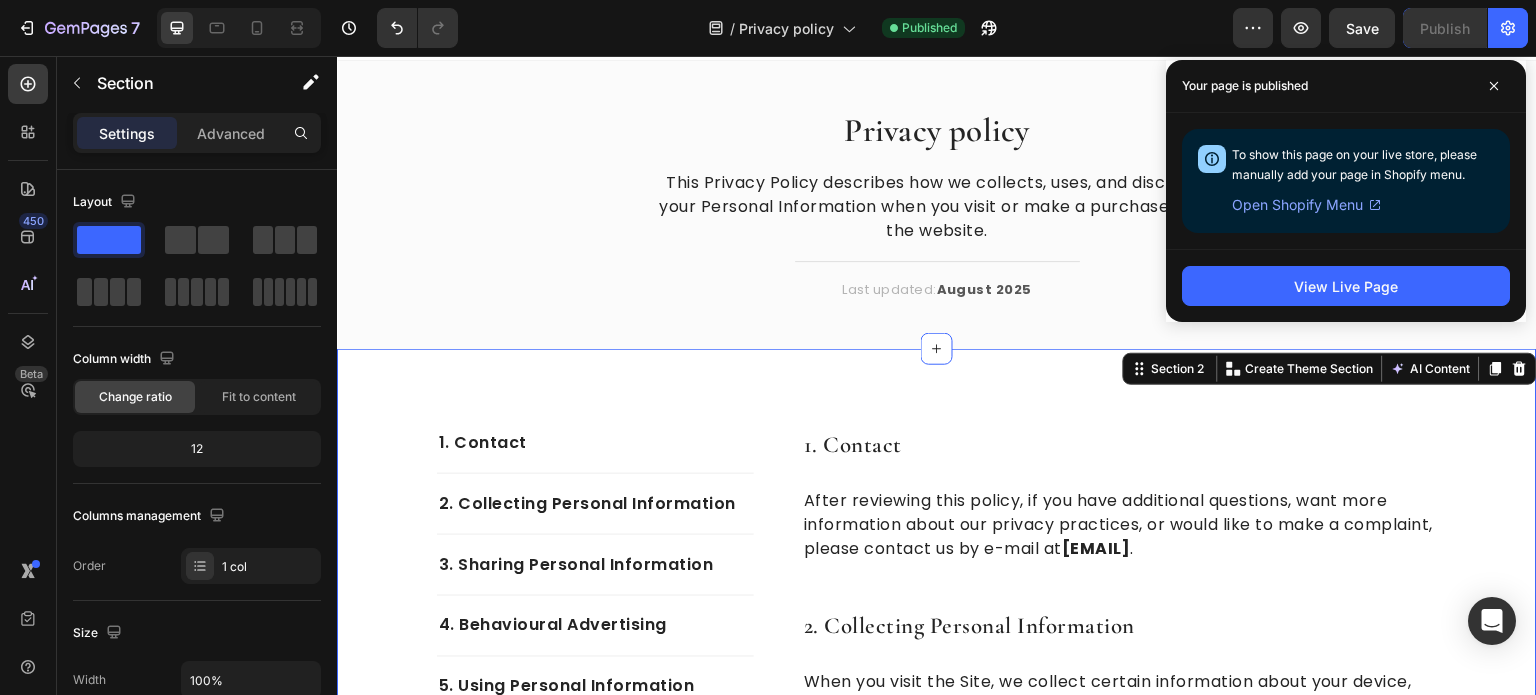 scroll, scrollTop: 0, scrollLeft: 0, axis: both 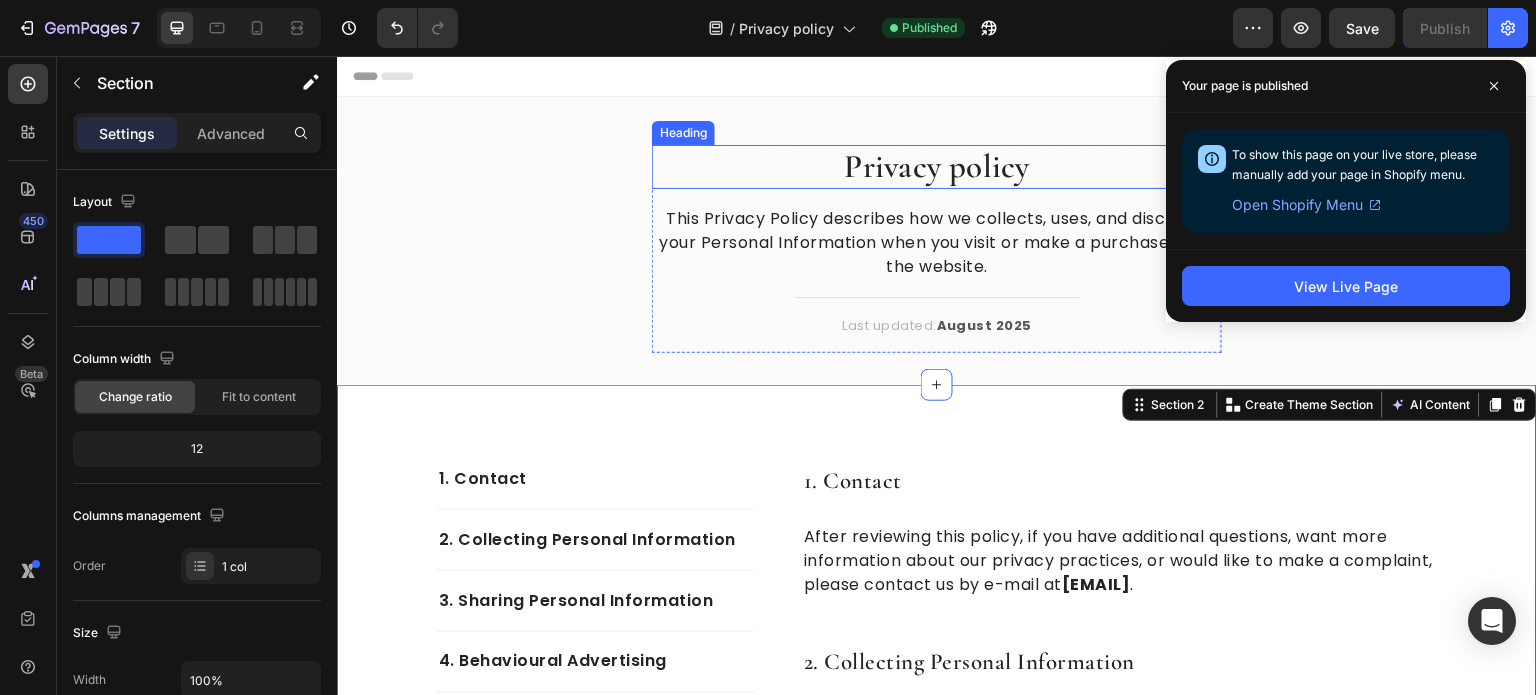 click on "Privacy policy" at bounding box center [937, 167] 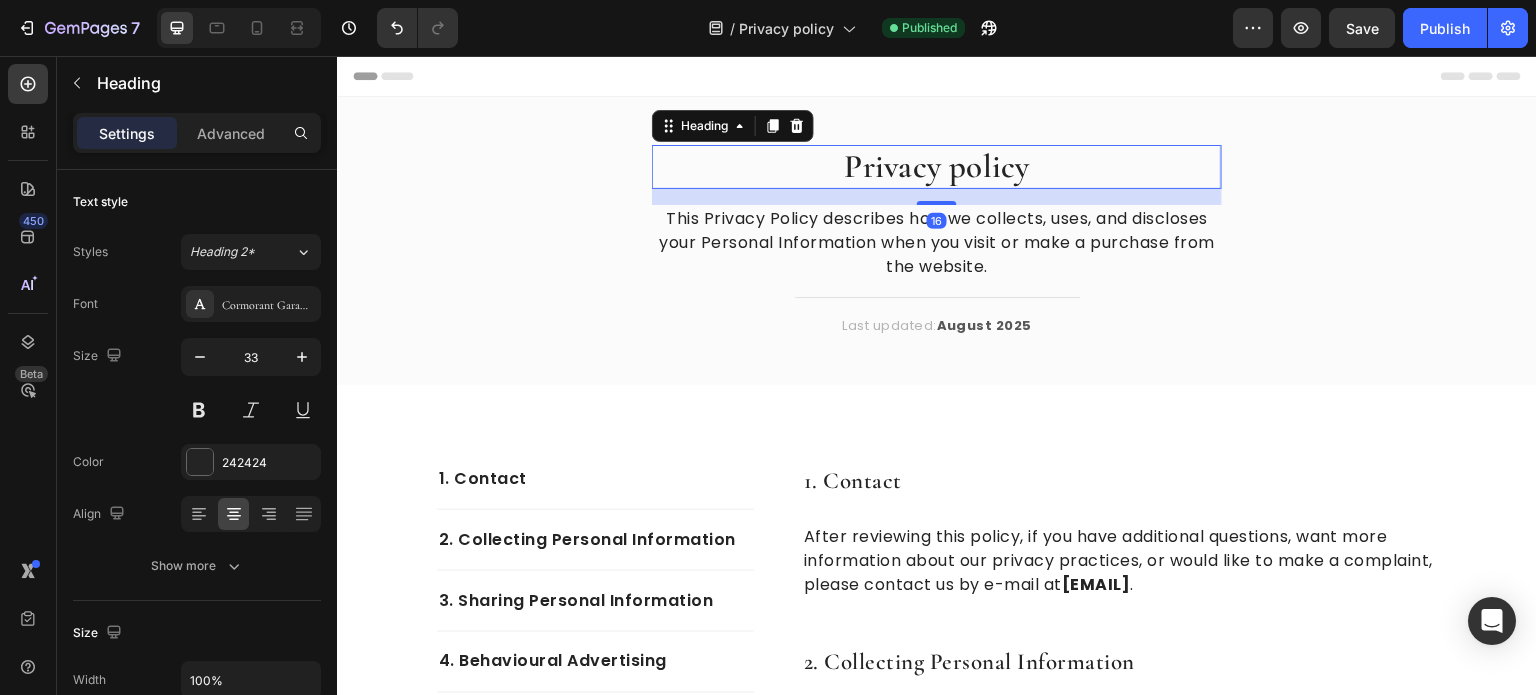 click on "Privacy policy" at bounding box center [937, 167] 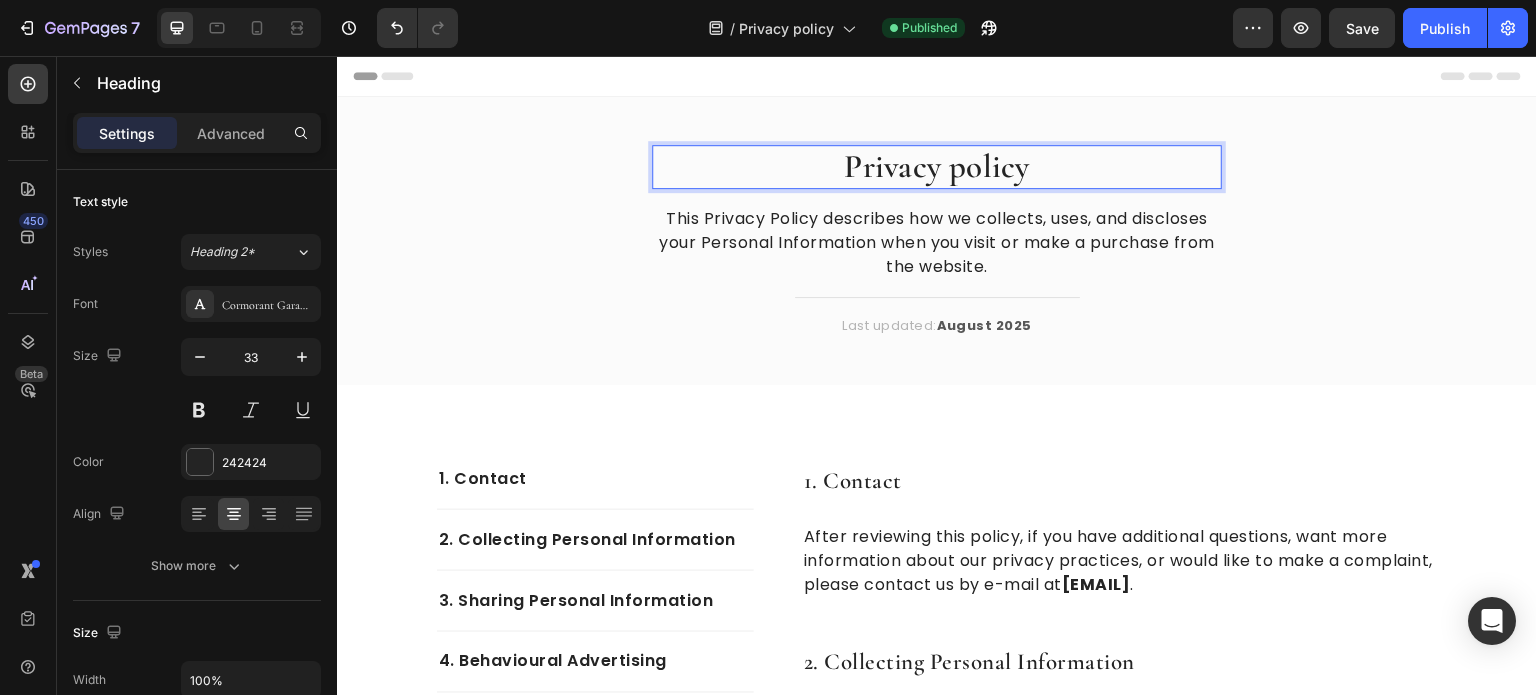 click on "Privacy policy" at bounding box center (937, 167) 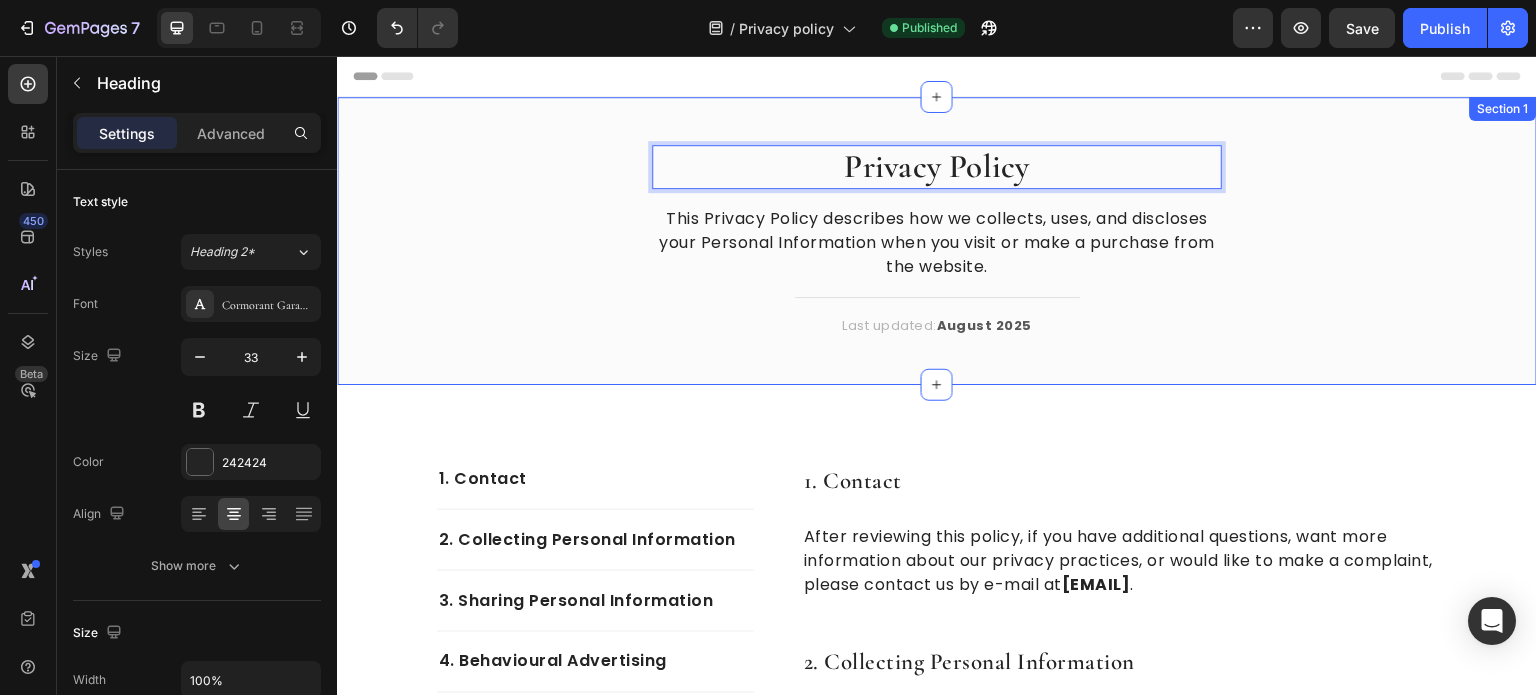 click on "Privacy Policy Heading   16 This Privacy Policy describes how we collects, uses, and discloses your Personal Information when you visit or make a purchase from the website. Text block                Title Line Last updated:  August 2025 Text block Row" at bounding box center [937, 257] 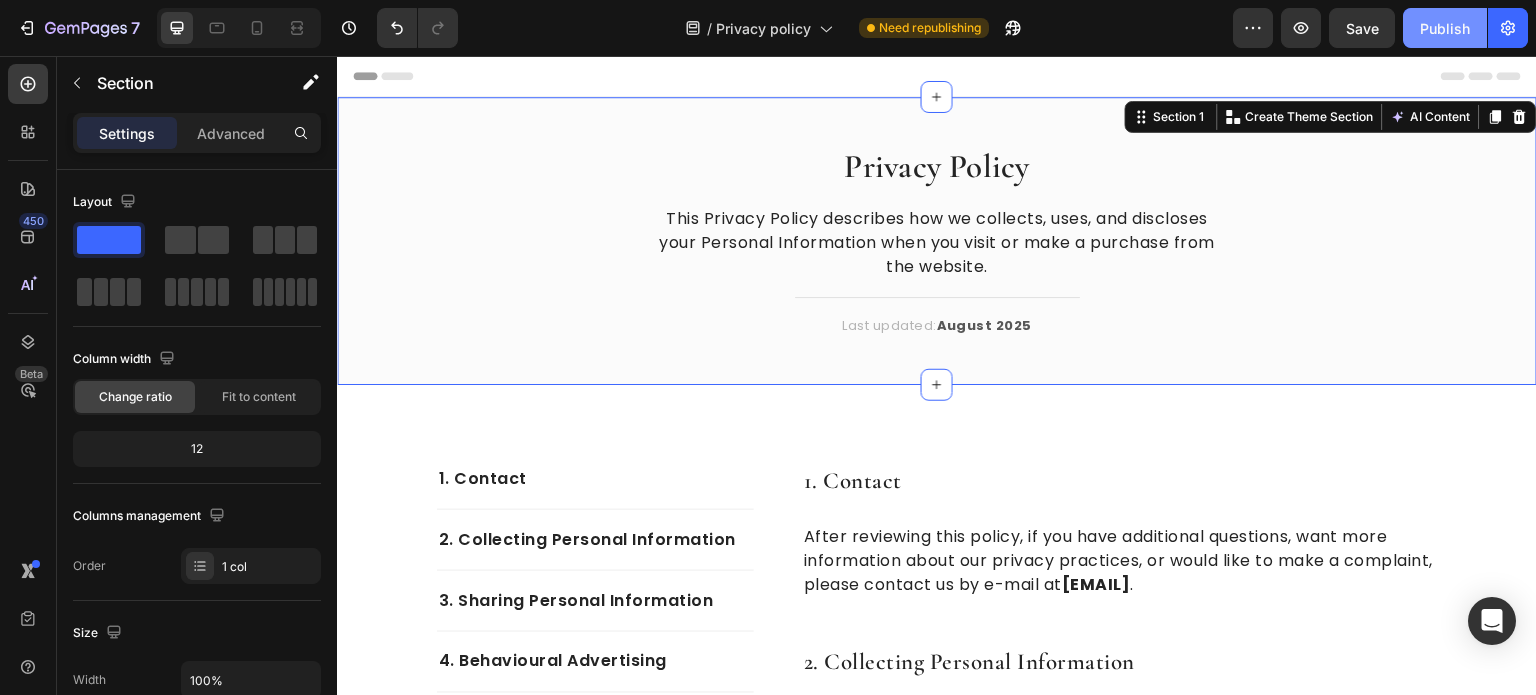click on "Publish" 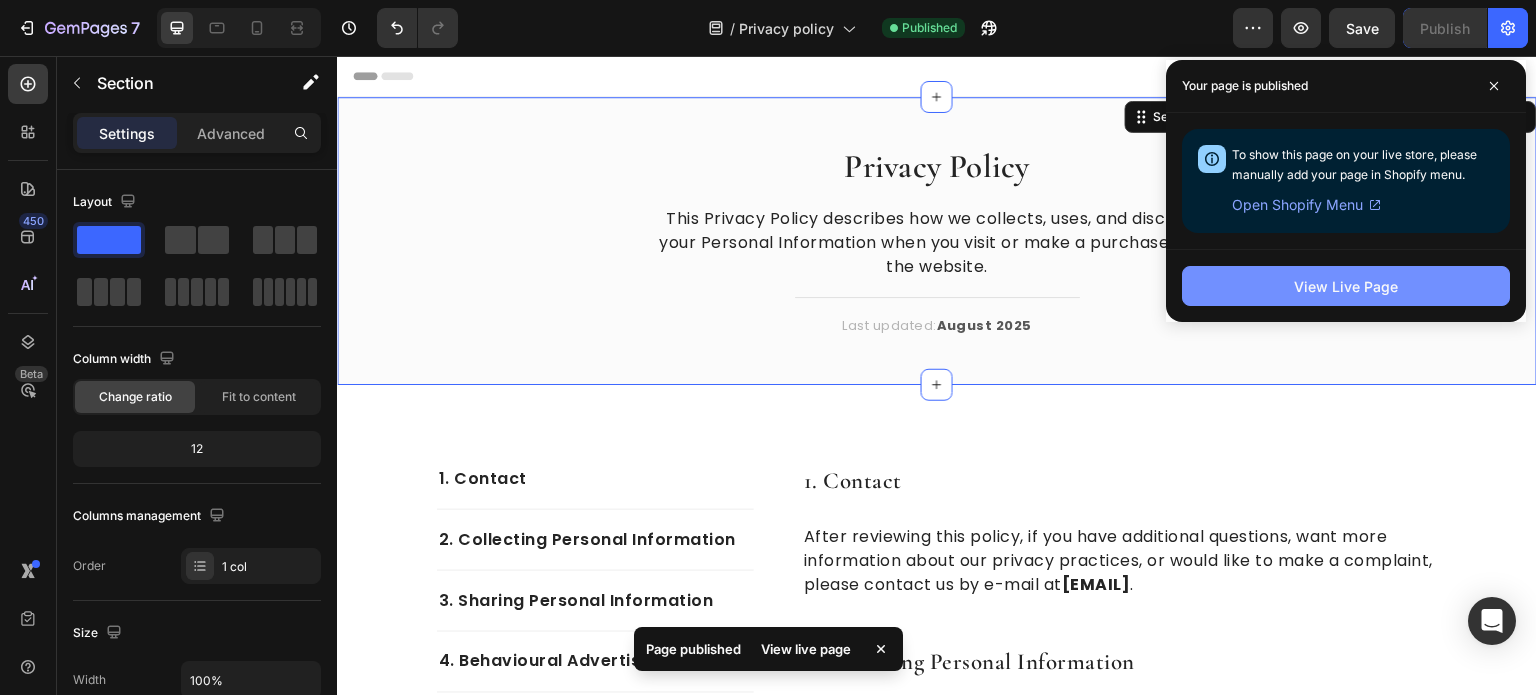 click on "View Live Page" at bounding box center (1346, 286) 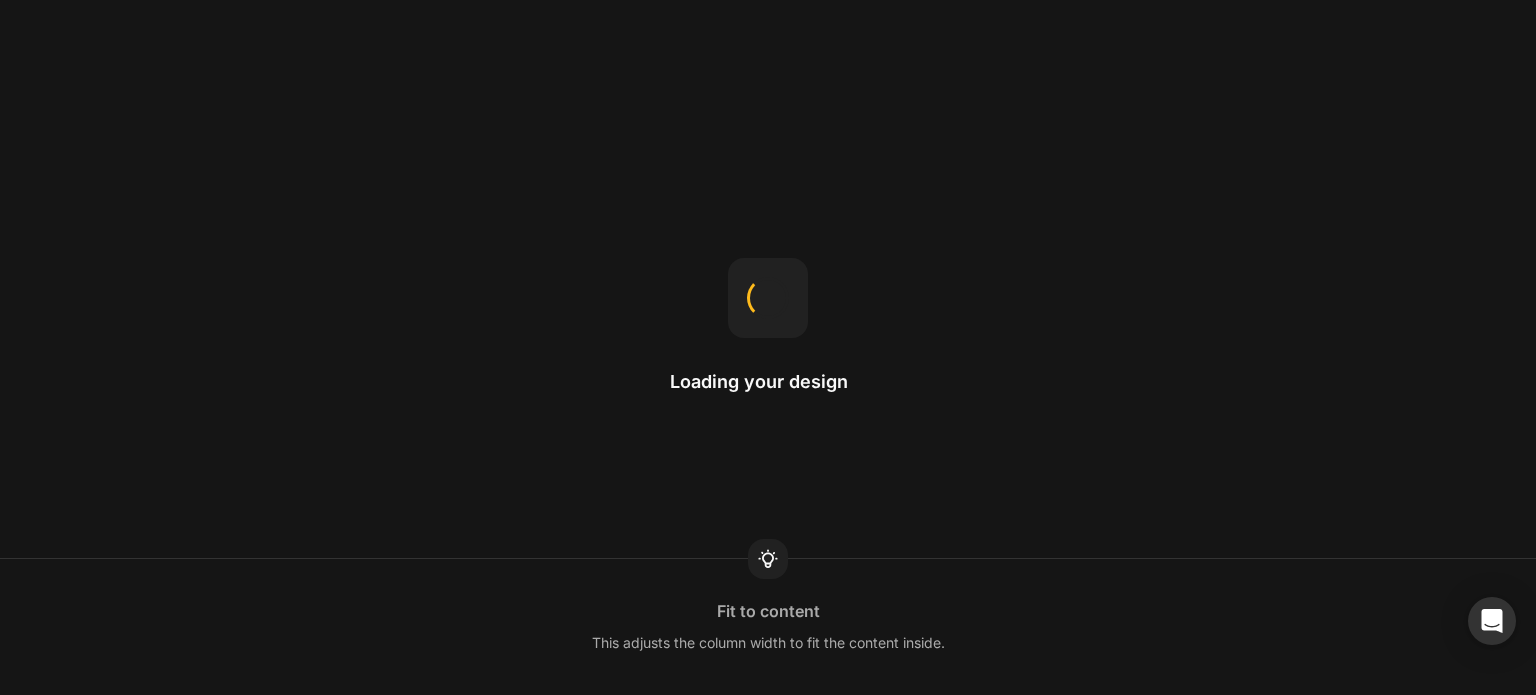 scroll, scrollTop: 0, scrollLeft: 0, axis: both 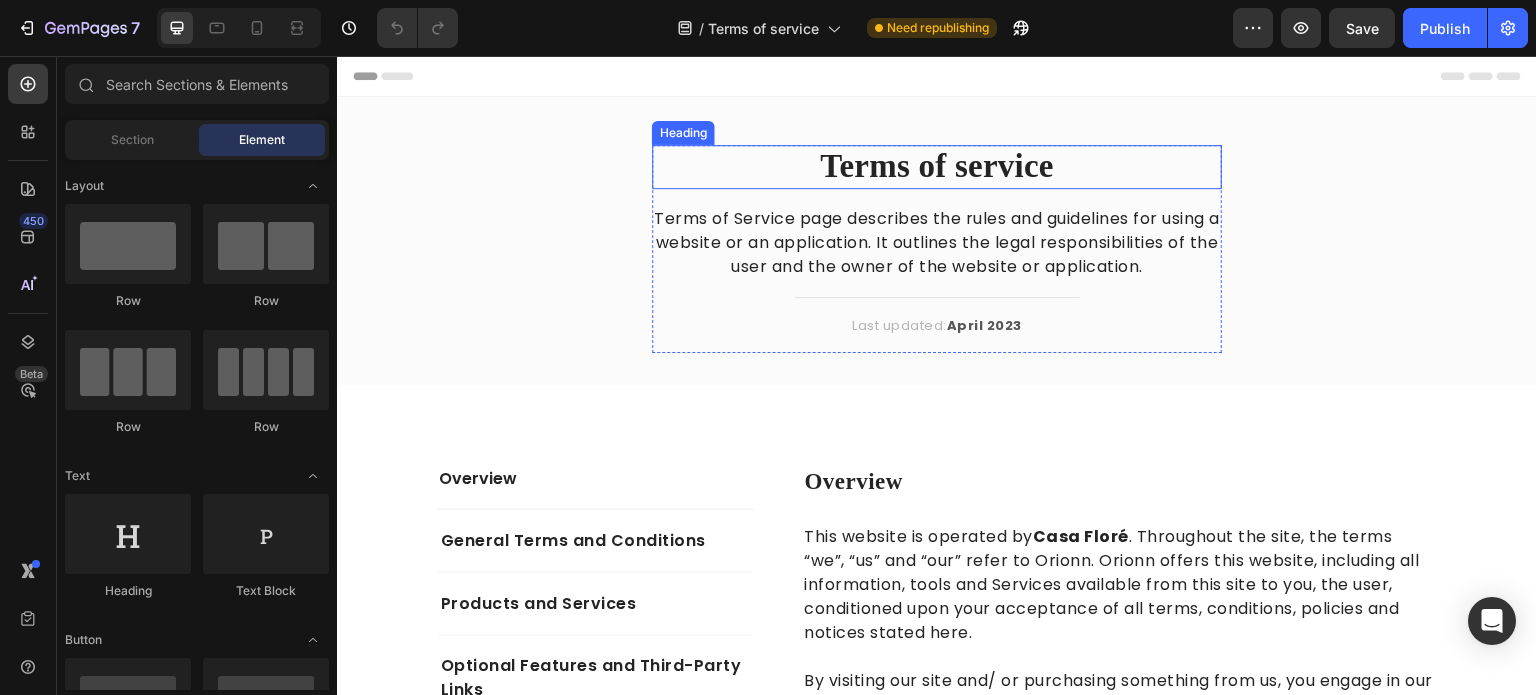 click on "Terms of service" at bounding box center (937, 167) 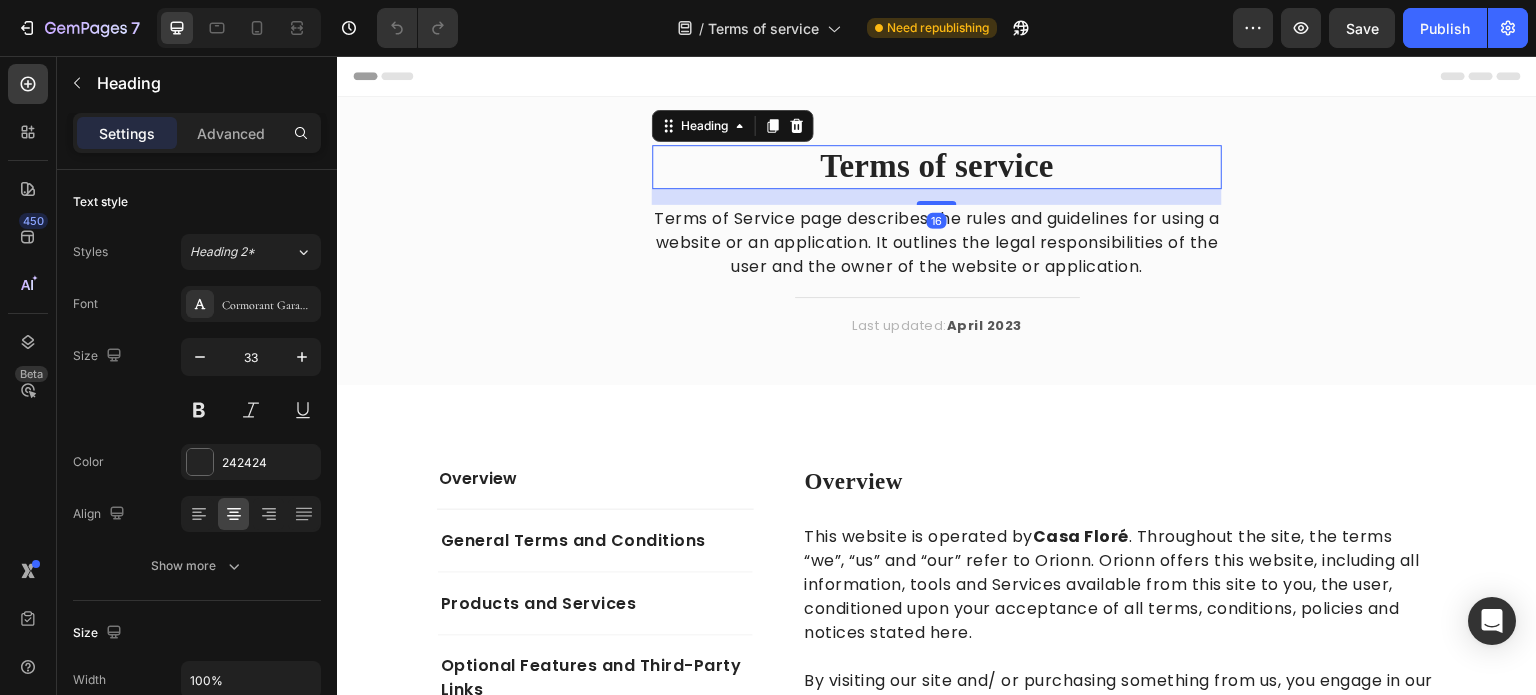 click on "Terms of service" at bounding box center (937, 167) 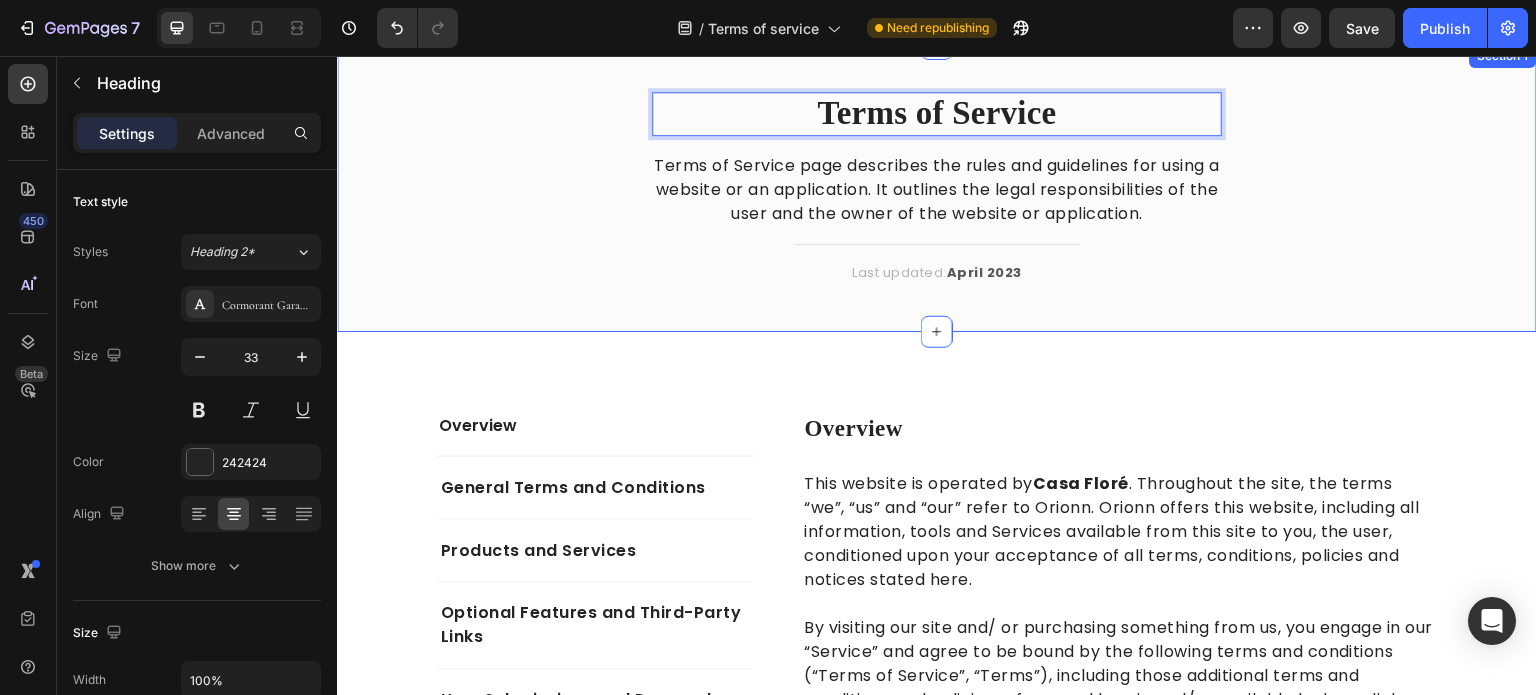 scroll, scrollTop: 100, scrollLeft: 0, axis: vertical 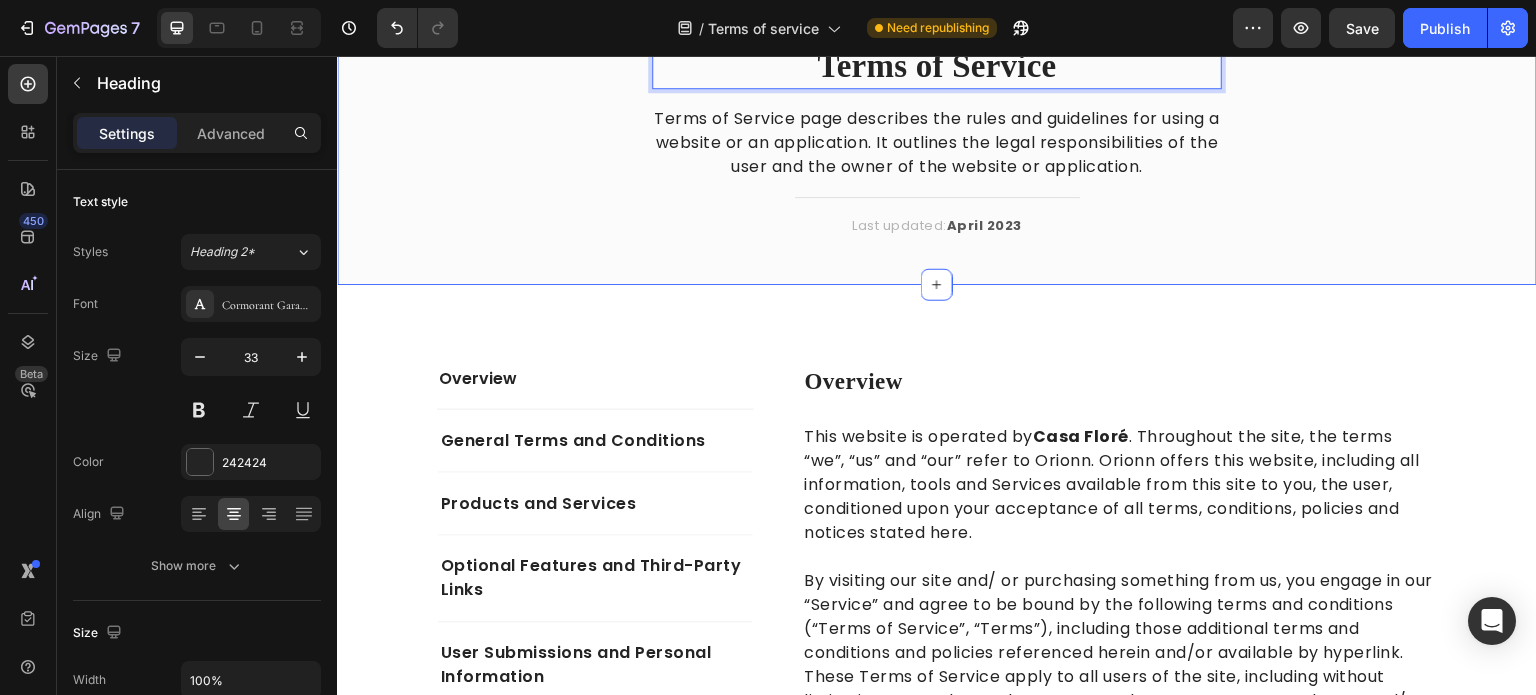 click on "April 2023" at bounding box center (984, 225) 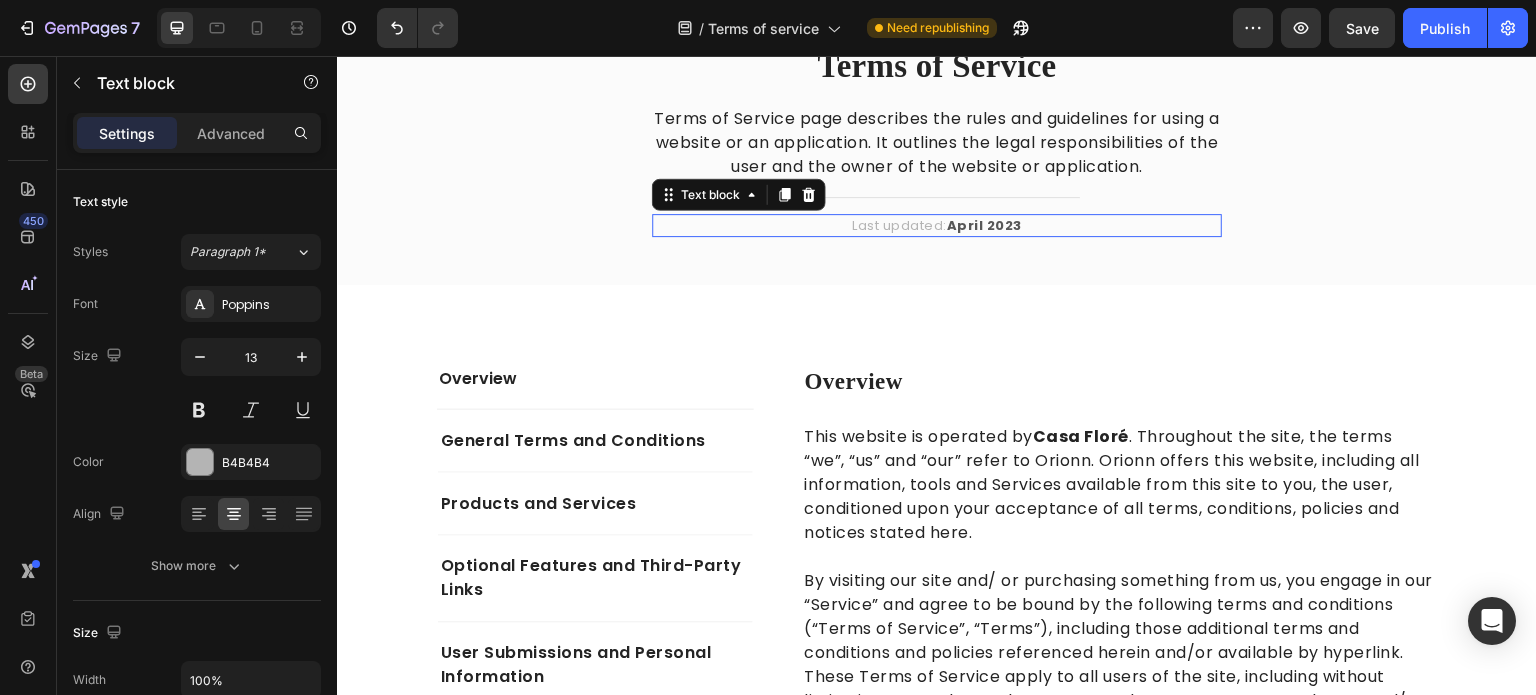 click on "April 2023" at bounding box center (984, 225) 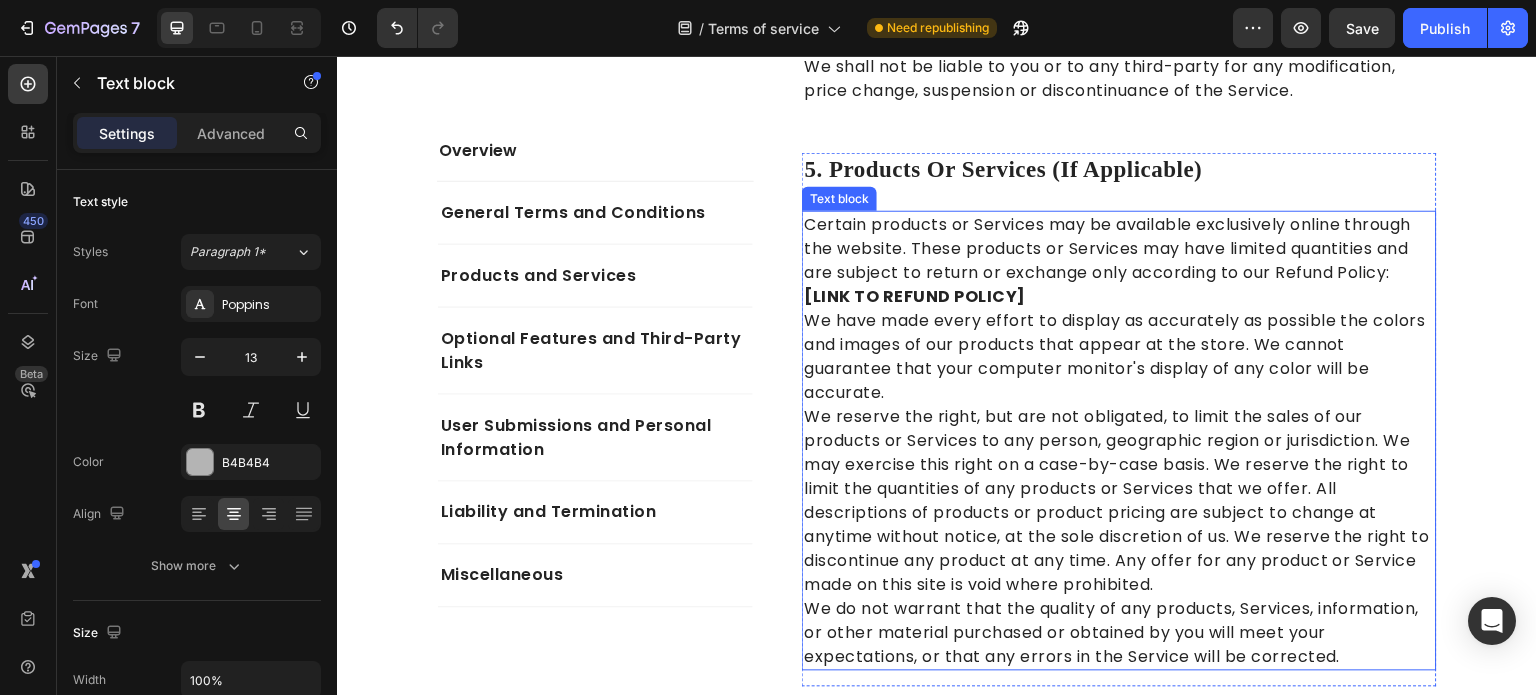 scroll, scrollTop: 2600, scrollLeft: 0, axis: vertical 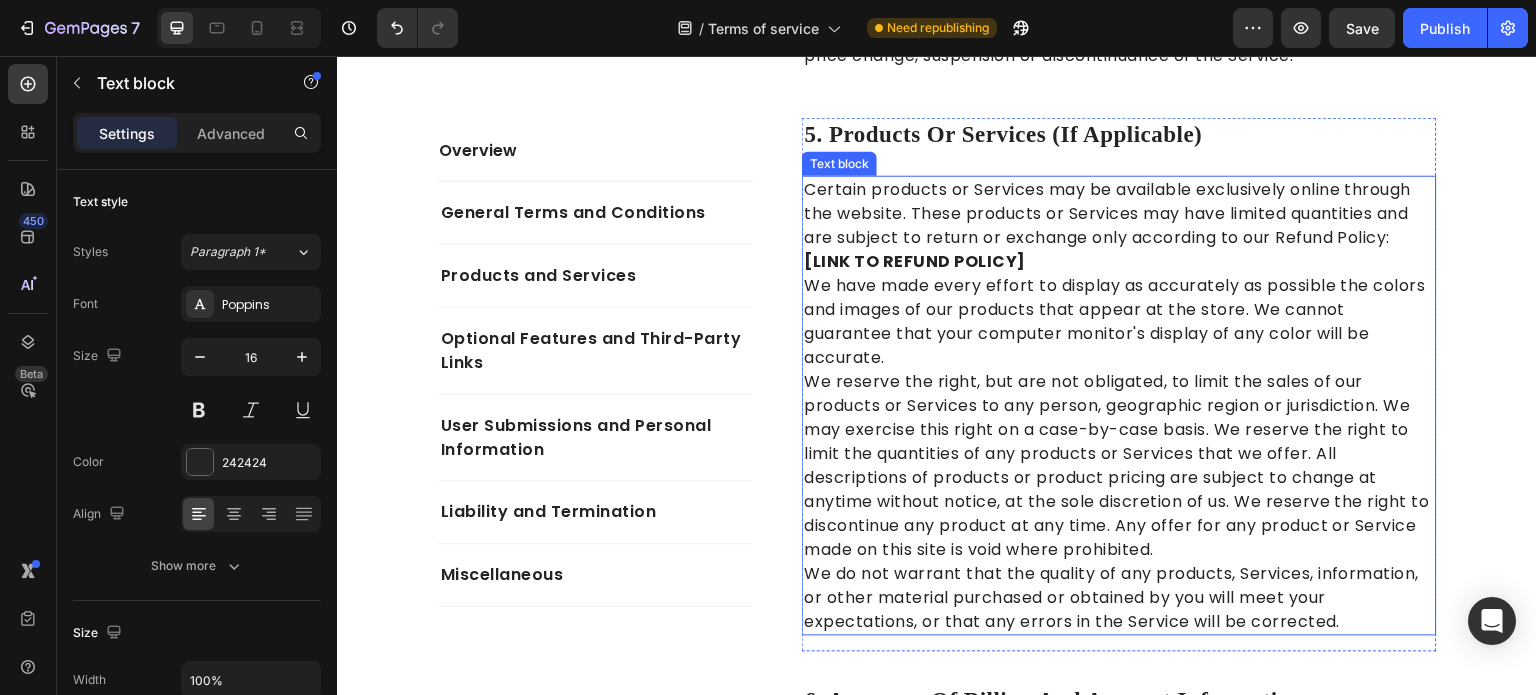 click on "We have made every effort to display as accurately as possible the colors and images of our products that appear at the store. We cannot guarantee that your computer monitor's display of any color will be accurate." at bounding box center [1119, 322] 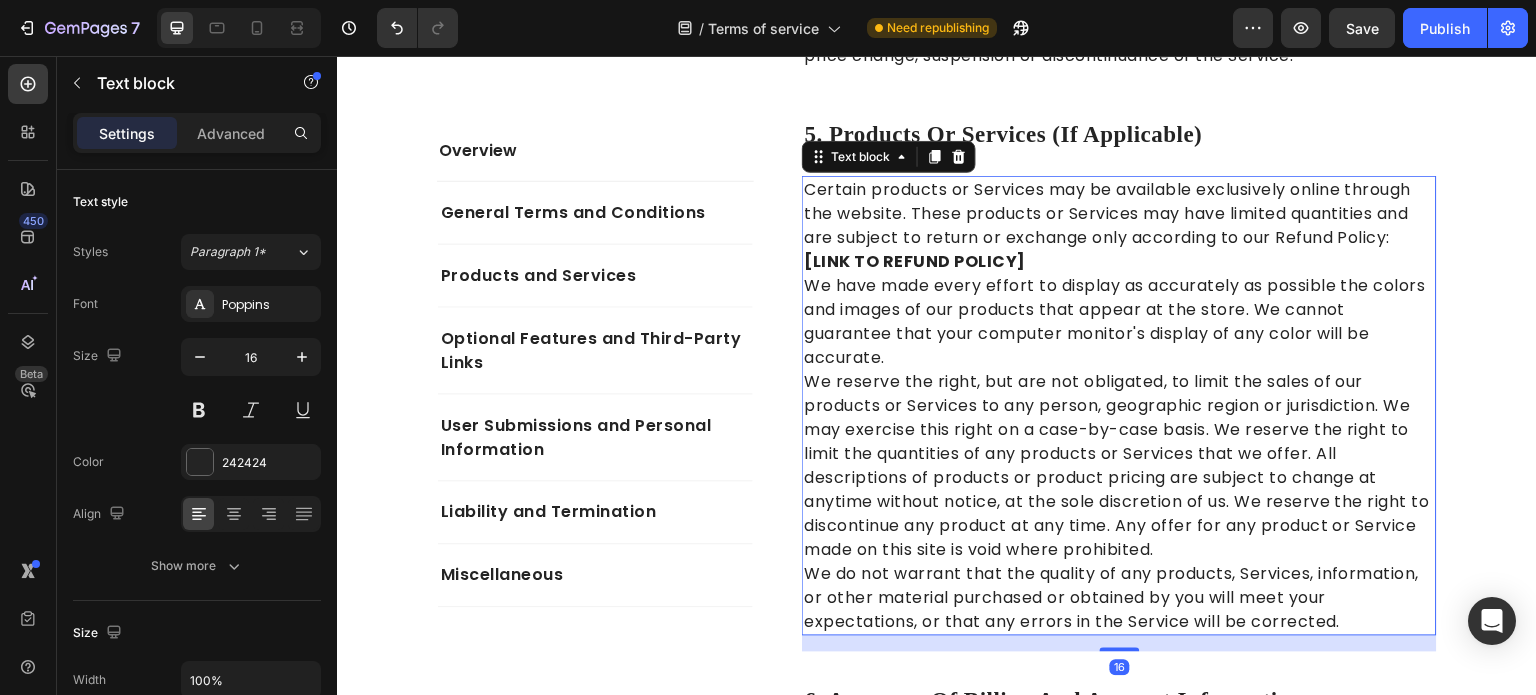 click on "Certain products or Services may be available exclusively online through the website. These products or Services may have limited quantities and are subject to return or exchange only according to our Refund Policy:  [LINK TO REFUND POLICY]" at bounding box center (1119, 226) 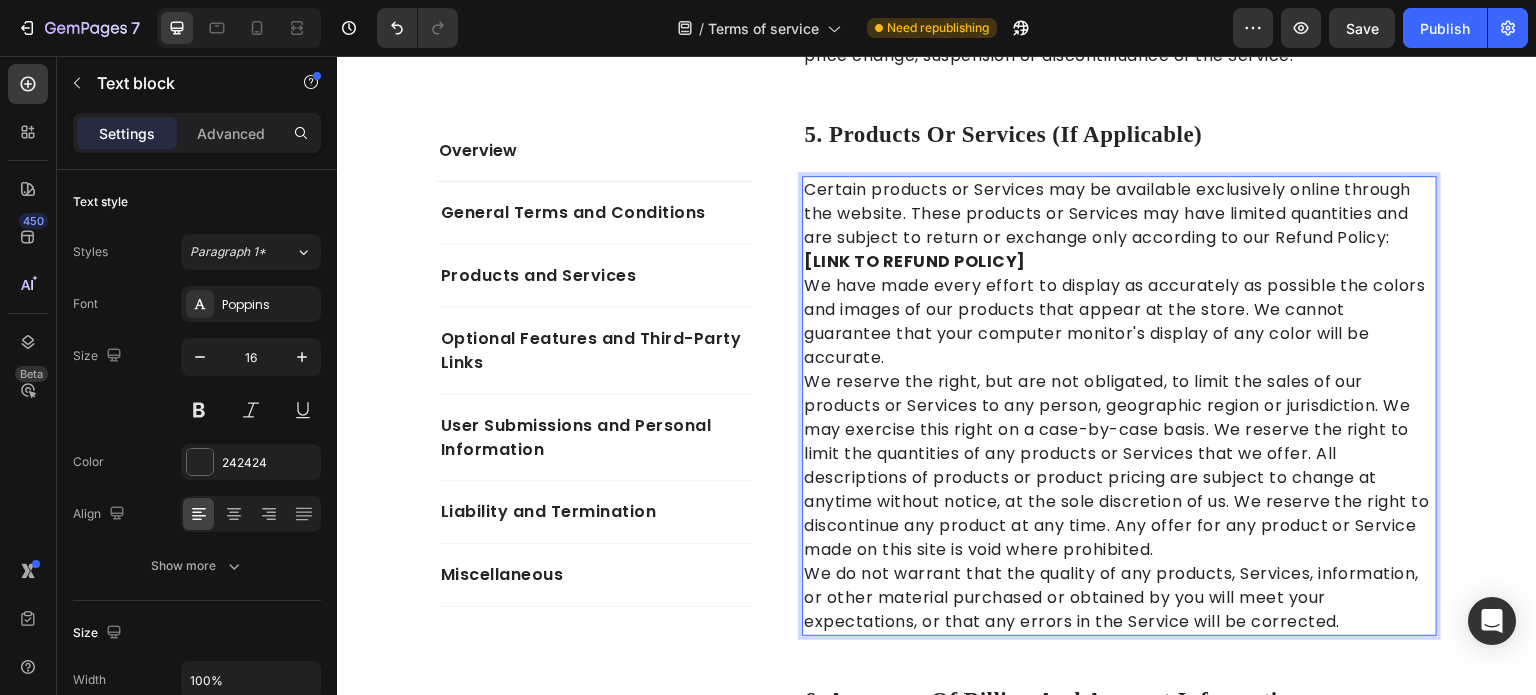 click on "[LINK TO REFUND POLICY]" at bounding box center (915, 261) 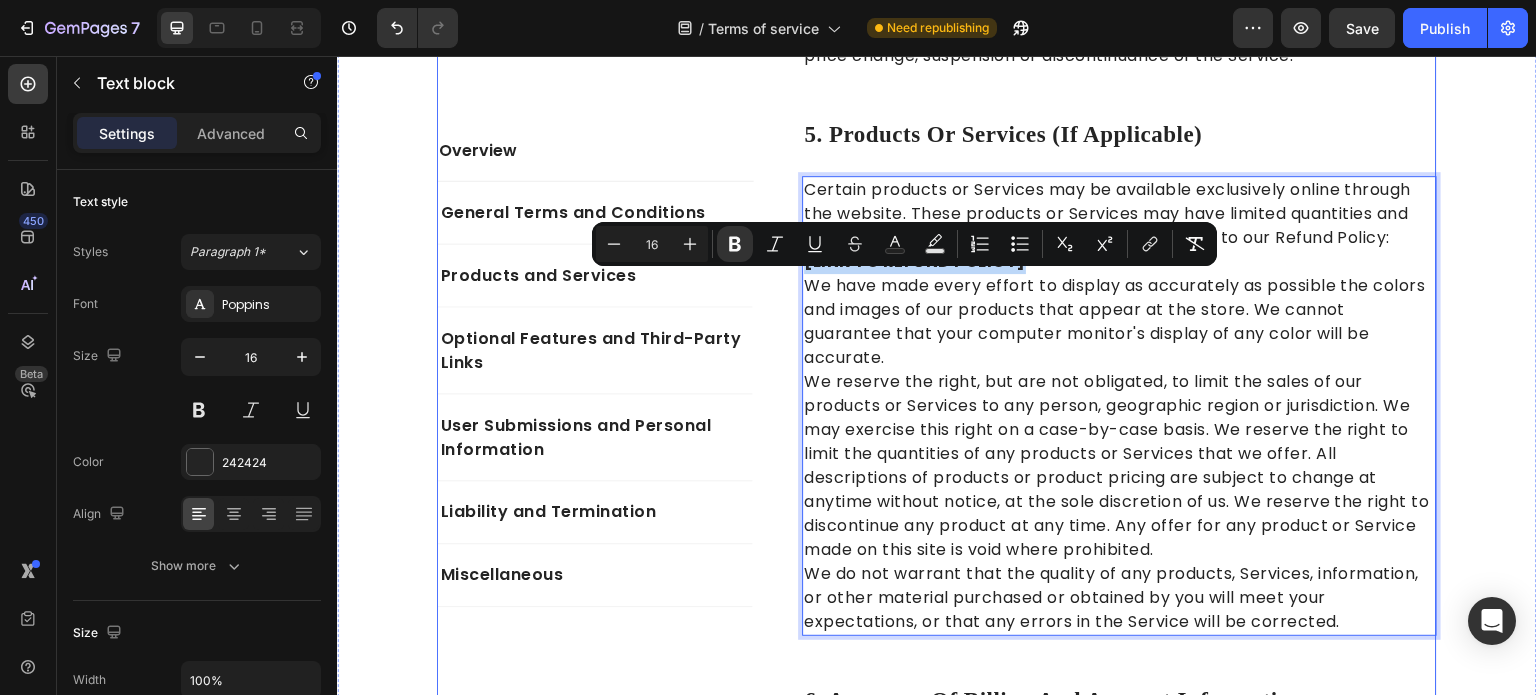 drag, startPoint x: 1024, startPoint y: 287, endPoint x: 791, endPoint y: 291, distance: 233.03433 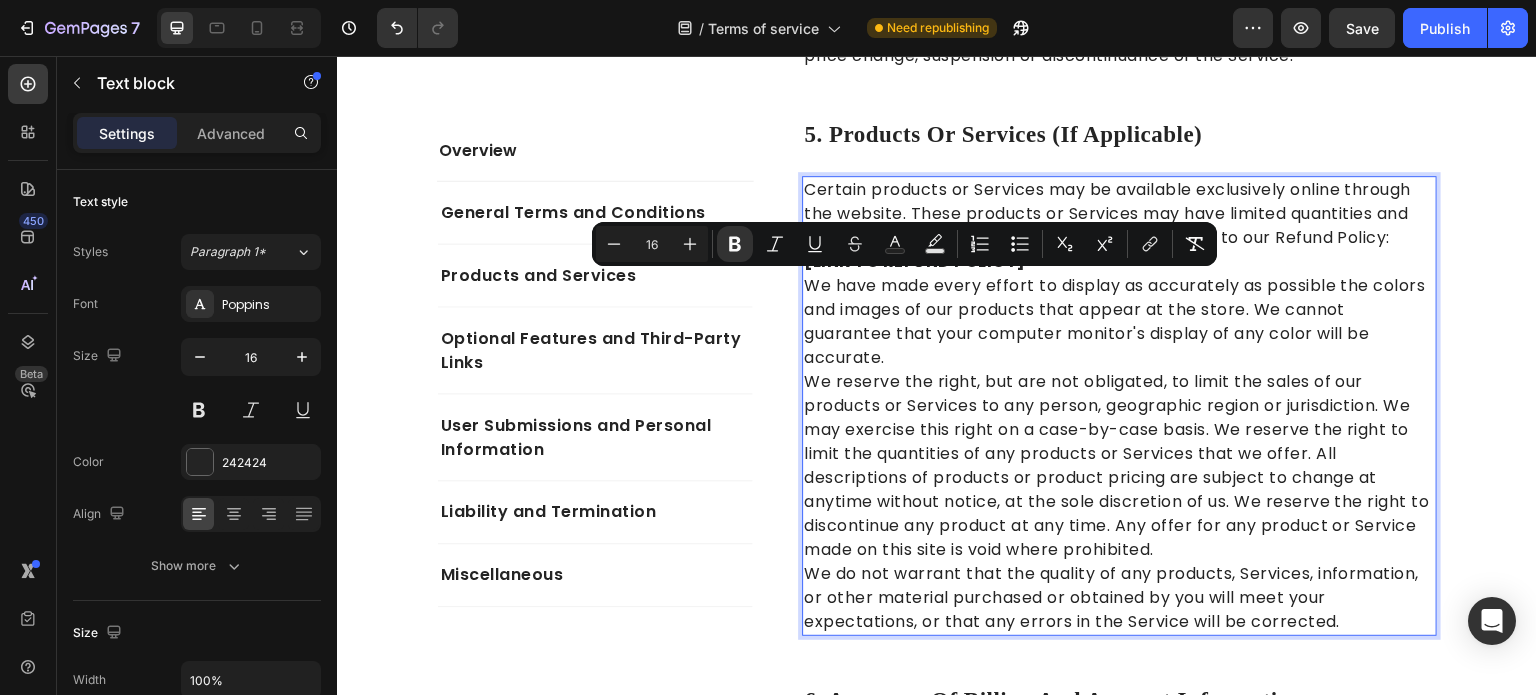 click on "We have made every effort to display as accurately as possible the colors and images of our products that appear at the store. We cannot guarantee that your computer monitor's display of any color will be accurate." at bounding box center [1119, 322] 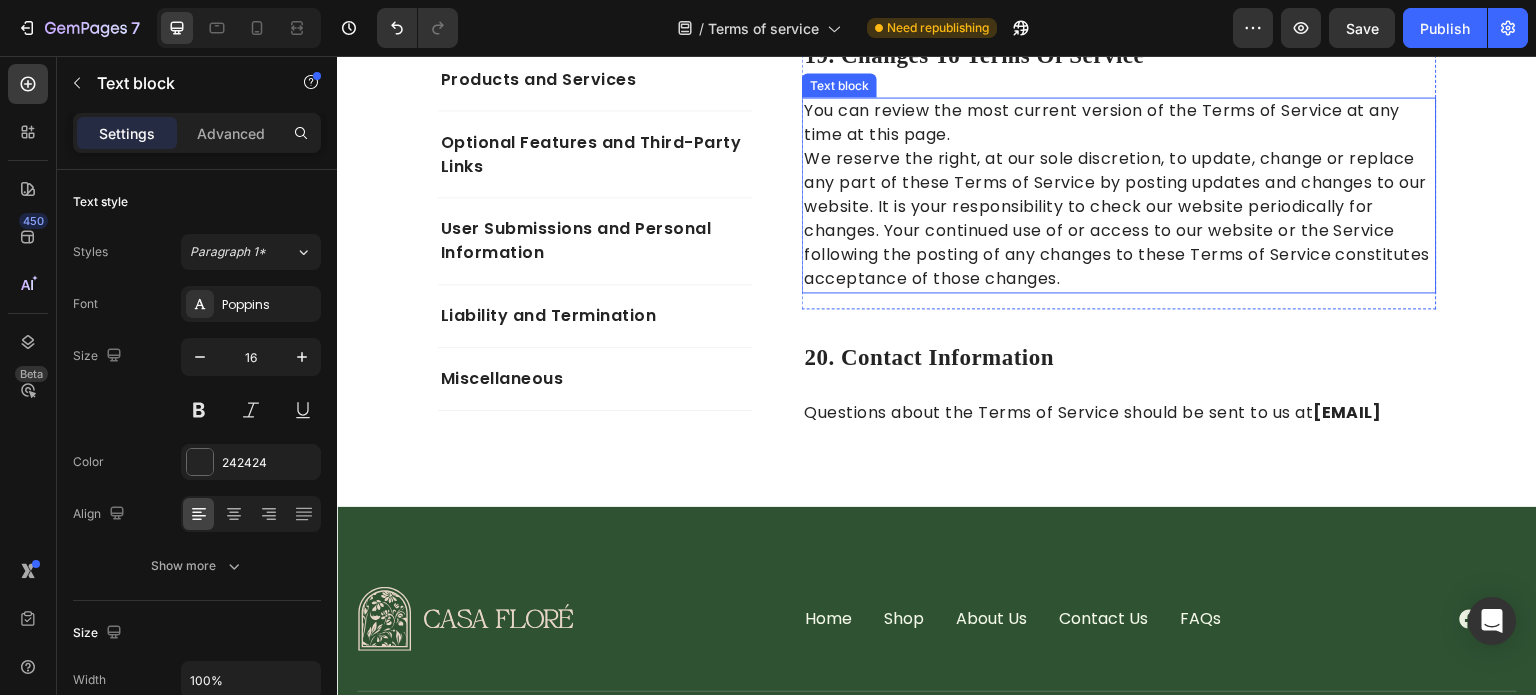 scroll, scrollTop: 8900, scrollLeft: 0, axis: vertical 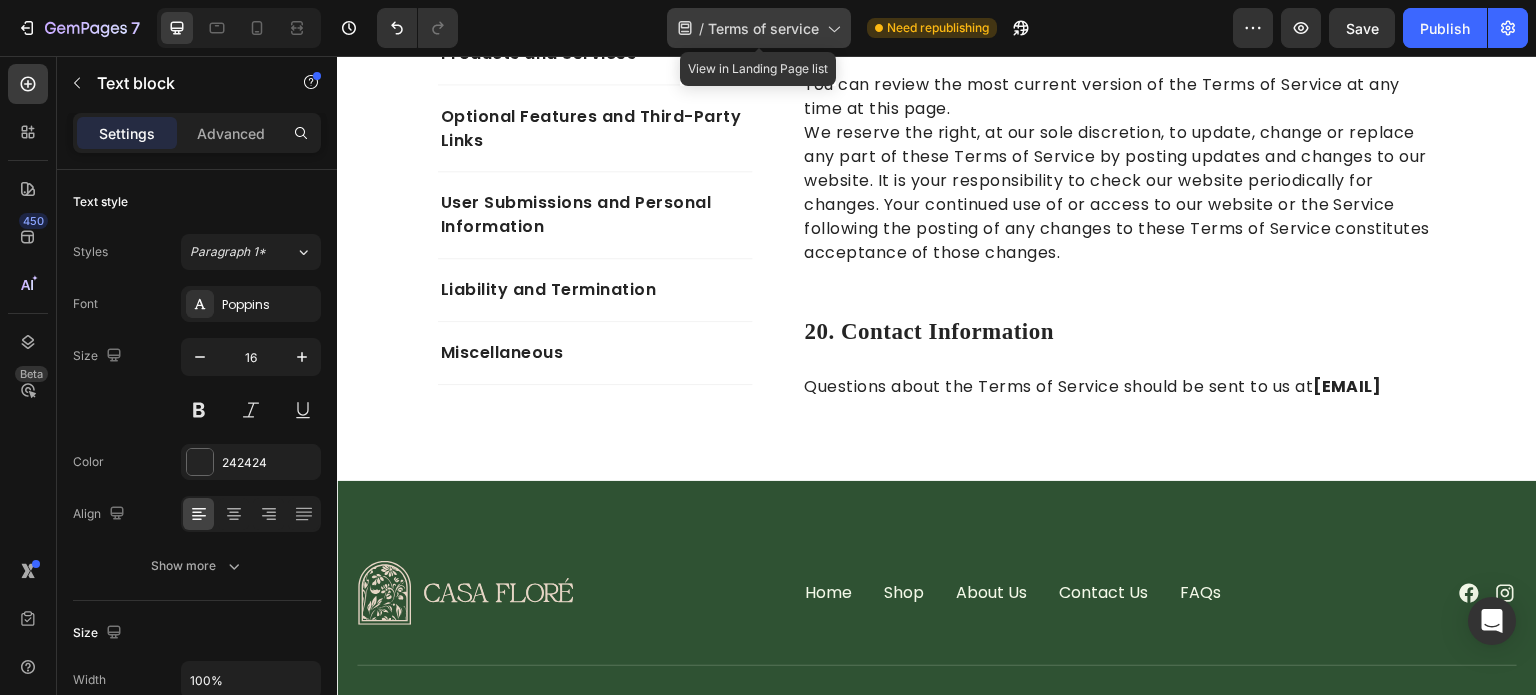 click 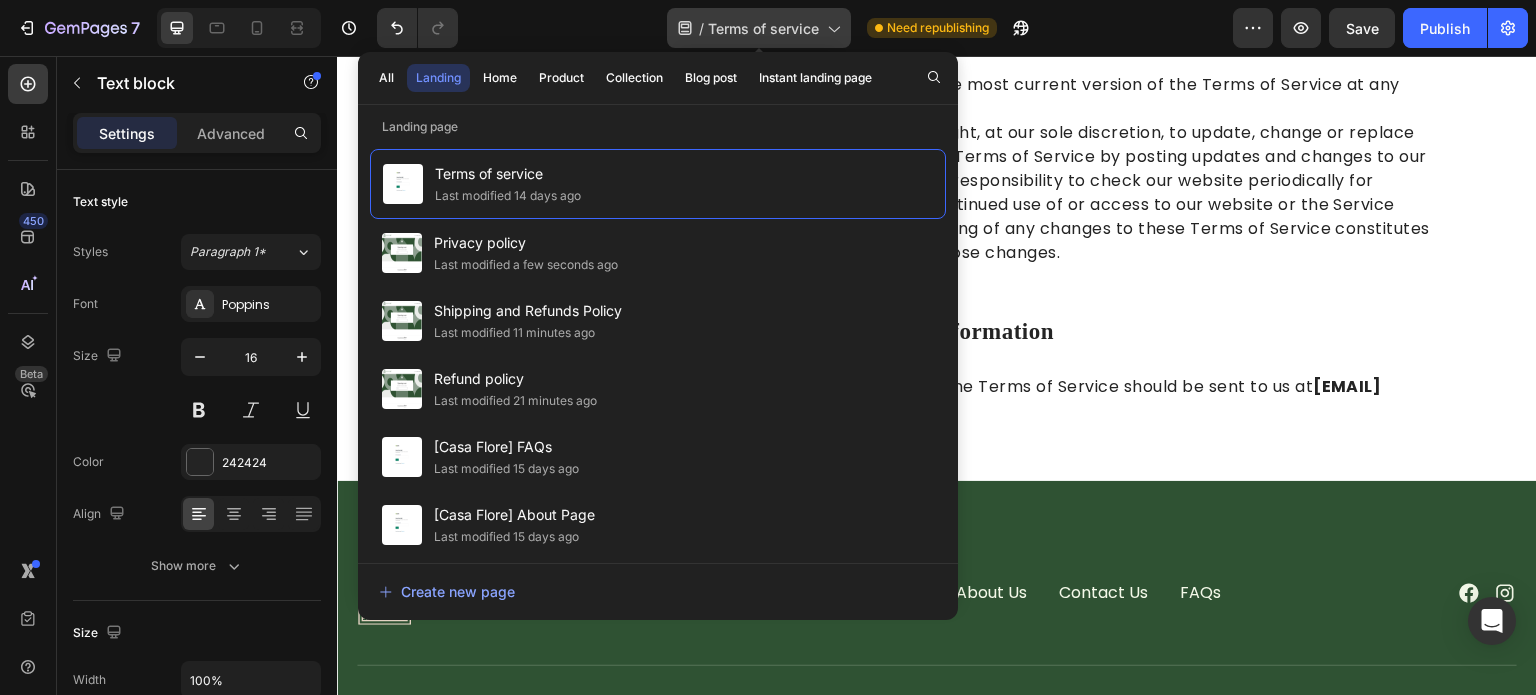 click 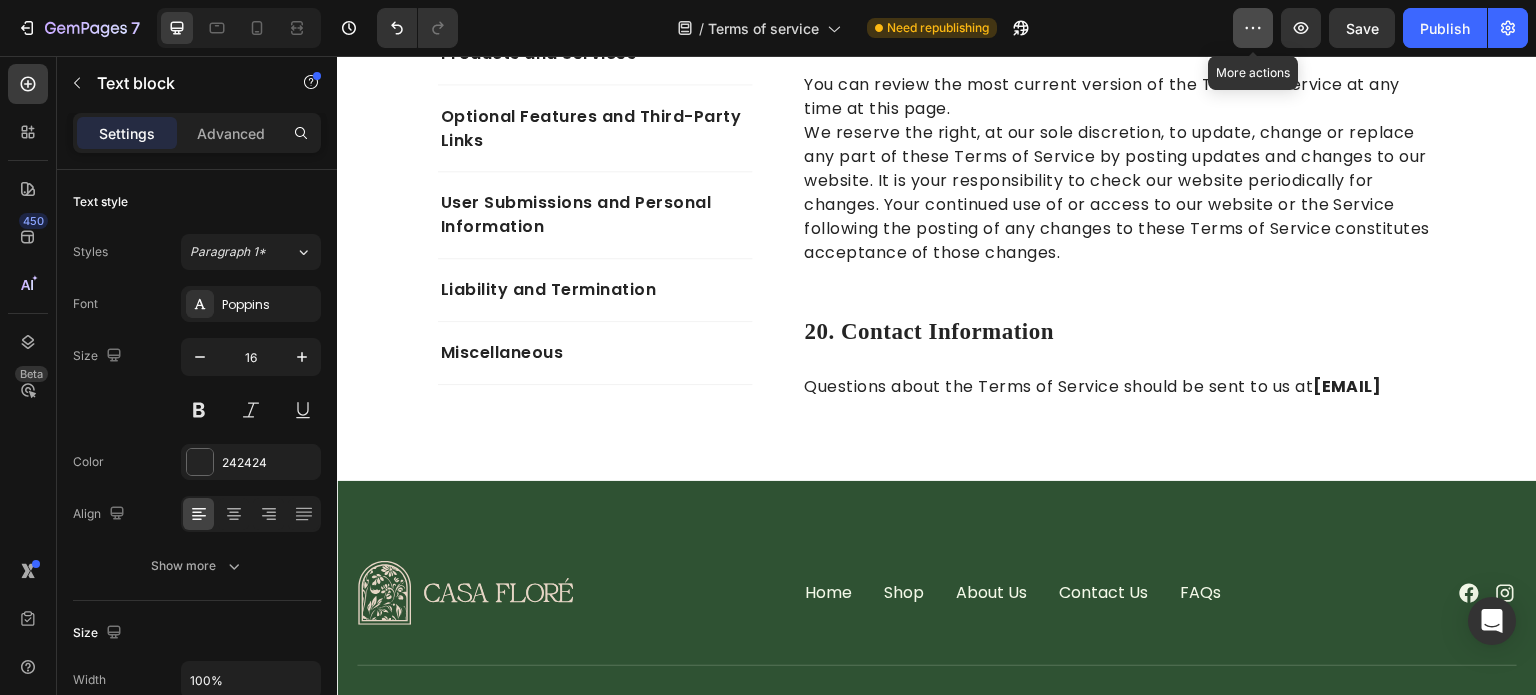click 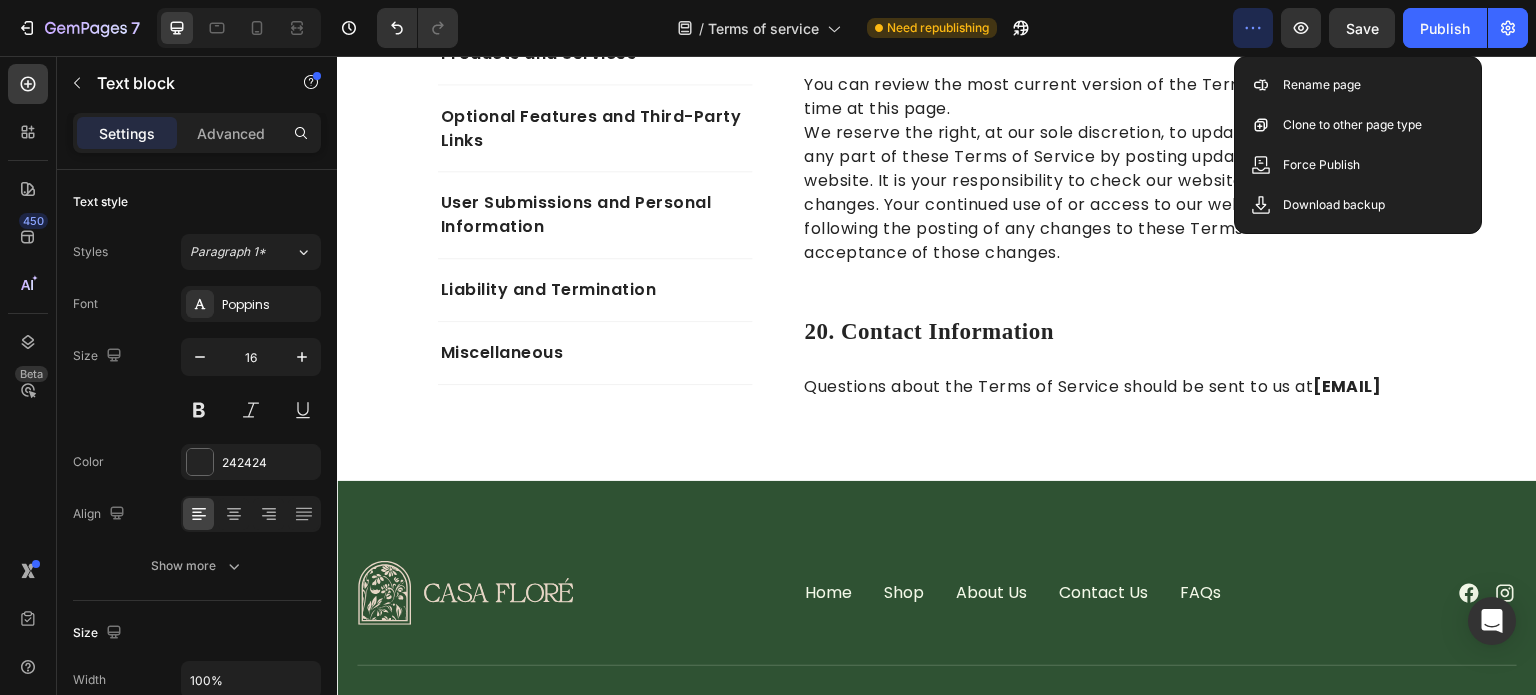 drag, startPoint x: 1101, startPoint y: 35, endPoint x: 1206, endPoint y: 32, distance: 105.04285 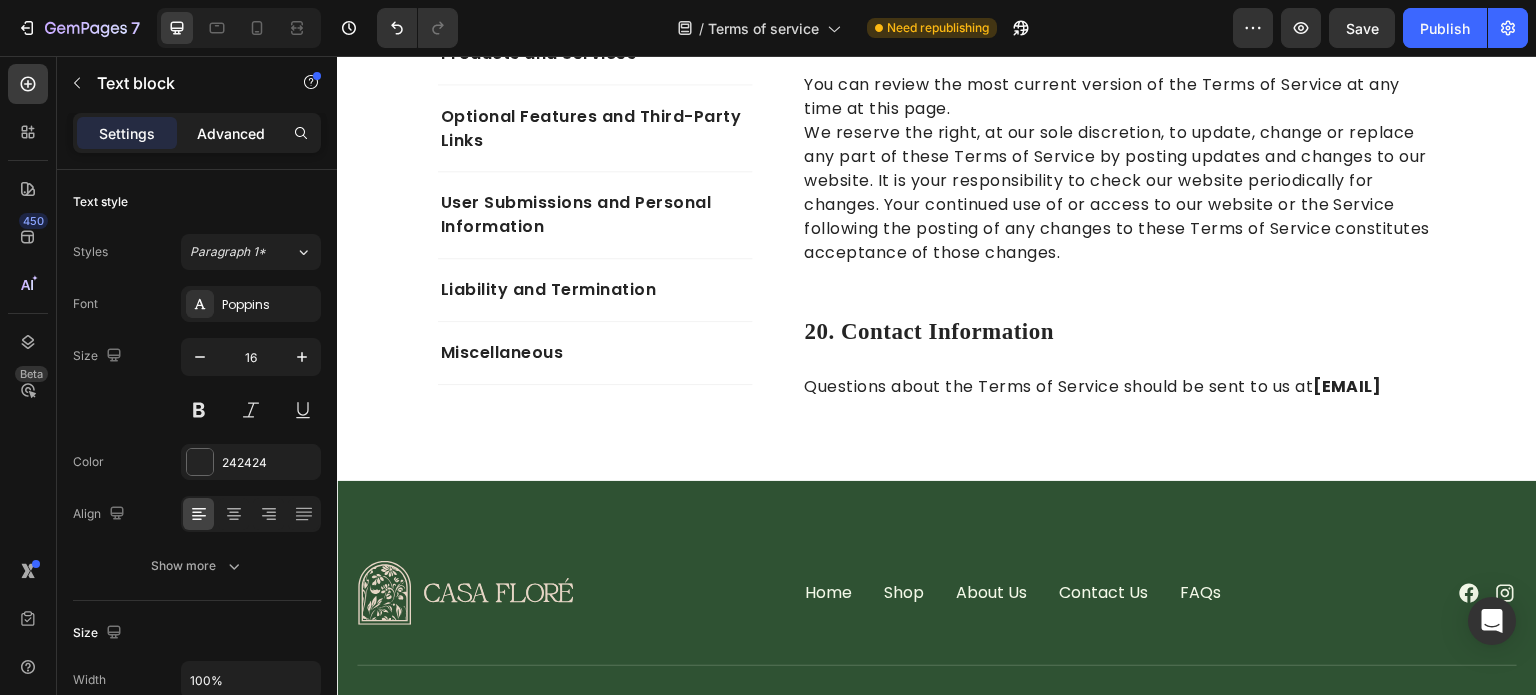 click on "Advanced" at bounding box center [231, 133] 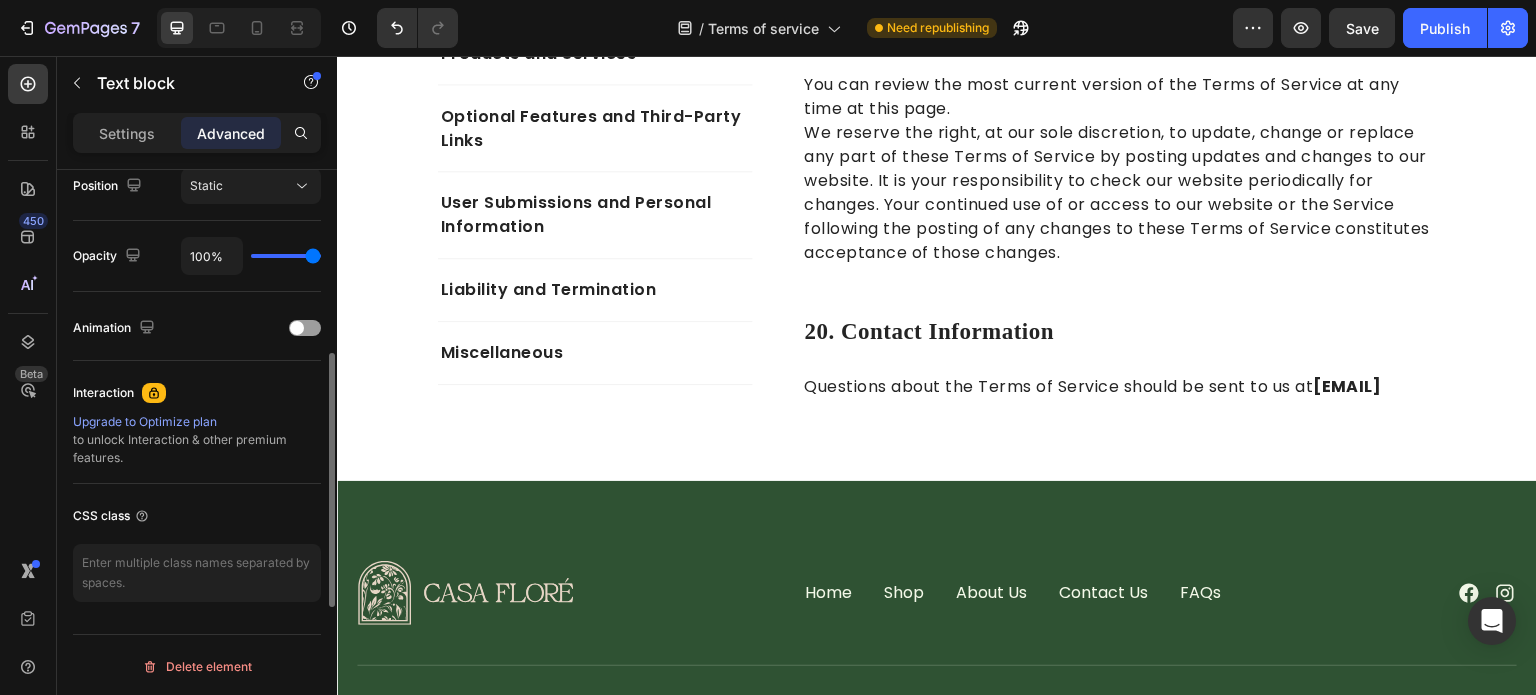 scroll, scrollTop: 149, scrollLeft: 0, axis: vertical 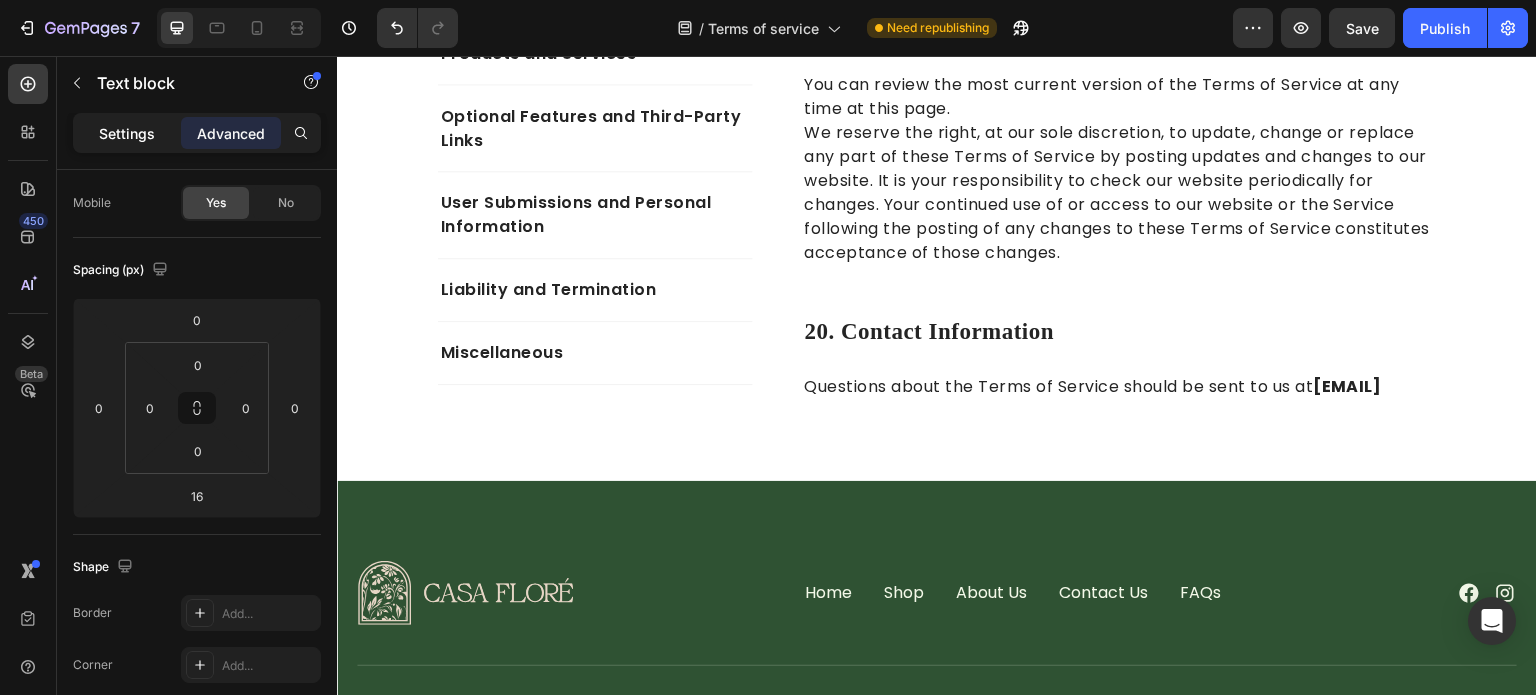 click on "Settings" at bounding box center [127, 133] 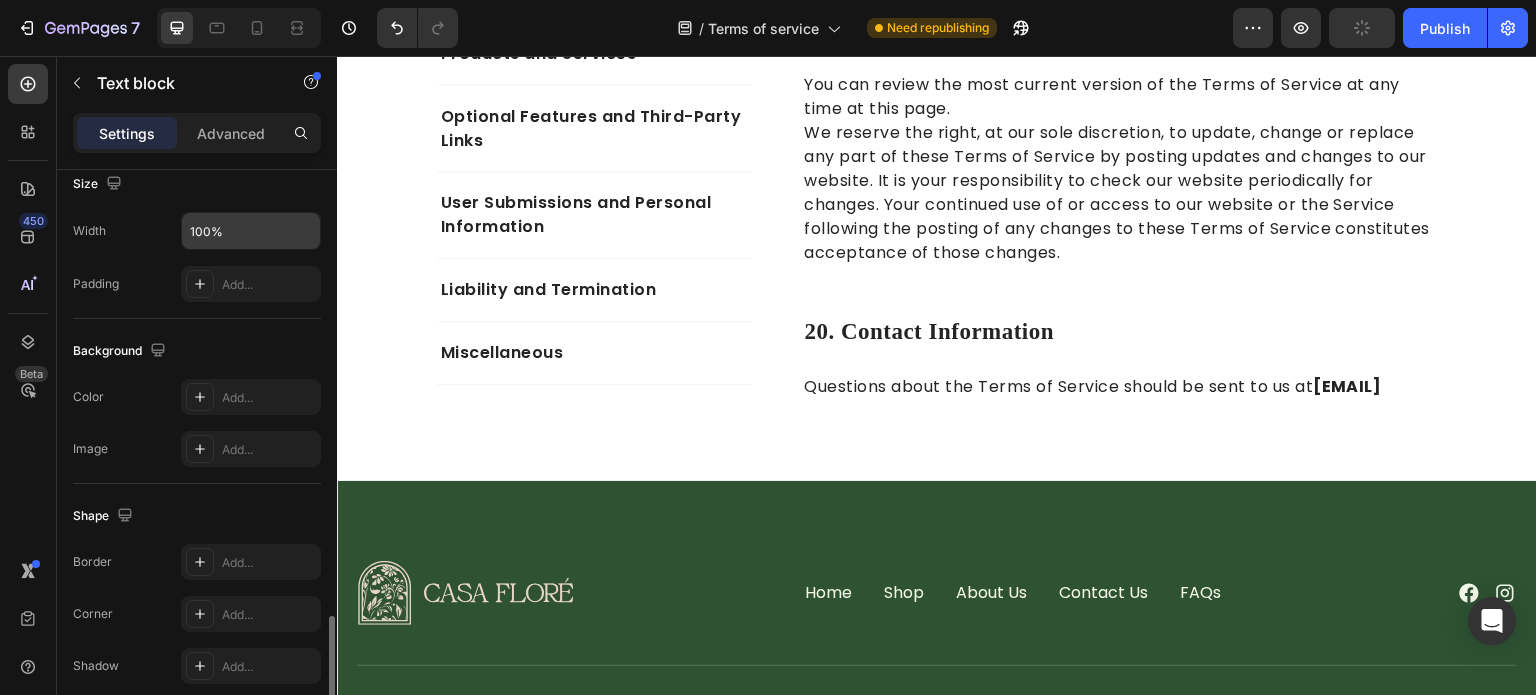 scroll, scrollTop: 600, scrollLeft: 0, axis: vertical 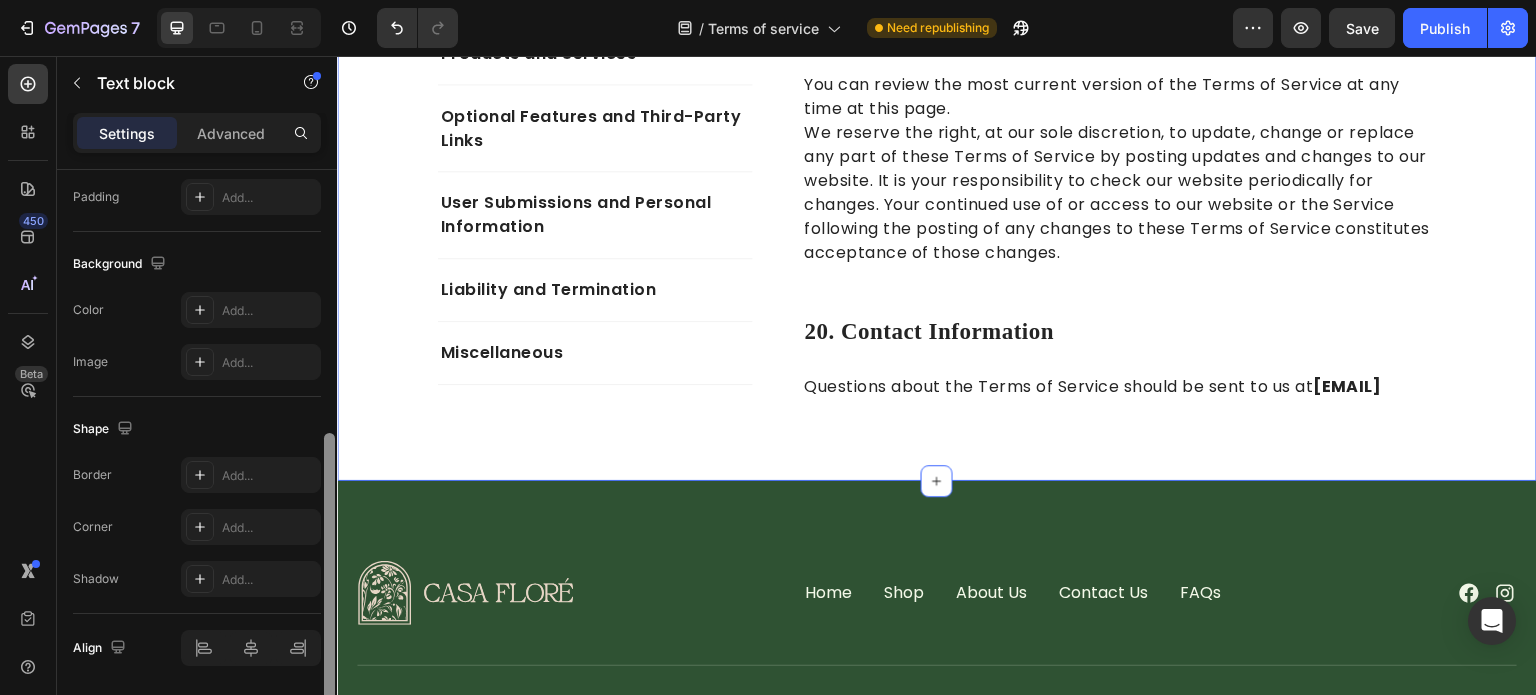 drag, startPoint x: 668, startPoint y: 616, endPoint x: 348, endPoint y: 430, distance: 370.1297 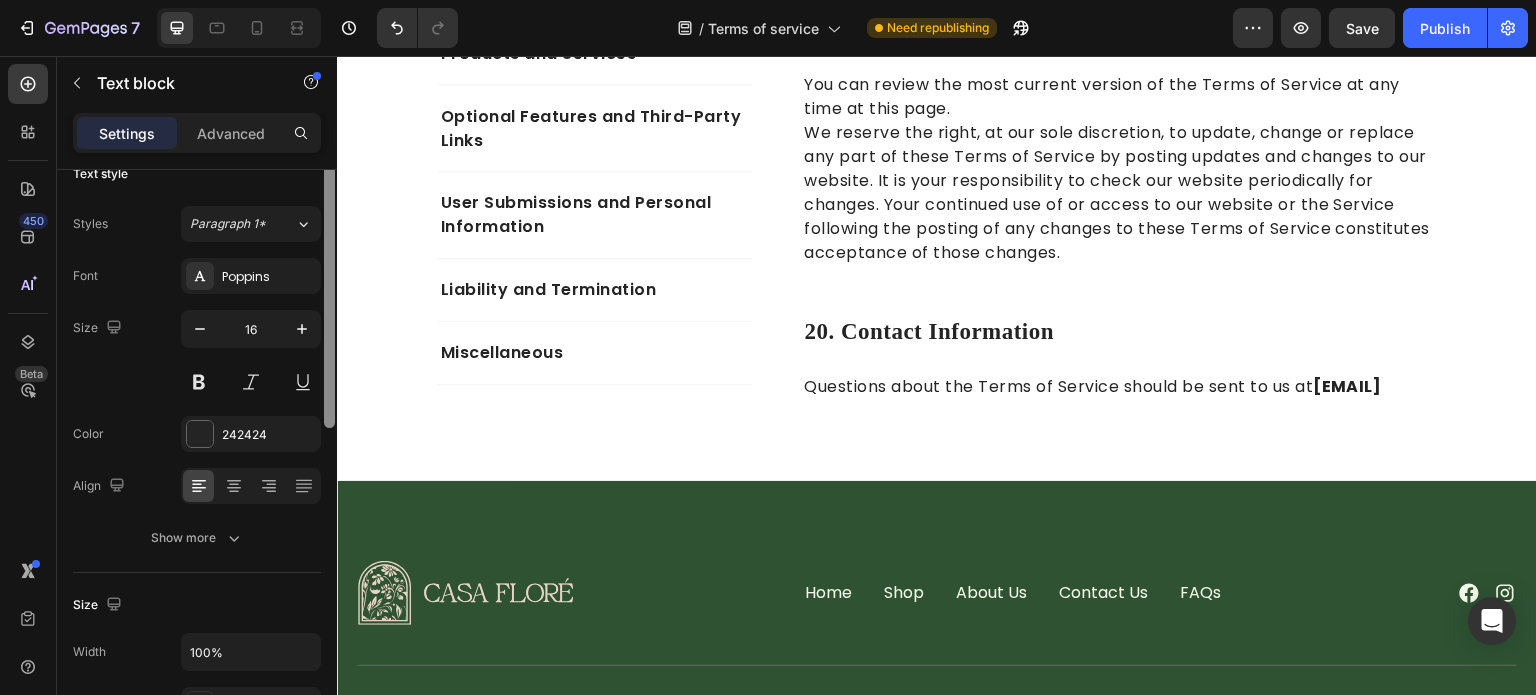 scroll, scrollTop: 0, scrollLeft: 0, axis: both 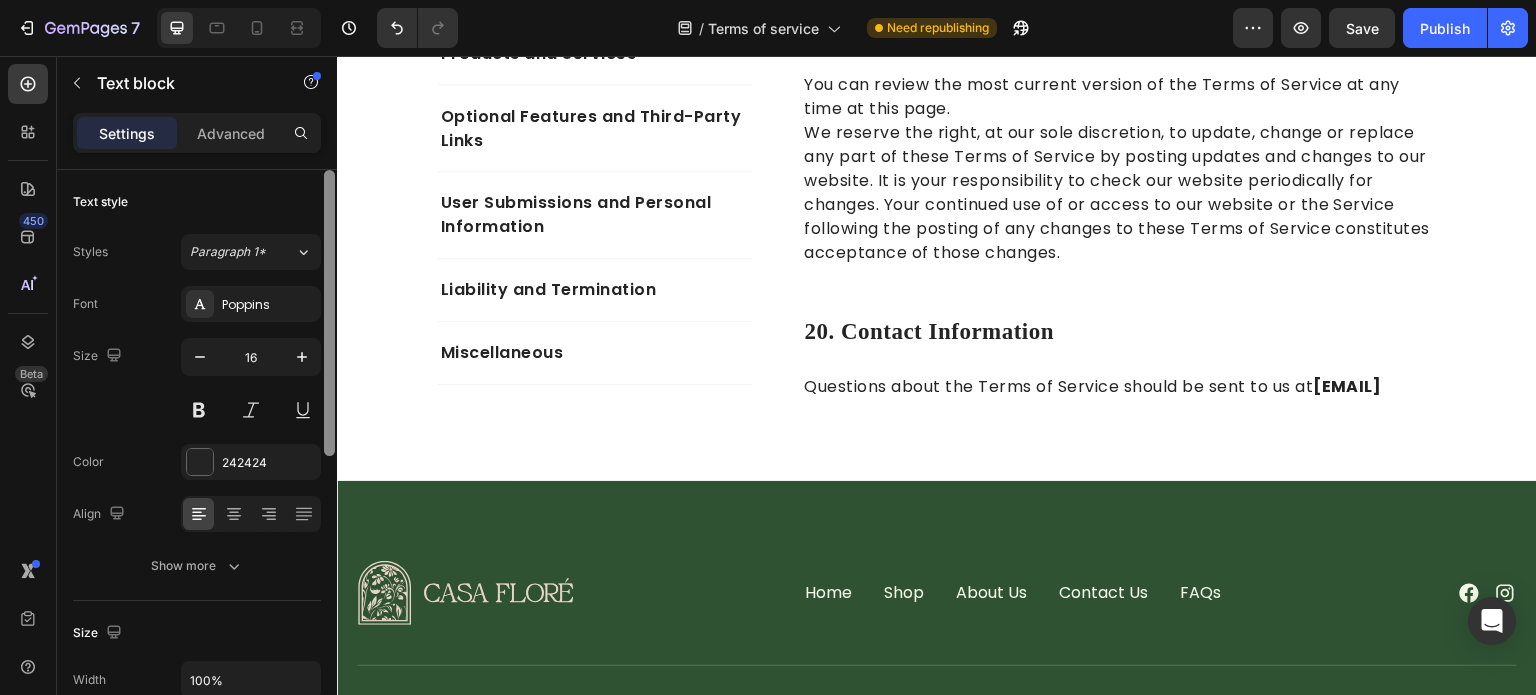 drag, startPoint x: 328, startPoint y: 473, endPoint x: 336, endPoint y: 199, distance: 274.11676 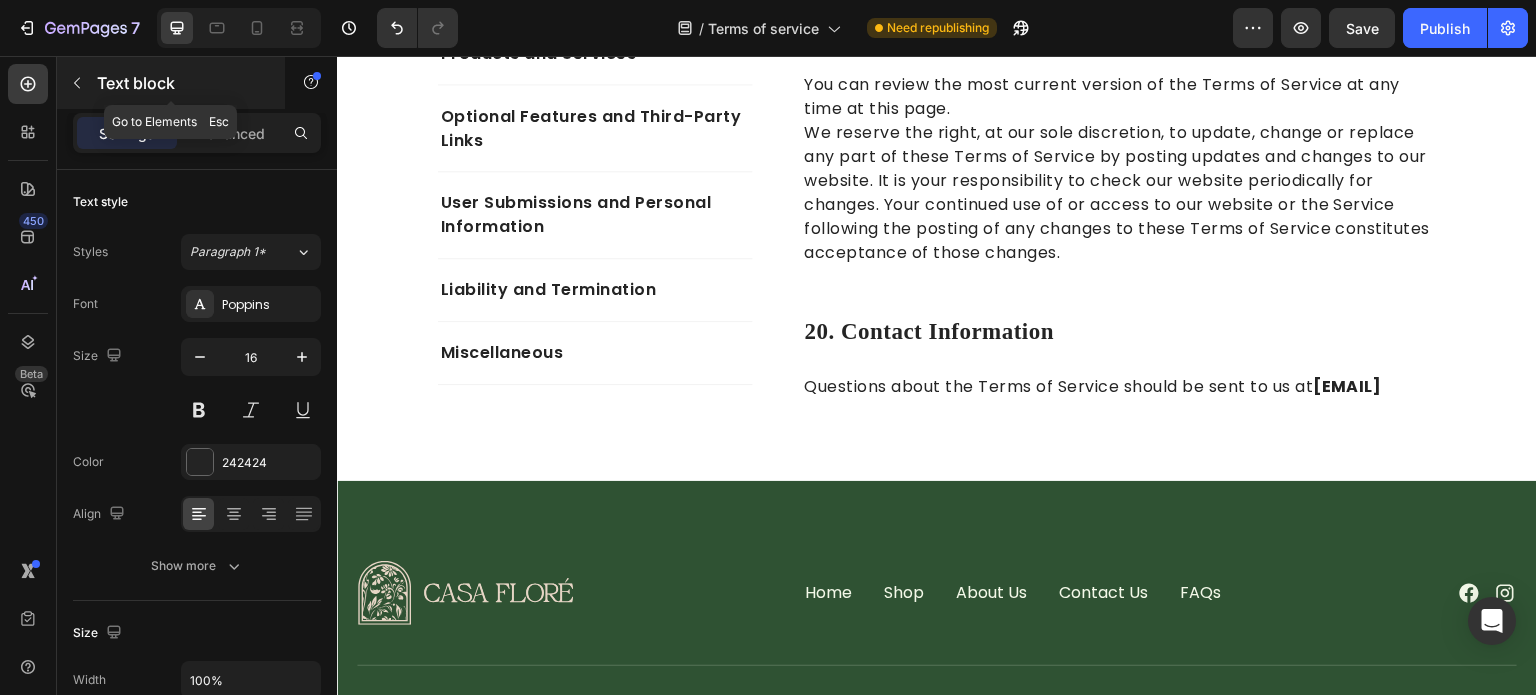 click at bounding box center (77, 83) 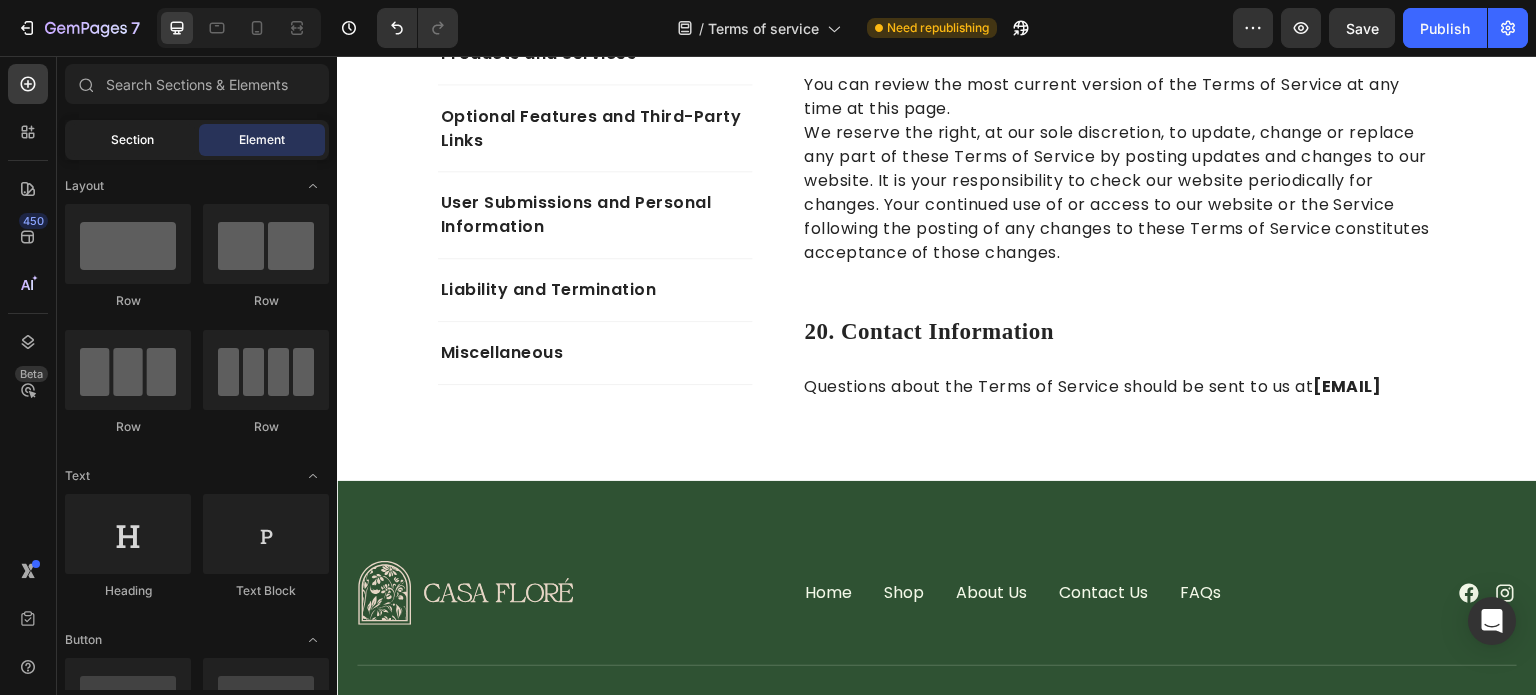 click on "Section" 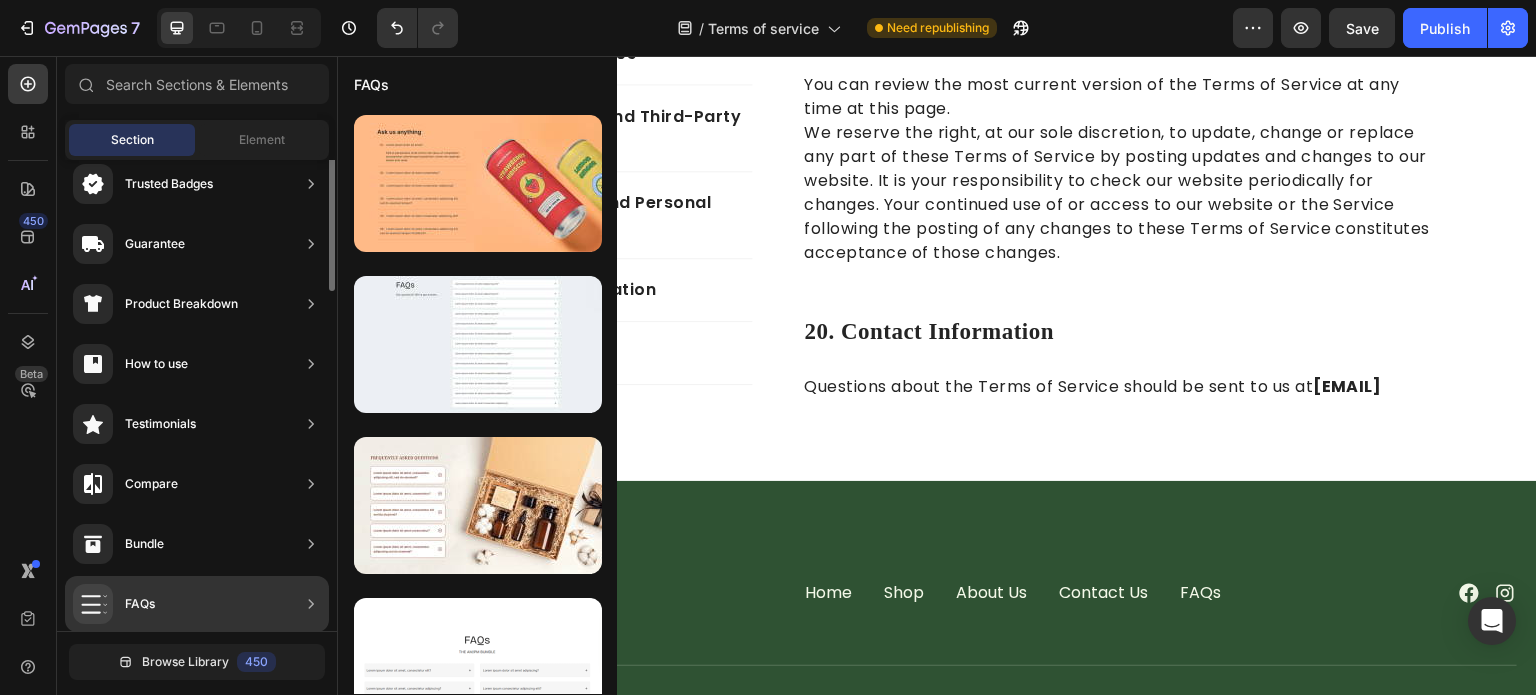 scroll, scrollTop: 0, scrollLeft: 0, axis: both 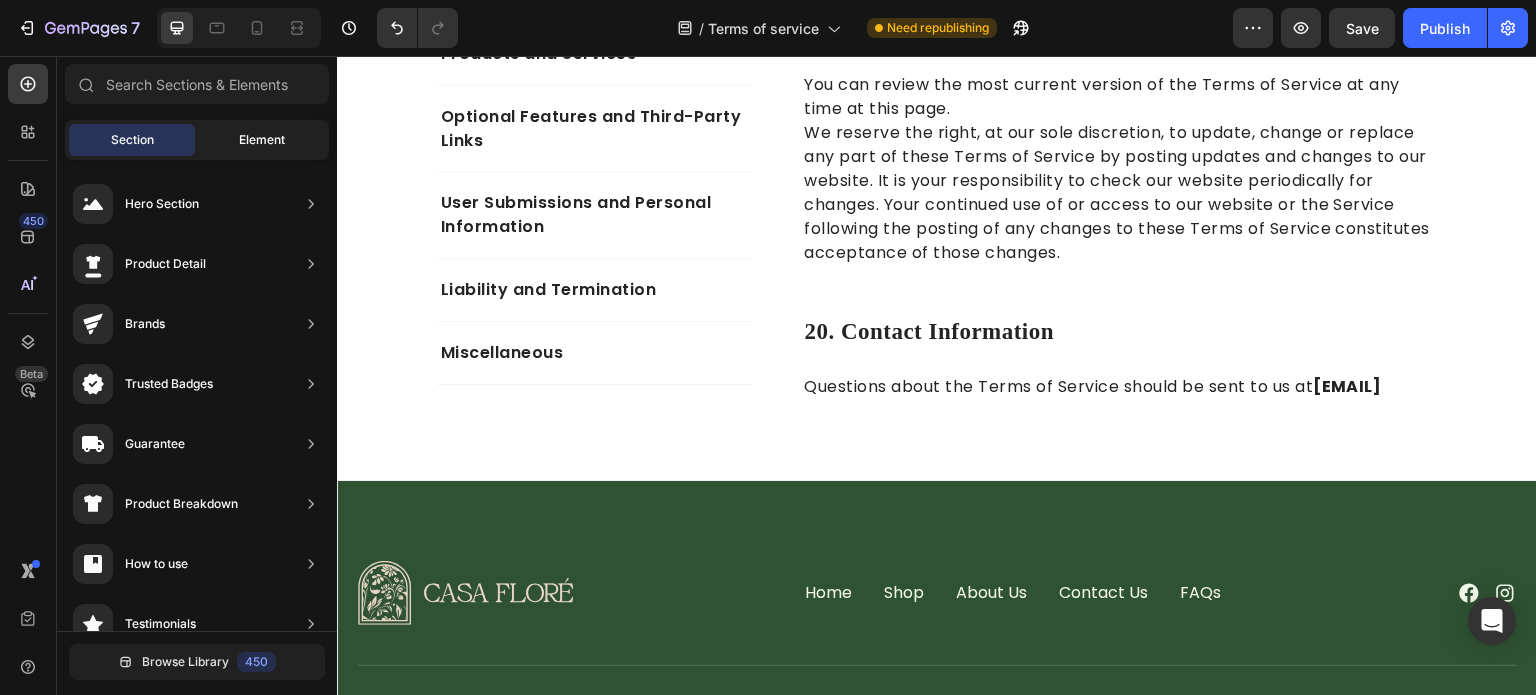 click on "Element" at bounding box center (262, 140) 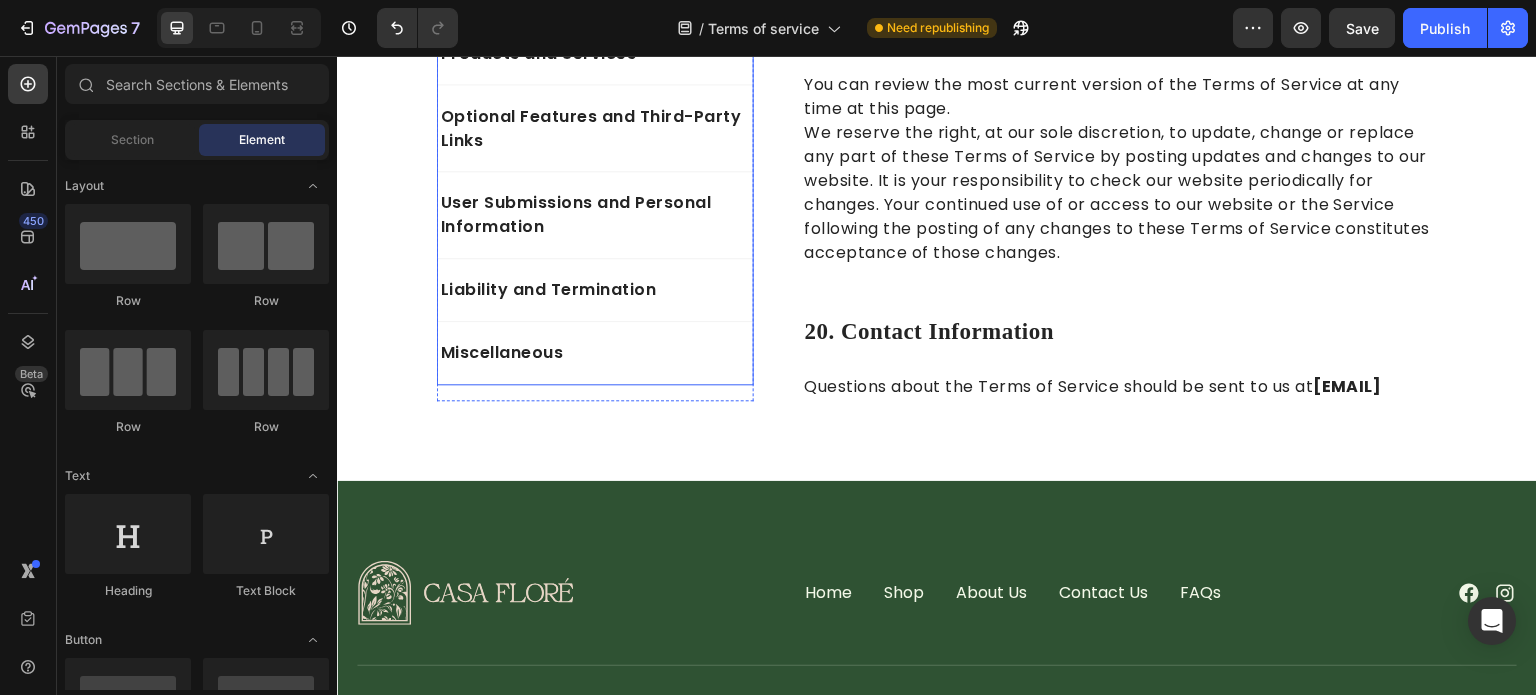 click on "Optional Features and Third-Party Links" at bounding box center (595, 128) 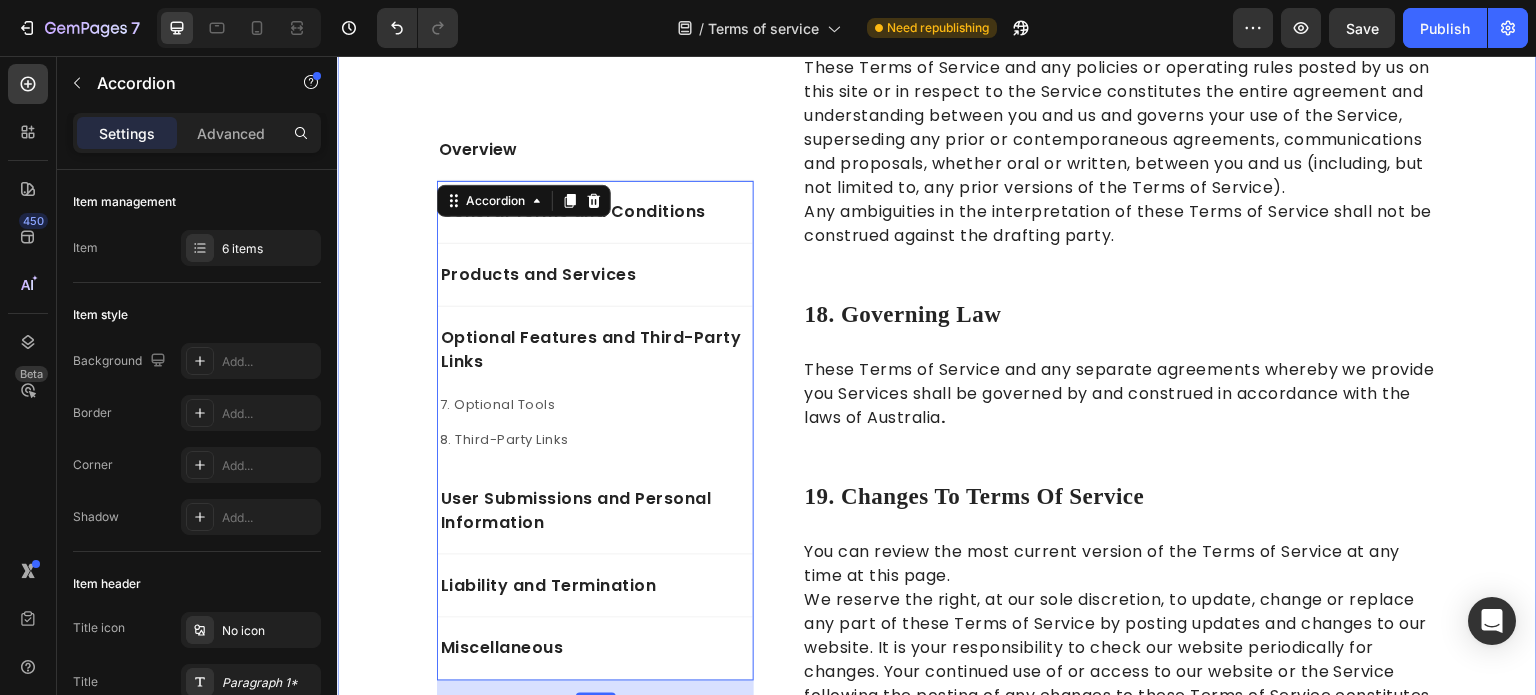 scroll, scrollTop: 8400, scrollLeft: 0, axis: vertical 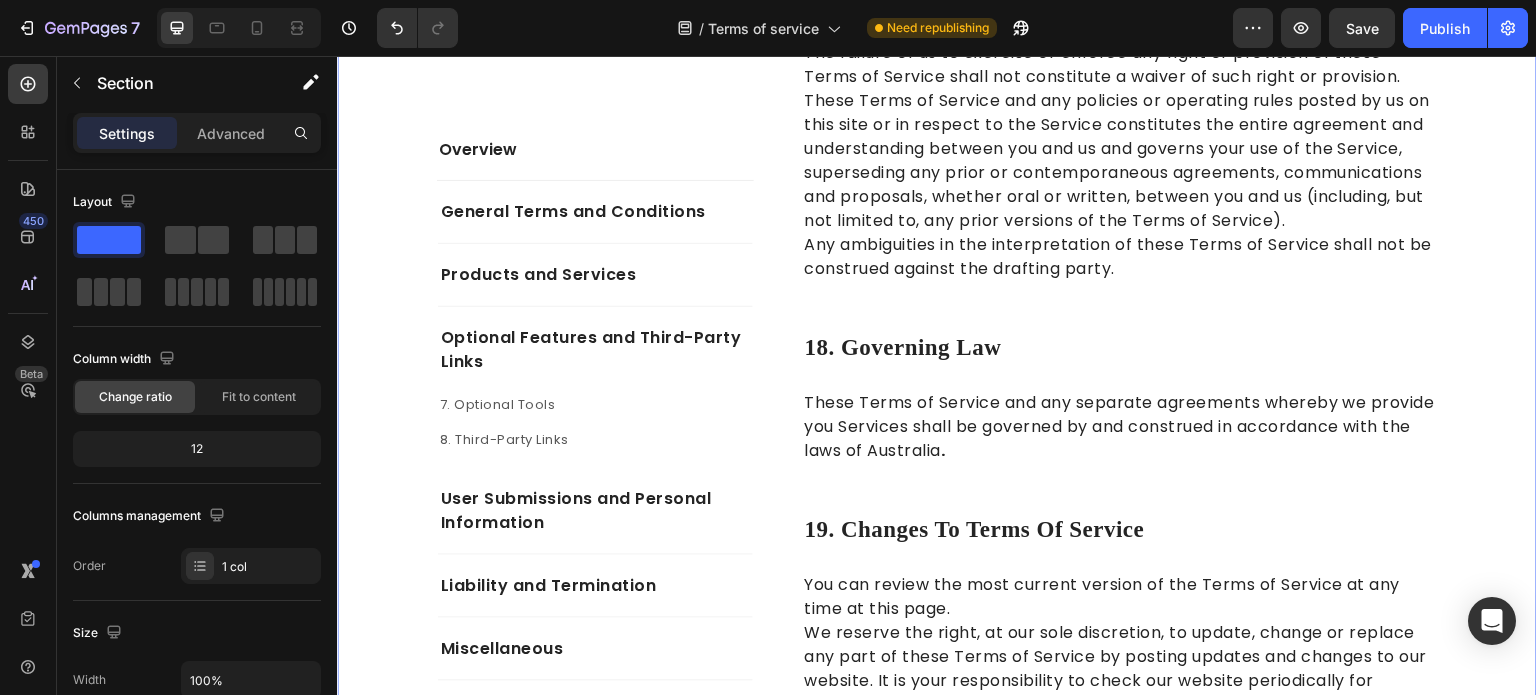 click on "Overview Text block General Terms and Conditions Products and Services Optional Features and Third-Party Links 7. Optional Tools Text block 8. Third-Party Links Text block User Submissions and Personal Information Liability and Termination Miscellaneous Accordion Row Overview Heading This website is operated by  Casa Floré . Throughout the site, the terms “we”, “us” and “our” refer to Orionn. Orionn offers this website, including all information, tools and Services available from this site to you, the user, conditioned upon your acceptance of all terms, conditions, policies and notices stated here.     Our store is hosted on Shopify Inc. They provide us with the online e-commerce platform that allows us to sell our products and Services to you. Text block Row 1. Online Store Terms Heading You may not use our products for any illegal or unauthorized purpose nor may you, in the use of the Service, violate any laws in your jurisdiction (including but not limited to copyright laws). Text block Row" at bounding box center [937, -3501] 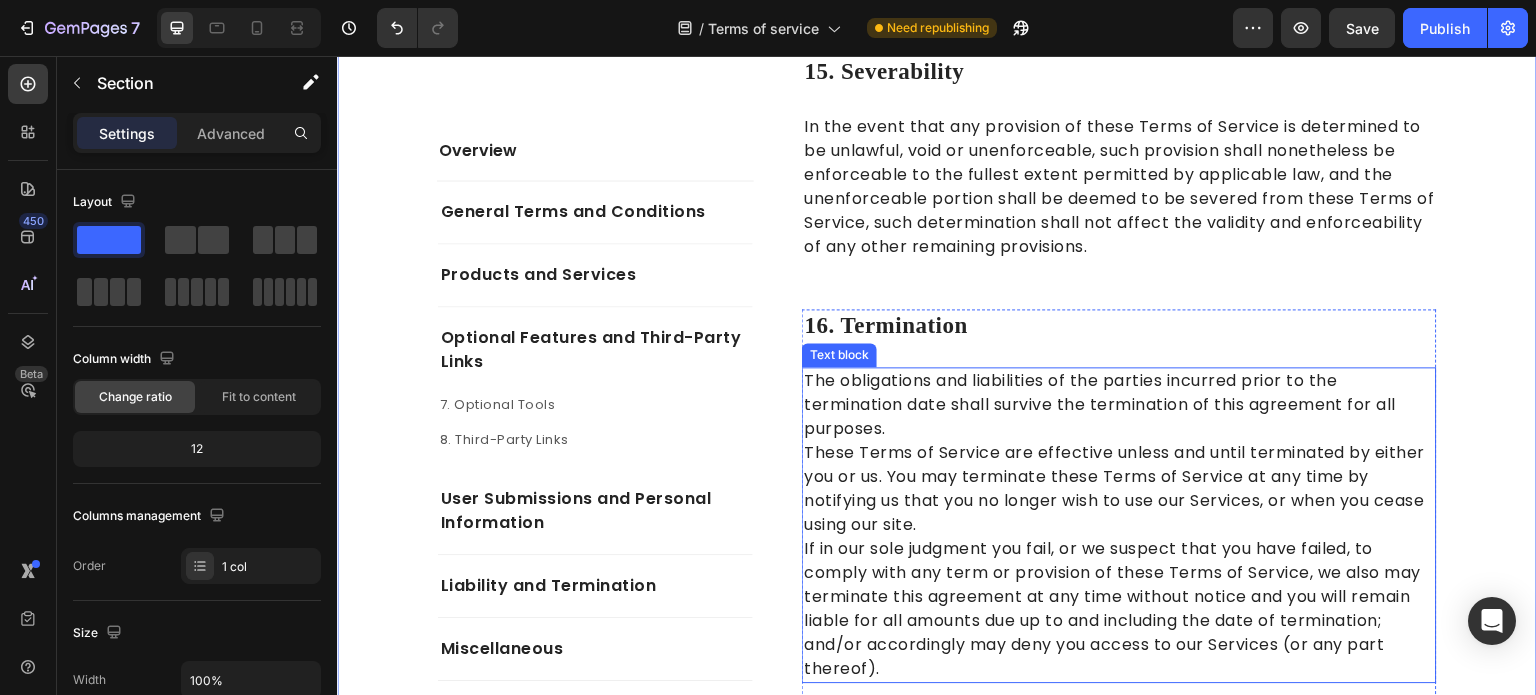 scroll, scrollTop: 7300, scrollLeft: 0, axis: vertical 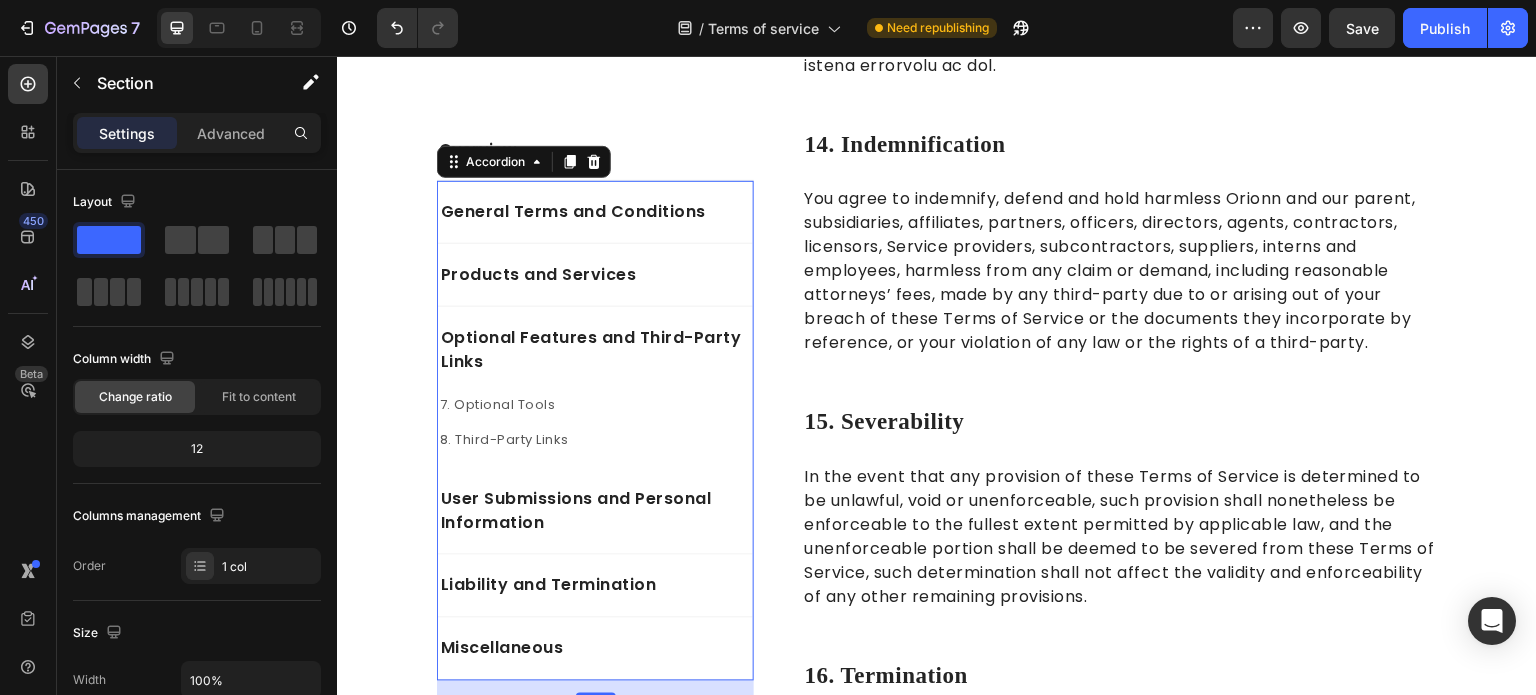 click on "Products and Services" at bounding box center [539, 275] 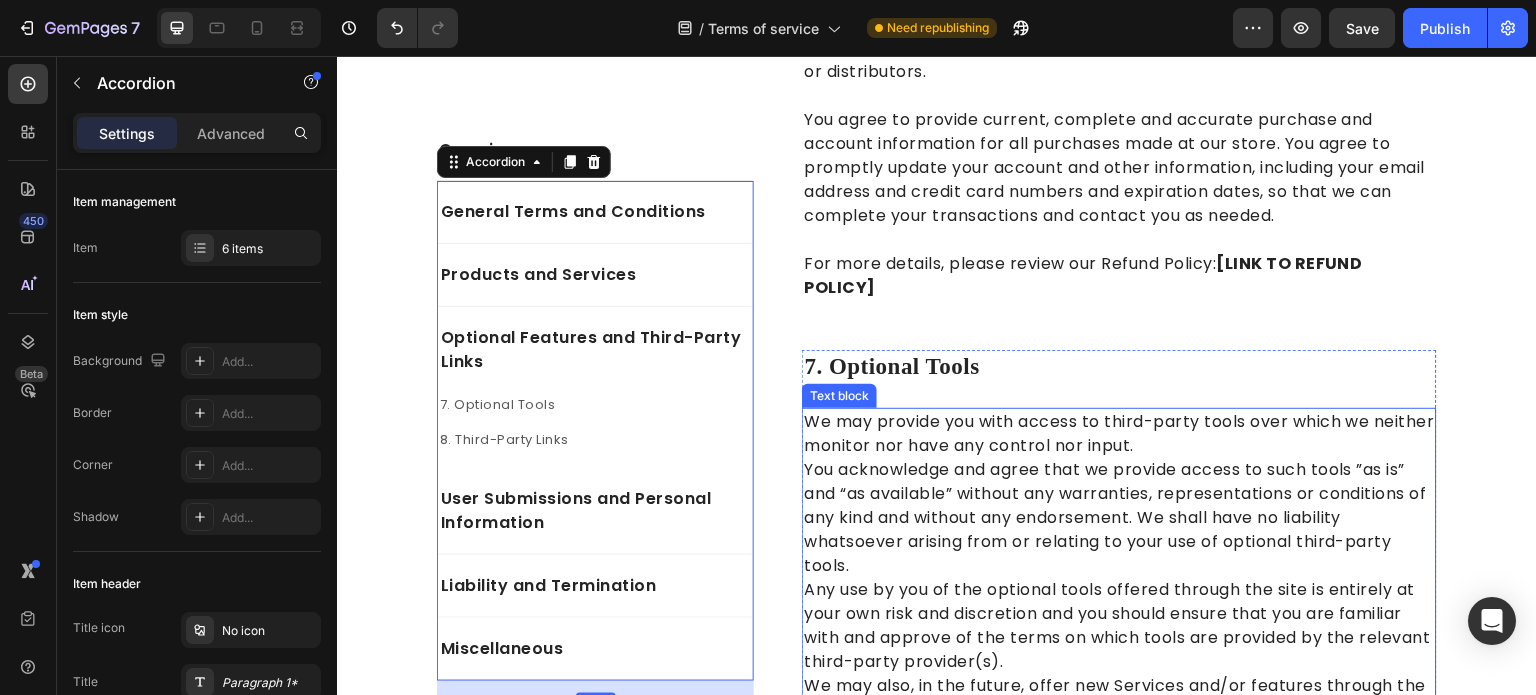 scroll, scrollTop: 3200, scrollLeft: 0, axis: vertical 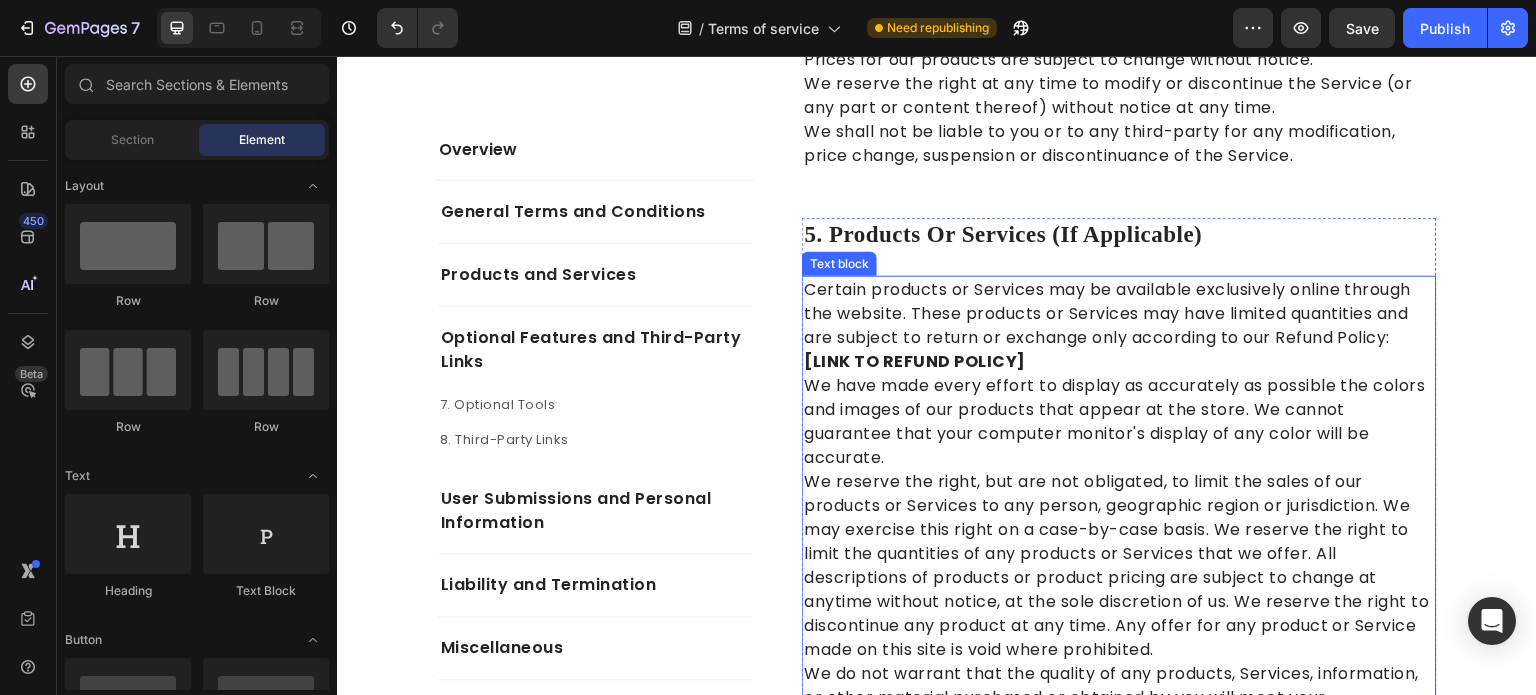 click on "[LINK TO REFUND POLICY]" at bounding box center [915, 361] 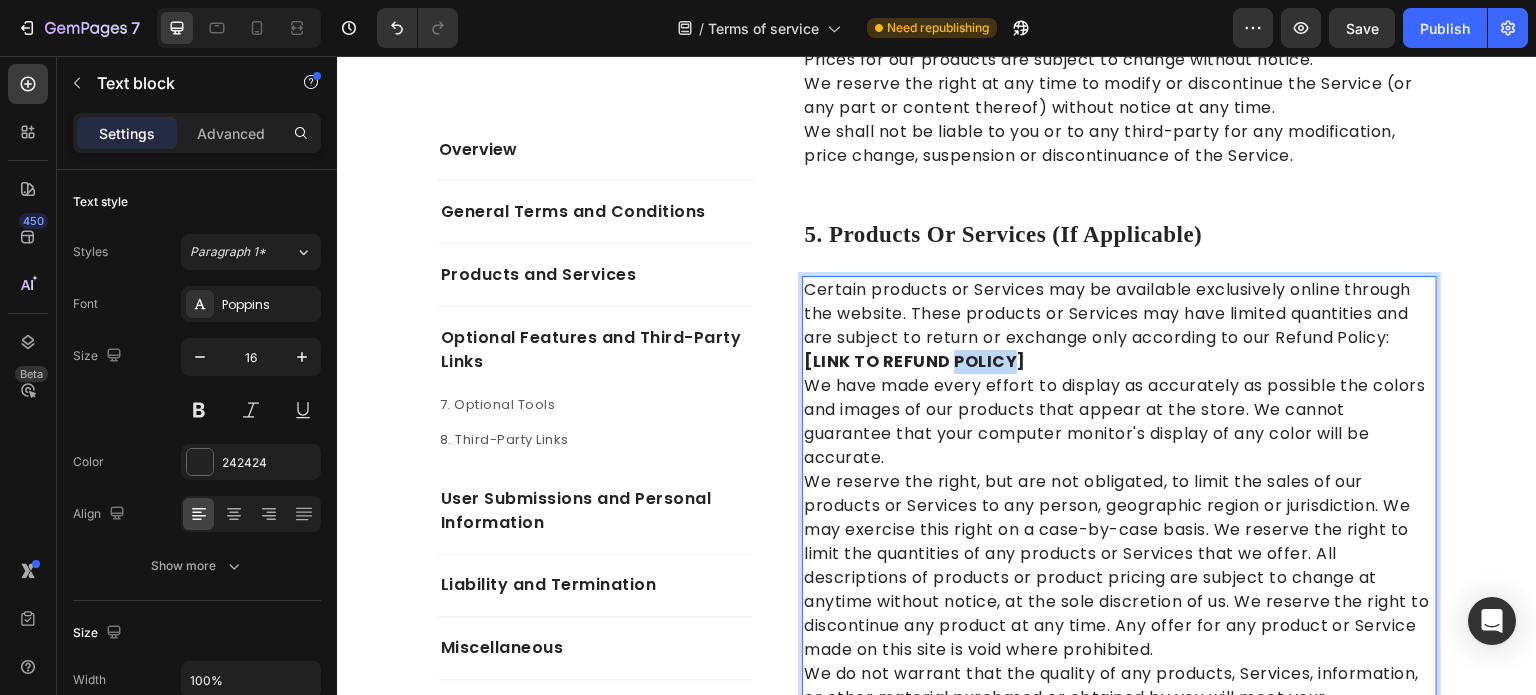 click on "[LINK TO REFUND POLICY]" at bounding box center (915, 361) 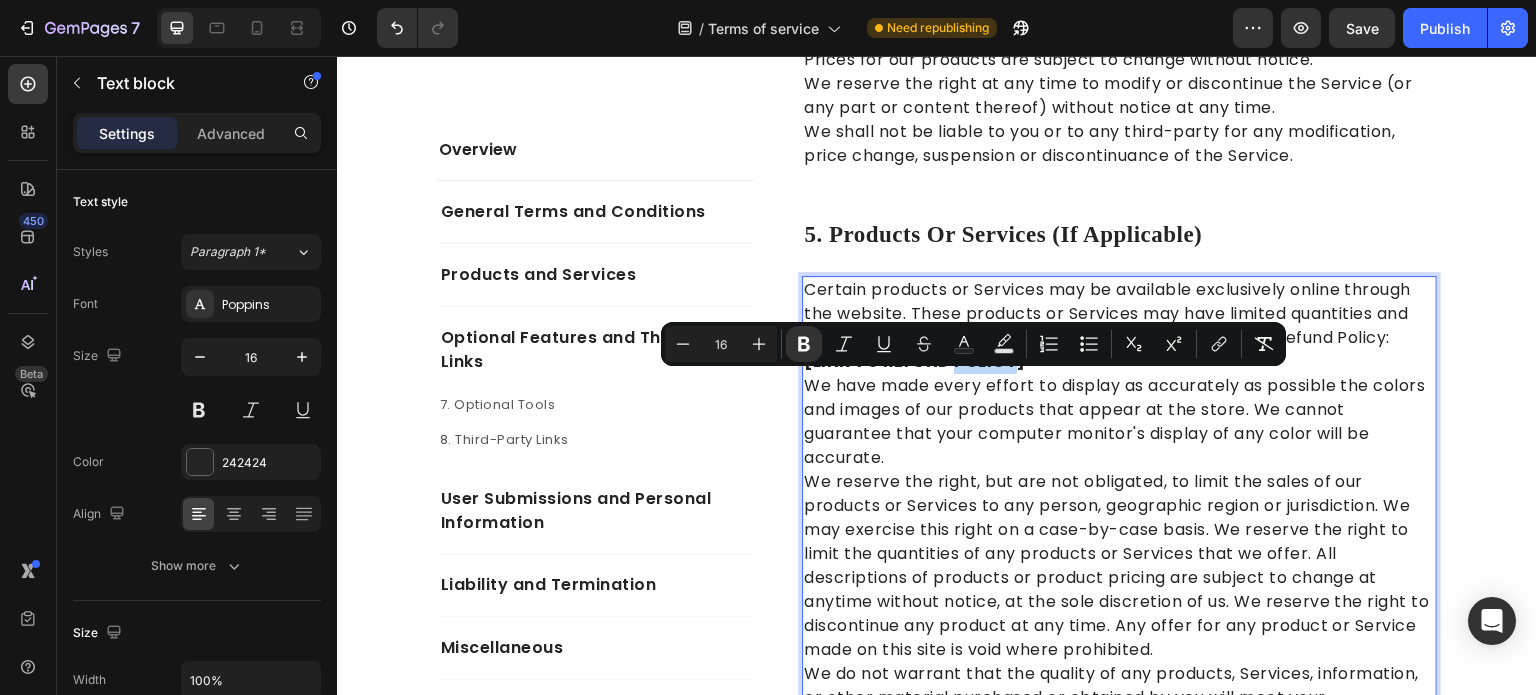click on "[LINK TO REFUND POLICY]" at bounding box center [915, 361] 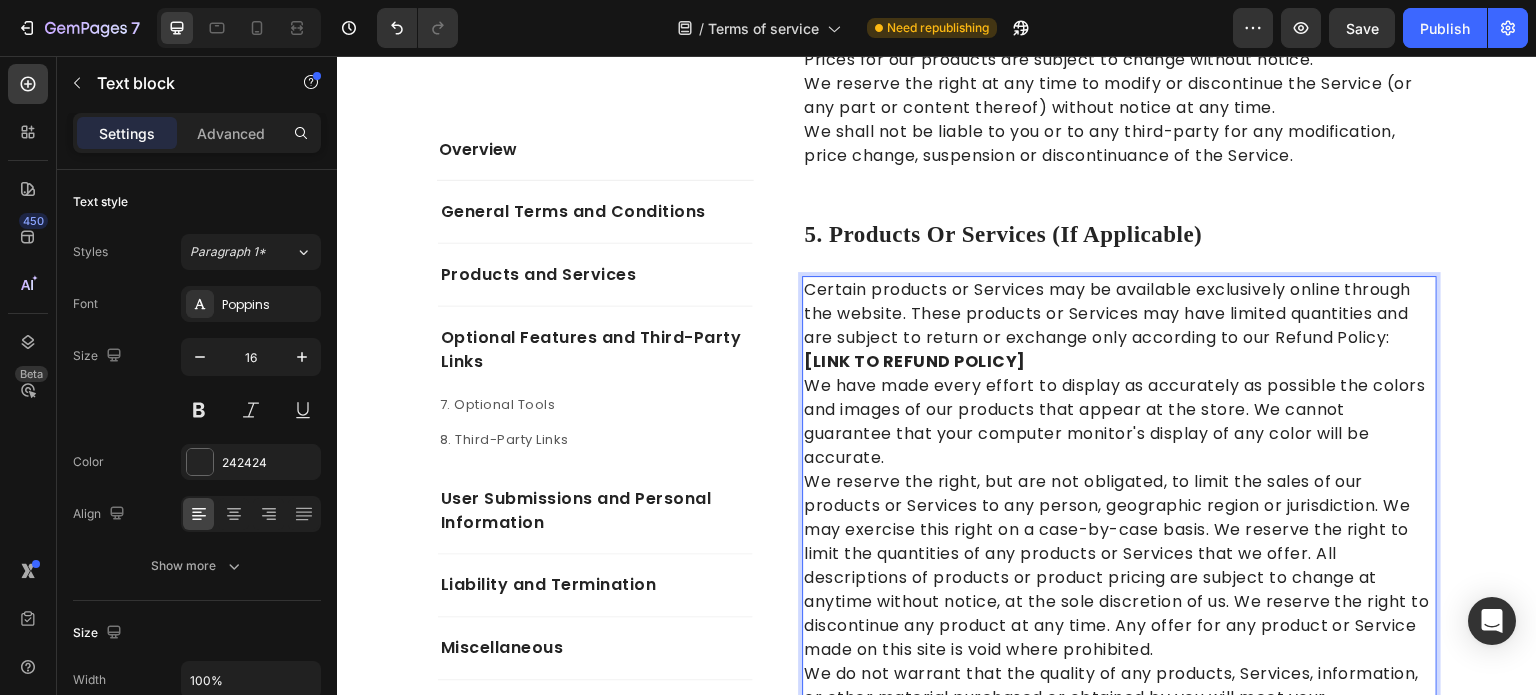 click on "[LINK TO REFUND POLICY]" at bounding box center (915, 361) 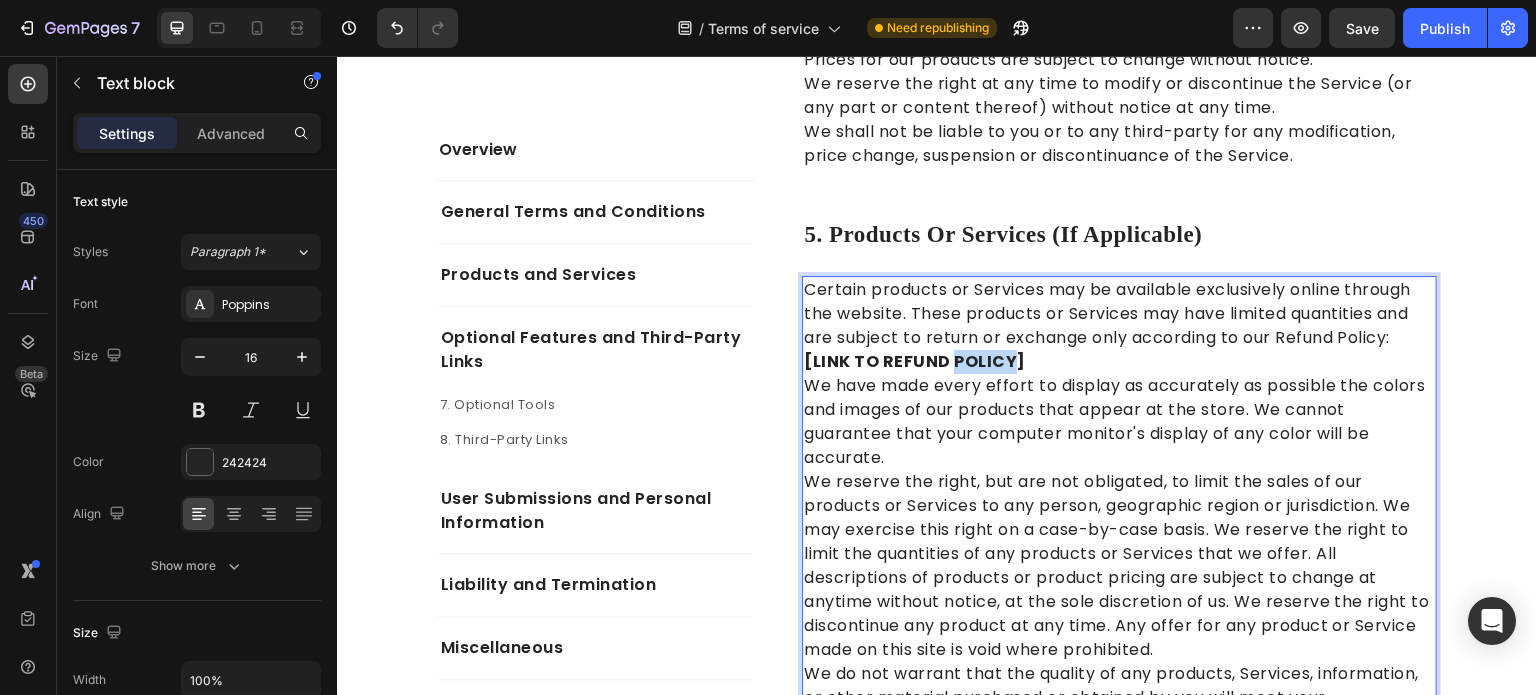 click on "[LINK TO REFUND POLICY]" at bounding box center [915, 361] 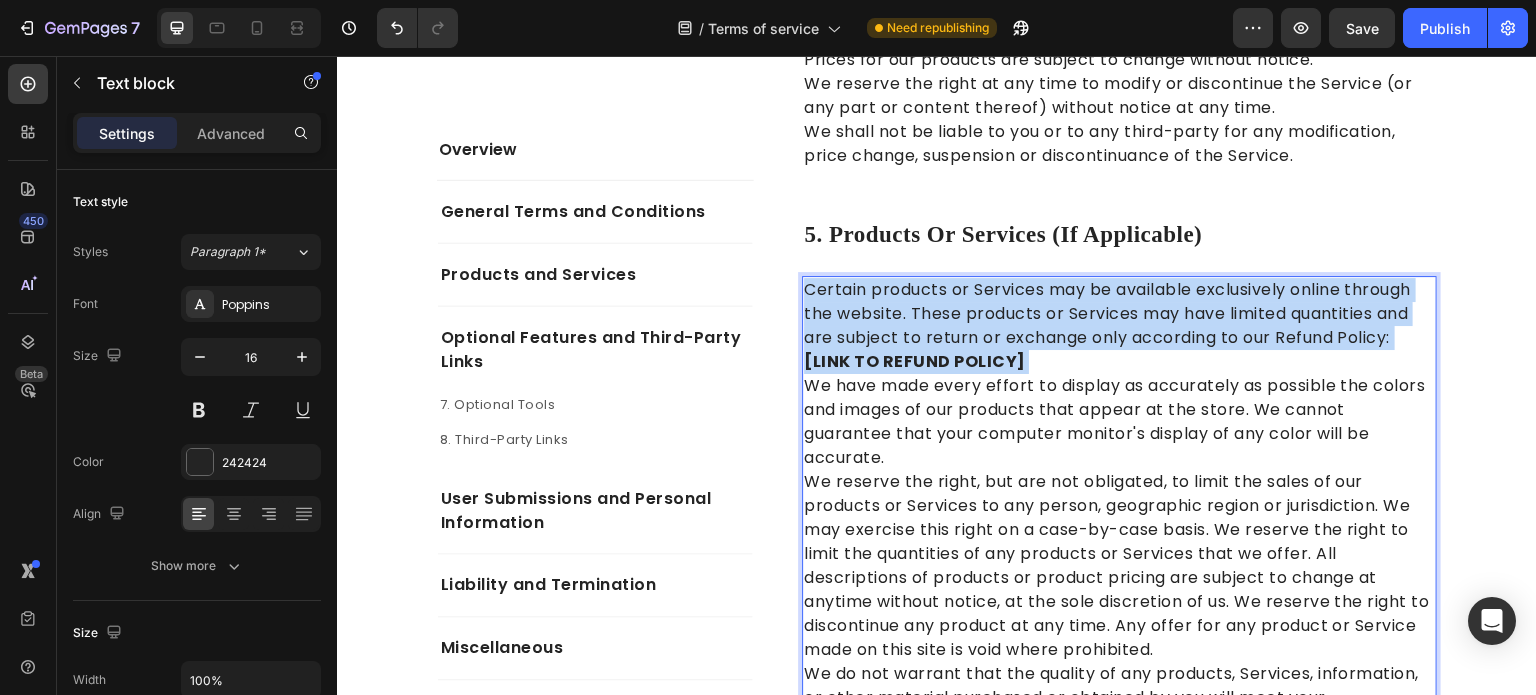 click on "[LINK TO REFUND POLICY]" at bounding box center (915, 361) 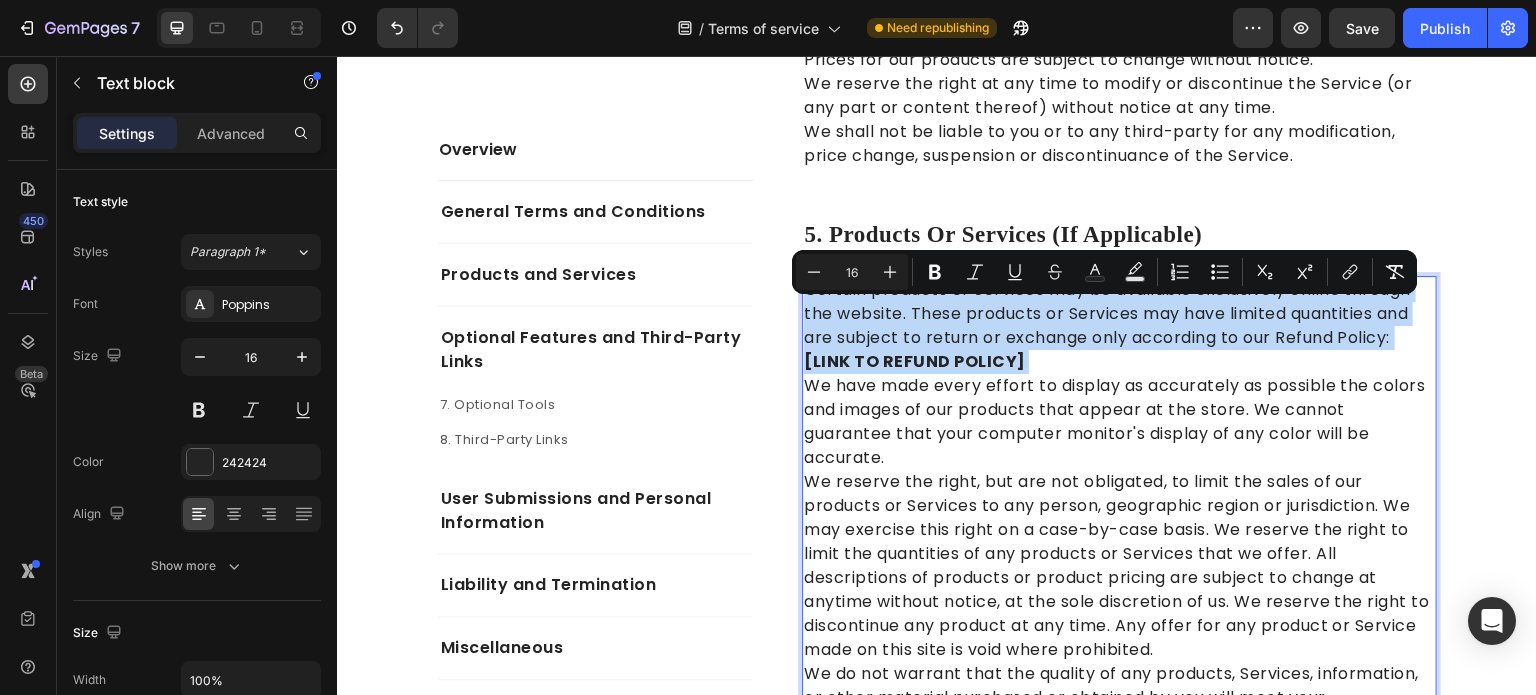click on "[LINK TO REFUND POLICY]" at bounding box center [915, 361] 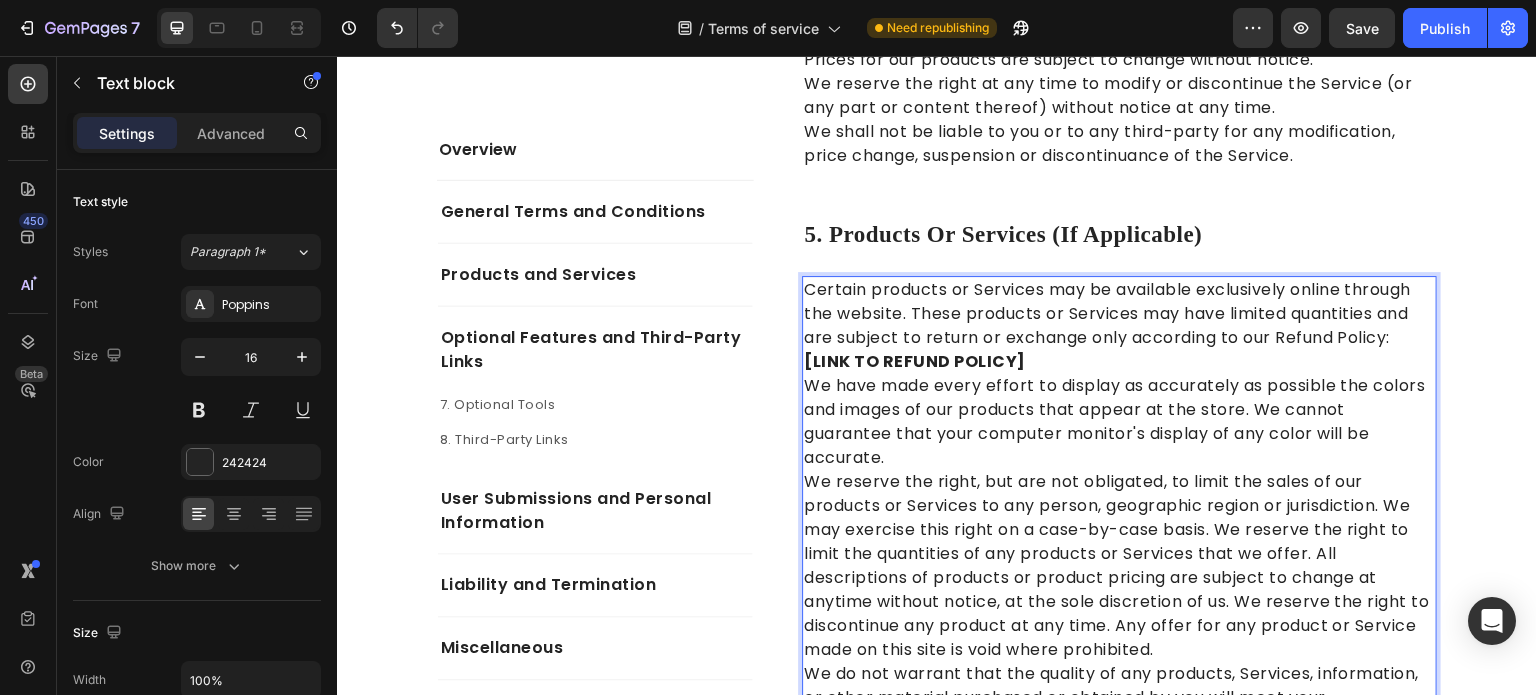 click on "Certain products or Services may be available exclusively online through the website. These products or Services may have limited quantities and are subject to return or exchange only according to our Refund Policy:  [LINK TO REFUND POLICY]" at bounding box center [1119, 326] 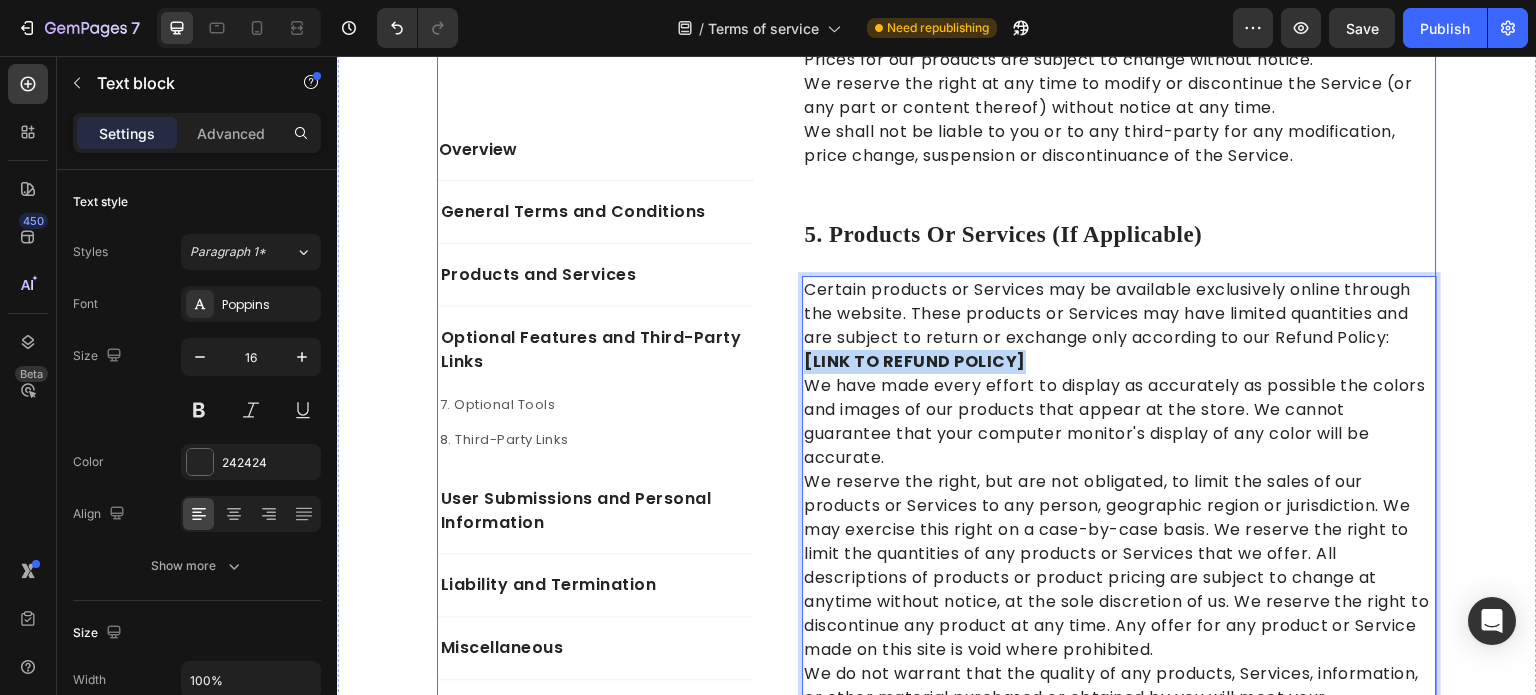 drag, startPoint x: 1022, startPoint y: 385, endPoint x: 783, endPoint y: 392, distance: 239.1025 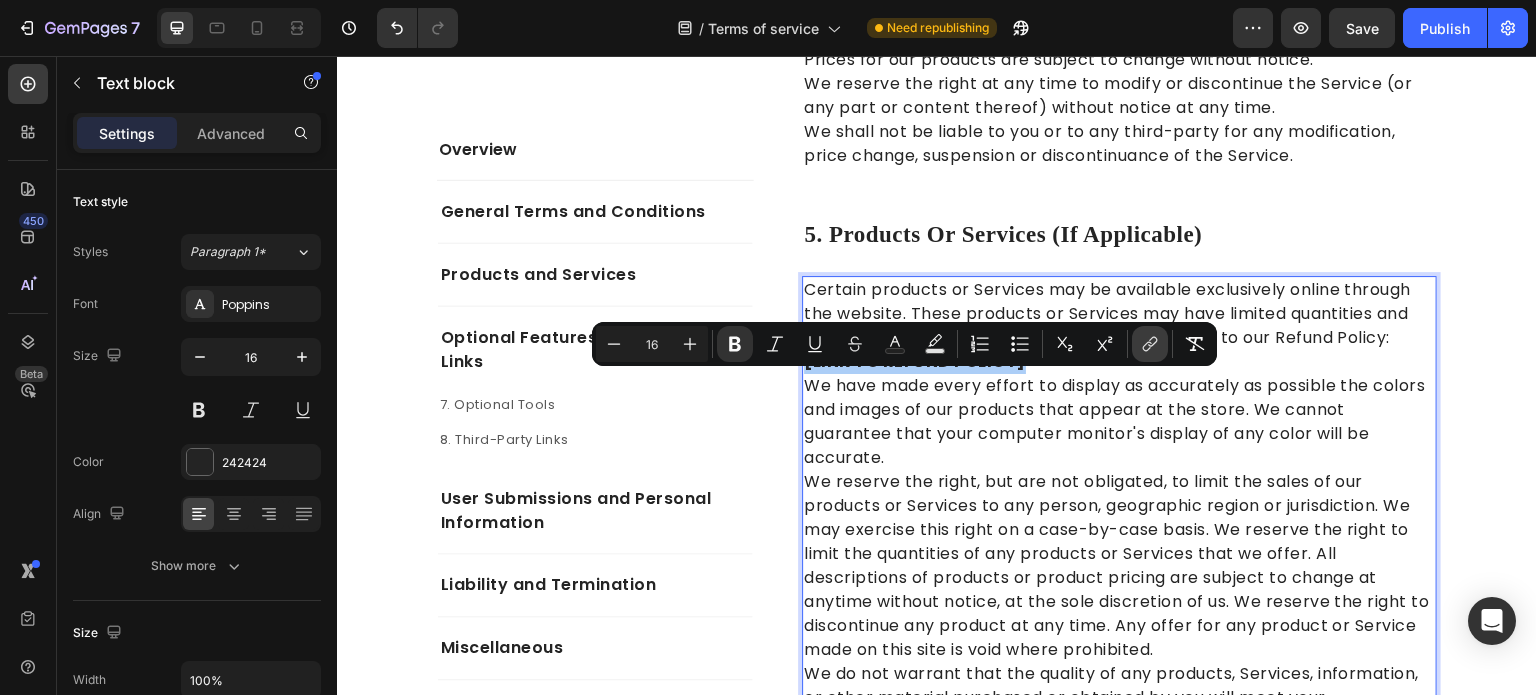 click 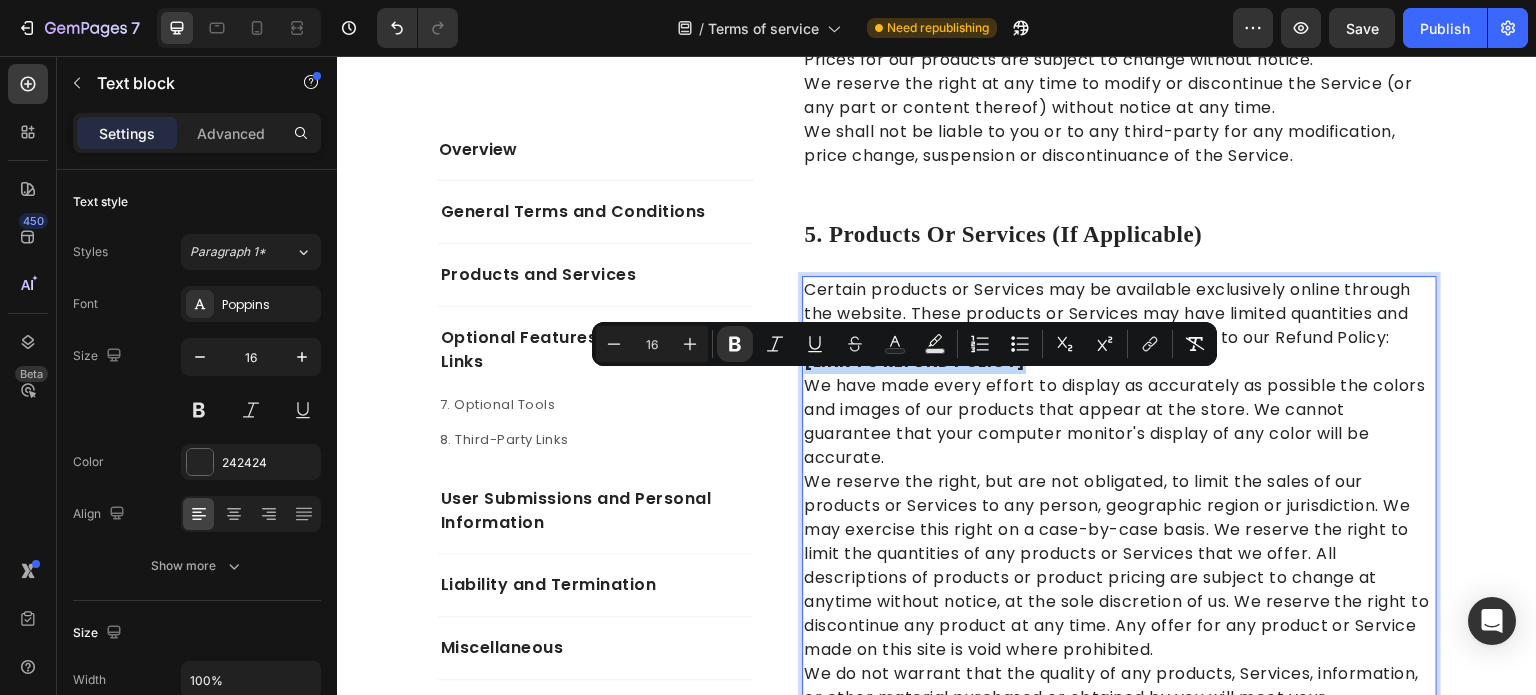 click on "[LINK TO REFUND POLICY]" at bounding box center (915, 361) 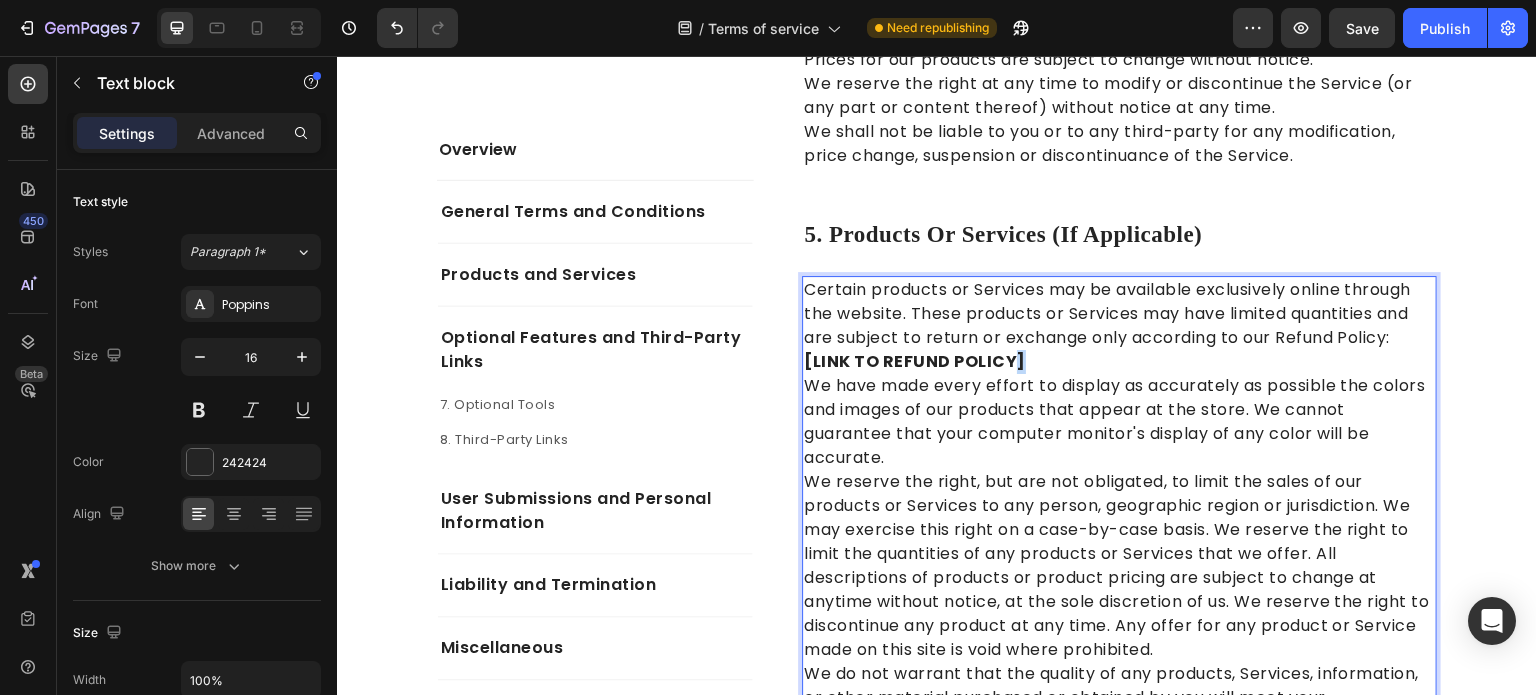 click on "[LINK TO REFUND POLICY]" at bounding box center (915, 361) 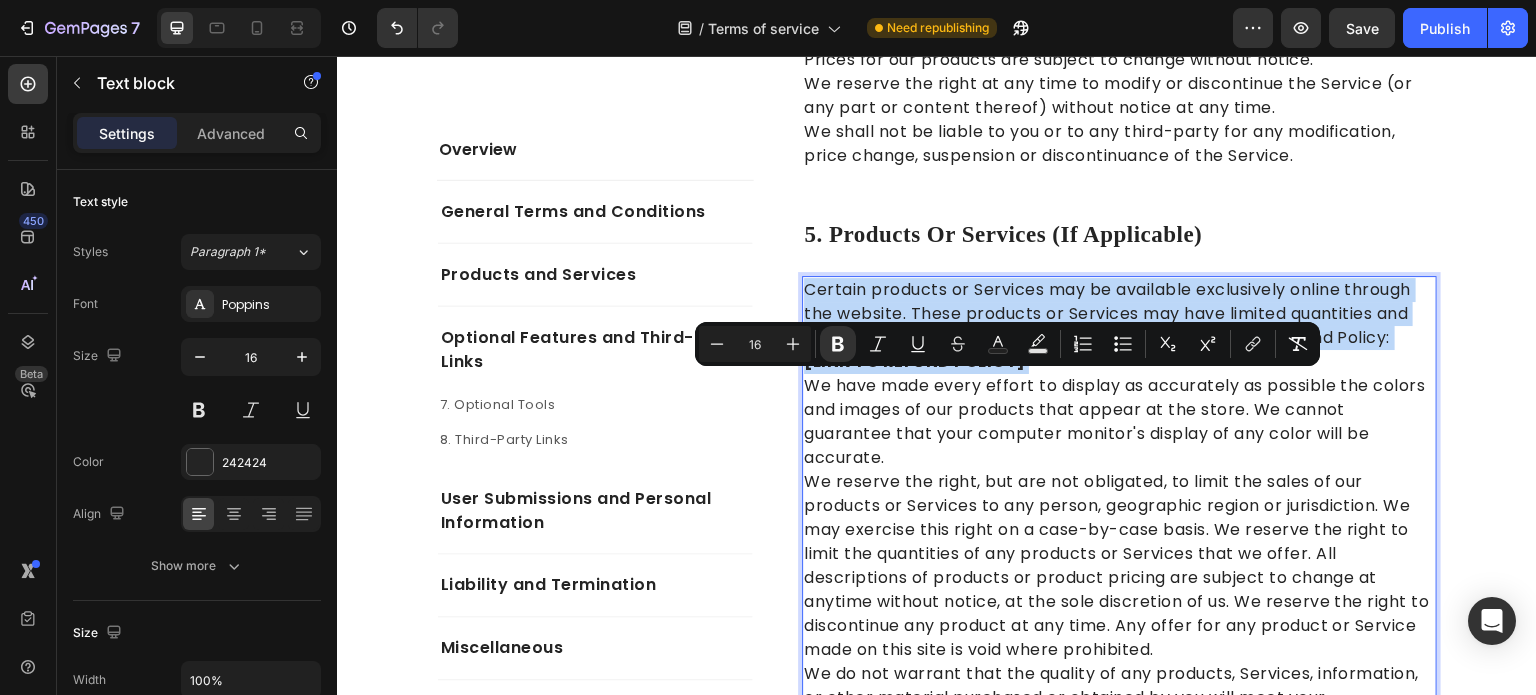 click on "[LINK TO REFUND POLICY]" at bounding box center [915, 361] 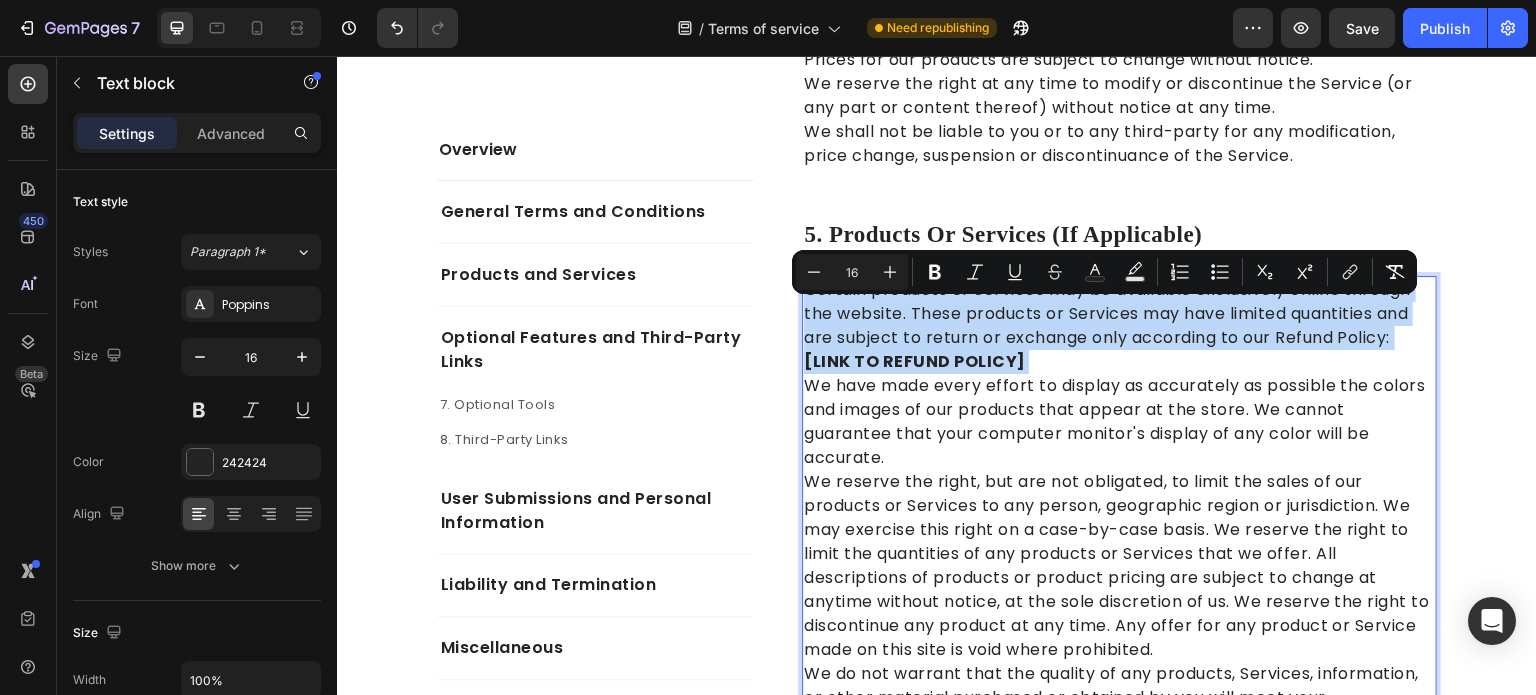 click on "[LINK TO REFUND POLICY]" at bounding box center [915, 361] 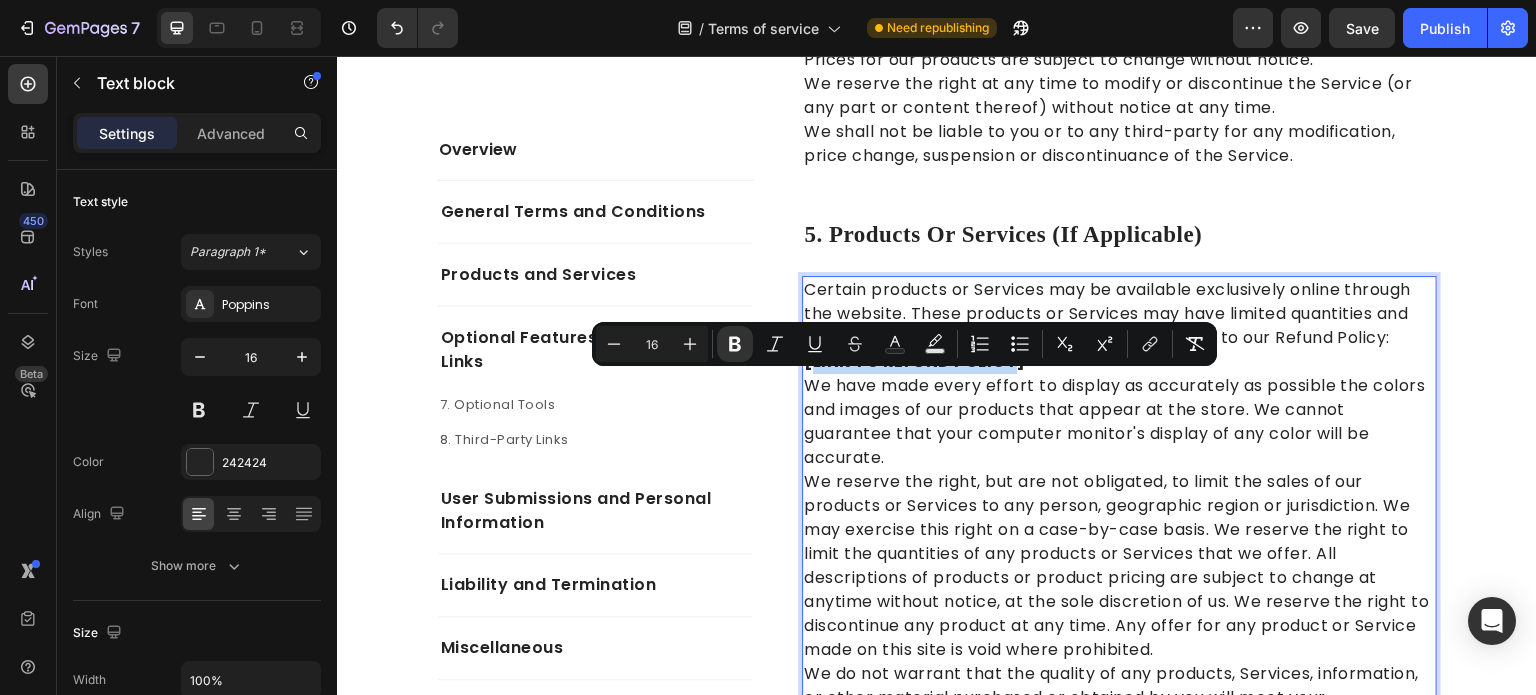 drag, startPoint x: 1006, startPoint y: 388, endPoint x: 807, endPoint y: 393, distance: 199.0628 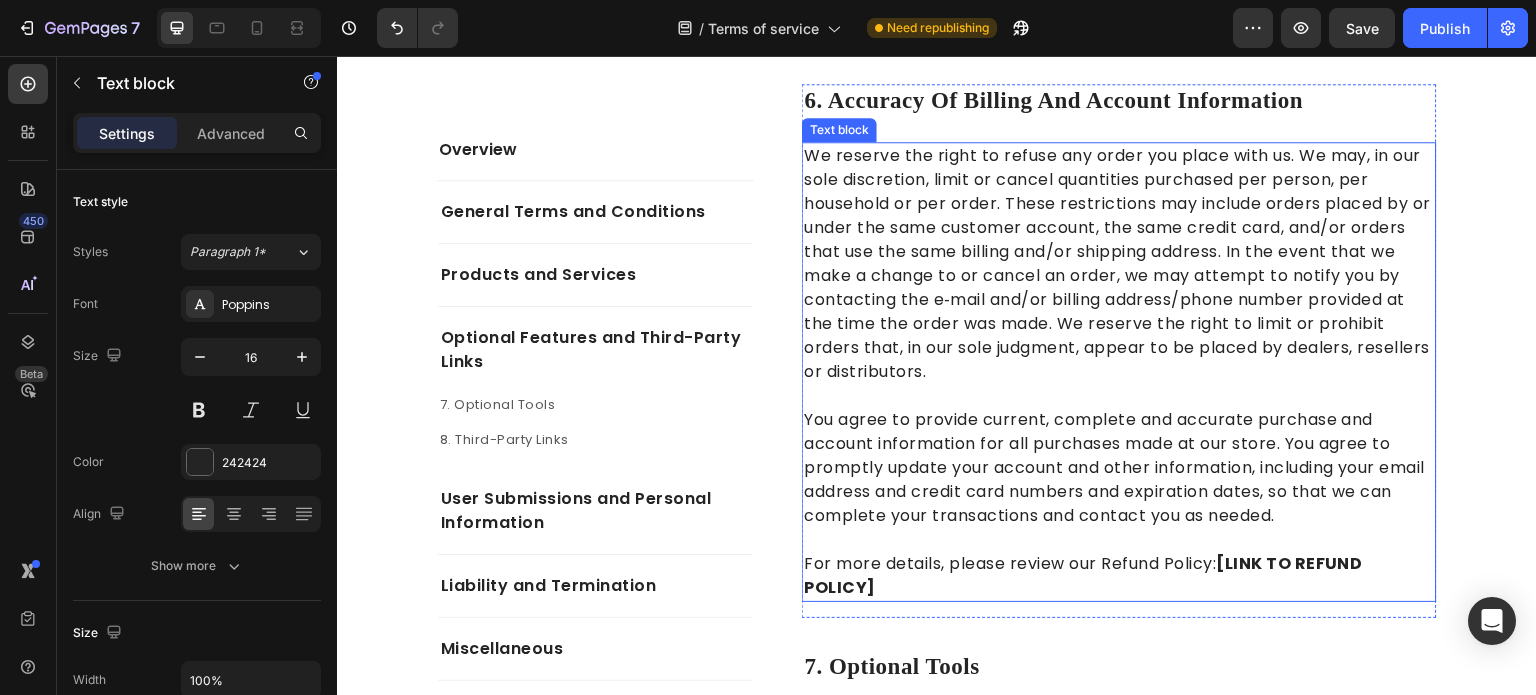 scroll, scrollTop: 3400, scrollLeft: 0, axis: vertical 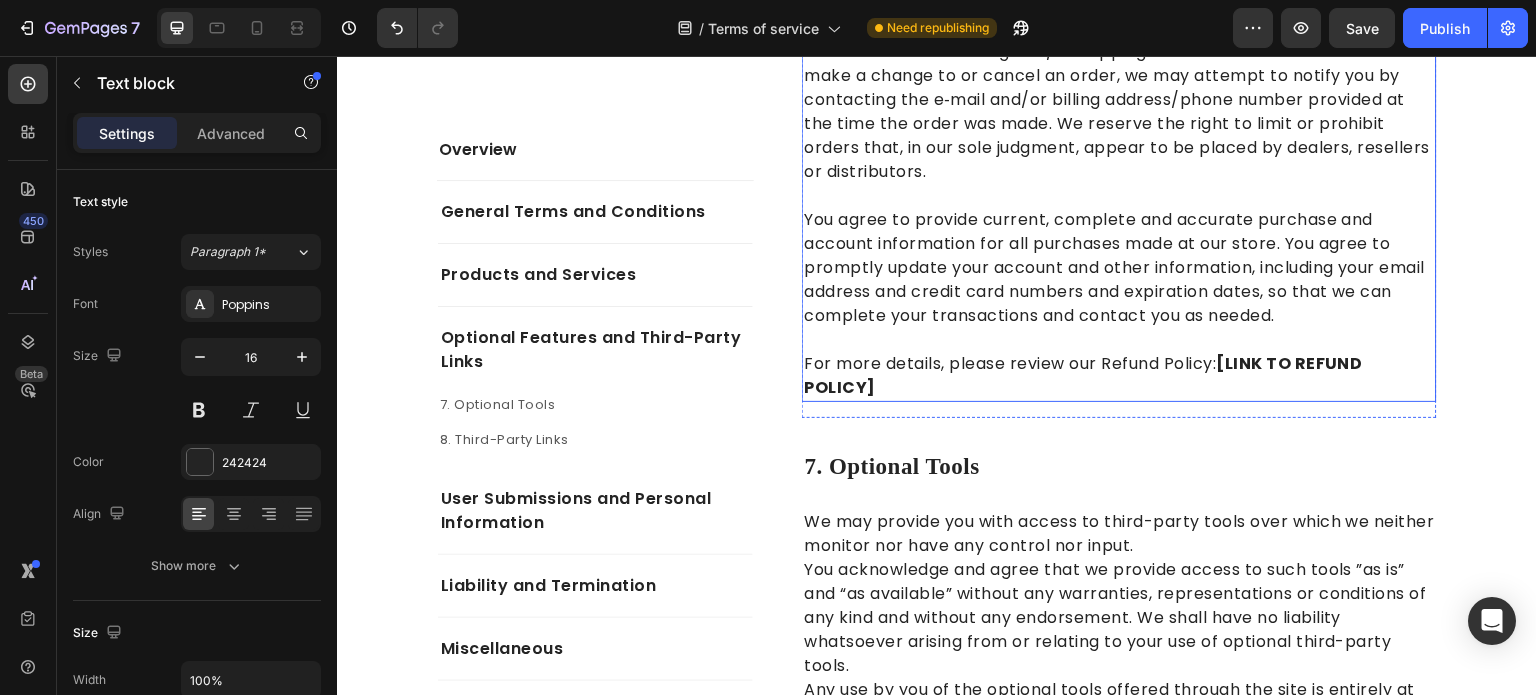 click on "[LINK TO REFUND POLICY]" at bounding box center (1083, 375) 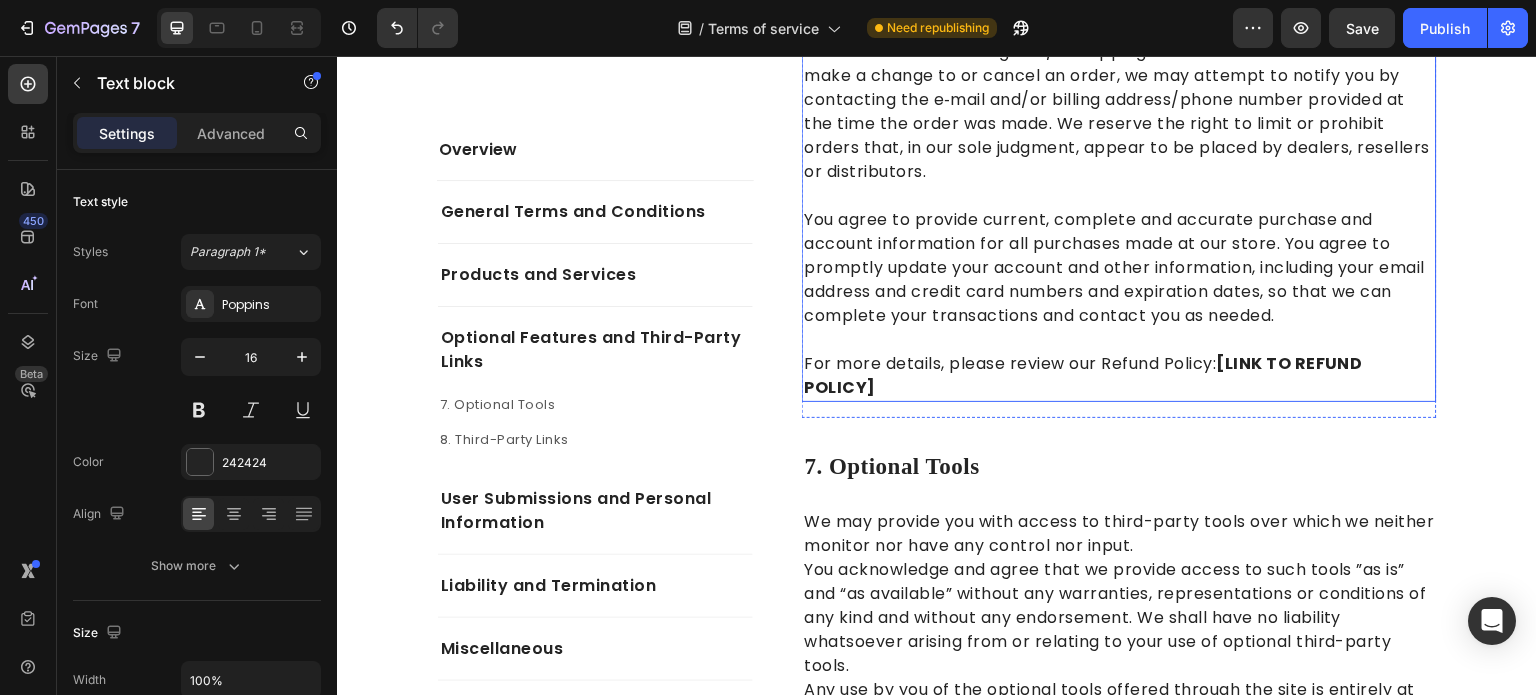 scroll, scrollTop: 600, scrollLeft: 0, axis: vertical 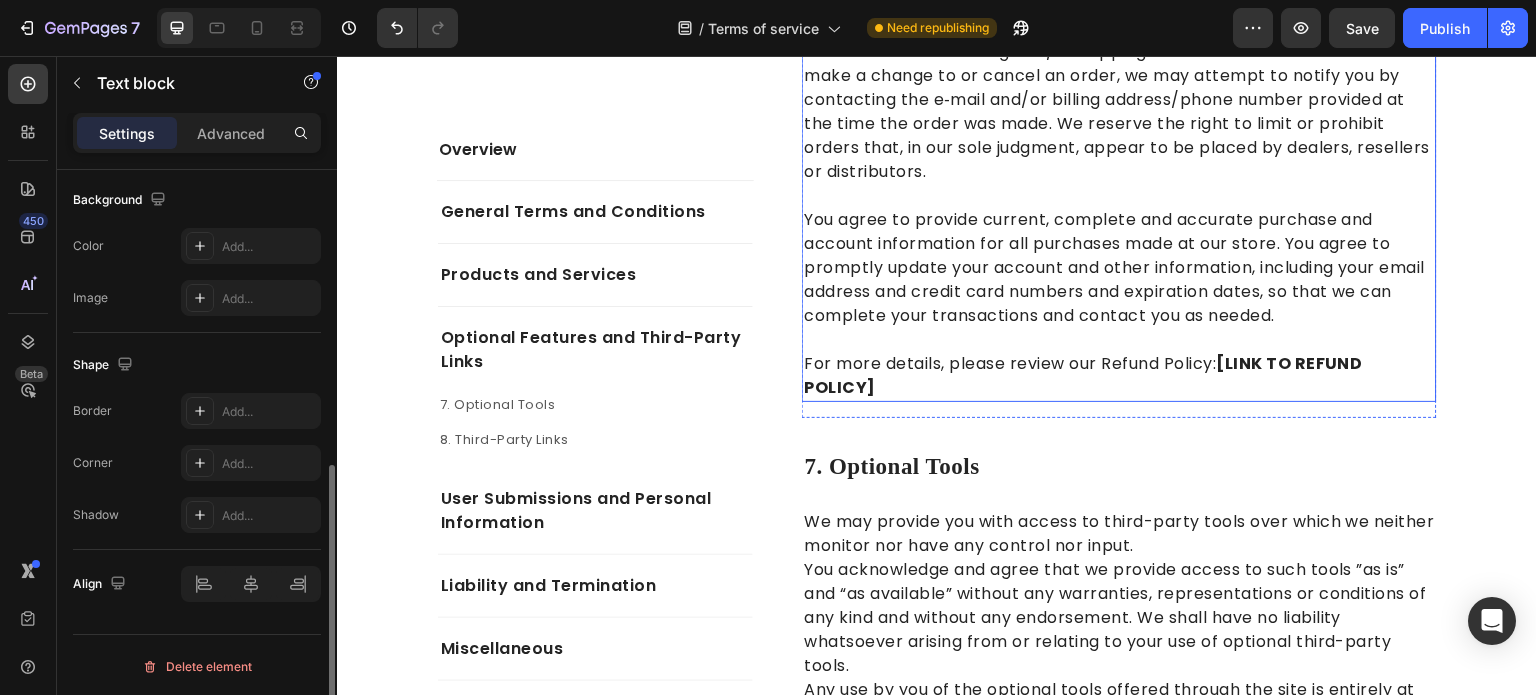 click on "[LINK TO REFUND POLICY]" at bounding box center (1083, 375) 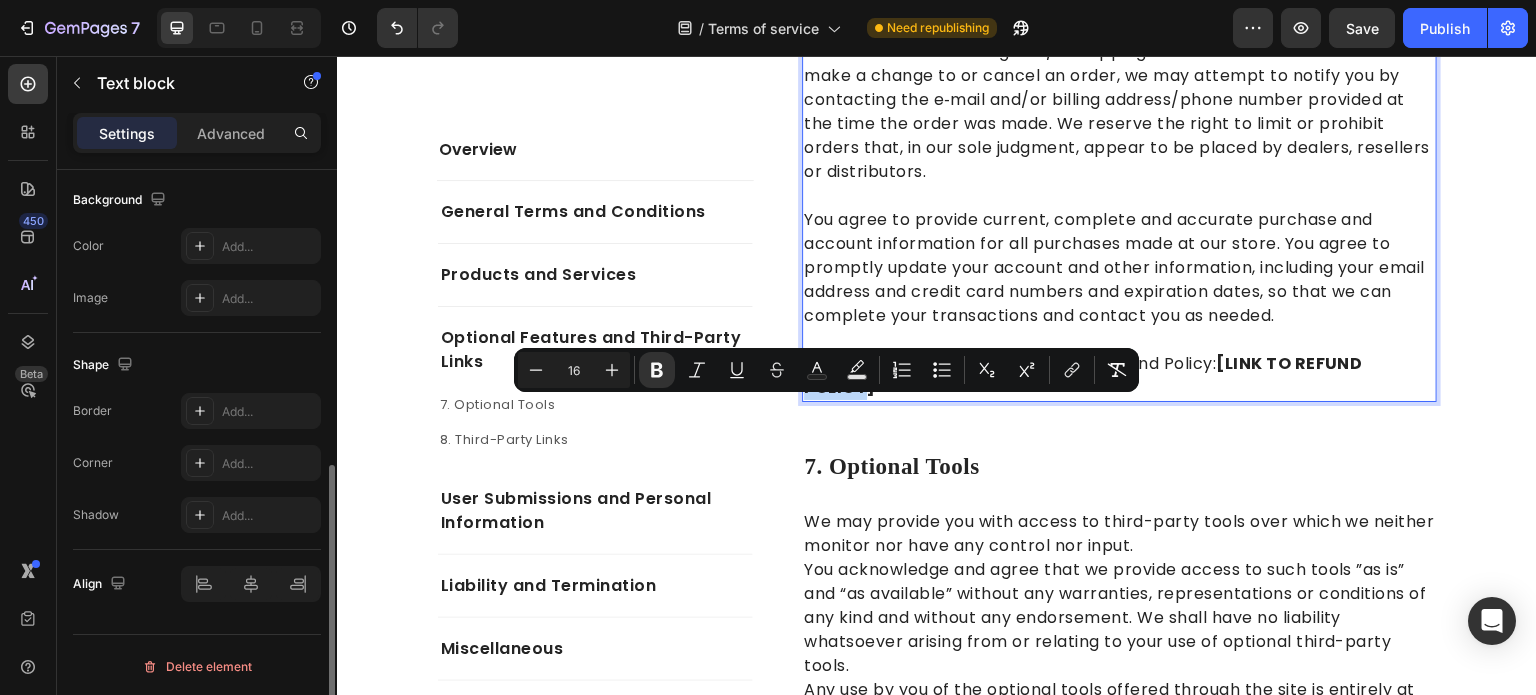 click on "[LINK TO REFUND POLICY]" at bounding box center (1083, 375) 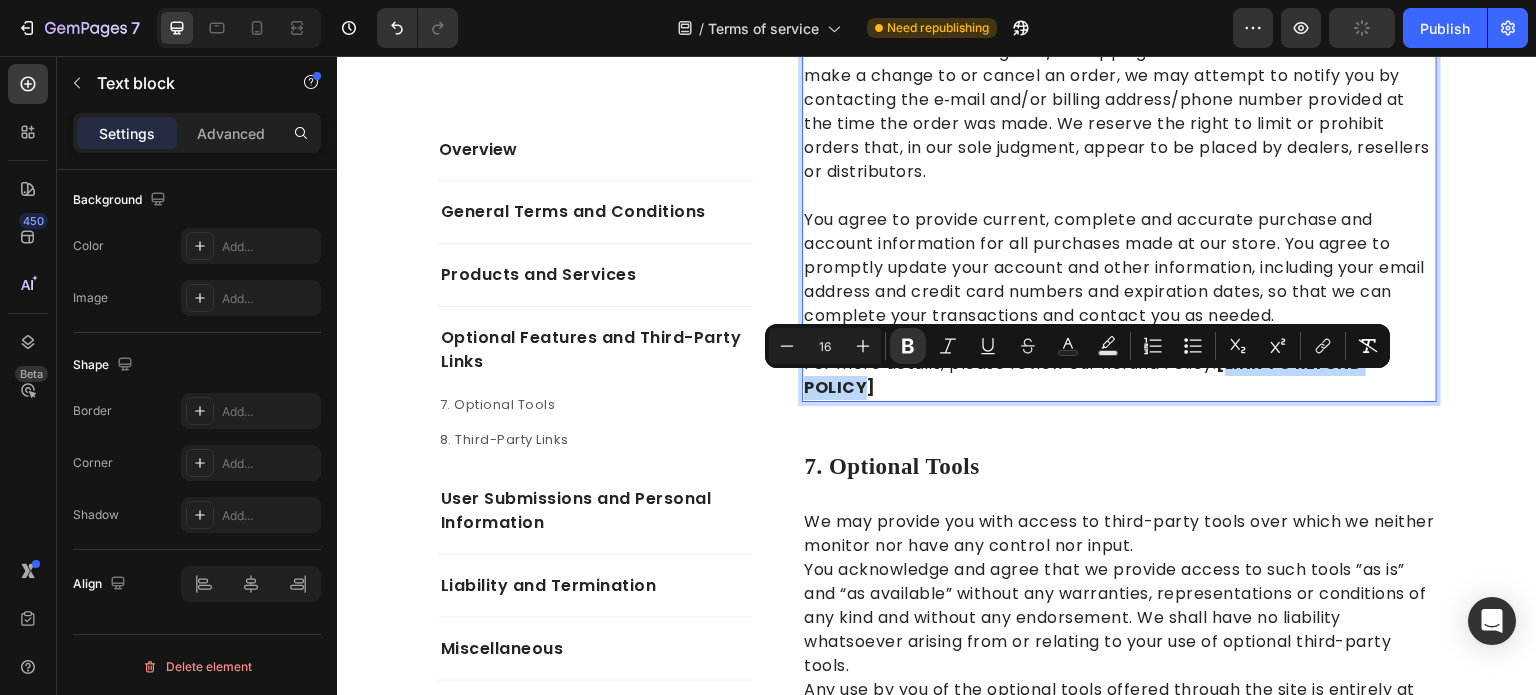 drag, startPoint x: 861, startPoint y: 407, endPoint x: 1225, endPoint y: 384, distance: 364.72592 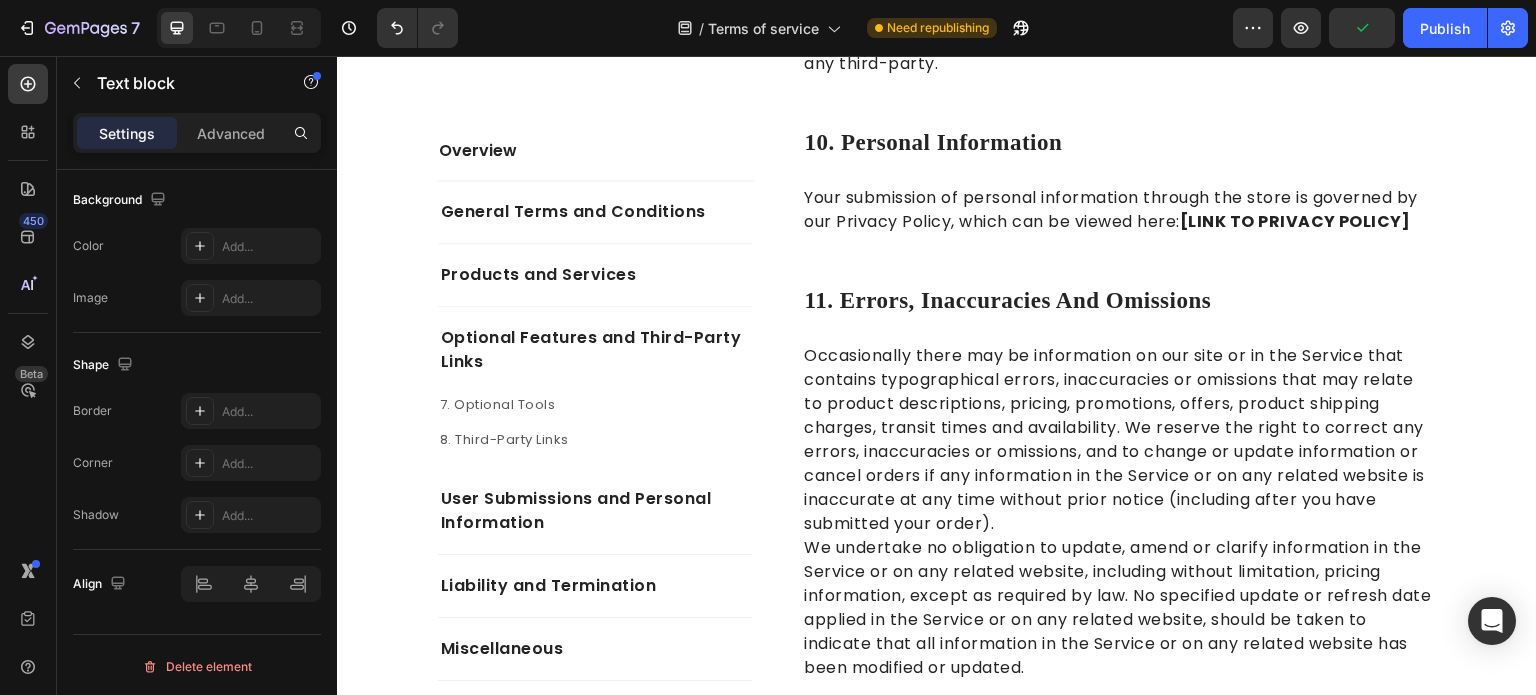 scroll, scrollTop: 5300, scrollLeft: 0, axis: vertical 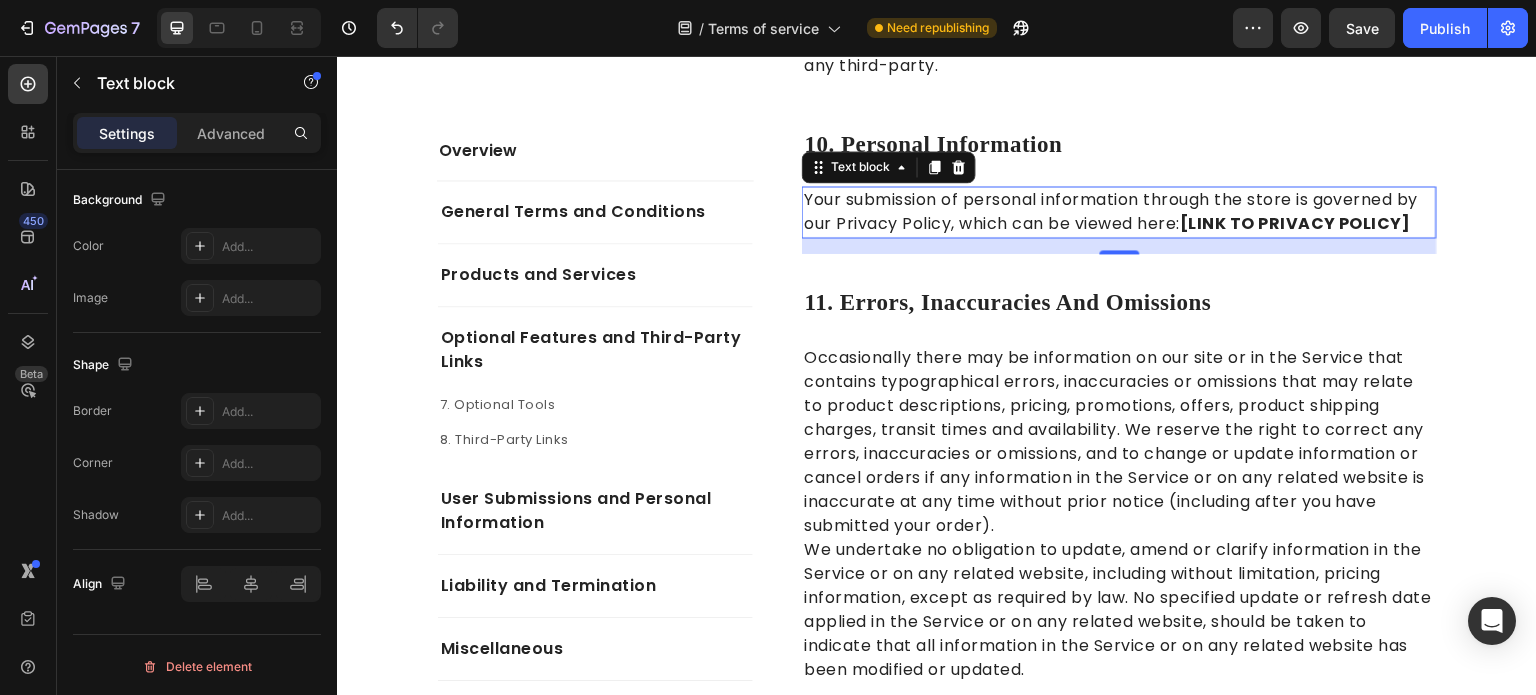 click on "[LINK TO PRIVACY POLICY]" at bounding box center [1295, 223] 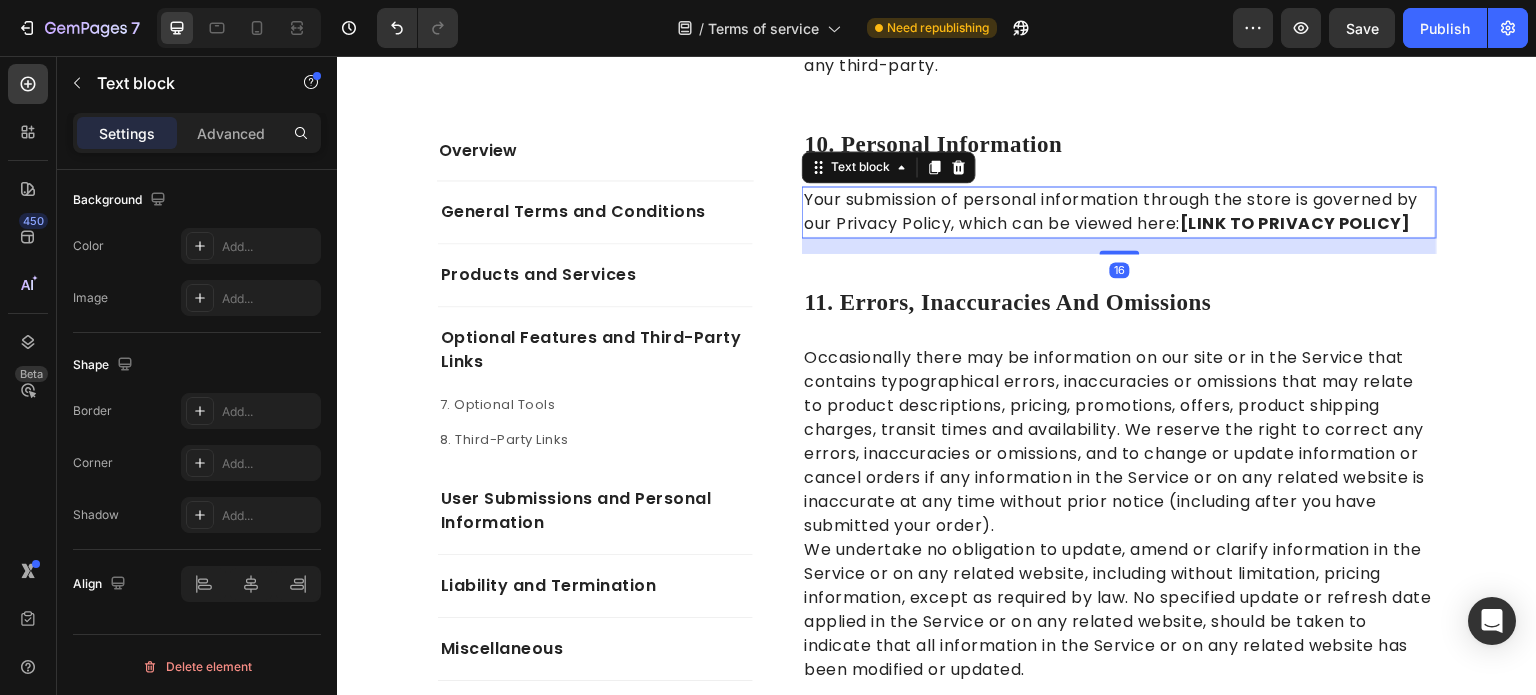 click on "[LINK TO PRIVACY POLICY]" at bounding box center [1295, 223] 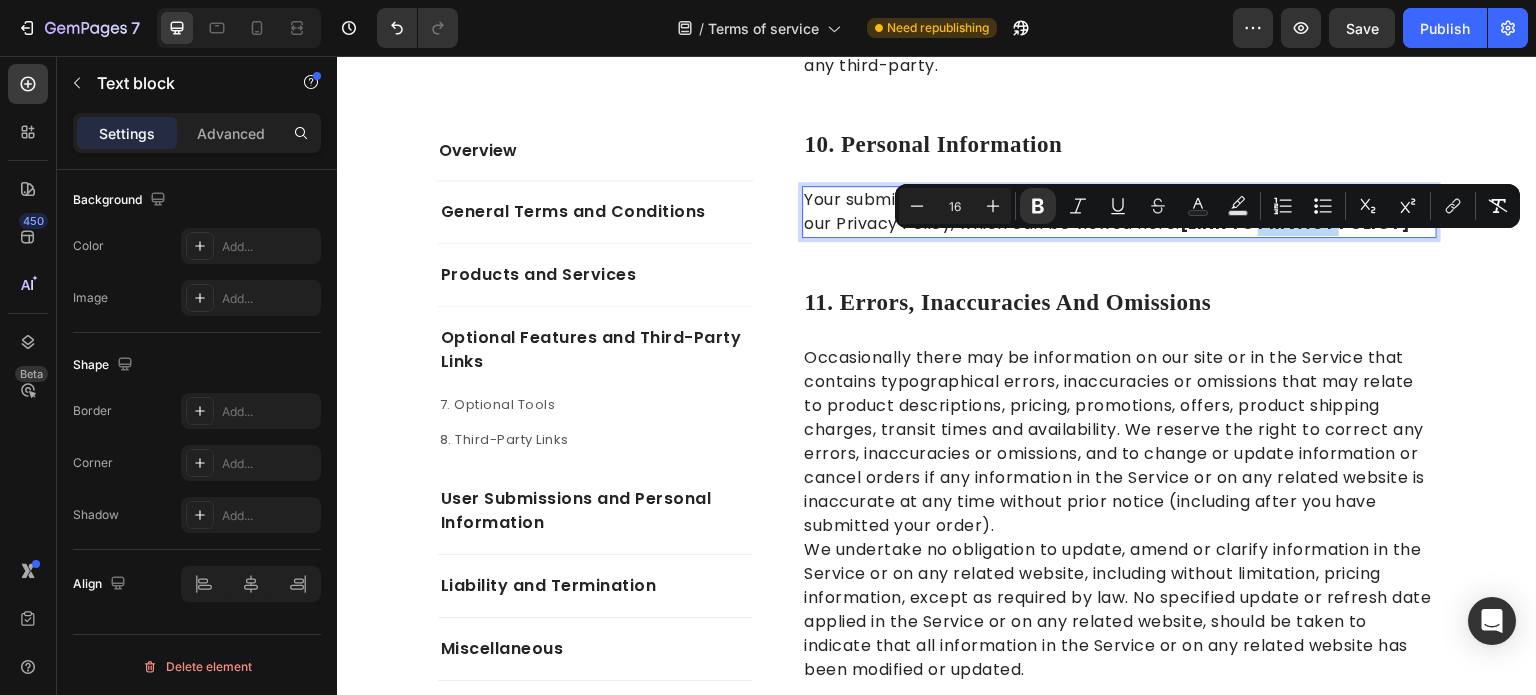 drag, startPoint x: 1267, startPoint y: 242, endPoint x: 1287, endPoint y: 249, distance: 21.189621 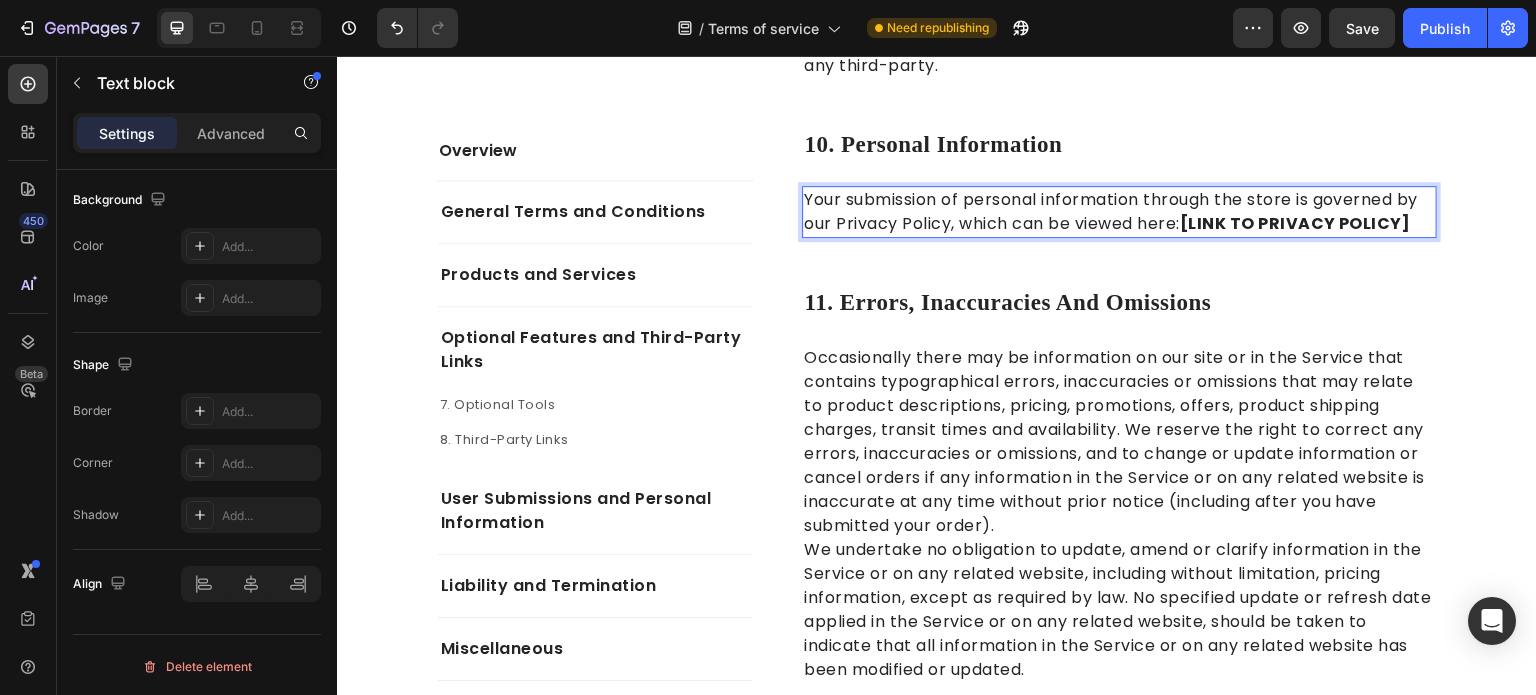 click on "[LINK TO PRIVACY POLICY]" at bounding box center [1295, 223] 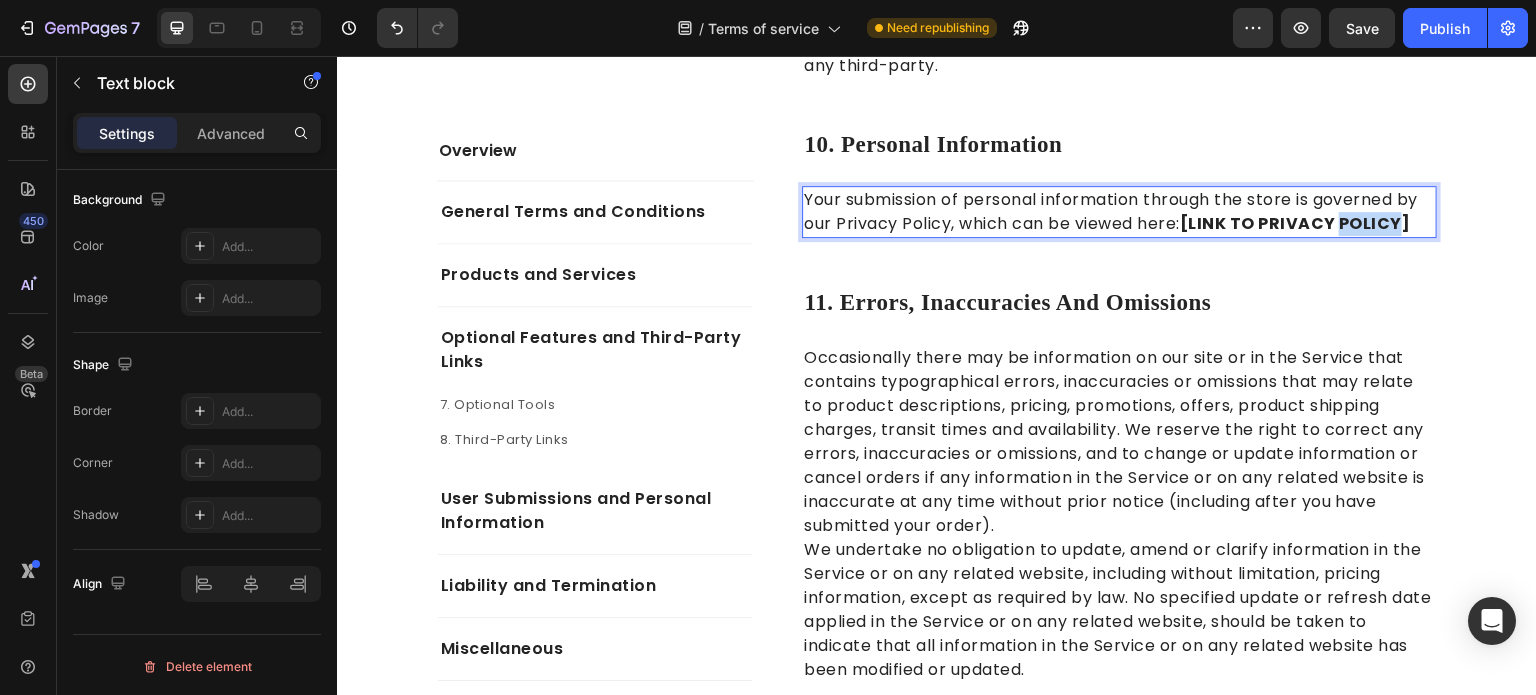 click on "[LINK TO PRIVACY POLICY]" at bounding box center (1295, 223) 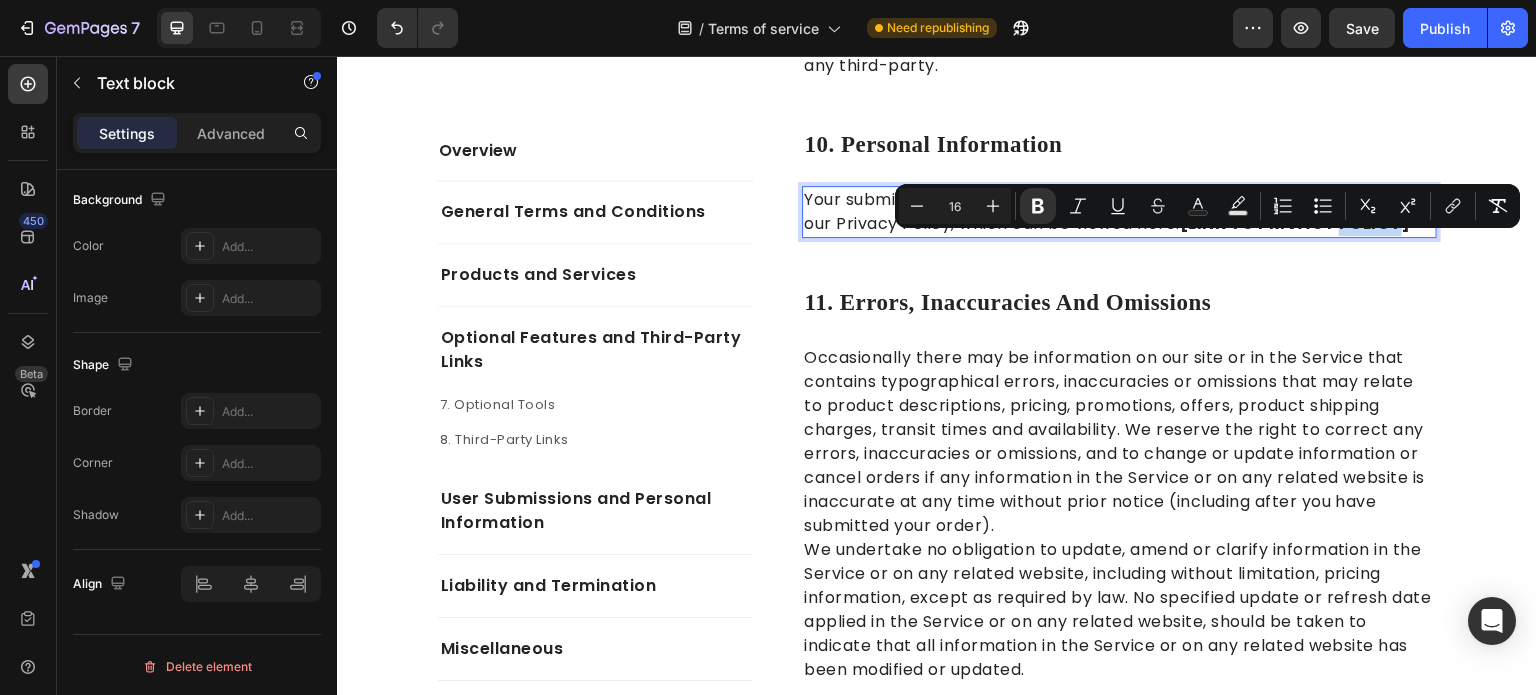 click on "[LINK TO PRIVACY POLICY]" at bounding box center [1295, 223] 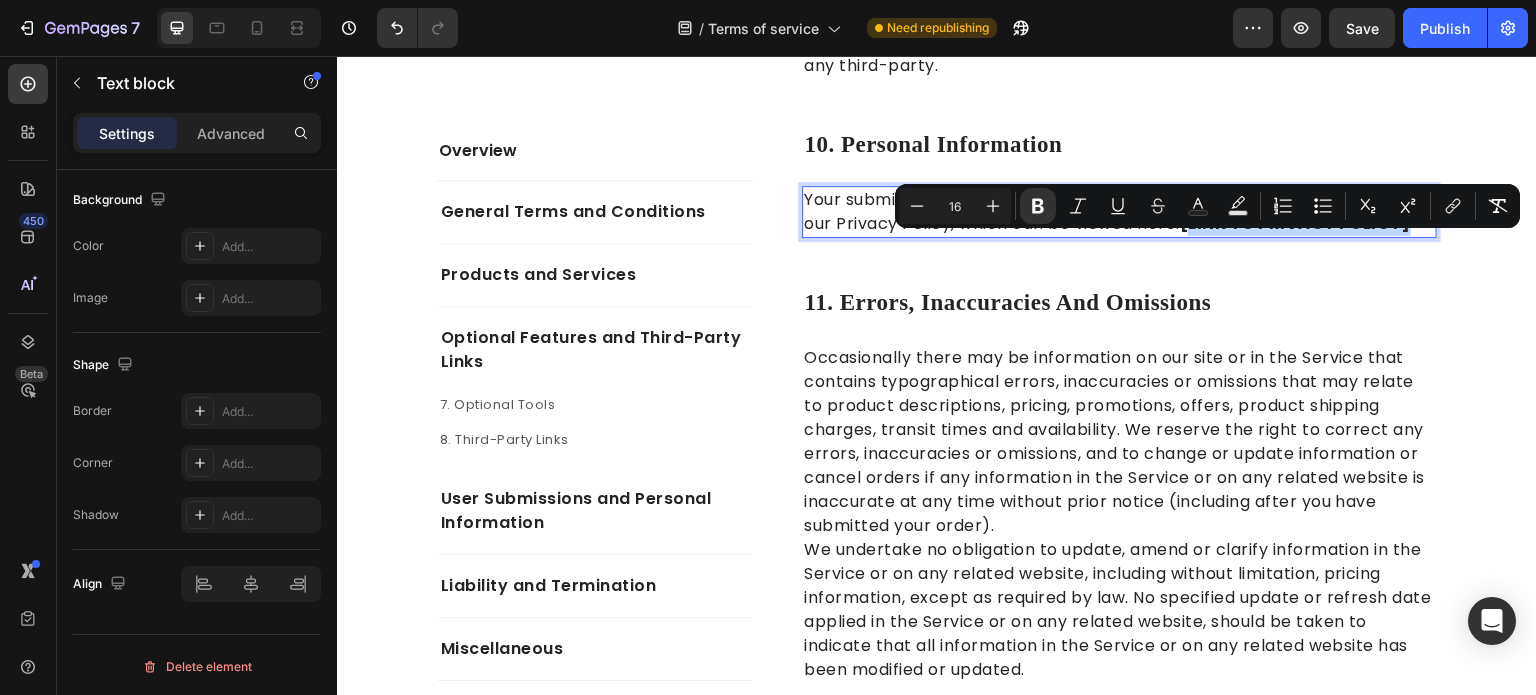drag, startPoint x: 1400, startPoint y: 246, endPoint x: 1197, endPoint y: 254, distance: 203.15758 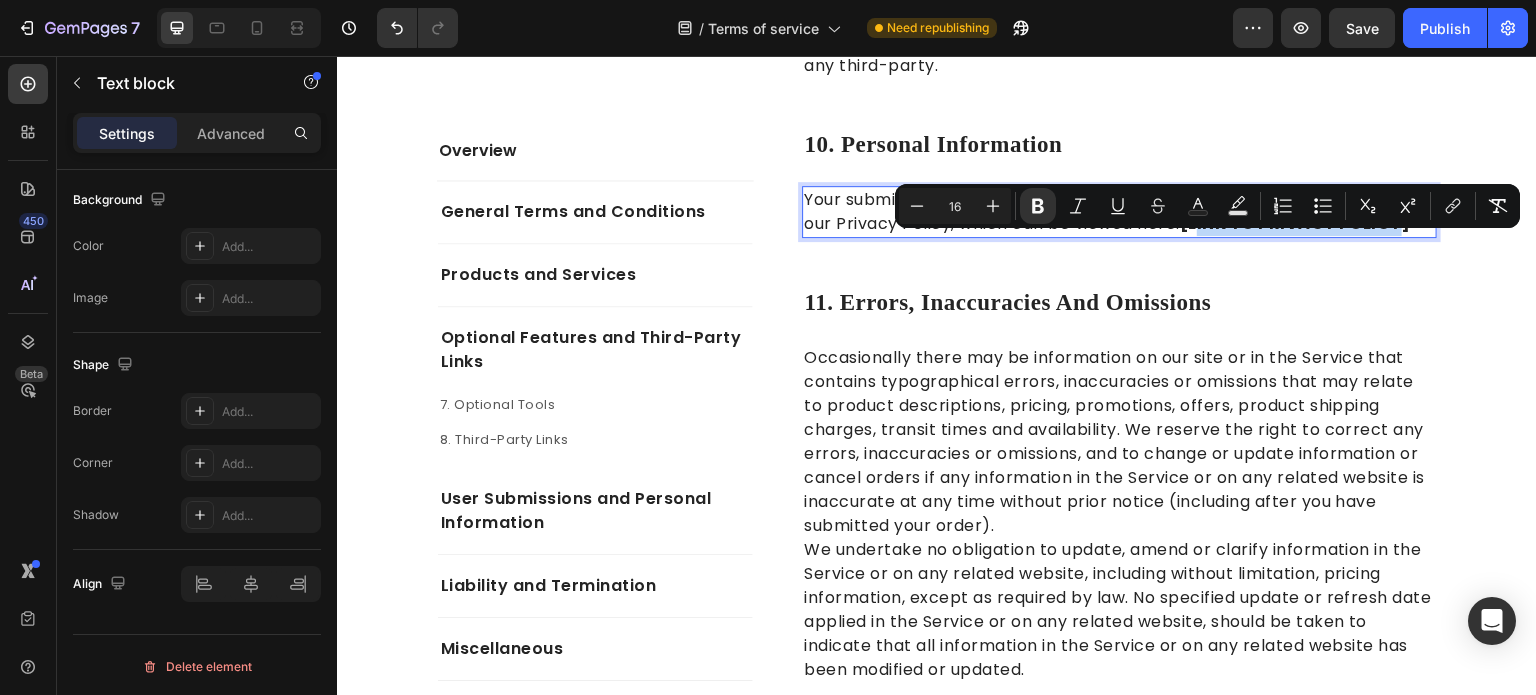 drag, startPoint x: 1195, startPoint y: 246, endPoint x: 1394, endPoint y: 247, distance: 199.00252 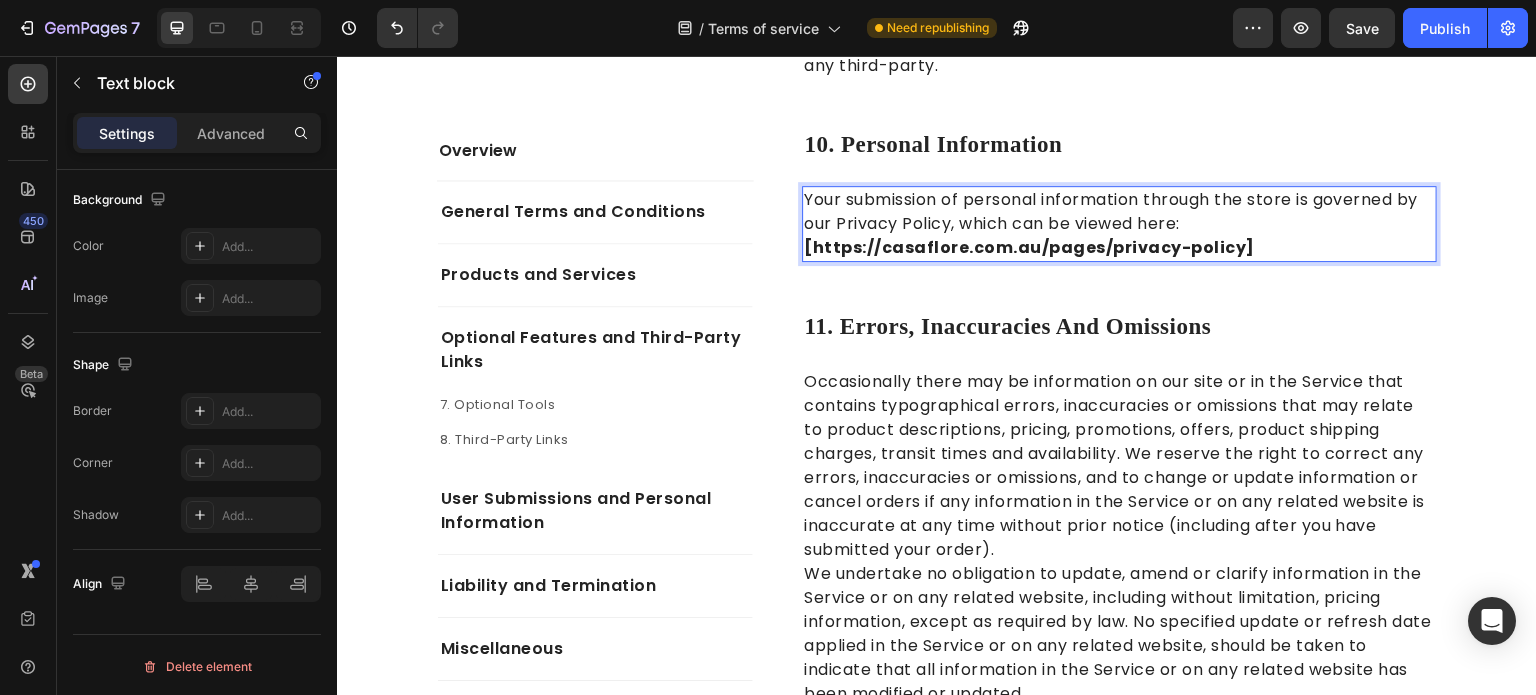 click on "Your submission of personal information through the store is governed by our Privacy Policy, which can be viewed here:  [https://casaflore.com.au/pages/privacy-policy]" at bounding box center (1119, 224) 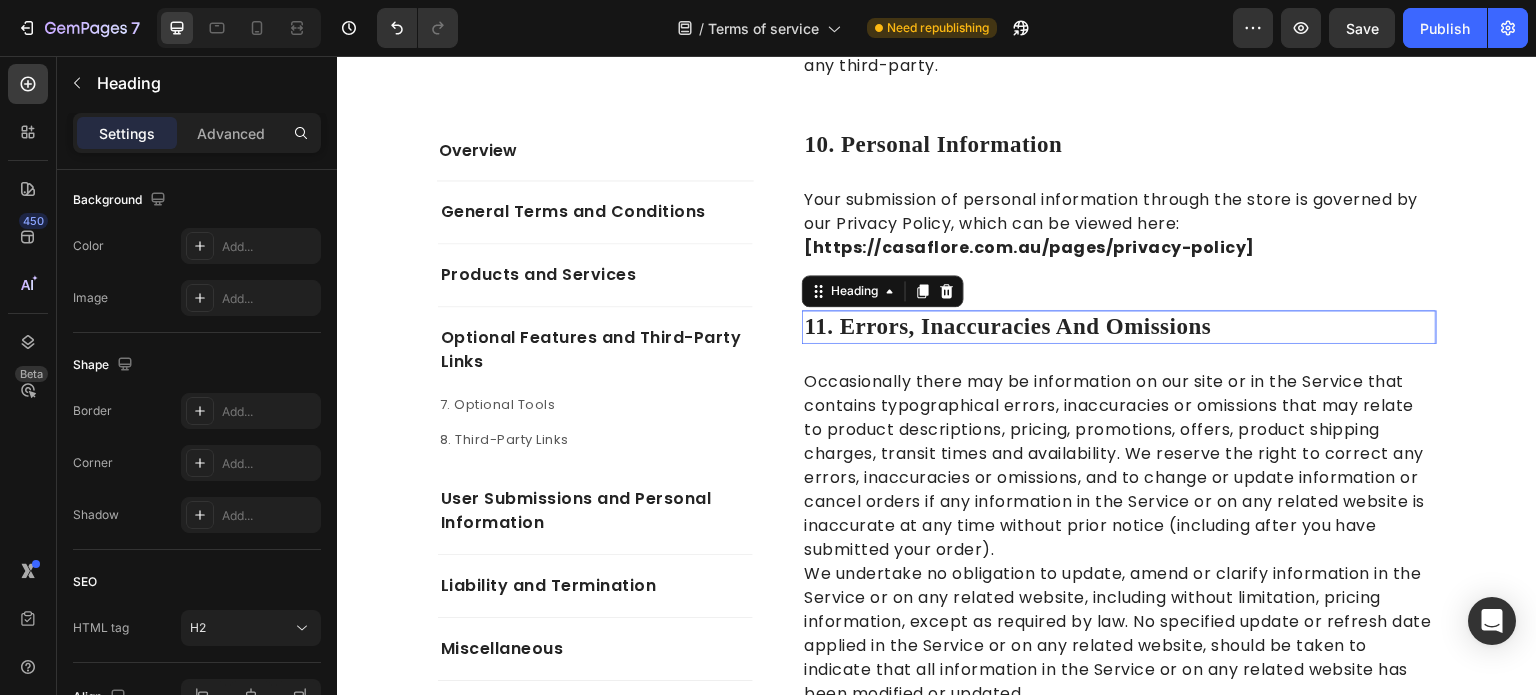 scroll, scrollTop: 0, scrollLeft: 0, axis: both 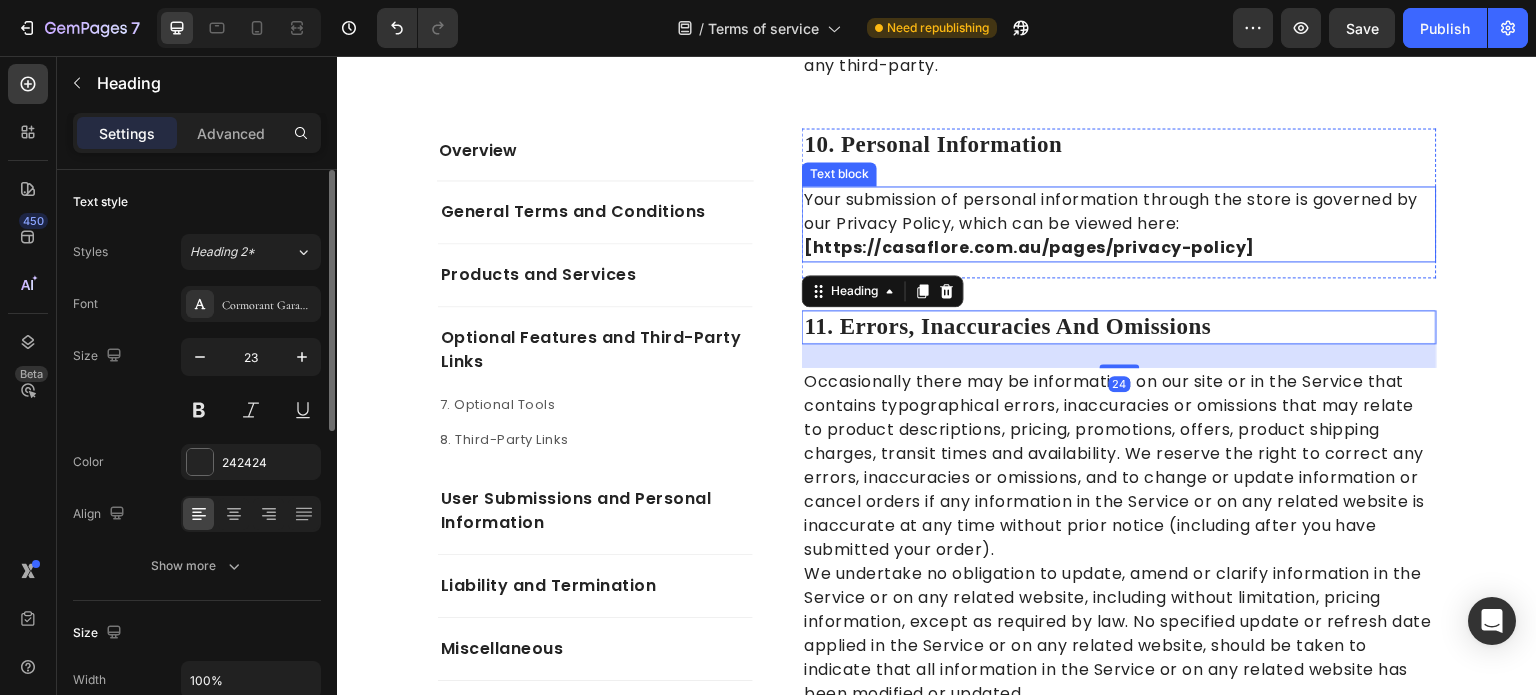 click on "[https://casaflore.com.au/pages/privacy-policy]" at bounding box center (1029, 247) 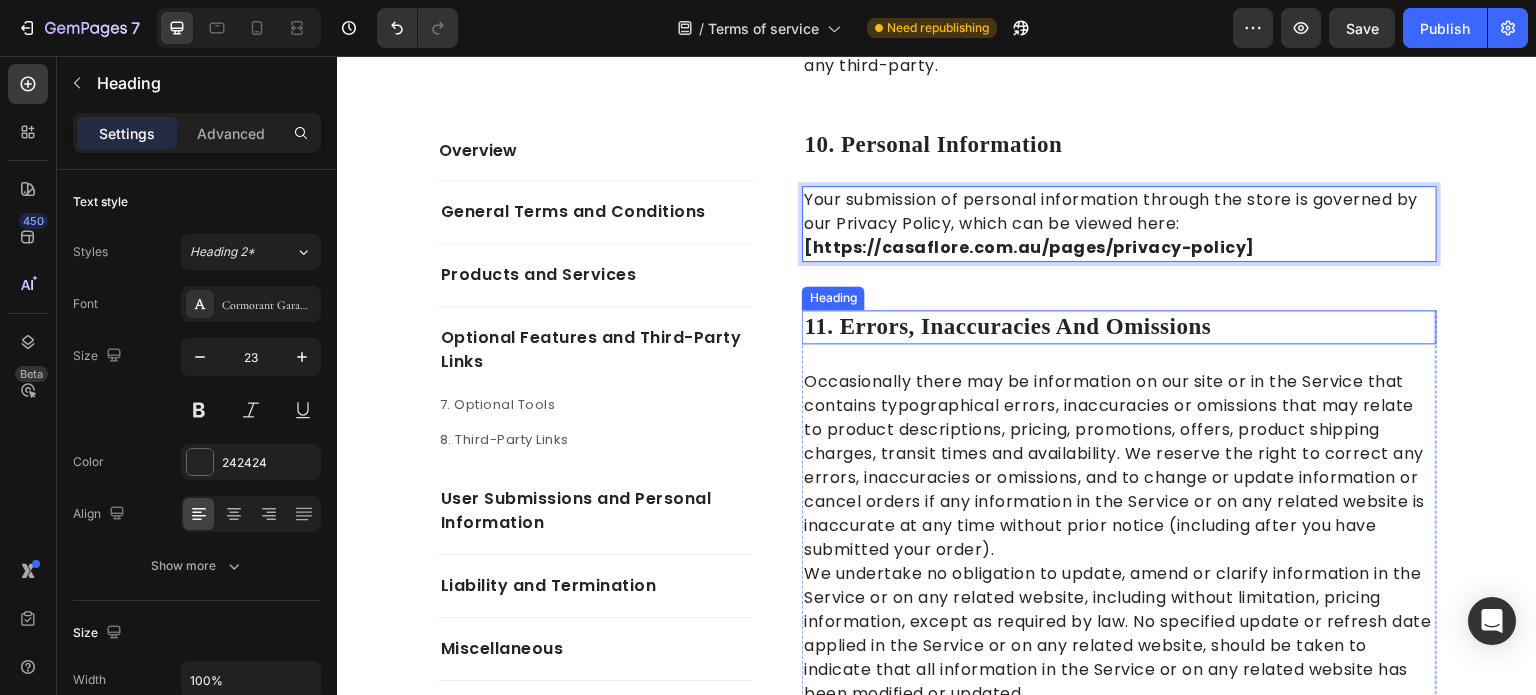 click on "11. Errors, Inaccuracies And Omissions" at bounding box center (1119, 327) 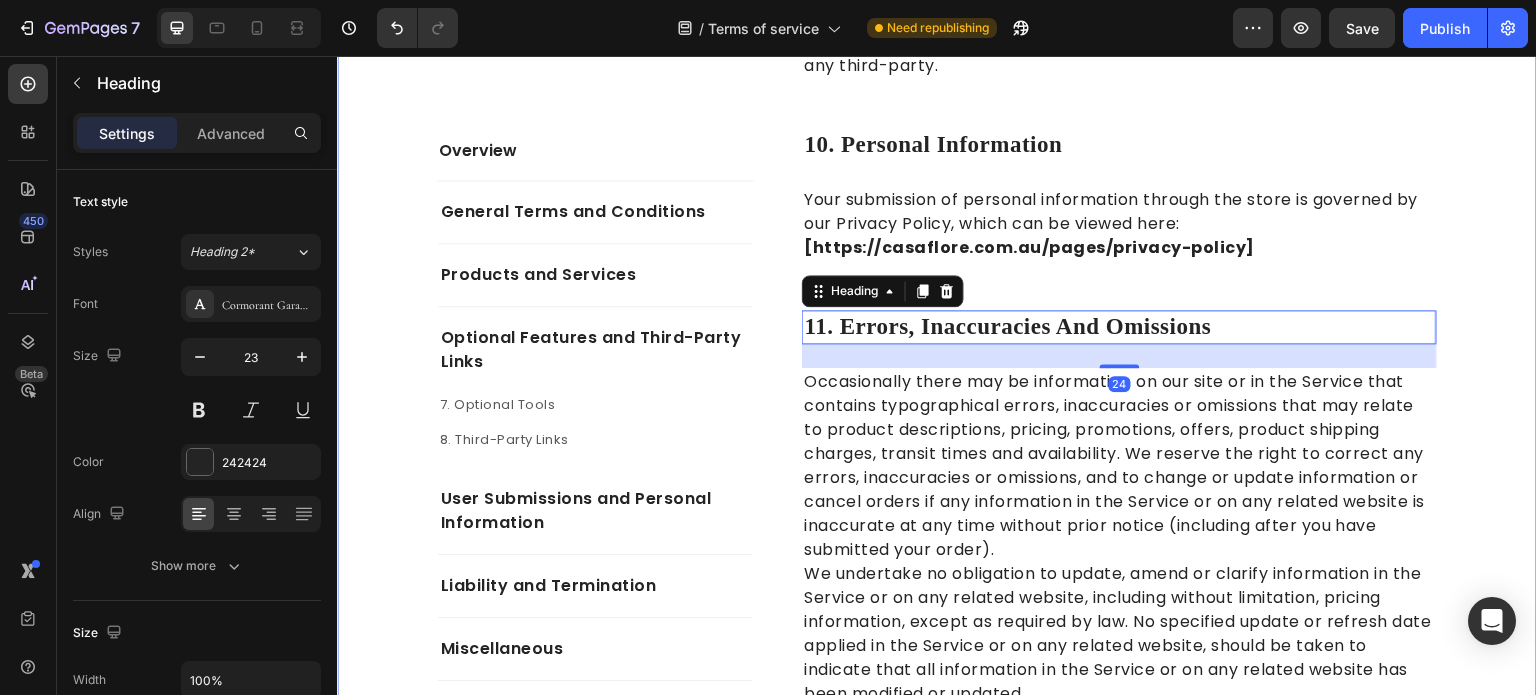 click on "Overview Text block General Terms and Conditions Products and Services Optional Features and Third-Party Links 7. Optional Tools Text block 8. Third-Party Links Text block User Submissions and Personal Information Liability and Termination Miscellaneous Accordion Row Overview Heading This website is operated by  Casa Floré . Throughout the site, the terms “we”, “us” and “our” refer to Orionn. Orionn offers this website, including all information, tools and Services available from this site to you, the user, conditioned upon your acceptance of all terms, conditions, policies and notices stated here.     Our store is hosted on Shopify Inc. They provide us with the online e-commerce platform that allows us to sell our products and Services to you. Text block Row 1. Online Store Terms Heading You may not use our products for any illegal or unauthorized purpose nor may you, in the use of the Service, violate any laws in your jurisdiction (including but not limited to copyright laws). Text block Row" at bounding box center [937, -389] 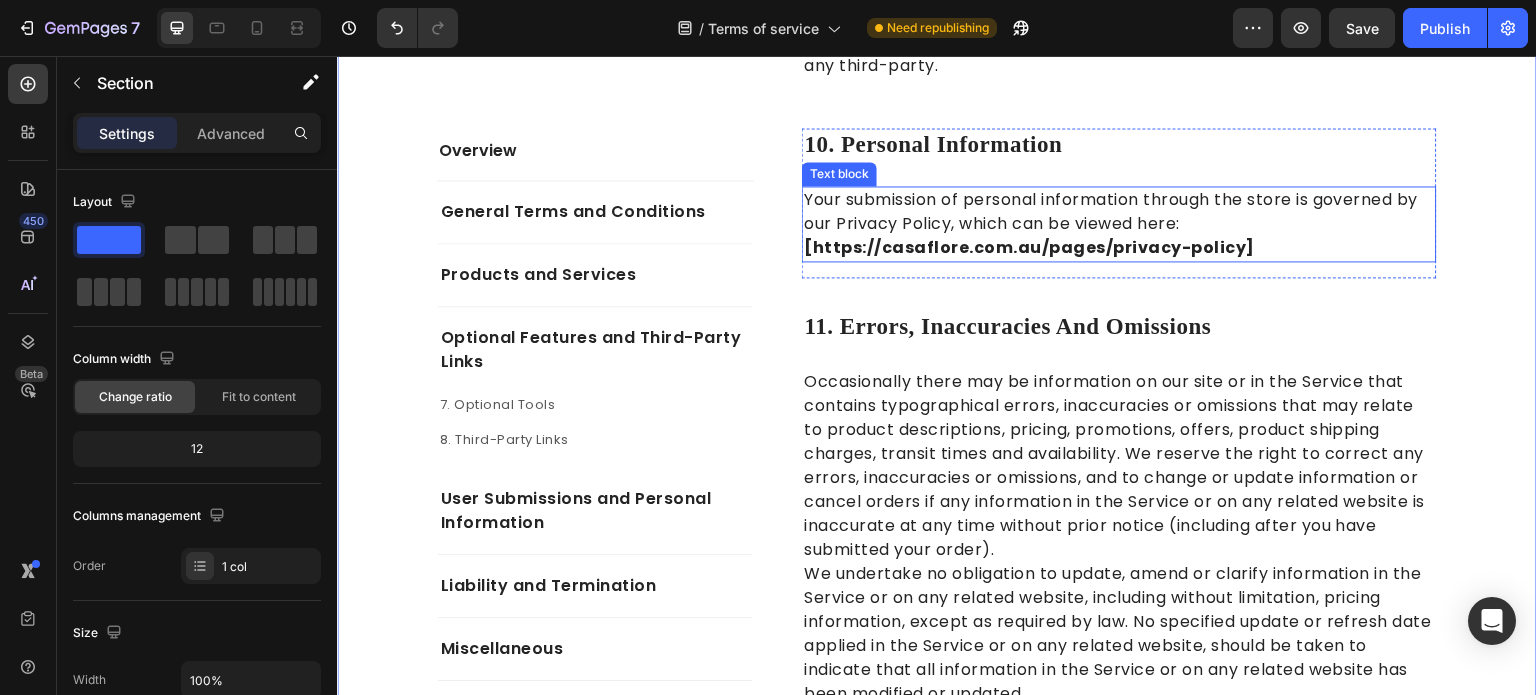 click on "[https://casaflore.com.au/pages/privacy-policy]" at bounding box center (1029, 247) 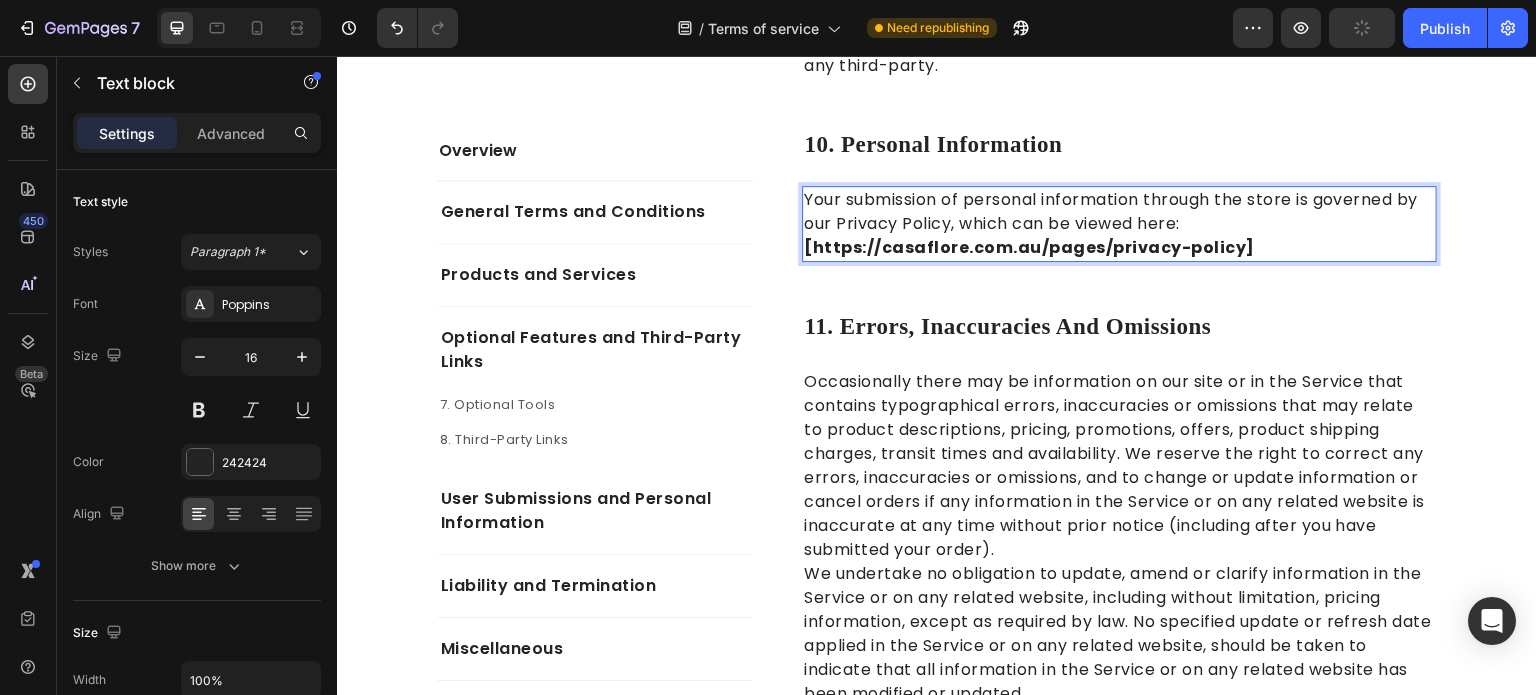 click on "[https://casaflore.com.au/pages/privacy-policy]" at bounding box center [1029, 247] 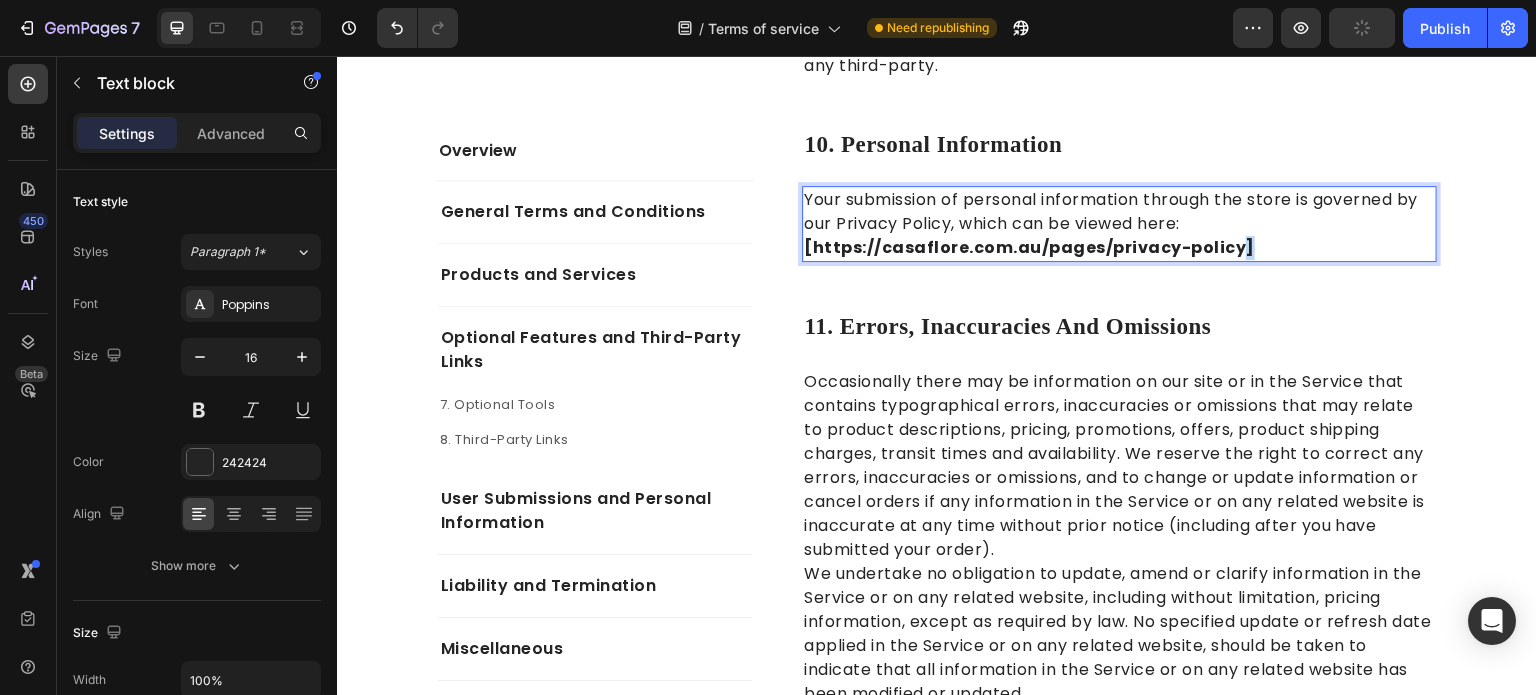 click on "[https://casaflore.com.au/pages/privacy-policy]" at bounding box center [1029, 247] 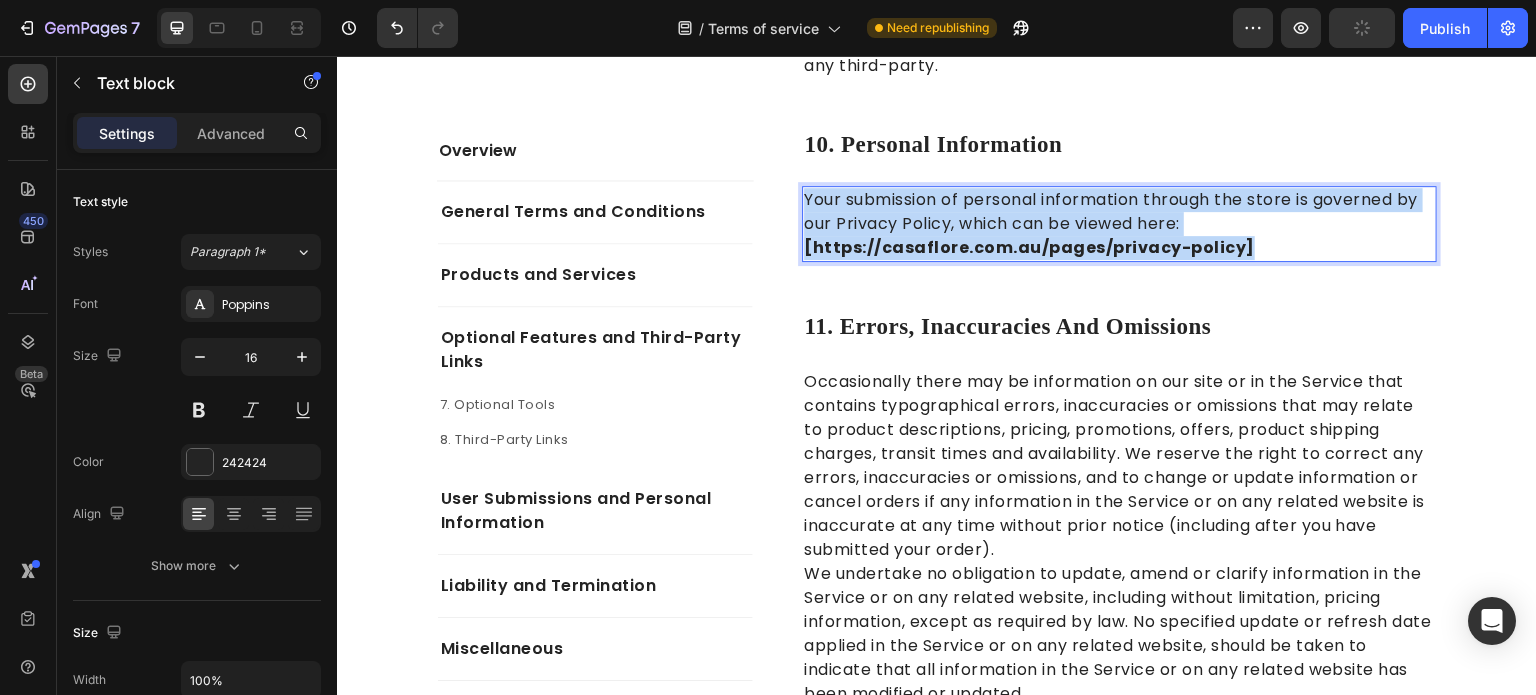 click on "[https://casaflore.com.au/pages/privacy-policy]" at bounding box center [1029, 247] 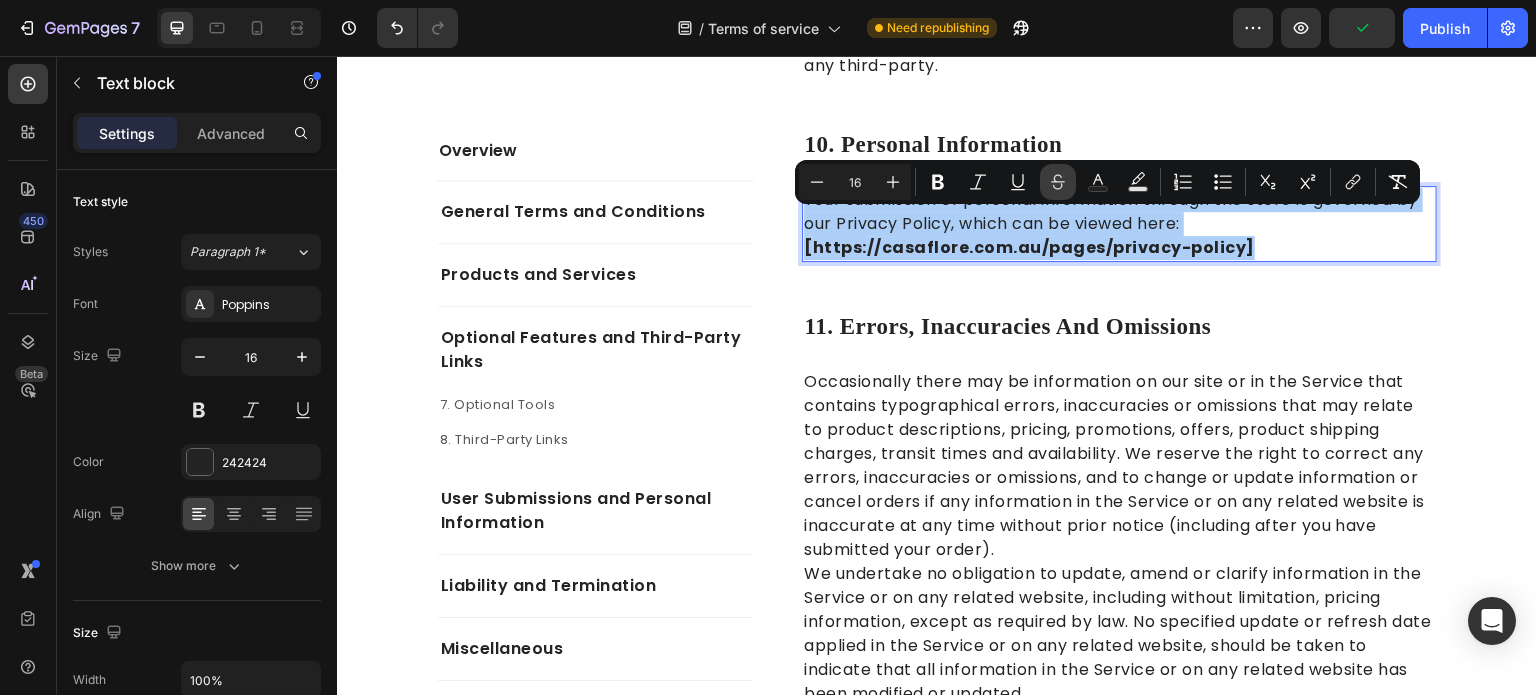 click 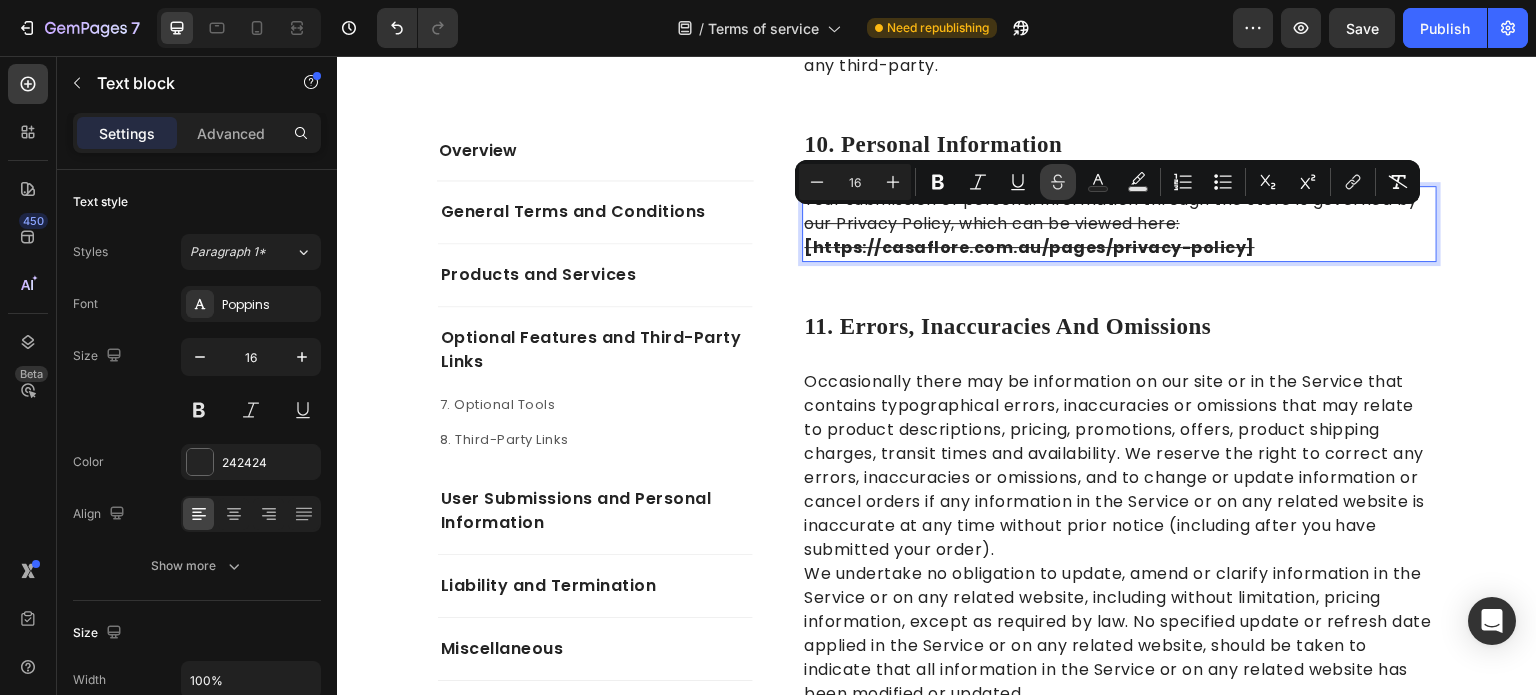 click 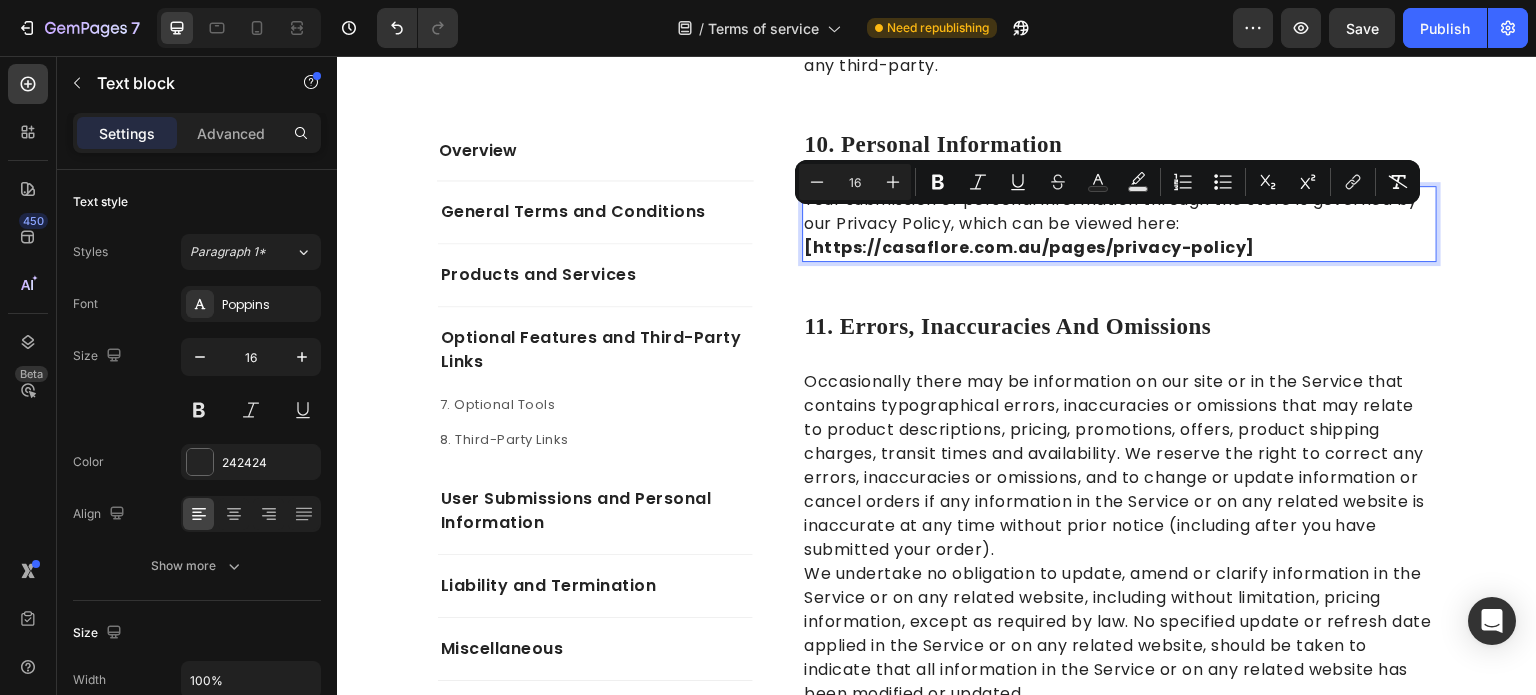click on "Your submission of personal information through the store is governed by our Privacy Policy, which can be viewed here:  [https://casaflore.com.au/pages/privacy-policy]" at bounding box center (1119, 224) 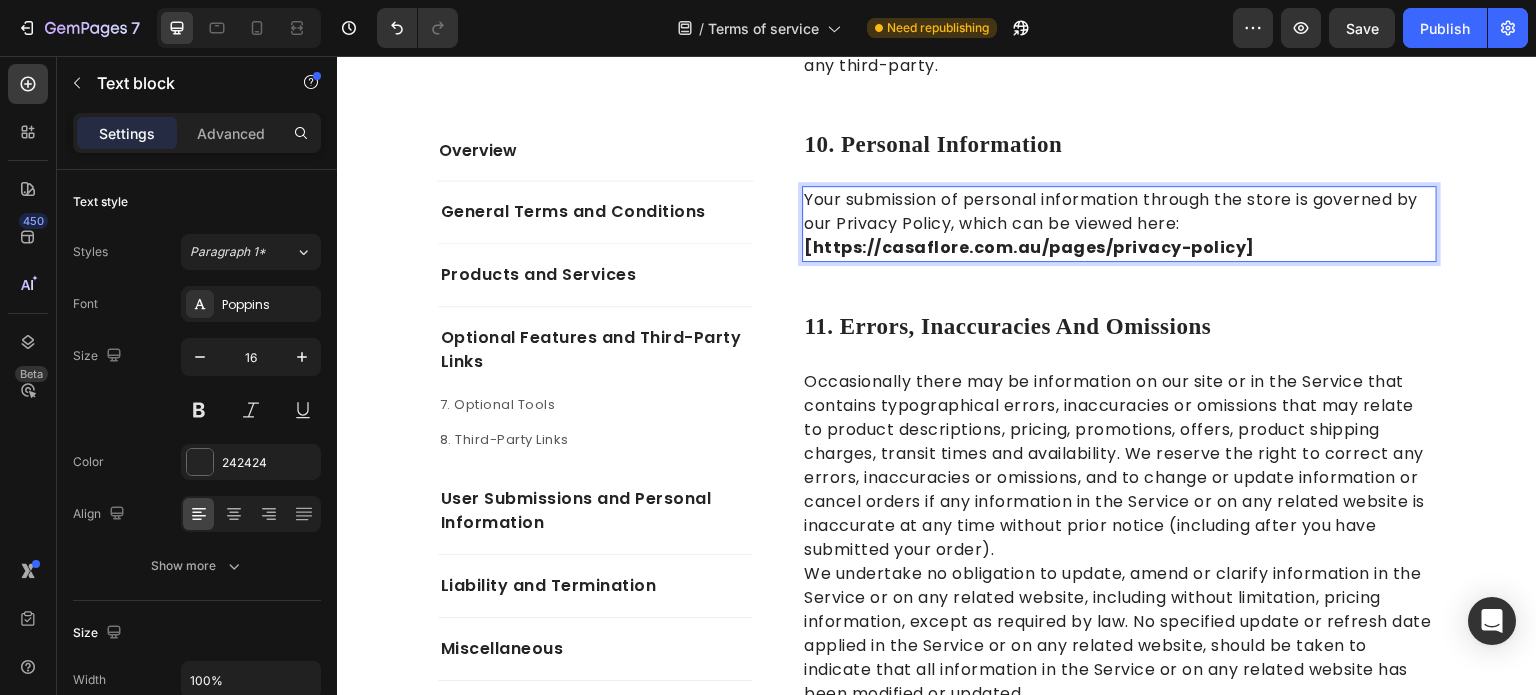 click on "[https://casaflore.com.au/pages/privacy-policy]" at bounding box center (1029, 247) 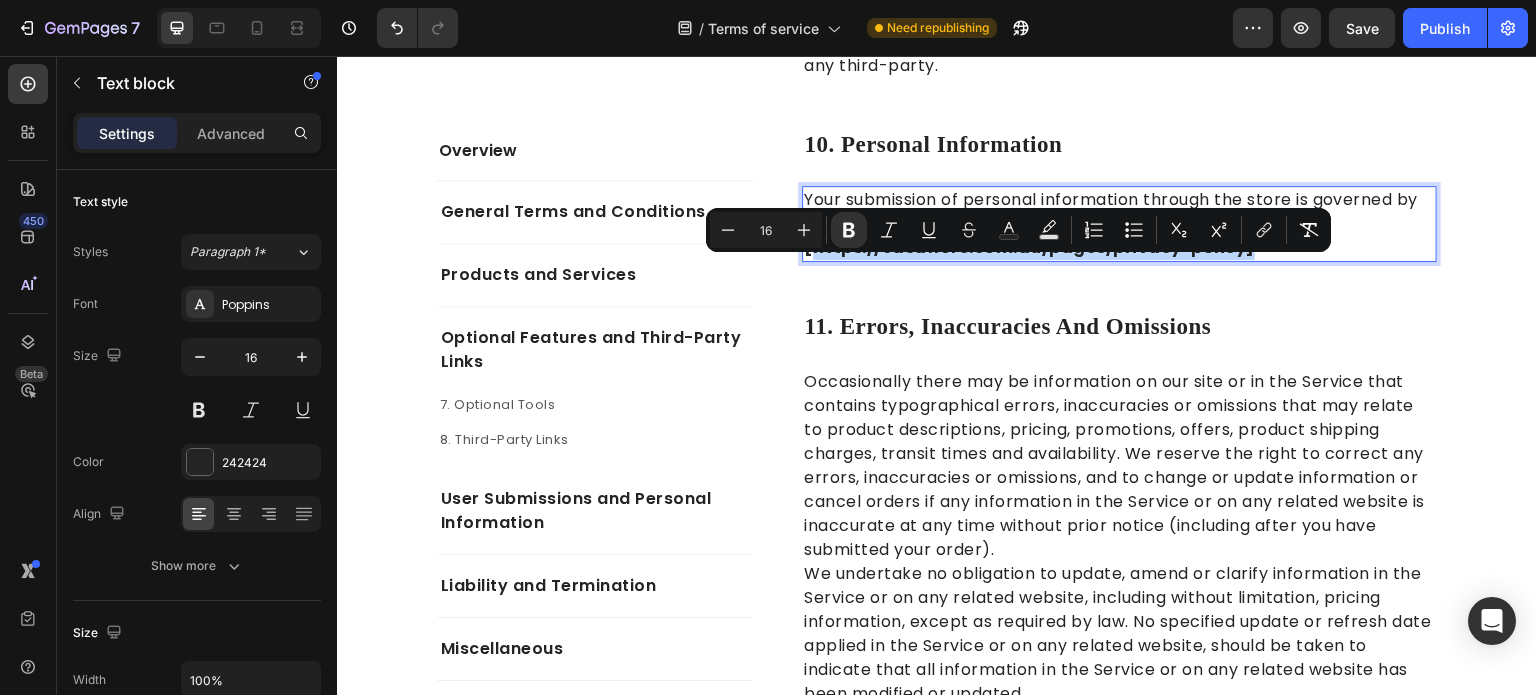 drag, startPoint x: 1232, startPoint y: 272, endPoint x: 810, endPoint y: 266, distance: 422.04266 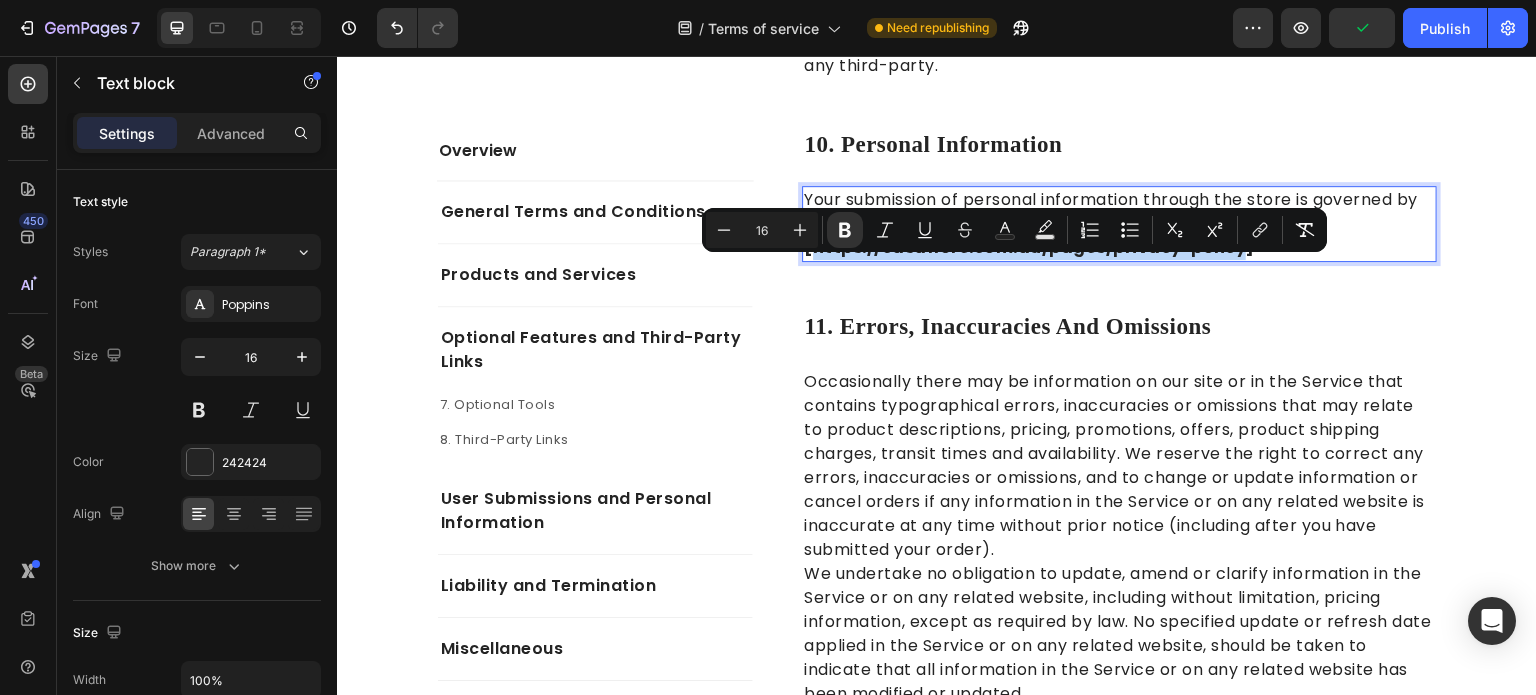 drag, startPoint x: 1223, startPoint y: 277, endPoint x: 807, endPoint y: 268, distance: 416.09735 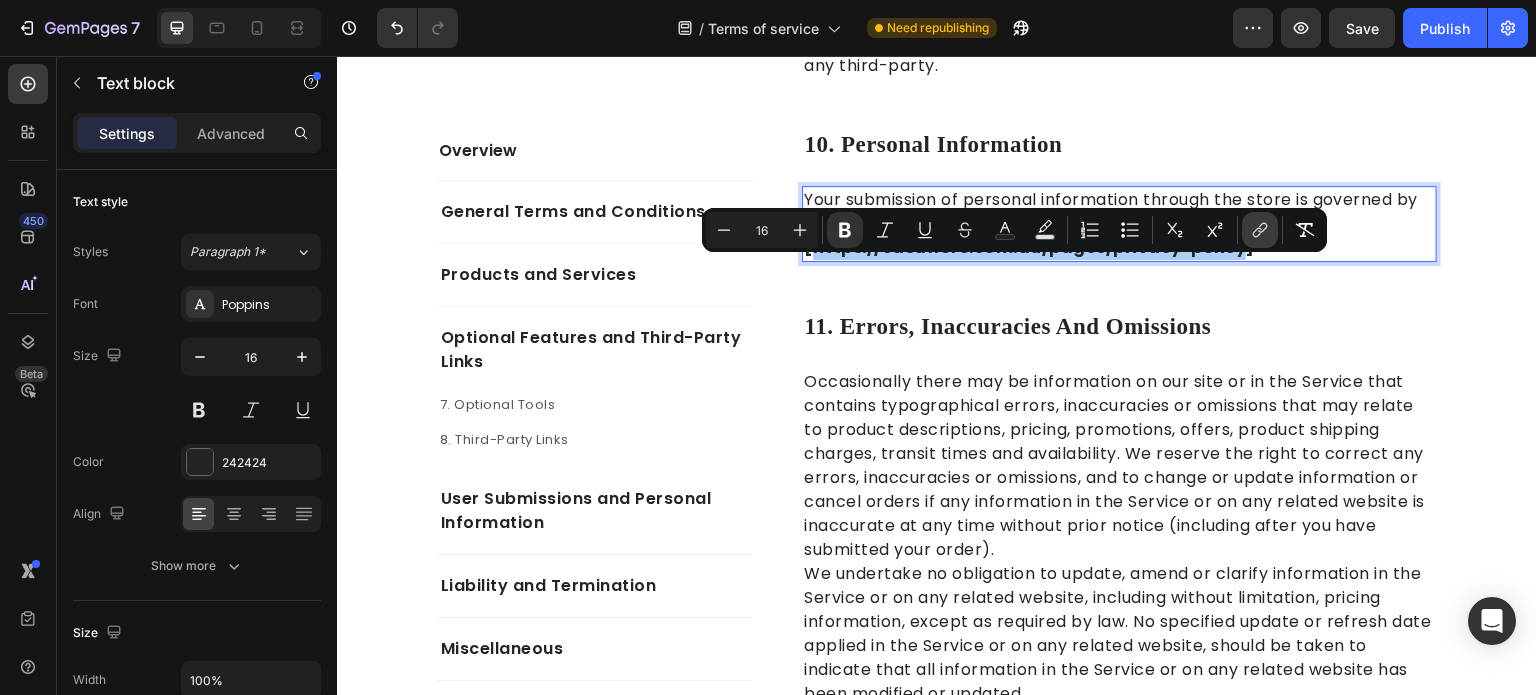click 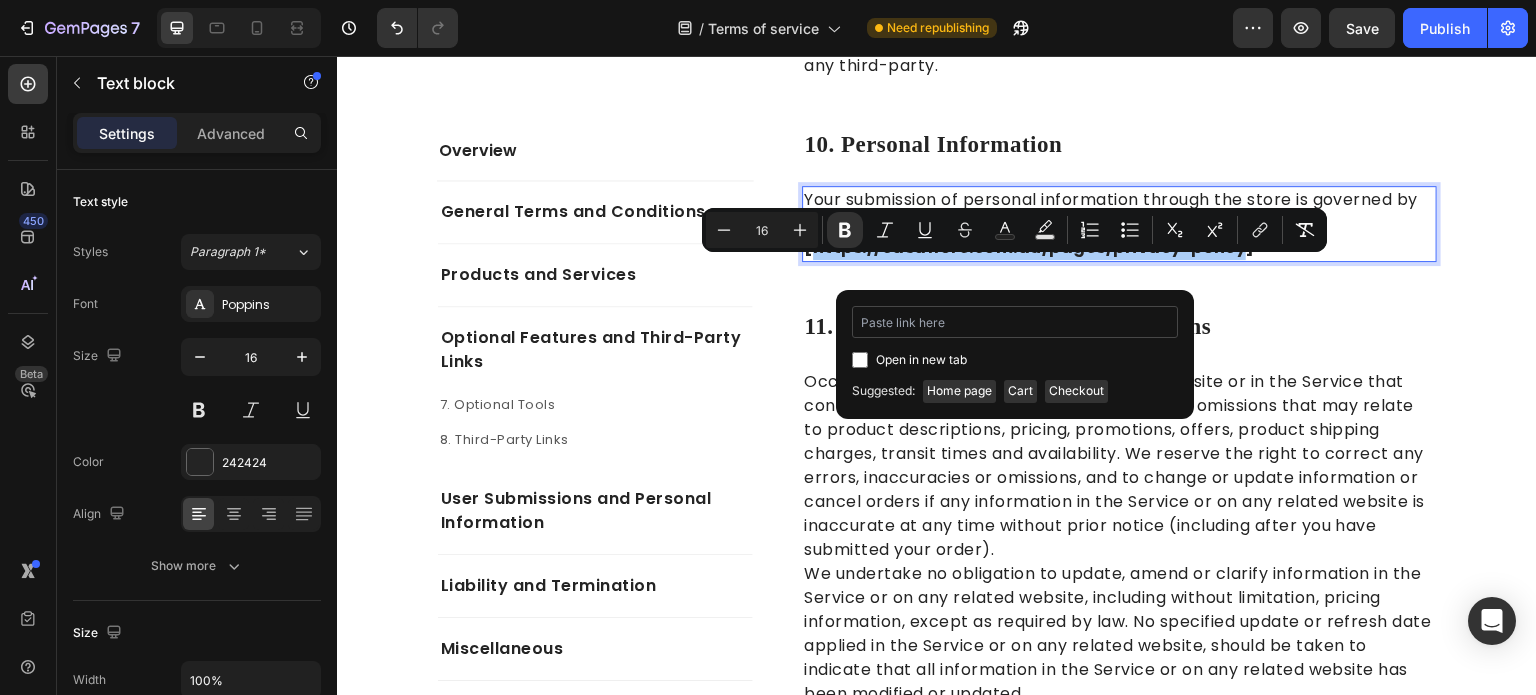 click at bounding box center [1015, 322] 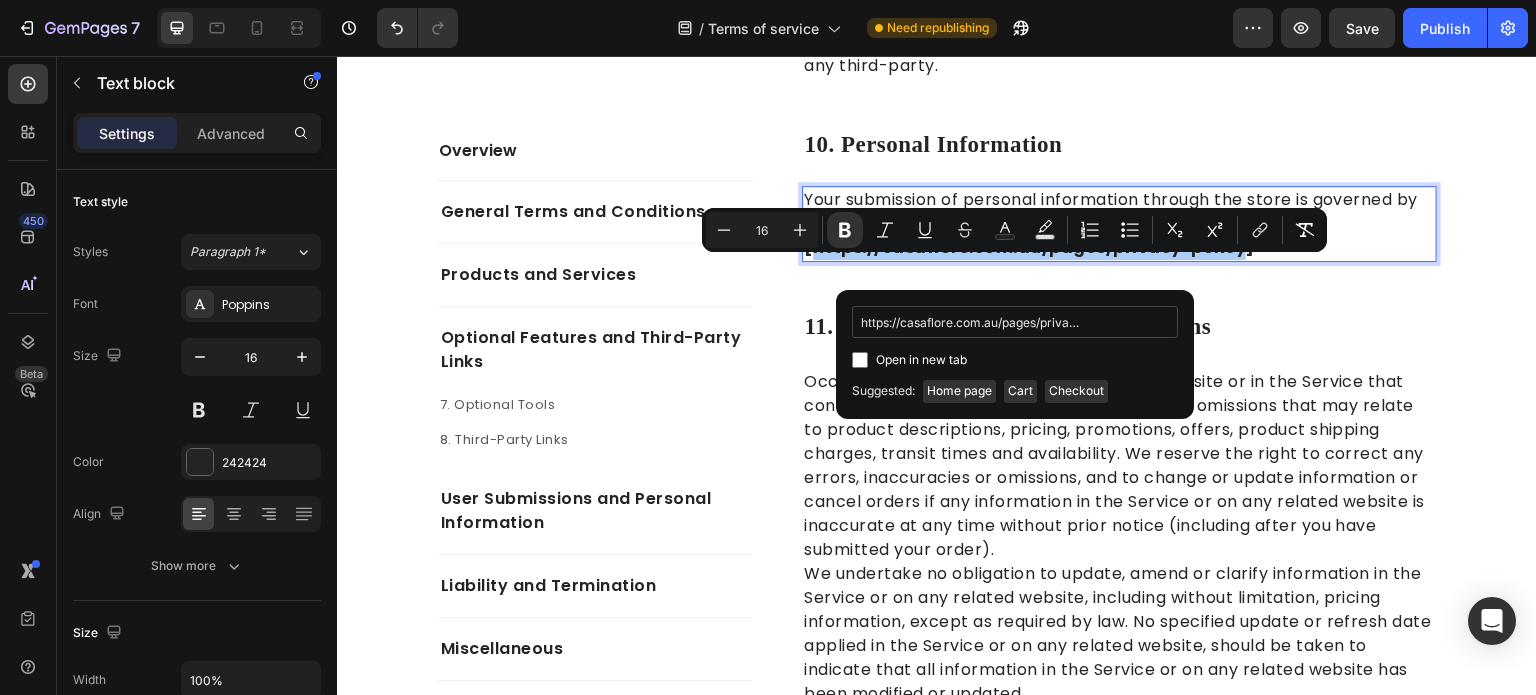 scroll, scrollTop: 0, scrollLeft: 37, axis: horizontal 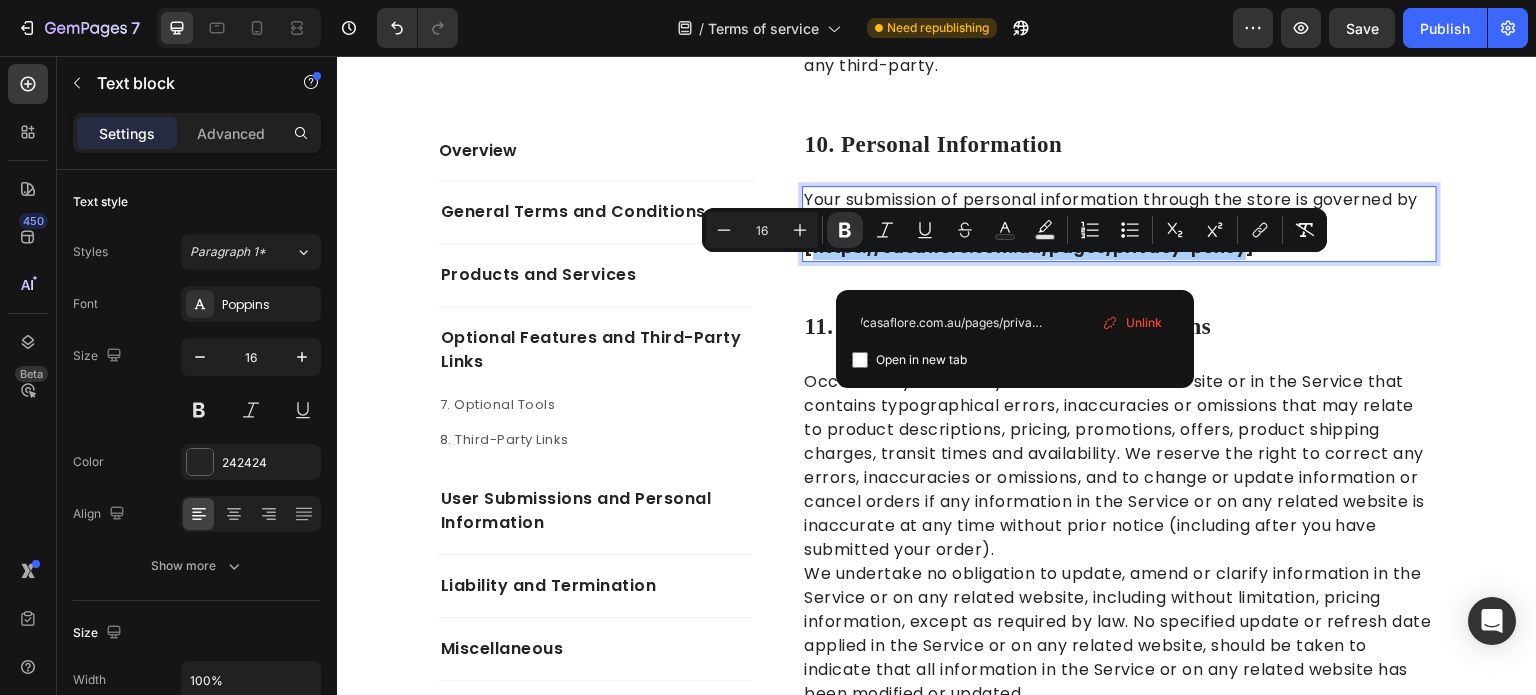 type on "https://casaflore.com.au/pages/privacy-policy" 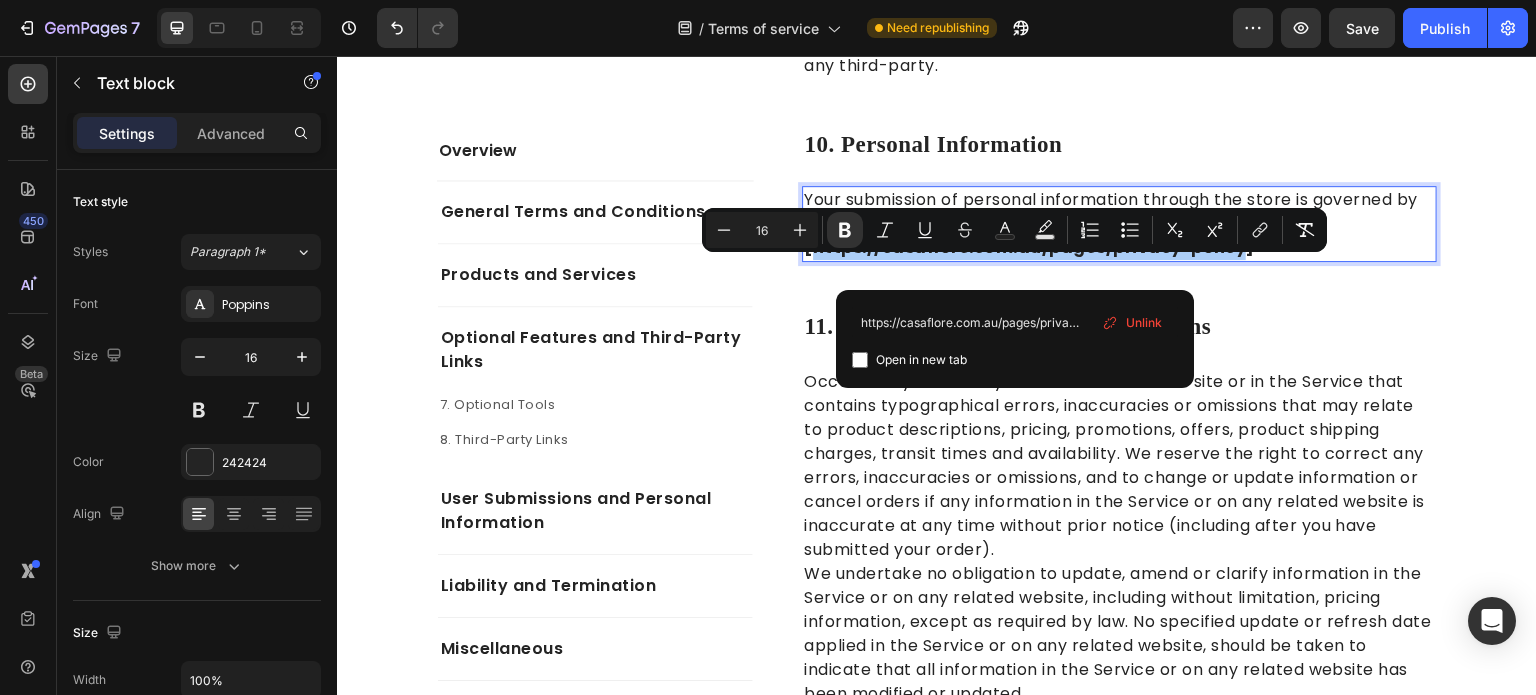 click at bounding box center (860, 360) 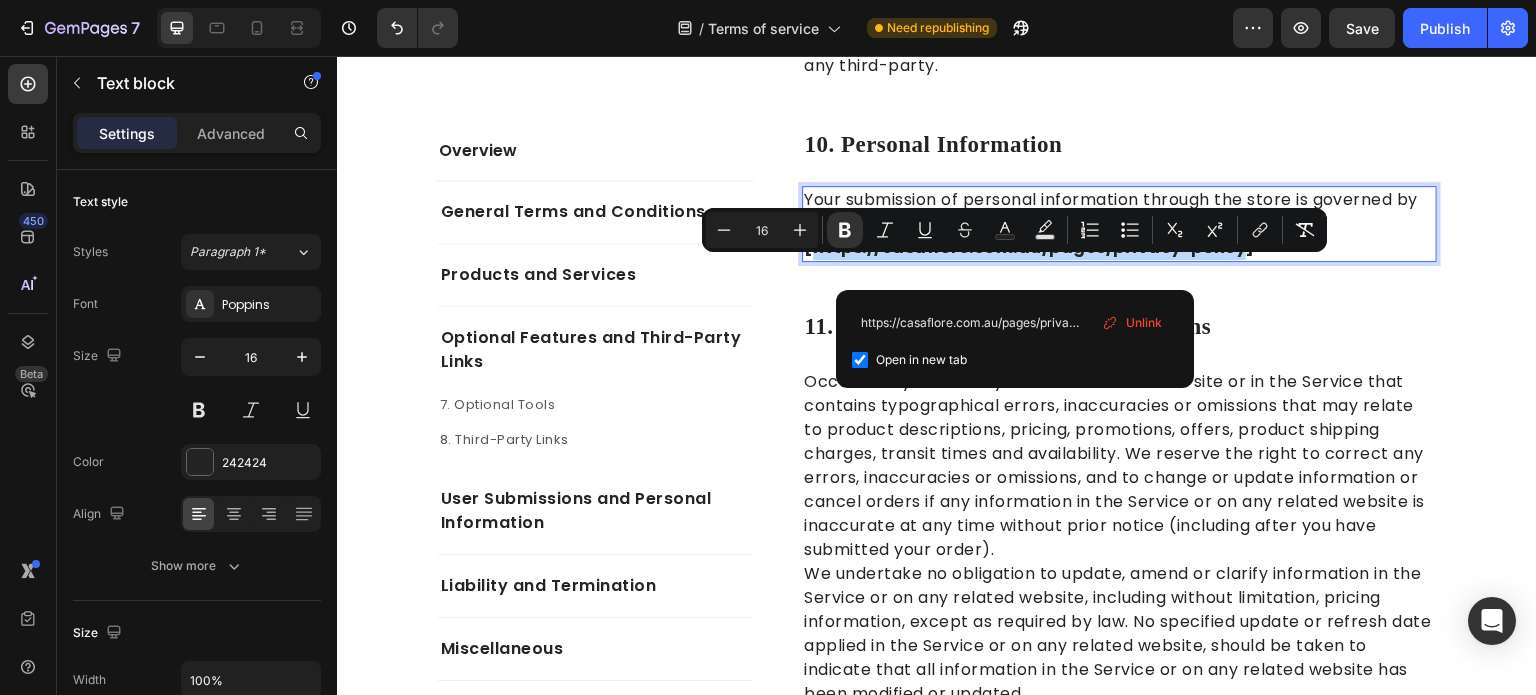 checkbox on "true" 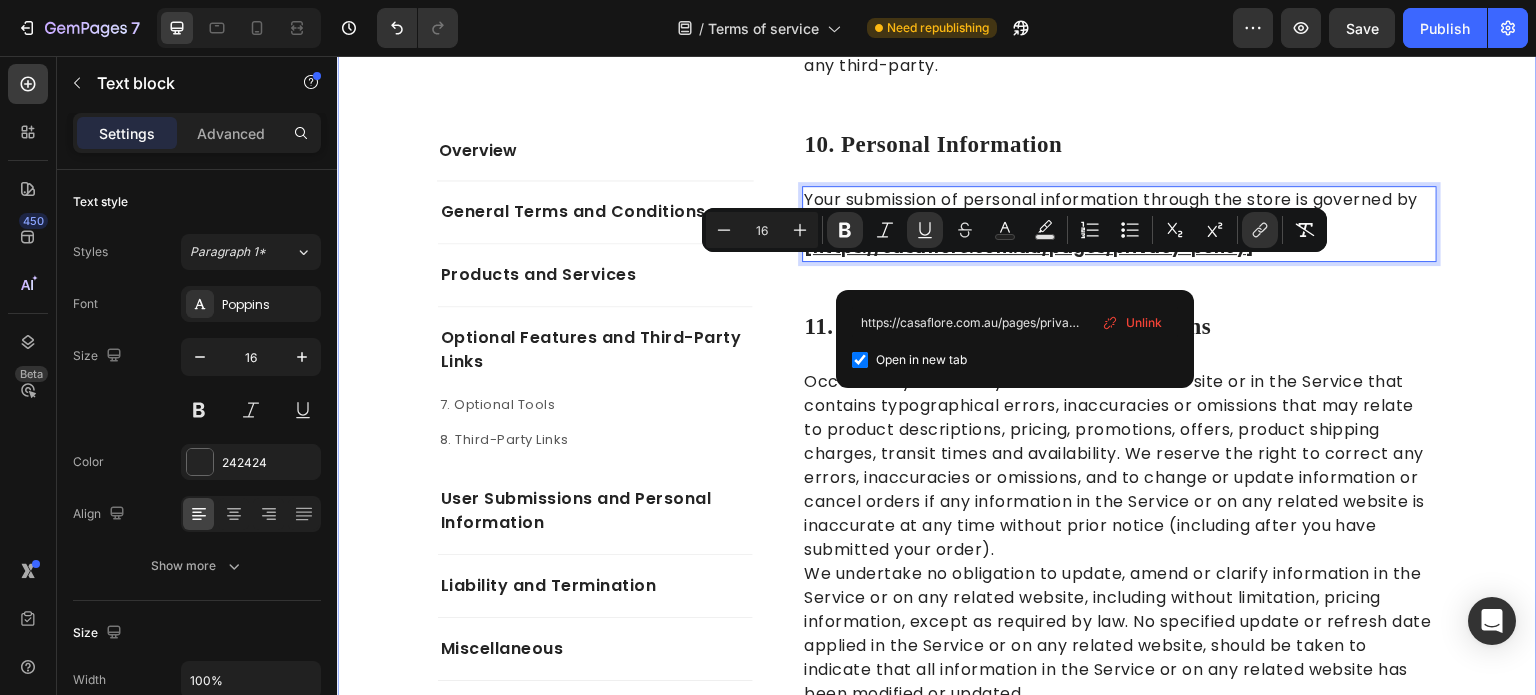 click on "Overview Text block General Terms and Conditions Products and Services Optional Features and Third-Party Links 7. Optional Tools Text block 8. Third-Party Links Text block User Submissions and Personal Information Liability and Termination Miscellaneous Accordion Row Overview Heading This website is operated by  Casa Floré . Throughout the site, the terms “we”, “us” and “our” refer to Orionn. Orionn offers this website, including all information, tools and Services available from this site to you, the user, conditioned upon your acceptance of all terms, conditions, policies and notices stated here.     Our store is hosted on Shopify Inc. They provide us with the online e-commerce platform that allows us to sell our products and Services to you. Text block Row 1. Online Store Terms Heading You may not use our products for any illegal or unauthorized purpose nor may you, in the use of the Service, violate any laws in your jurisdiction (including but not limited to copyright laws). Text block Row" at bounding box center [937, -389] 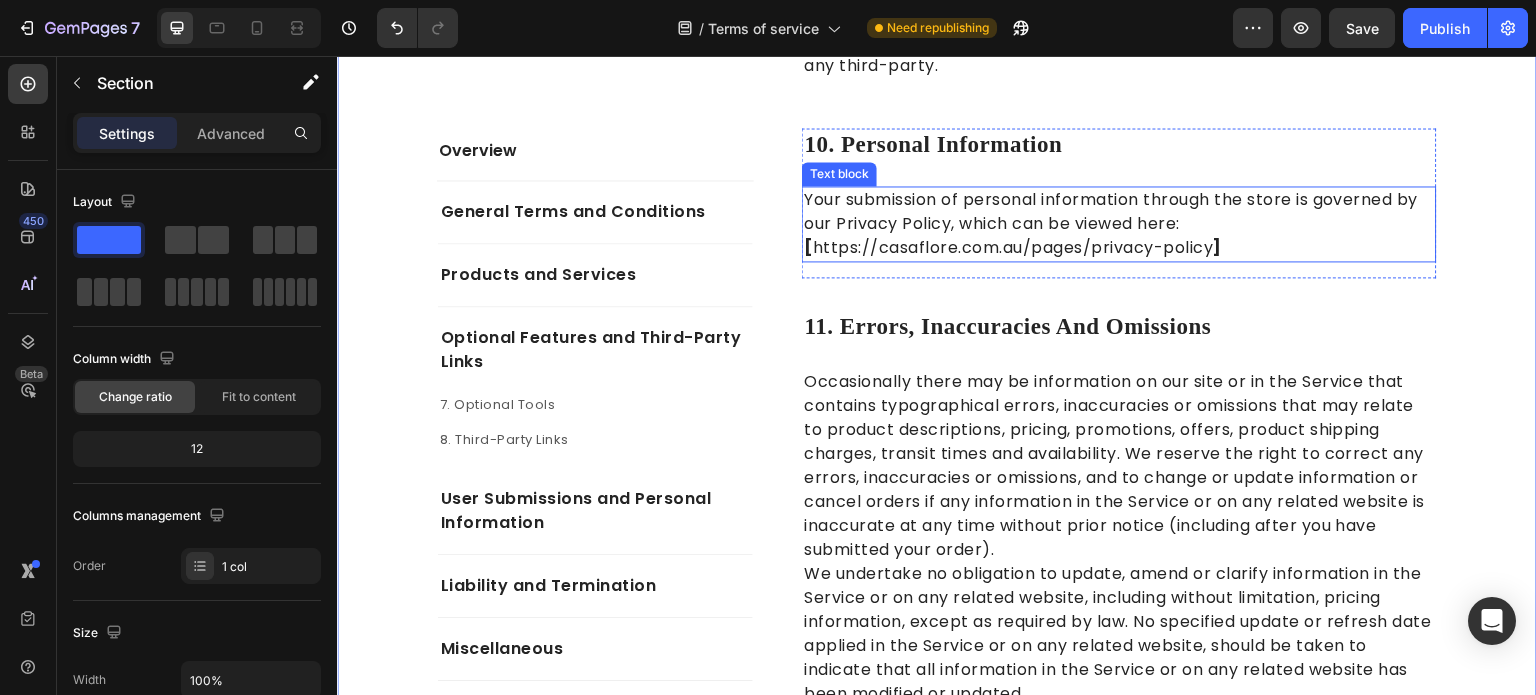 click on "]" at bounding box center [1217, 247] 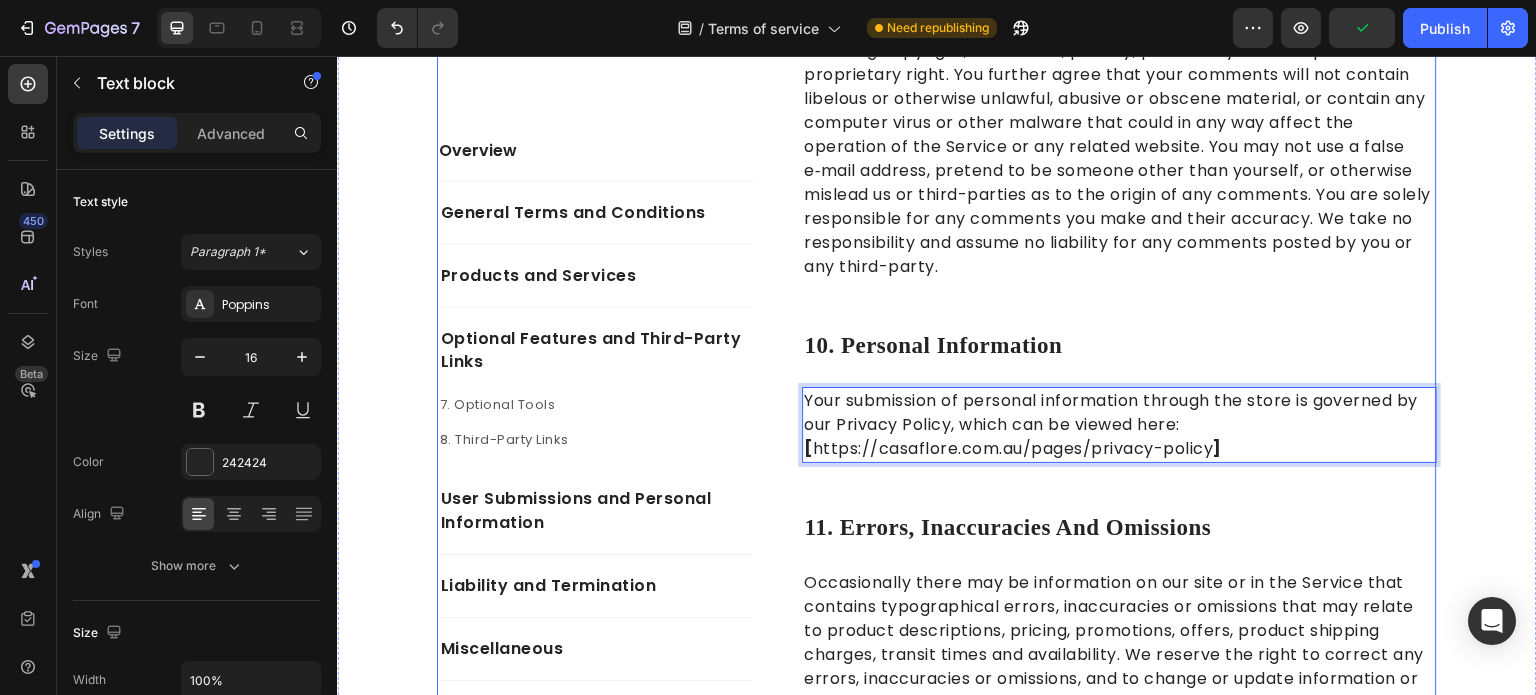 scroll, scrollTop: 5100, scrollLeft: 0, axis: vertical 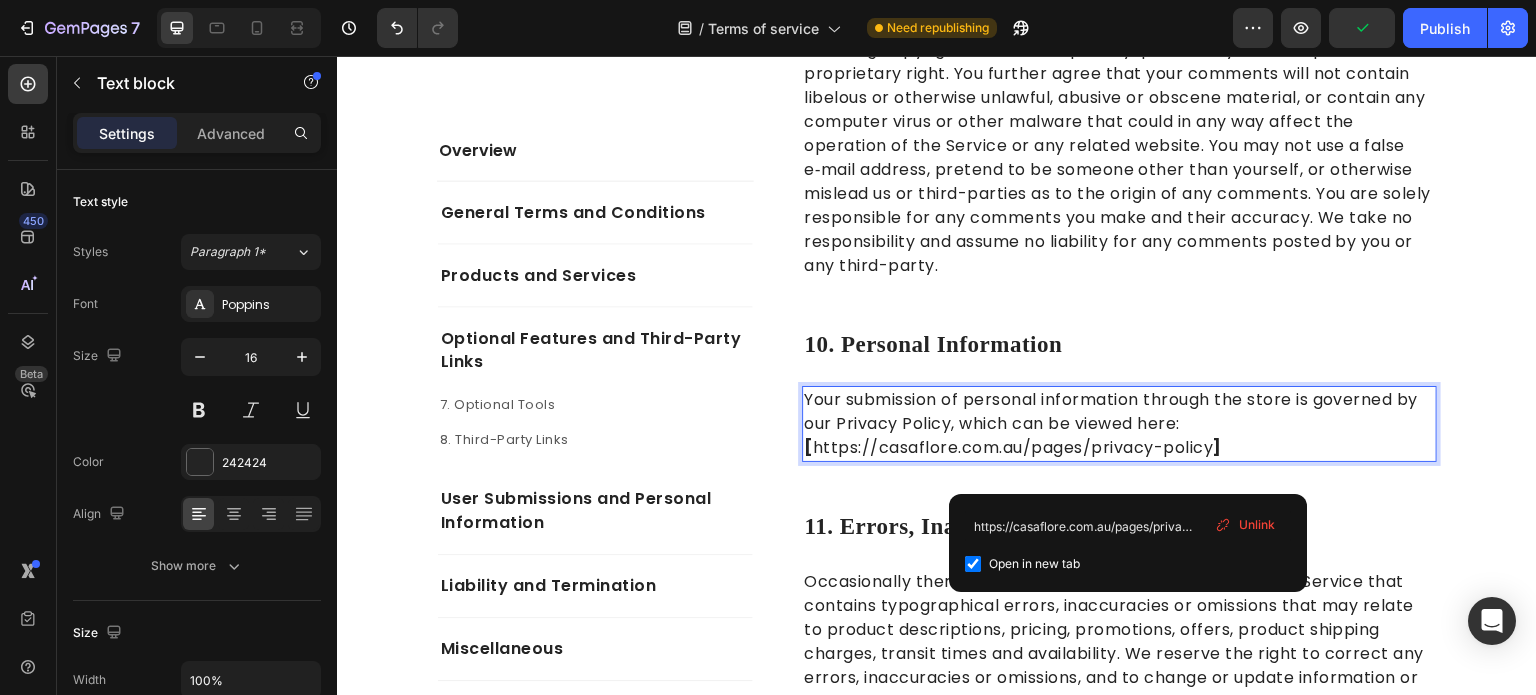 click on "https://casaflore.com.au/pages/privacy-policy" at bounding box center (1013, 447) 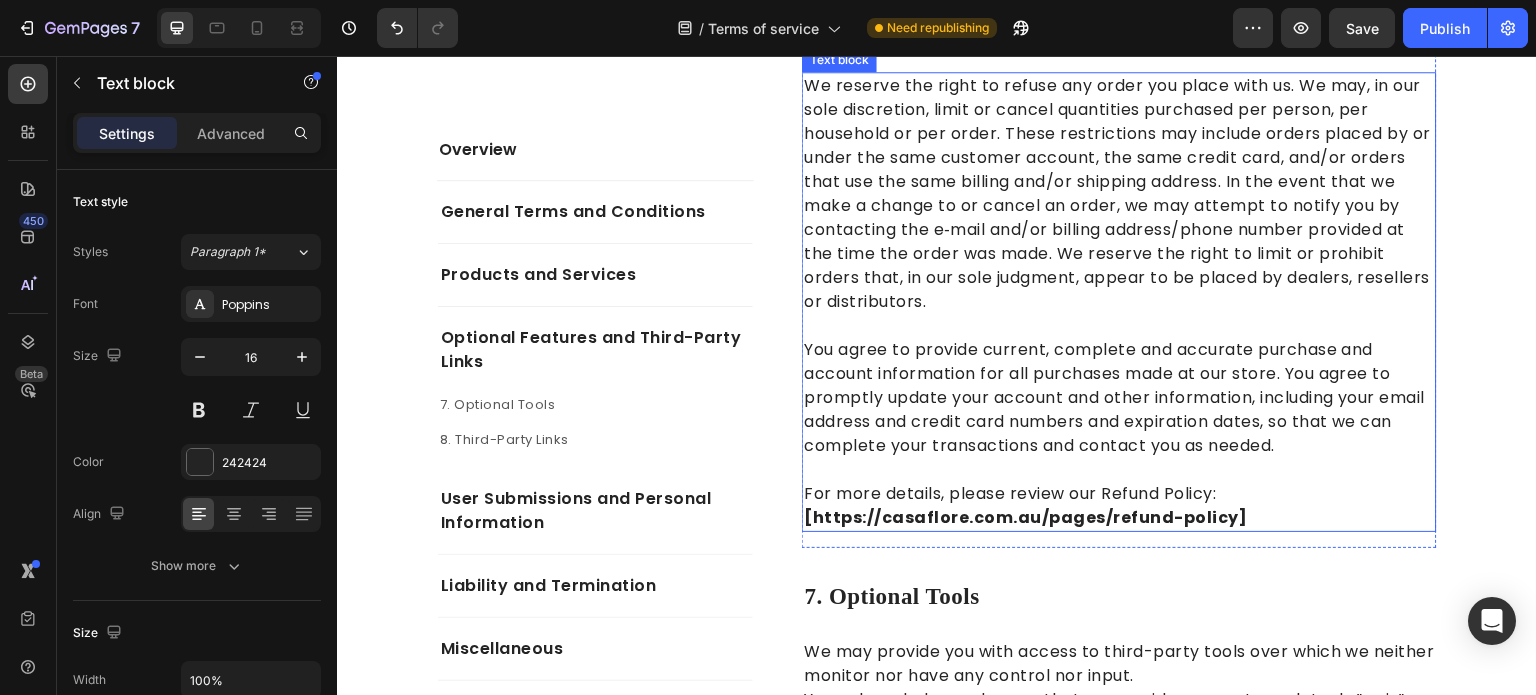 scroll, scrollTop: 3400, scrollLeft: 0, axis: vertical 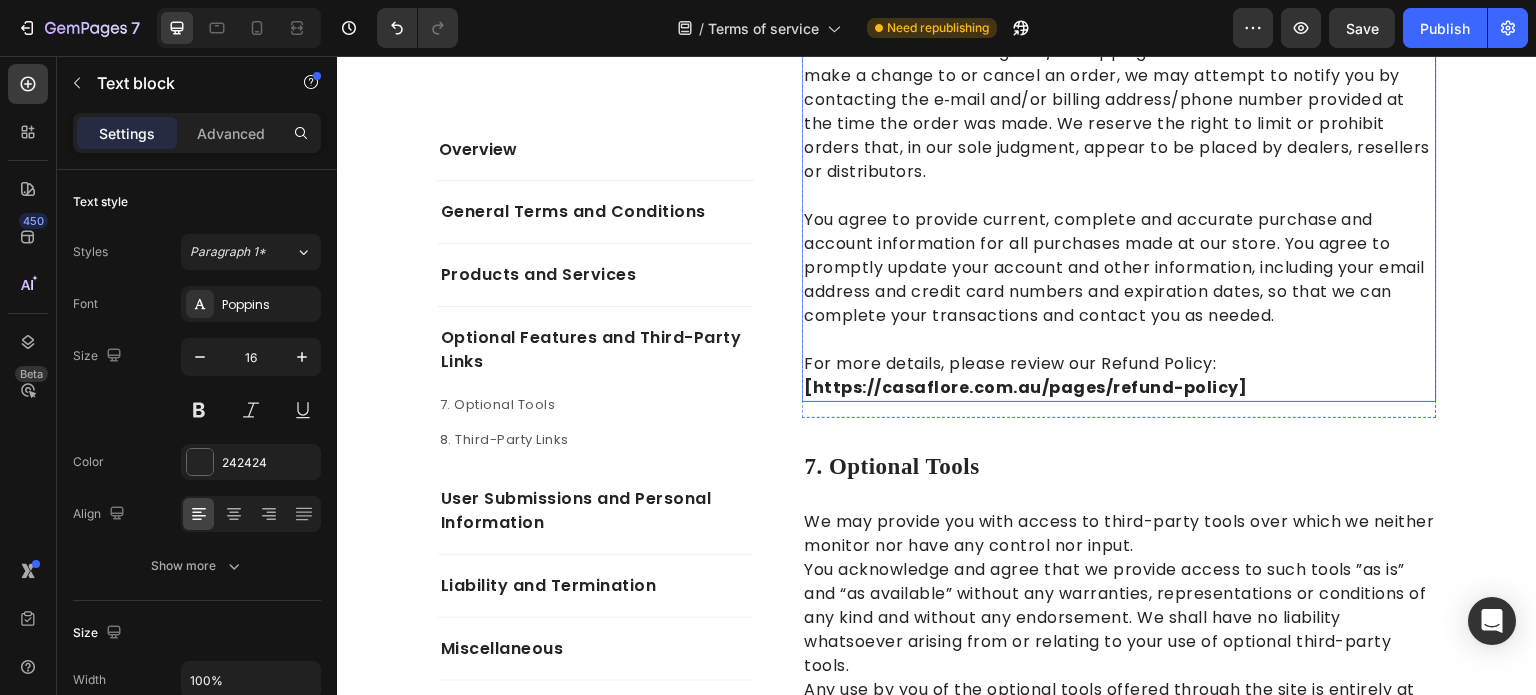 click on "[https://casaflore.com.au/pages/refund-policy]" at bounding box center [1025, 387] 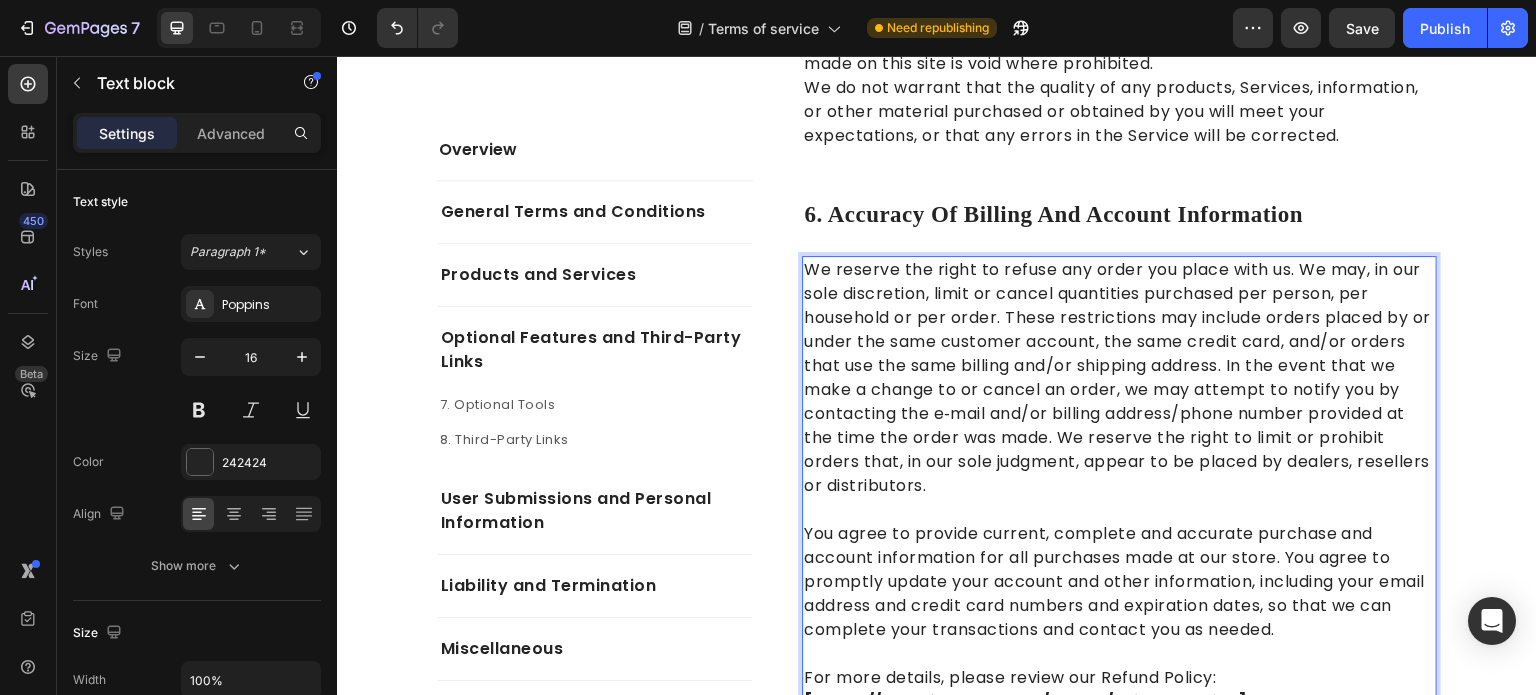 scroll, scrollTop: 3404, scrollLeft: 0, axis: vertical 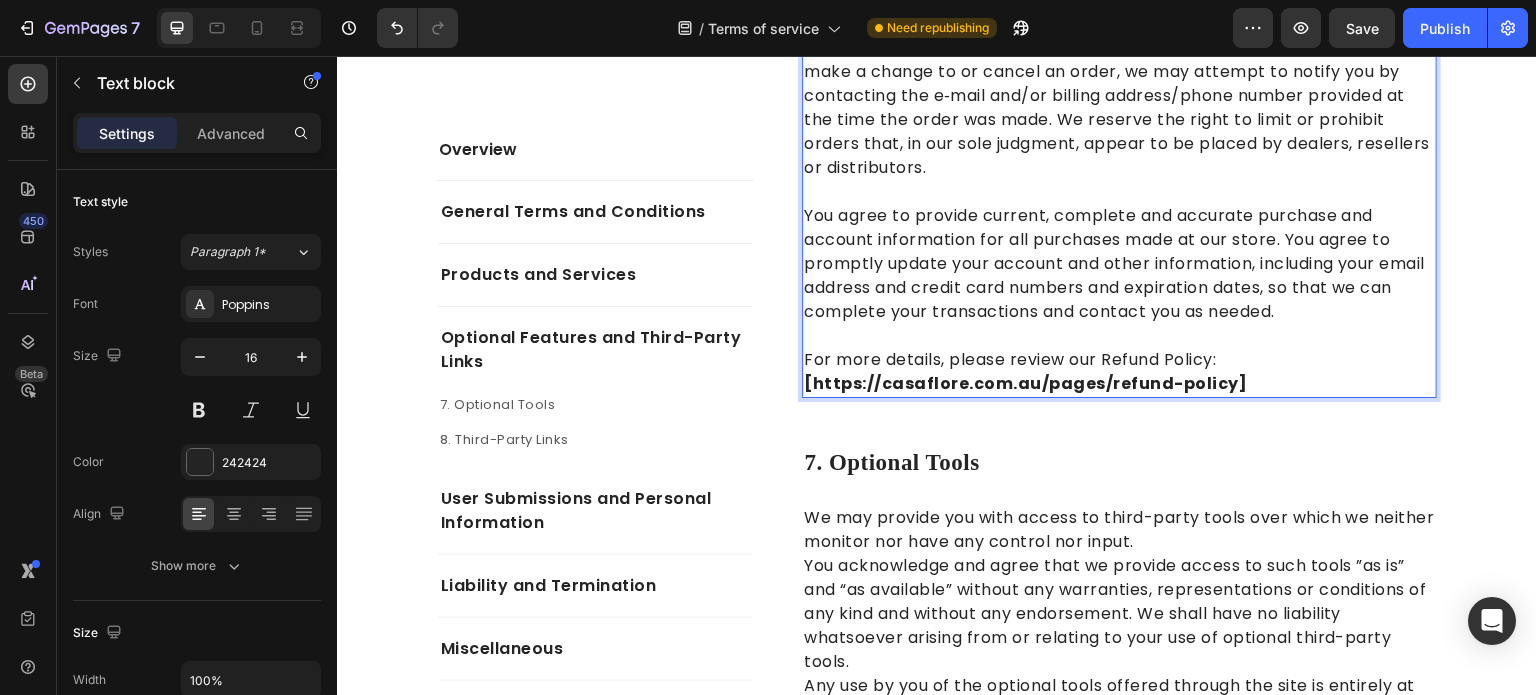 click on "[https://casaflore.com.au/pages/refund-policy]" at bounding box center [1025, 383] 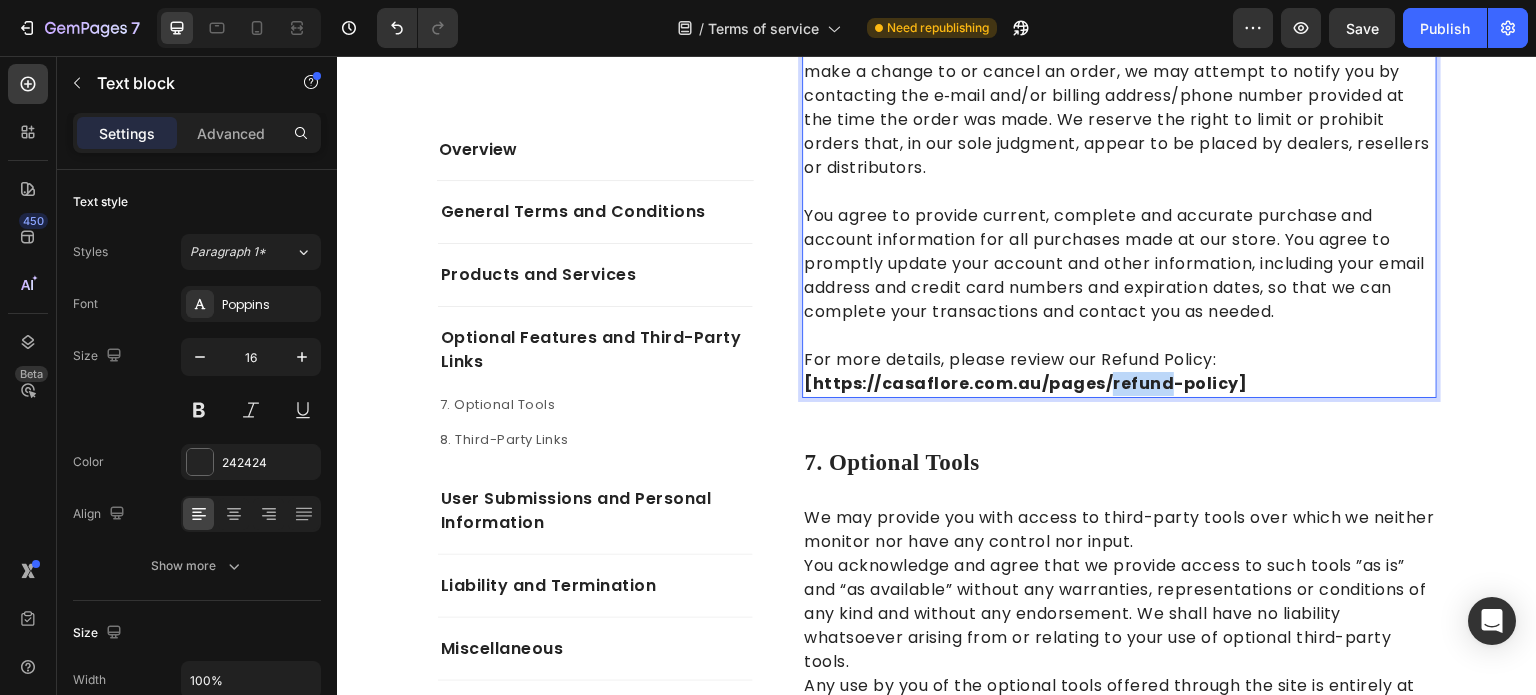 click on "[https://casaflore.com.au/pages/refund-policy]" at bounding box center [1025, 383] 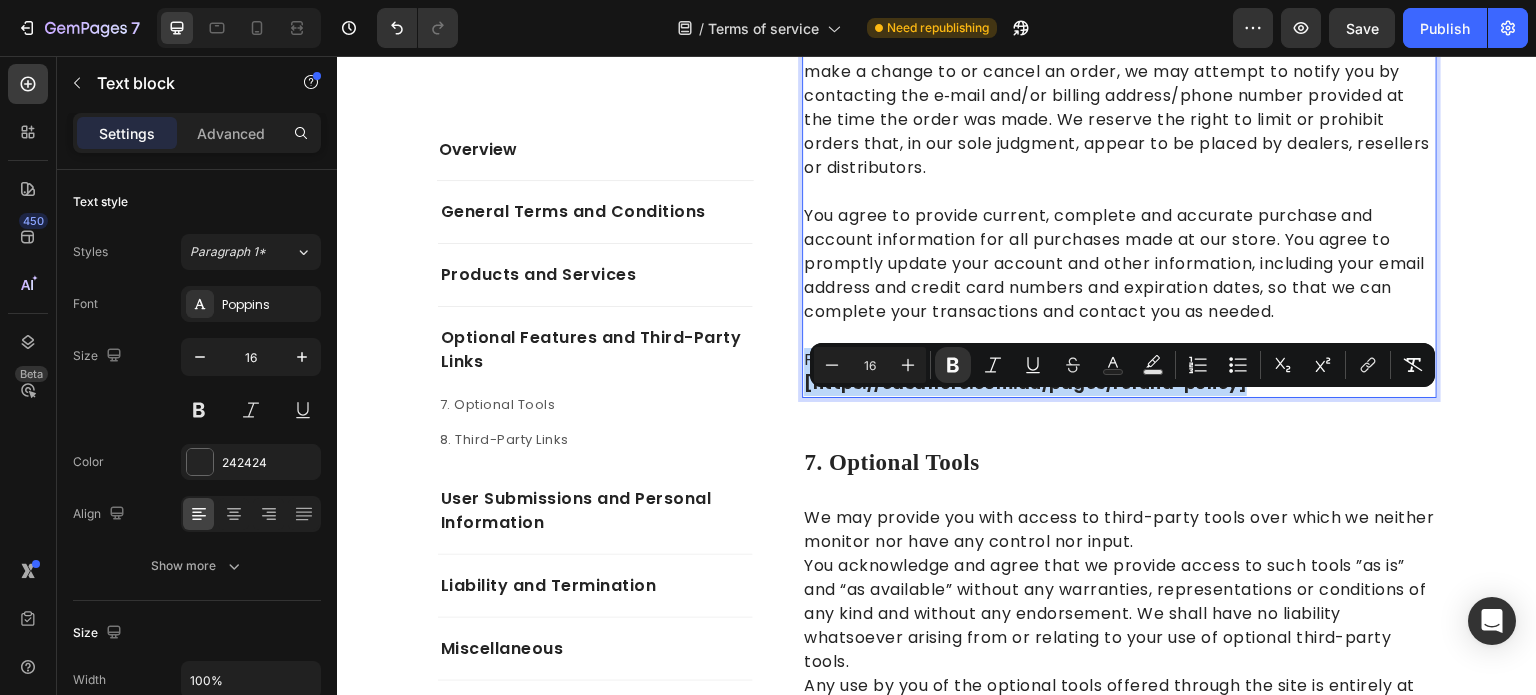 click on "[https://casaflore.com.au/pages/refund-policy]" at bounding box center (1025, 383) 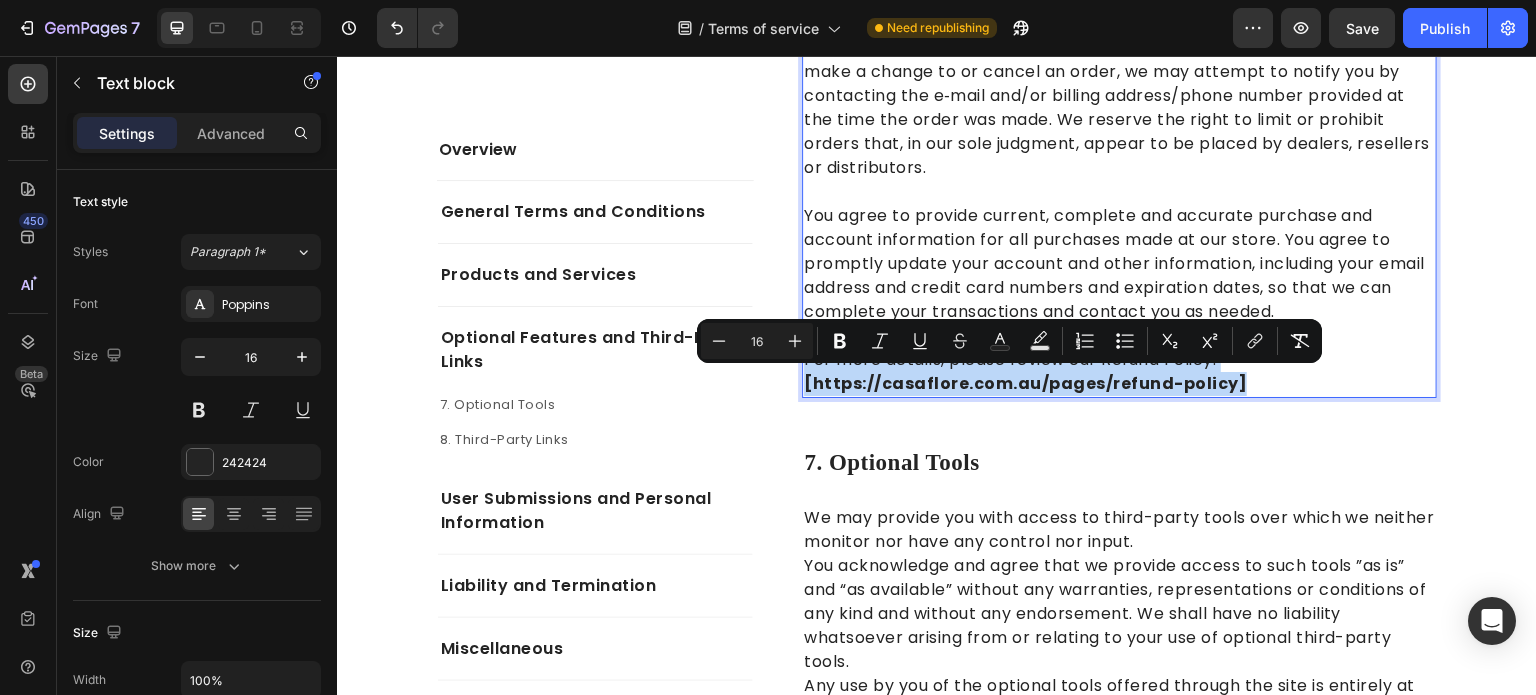click on "[https://casaflore.com.au/pages/refund-policy]" at bounding box center [1025, 383] 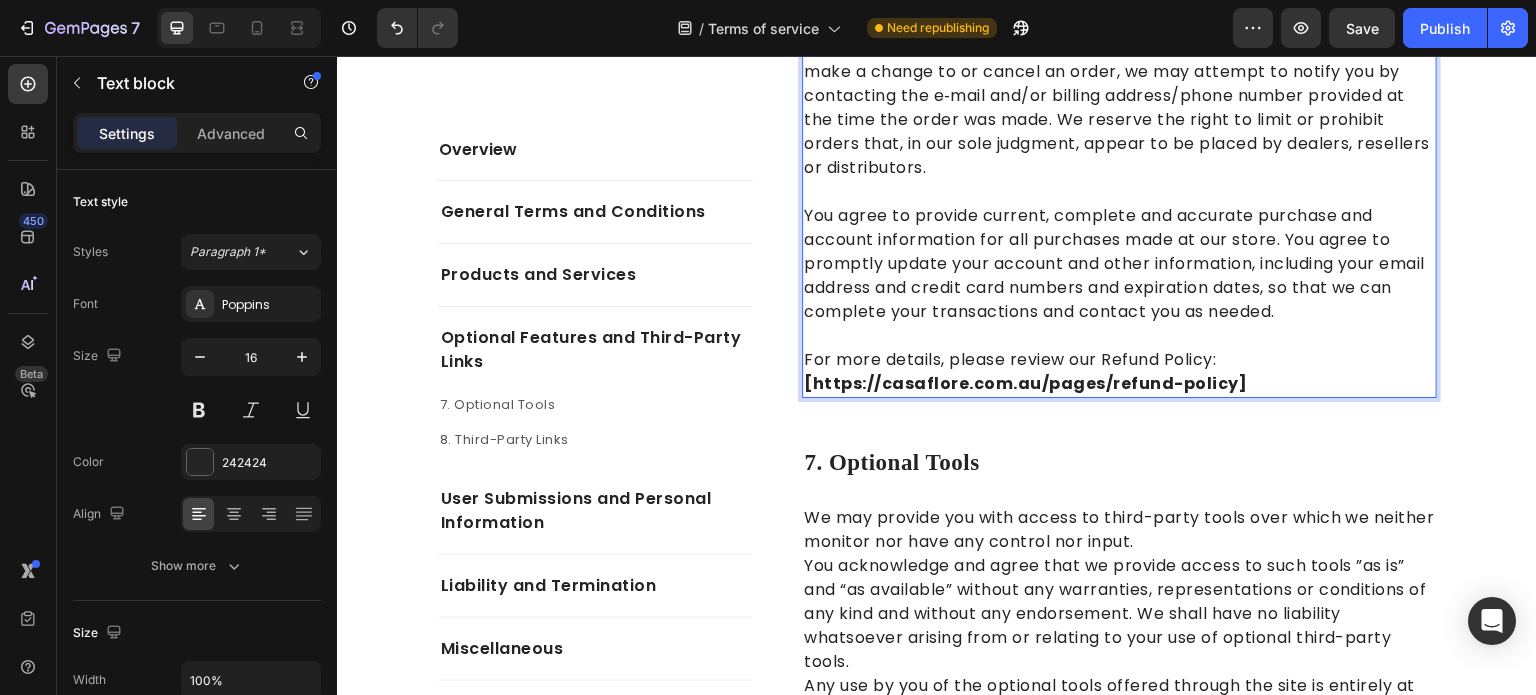 click on "[https://casaflore.com.au/pages/refund-policy]" at bounding box center (1025, 383) 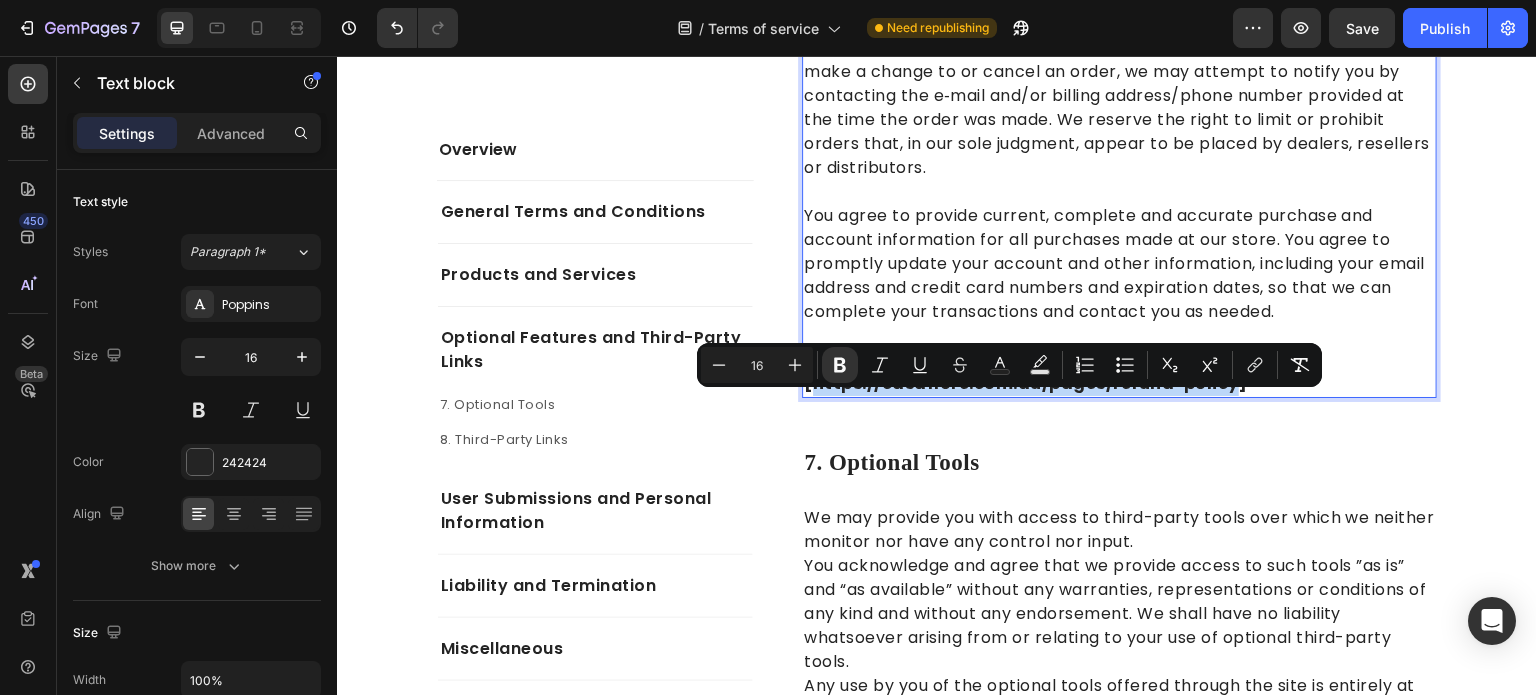 drag, startPoint x: 1217, startPoint y: 410, endPoint x: 810, endPoint y: 407, distance: 407.01105 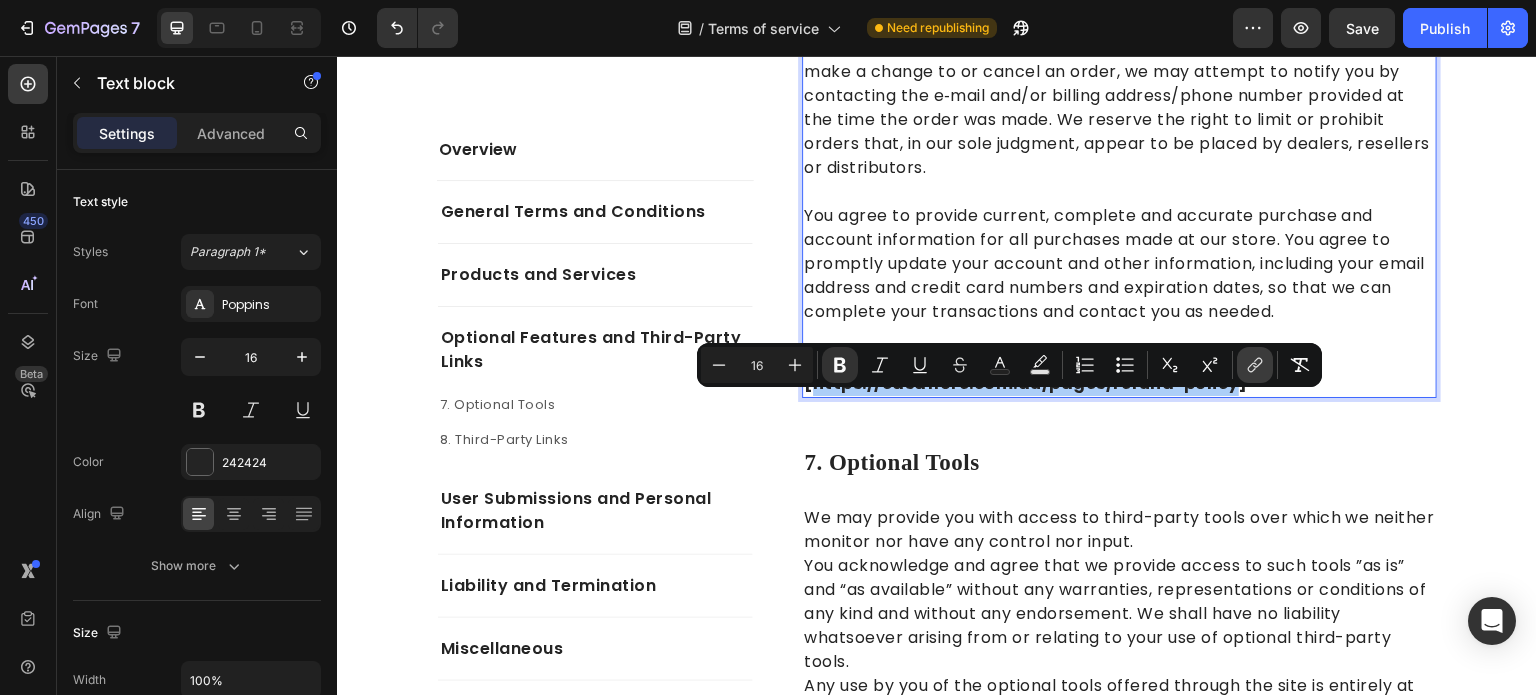 click 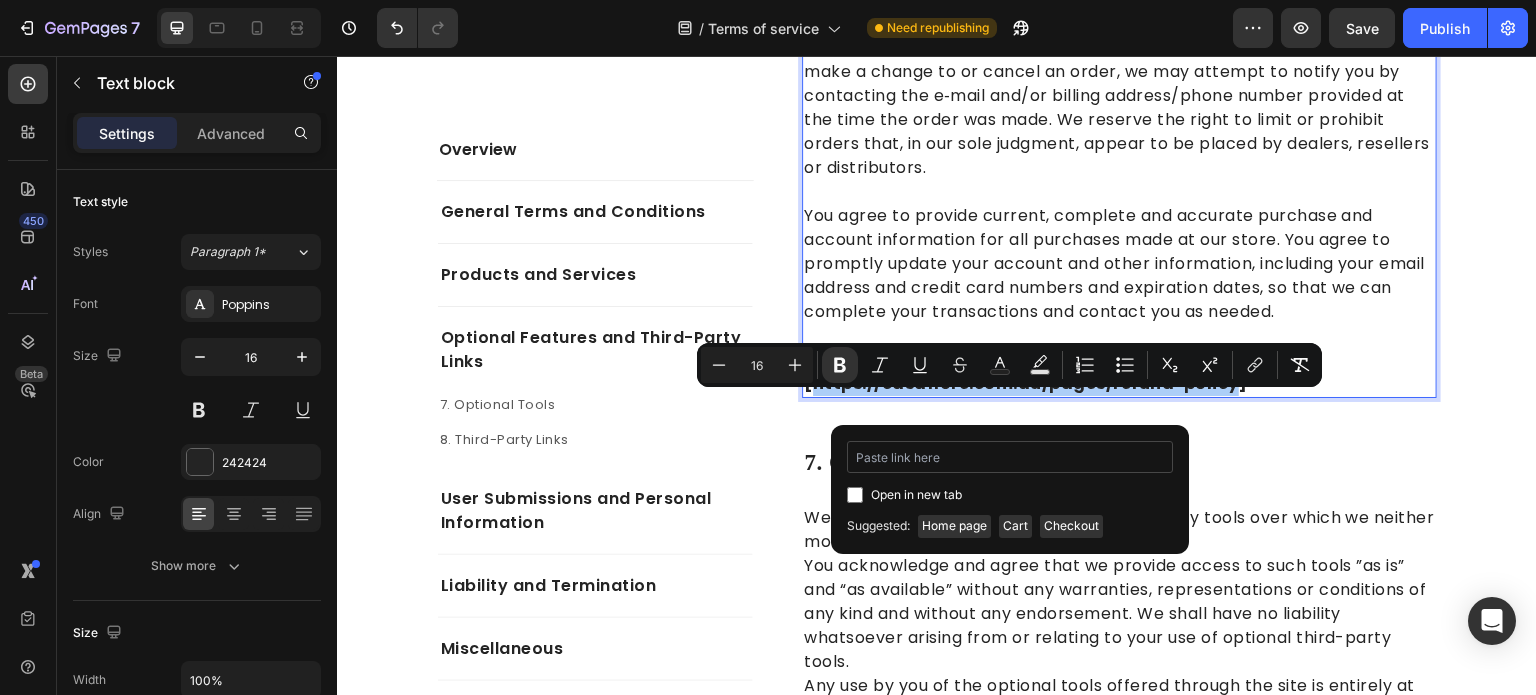 click at bounding box center (1010, 457) 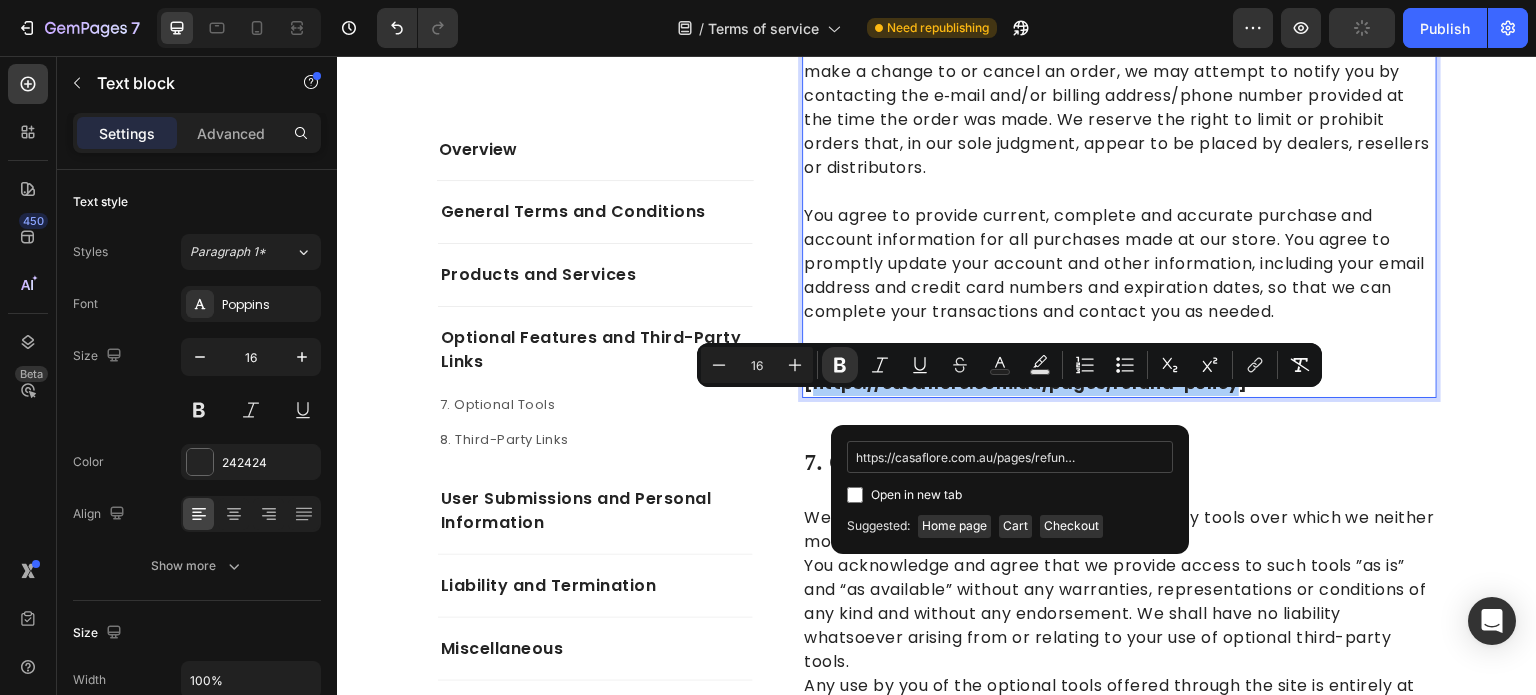 scroll, scrollTop: 0, scrollLeft: 33, axis: horizontal 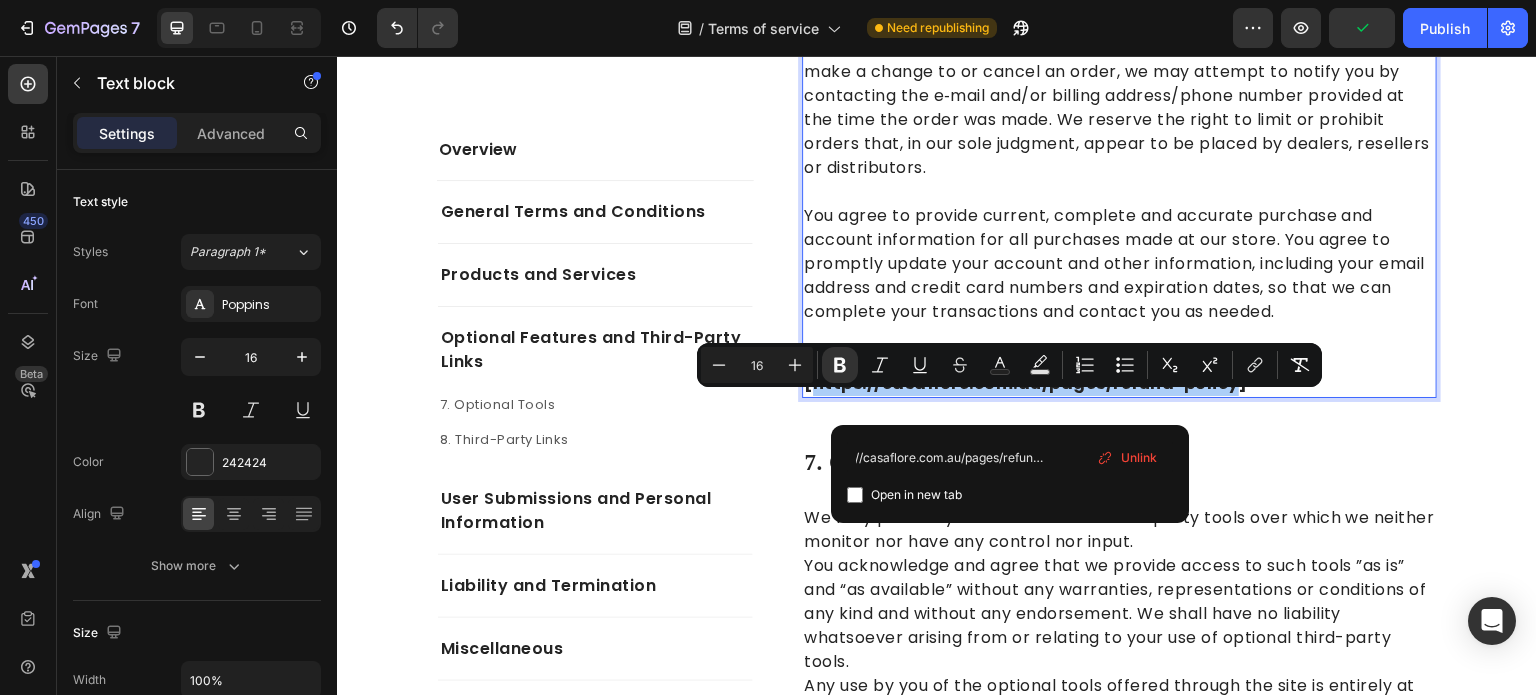 type on "https://casaflore.com.au/pages/refund-policy" 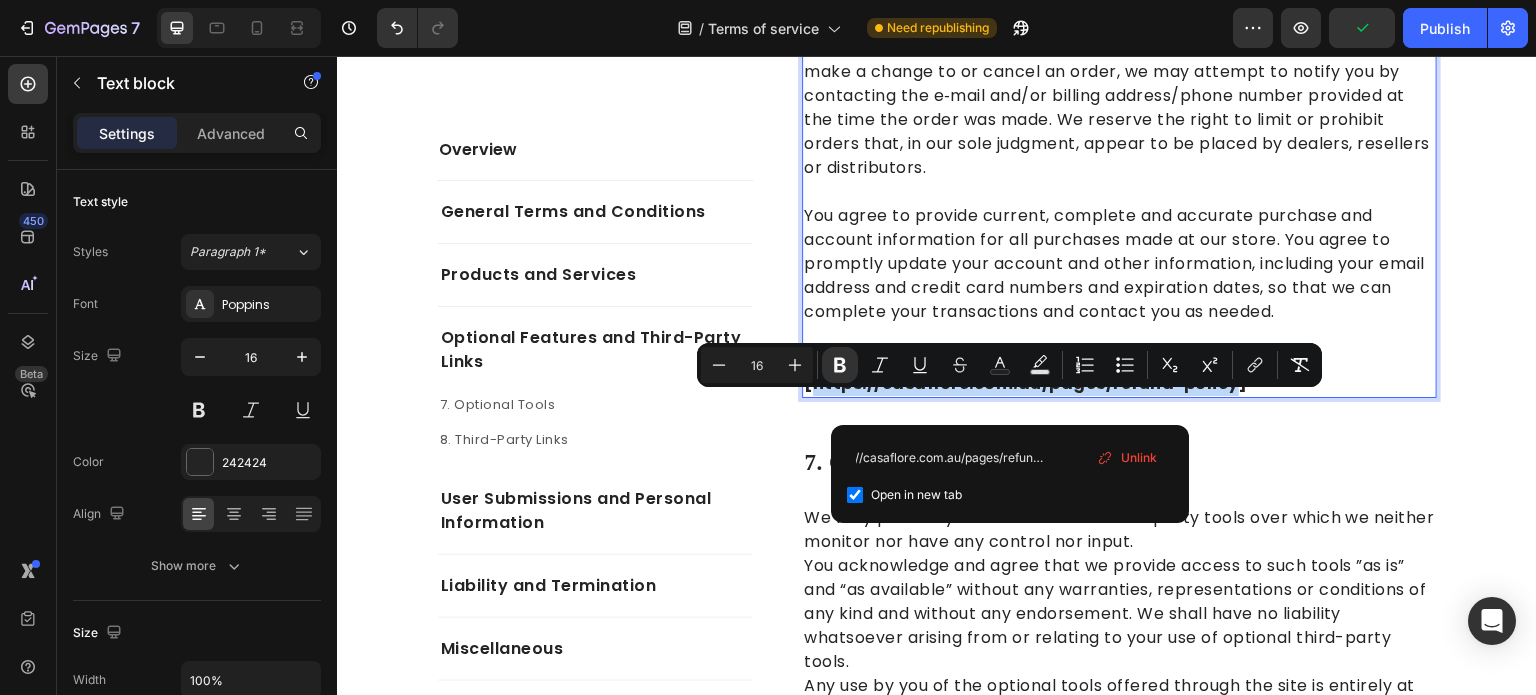 checkbox on "true" 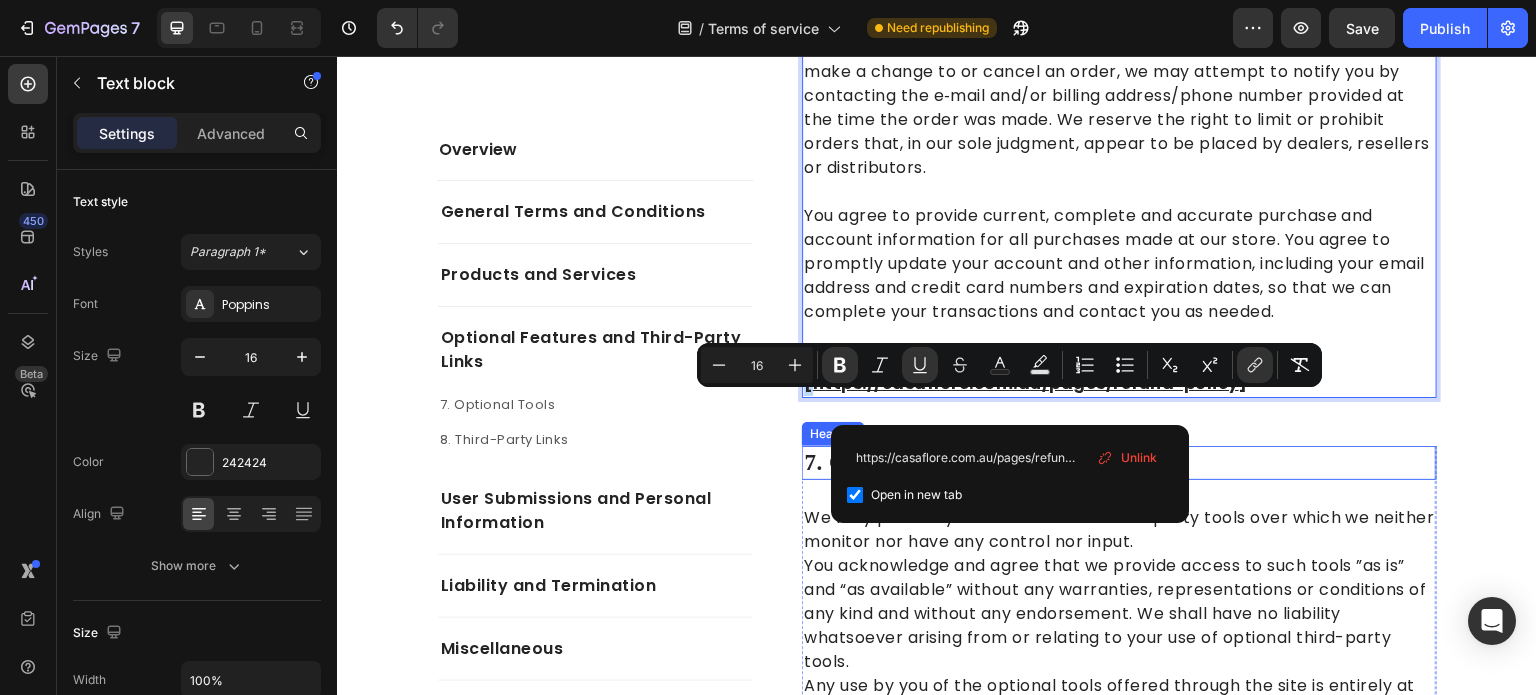 click on "Overview Heading This website is operated by  Casa Floré . Throughout the site, the terms “we”, “us” and “our” refer to Orionn. Orionn offers this website, including all information, tools and Services available from this site to you, the user, conditioned upon your acceptance of all terms, conditions, policies and notices stated here.   By visiting our site and/ or purchasing something from us, you engage in our “Service” and agree to be bound by the following terms and conditions (“Terms of Service”, “Terms”), including those additional terms and conditions and policies referenced herein and/or available by hyperlink. These Terms of Service apply to all users of the site, including without limitation users who are browsers, vendors, customers, merchants, and/ or contributors of content.   Our store is hosted on Shopify Inc. They provide us with the online e-commerce platform that allows us to sell our products and Services to you. Text block Row 1. Online Store Terms Heading Row [" at bounding box center (1119, 1499) 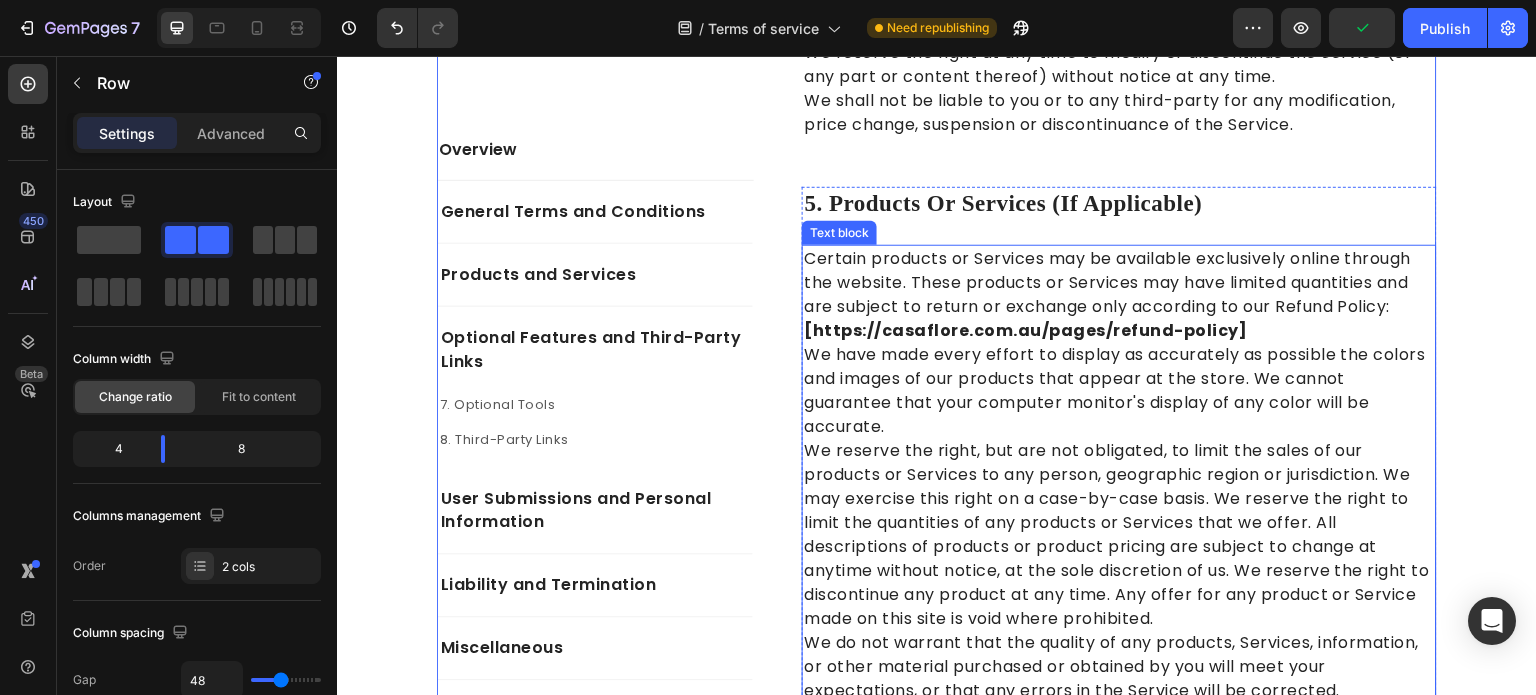 scroll, scrollTop: 2604, scrollLeft: 0, axis: vertical 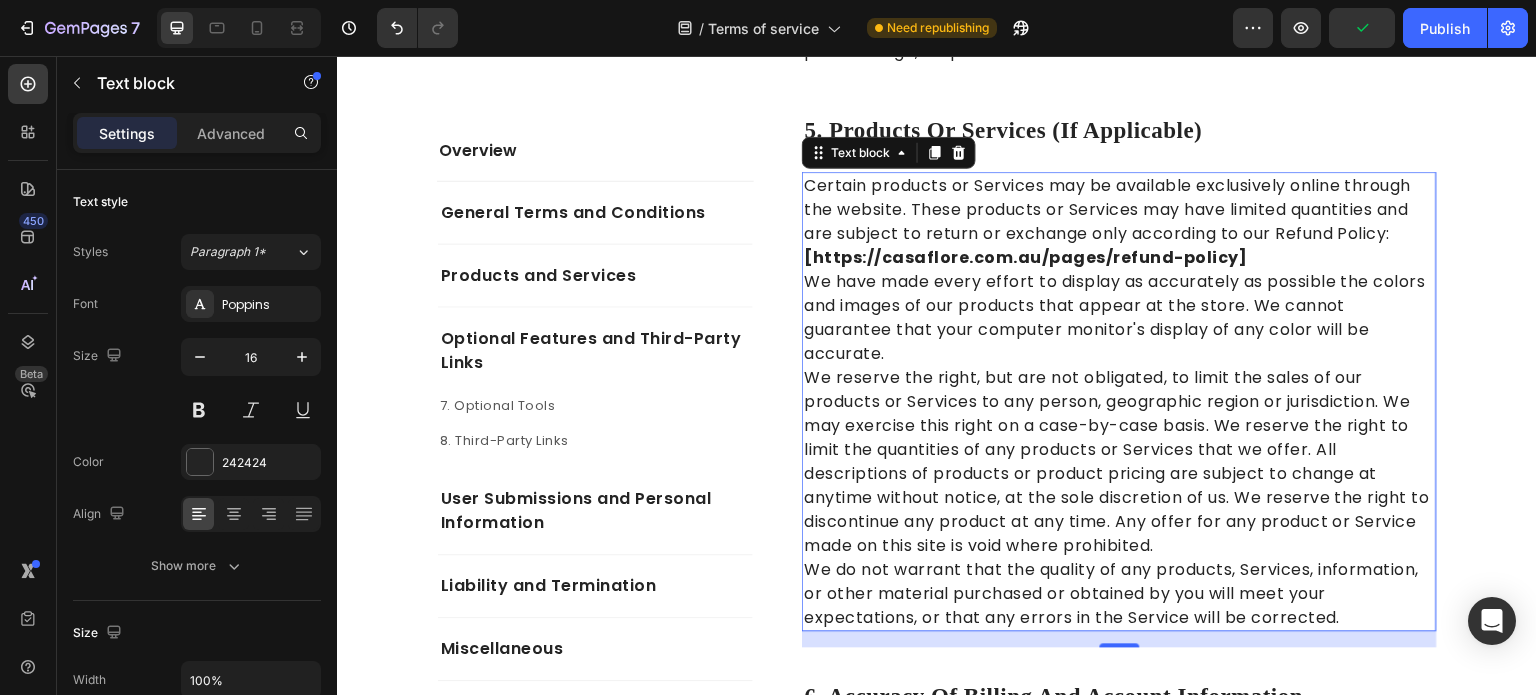 click on "[https://casaflore.com.au/pages/refund-policy]" at bounding box center (1025, 257) 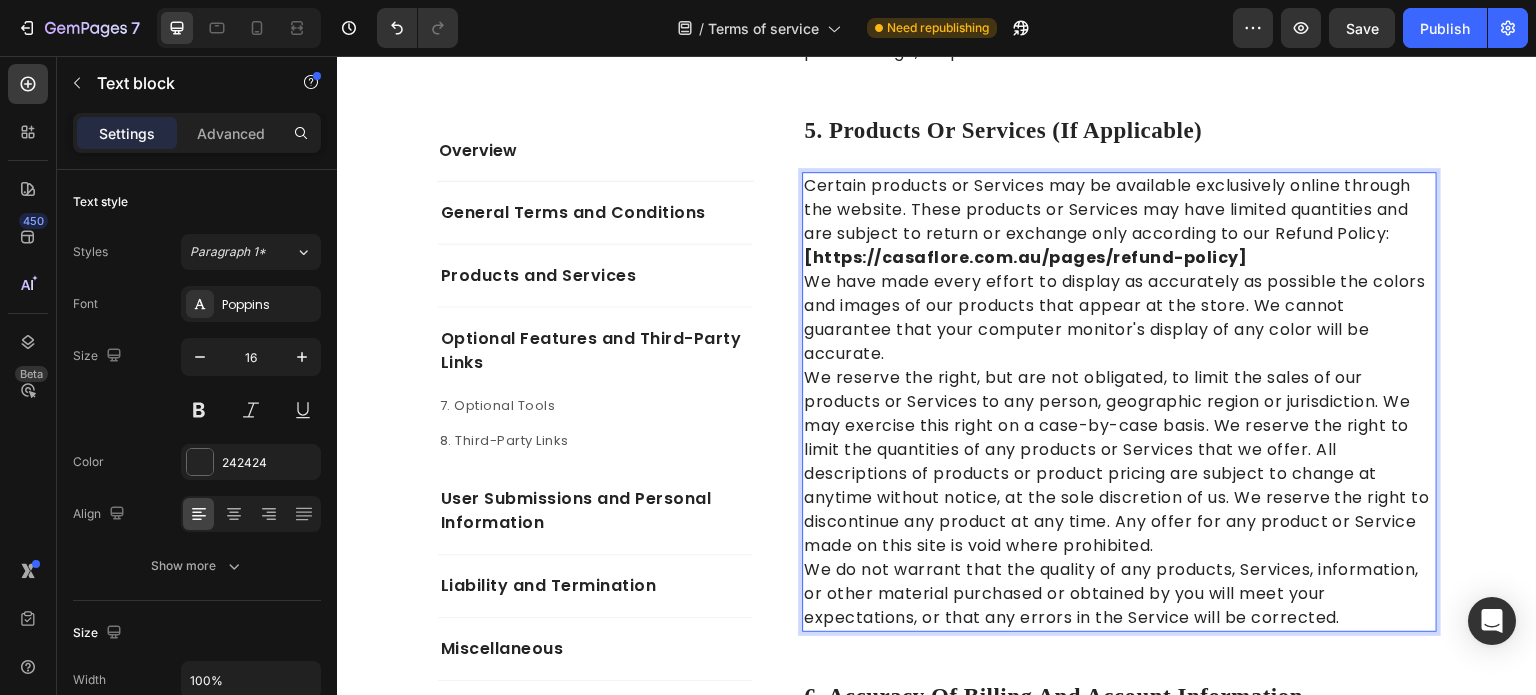 click on "[https://casaflore.com.au/pages/refund-policy]" at bounding box center (1025, 257) 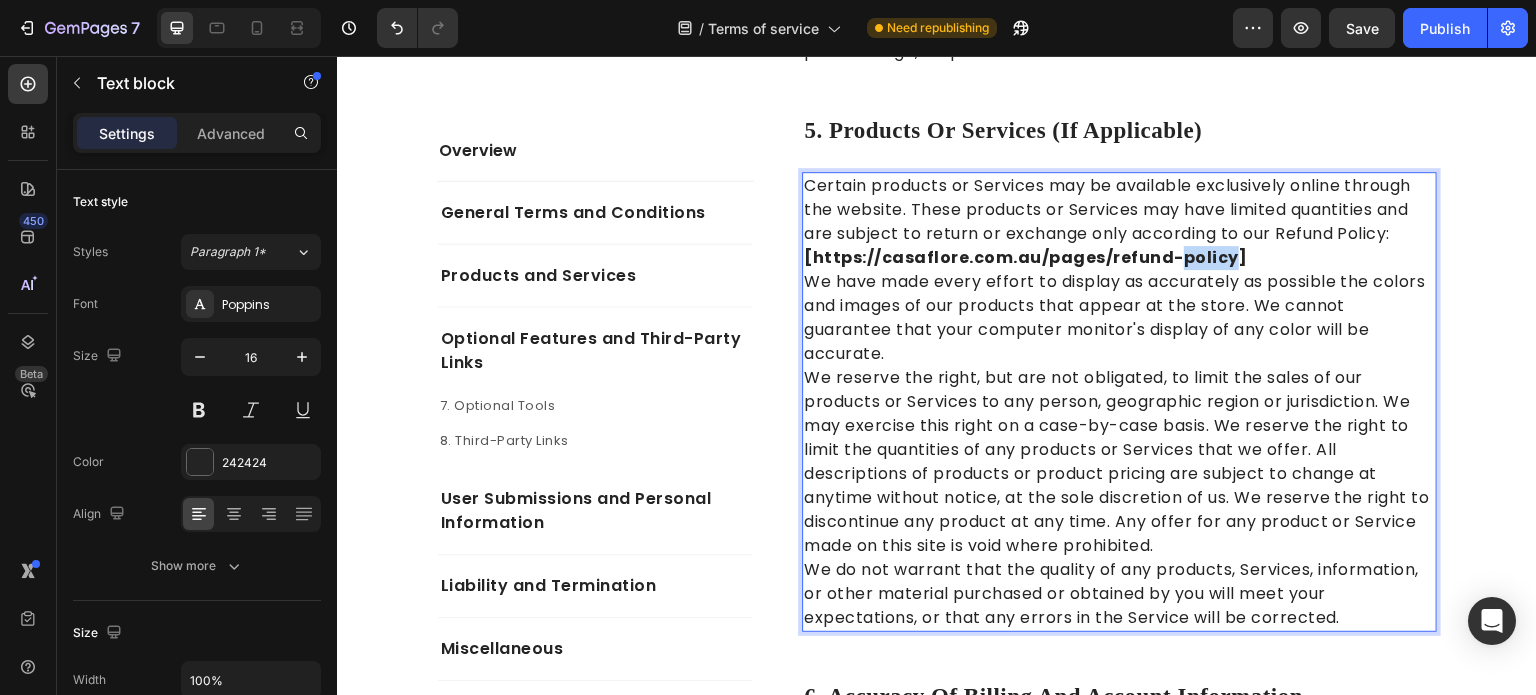 click on "[https://casaflore.com.au/pages/refund-policy]" at bounding box center (1025, 257) 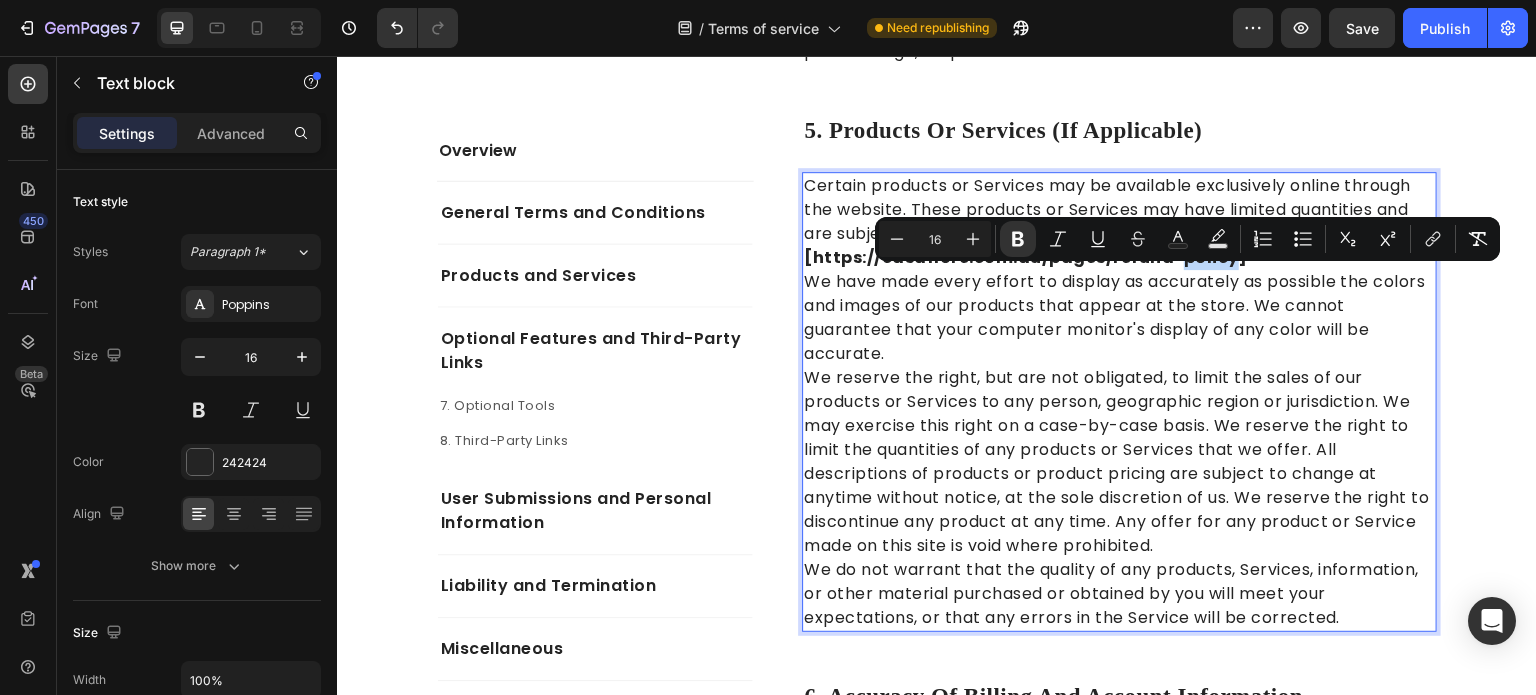 click on "[https://casaflore.com.au/pages/refund-policy]" at bounding box center [1025, 257] 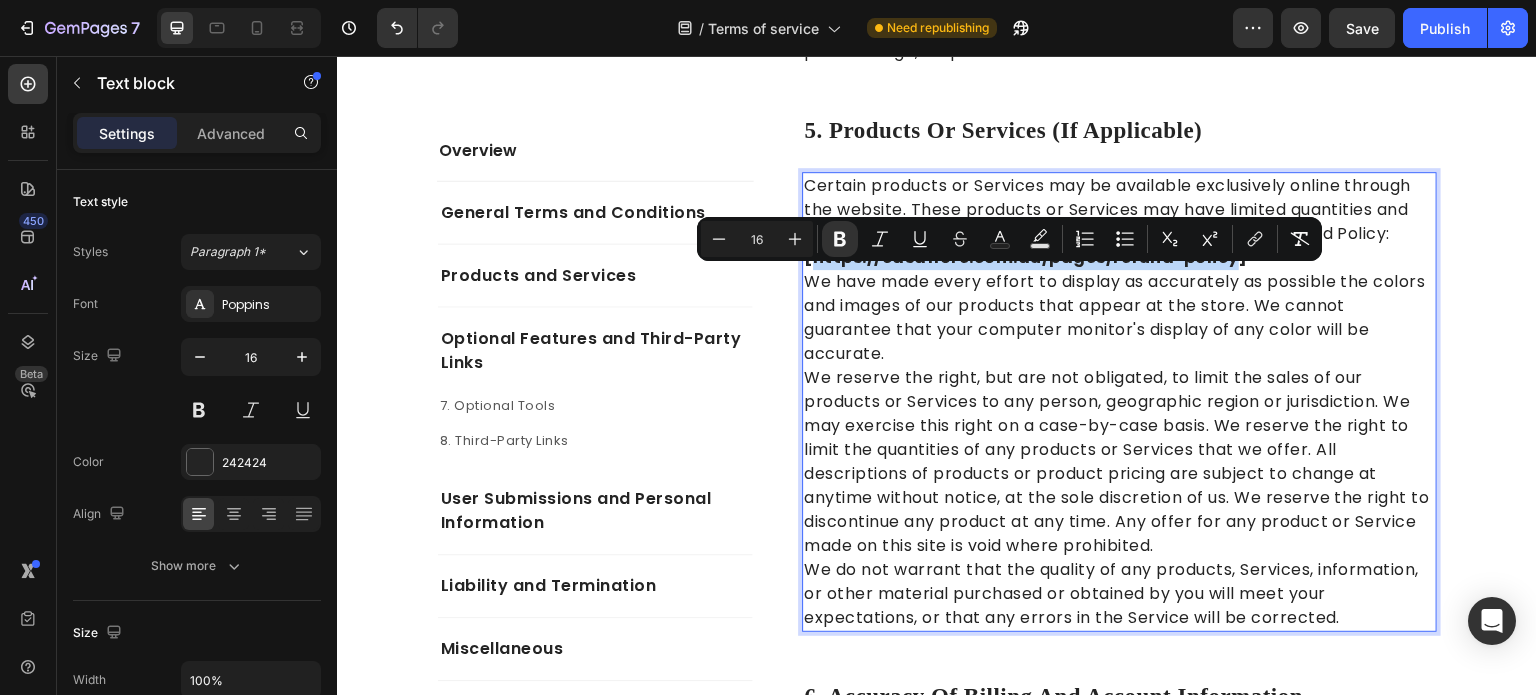 drag, startPoint x: 1214, startPoint y: 283, endPoint x: 805, endPoint y: 285, distance: 409.00488 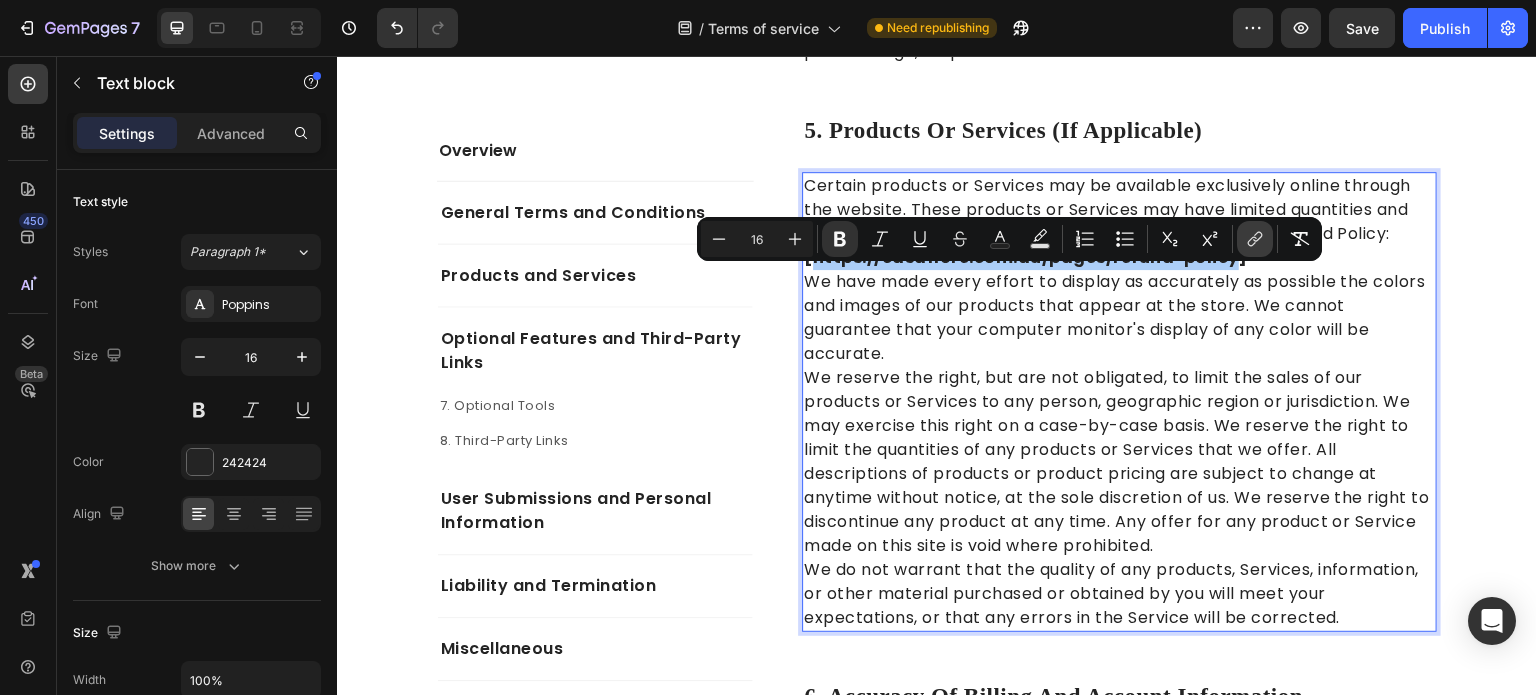 click on "link" at bounding box center [1255, 239] 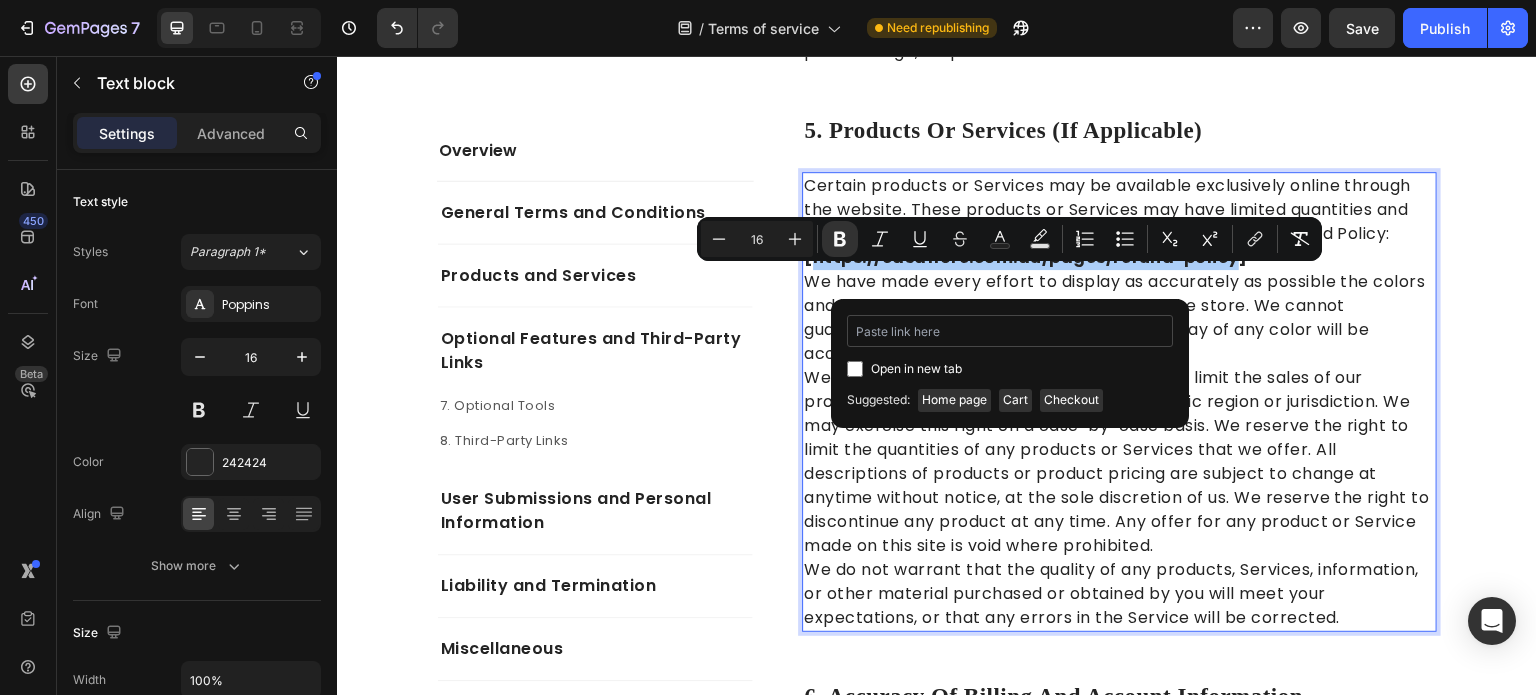click at bounding box center (1010, 331) 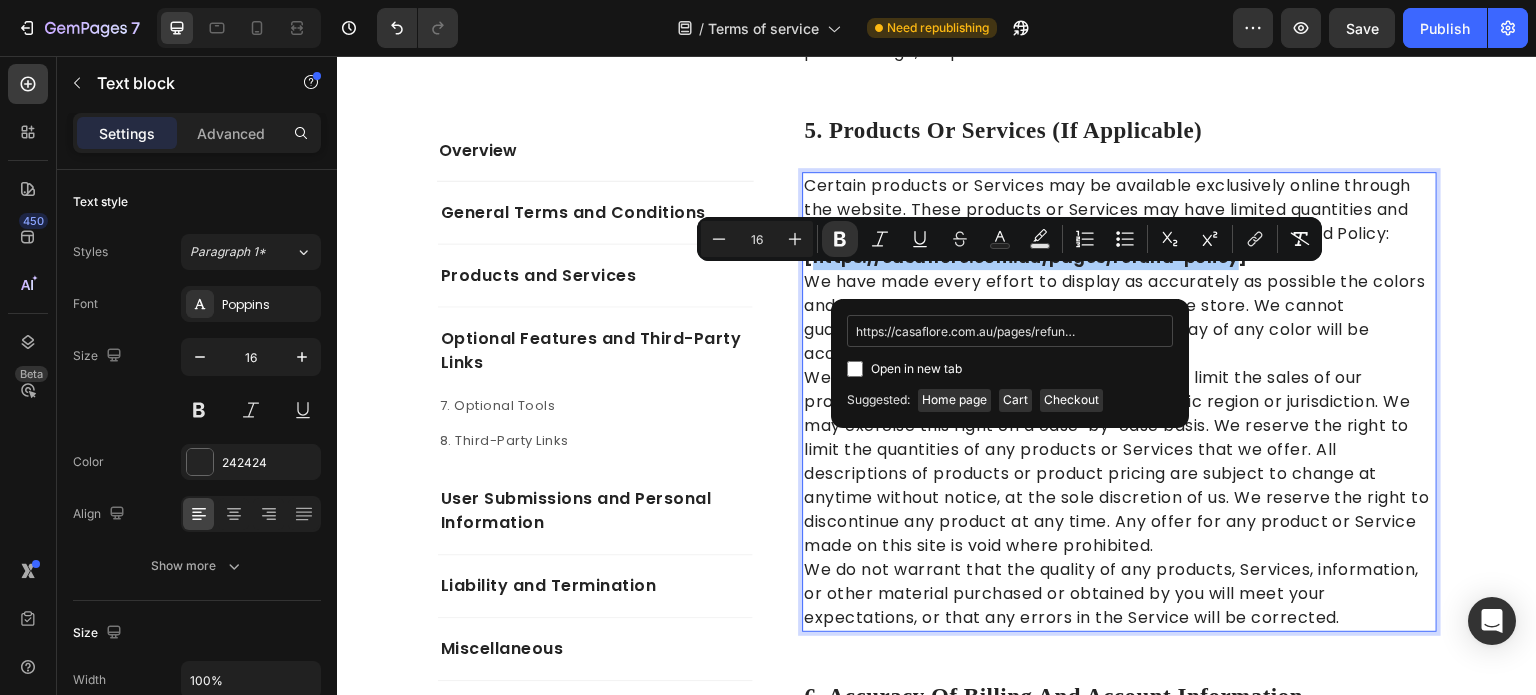scroll, scrollTop: 0, scrollLeft: 33, axis: horizontal 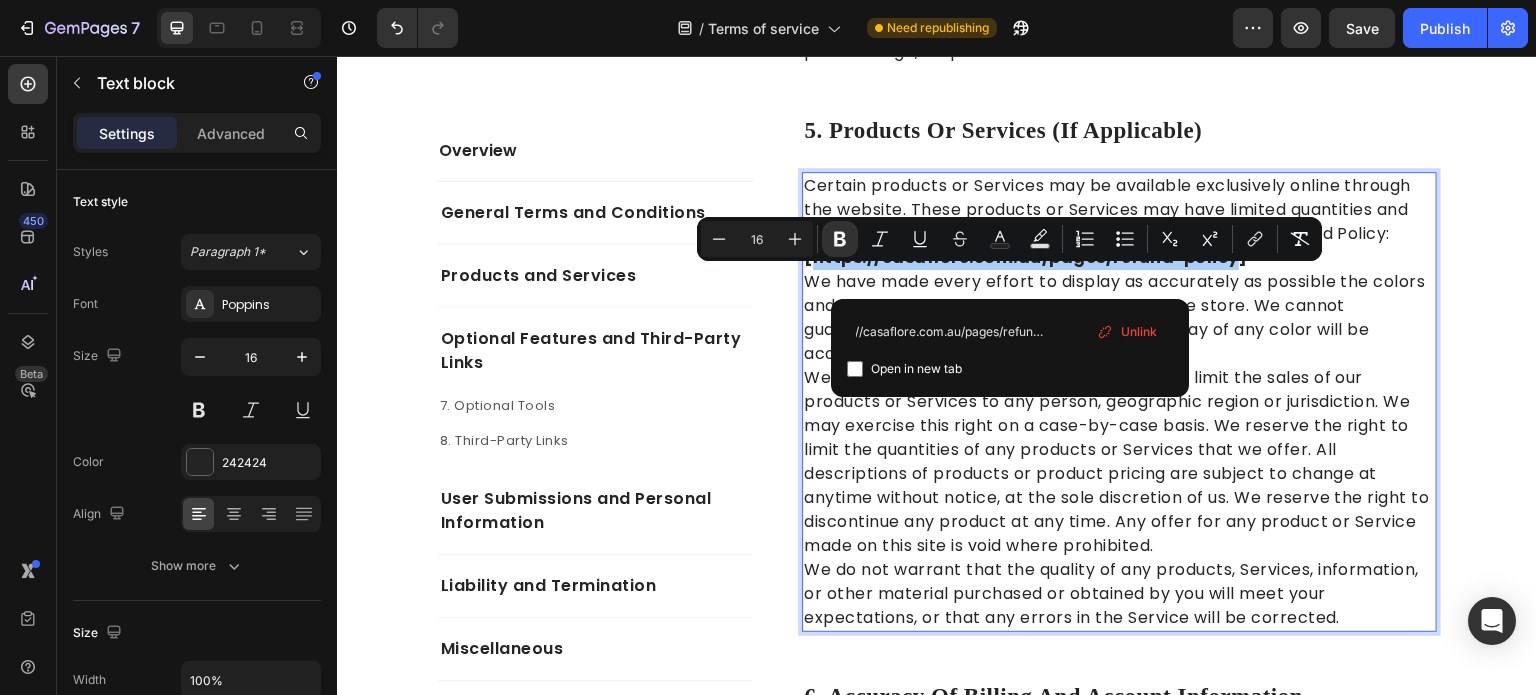 type on "https://casaflore.com.au/pages/refund-policy" 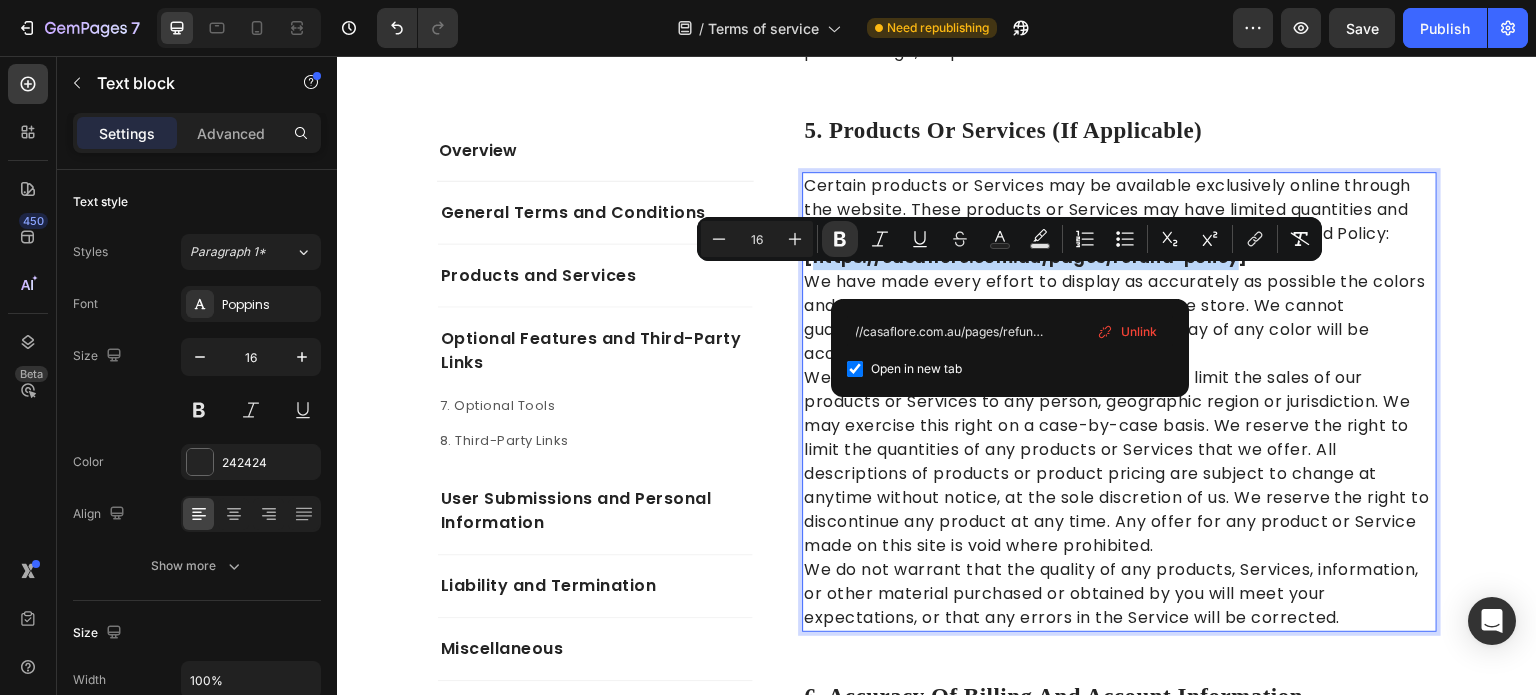 checkbox on "true" 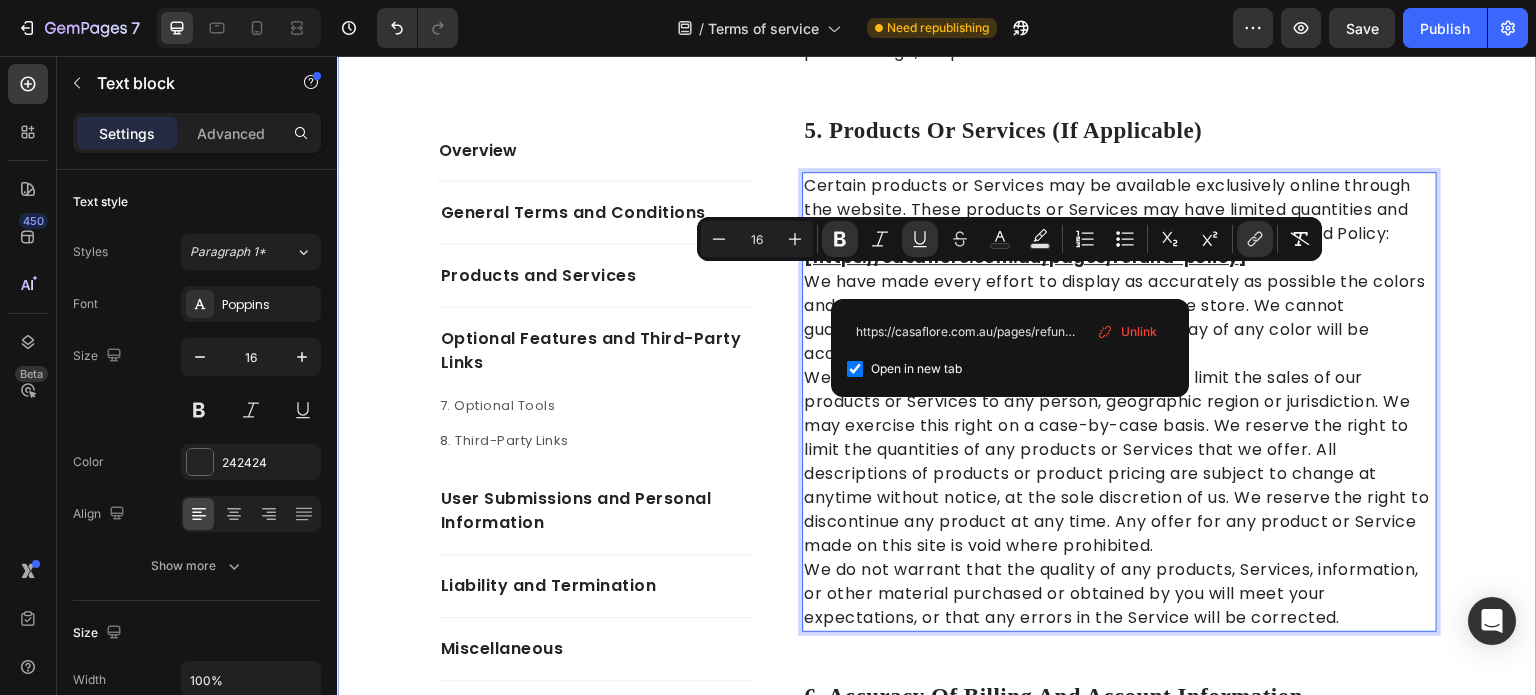 click on "Overview Text block General Terms and Conditions Products and Services Optional Features and Third-Party Links 7. Optional Tools Text block 8. Third-Party Links Text block User Submissions and Personal Information Liability and Termination Miscellaneous Accordion Row Overview Heading This website is operated by  Casa Floré . Throughout the site, the terms “we”, “us” and “our” refer to Orionn. Orionn offers this website, including all information, tools and Services available from this site to you, the user, conditioned upon your acceptance of all terms, conditions, policies and notices stated here.     Our store is hosted on Shopify Inc. They provide us with the online e-commerce platform that allows us to sell our products and Services to you. Text block Row 1. Online Store Terms Heading You may not use our products for any illegal or unauthorized purpose nor may you, in the use of the Service, violate any laws in your jurisdiction (including but not limited to copyright laws). Text block Row" at bounding box center (937, 2307) 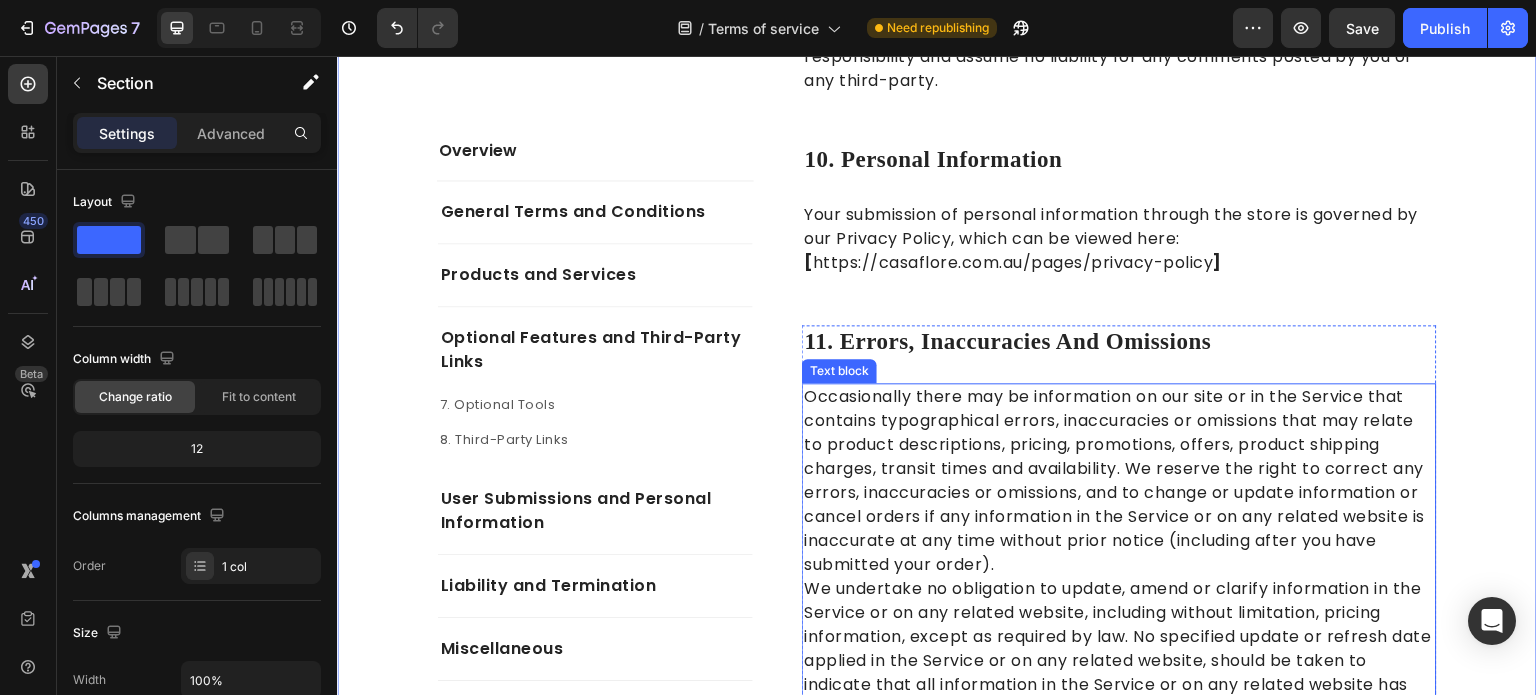 scroll, scrollTop: 5404, scrollLeft: 0, axis: vertical 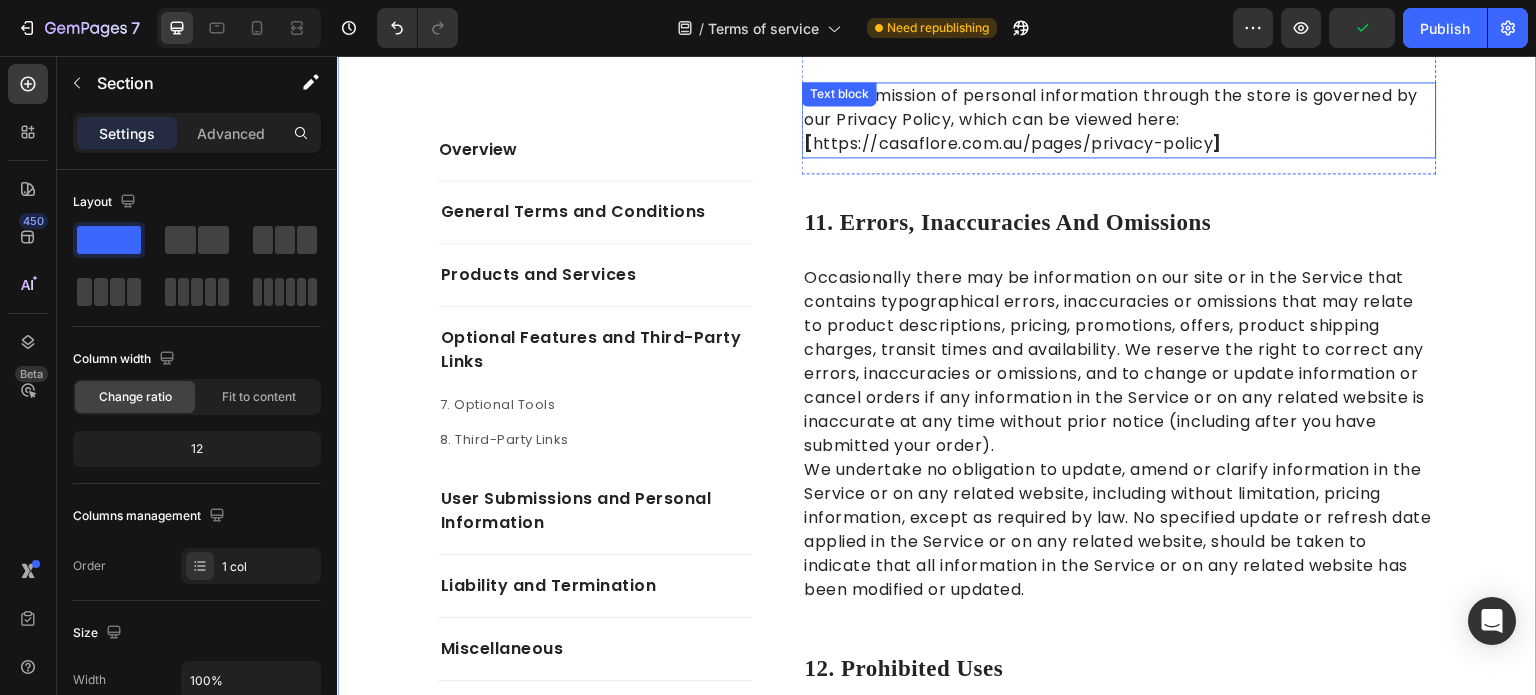 click on "Your submission of personal information through the store is governed by our Privacy Policy, which can be viewed here:  [ https://casaflore.com.au/pages/privacy-policy ]" at bounding box center (1119, 120) 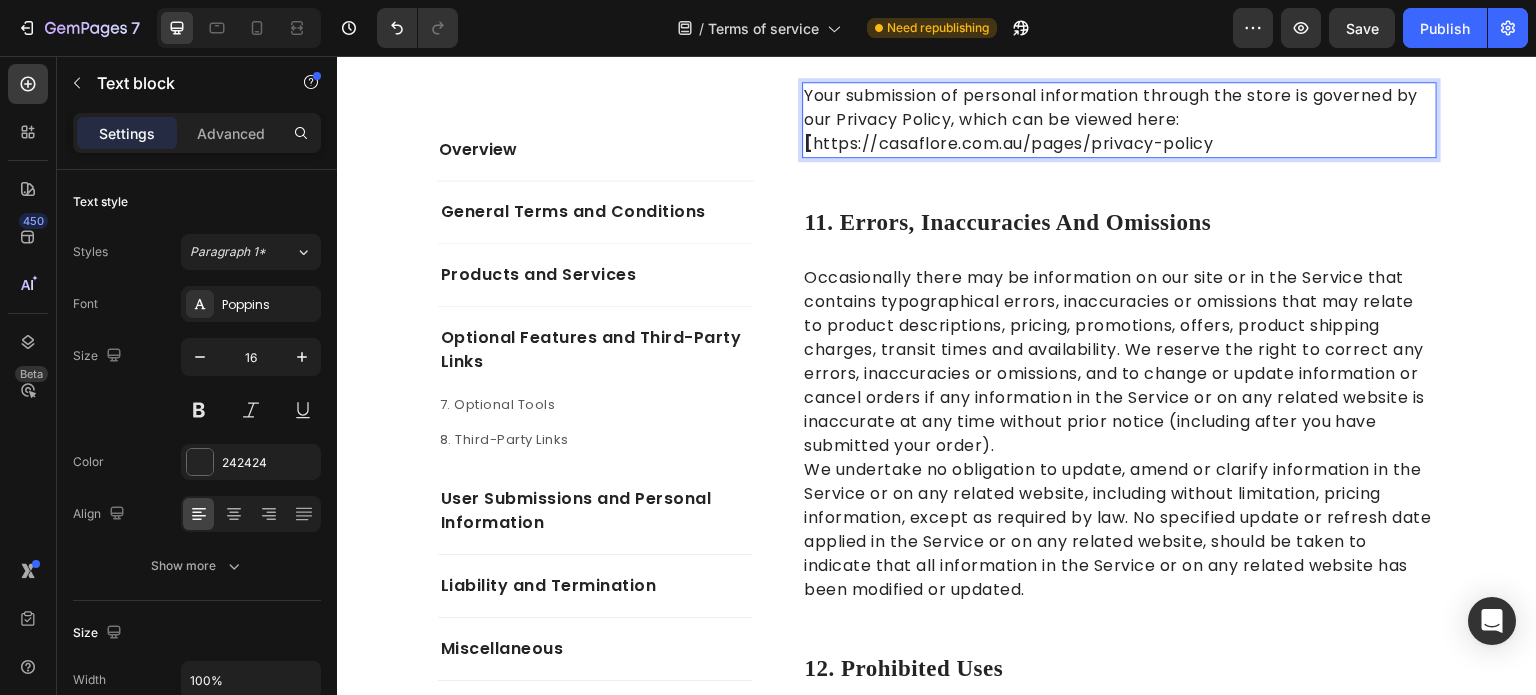 click on "https://casaflore.com.au/pages/privacy-policy" at bounding box center (1013, 143) 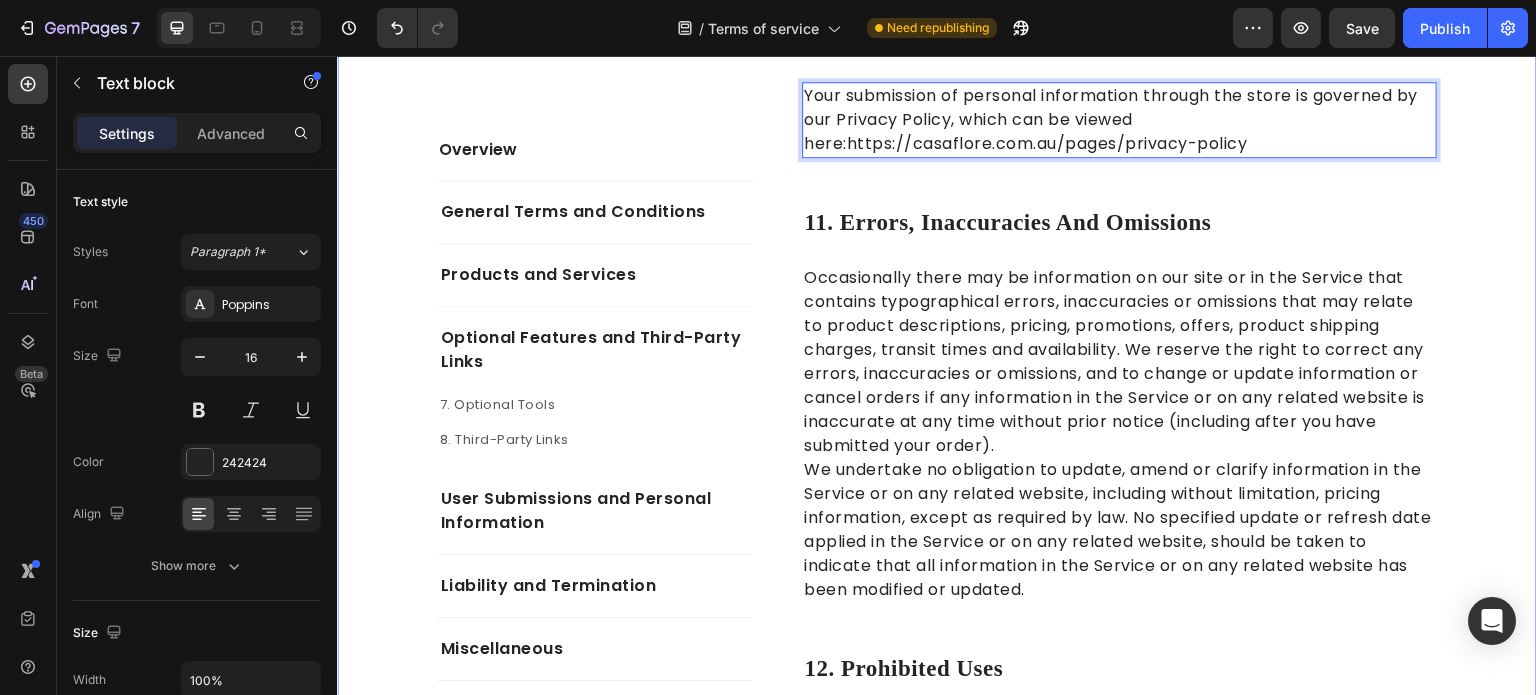click on "Overview Text block General Terms and Conditions Products and Services Optional Features and Third-Party Links 7. Optional Tools Text block 8. Third-Party Links Text block User Submissions and Personal Information Liability and Termination Miscellaneous Accordion Row Overview Heading This website is operated by  Casa Floré . Throughout the site, the terms “we”, “us” and “our” refer to Orionn. Orionn offers this website, including all information, tools and Services available from this site to you, the user, conditioned upon your acceptance of all terms, conditions, policies and notices stated here.     Our store is hosted on Shopify Inc. They provide us with the online e-commerce platform that allows us to sell our products and Services to you. Text block Row 1. Online Store Terms Heading You may not use our products for any illegal or unauthorized purpose nor may you, in the use of the Service, violate any laws in your jurisdiction (including but not limited to copyright laws). Text block Row" at bounding box center (937, -493) 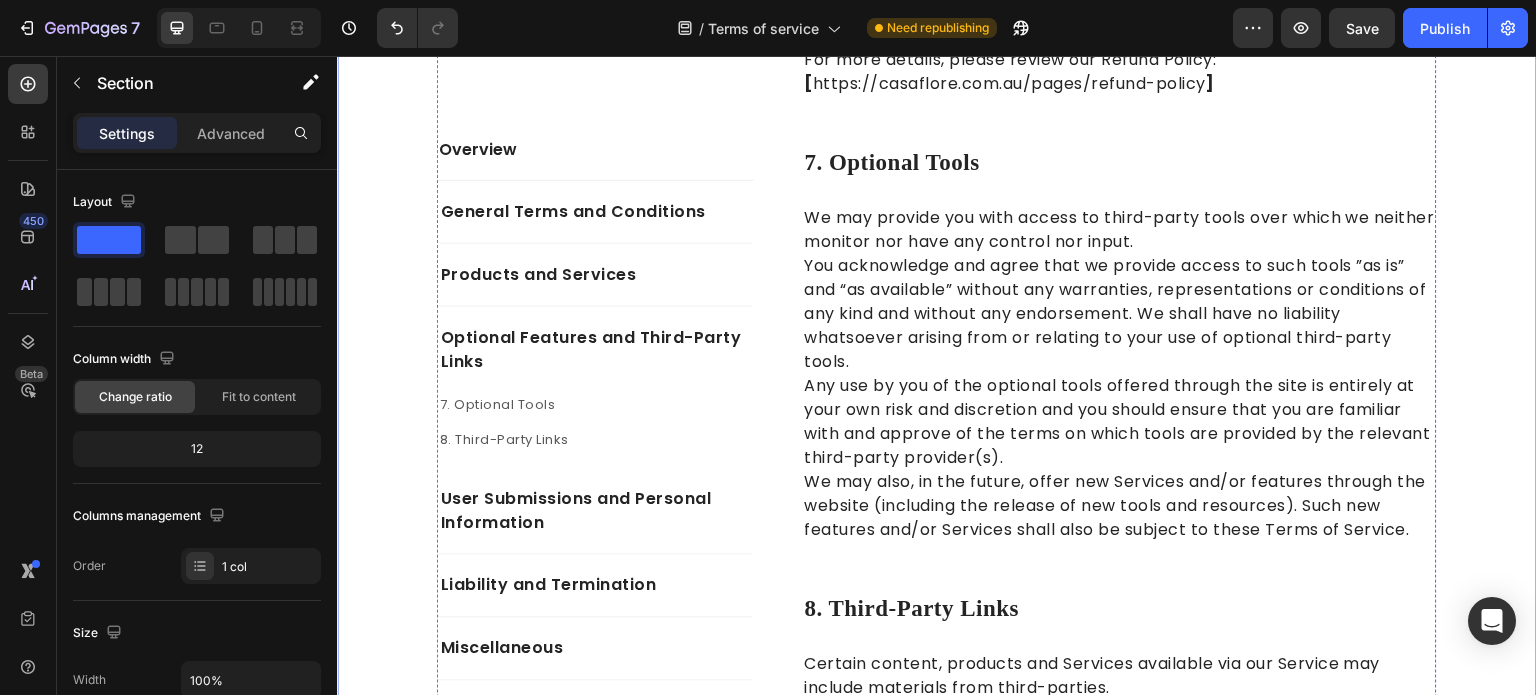scroll, scrollTop: 3404, scrollLeft: 0, axis: vertical 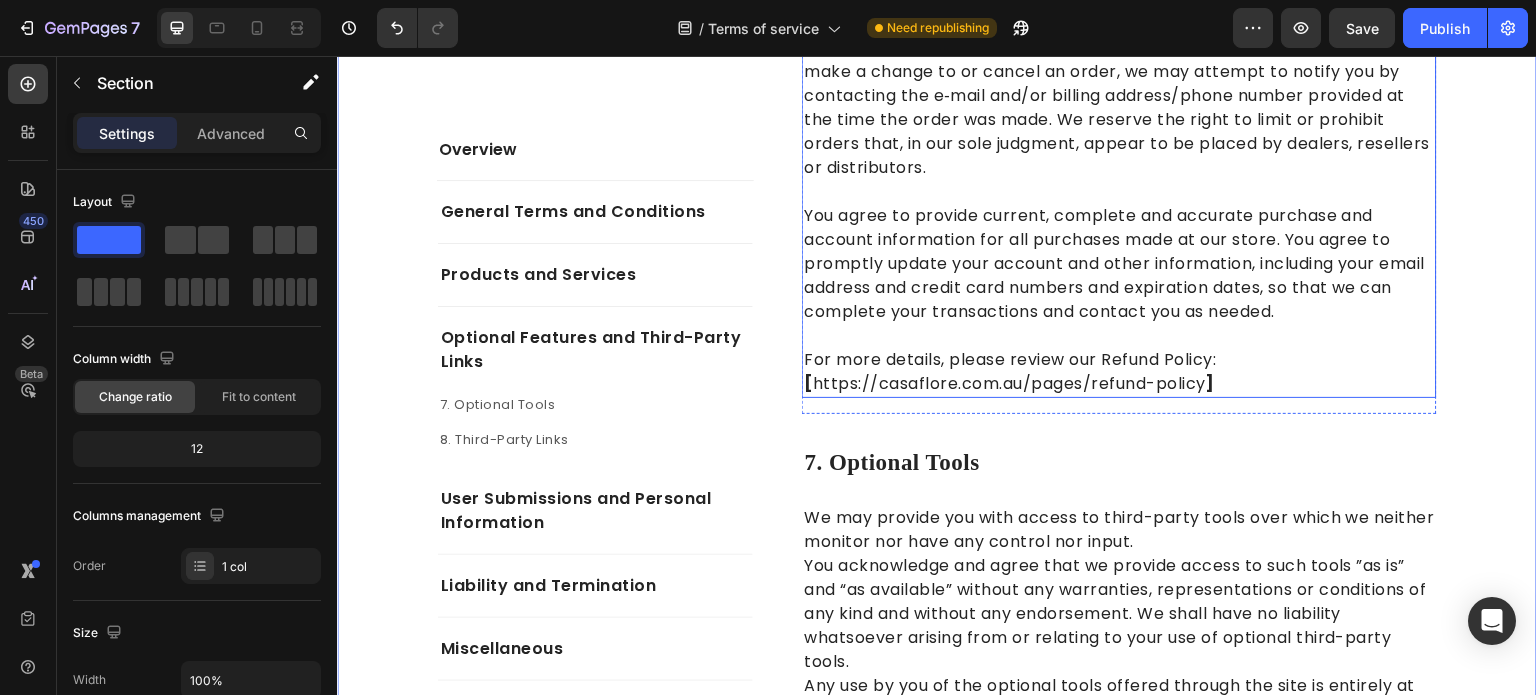 click on "For more details, please review our Refund Policy:  [ https://casaflore.com.au/pages/refund-policy ]" at bounding box center (1119, 372) 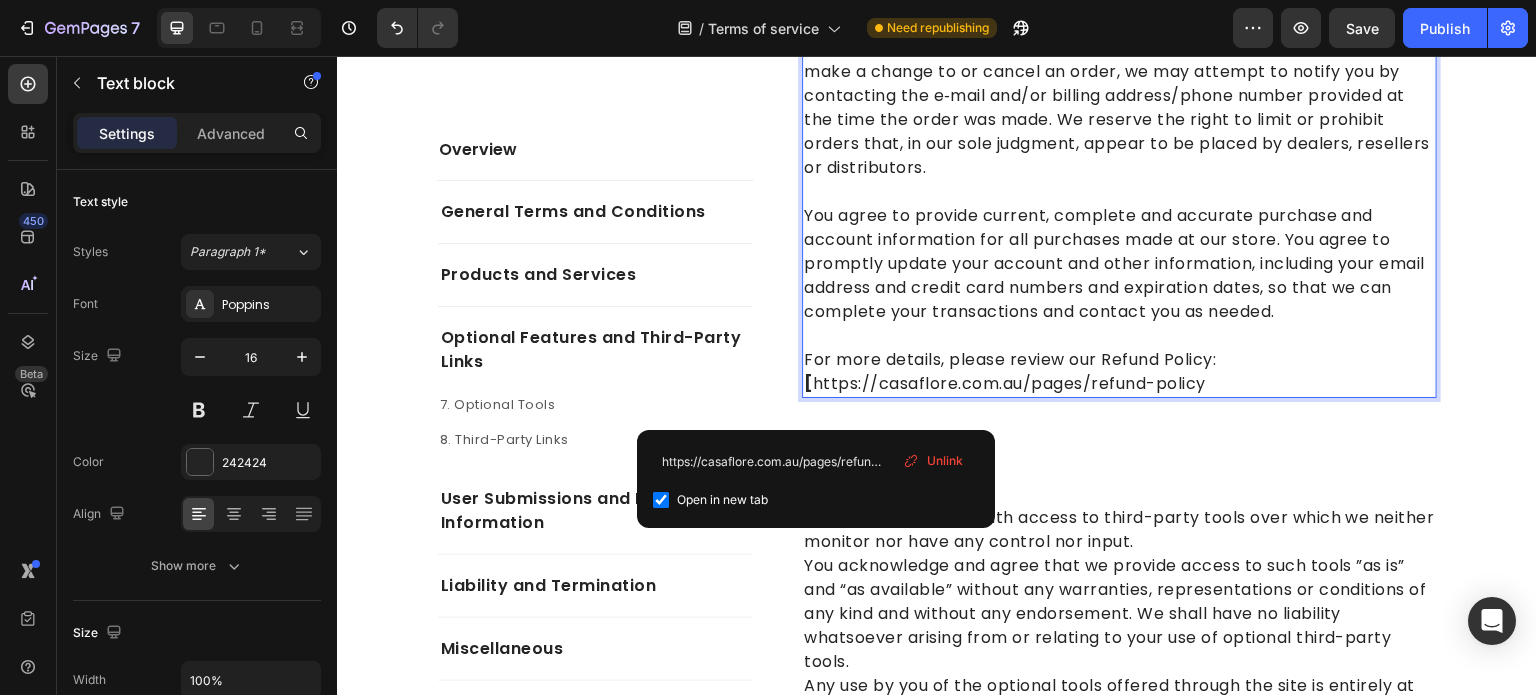 click on "https://casaflore.com.au/pages/refund-policy" at bounding box center (1009, 383) 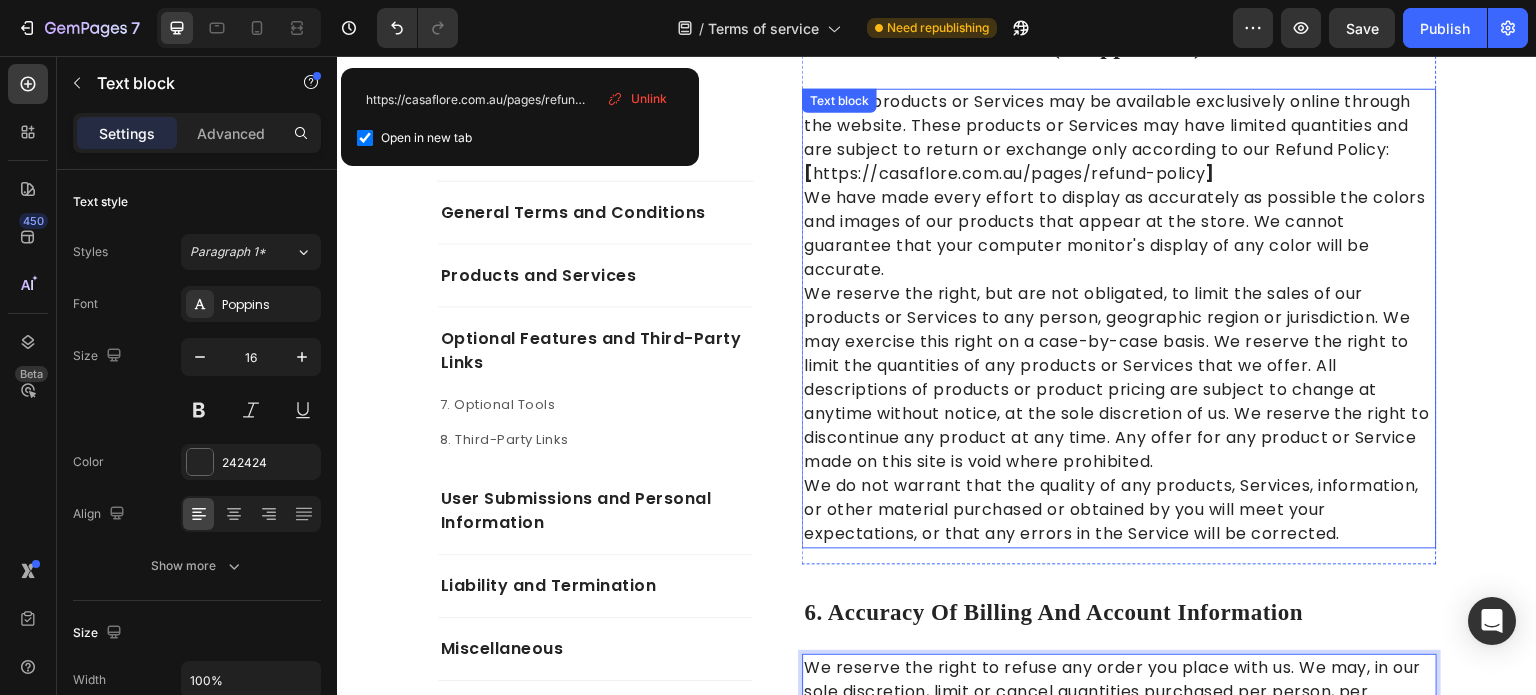 scroll, scrollTop: 2504, scrollLeft: 0, axis: vertical 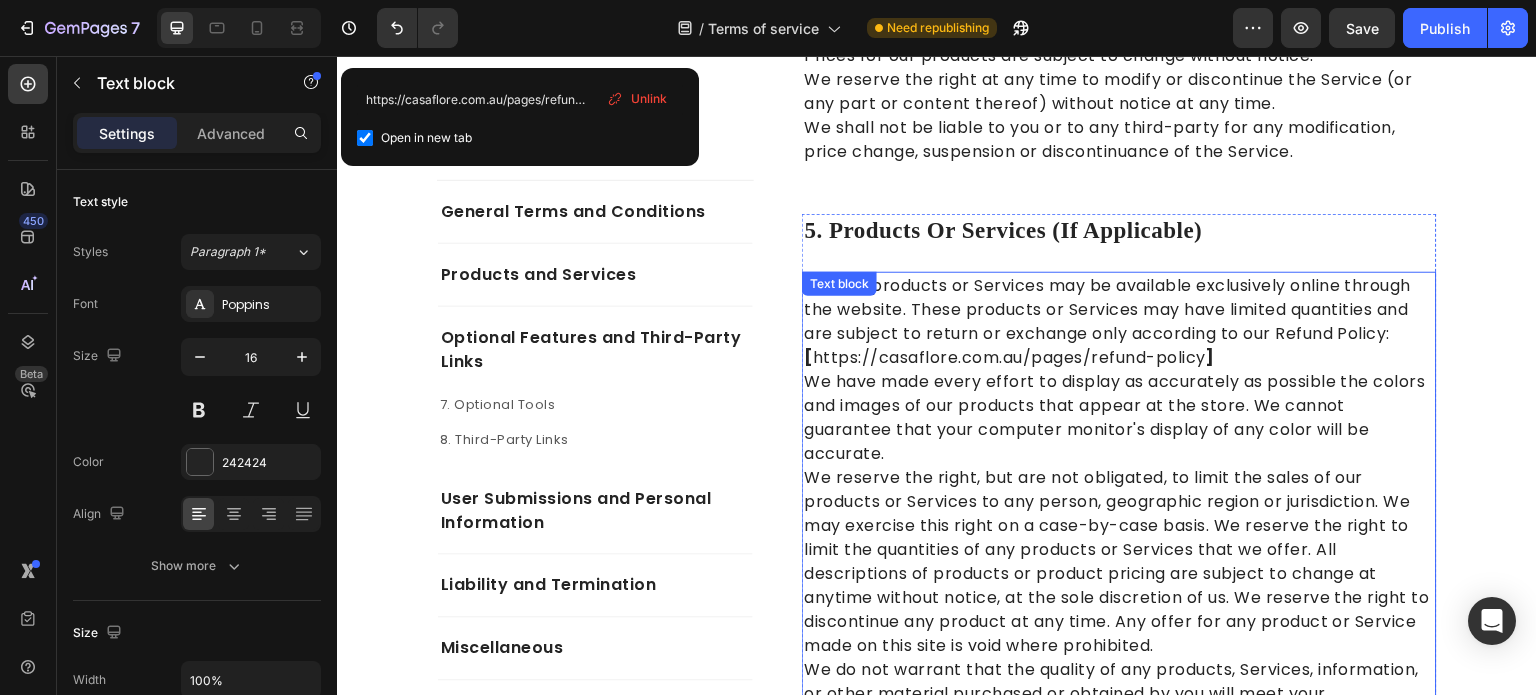 click on "Certain products or Services may be available exclusively online through the website. These products or Services may have limited quantities and are subject to return or exchange only according to our Refund Policy:  [ https://casaflore.com.au/pages/refund-policy ]" at bounding box center [1119, 322] 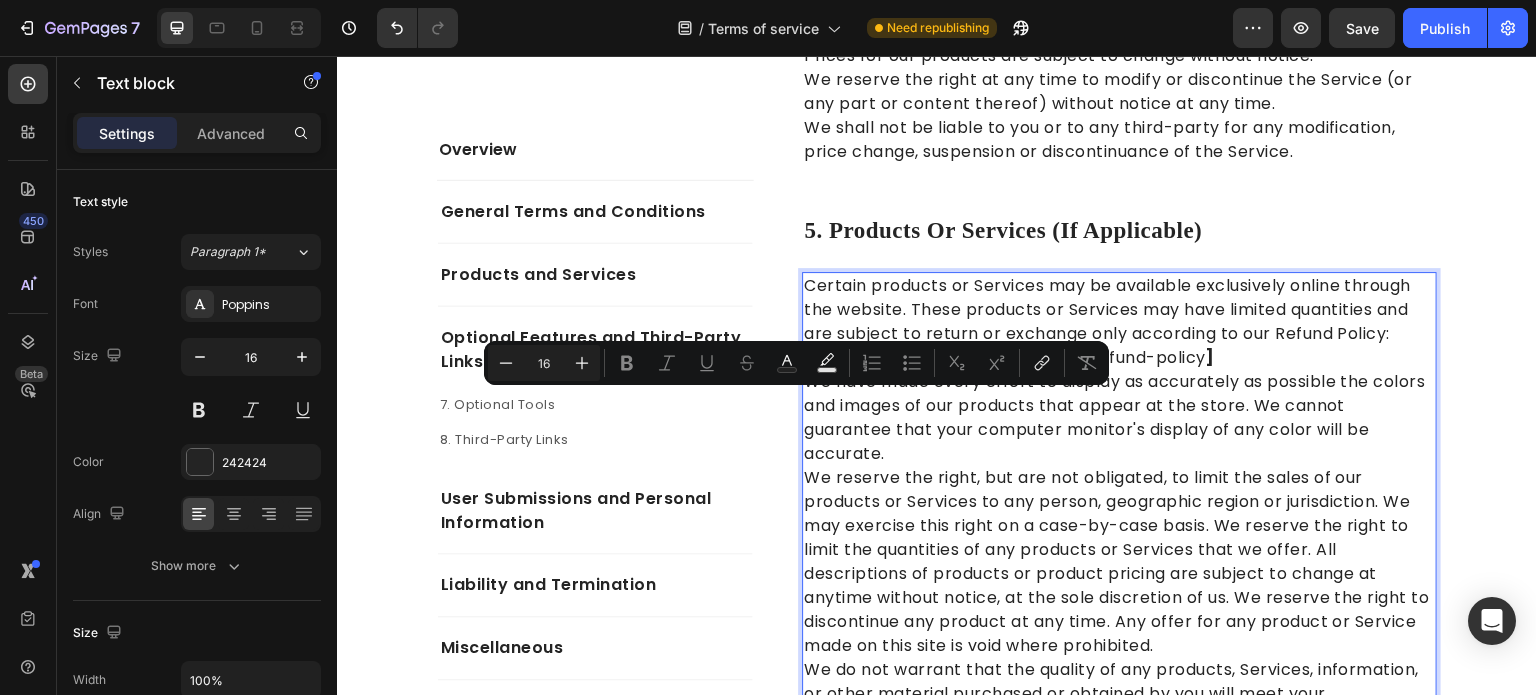 click on "Certain products or Services may be available exclusively online through the website. These products or Services may have limited quantities and are subject to return or exchange only according to our Refund Policy:  [ https://casaflore.com.au/pages/refund-policy ]" at bounding box center (1119, 322) 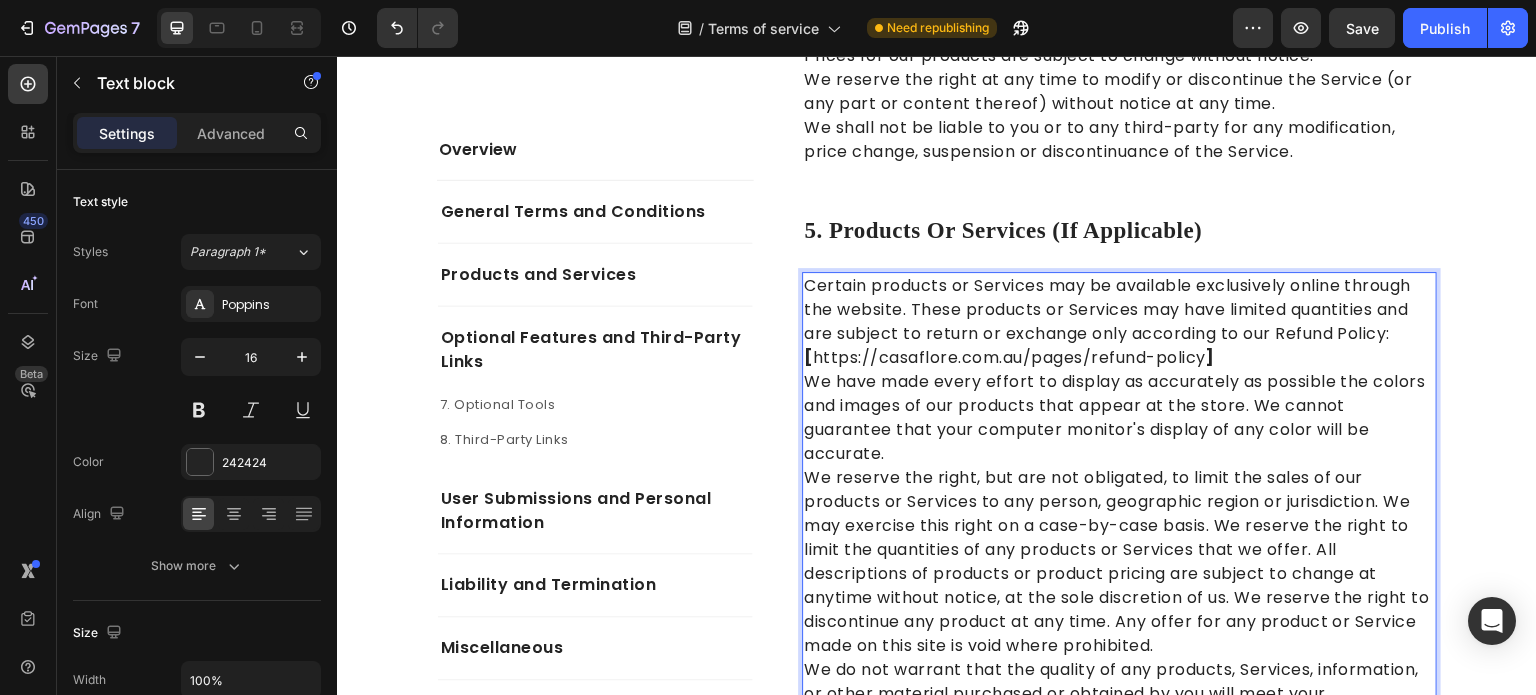 click on "Certain products or Services may be available exclusively online through the website. These products or Services may have limited quantities and are subject to return or exchange only according to our Refund Policy:  [ https://casaflore.com.au/pages/refund-policy ]" at bounding box center (1119, 322) 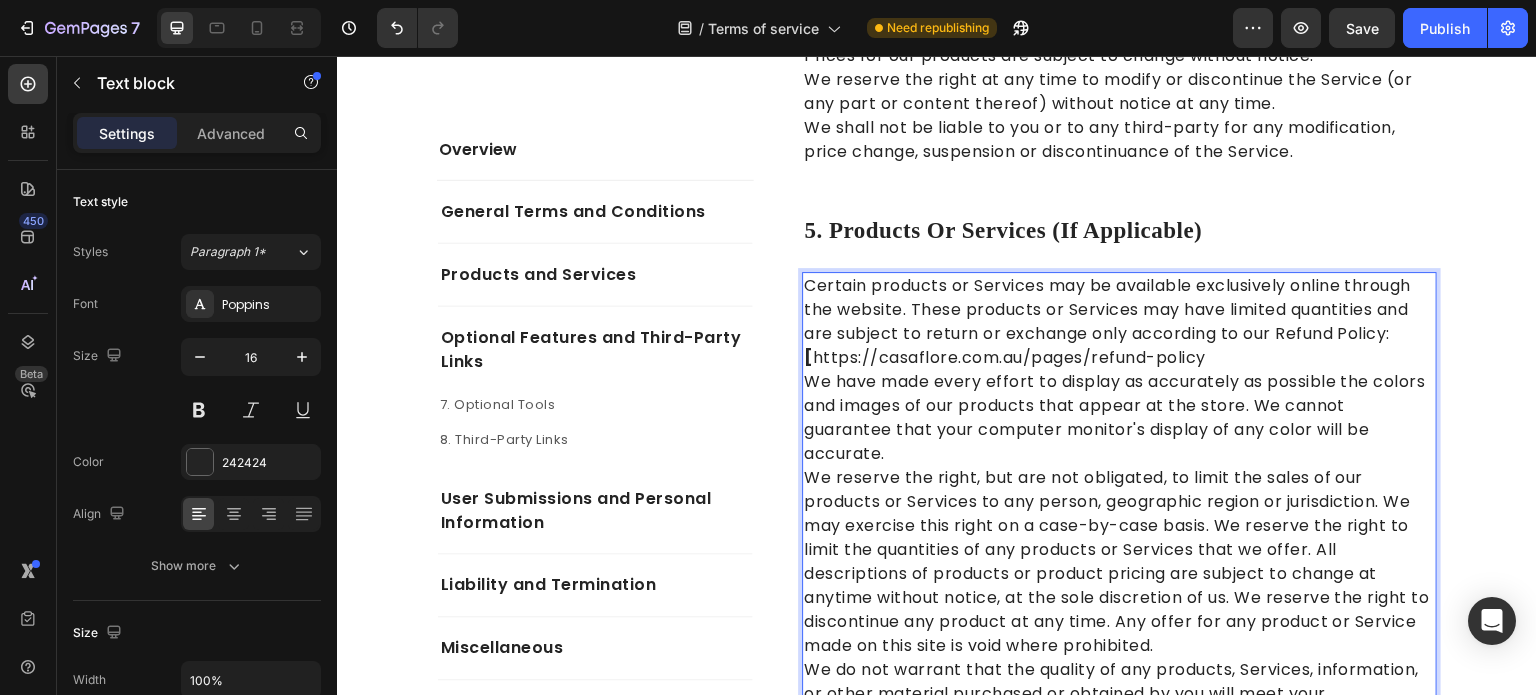 click on "https://casaflore.com.au/pages/refund-policy" at bounding box center (1009, 357) 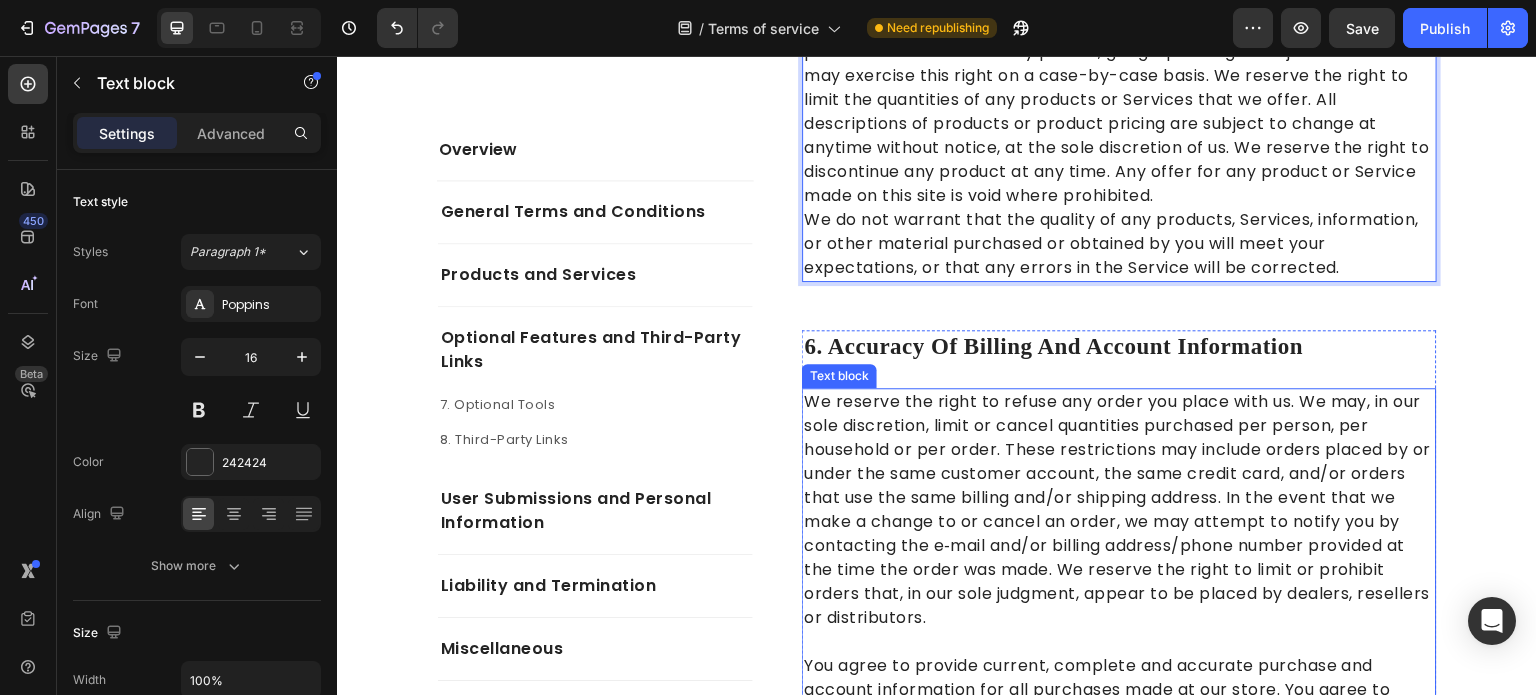 scroll, scrollTop: 2704, scrollLeft: 0, axis: vertical 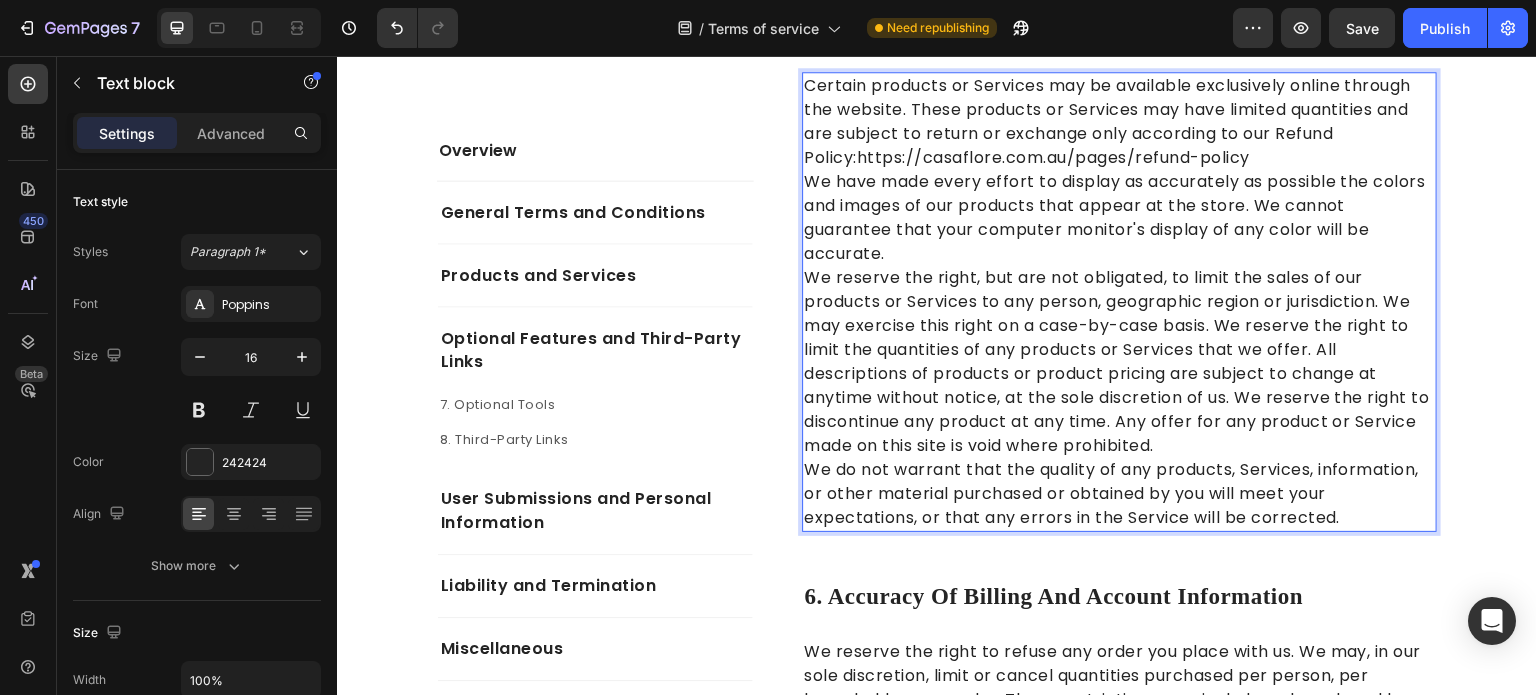 drag, startPoint x: 1201, startPoint y: 187, endPoint x: 1173, endPoint y: 185, distance: 28.071337 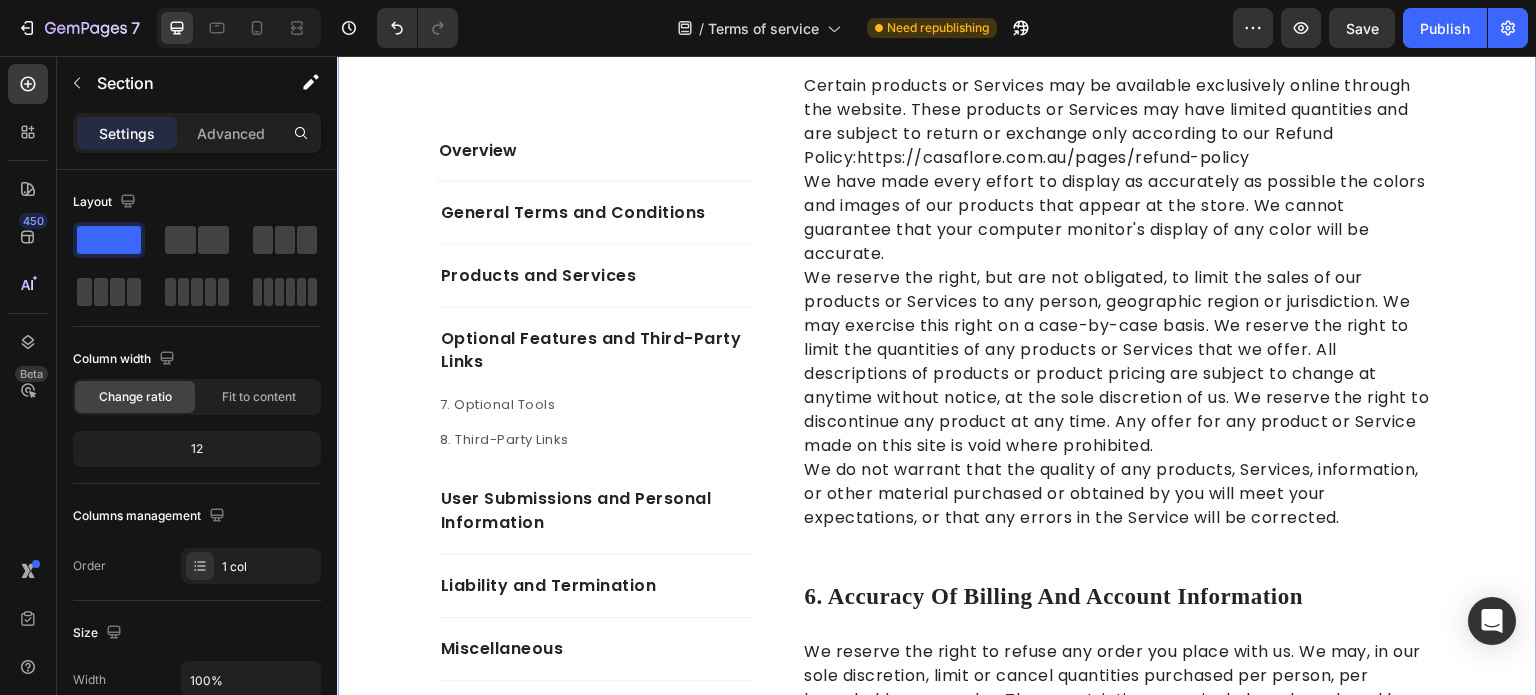 click on "Overview Text block General Terms and Conditions Products and Services Optional Features and Third-Party Links 7. Optional Tools Text block 8. Third-Party Links Text block User Submissions and Personal Information Liability and Termination Miscellaneous Accordion Row Overview Heading This website is operated by  Casa Floré . Throughout the site, the terms “we”, “us” and “our” refer to Orionn. Orionn offers this website, including all information, tools and Services available from this site to you, the user, conditioned upon your acceptance of all terms, conditions, policies and notices stated here.     Our store is hosted on Shopify Inc. They provide us with the online e-commerce platform that allows us to sell our products and Services to you. Text block Row 1. Online Store Terms Heading You may not use our products for any illegal or unauthorized purpose nor may you, in the use of the Service, violate any laws in your jurisdiction (including but not limited to copyright laws). Text block Row" at bounding box center (937, 2207) 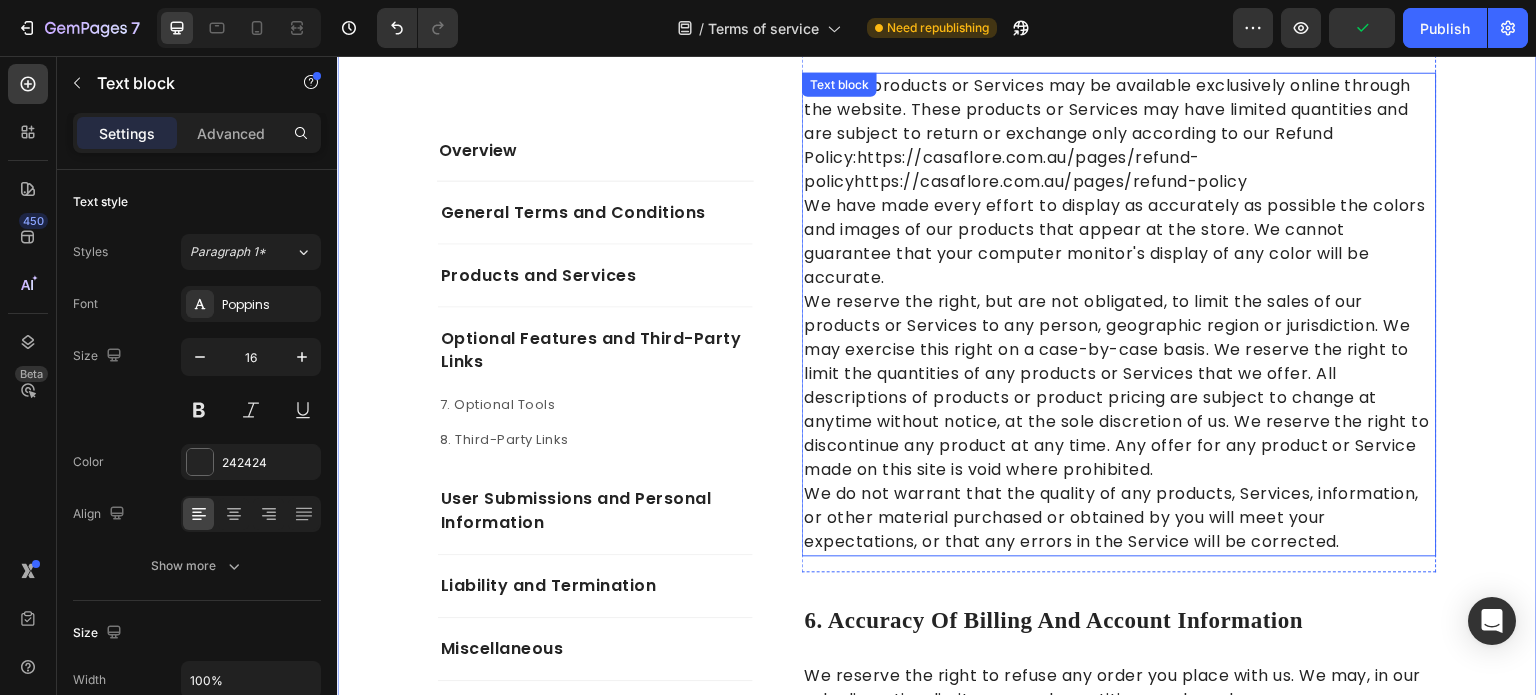 click on "Certain products or Services may be available exclusively online through the website. These products or Services may have limited quantities and are subject to return or exchange only according to our Refund Policy:  https://casaflore.com.au/pages/refund-policyhttps://casaflore.com.au/pages/refund-policy" at bounding box center (1119, 134) 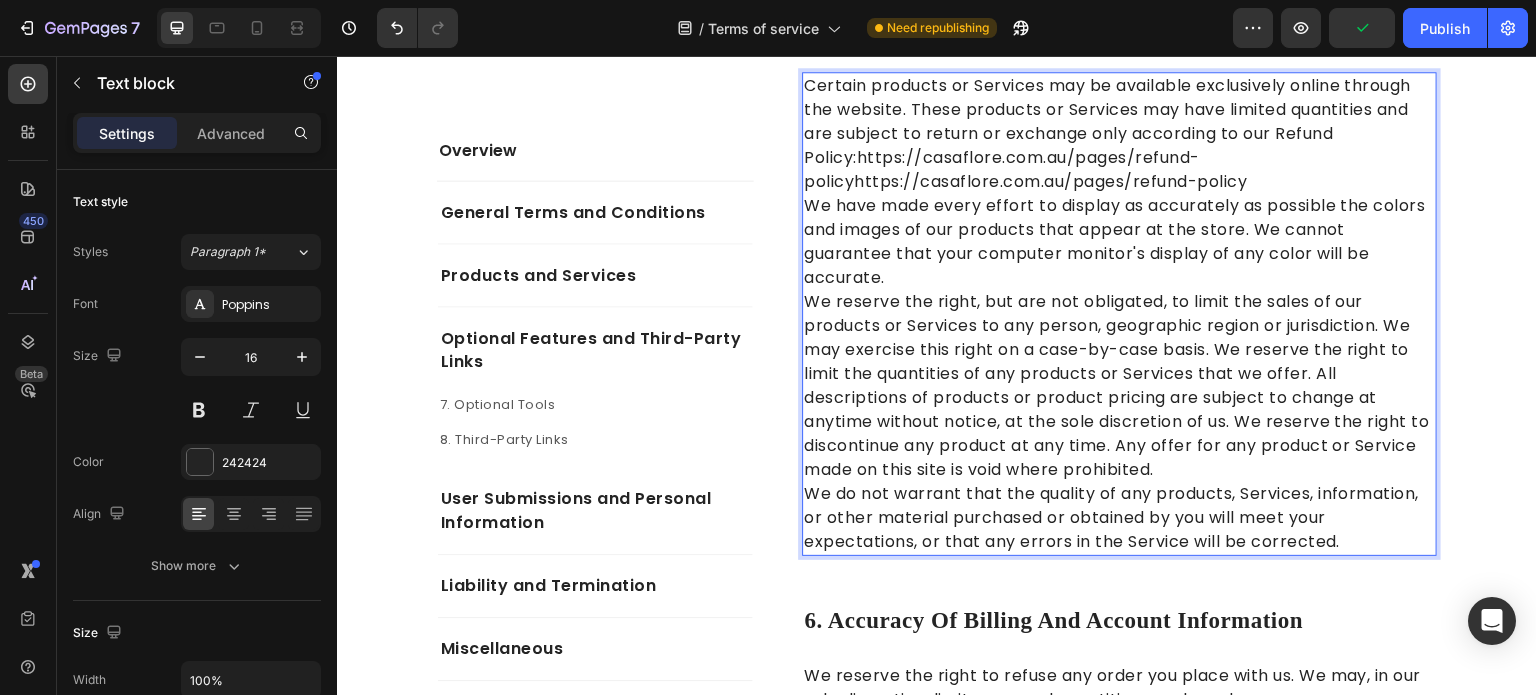 click on "We have made every effort to display as accurately as possible the colors and images of our products that appear at the store. We cannot guarantee that your computer monitor's display of any color will be accurate." at bounding box center (1119, 242) 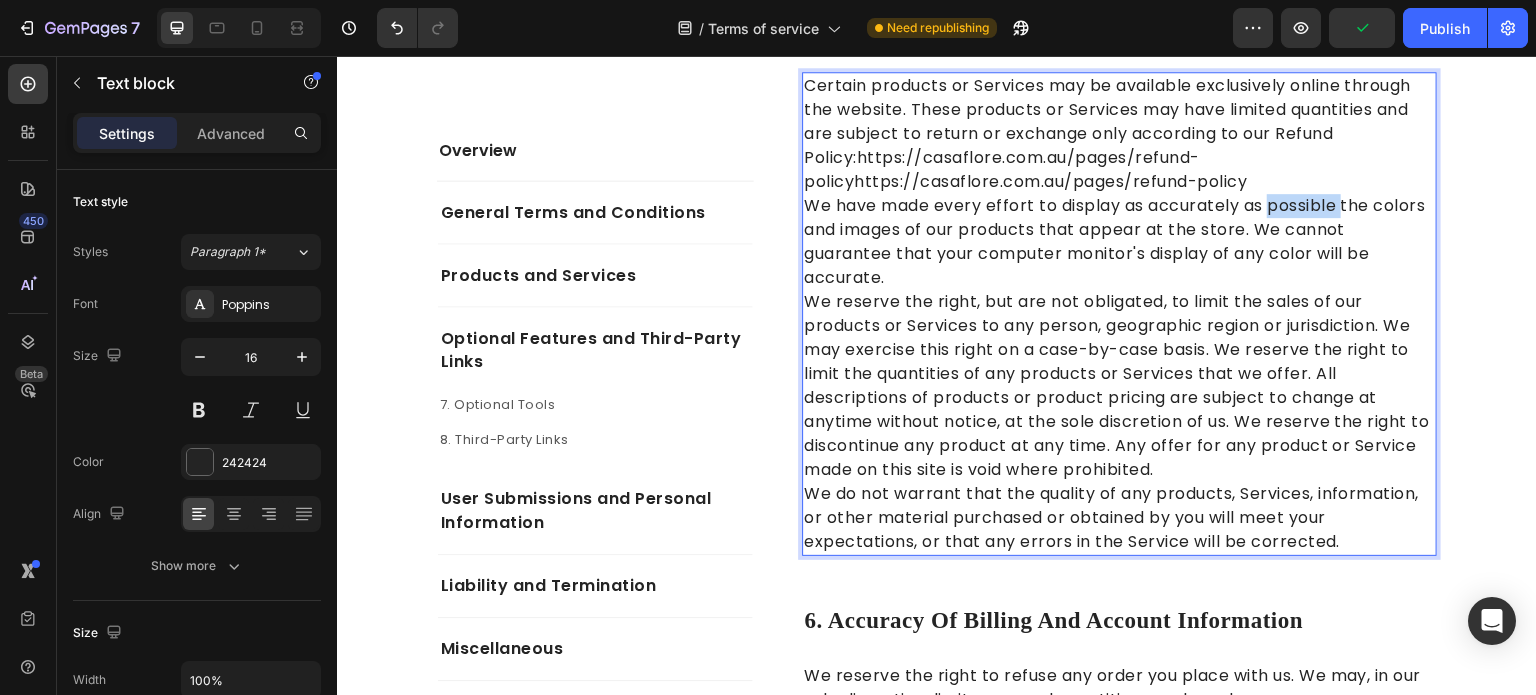 click on "We have made every effort to display as accurately as possible the colors and images of our products that appear at the store. We cannot guarantee that your computer monitor's display of any color will be accurate." at bounding box center [1119, 242] 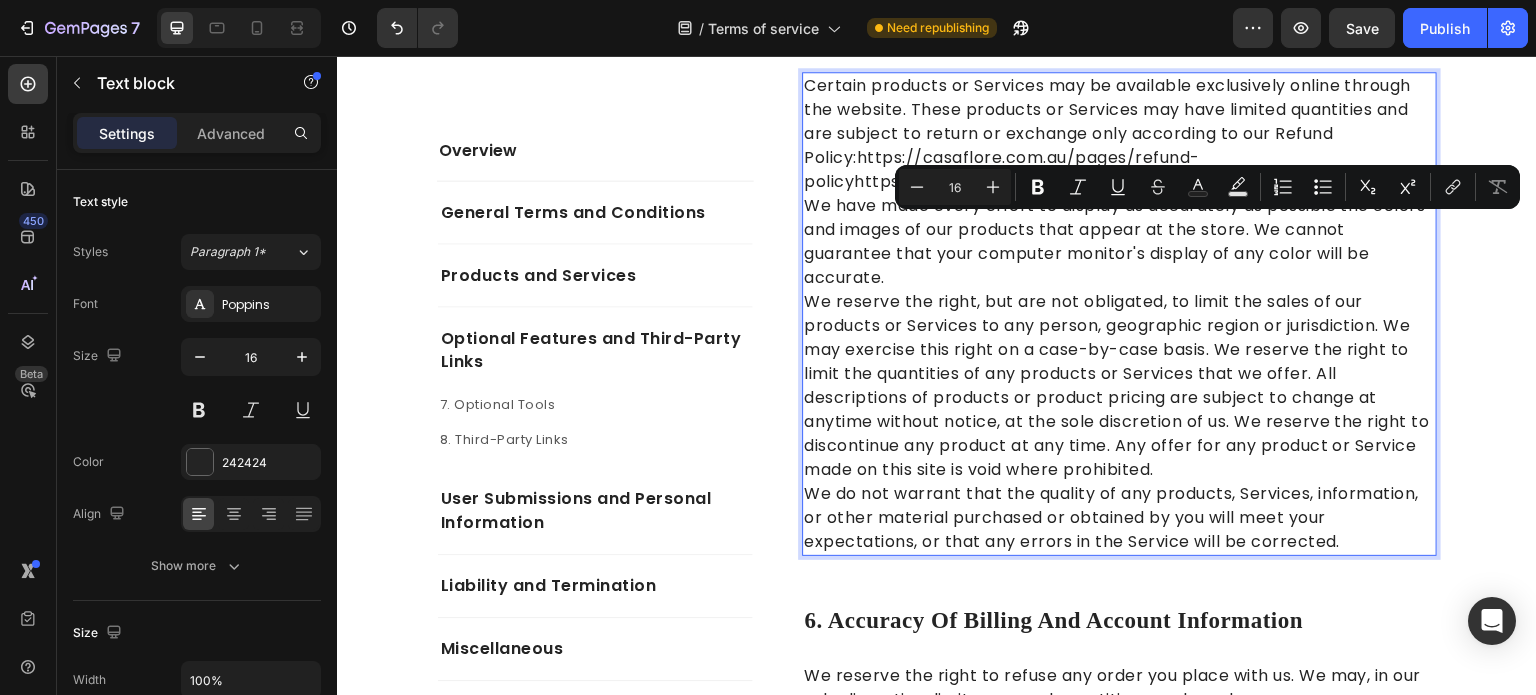 drag, startPoint x: 1337, startPoint y: 267, endPoint x: 1354, endPoint y: 272, distance: 17.720045 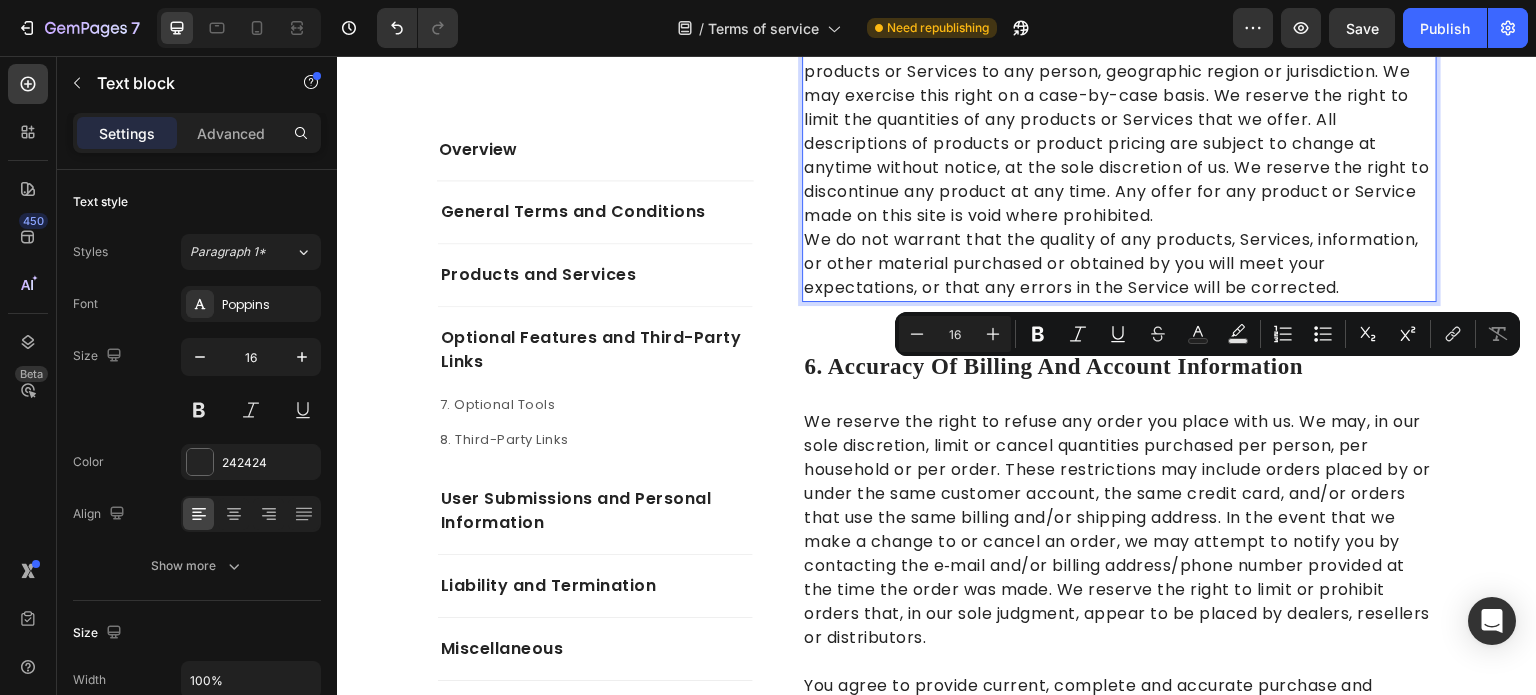 scroll, scrollTop: 2604, scrollLeft: 0, axis: vertical 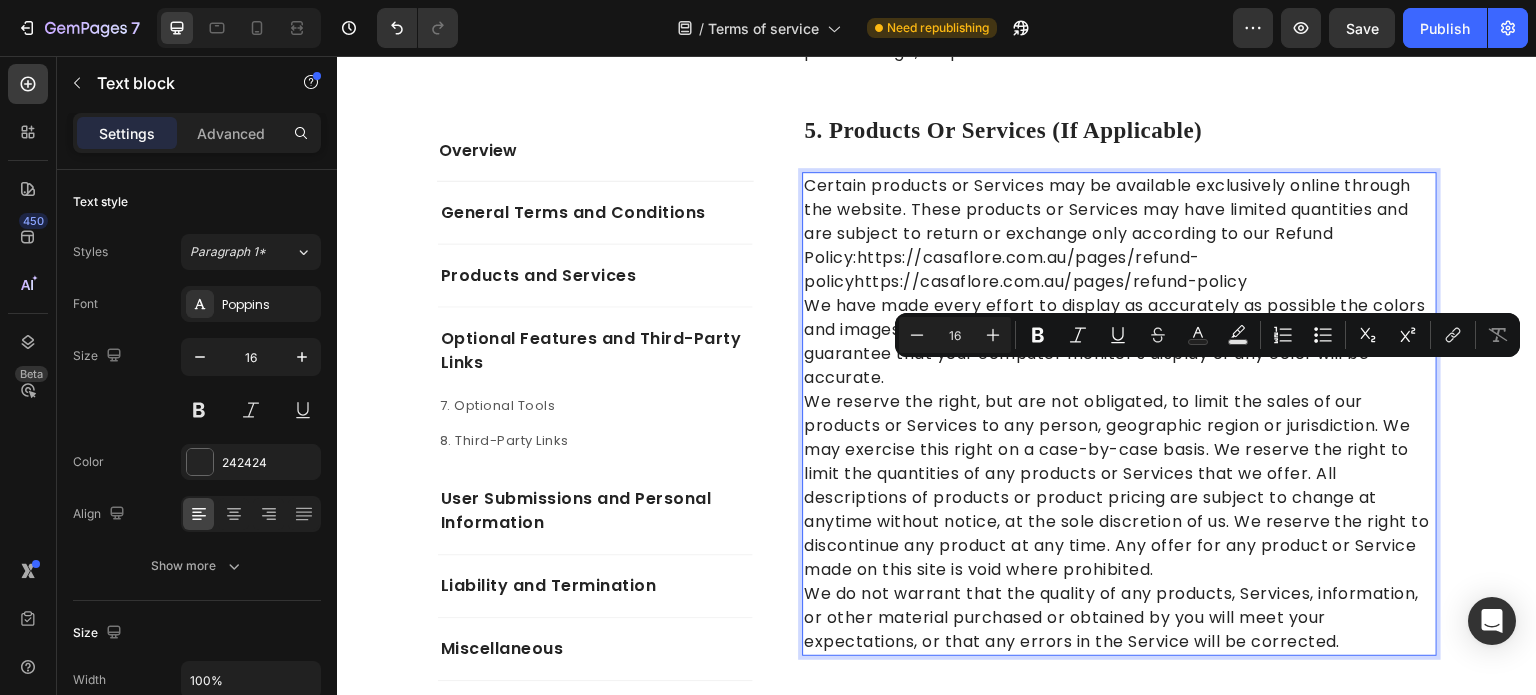 click on "Certain products or Services may be available exclusively online through the website. These products or Services may have limited quantities and are subject to return or exchange only according to our Refund Policy:  https://casaflore.com.au/pages/refund-policyhttps://casaflore.com.au/pages/refund-policy" at bounding box center (1119, 234) 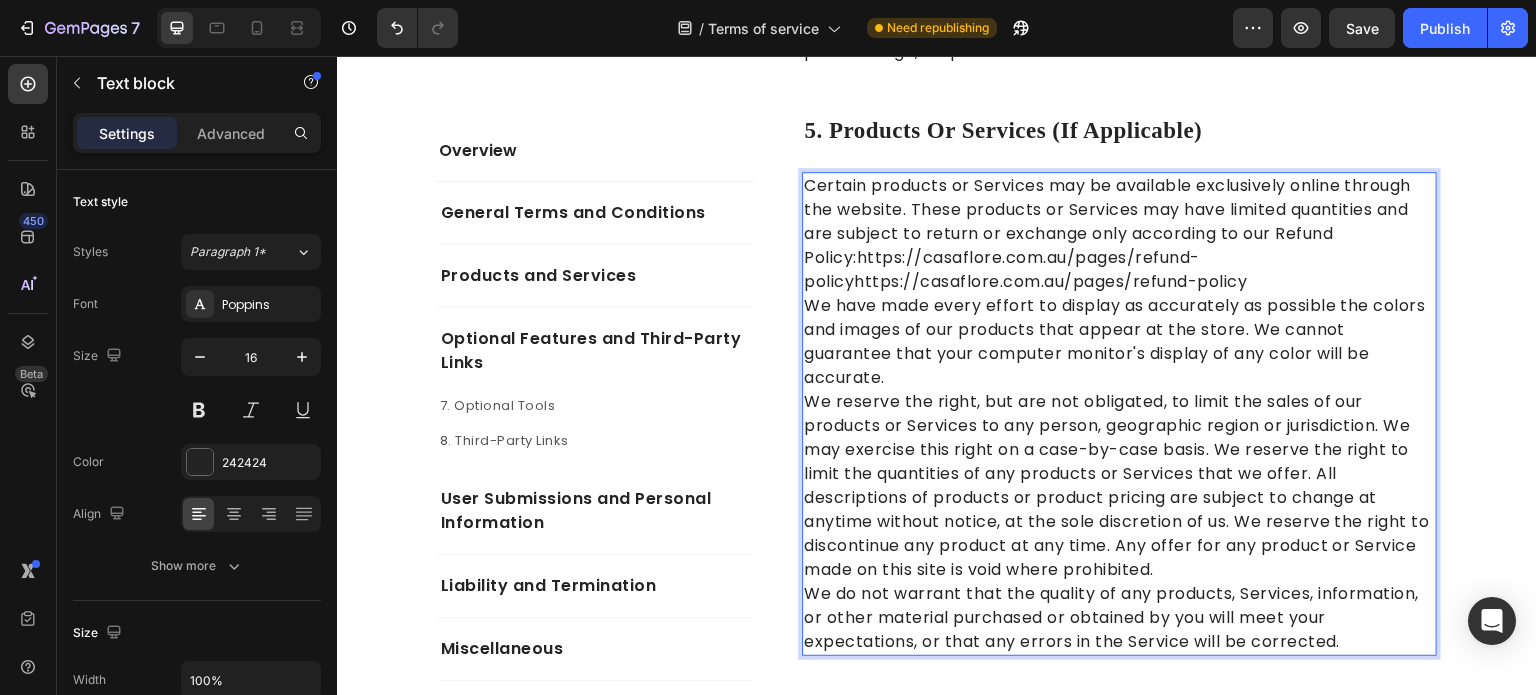 click on "Certain products or Services may be available exclusively online through the website. These products or Services may have limited quantities and are subject to return or exchange only according to our Refund Policy:  https://casaflore.com.au/pages/refund-policyhttps://casaflore.com.au/pages/refund-policy" at bounding box center [1119, 234] 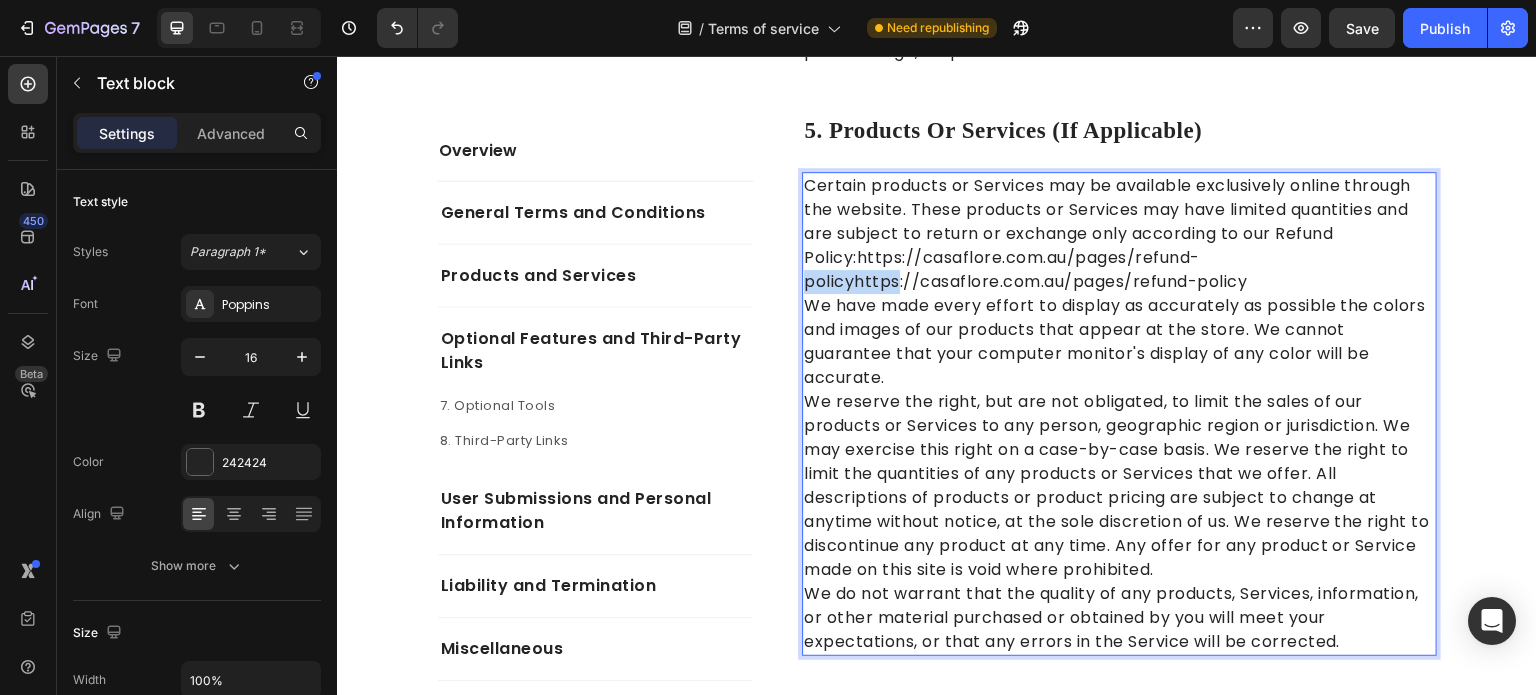click on "Certain products or Services may be available exclusively online through the website. These products or Services may have limited quantities and are subject to return or exchange only according to our Refund Policy:  https://casaflore.com.au/pages/refund-policyhttps://casaflore.com.au/pages/refund-policy" at bounding box center (1119, 234) 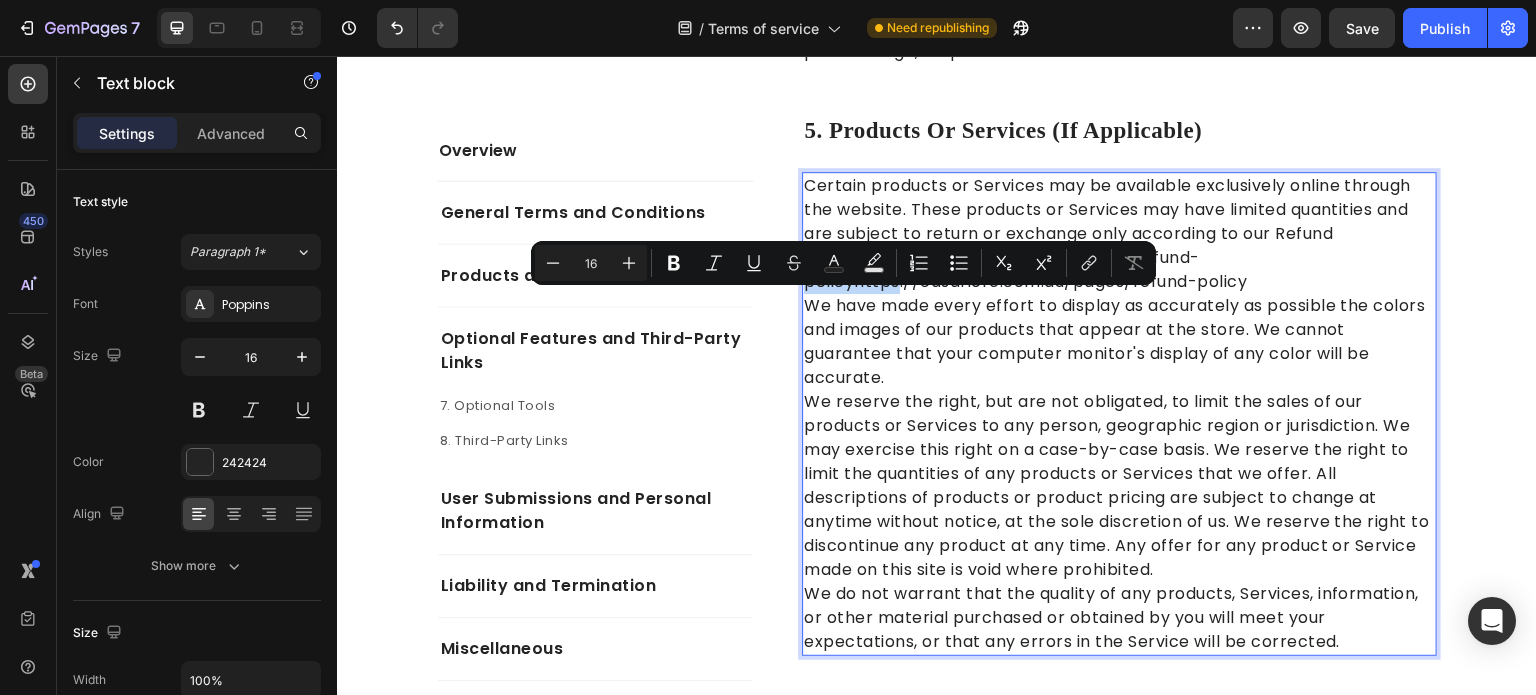 click on "Certain products or Services may be available exclusively online through the website. These products or Services may have limited quantities and are subject to return or exchange only according to our Refund Policy:  https://casaflore.com.au/pages/refund-policyhttps://casaflore.com.au/pages/refund-policy" at bounding box center (1119, 234) 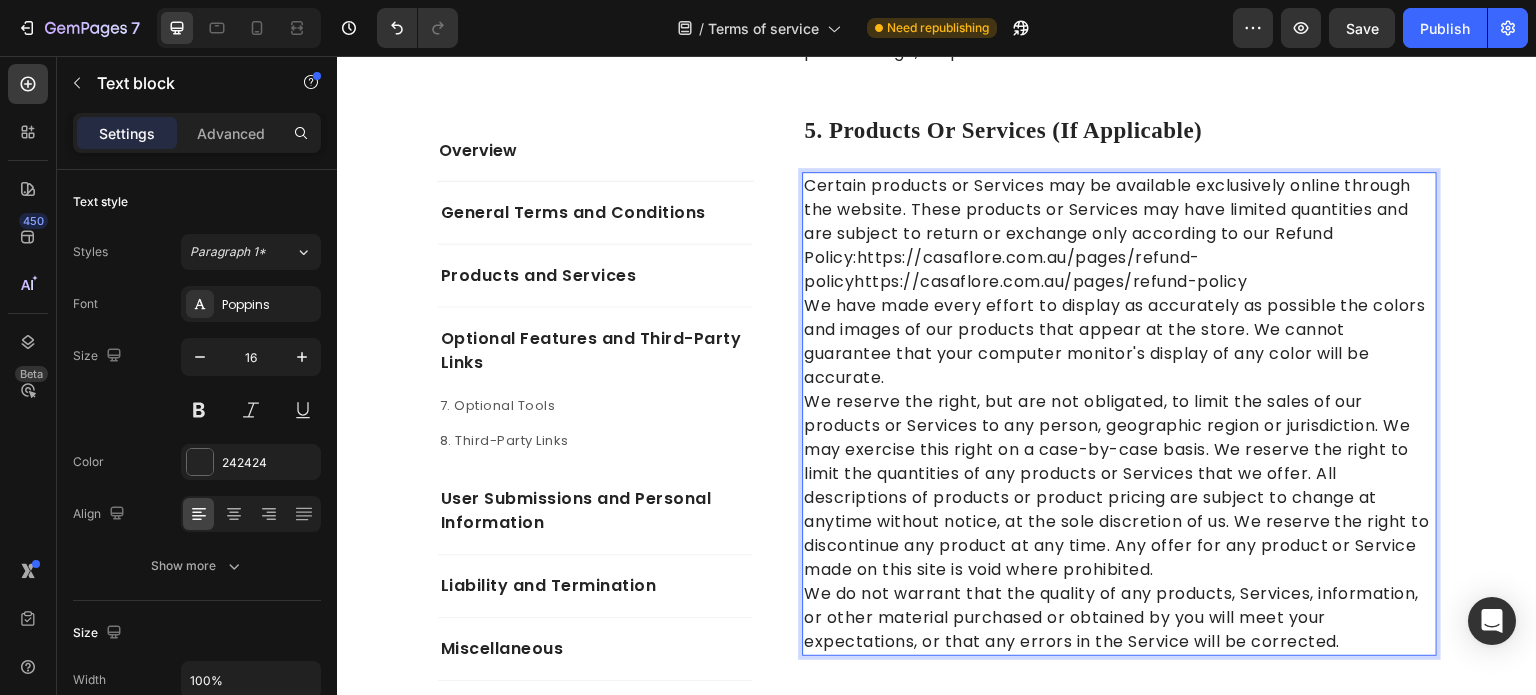 click on "Certain products or Services may be available exclusively online through the website. These products or Services may have limited quantities and are subject to return or exchange only according to our Refund Policy:  https://casaflore.com.au/pages/refund-policyhttps://casaflore.com.au/pages/refund-policy ⁠⁠⁠⁠⁠⁠⁠" at bounding box center [1119, 234] 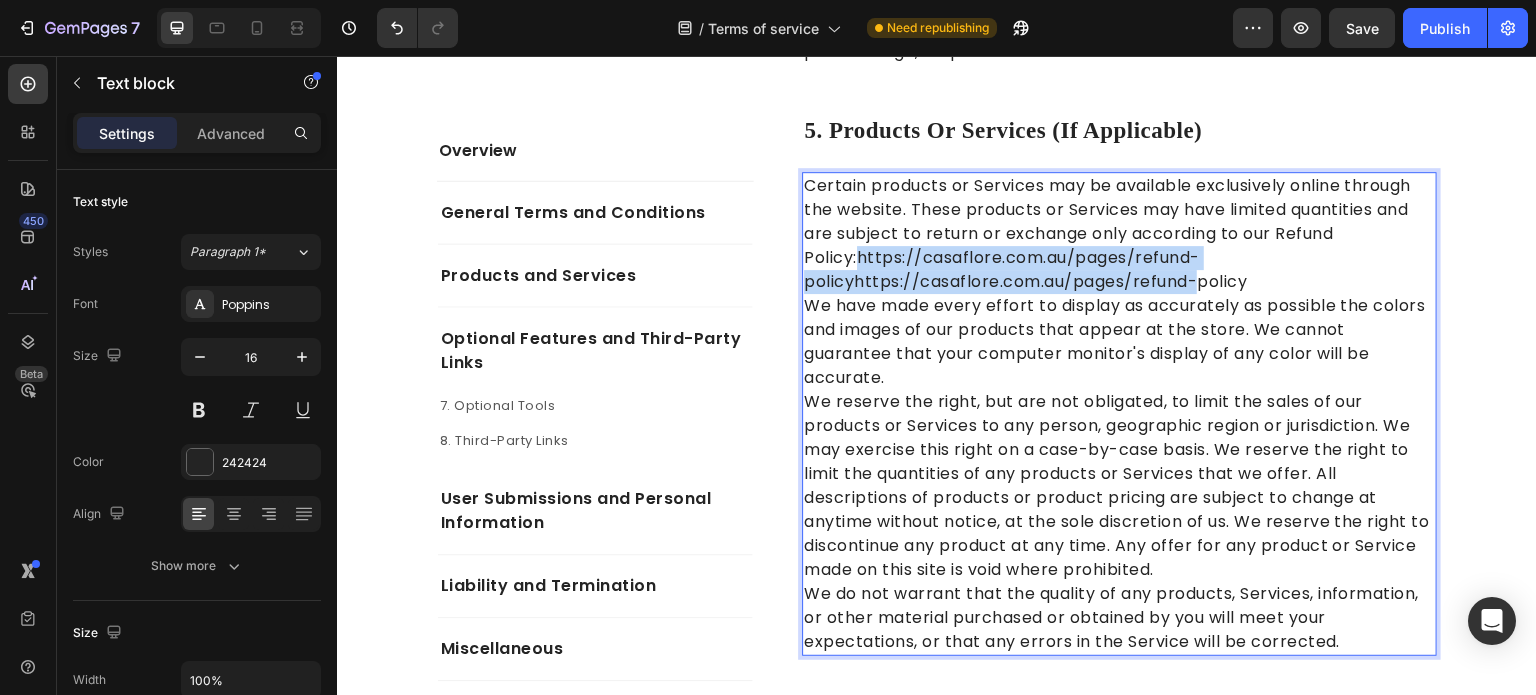 click on "Certain products or Services may be available exclusively online through the website. These products or Services may have limited quantities and are subject to return or exchange only according to our Refund Policy:  https://casaflore.com.au/pages/refund-policyhttps://casaflore.com.au/pages/refund-policy" at bounding box center [1119, 234] 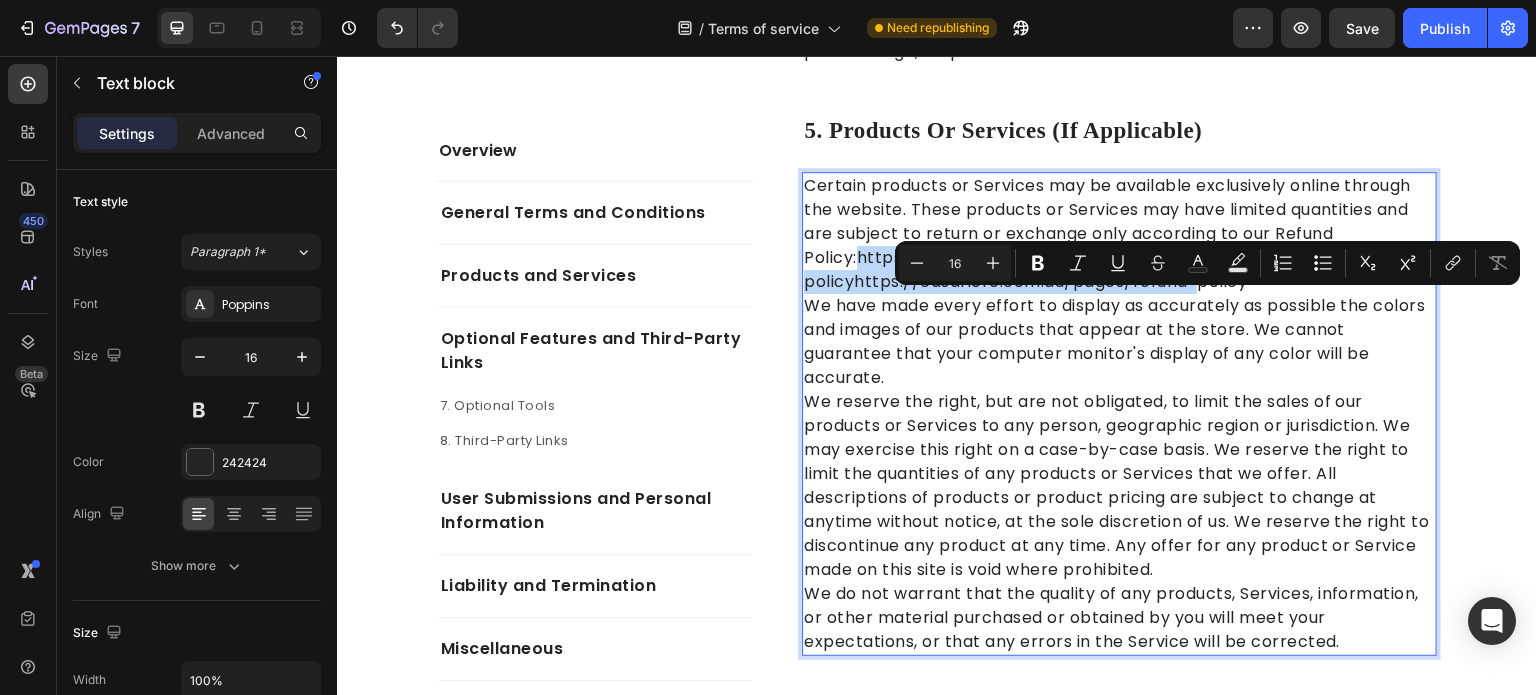 click on "Certain products or Services may be available exclusively online through the website. These products or Services may have limited quantities and are subject to return or exchange only according to our Refund Policy:  https://casaflore.com.au/pages/refund-policyhttps://casaflore.com.au/pages/refund-policy" at bounding box center (1119, 234) 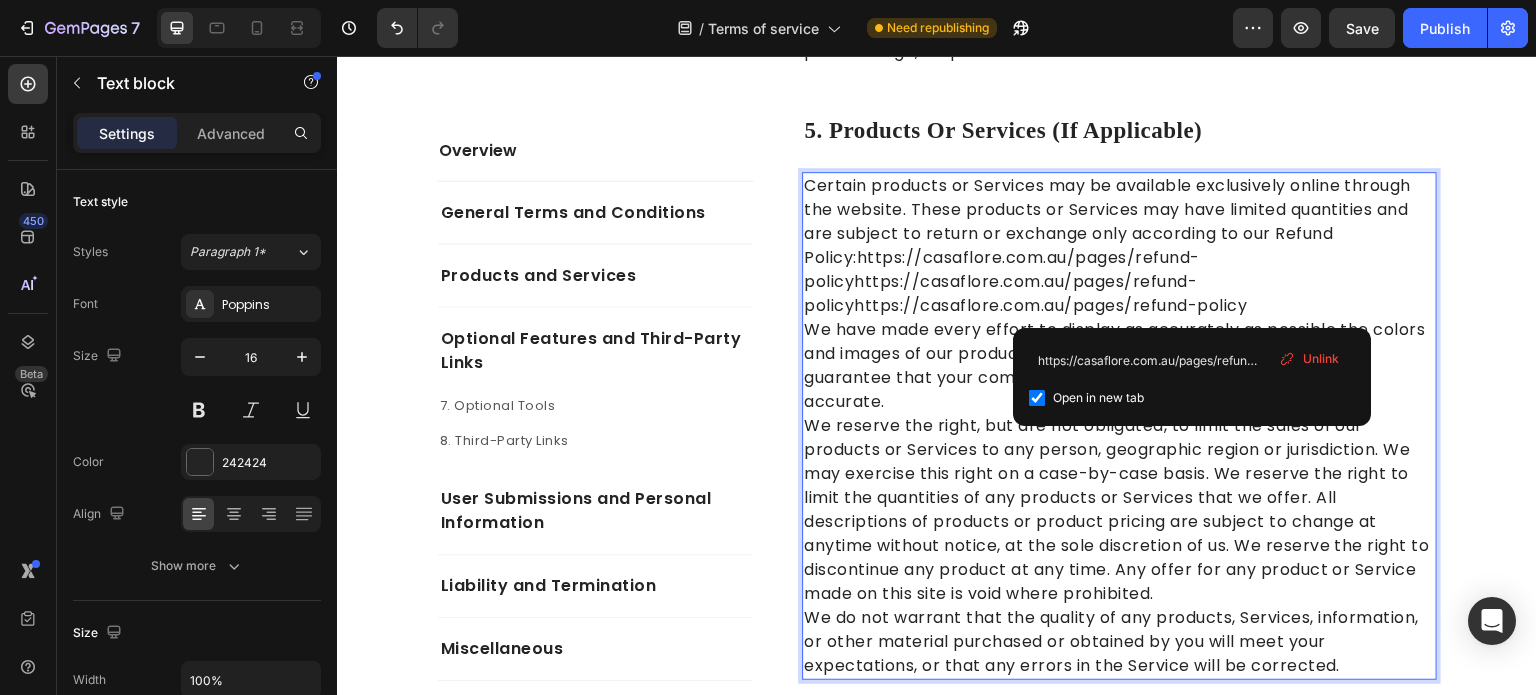 drag, startPoint x: 1307, startPoint y: 311, endPoint x: 1229, endPoint y: 309, distance: 78.025635 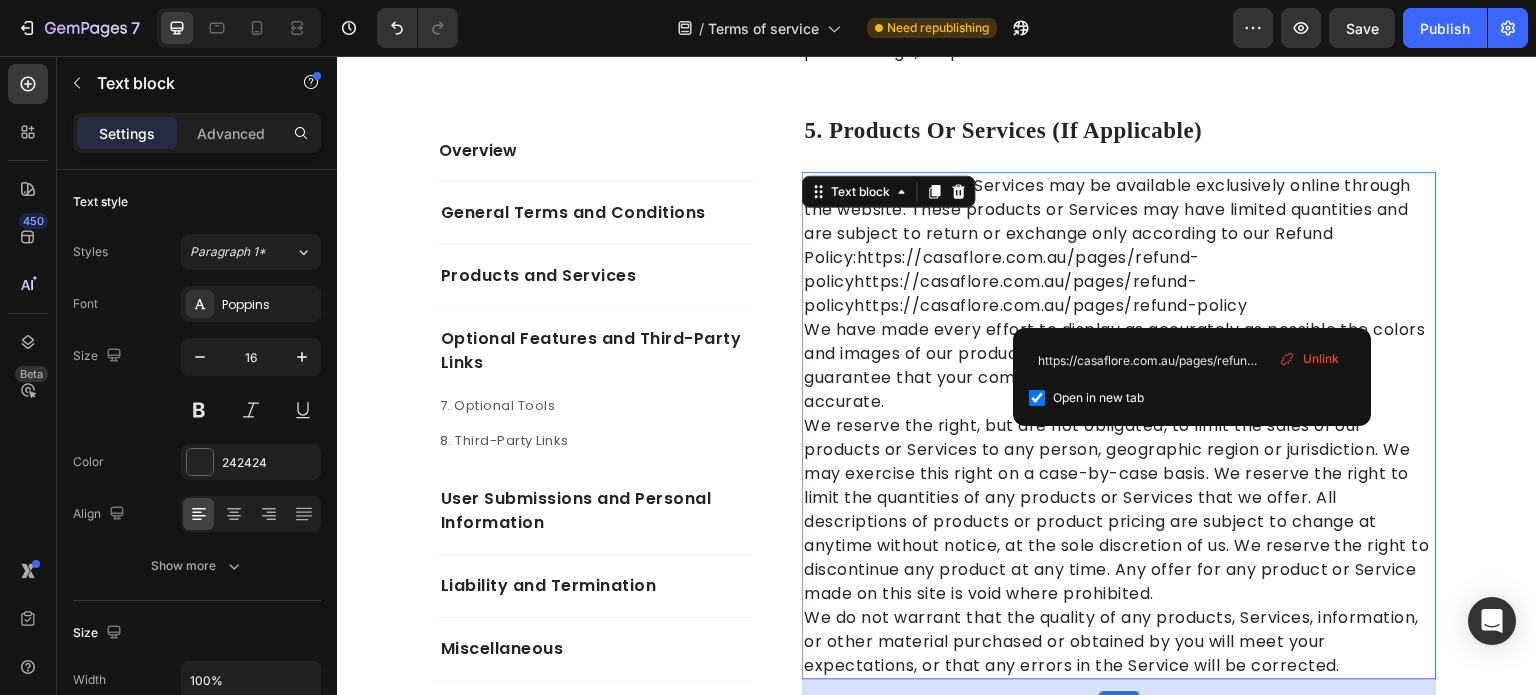 click on "Unlink" at bounding box center [1321, 359] 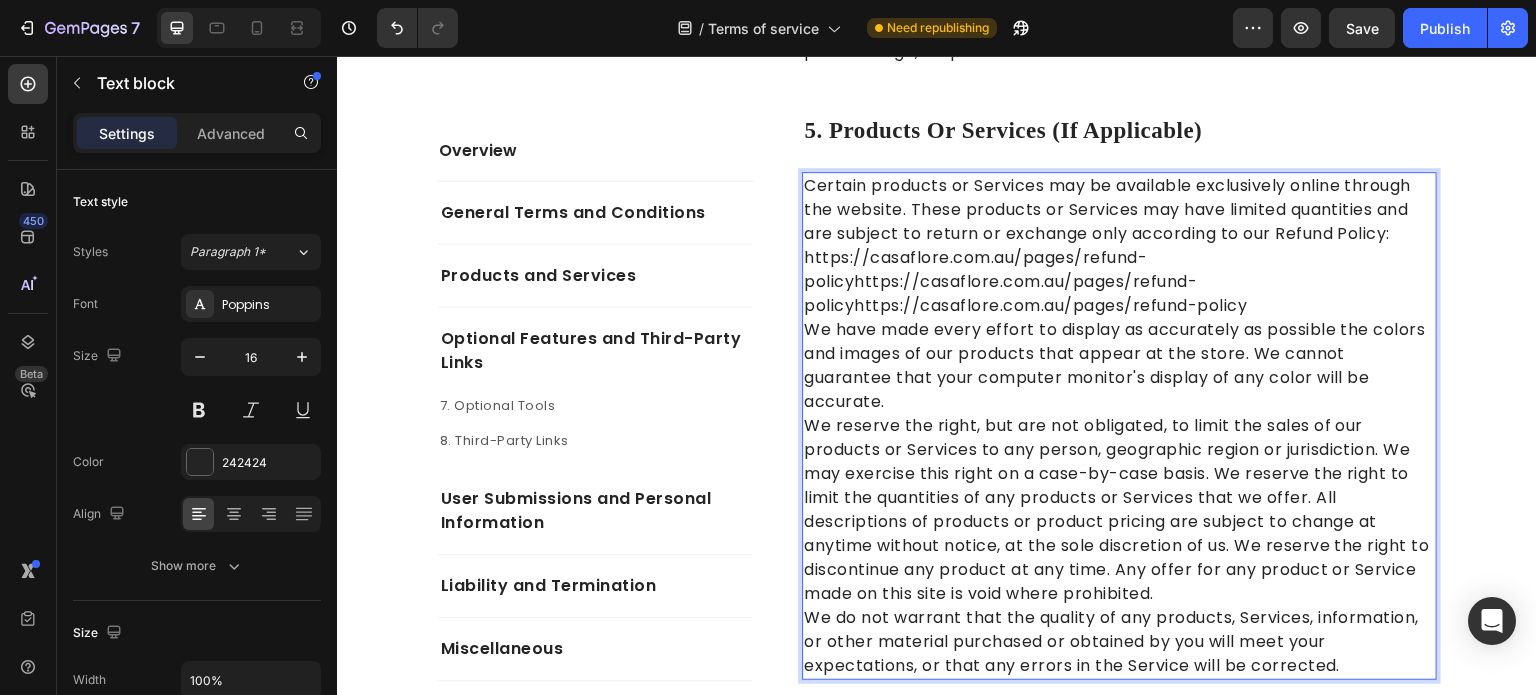 click on "Certain products or Services may be available exclusively online through the website. These products or Services may have limited quantities and are subject to return or exchange only according to our Refund Policy: https://casaflore.com.au/pages/refund-policyhttps://casaflore.com.au/pages/refund-policyhttps://casaflore.com.au/pages/refund-policy" at bounding box center (1119, 246) 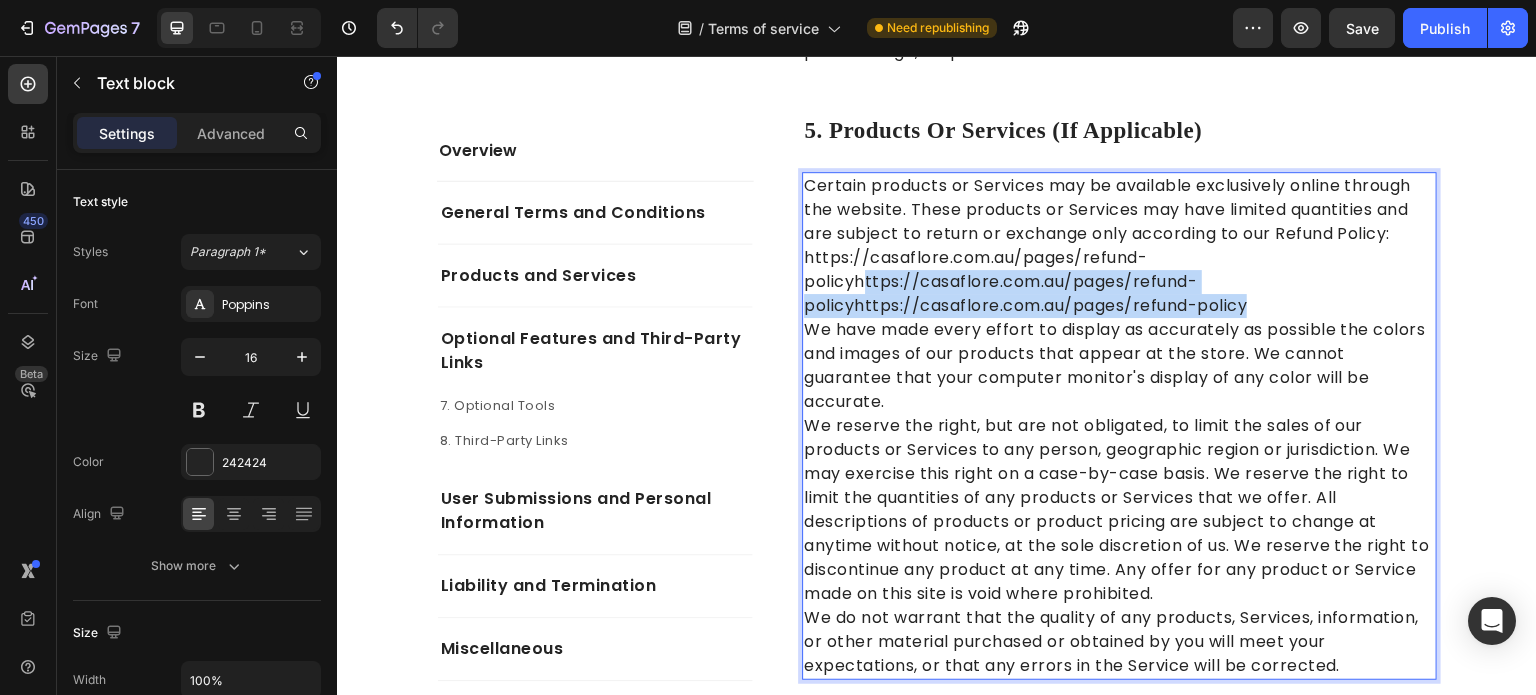 drag, startPoint x: 1286, startPoint y: 334, endPoint x: 859, endPoint y: 312, distance: 427.56638 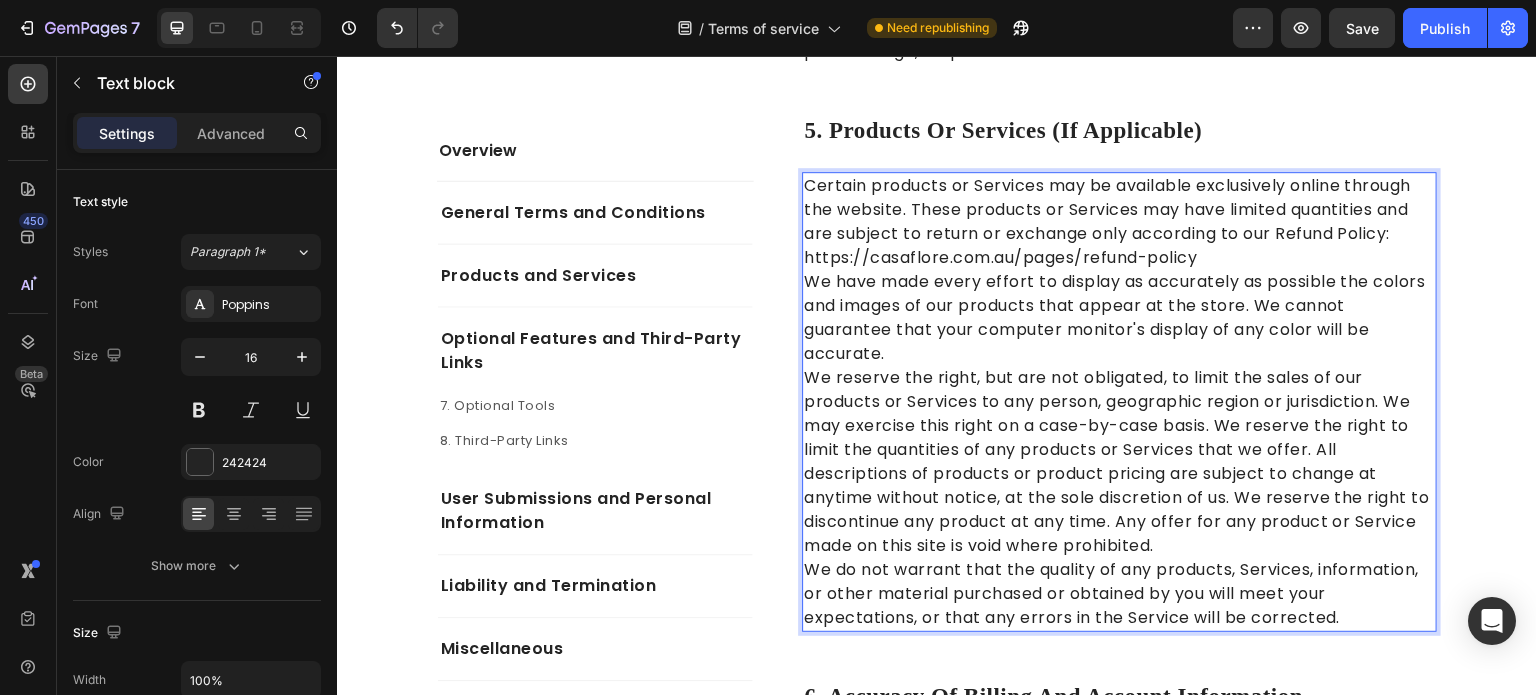click on "Certain products or Services may be available exclusively online through the website. These products or Services may have limited quantities and are subject to return or exchange only according to our Refund Policy: https://casaflore.com.au/pages/refund-policy" at bounding box center [1119, 222] 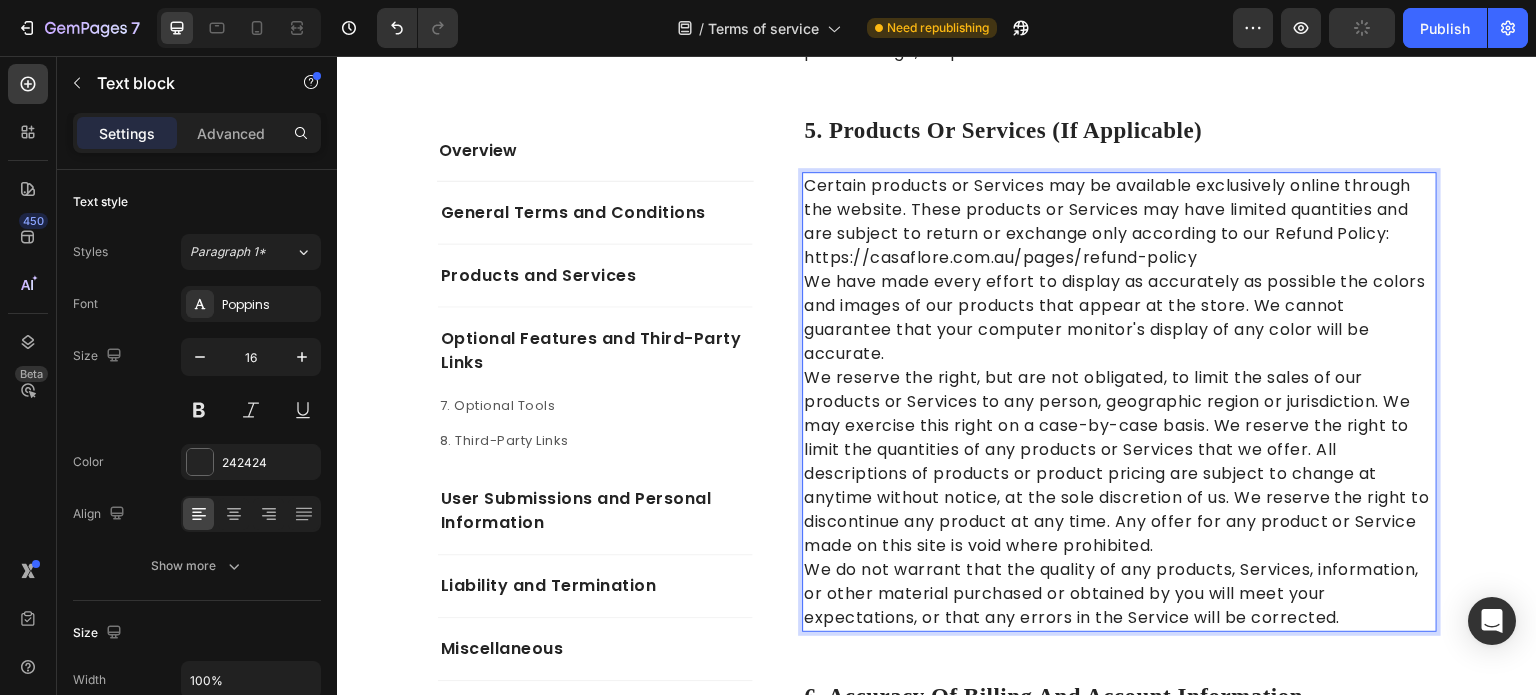 click on "We have made every effort to display as accurately as possible the colors and images of our products that appear at the store. We cannot guarantee that your computer monitor's display of any color will be accurate." at bounding box center (1119, 318) 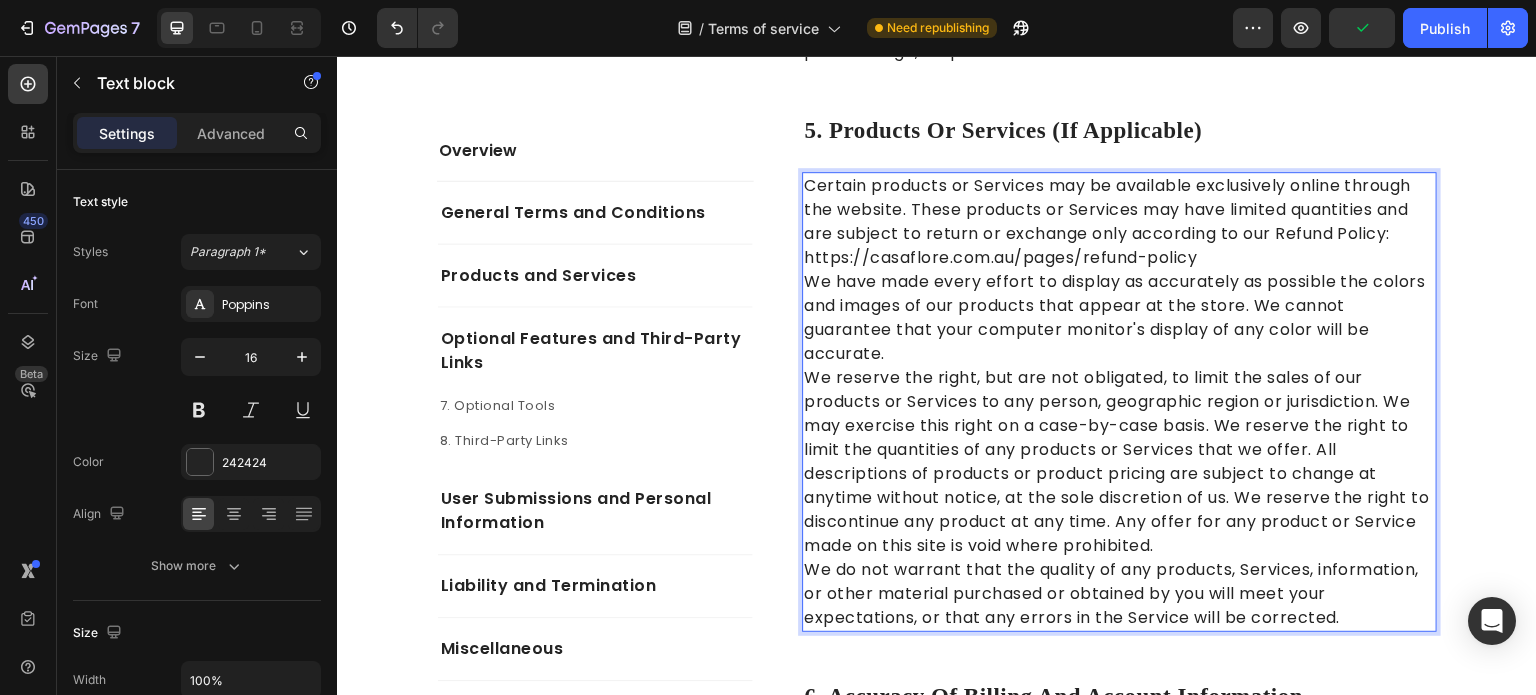 click on "Certain products or Services may be available exclusively online through the website. These products or Services may have limited quantities and are subject to return or exchange only according to our Refund Policy: https://casaflore.com.au/pages/refund-policy" at bounding box center (1119, 222) 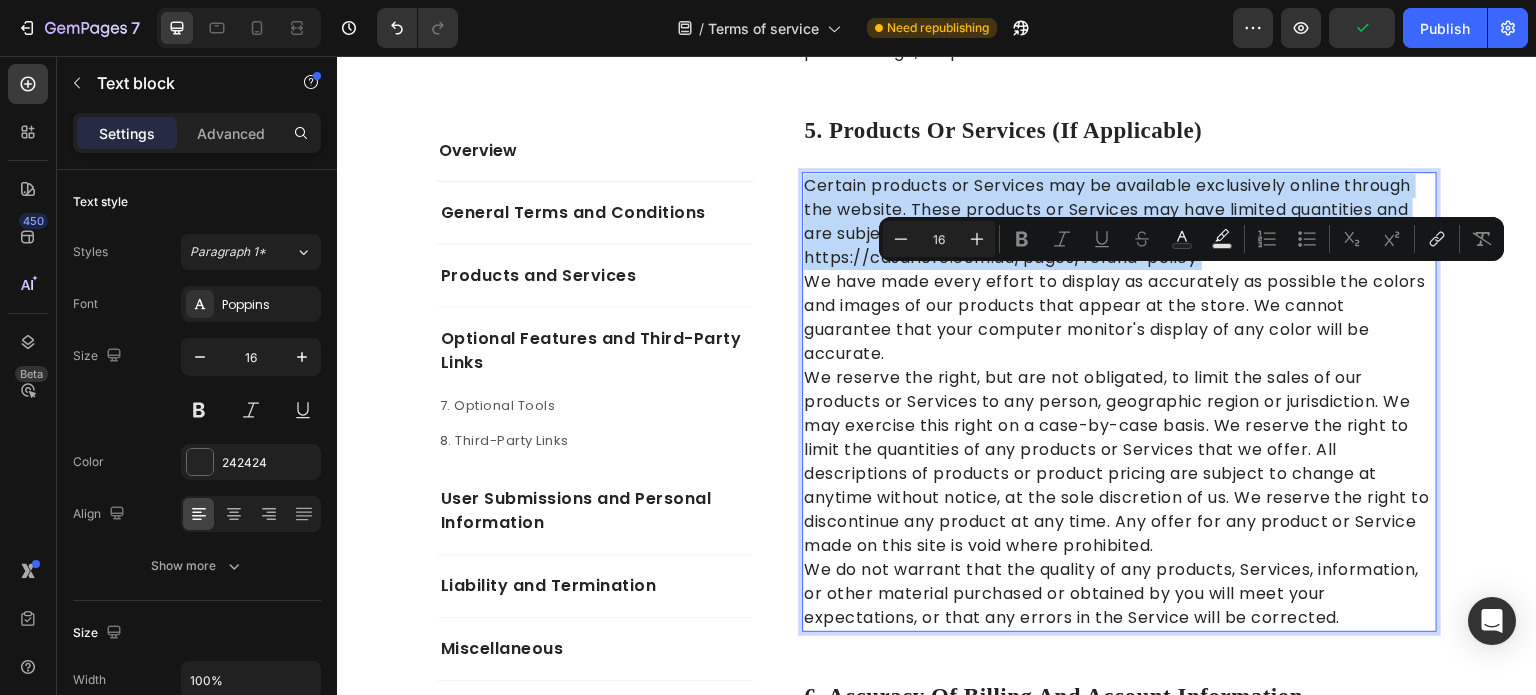 click on "Certain products or Services may be available exclusively online through the website. These products or Services may have limited quantities and are subject to return or exchange only according to our Refund Policy: https://casaflore.com.au/pages/refund-policy" at bounding box center (1119, 222) 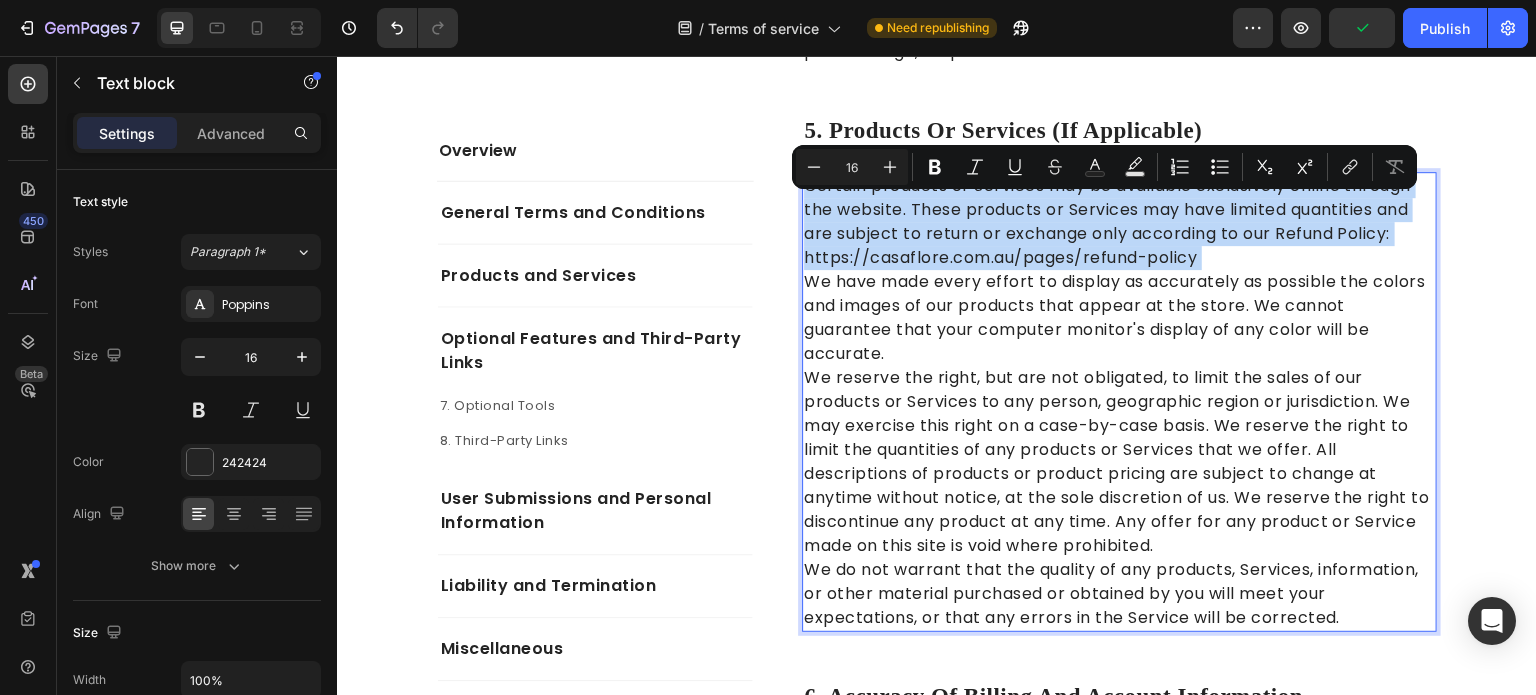 click on "Certain products or Services may be available exclusively online through the website. These products or Services may have limited quantities and are subject to return or exchange only according to our Refund Policy: https://casaflore.com.au/pages/refund-policy" at bounding box center [1119, 222] 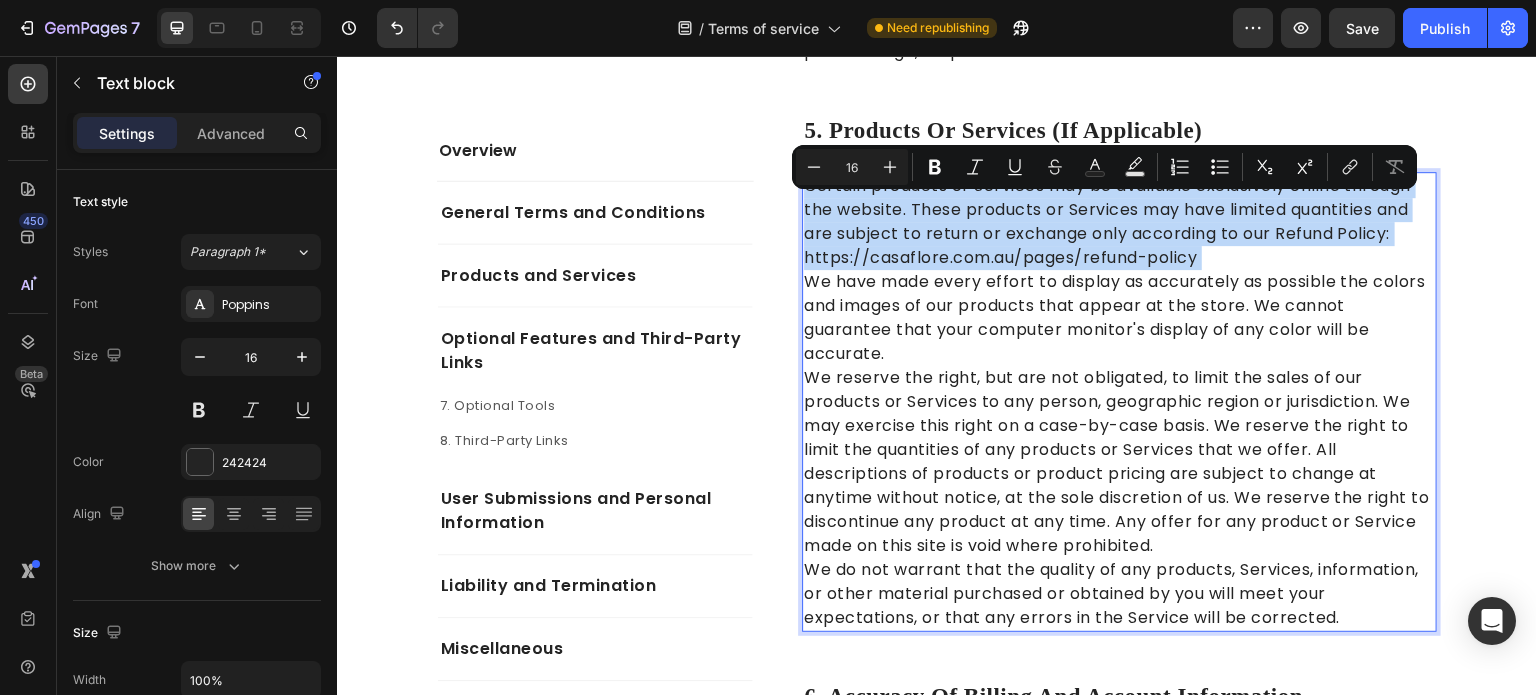 click on "Certain products or Services may be available exclusively online through the website. These products or Services may have limited quantities and are subject to return or exchange only according to our Refund Policy: https://casaflore.com.au/pages/refund-policy" at bounding box center [1119, 222] 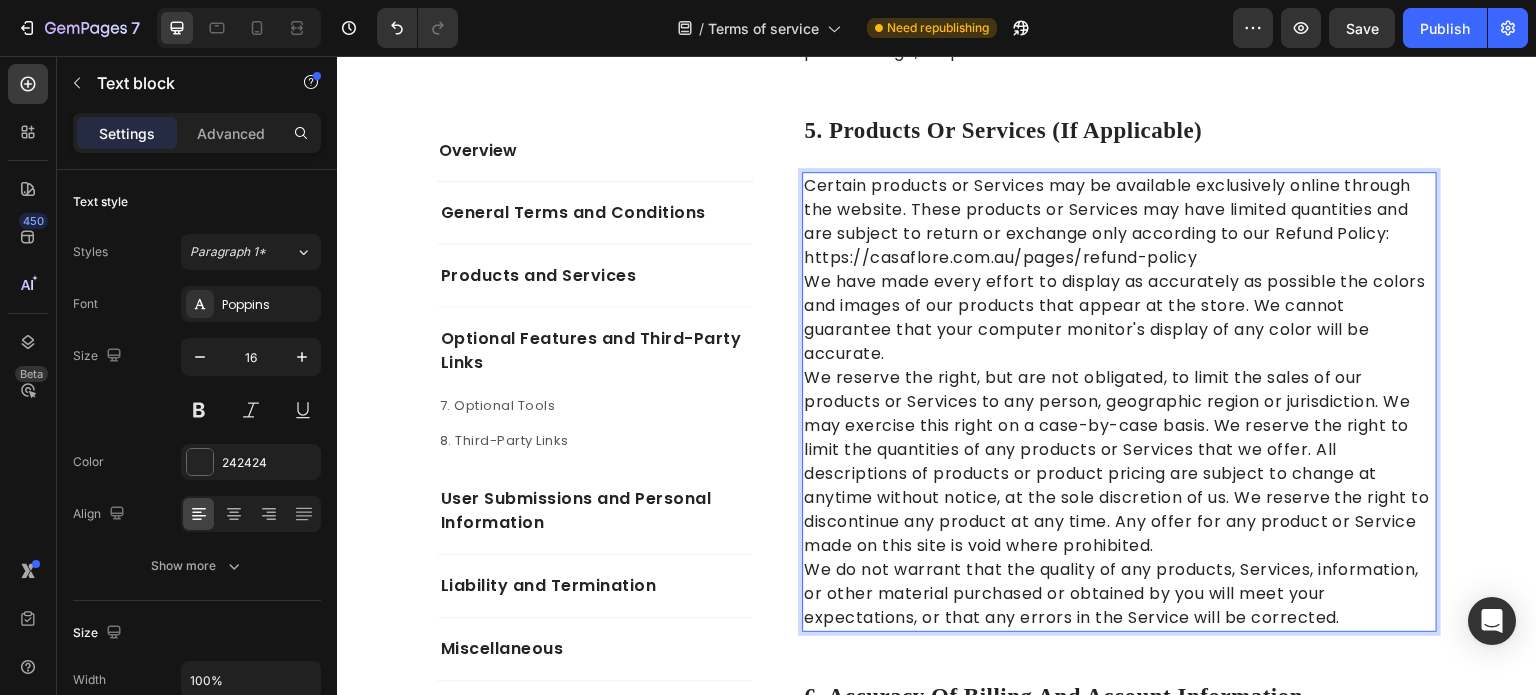 drag, startPoint x: 1172, startPoint y: 283, endPoint x: 1193, endPoint y: 282, distance: 21.023796 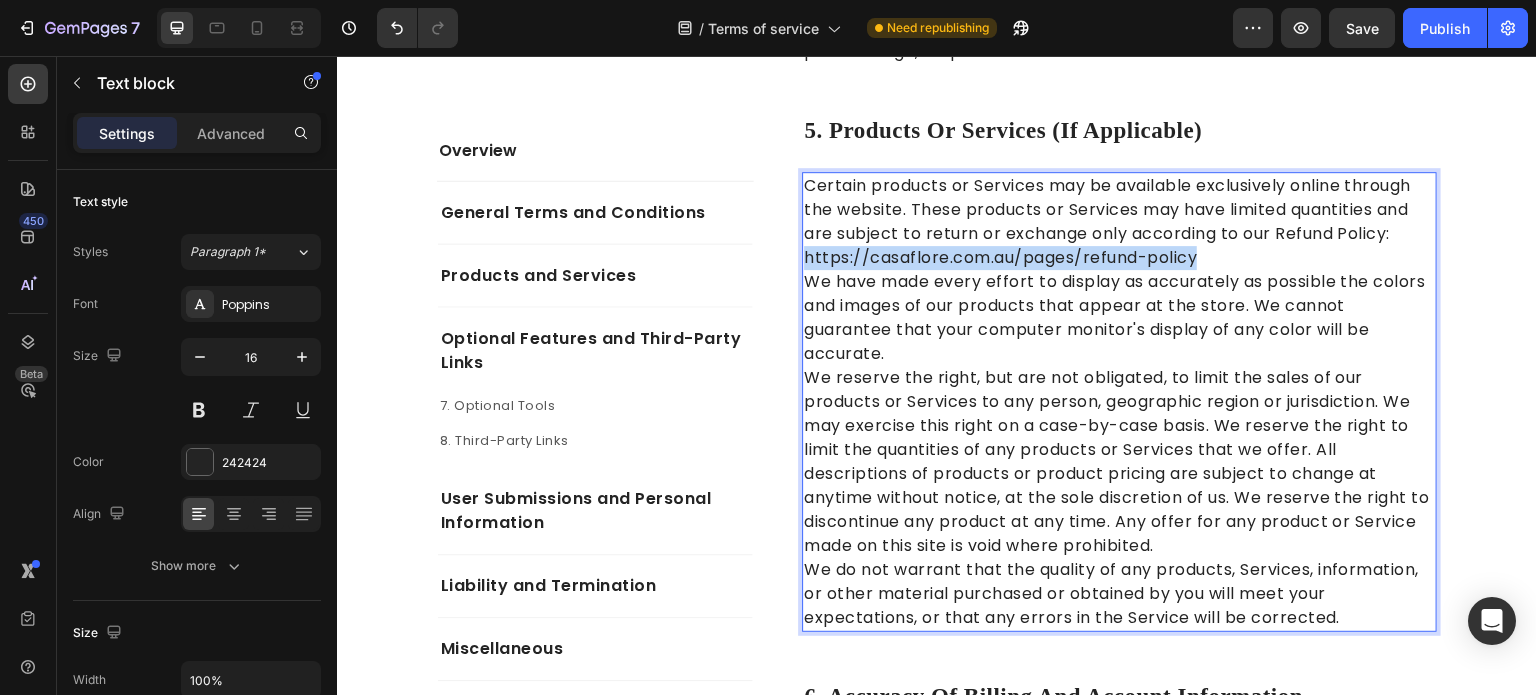 drag, startPoint x: 1194, startPoint y: 281, endPoint x: 797, endPoint y: 273, distance: 397.0806 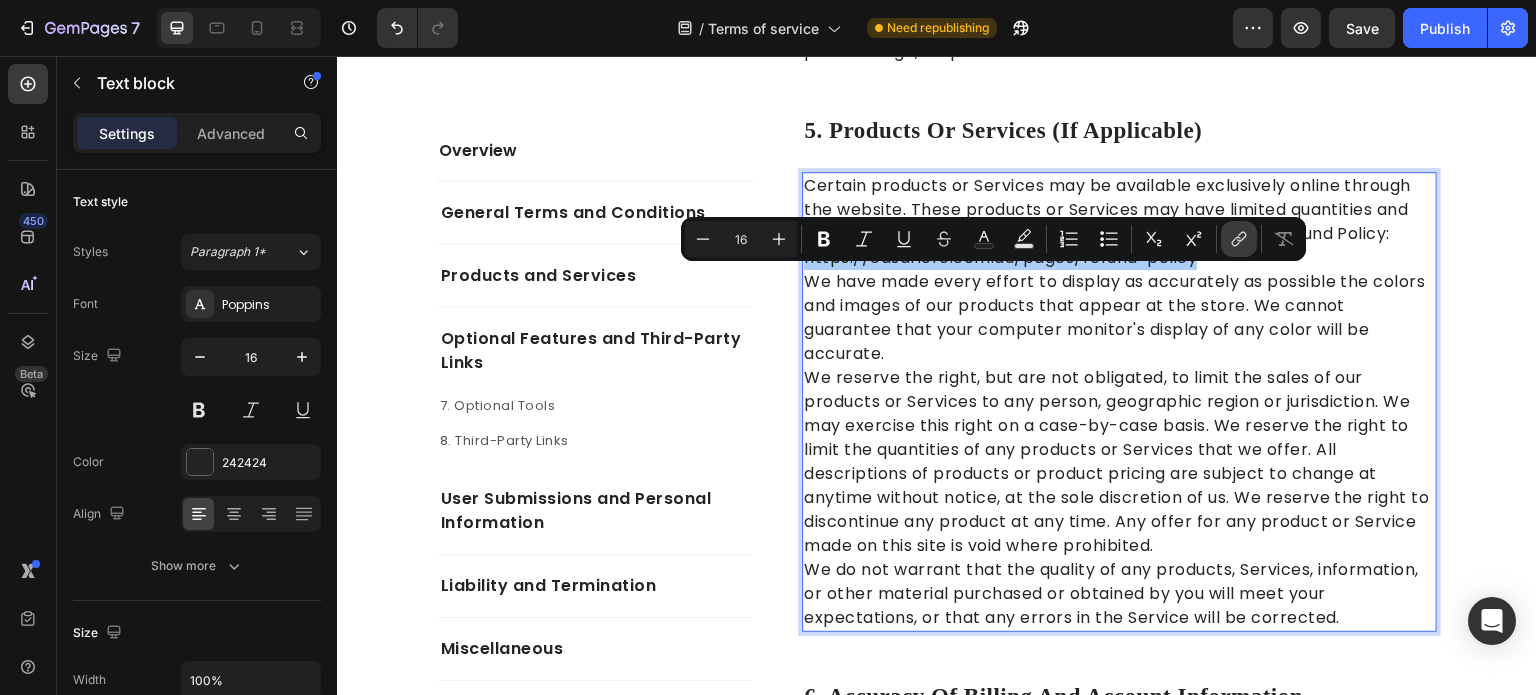 click on "link" at bounding box center (1239, 239) 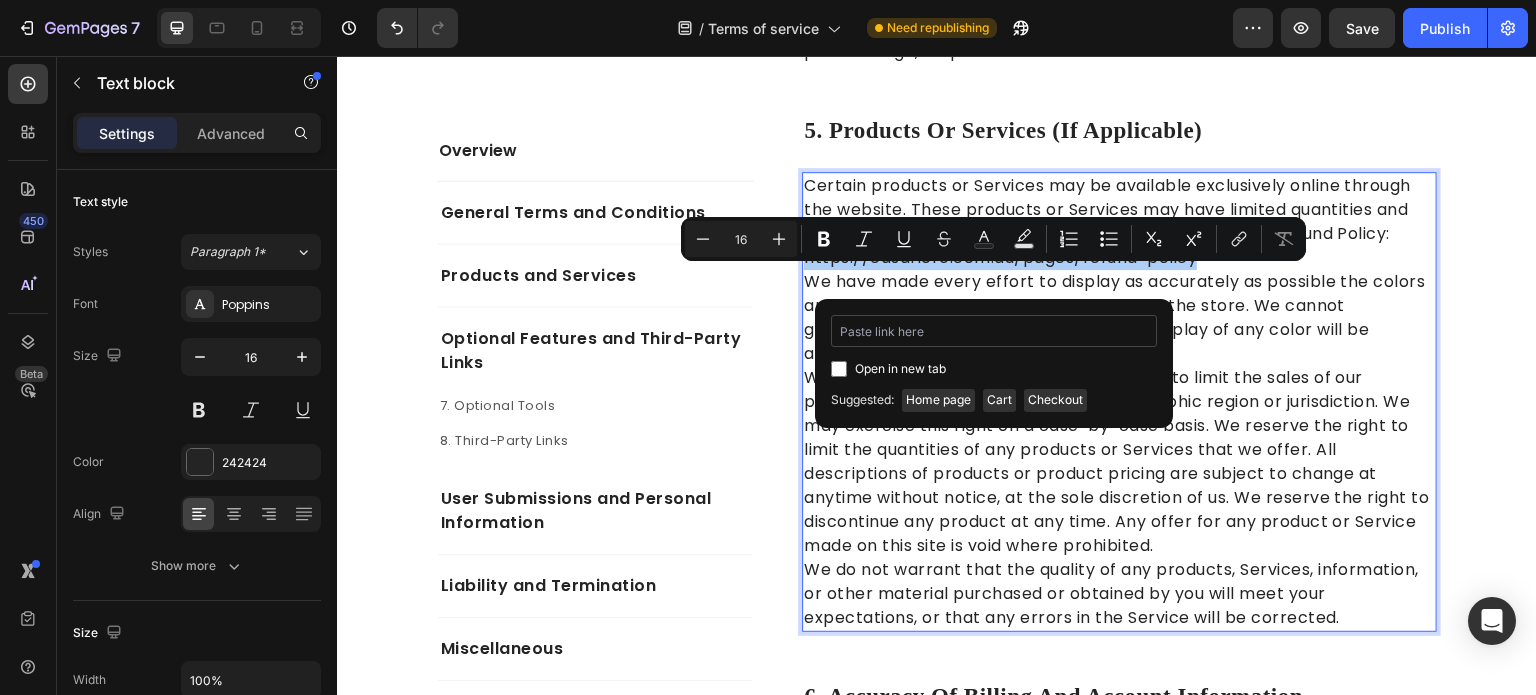 click at bounding box center [994, 331] 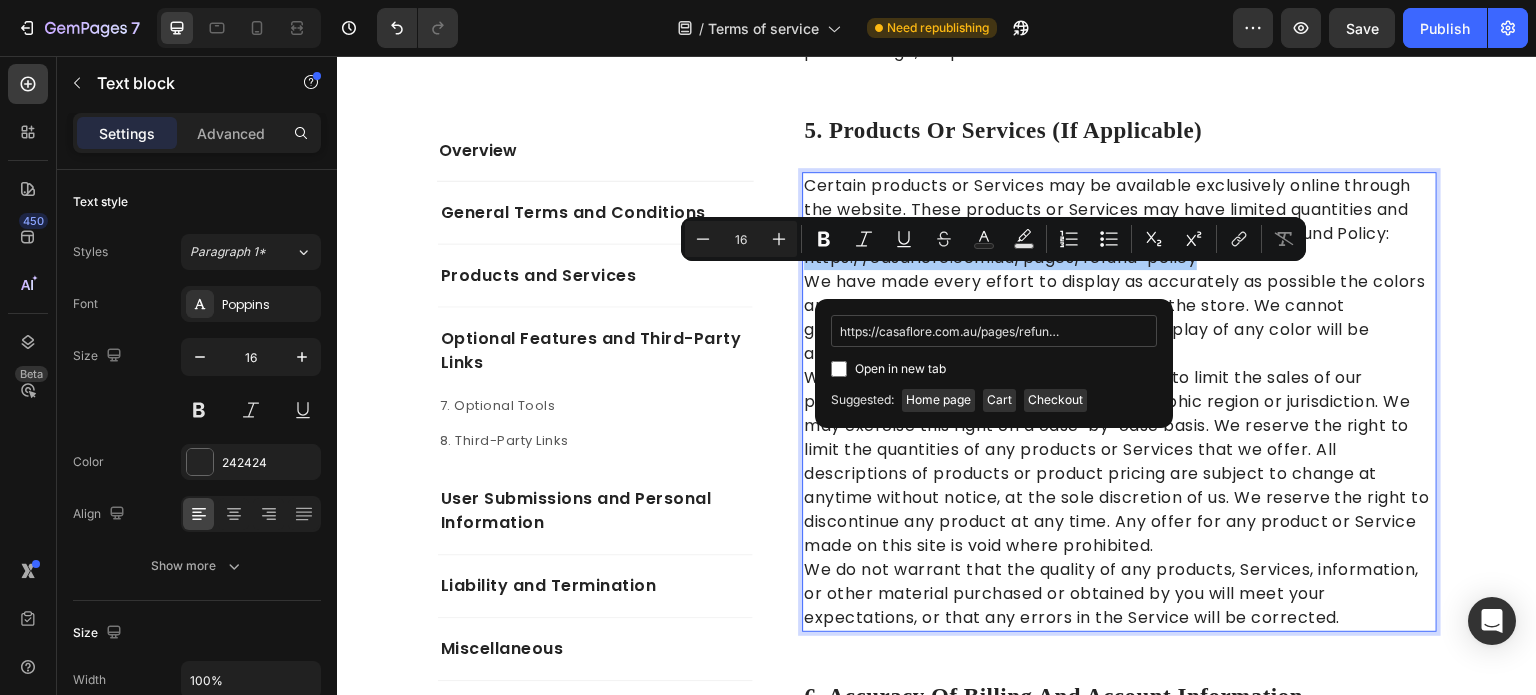 scroll, scrollTop: 0, scrollLeft: 33, axis: horizontal 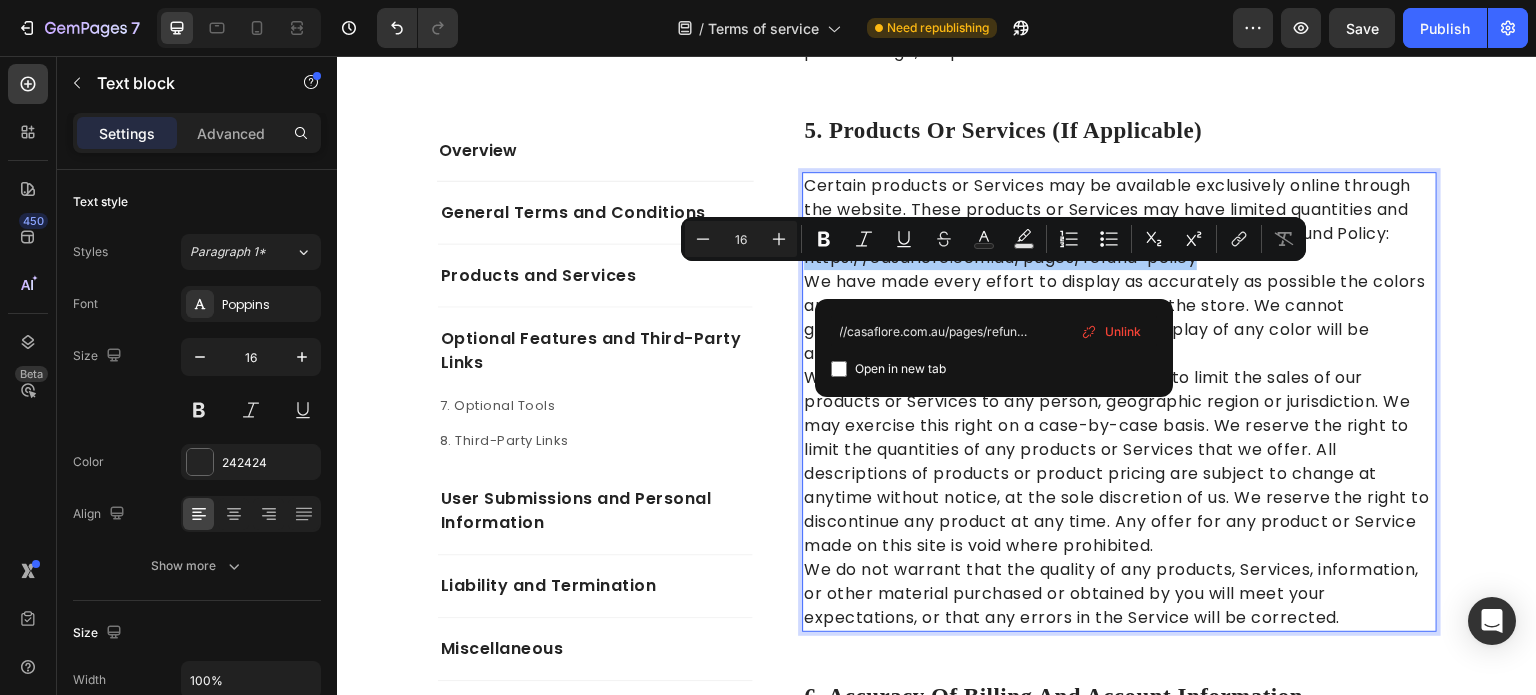 type on "https://casaflore.com.au/pages/refund-policy" 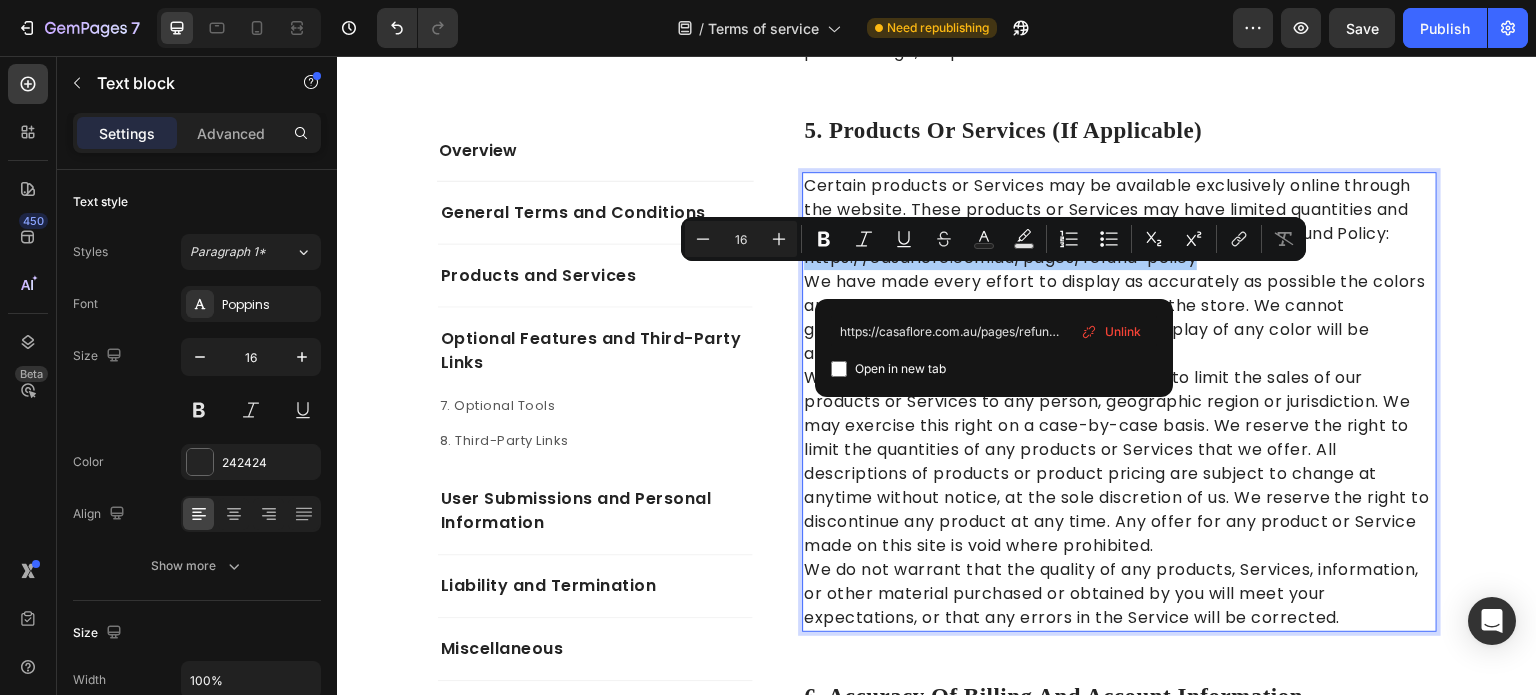 click at bounding box center [839, 369] 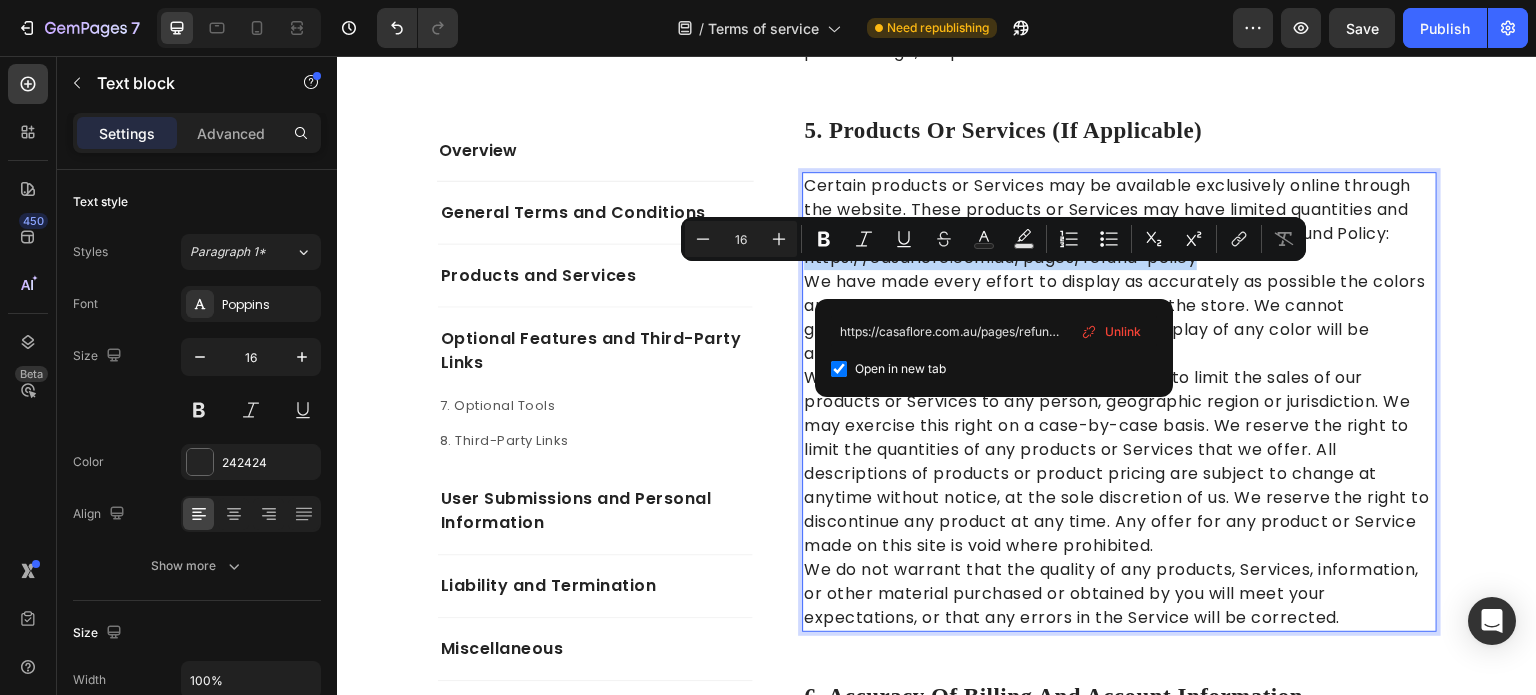 checkbox on "true" 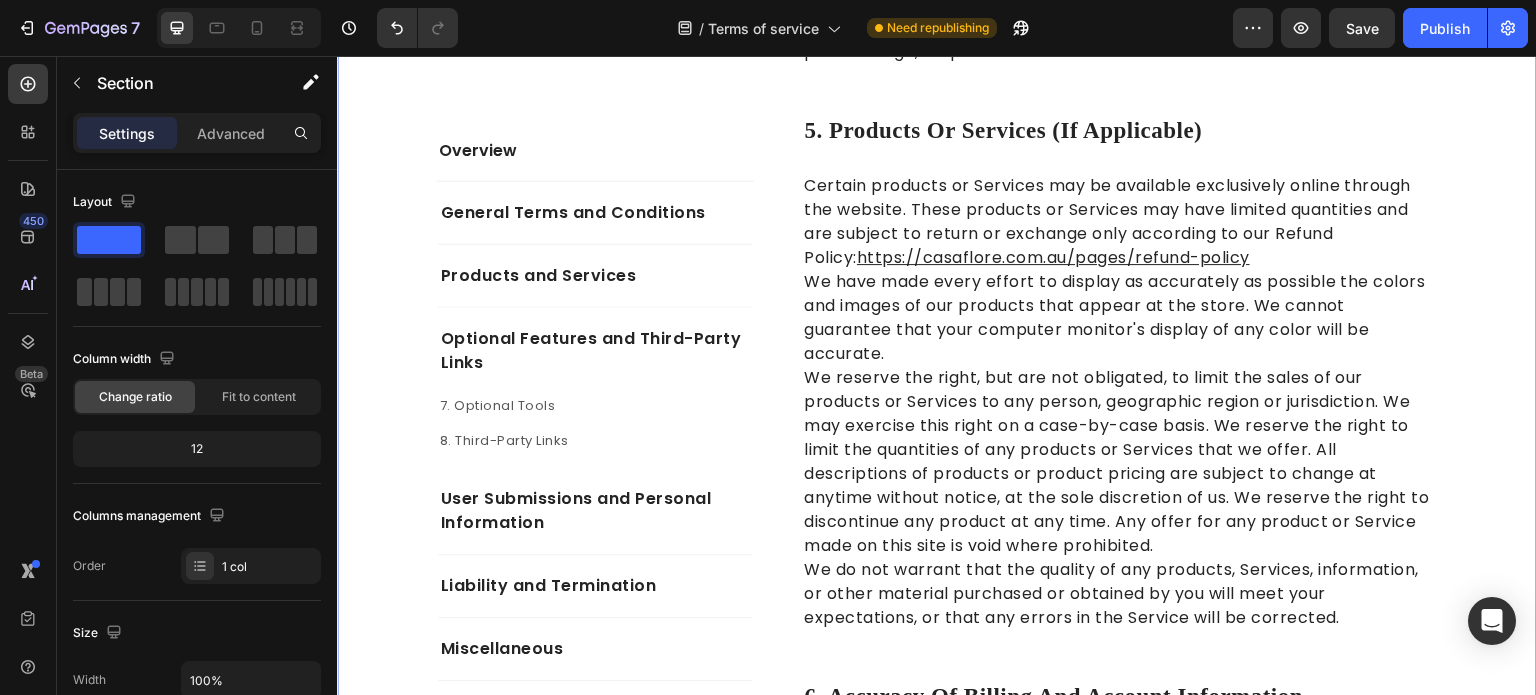 click on "Overview Text block General Terms and Conditions Products and Services Optional Features and Third-Party Links 7. Optional Tools Text block 8. Third-Party Links Text block User Submissions and Personal Information Liability and Termination Miscellaneous Accordion Row Overview Heading This website is operated by  Casa Floré . Throughout the site, the terms “we”, “us” and “our” refer to Orionn. Orionn offers this website, including all information, tools and Services available from this site to you, the user, conditioned upon your acceptance of all terms, conditions, policies and notices stated here.     Our store is hosted on Shopify Inc. They provide us with the online e-commerce platform that allows us to sell our products and Services to you. Text block Row 1. Online Store Terms Heading You may not use our products for any illegal or unauthorized purpose nor may you, in the use of the Service, violate any laws in your jurisdiction (including but not limited to copyright laws). Text block Row" at bounding box center (937, 2307) 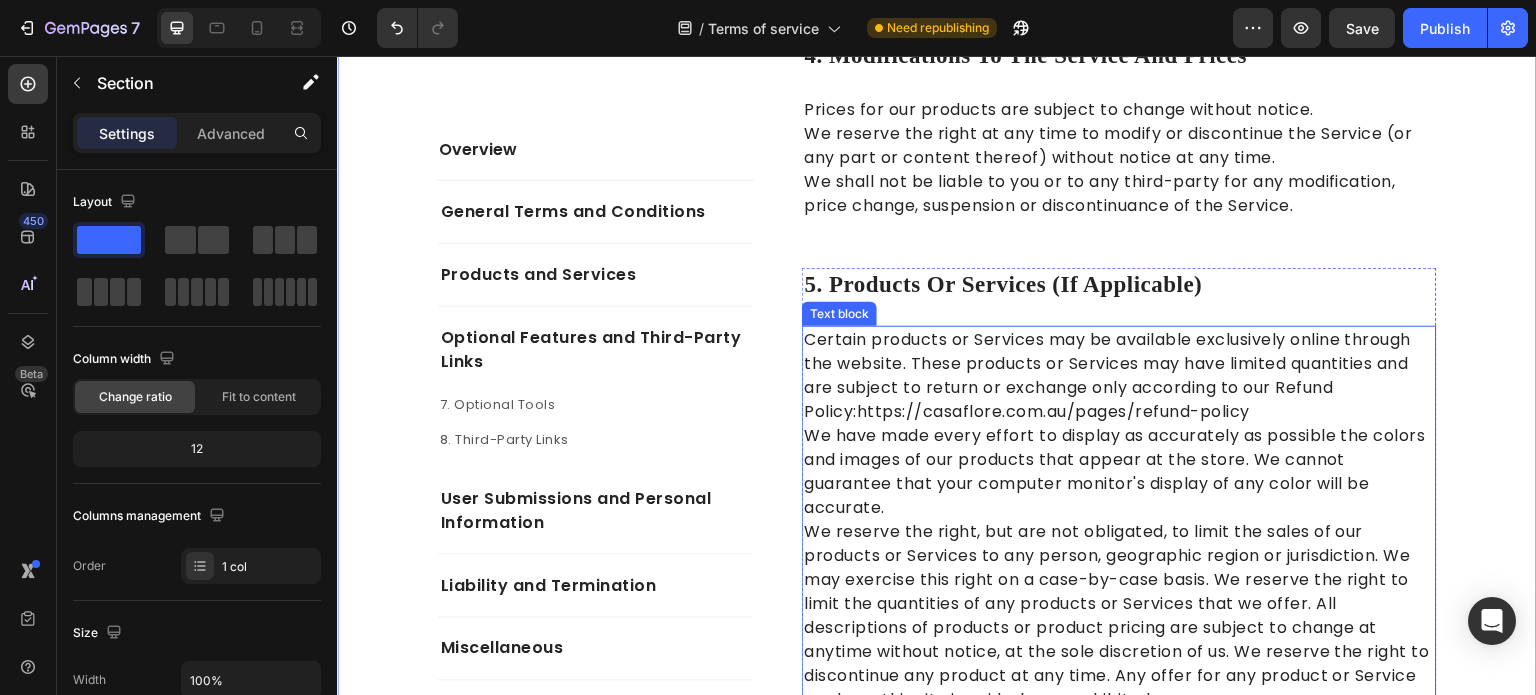 scroll, scrollTop: 2404, scrollLeft: 0, axis: vertical 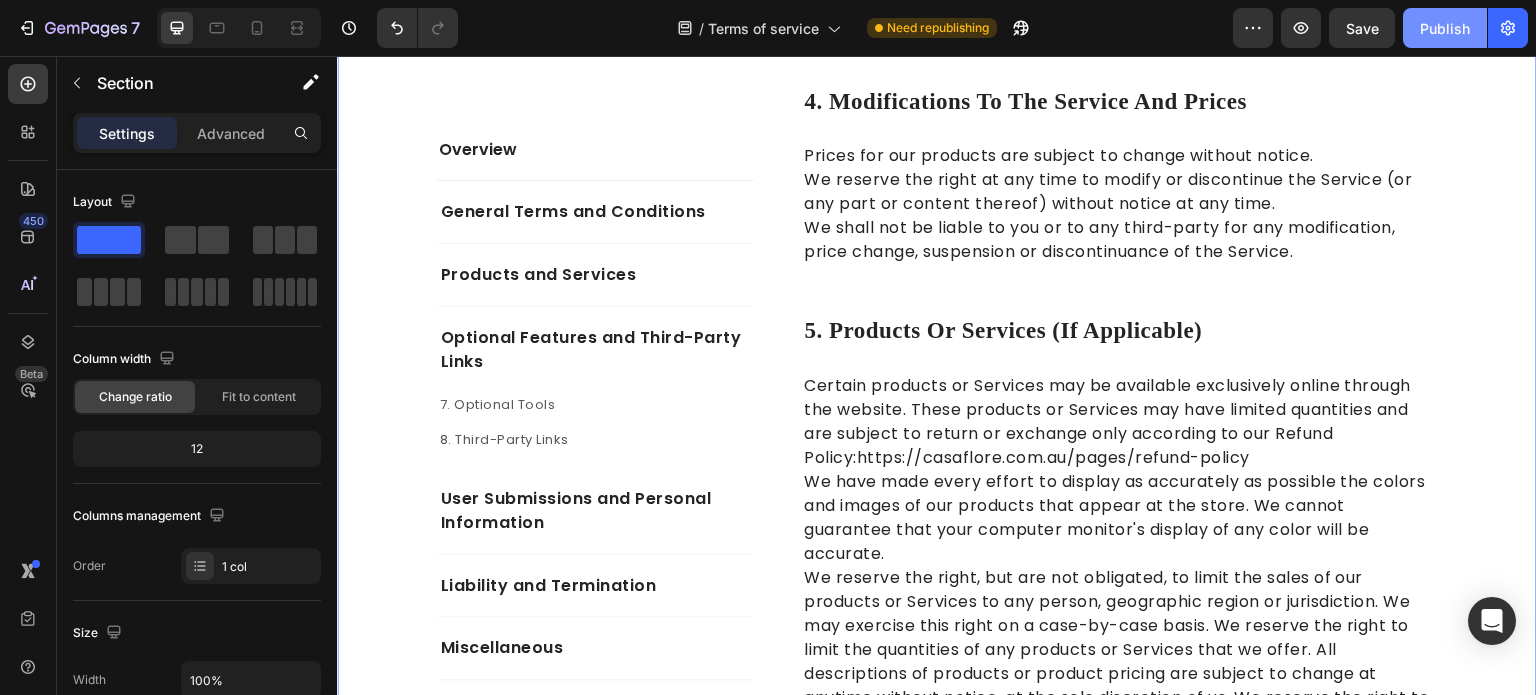 click on "Publish" at bounding box center (1445, 28) 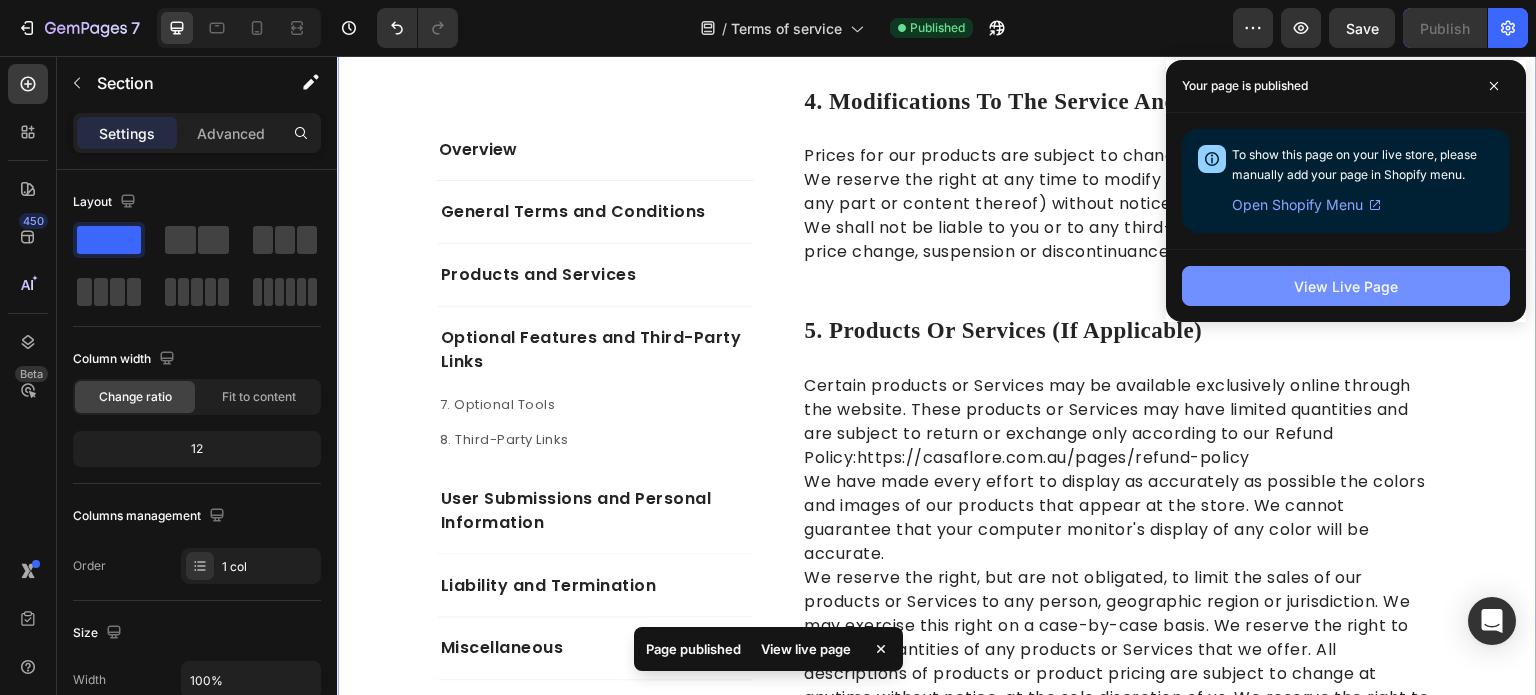 click on "View Live Page" at bounding box center (1346, 286) 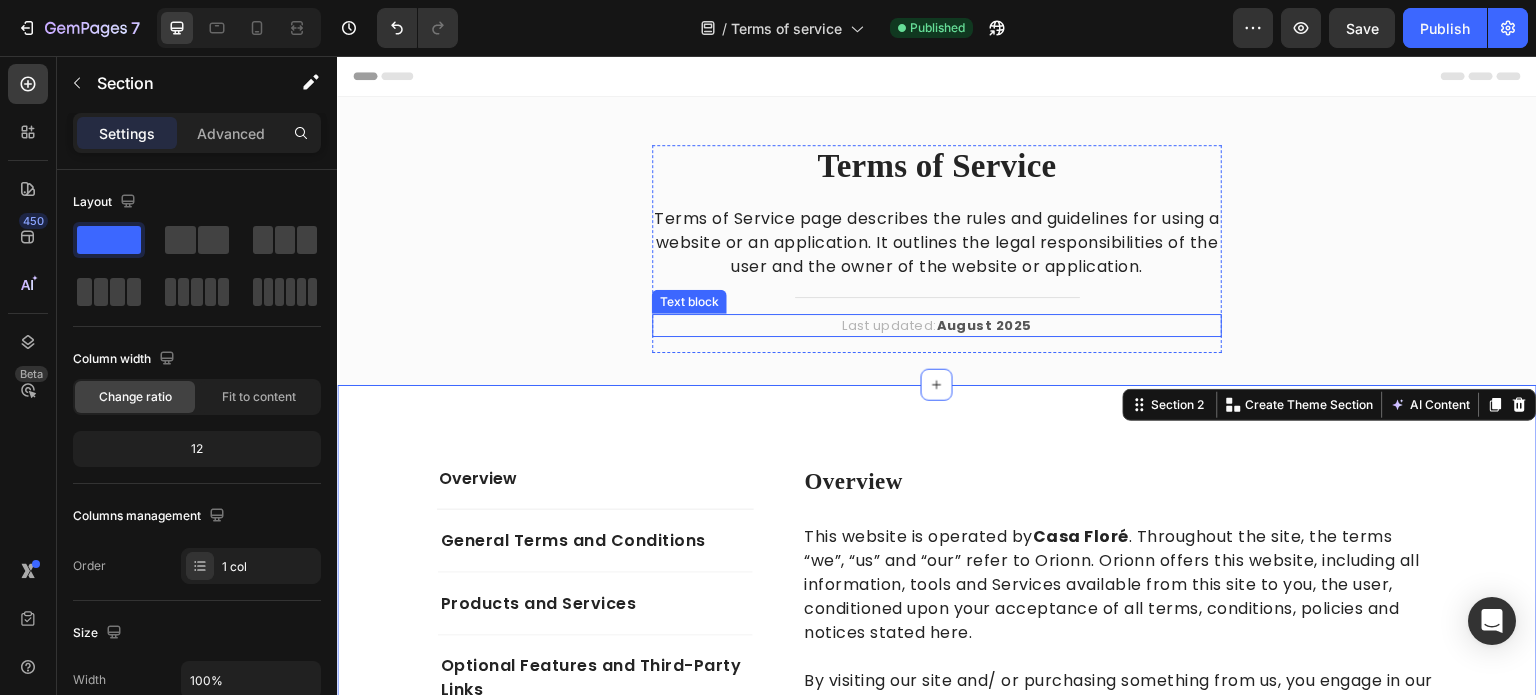 scroll, scrollTop: 0, scrollLeft: 0, axis: both 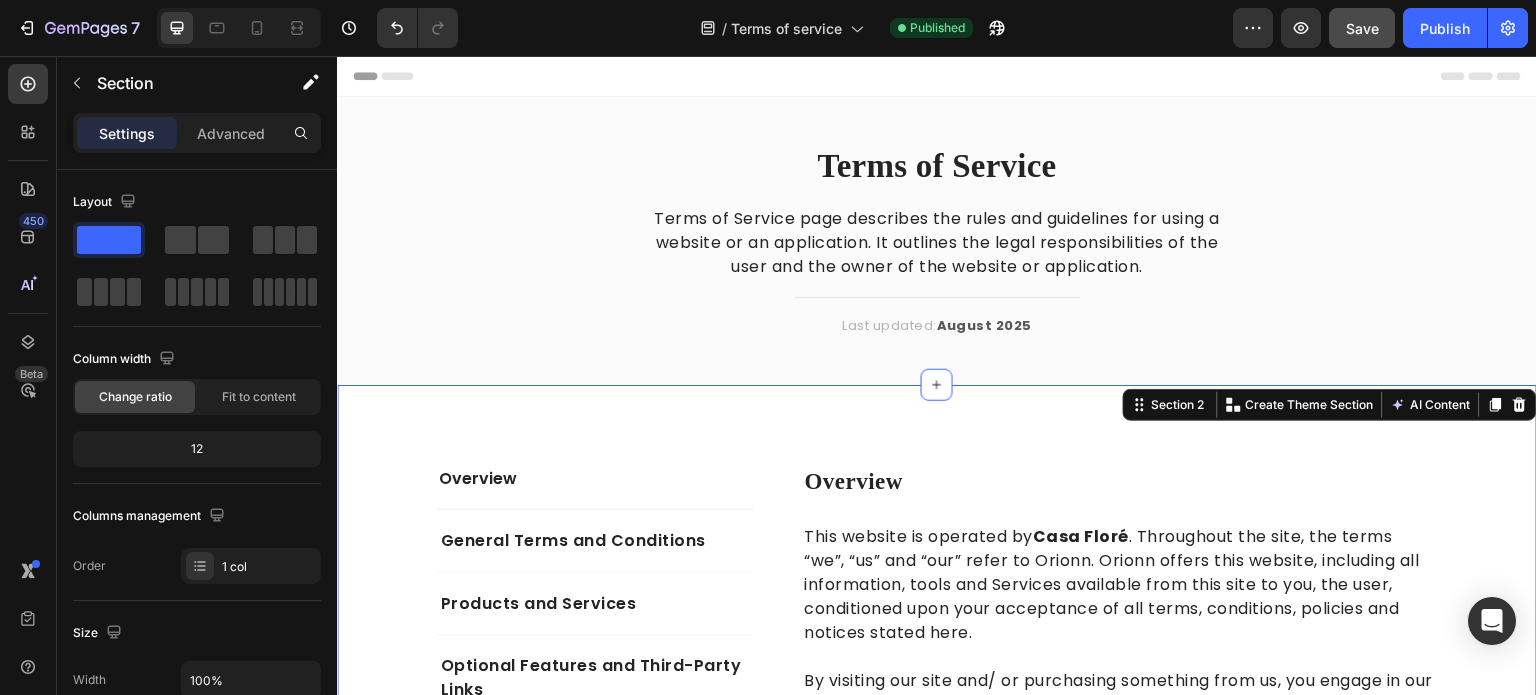 click on "Save" 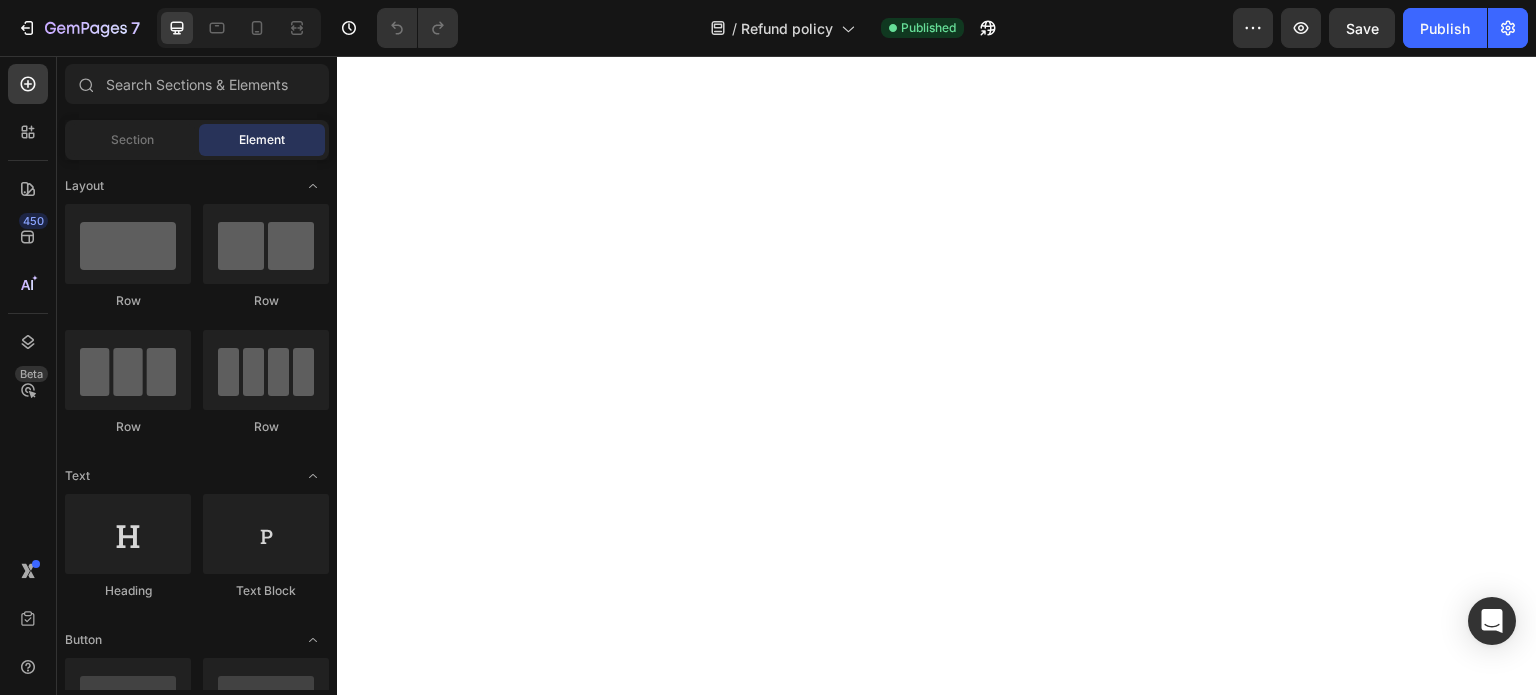 scroll, scrollTop: 0, scrollLeft: 0, axis: both 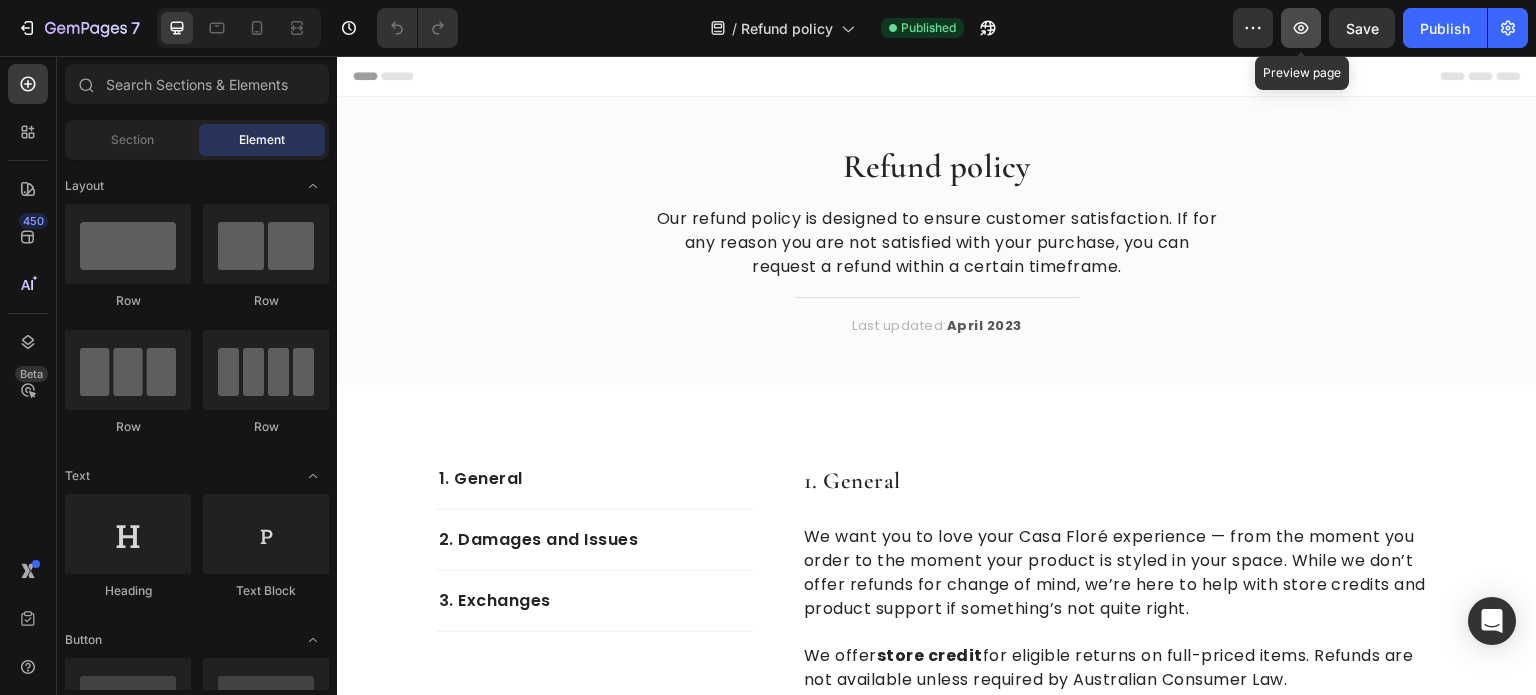 click 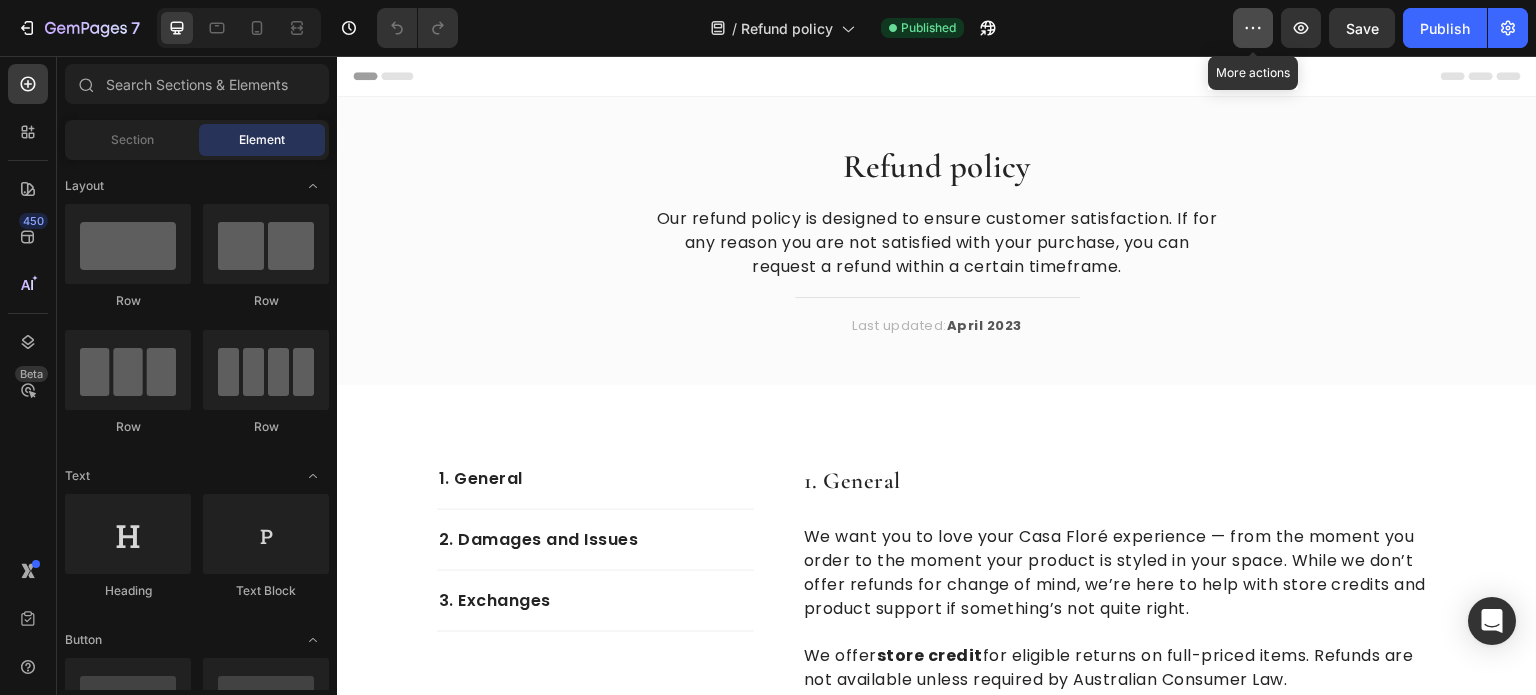 click 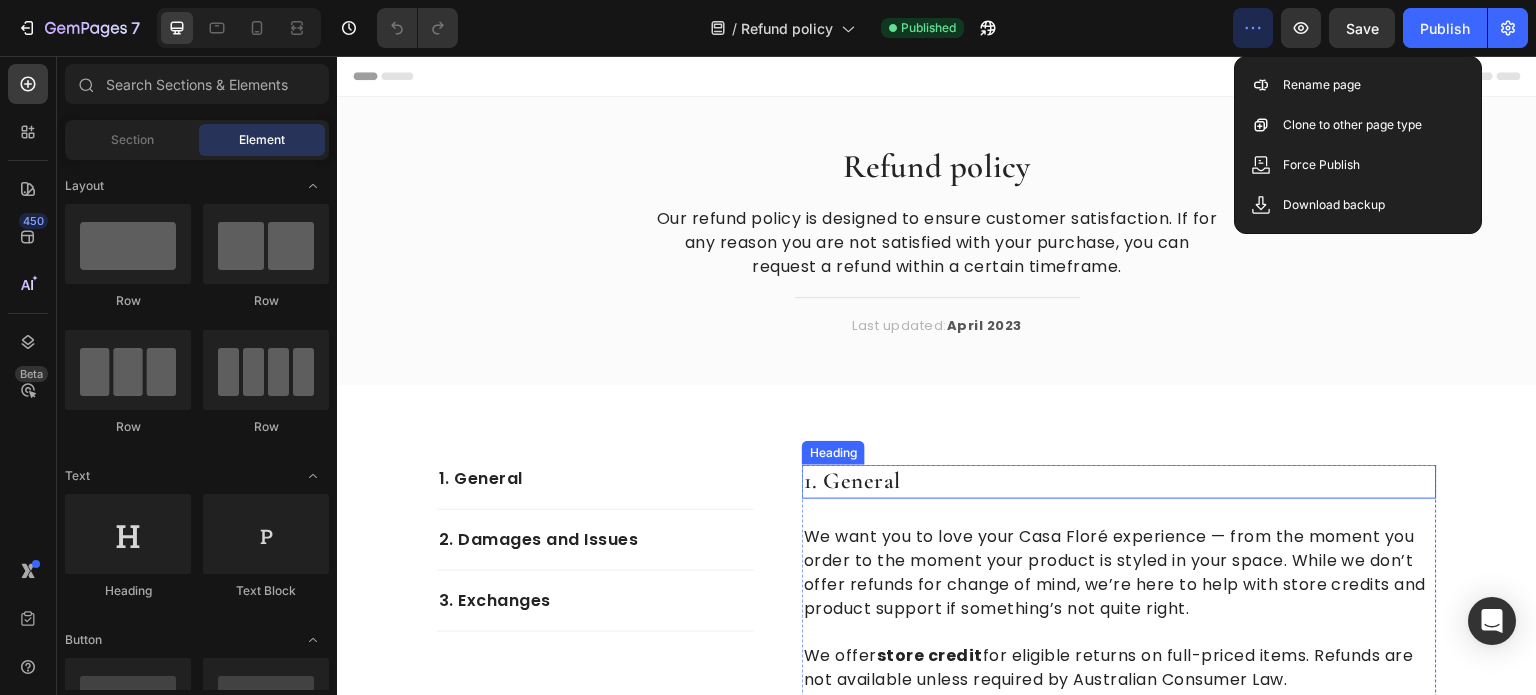 click on "1. general" at bounding box center [1119, 482] 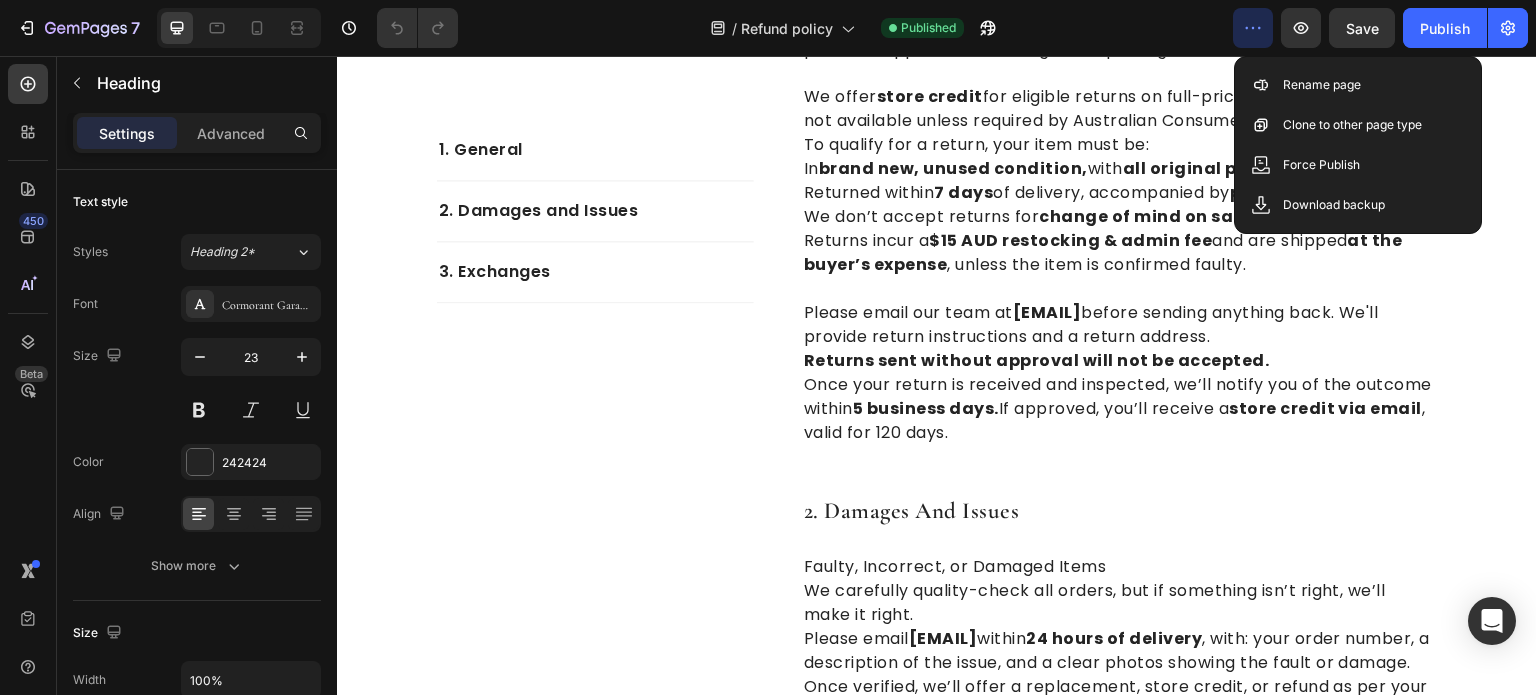 scroll, scrollTop: 380, scrollLeft: 0, axis: vertical 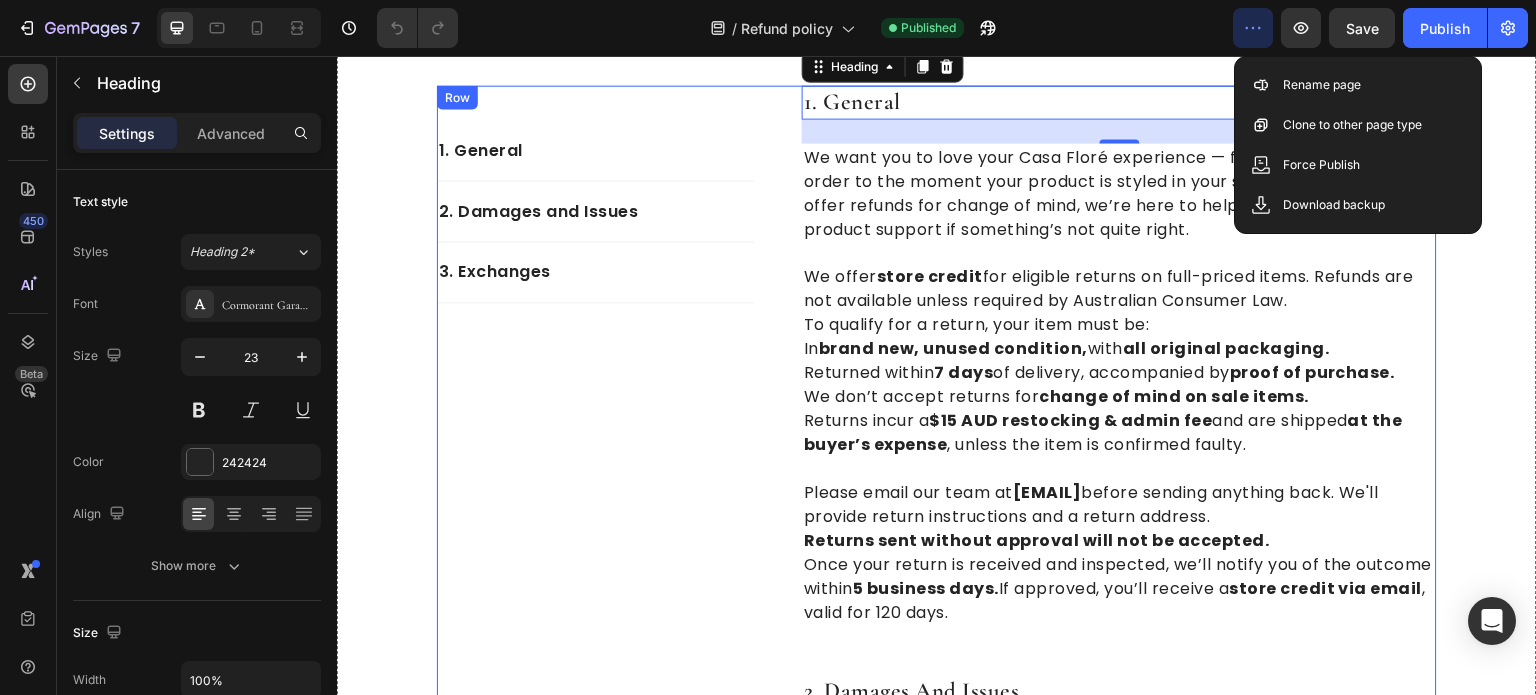 click on "1. General Text block 2. Damages and Issues Text block 3. Exchanges Text block Row 1. general Heading   24 We want you to love your Casa Floré experience — from the moment you order to the moment your product is styled in your space. While we don’t offer refunds for change of mind, we’re here to help with store credits and product support if something’s not quite right.   We offer  store credit  for eligible returns on full-priced items. Refunds are not available unless required by Australian Consumer Law. To qualify for a return, your item must be: In  brand new, unused condition,  with  all original packaging. Returned within  7 days  of delivery, accompanied by  proof of purchase. We don’t accept returns for  change of mind on sale items. Returns incur a  $15 AUD restocking & admin fee  and are shipped  at the buyer’s expense , unless the item is confirmed faulty.   Please email our team at  example@example.com Returns sent without approval will not be accepted. 5 business days.  Row ." at bounding box center (937, 718) 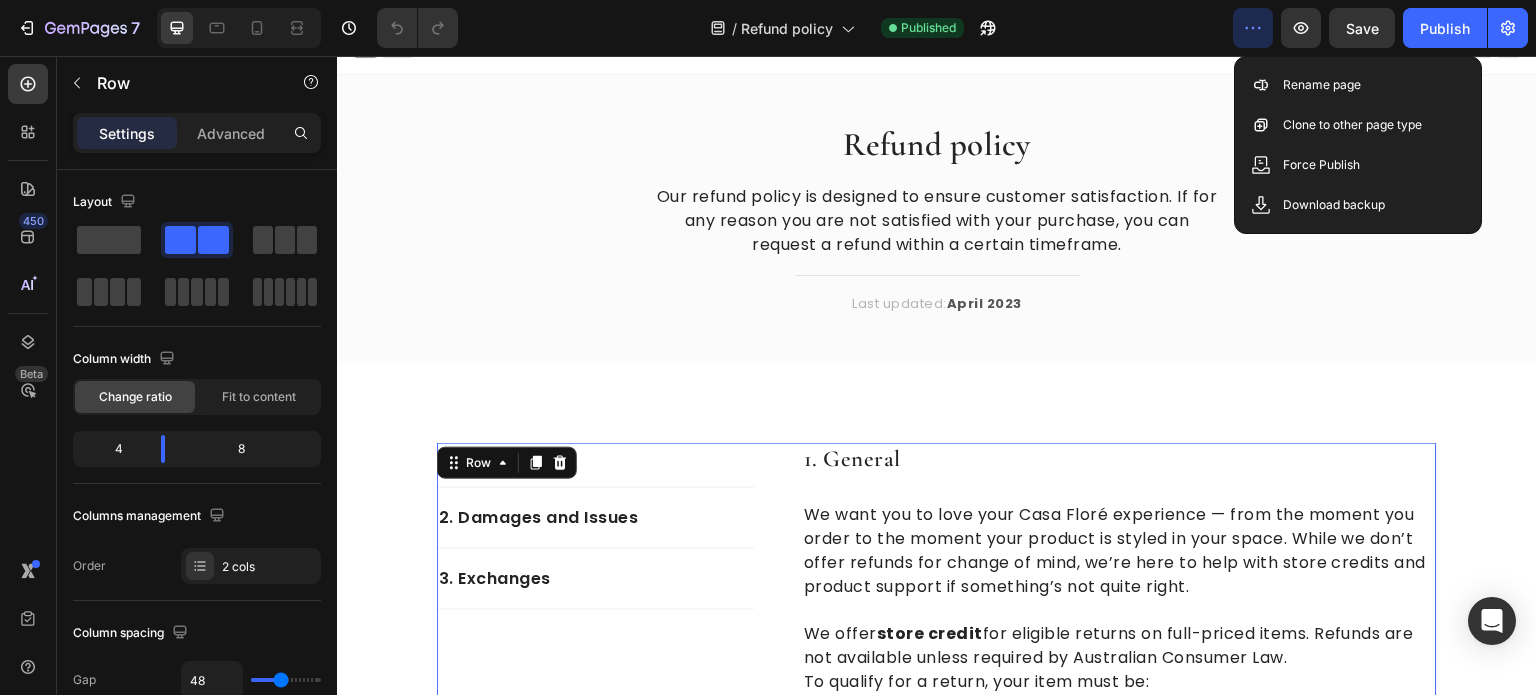 scroll, scrollTop: 0, scrollLeft: 0, axis: both 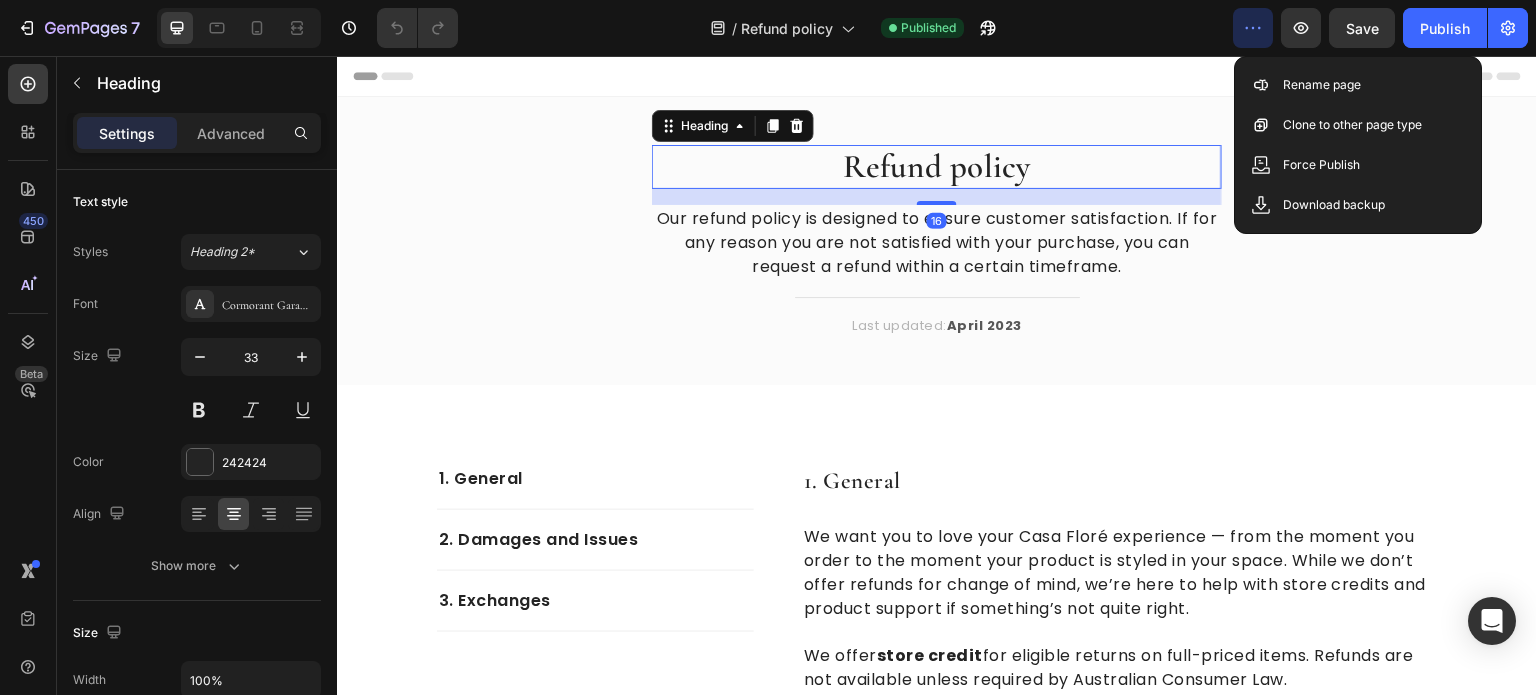 click on "Refund policy" at bounding box center [937, 167] 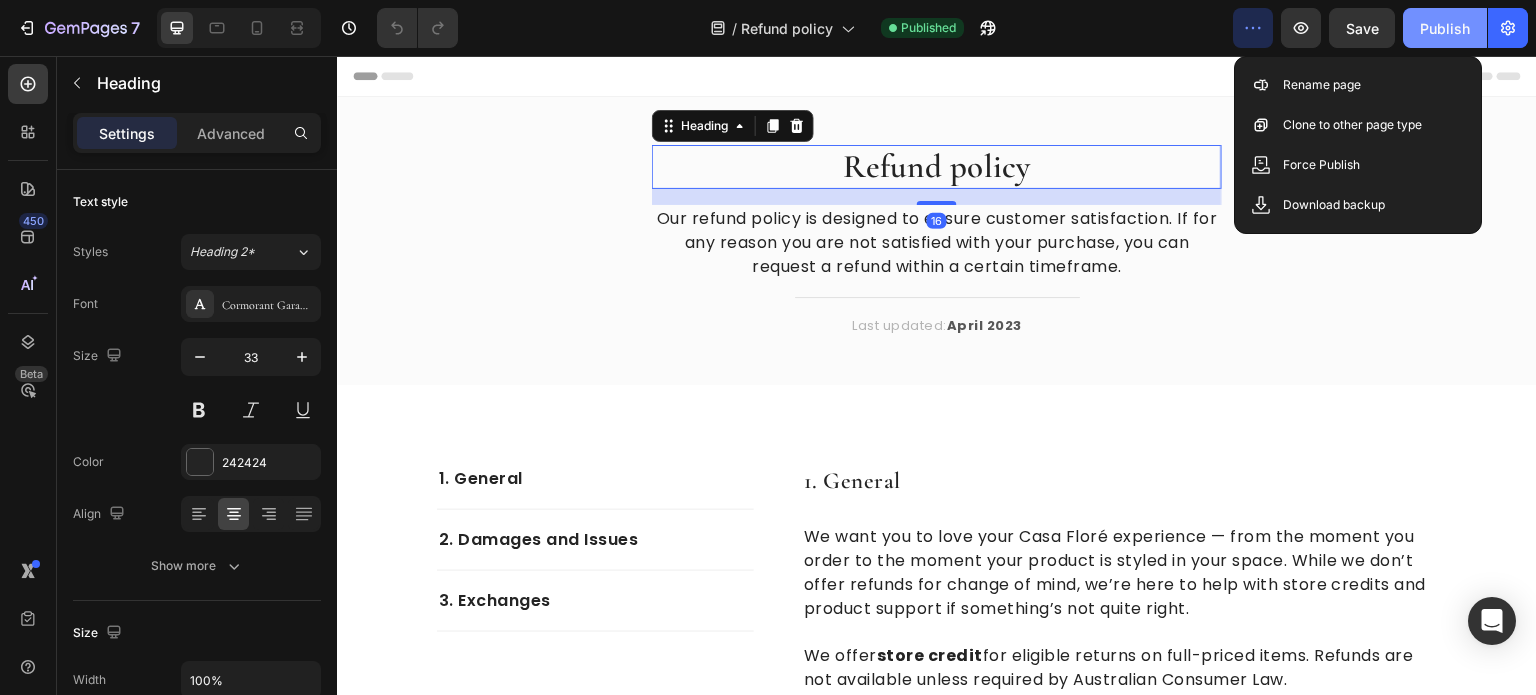click on "Publish" at bounding box center [1445, 28] 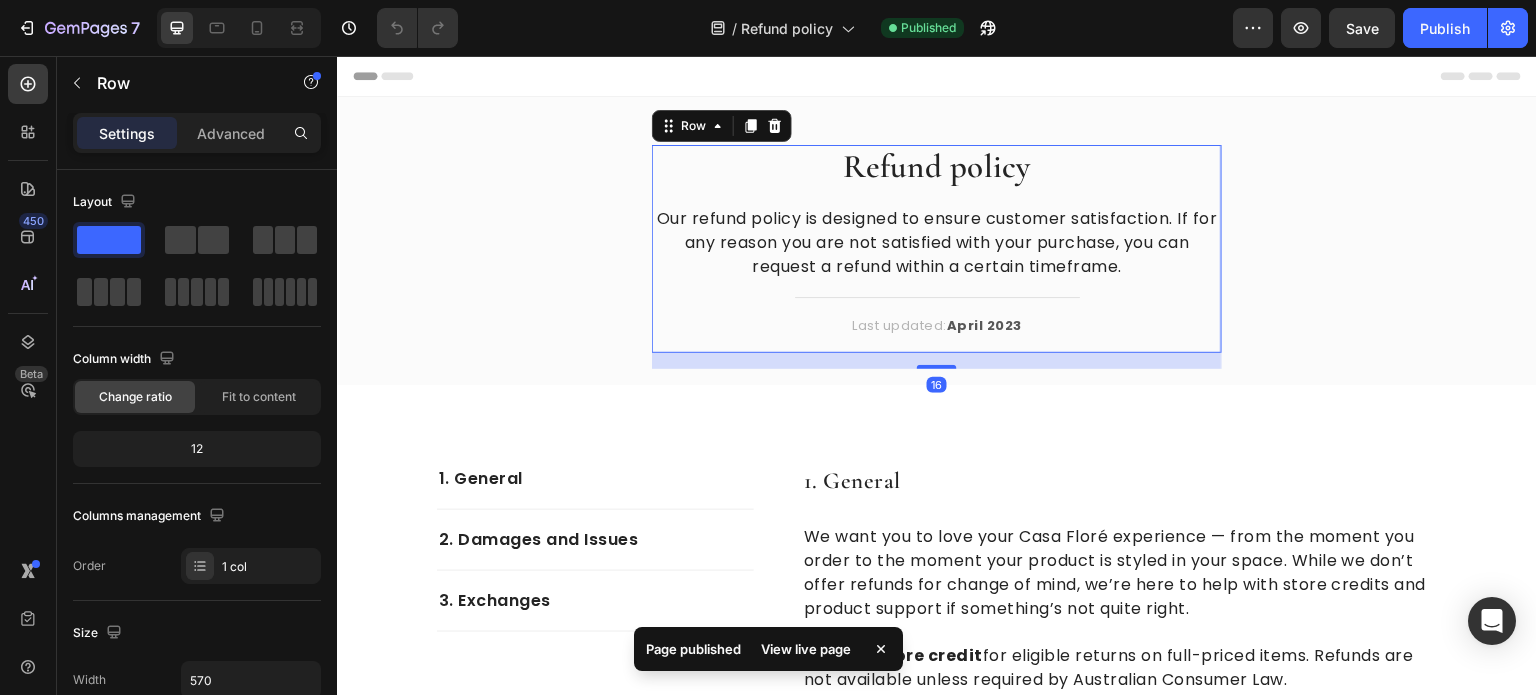 click on "Refund policy Heading Our refund policy is designed to ensure customer satisfaction. If for any reason you are not satisfied with your purchase, you can request a refund within a certain timeframe.  Text block                Title Line Last updated:  April 2023 Text block" at bounding box center (937, 249) 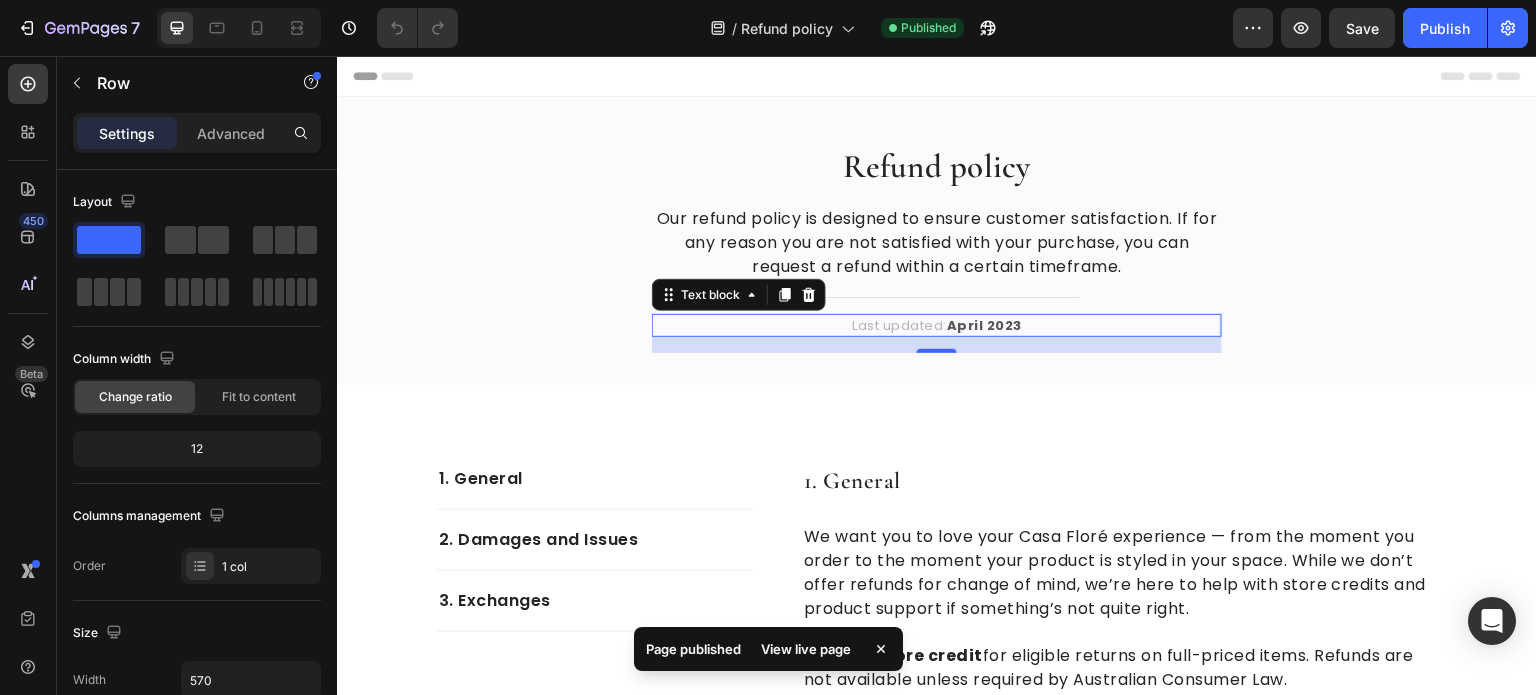 click on "April 2023" at bounding box center [984, 325] 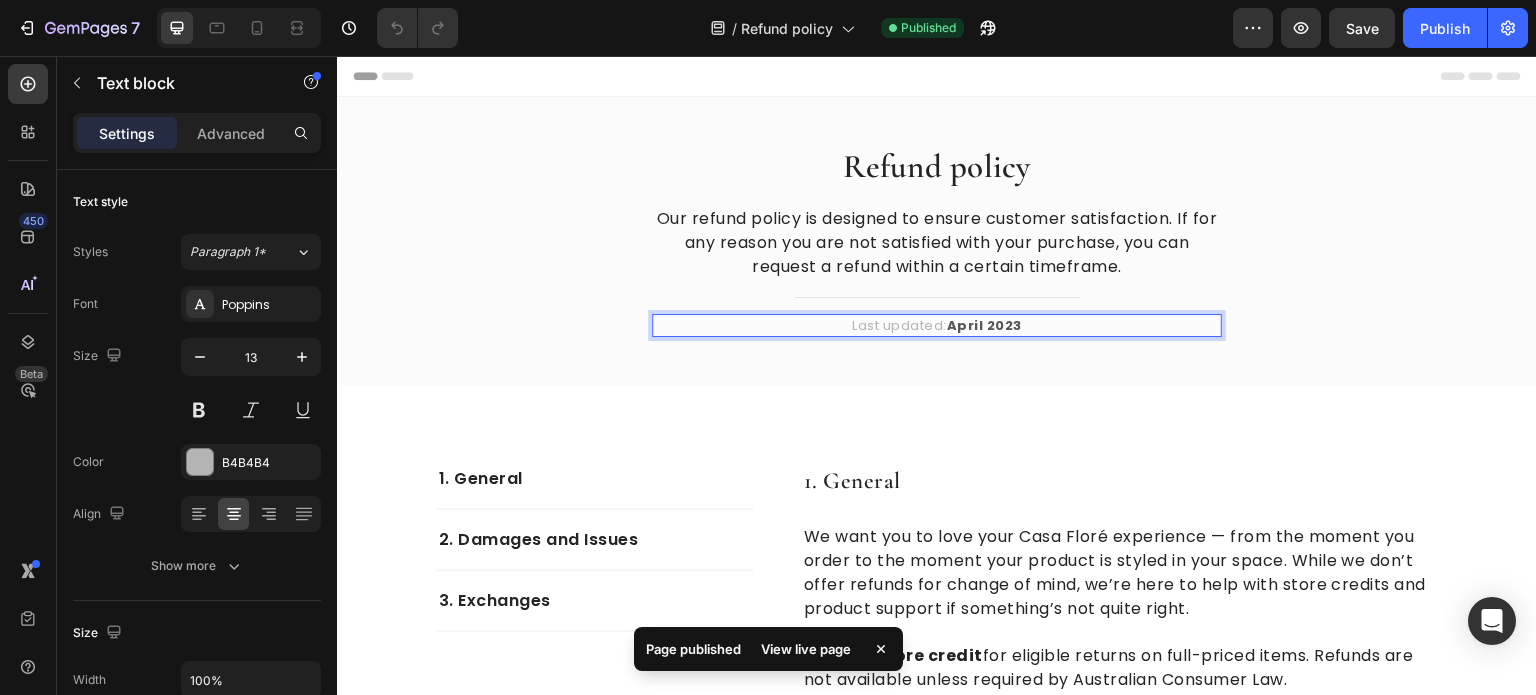 click on "April 2023" at bounding box center [984, 325] 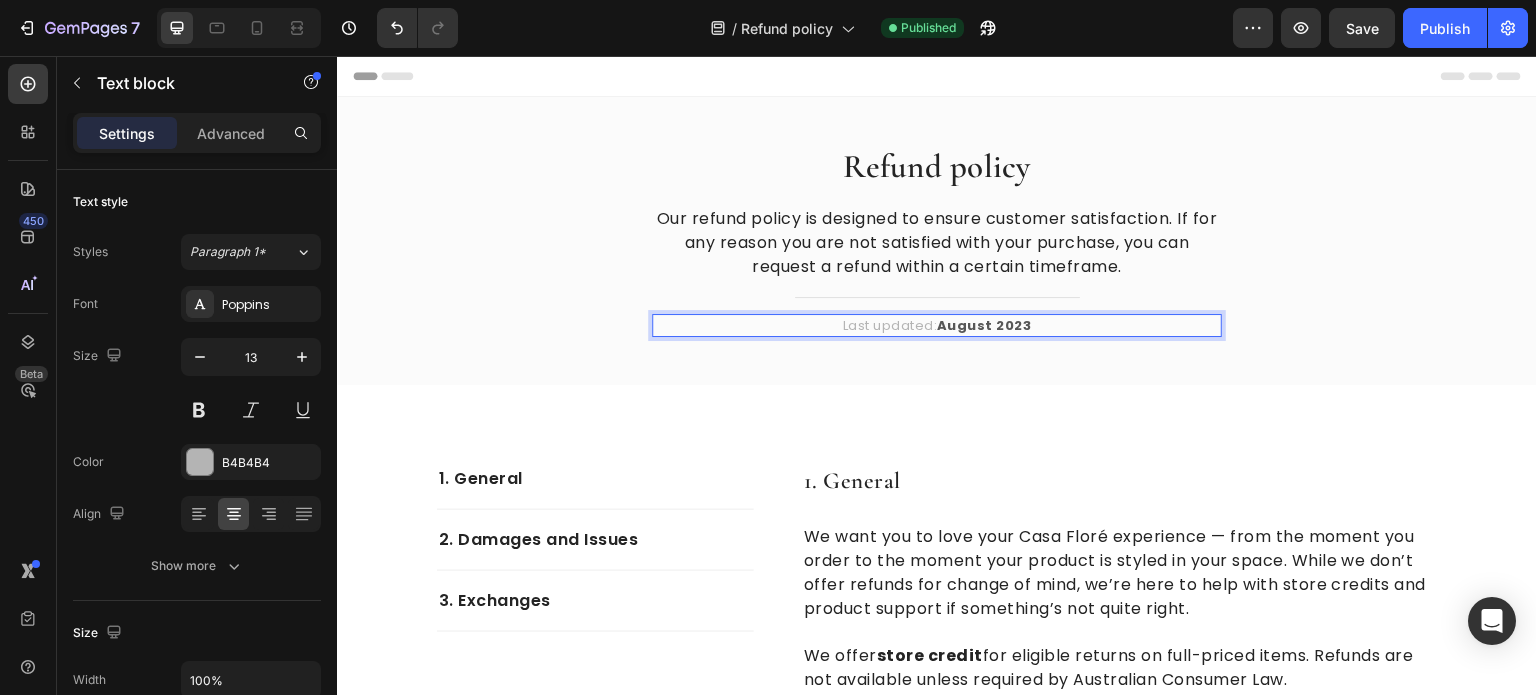 click on "Last updated:  [MONTH] [YEAR]" at bounding box center [937, 326] 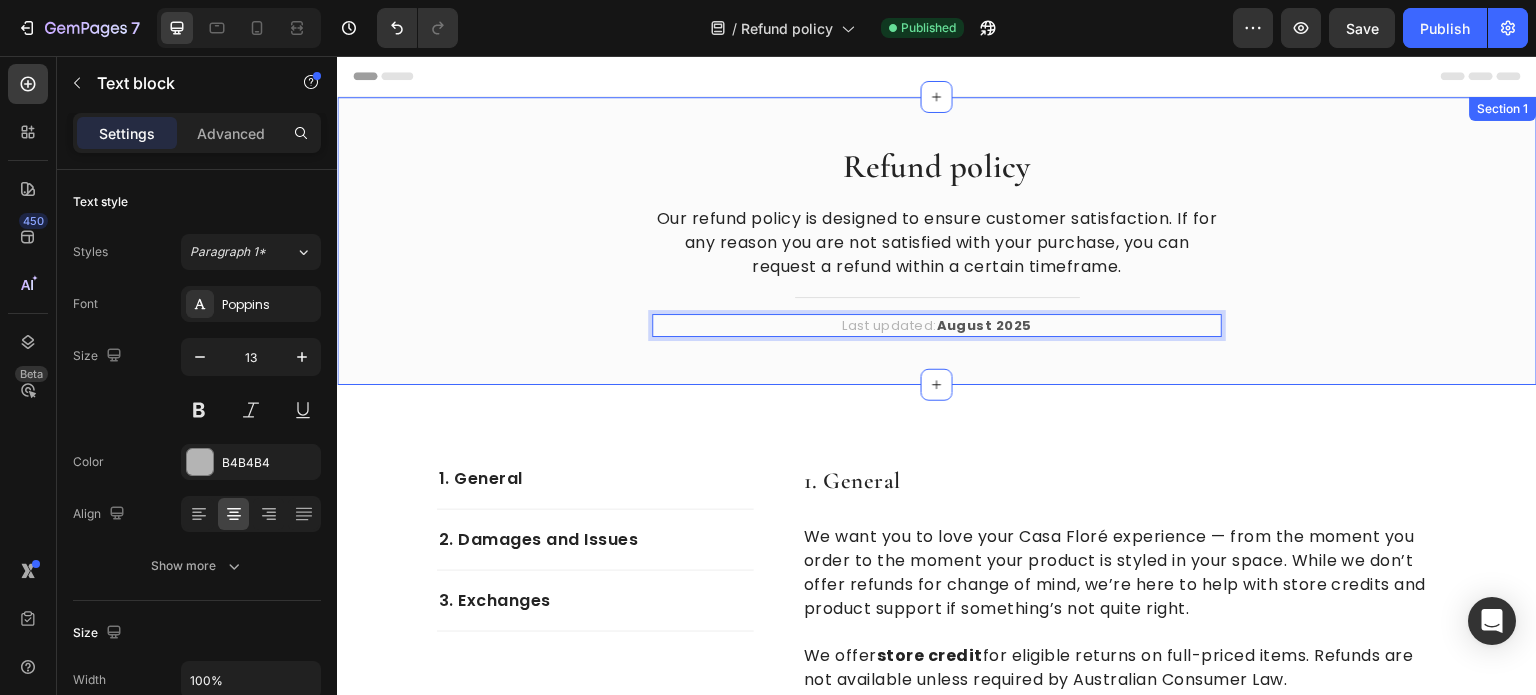 click on "Refund policy Heading Our refund policy is designed to ensure customer satisfaction. If for any reason you are not satisfied with your purchase, you can request a refund within a certain timeframe.  Text block                Title Line Last updated:  [DATE] [YEAR] Text block   16 Row" at bounding box center (937, 257) 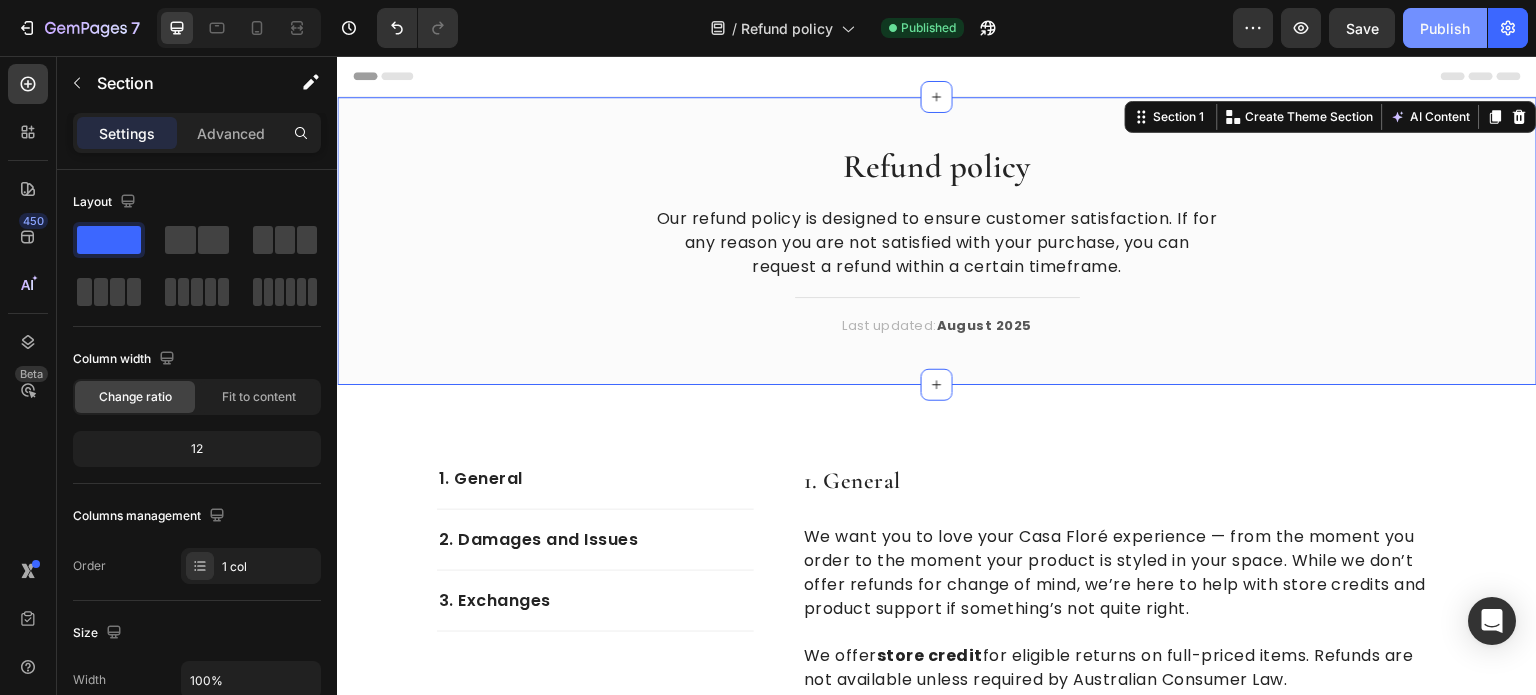 click on "Publish" at bounding box center [1445, 28] 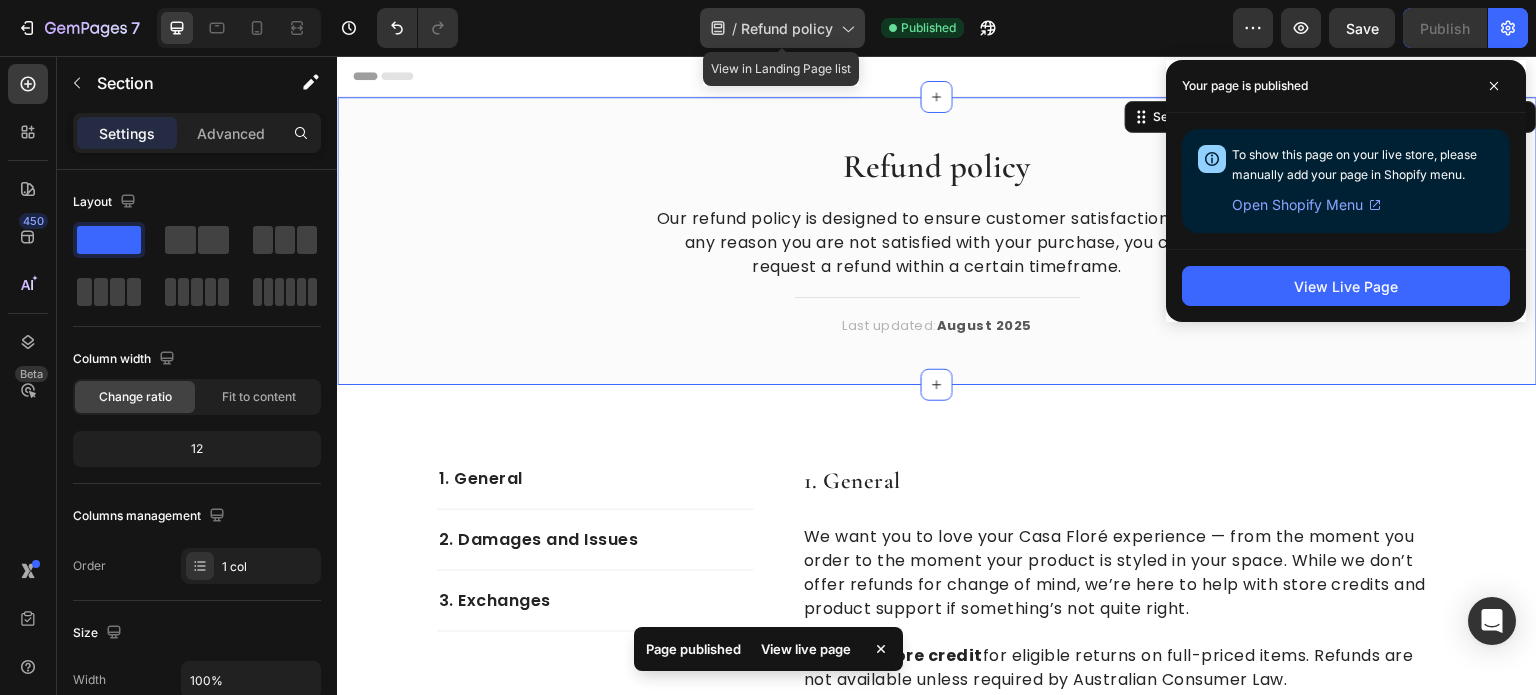 click 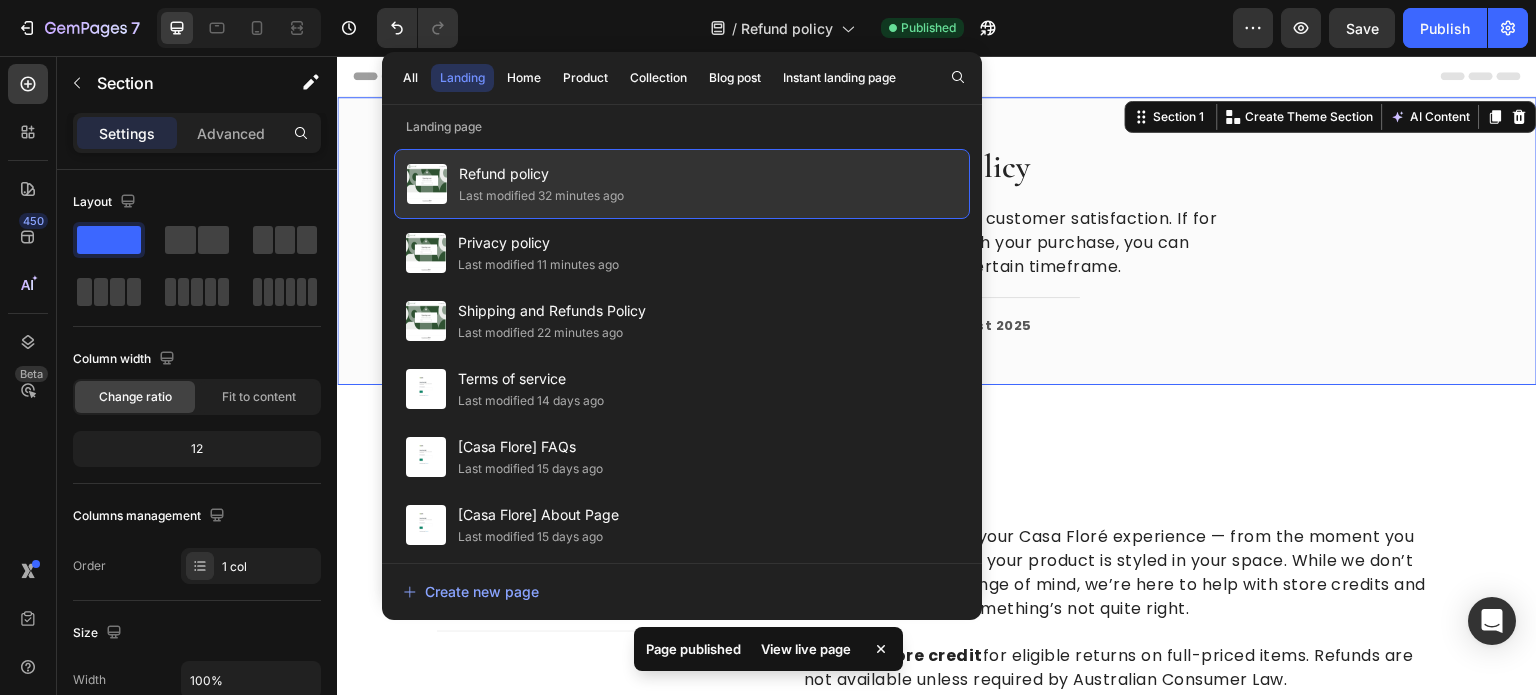 drag, startPoint x: 920, startPoint y: 172, endPoint x: 743, endPoint y: 178, distance: 177.10167 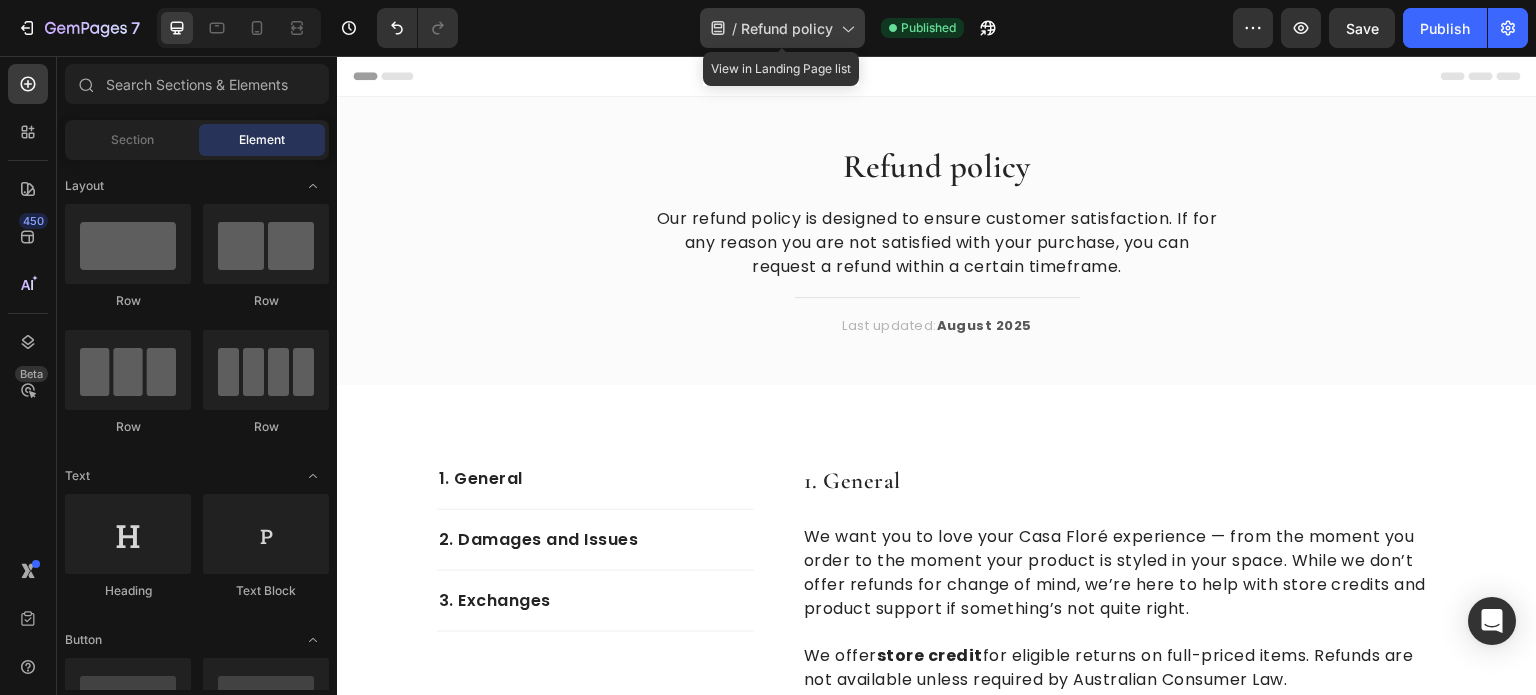 click 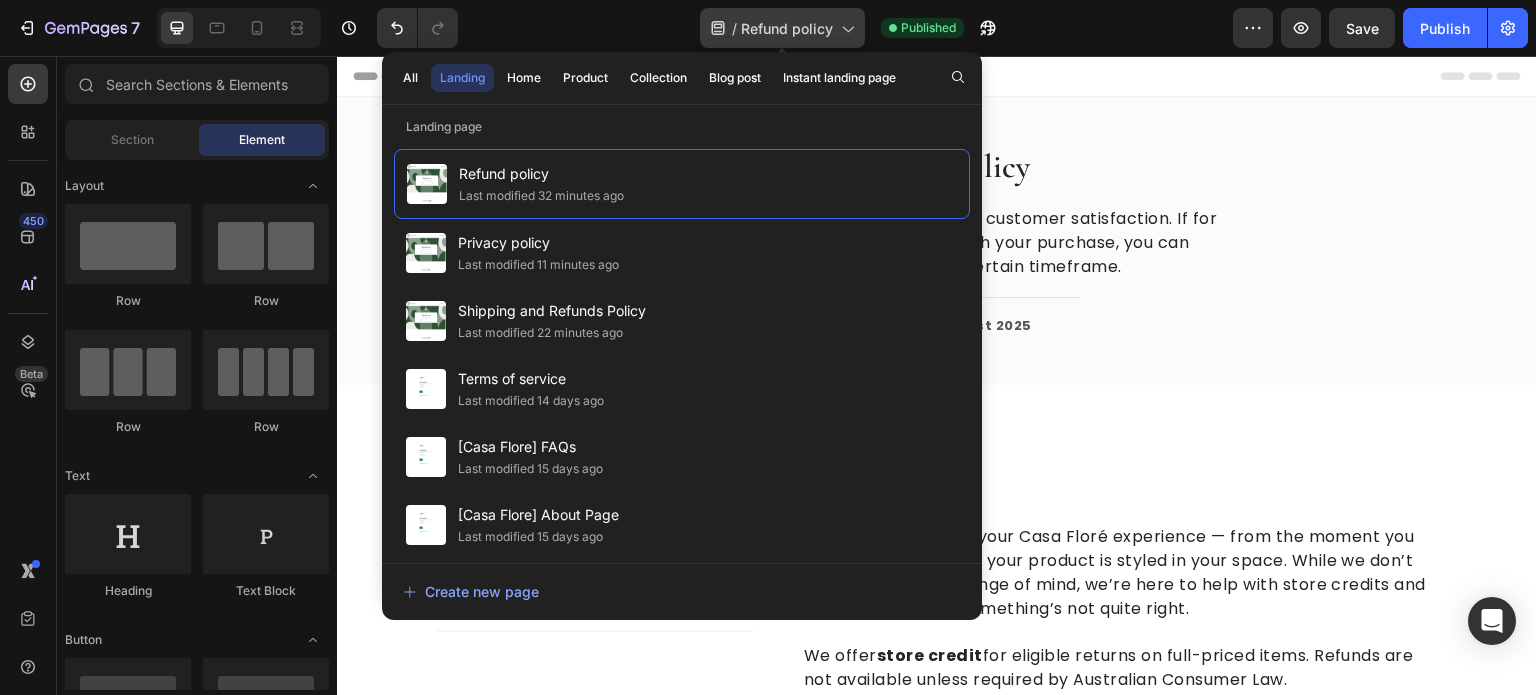 click 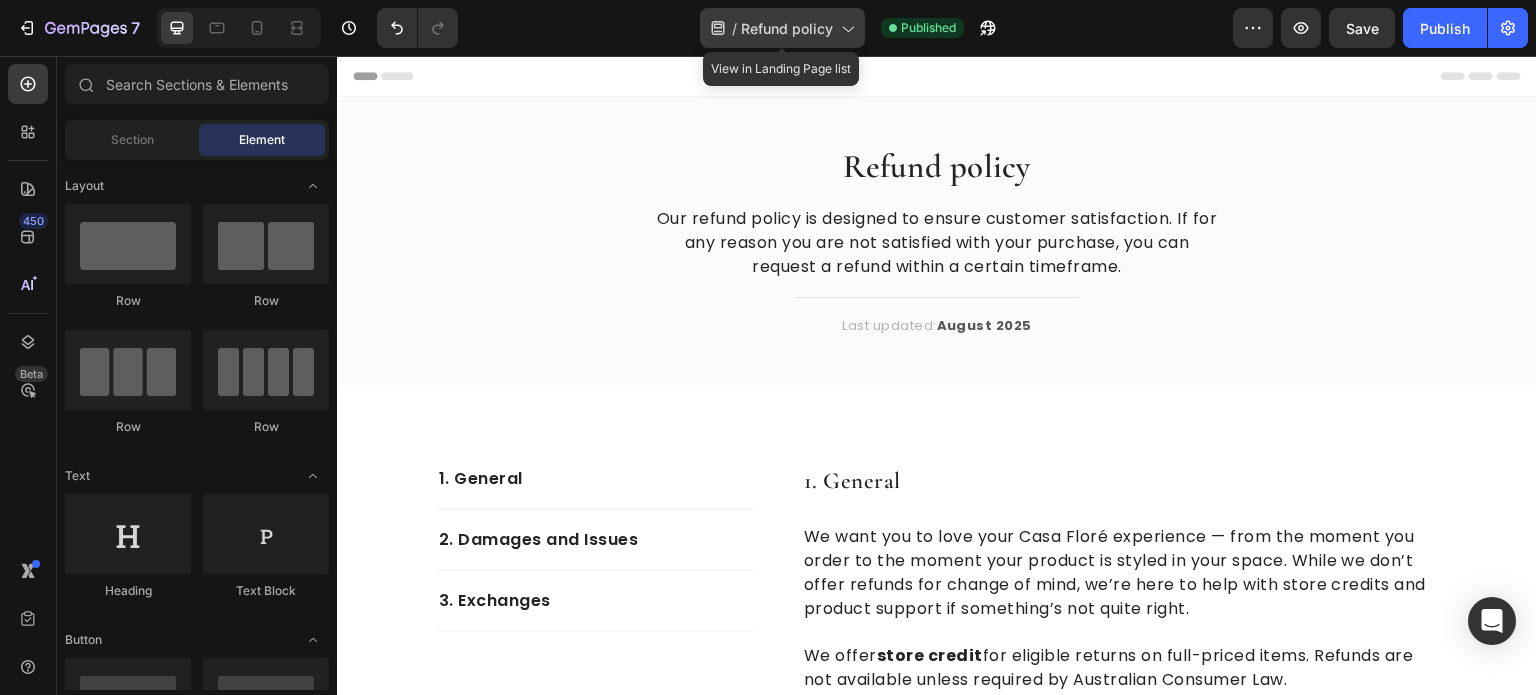 click on "Refund policy" at bounding box center [787, 28] 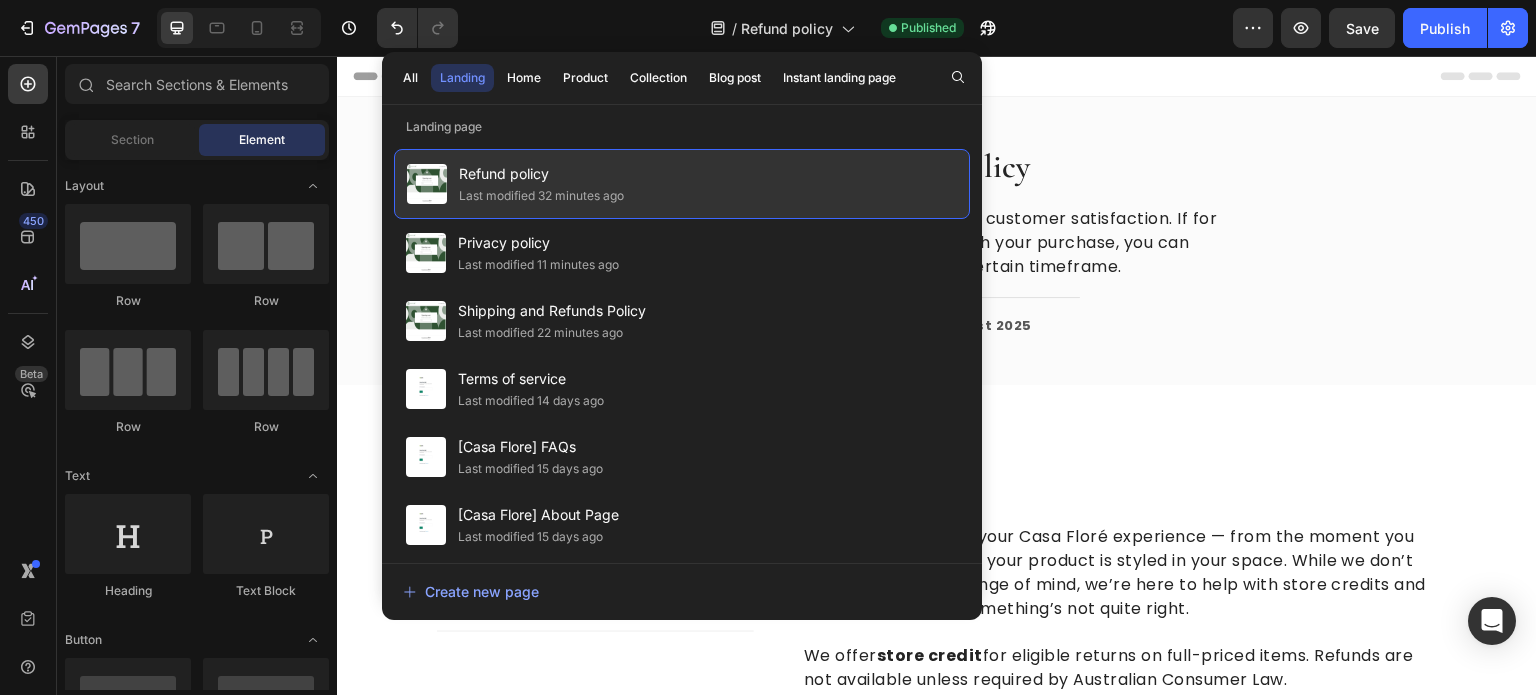 click on "Refund policy" at bounding box center (541, 174) 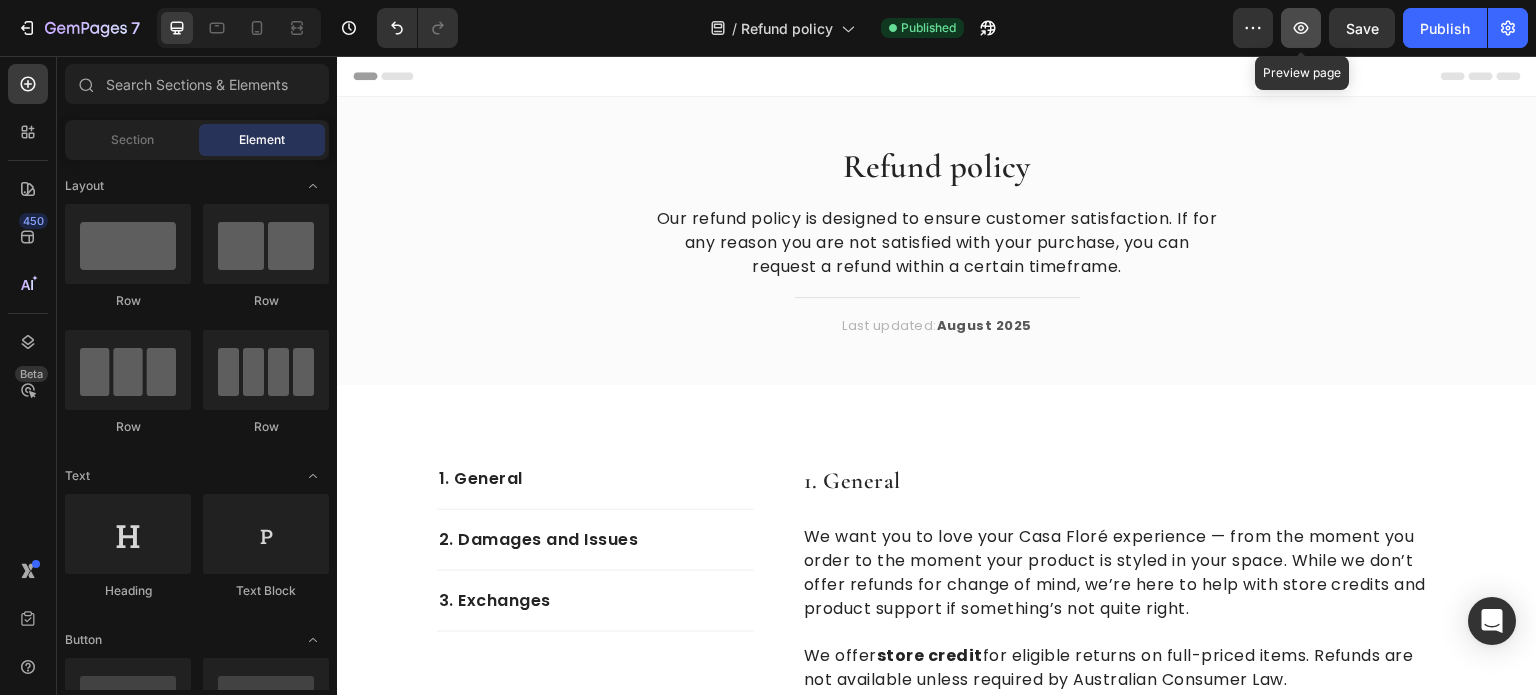 click 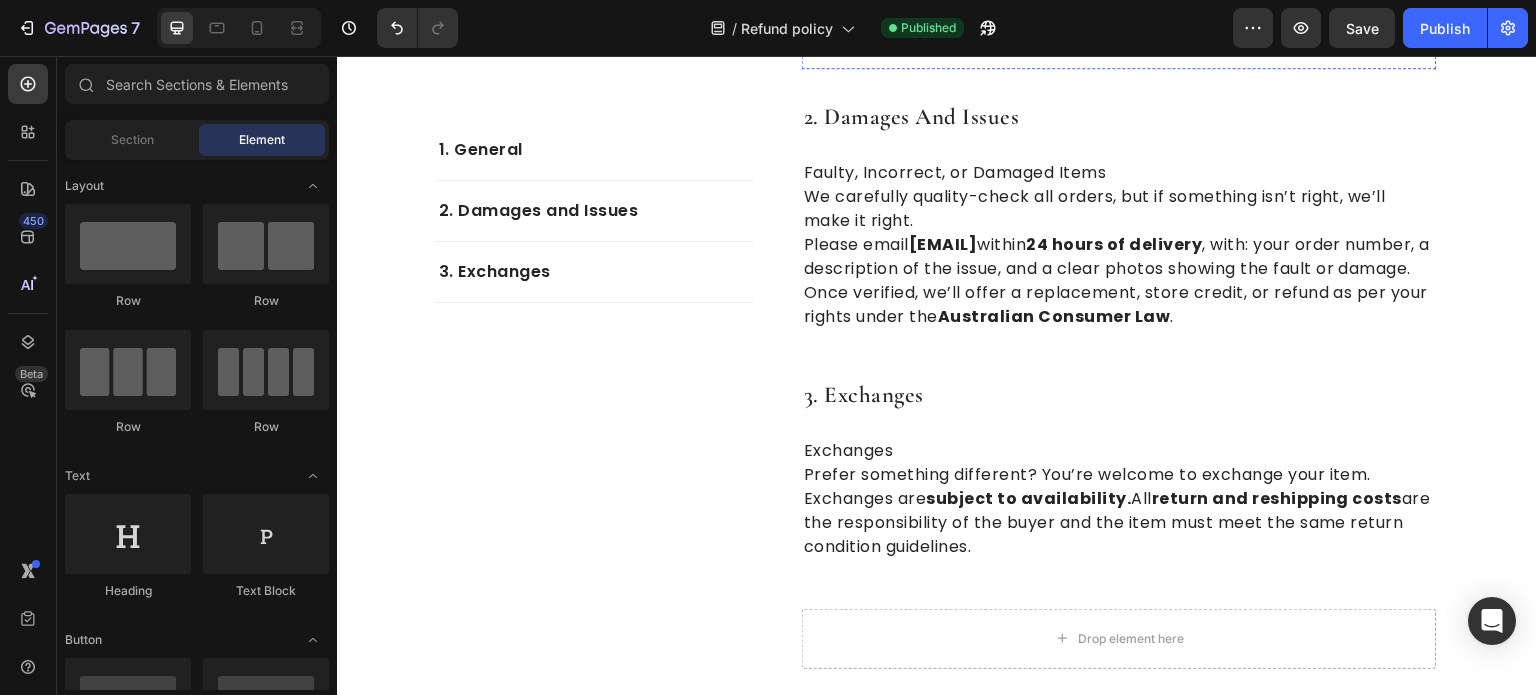 scroll, scrollTop: 1200, scrollLeft: 0, axis: vertical 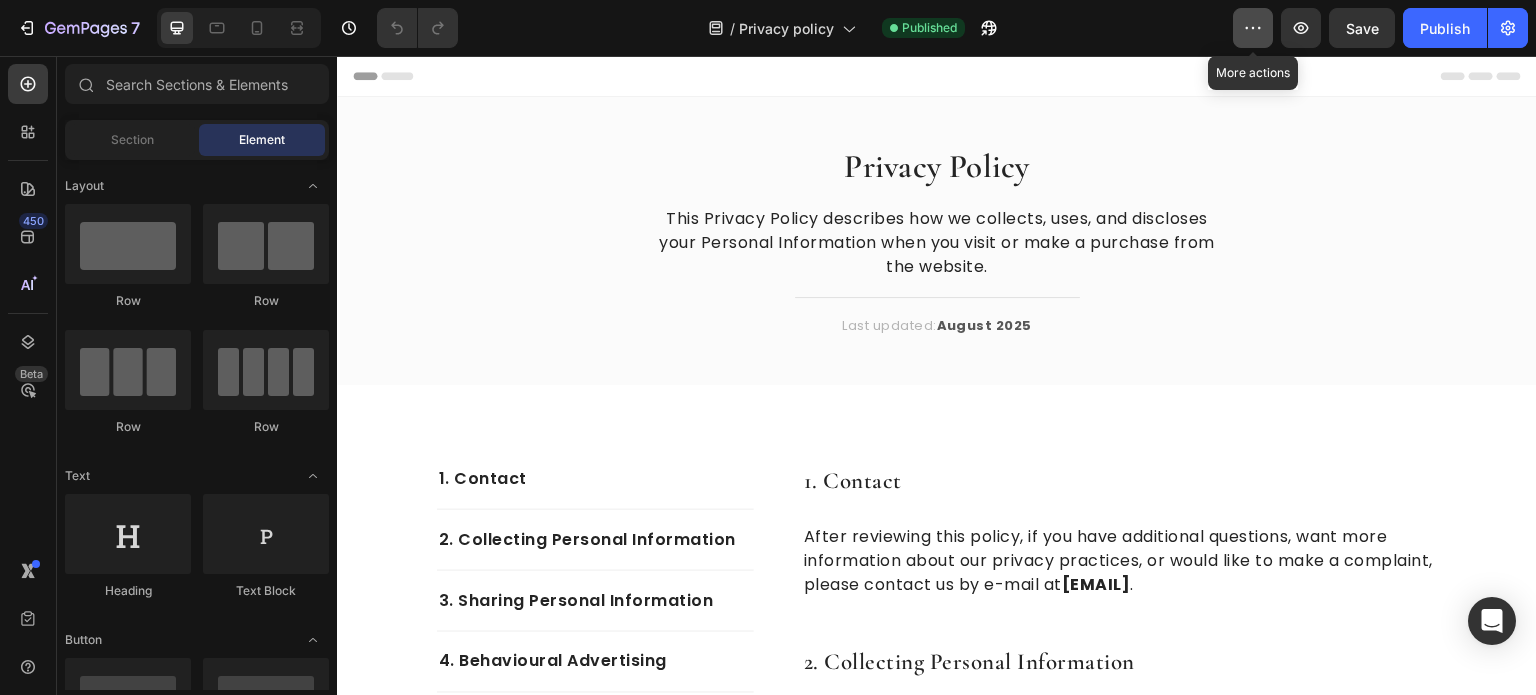 click 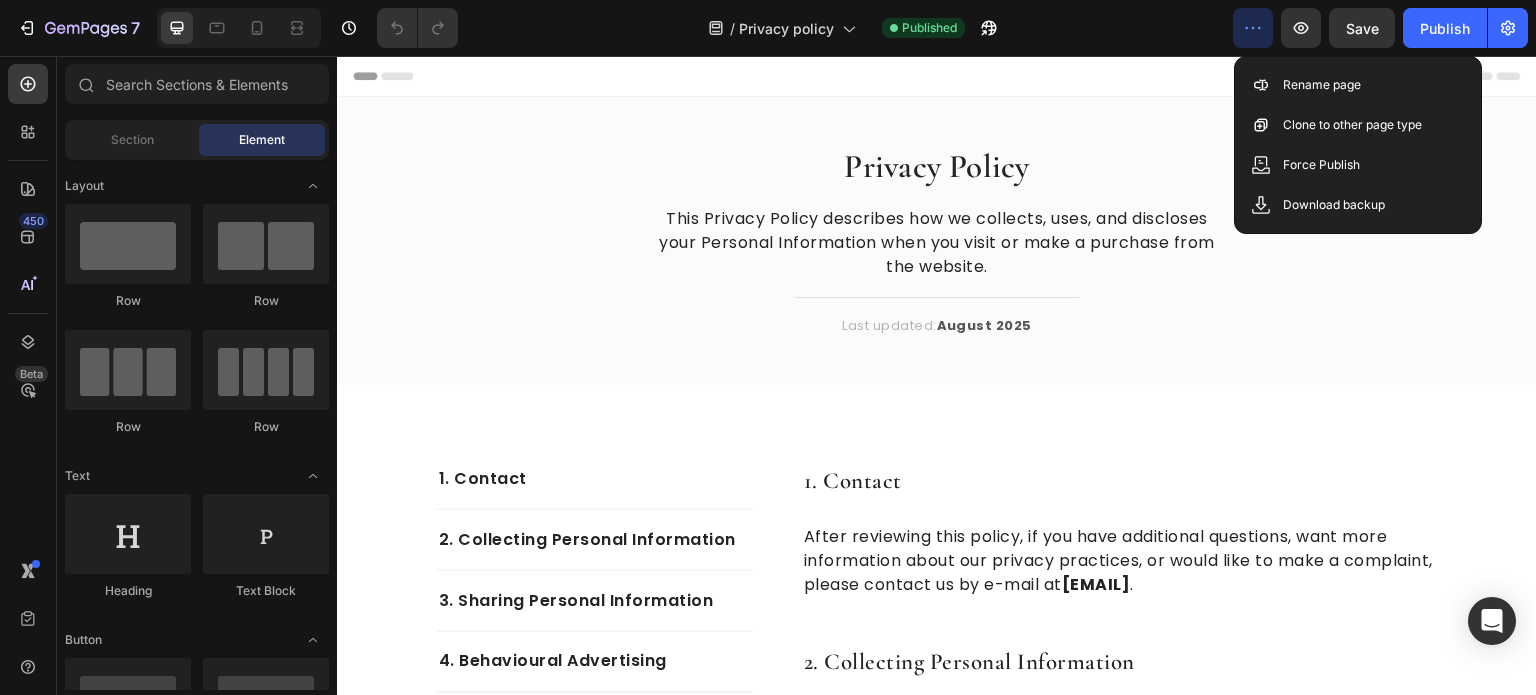 click 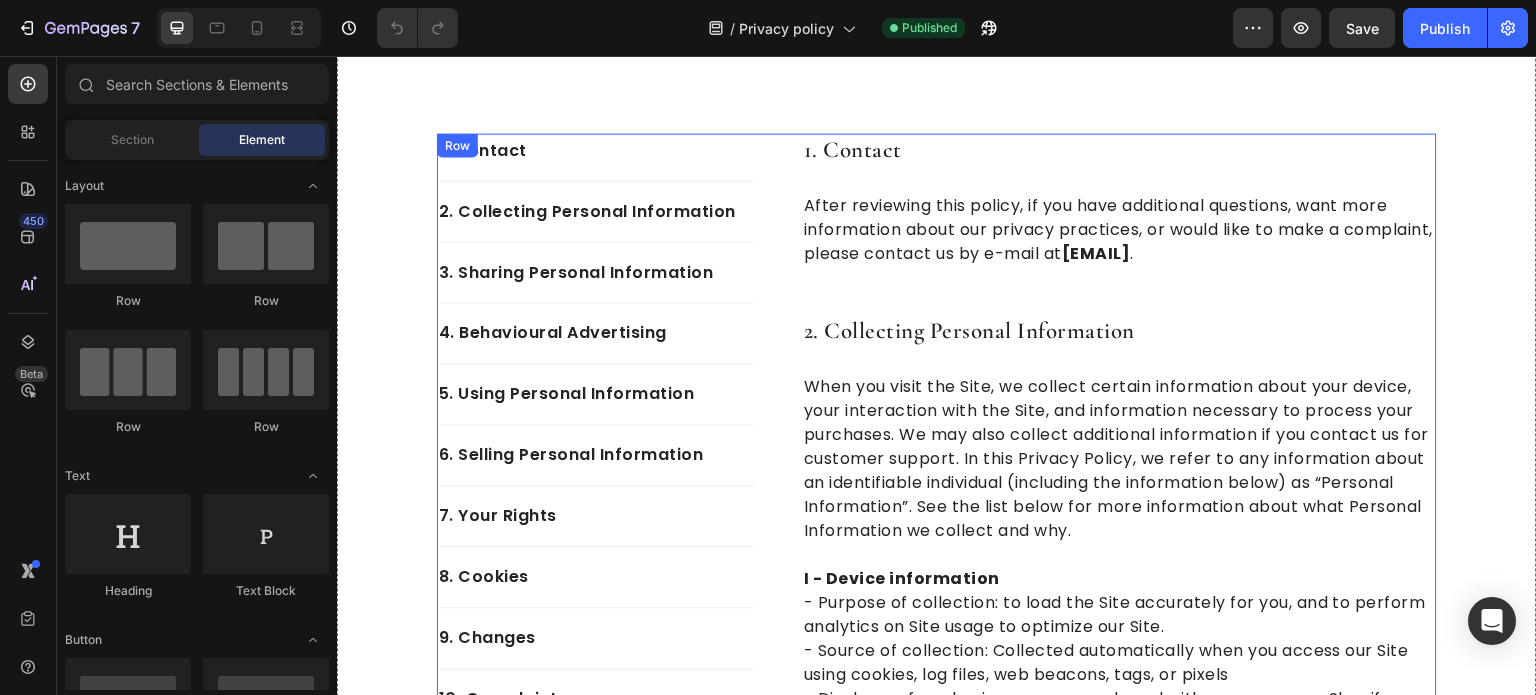 scroll, scrollTop: 0, scrollLeft: 0, axis: both 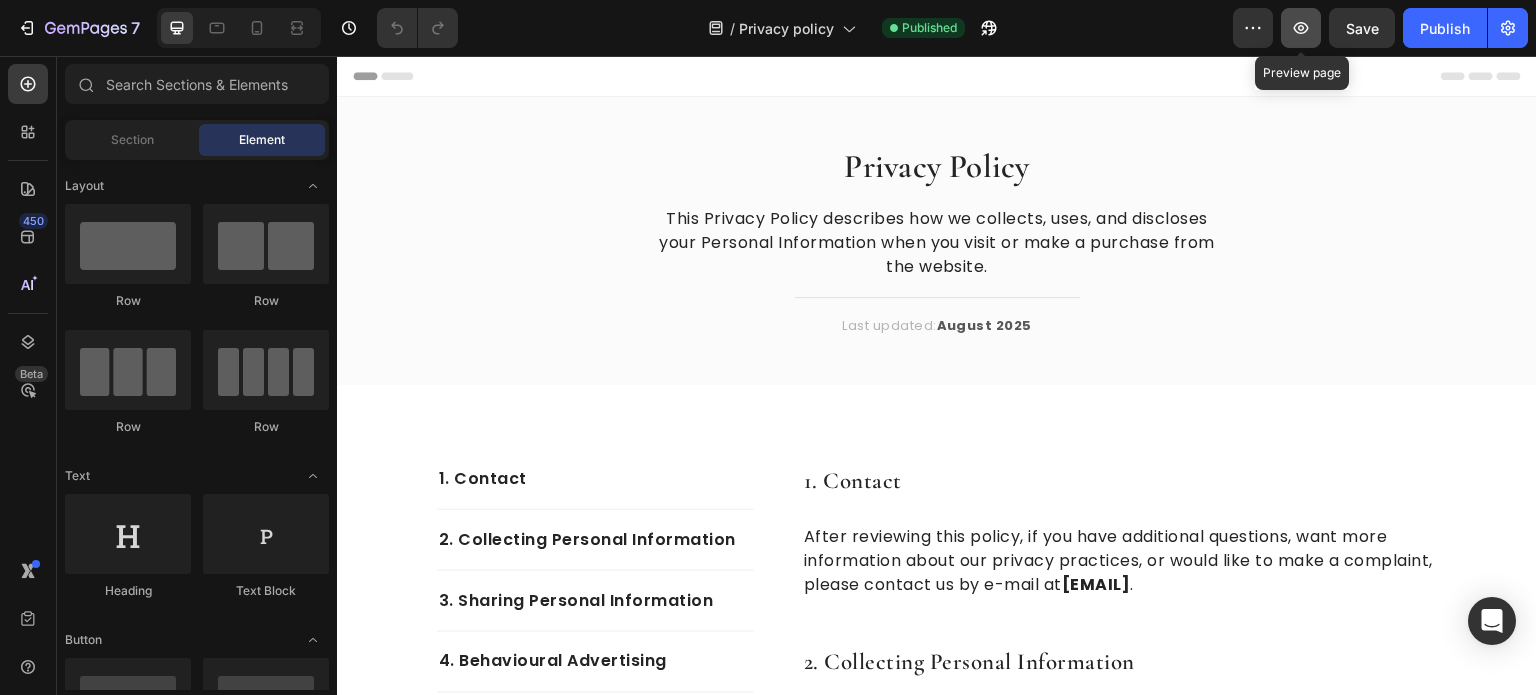 click 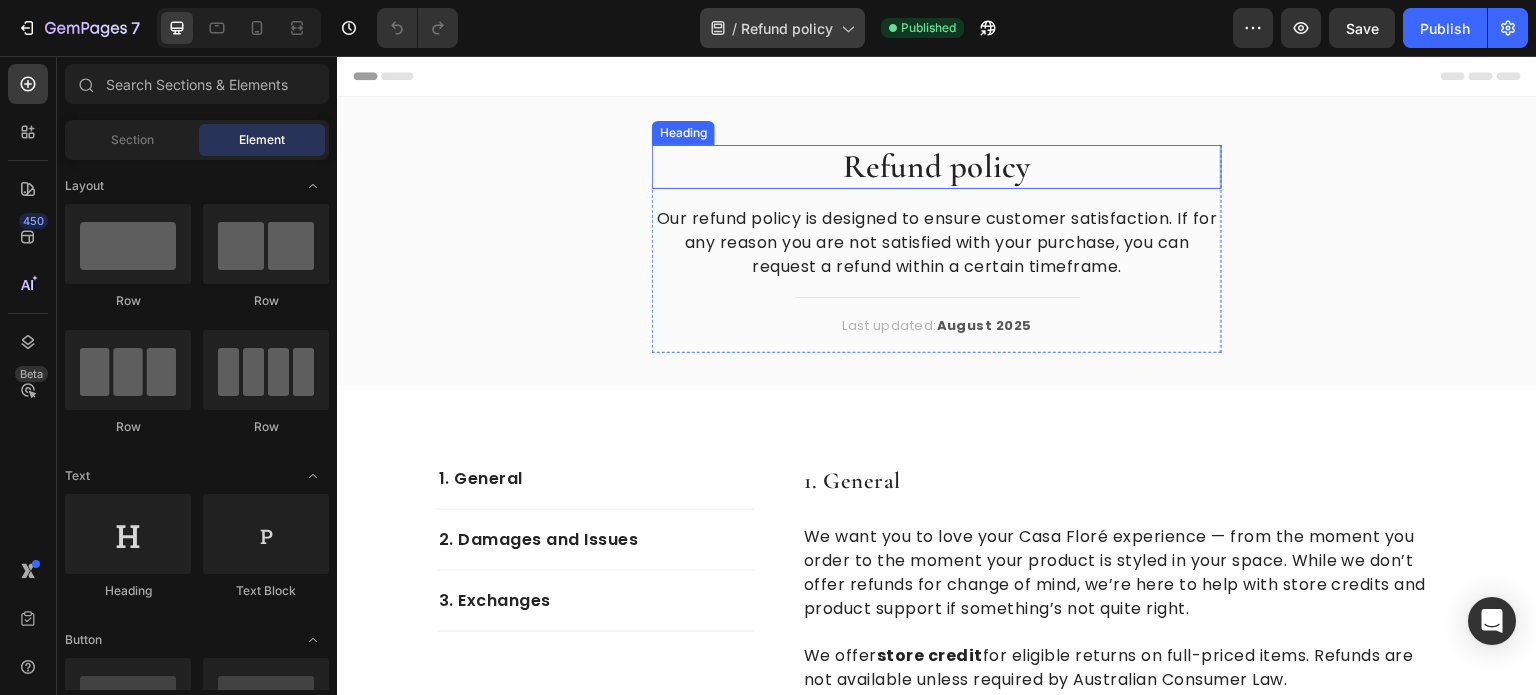 scroll, scrollTop: 0, scrollLeft: 0, axis: both 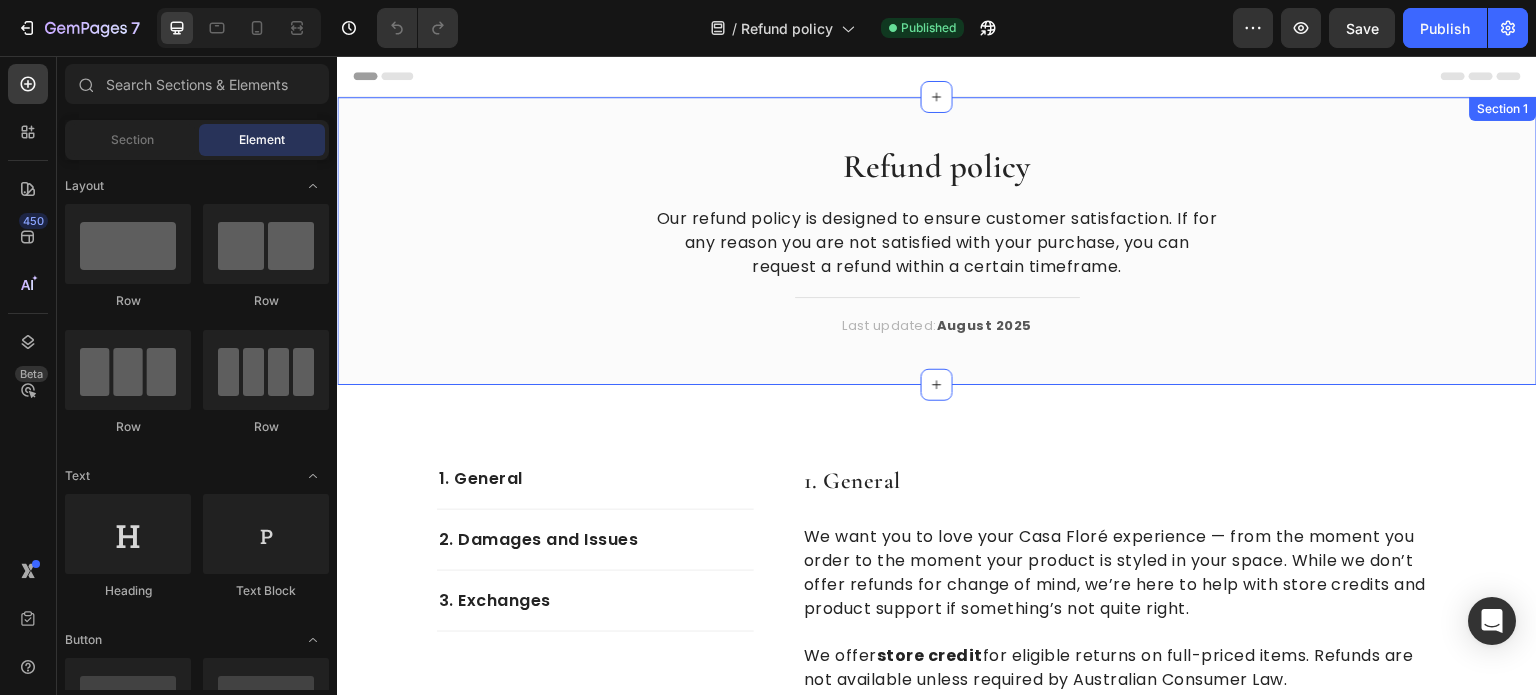 click on "Refund policy" at bounding box center [937, 167] 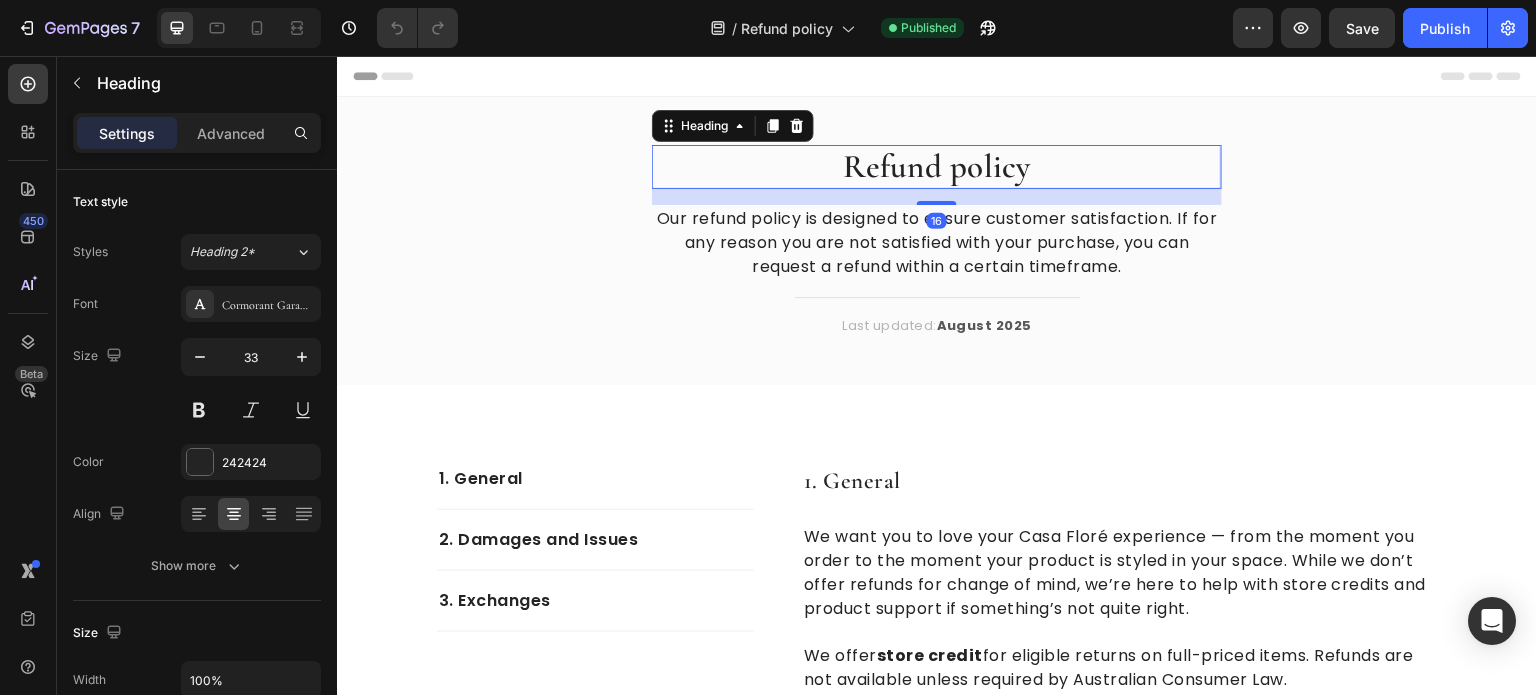 click on "Refund policy" at bounding box center (937, 167) 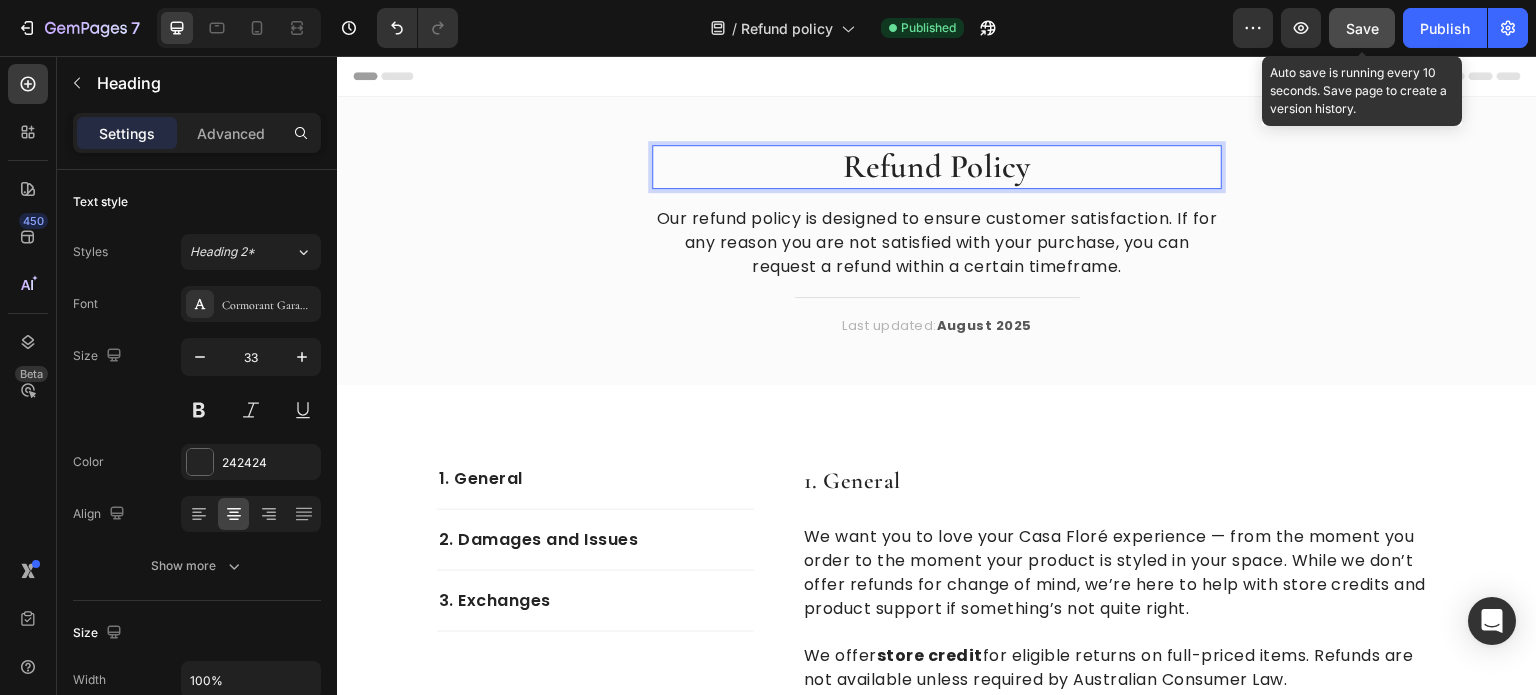 click on "Save" at bounding box center [1362, 28] 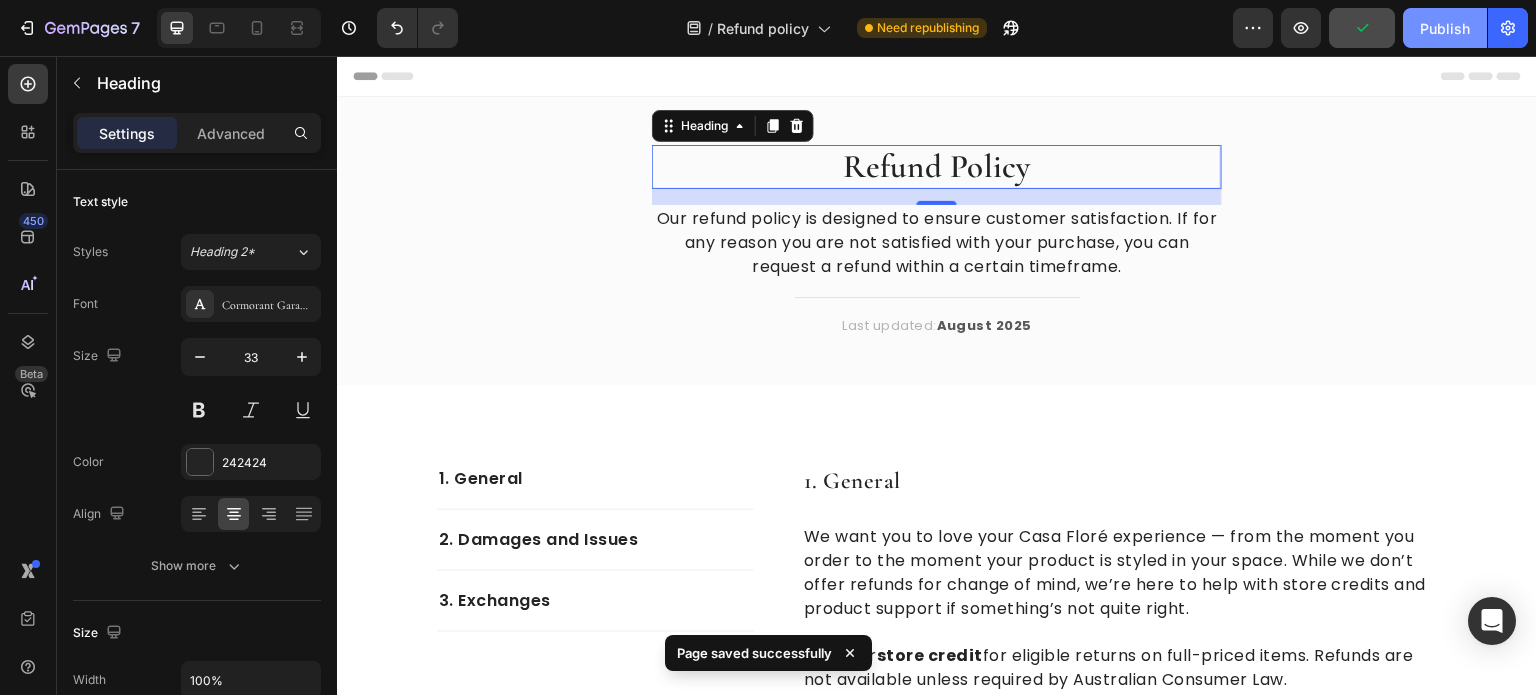 click on "Publish" at bounding box center (1445, 28) 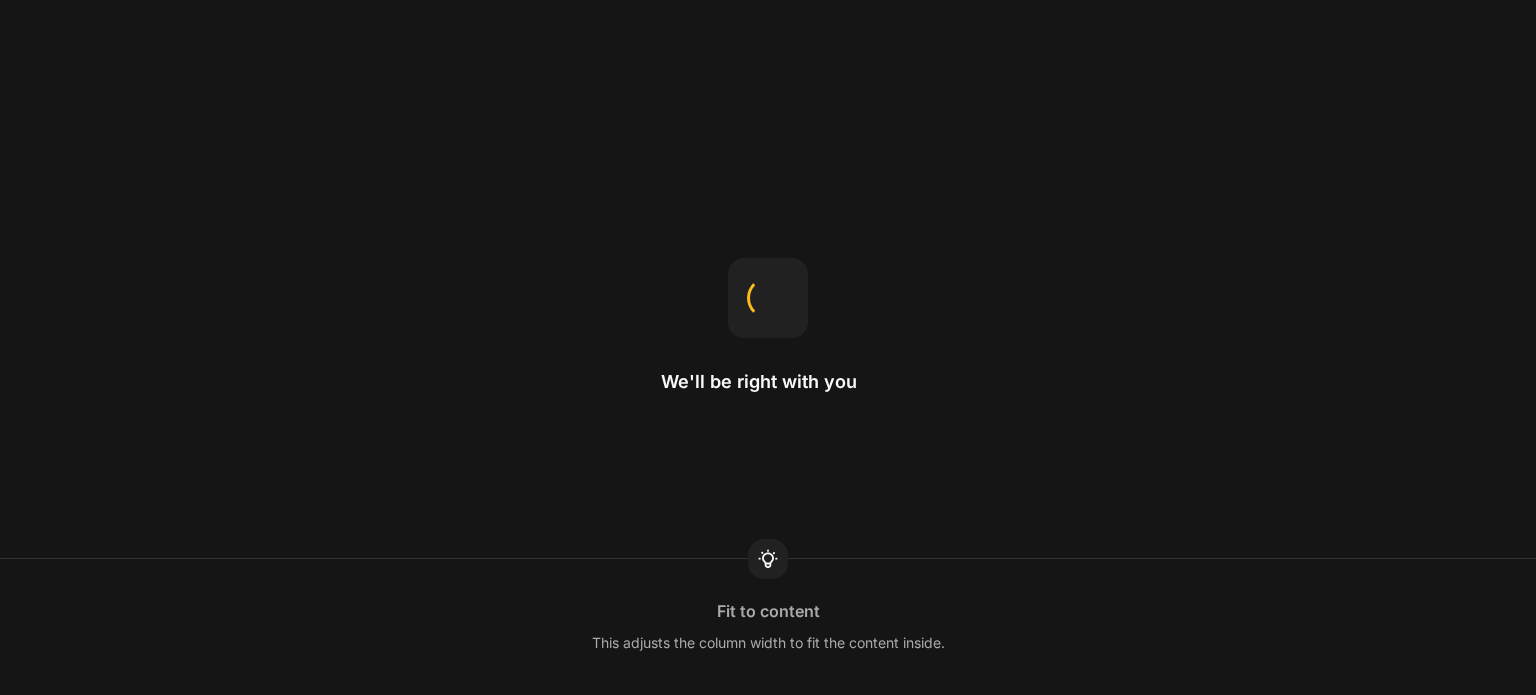 scroll, scrollTop: 0, scrollLeft: 0, axis: both 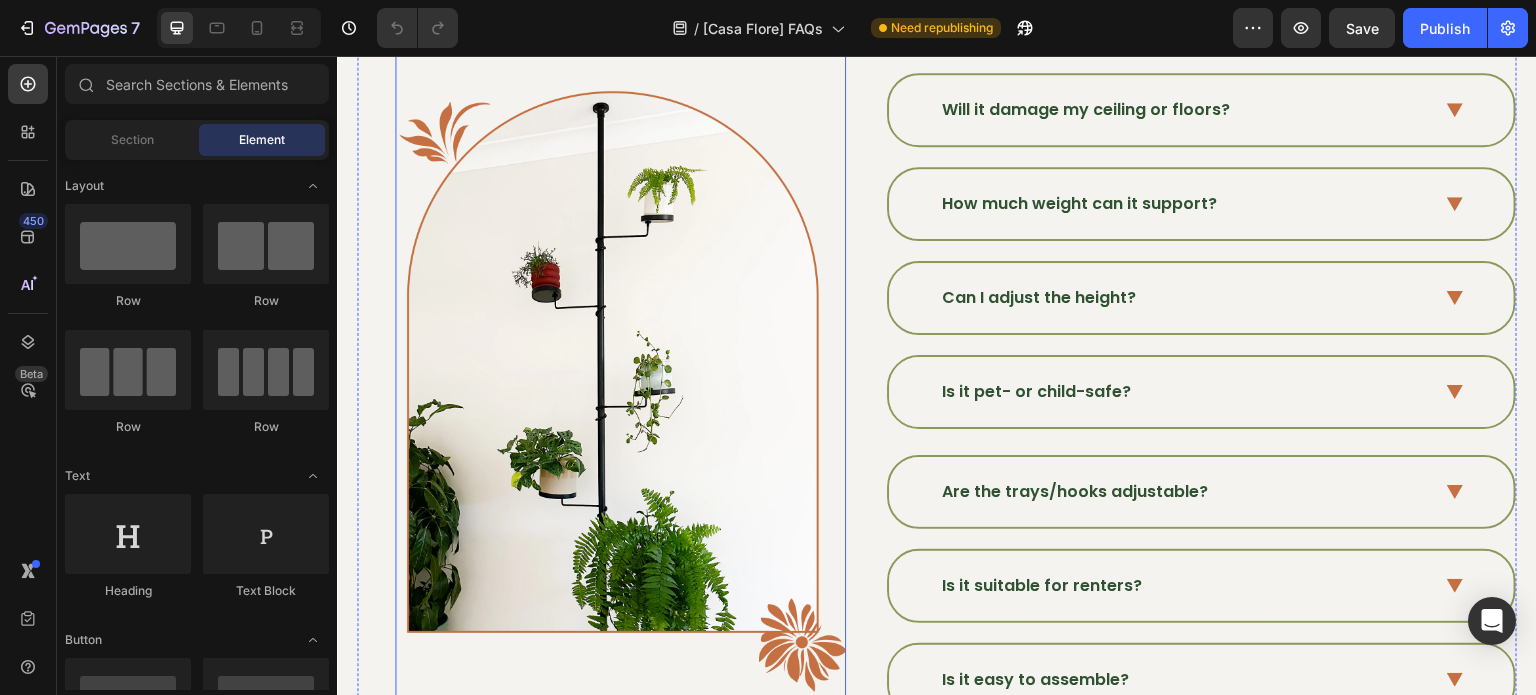 click at bounding box center [620, 387] 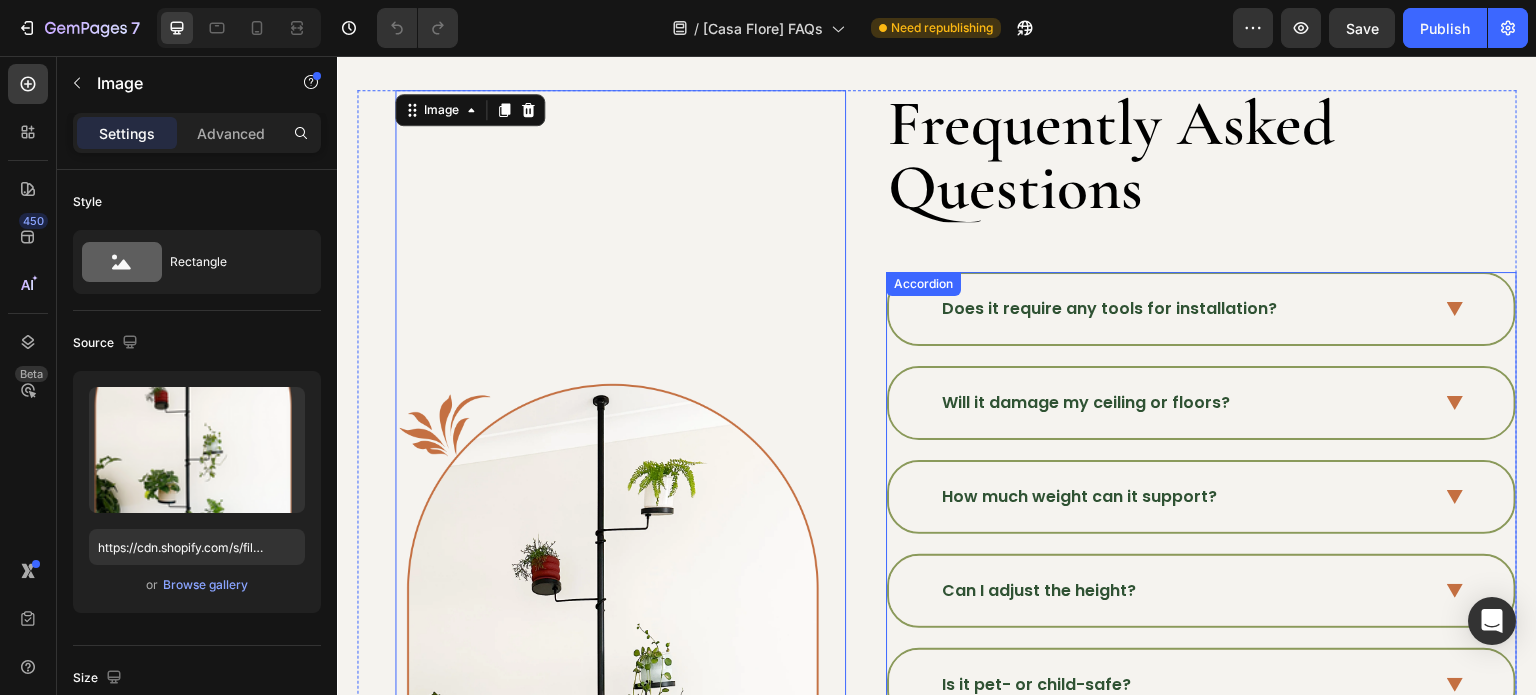 scroll, scrollTop: 100, scrollLeft: 0, axis: vertical 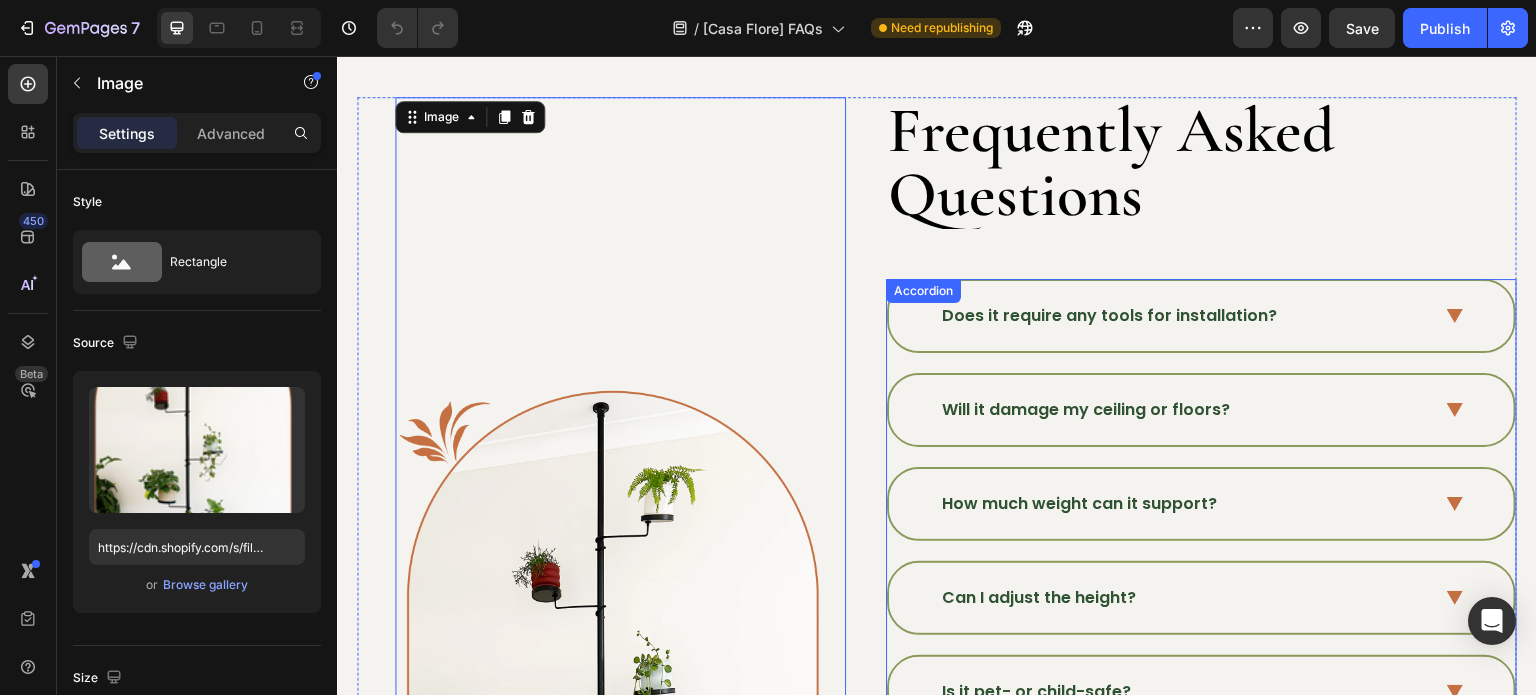 click on "Does it require any tools for installation?" at bounding box center [1185, 316] 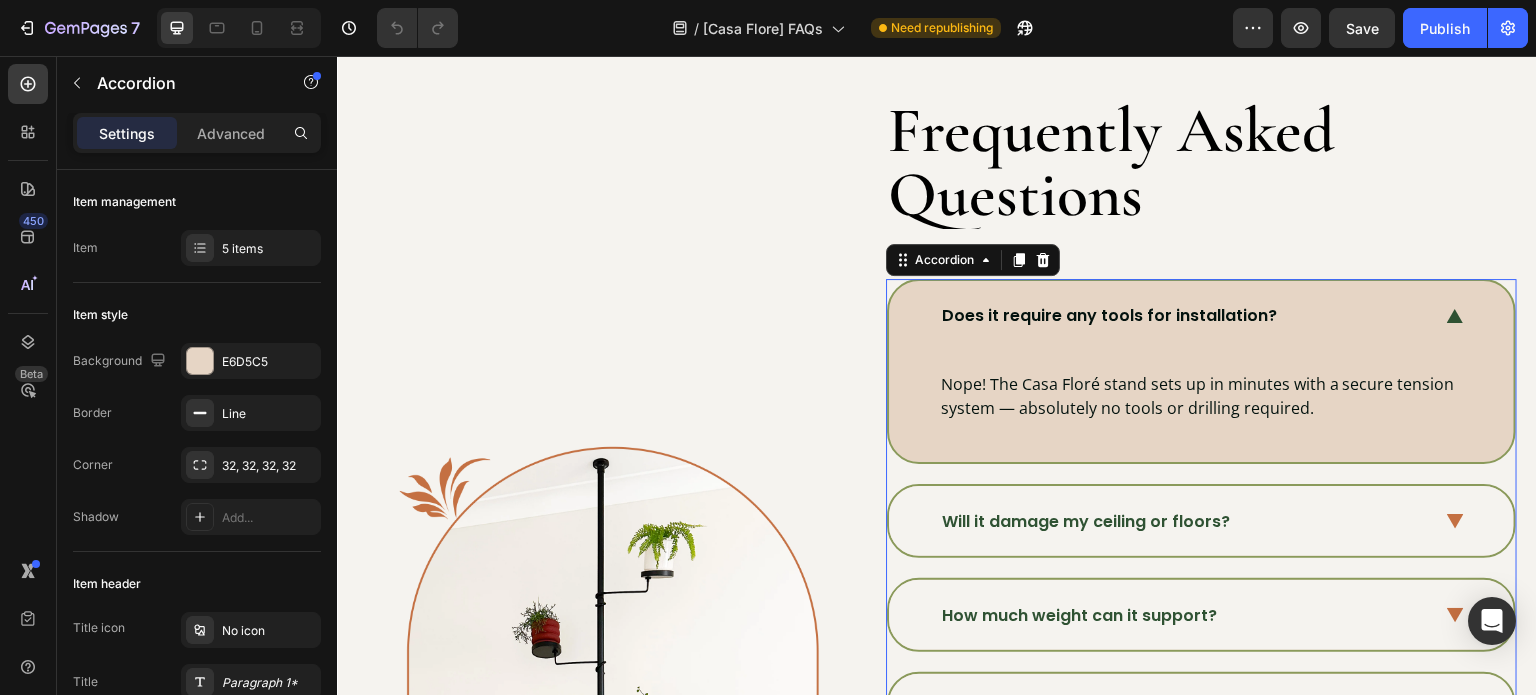 click on "Does it require any tools for installation?" at bounding box center [1201, 316] 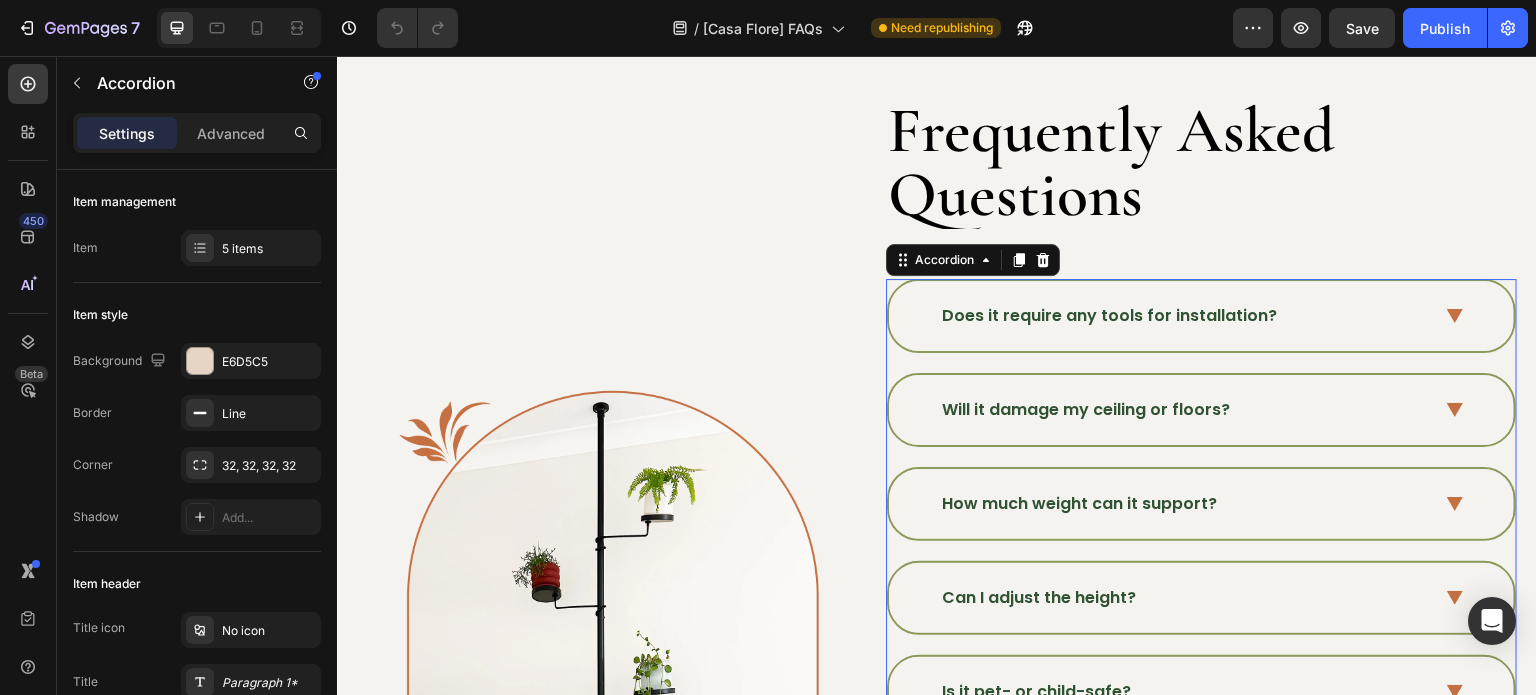 click on "Will it damage my ceiling or floors?" at bounding box center [1185, 410] 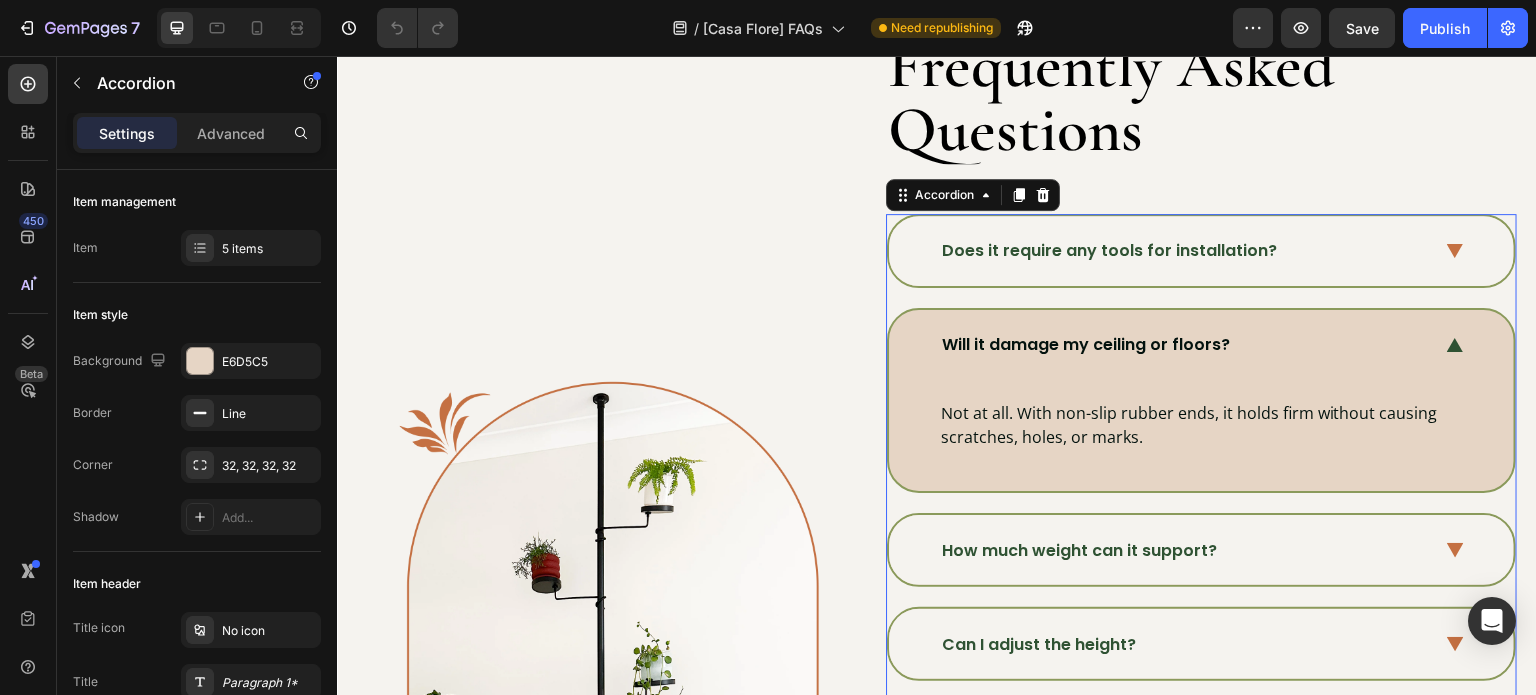 scroll, scrollTop: 200, scrollLeft: 0, axis: vertical 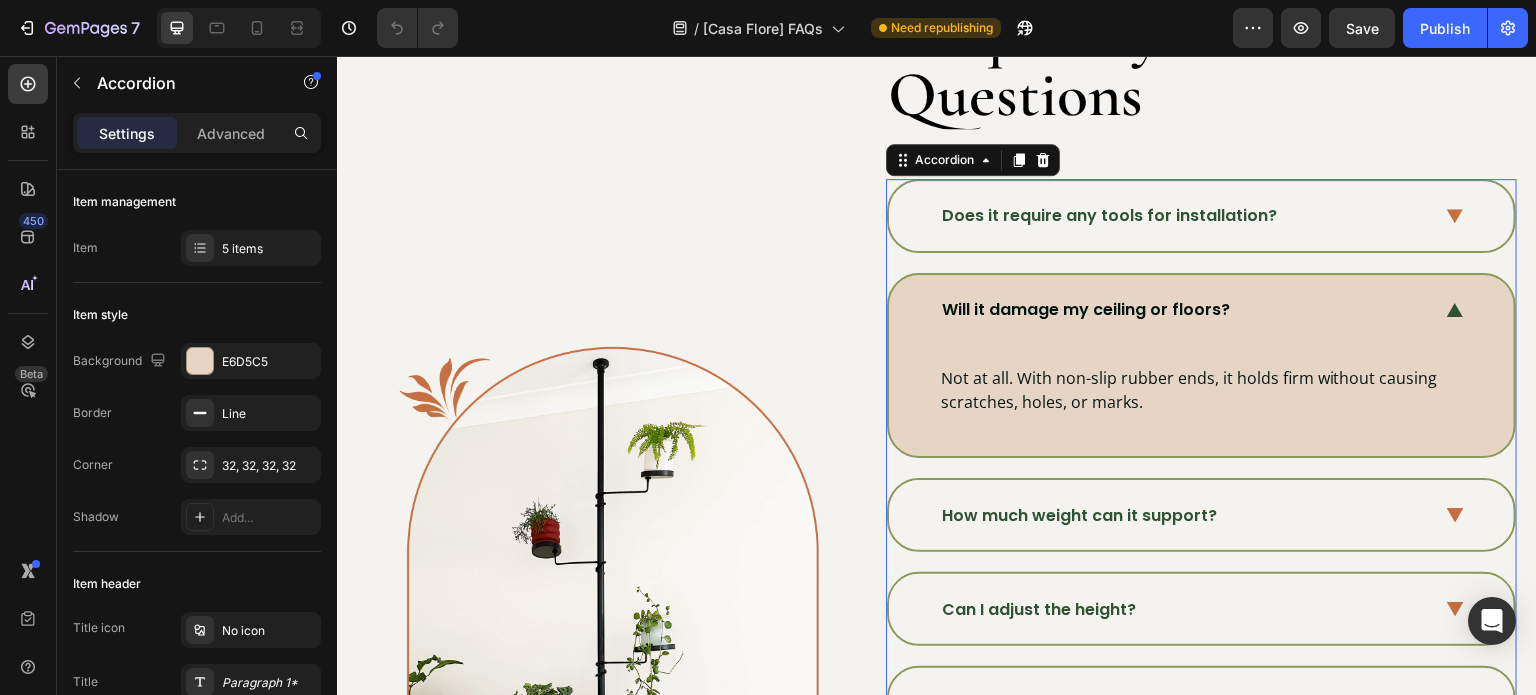 click 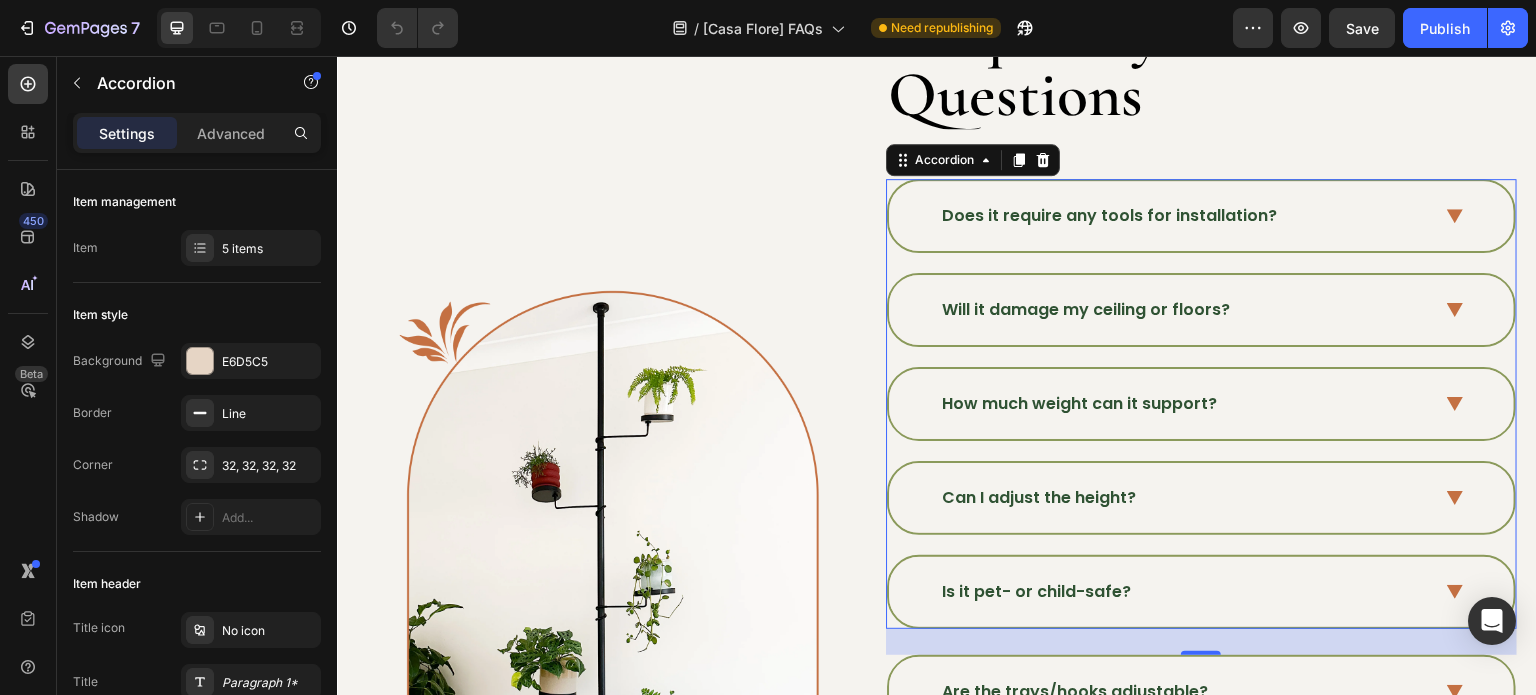 click on "How much weight can it support?" at bounding box center [1185, 404] 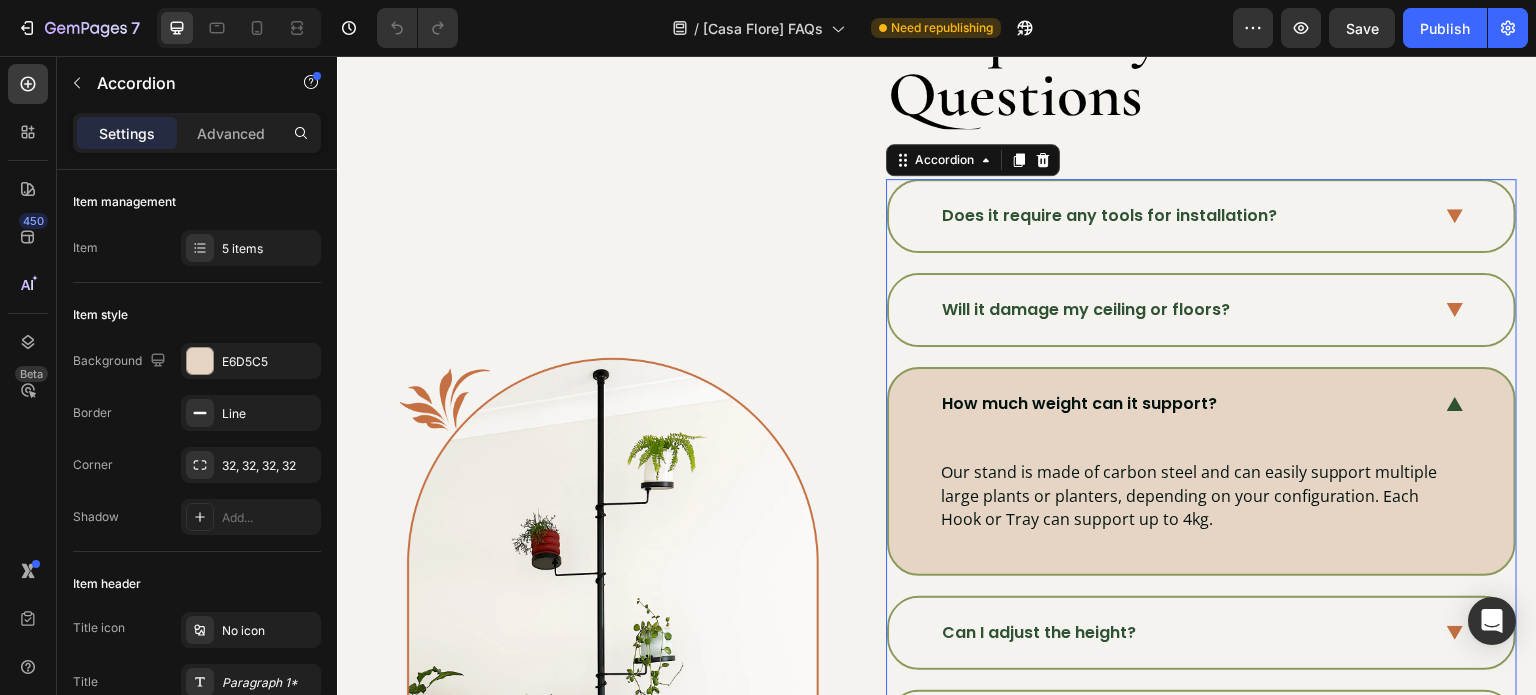 scroll, scrollTop: 300, scrollLeft: 0, axis: vertical 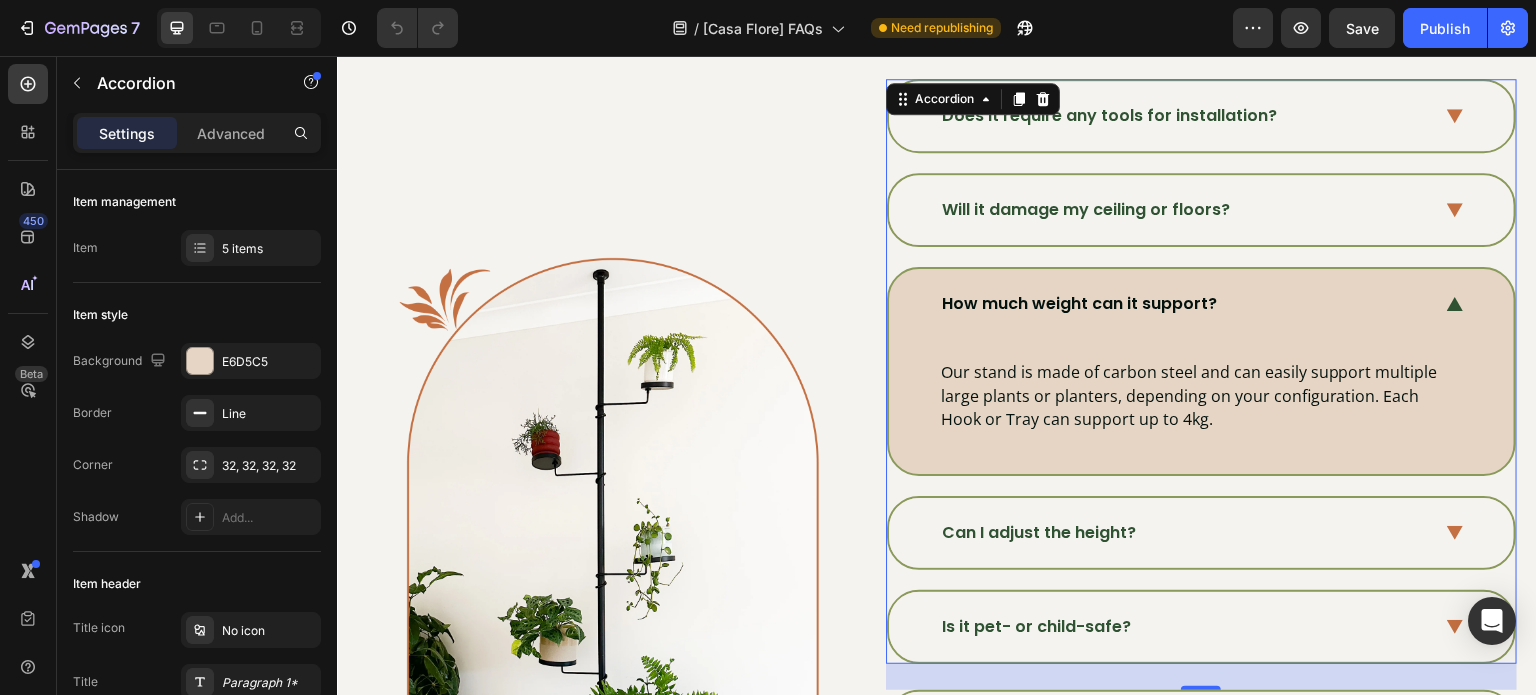 click 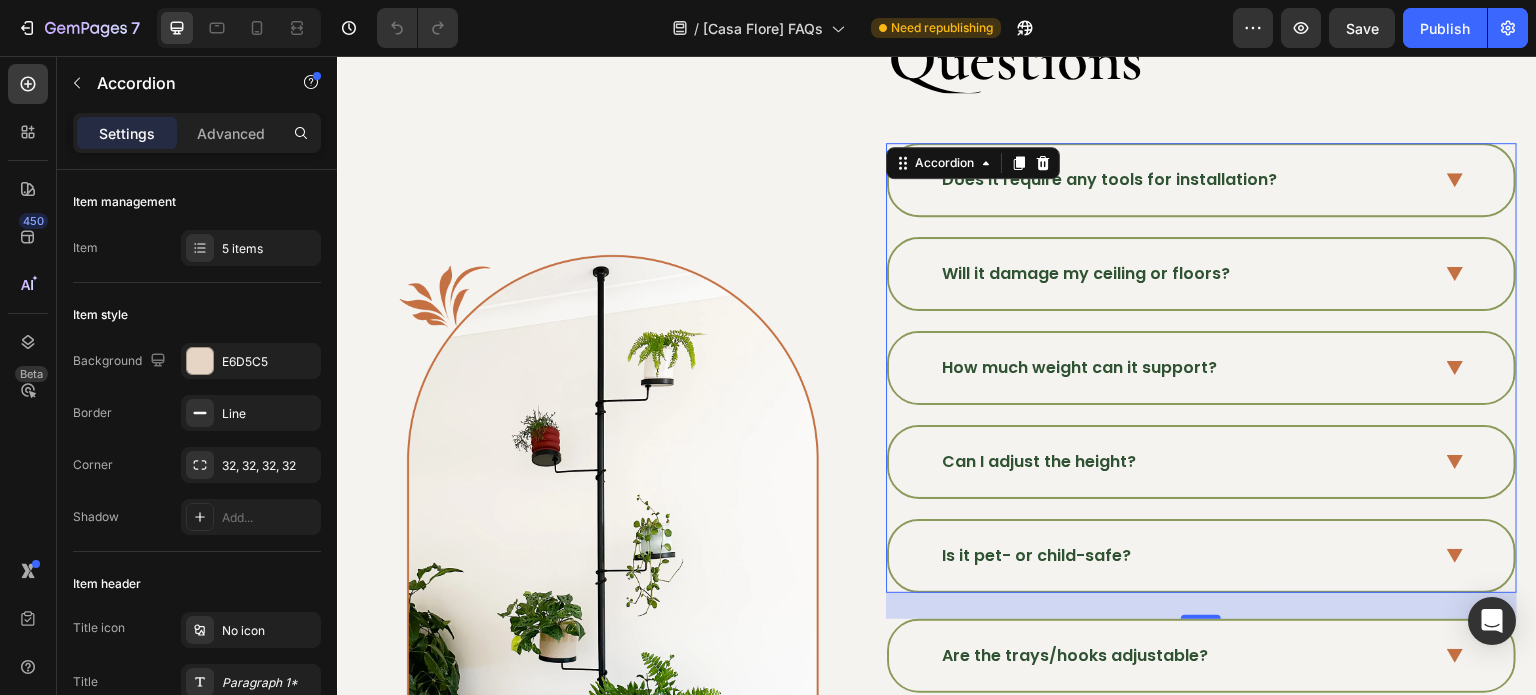 scroll, scrollTop: 265, scrollLeft: 0, axis: vertical 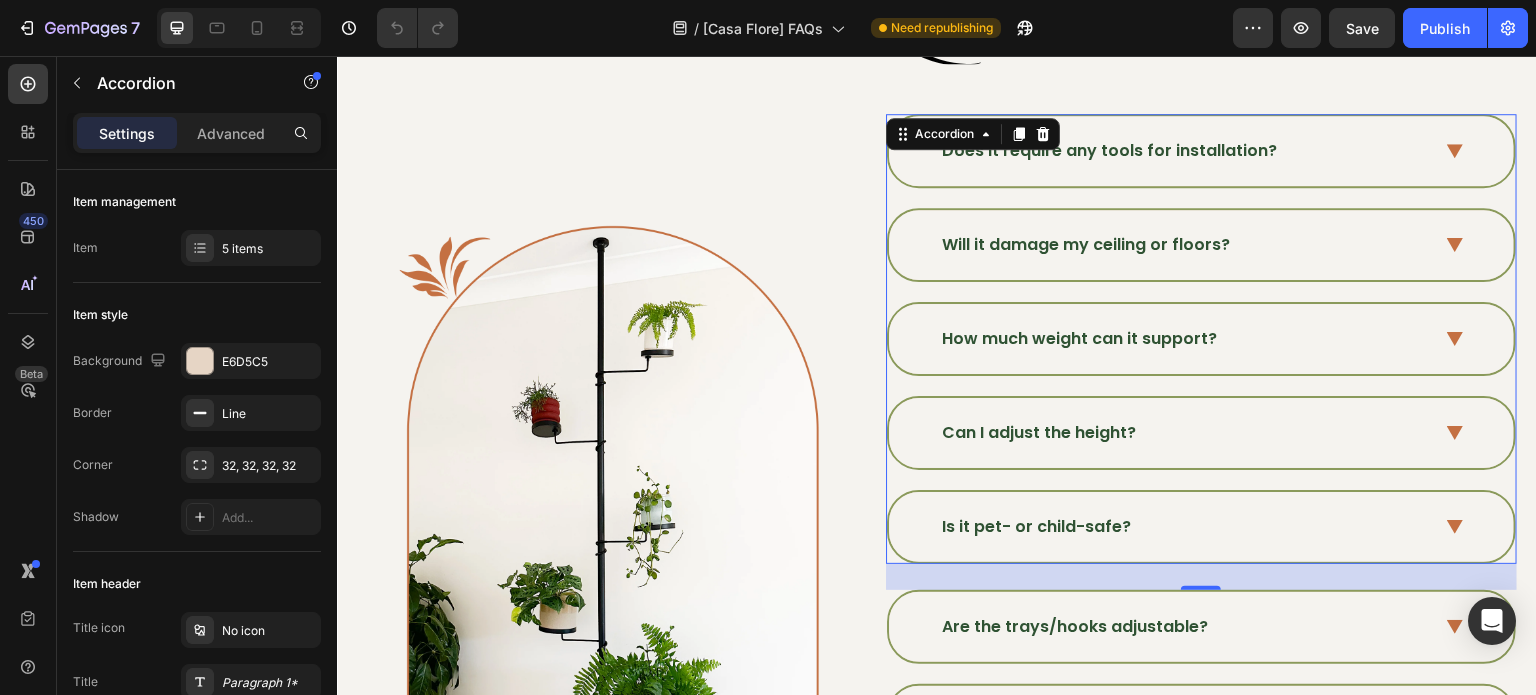 click on "Can I adjust the height?" at bounding box center [1185, 433] 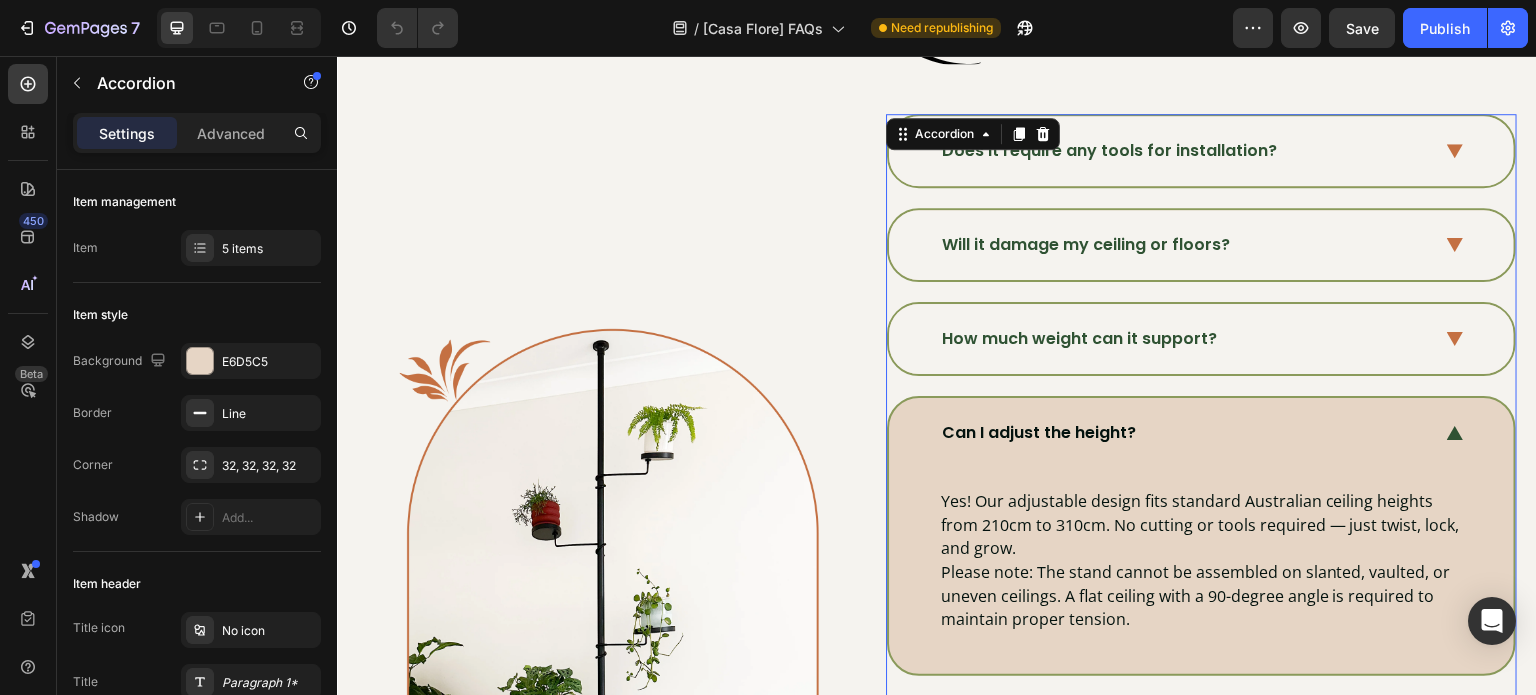 scroll, scrollTop: 365, scrollLeft: 0, axis: vertical 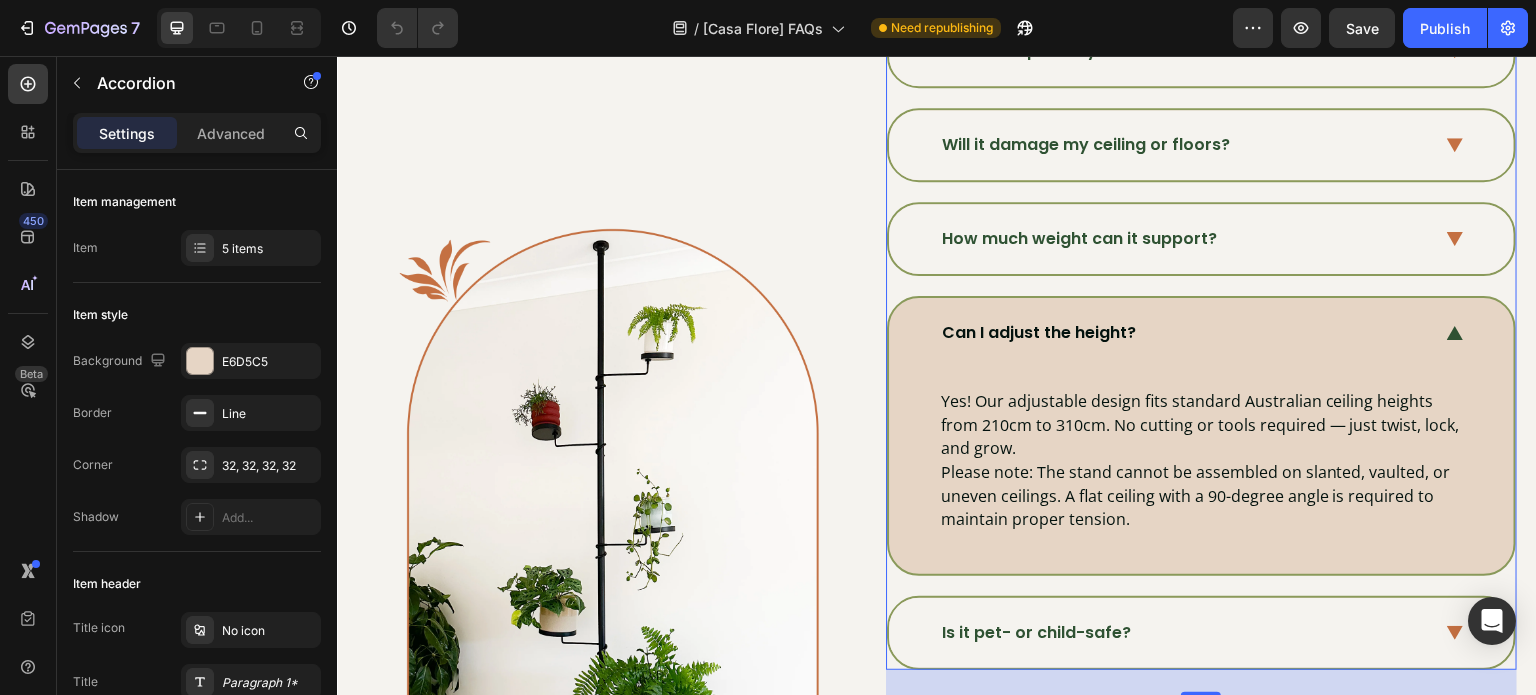 click on "Can I adjust the height?" at bounding box center (1201, 333) 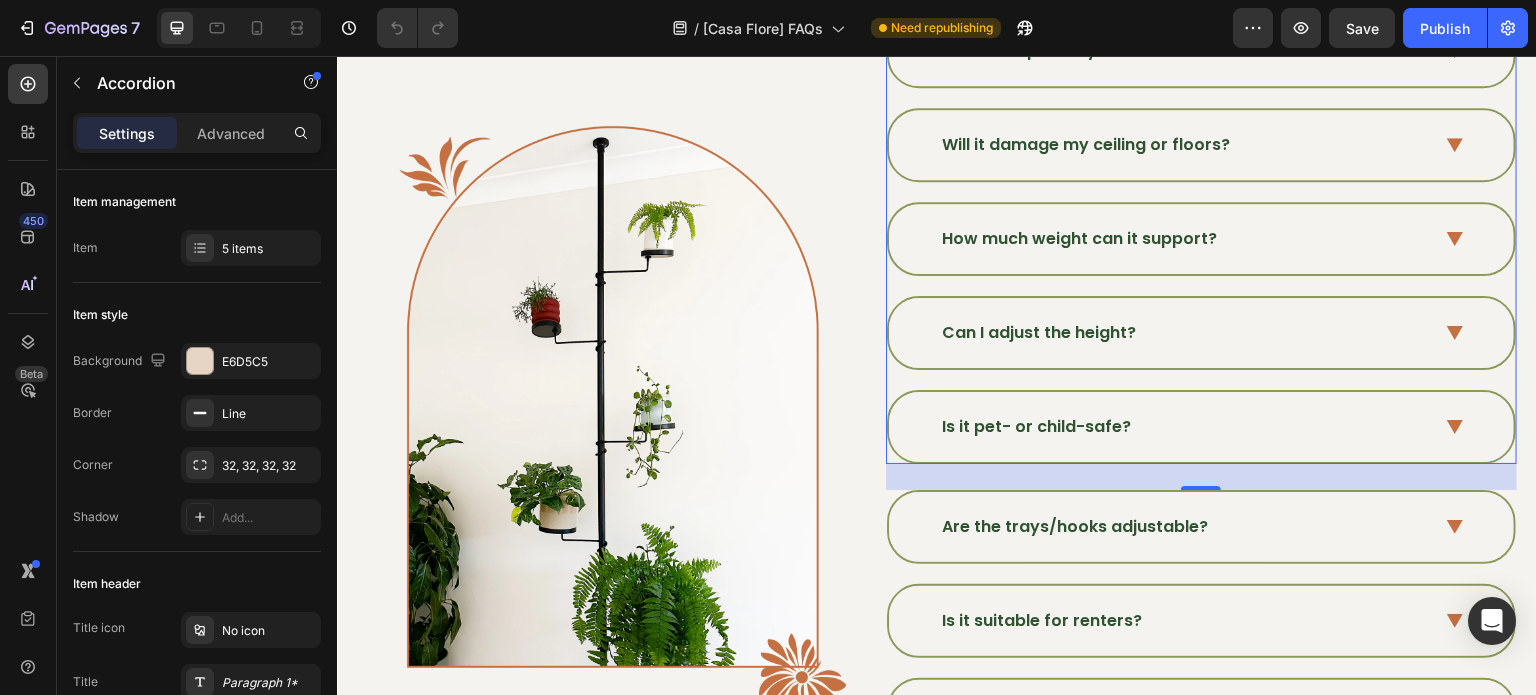 click on "Is it pet- or child-safe?" at bounding box center [1185, 427] 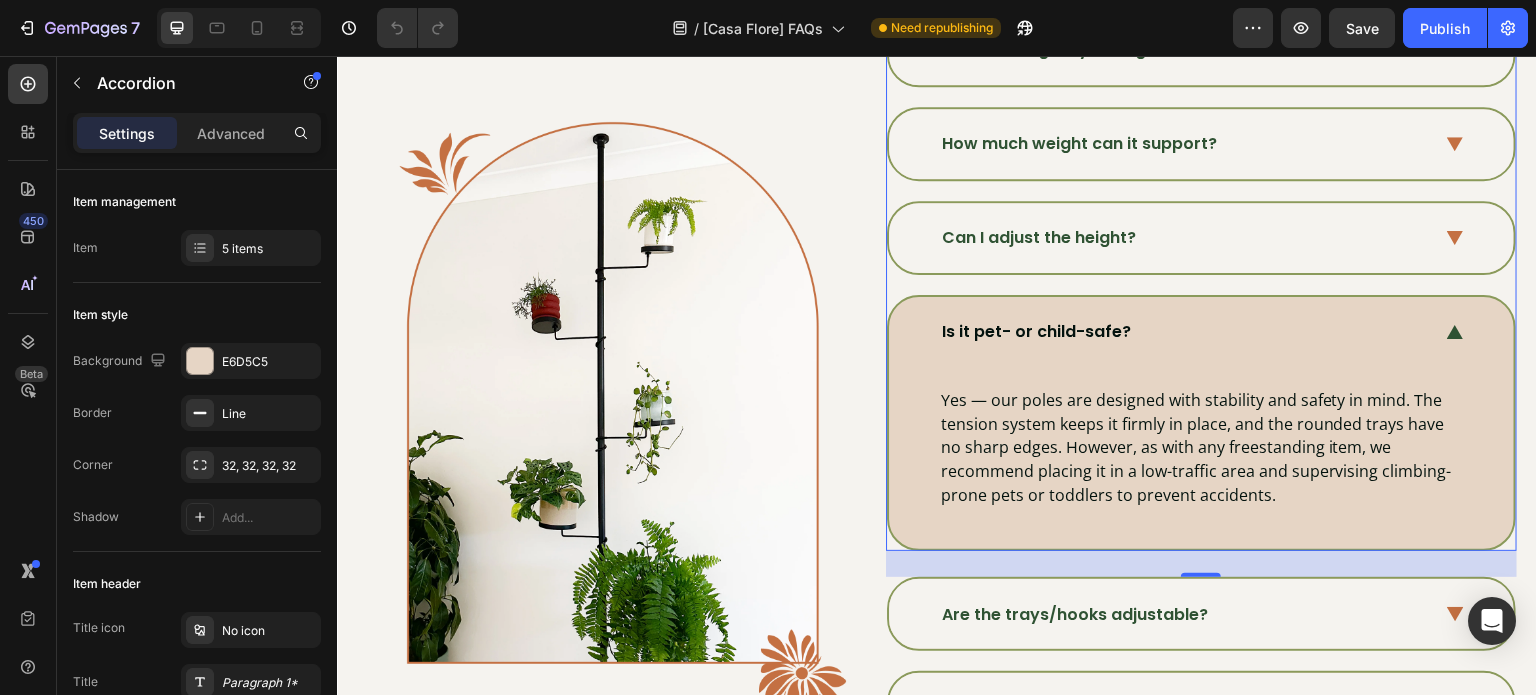 scroll, scrollTop: 465, scrollLeft: 0, axis: vertical 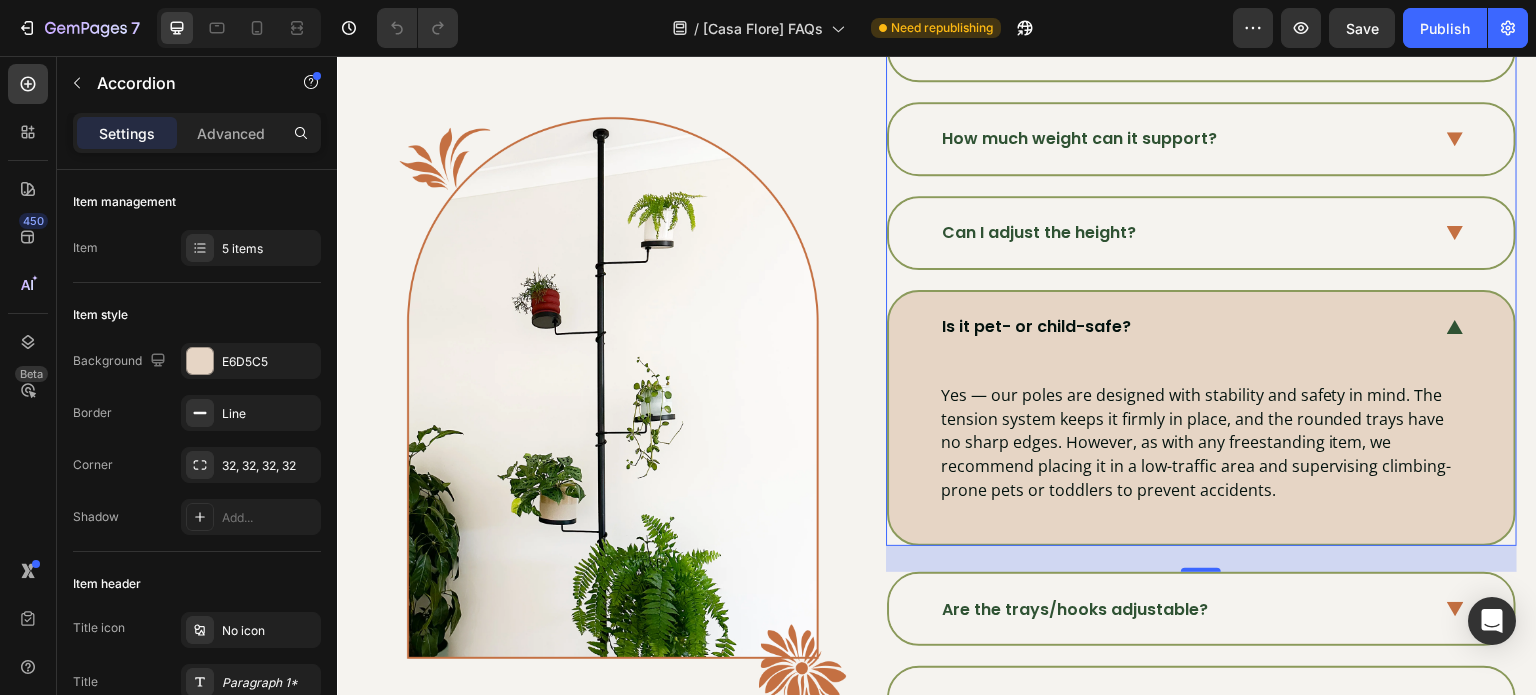 click on "Is it pet- or child-safe?" at bounding box center [1201, 327] 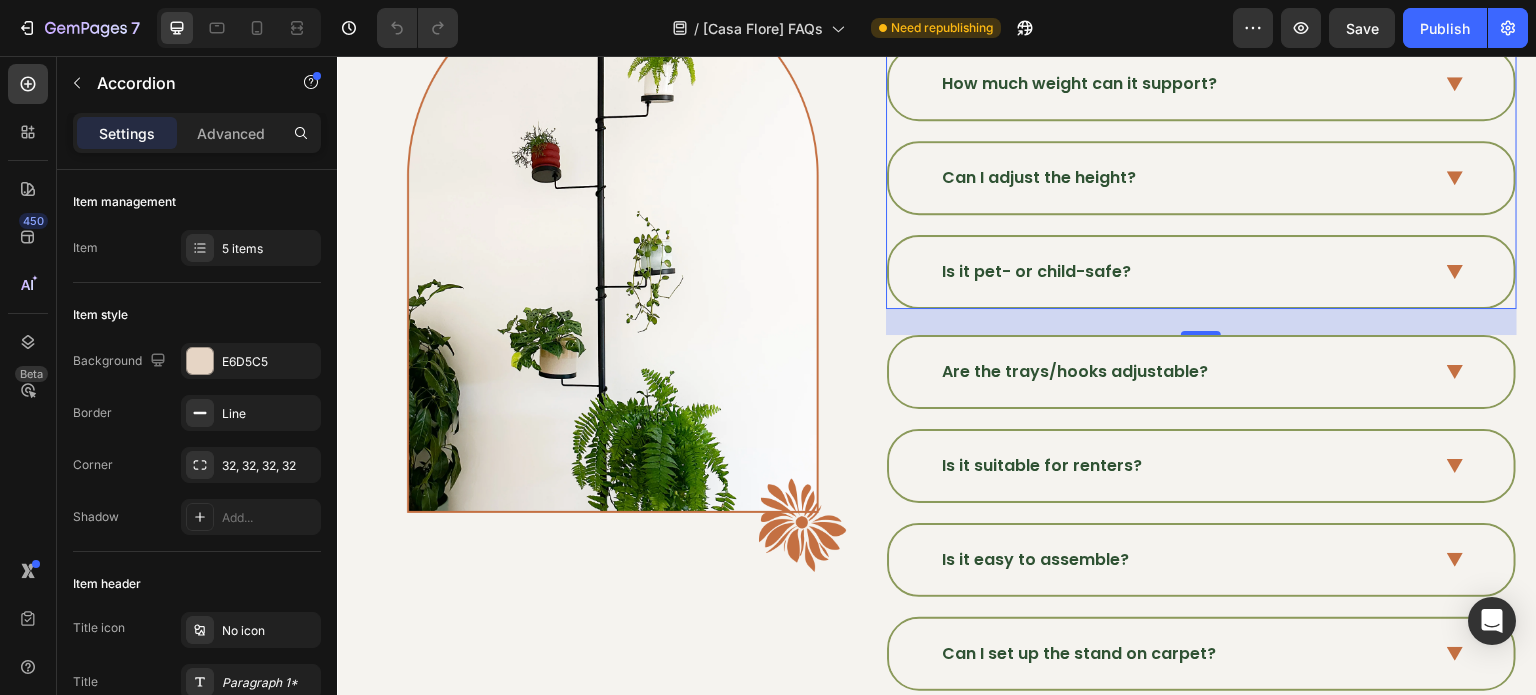 scroll, scrollTop: 565, scrollLeft: 0, axis: vertical 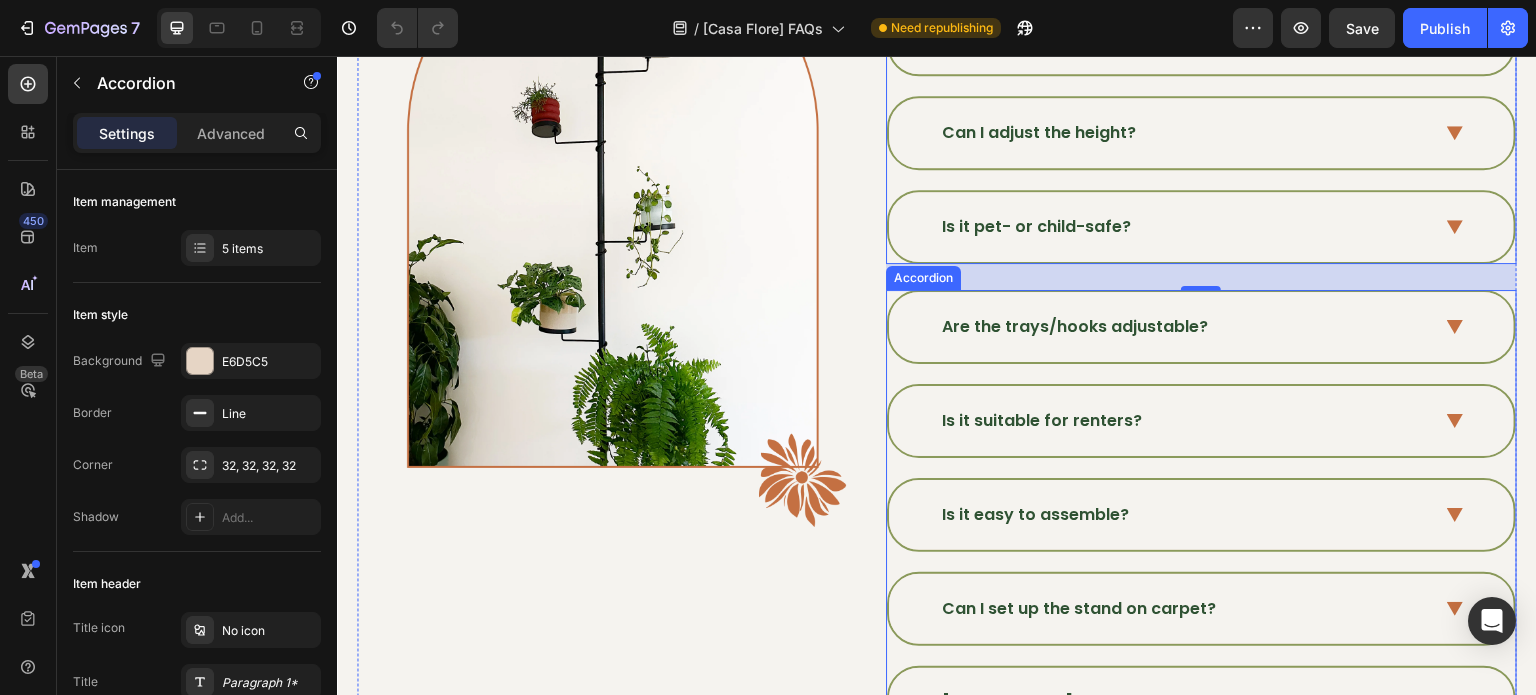 click on "Are the trays/hooks adjustable?" at bounding box center [1201, 327] 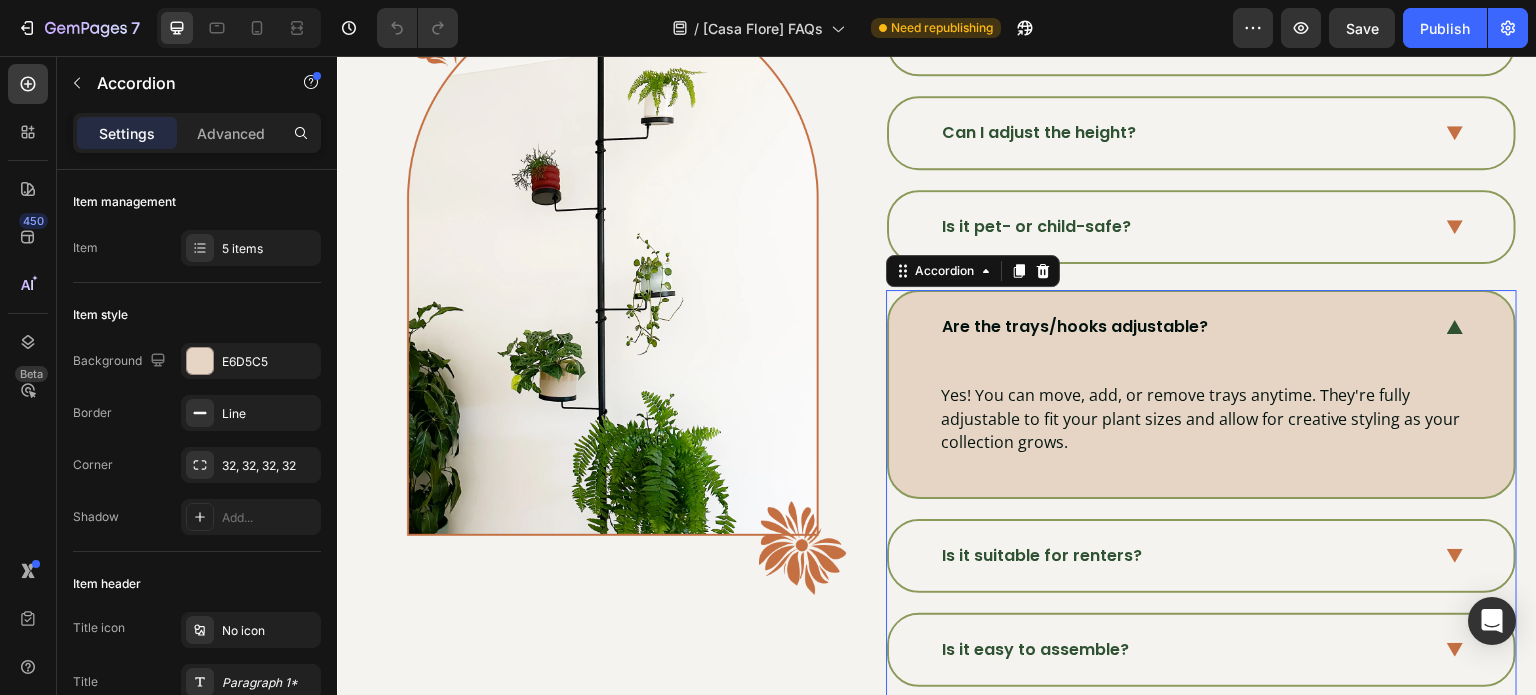 click 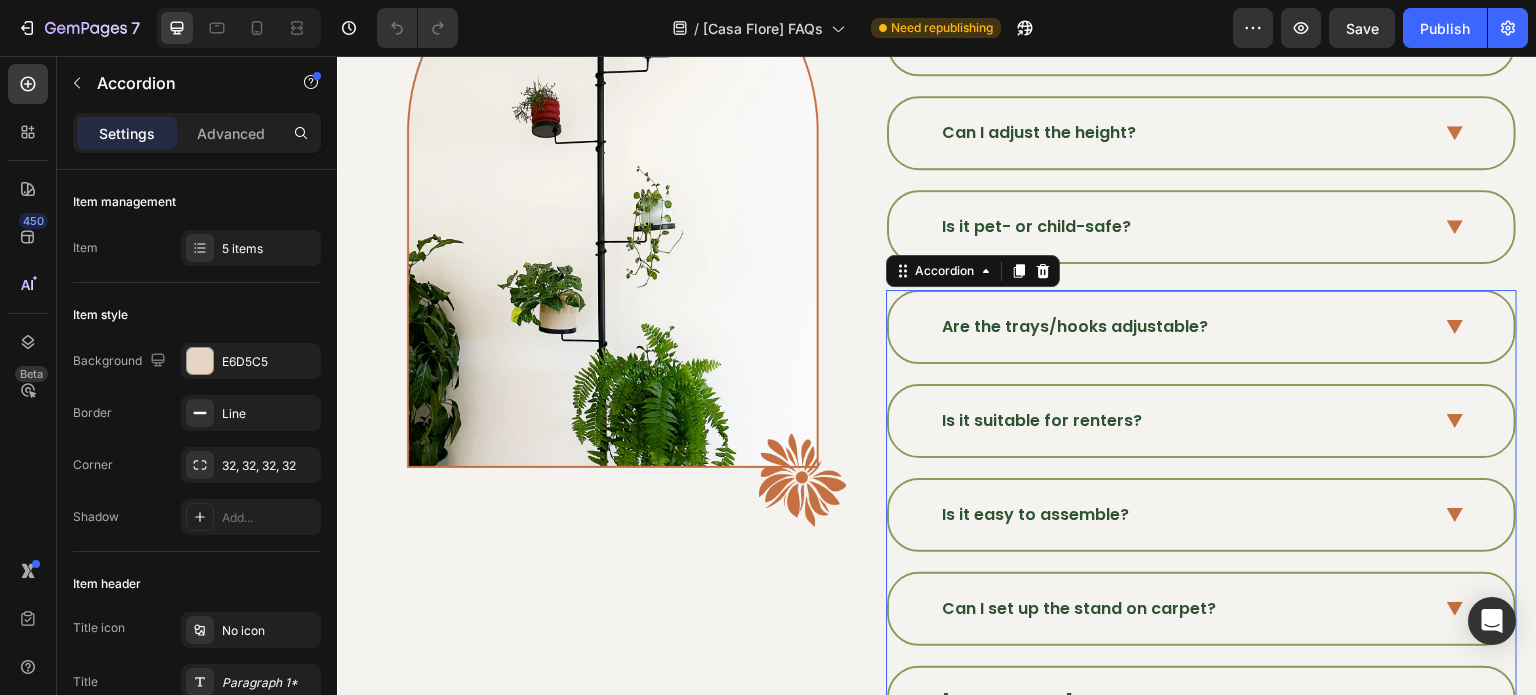 click on "Is it suitable for renters?" at bounding box center (1185, 421) 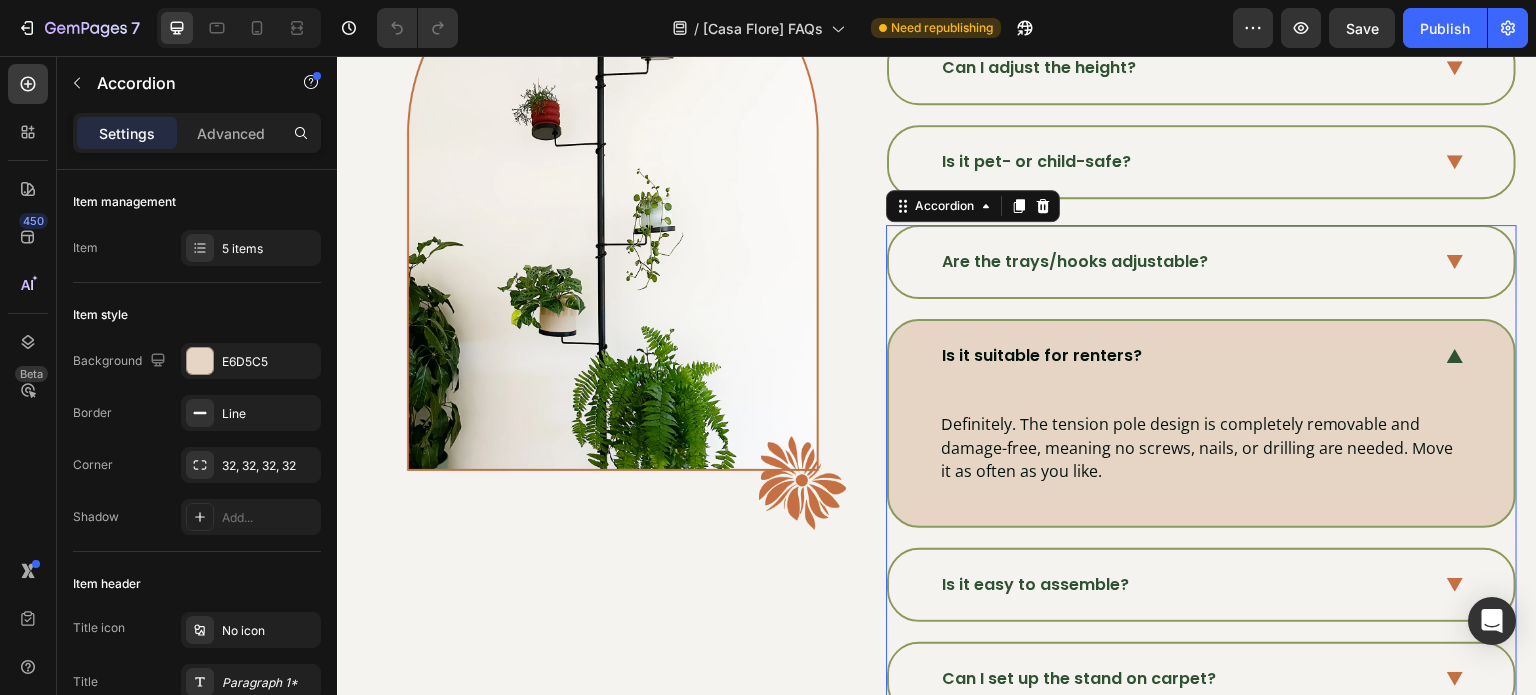scroll, scrollTop: 665, scrollLeft: 0, axis: vertical 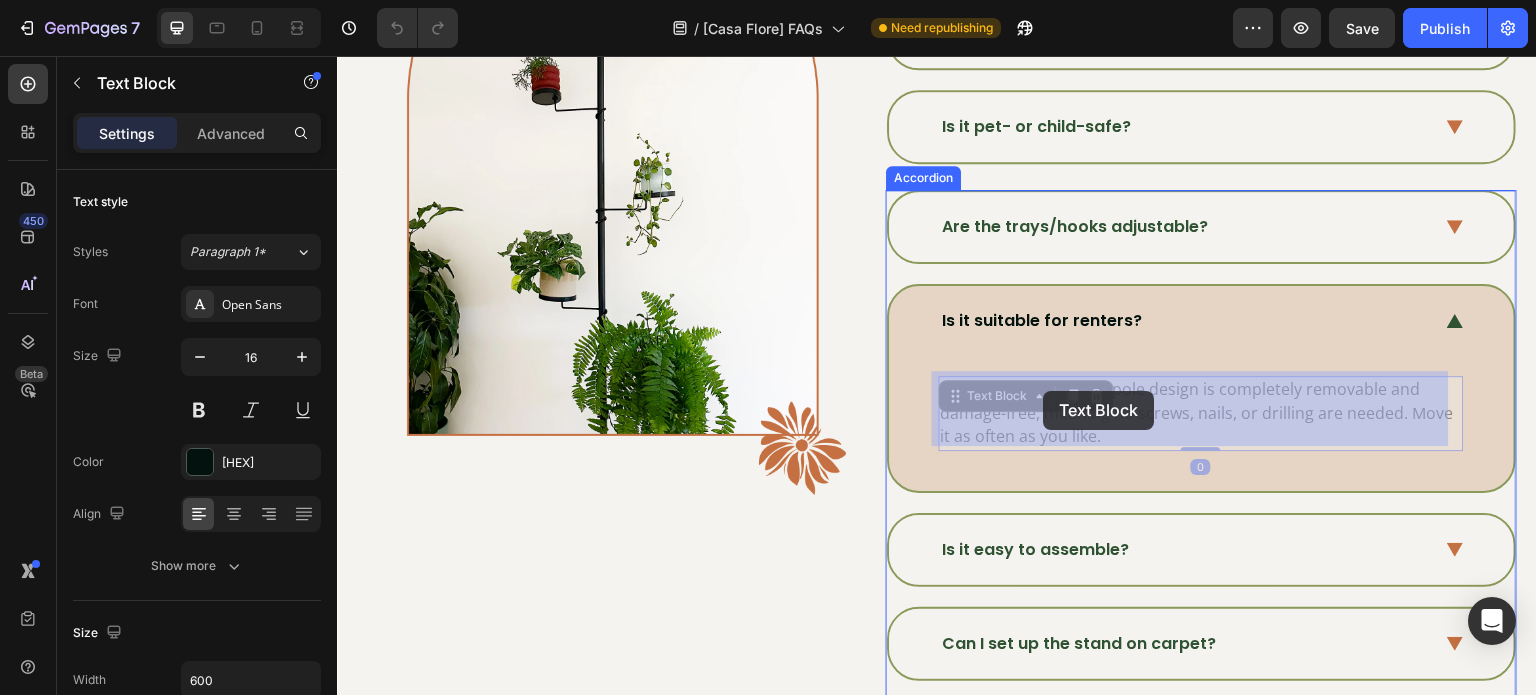 drag, startPoint x: 1042, startPoint y: 404, endPoint x: 1044, endPoint y: 391, distance: 13.152946 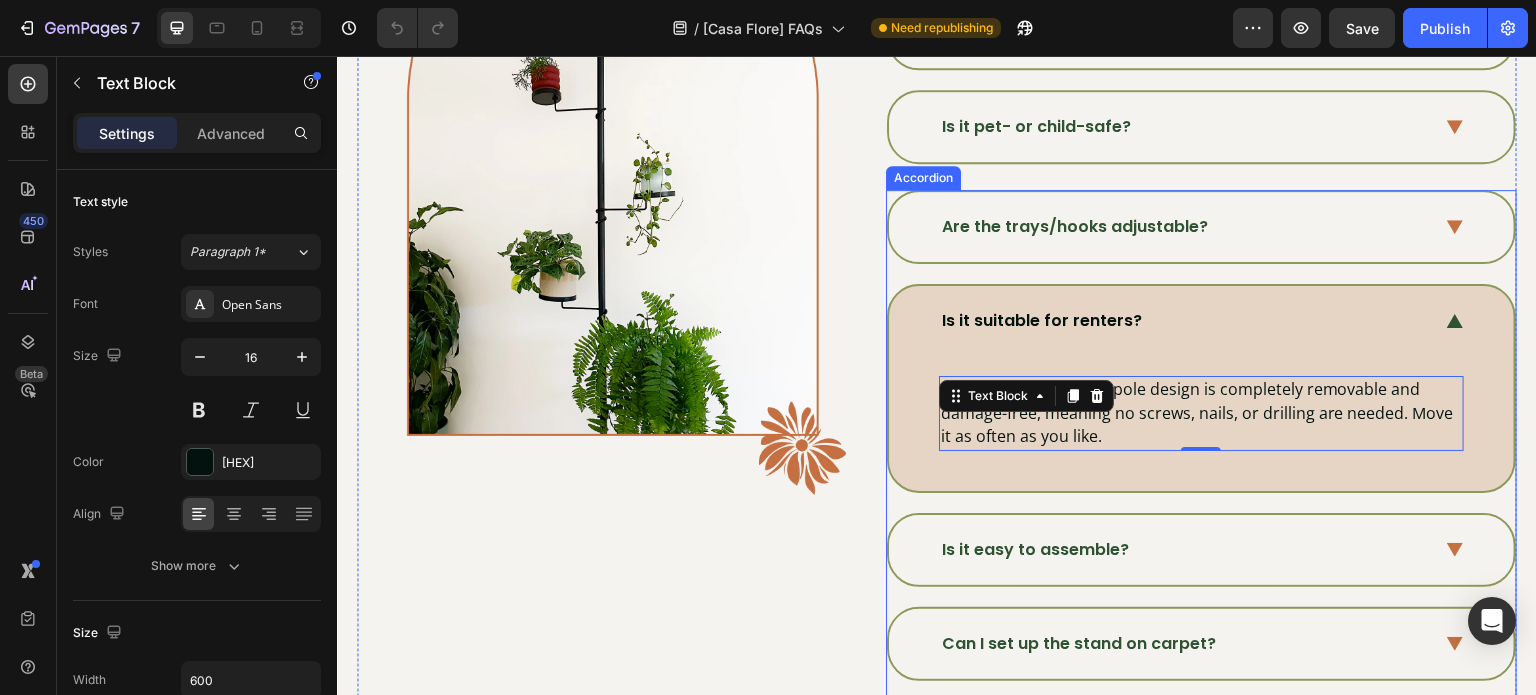 click on "Definitely. The tension pole design is completely removable and damage-free, meaning no screws, nails, or drilling are needed. Move it as often as you like. Text Block   0" at bounding box center [1201, 423] 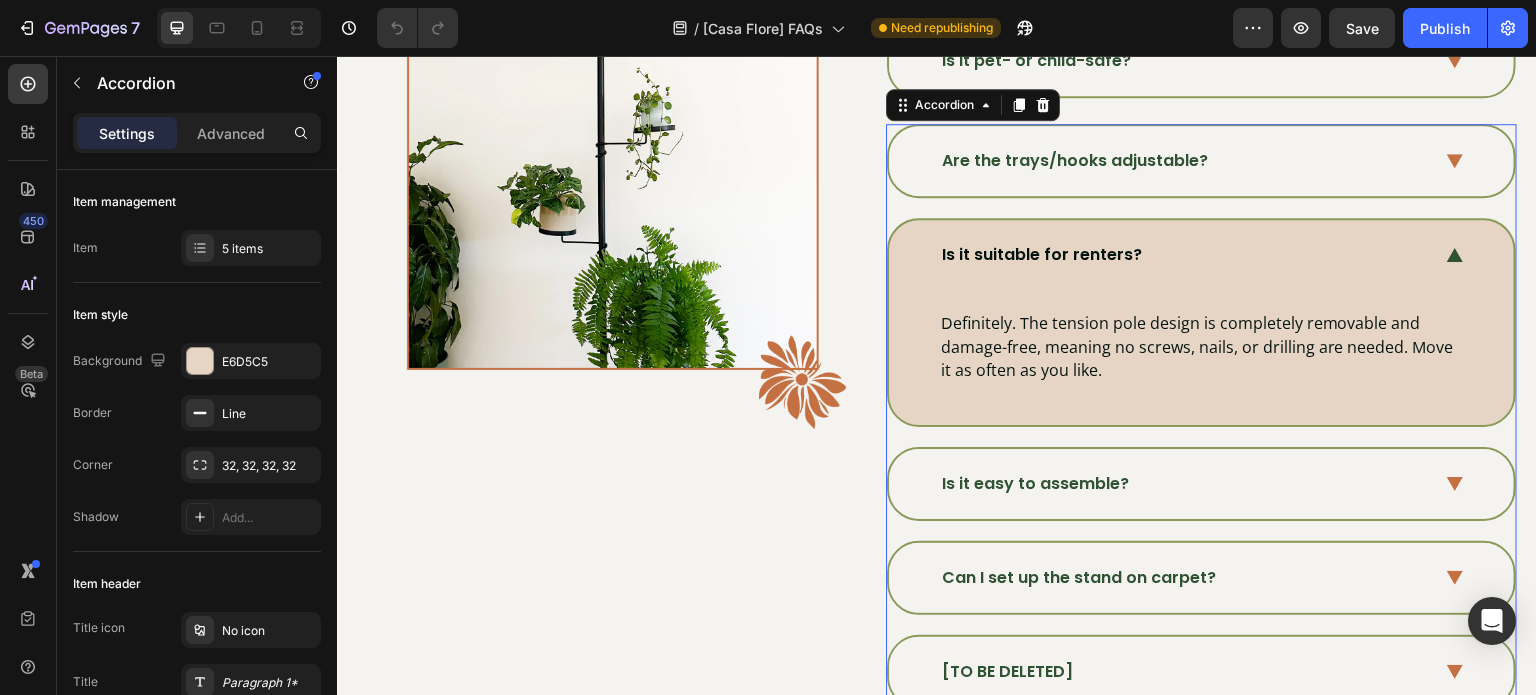 scroll, scrollTop: 765, scrollLeft: 0, axis: vertical 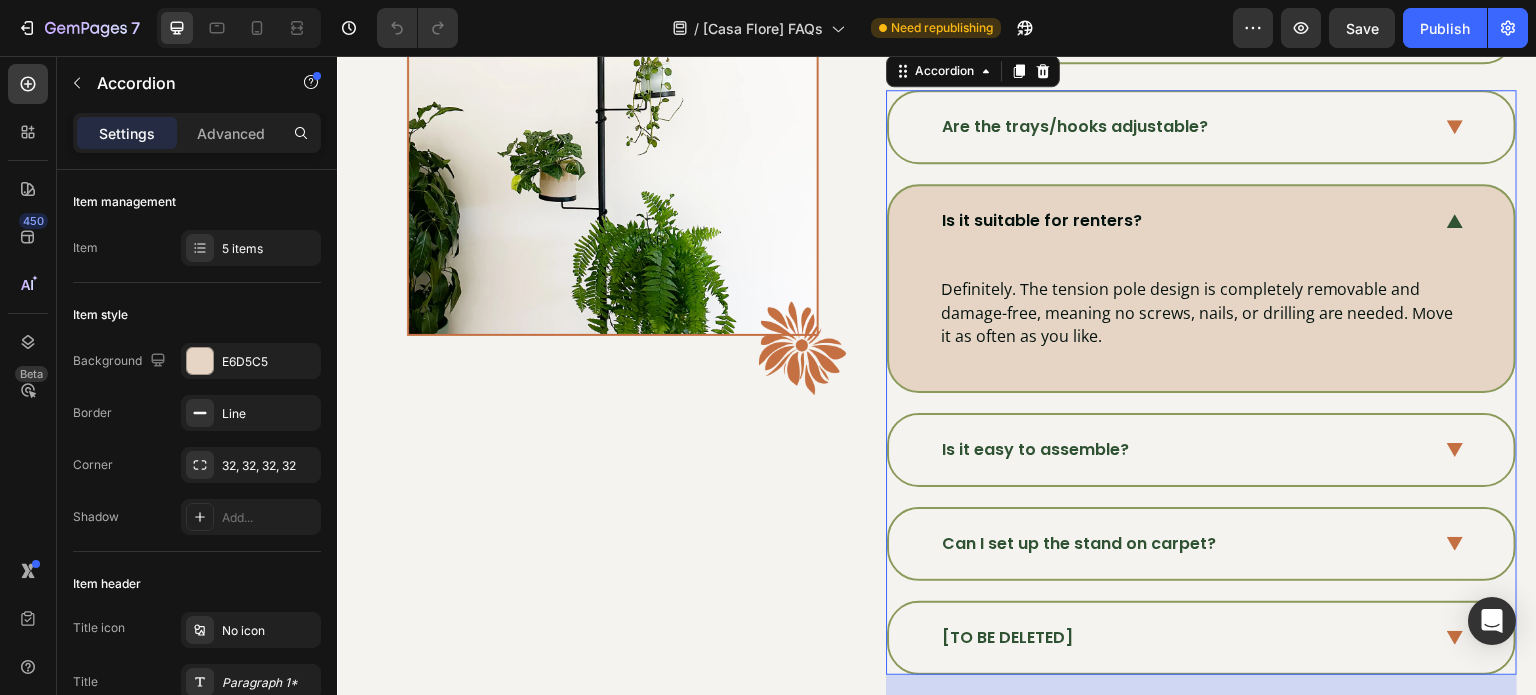 drag, startPoint x: 1447, startPoint y: 222, endPoint x: 1436, endPoint y: 241, distance: 21.954498 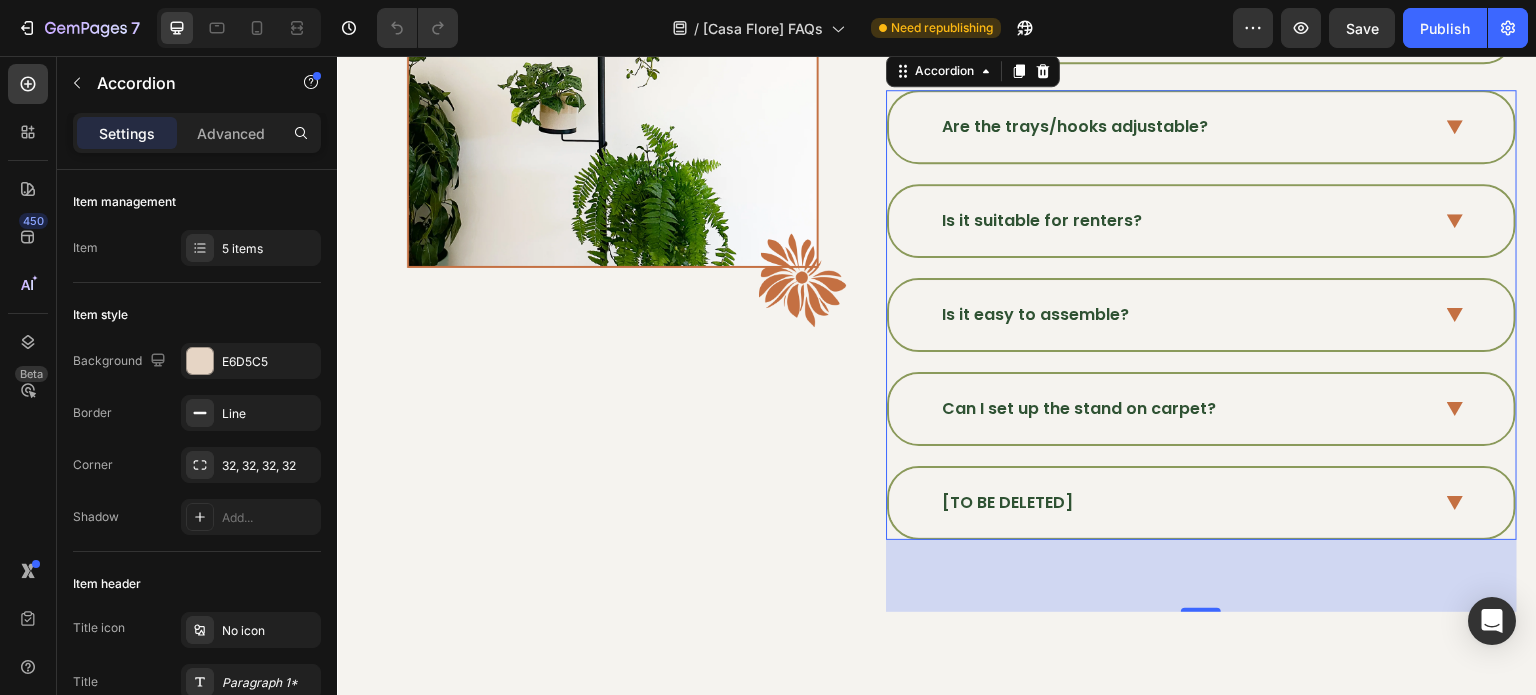 click on "Is it easy to assemble?" at bounding box center (1185, 315) 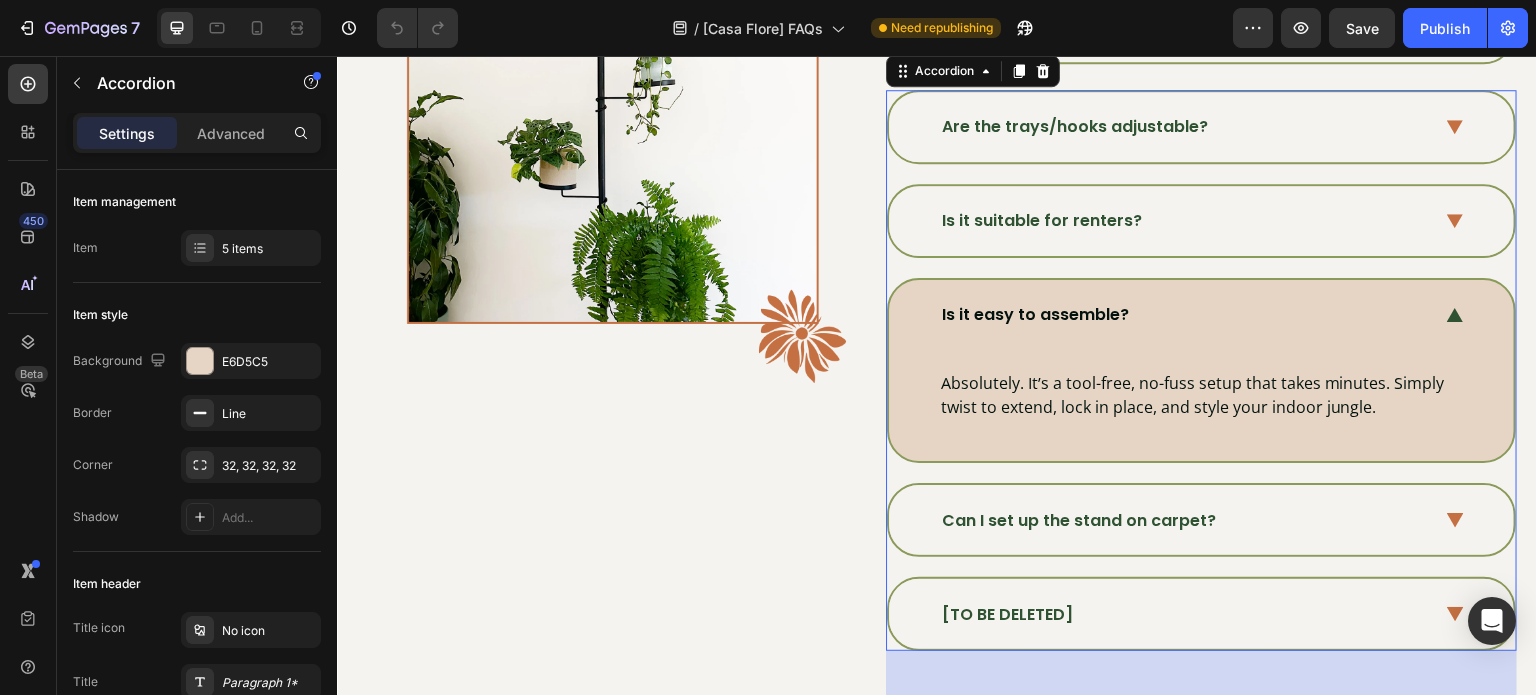 click on "Is it easy to assemble?" at bounding box center (1035, 315) 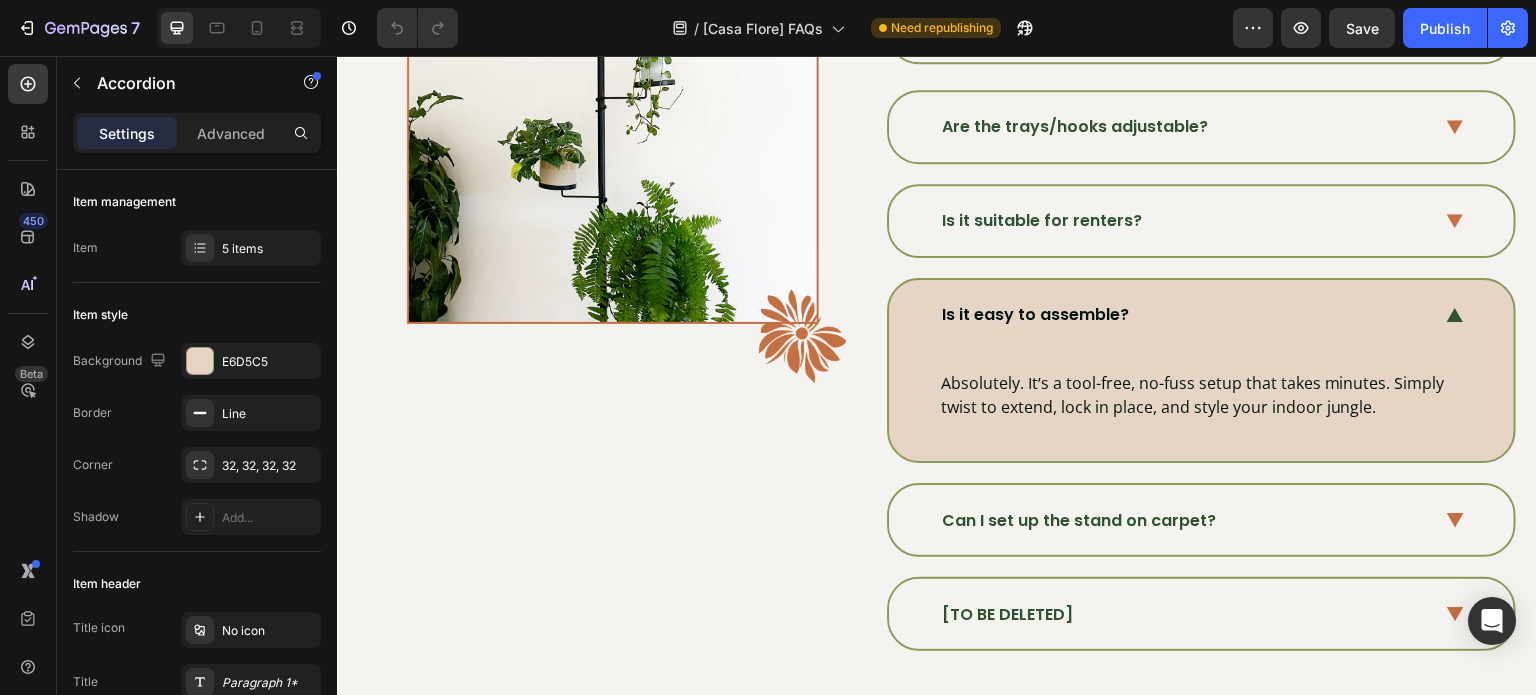 click 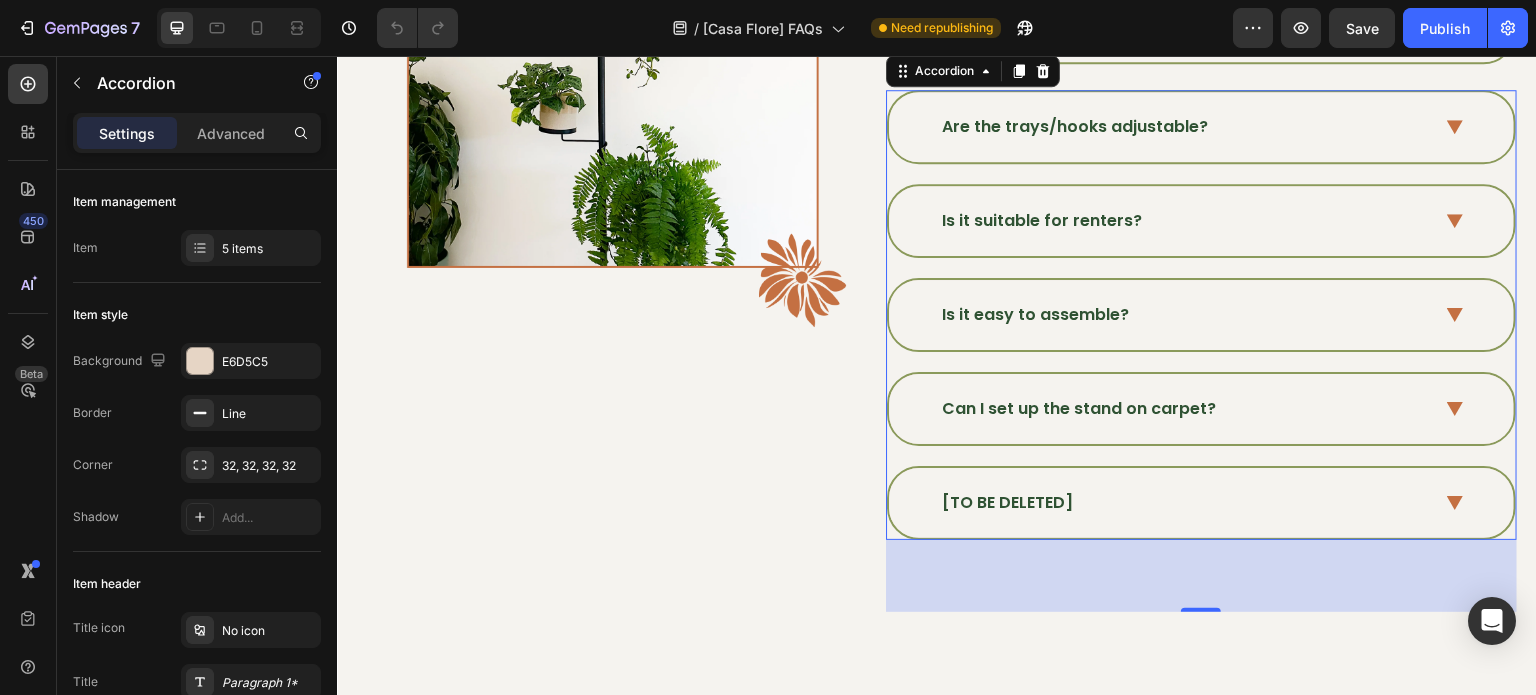click on "Can I set up the stand on carpet?" at bounding box center (1201, 409) 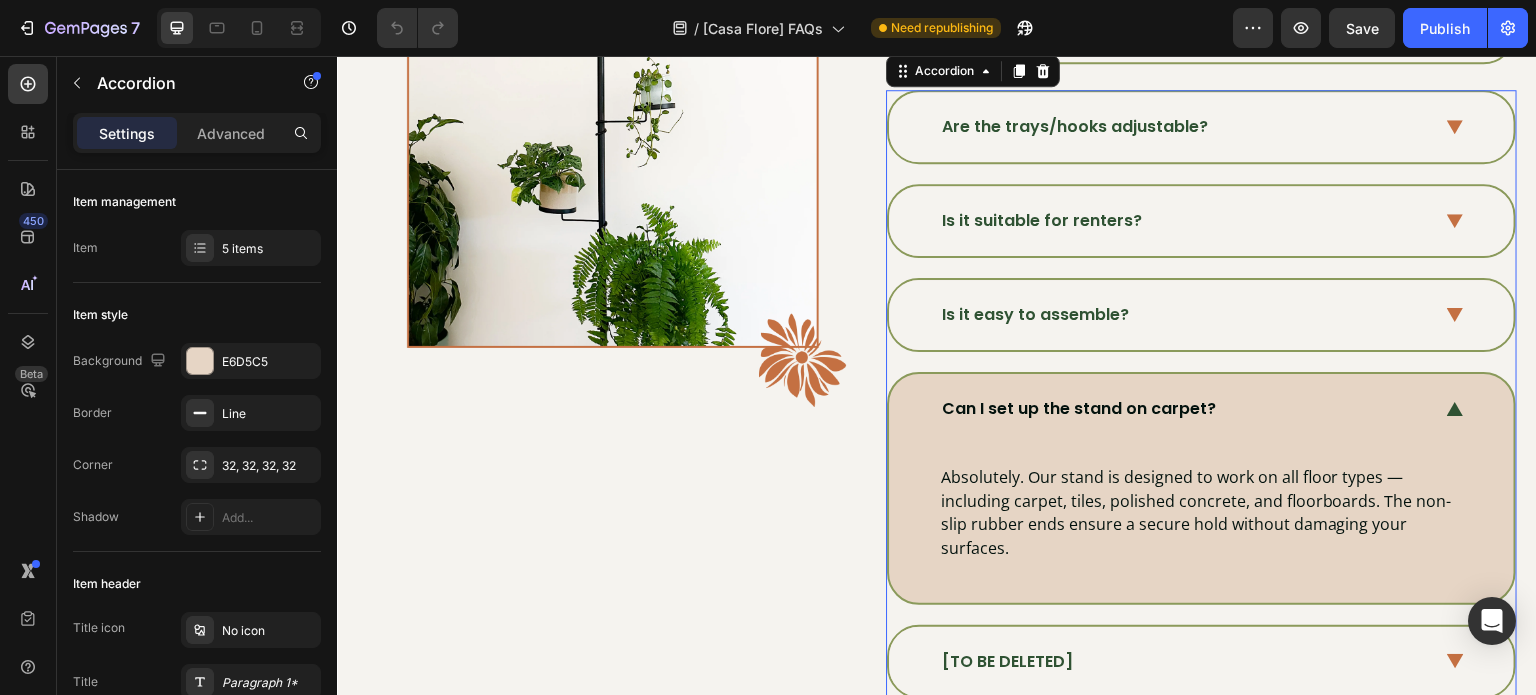 click at bounding box center (1455, 409) 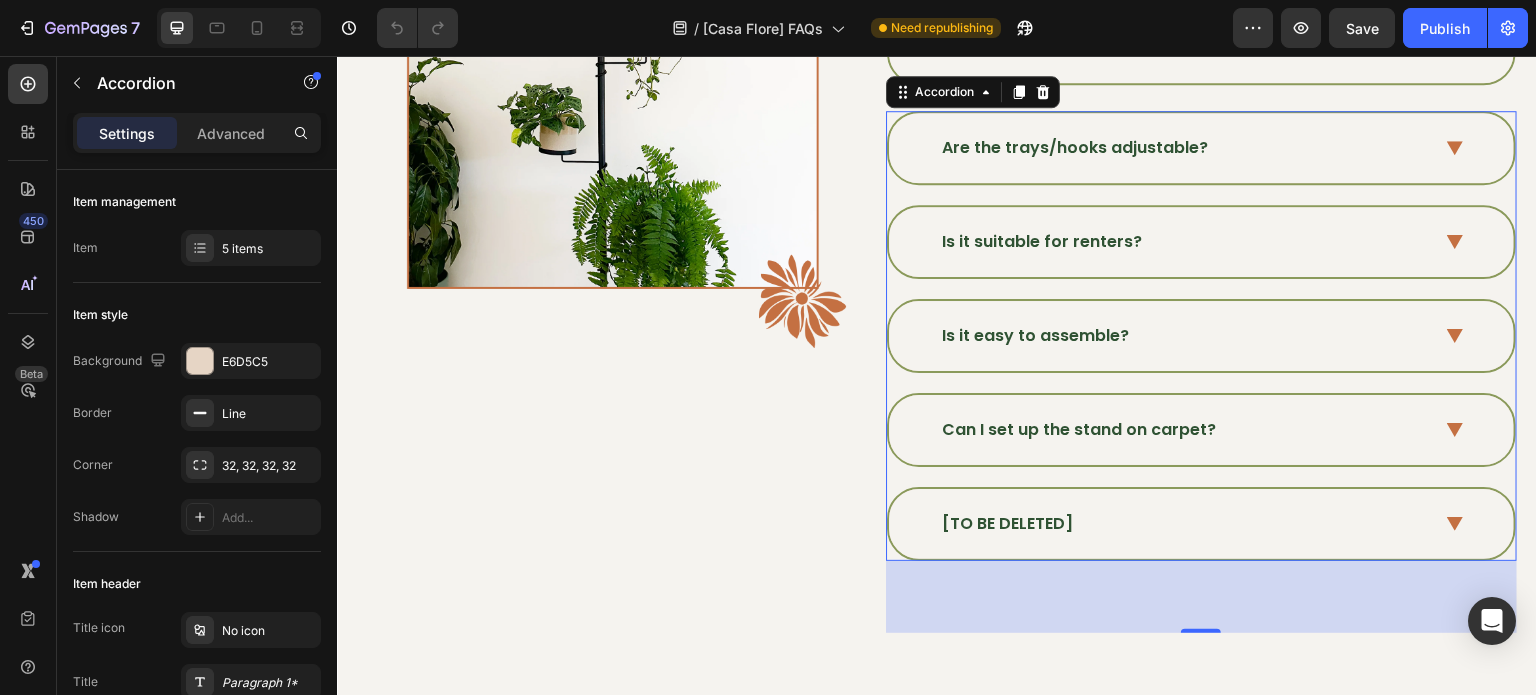 scroll, scrollTop: 765, scrollLeft: 0, axis: vertical 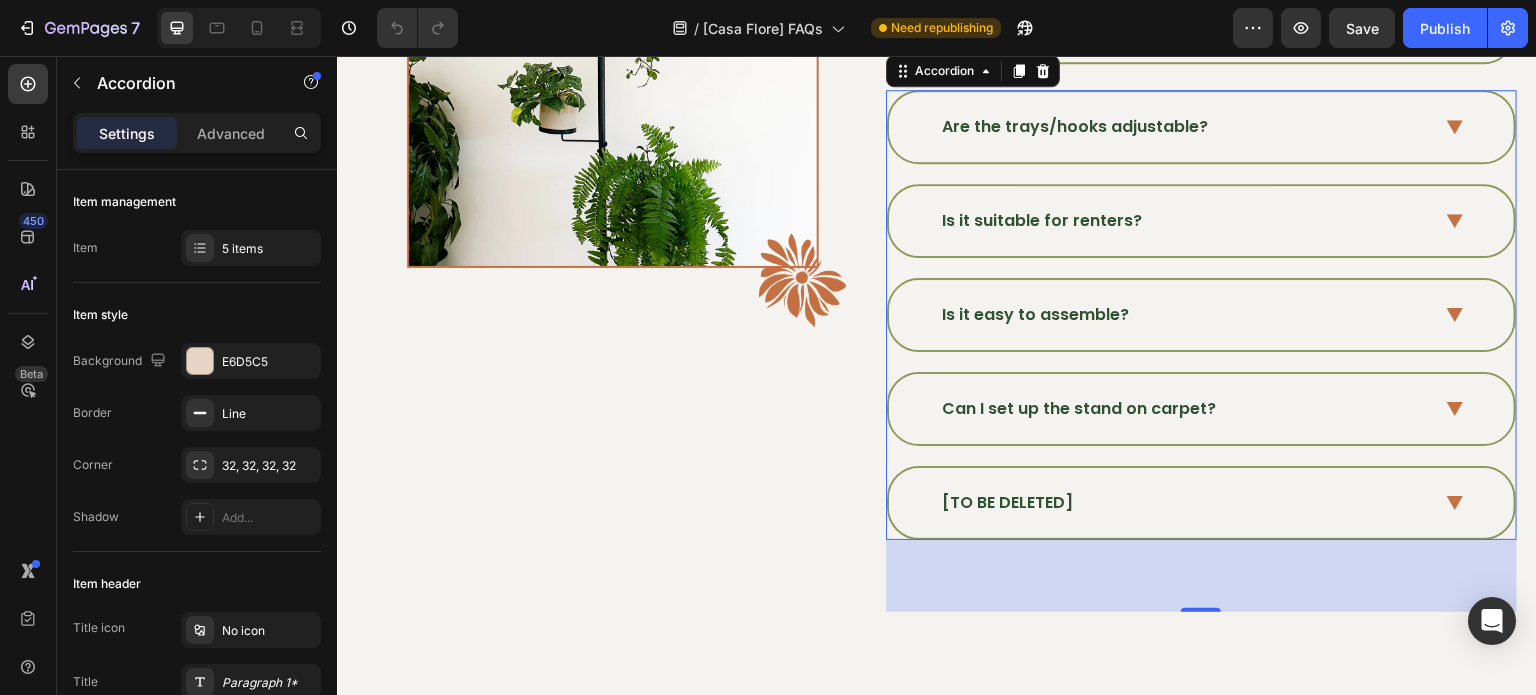 click on "[TO BE DELETED]" at bounding box center (1185, 503) 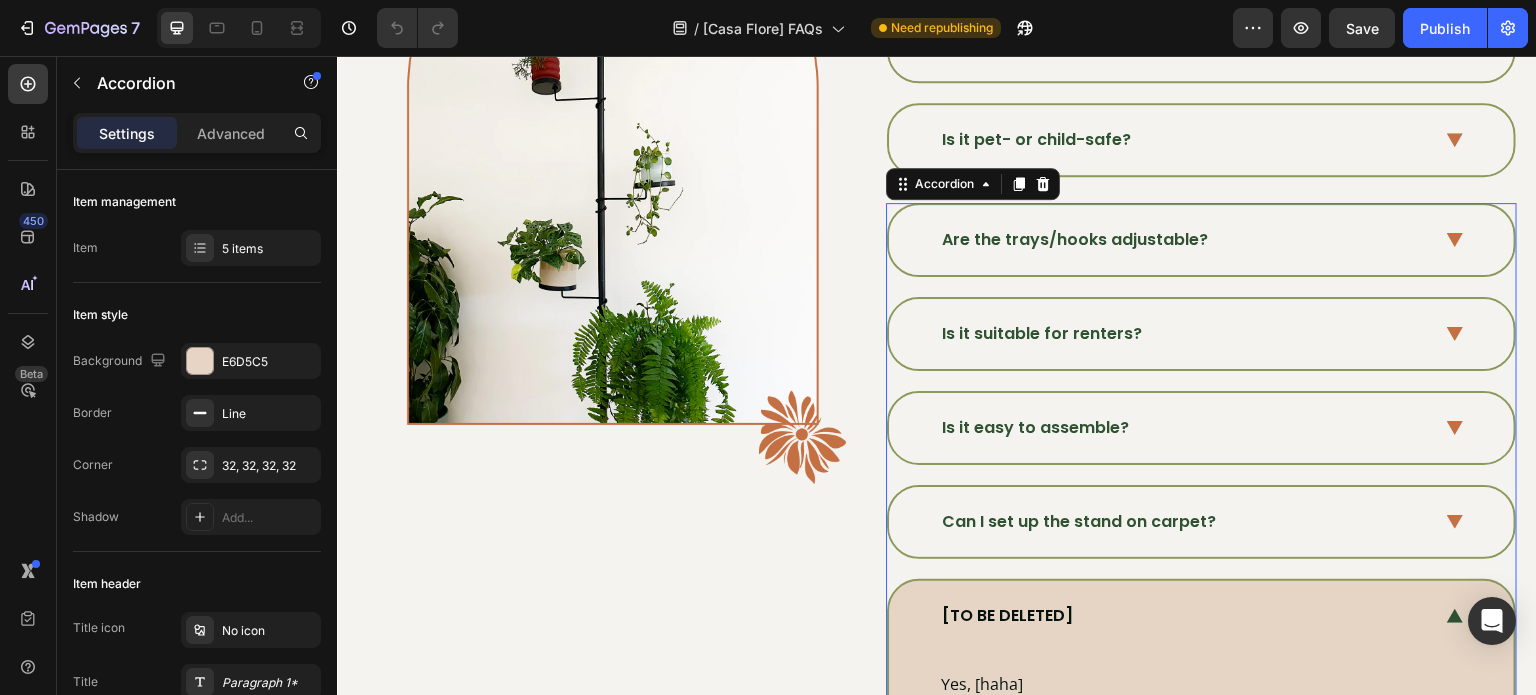 scroll, scrollTop: 565, scrollLeft: 0, axis: vertical 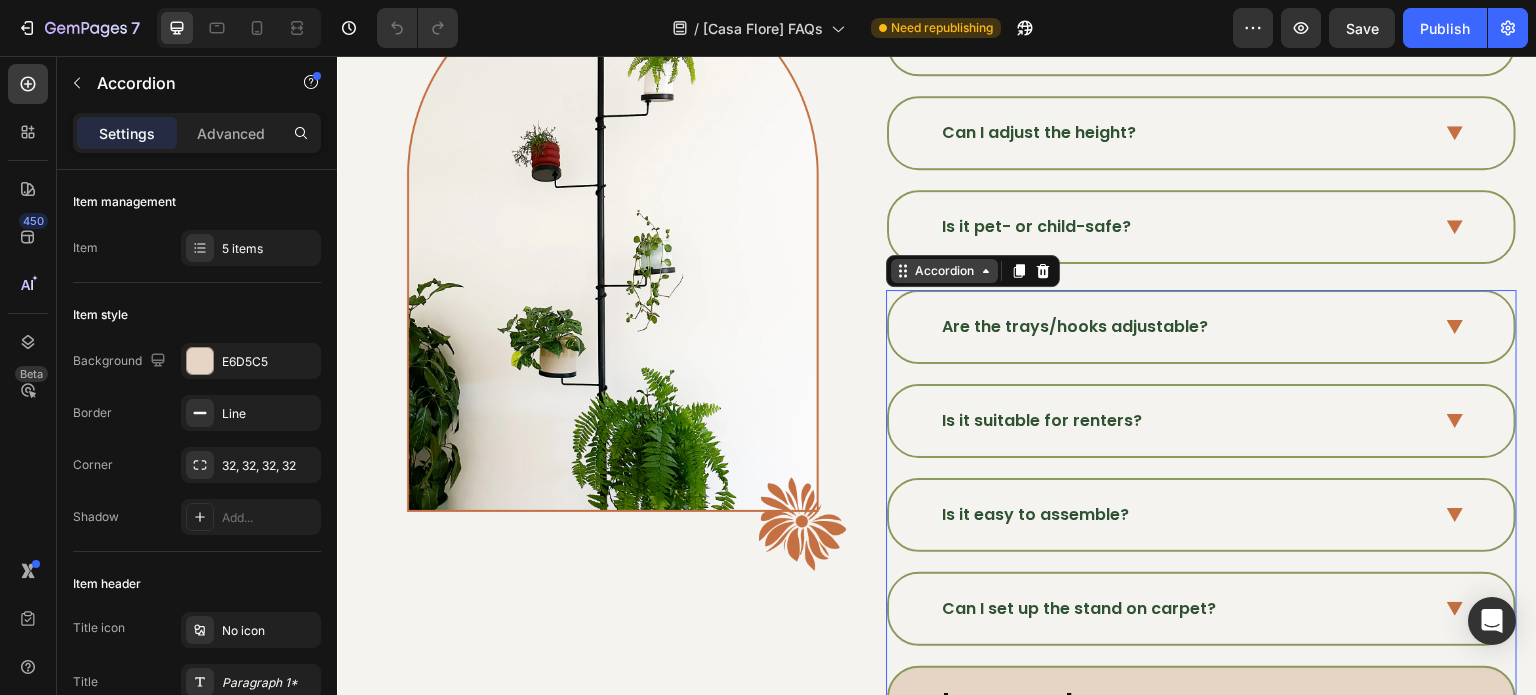 click on "Accordion" at bounding box center (944, 271) 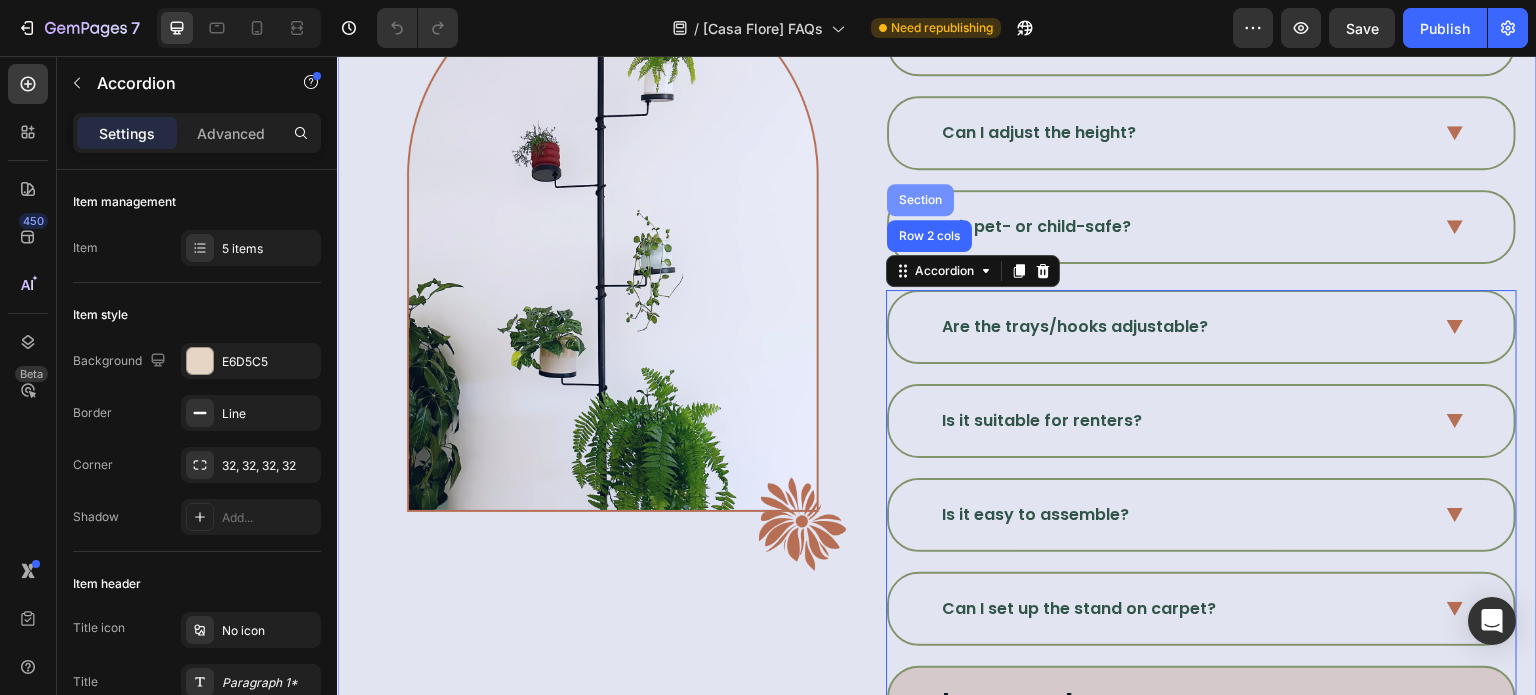 click on "Section" at bounding box center (920, 200) 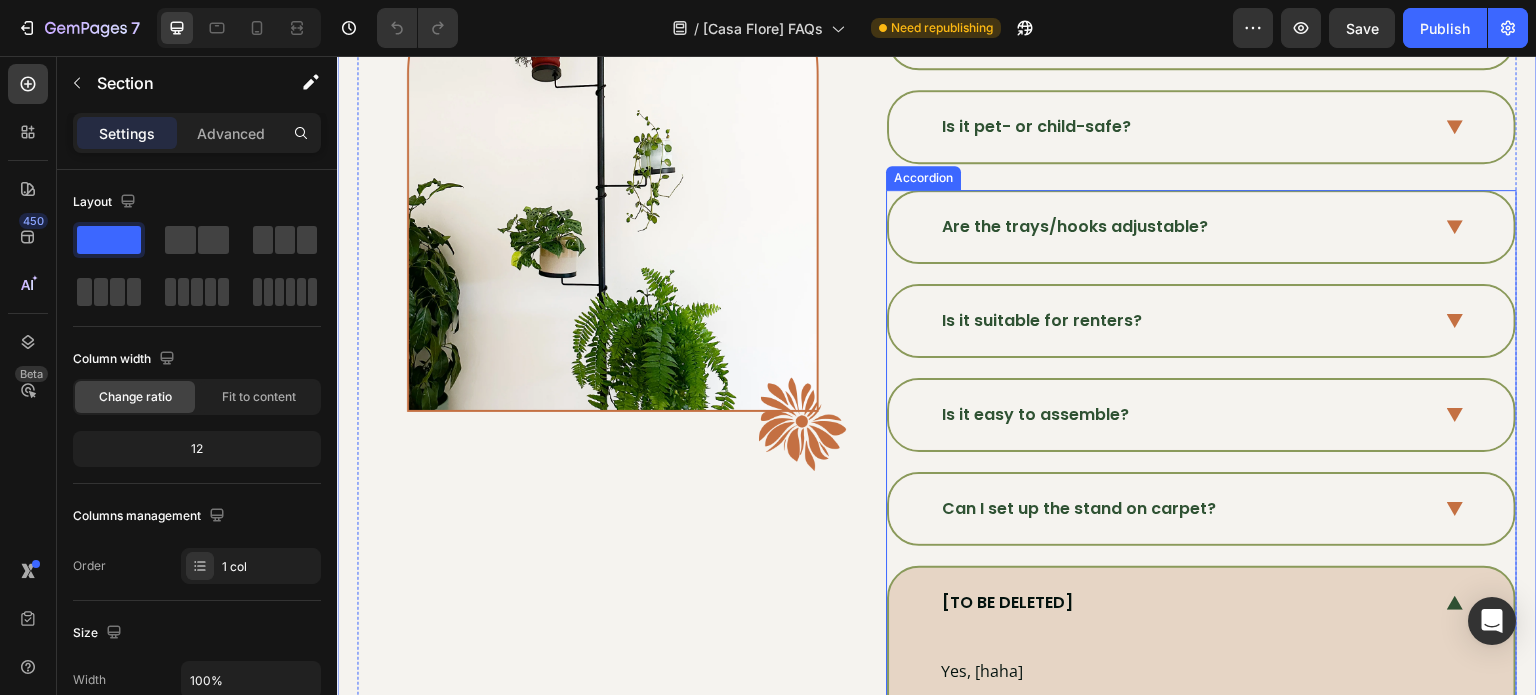 scroll, scrollTop: 765, scrollLeft: 0, axis: vertical 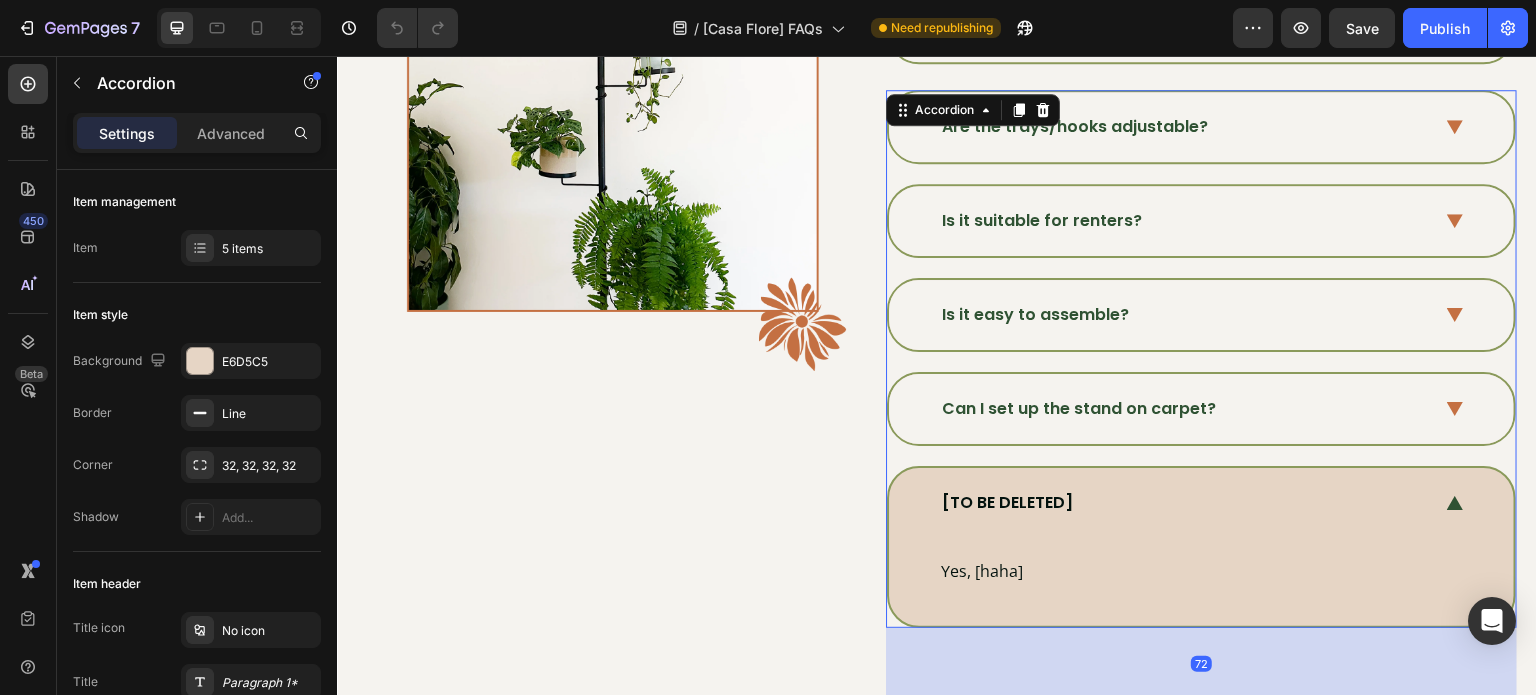 click on "[TO BE DELETED]" at bounding box center (1007, 503) 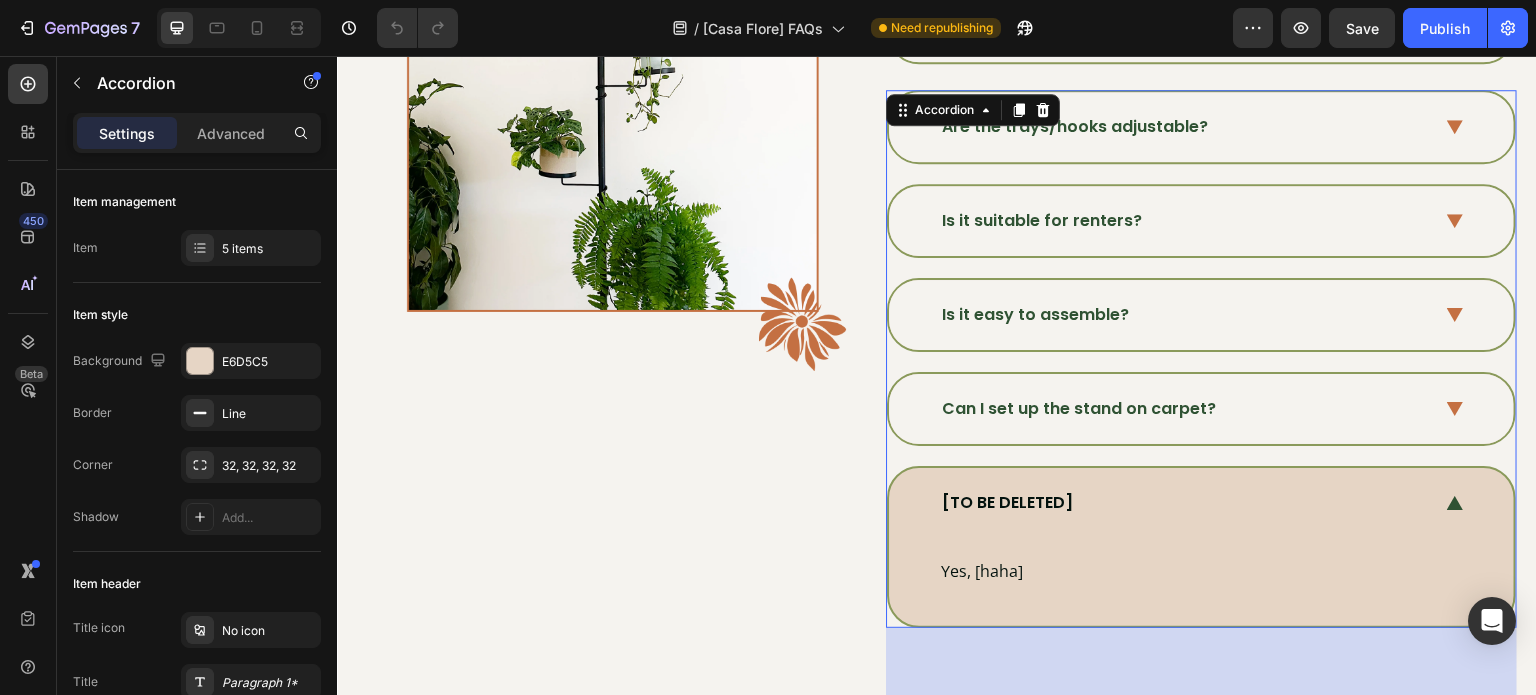 click on "Yes, [haha] Text Block" at bounding box center (1201, 582) 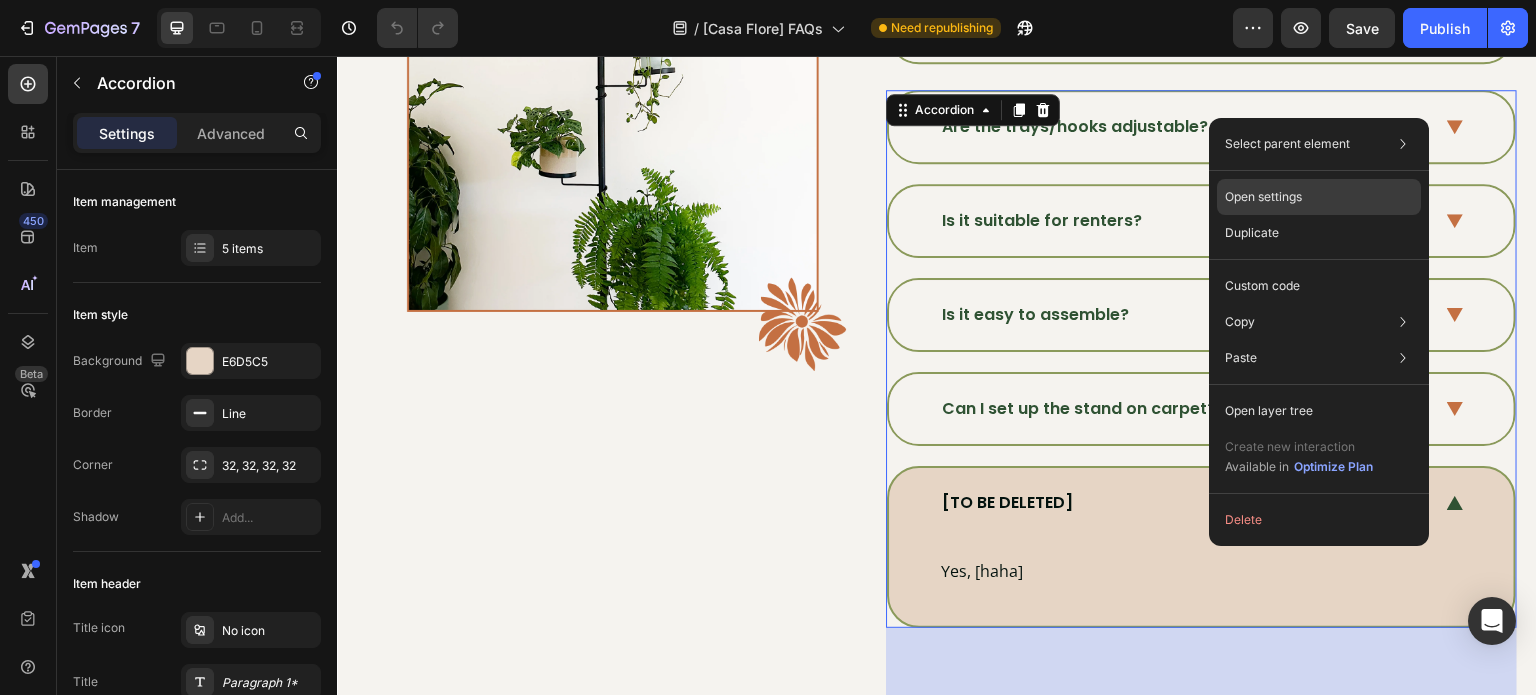 click on "Open settings" 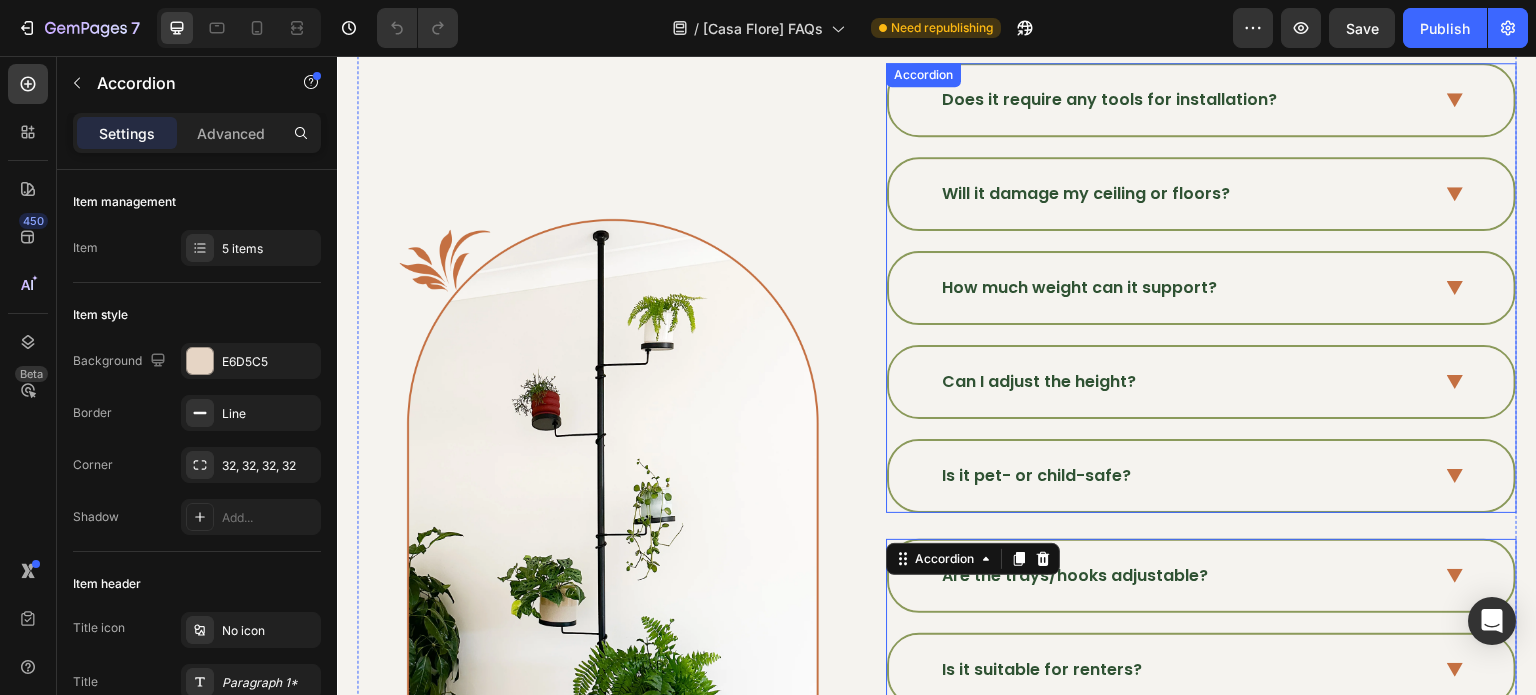 scroll, scrollTop: 200, scrollLeft: 0, axis: vertical 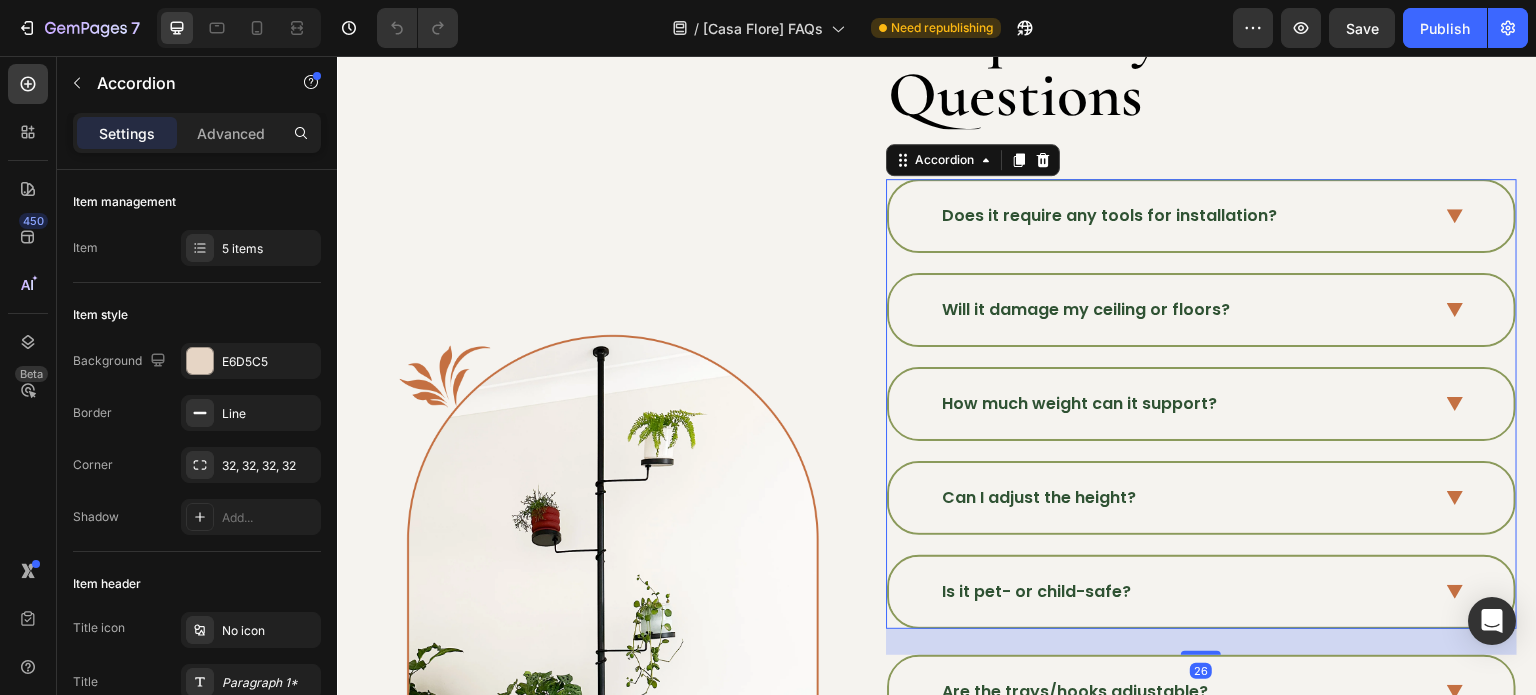 click on "Does it require any tools for installation?" at bounding box center (1201, 216) 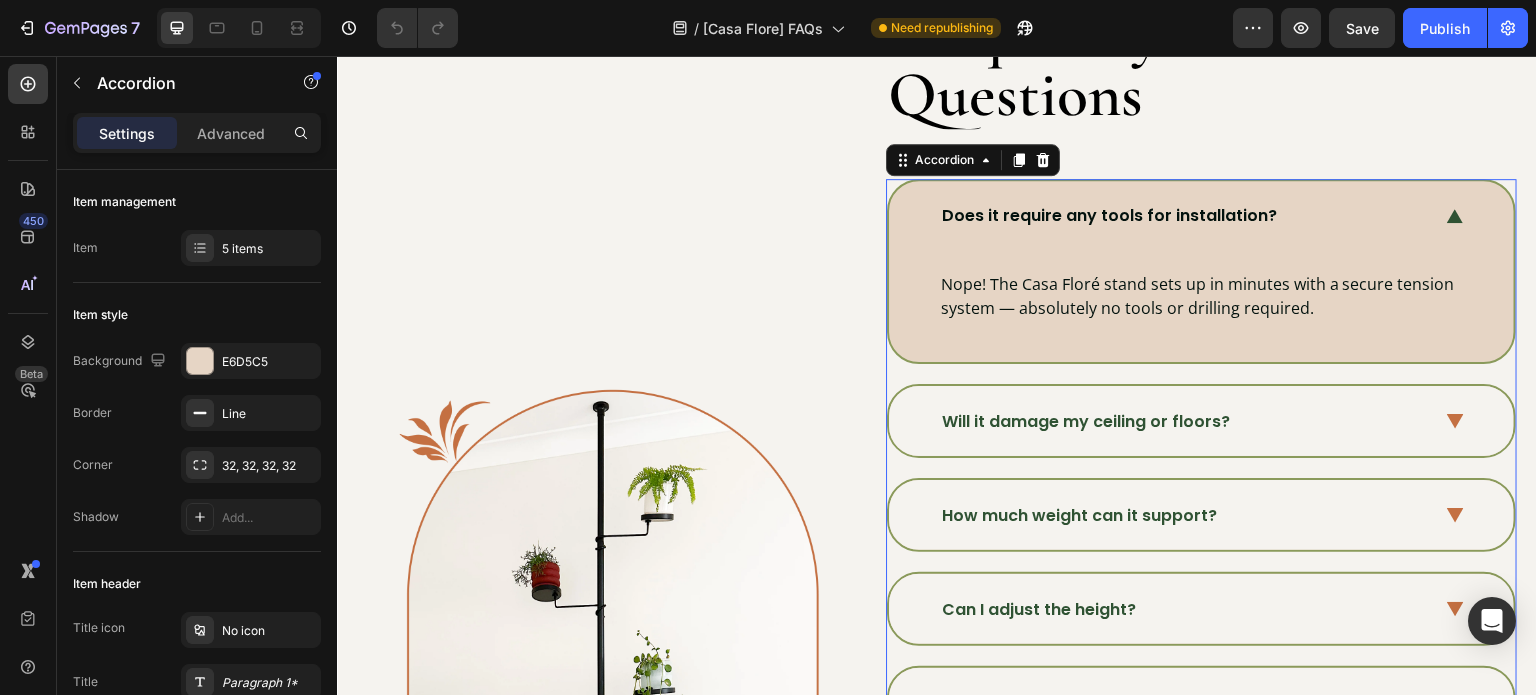 click on "Does it require any tools for installation?" at bounding box center [1201, 216] 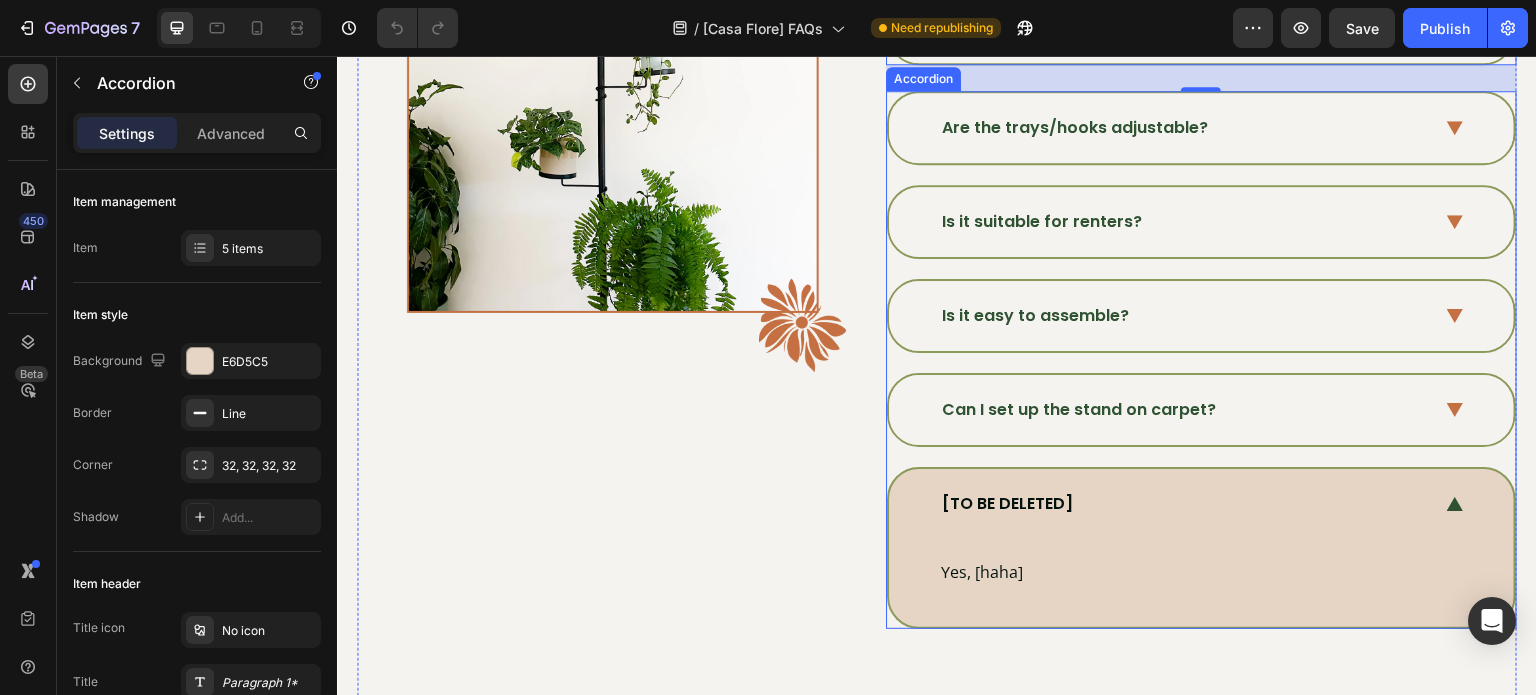 scroll, scrollTop: 800, scrollLeft: 0, axis: vertical 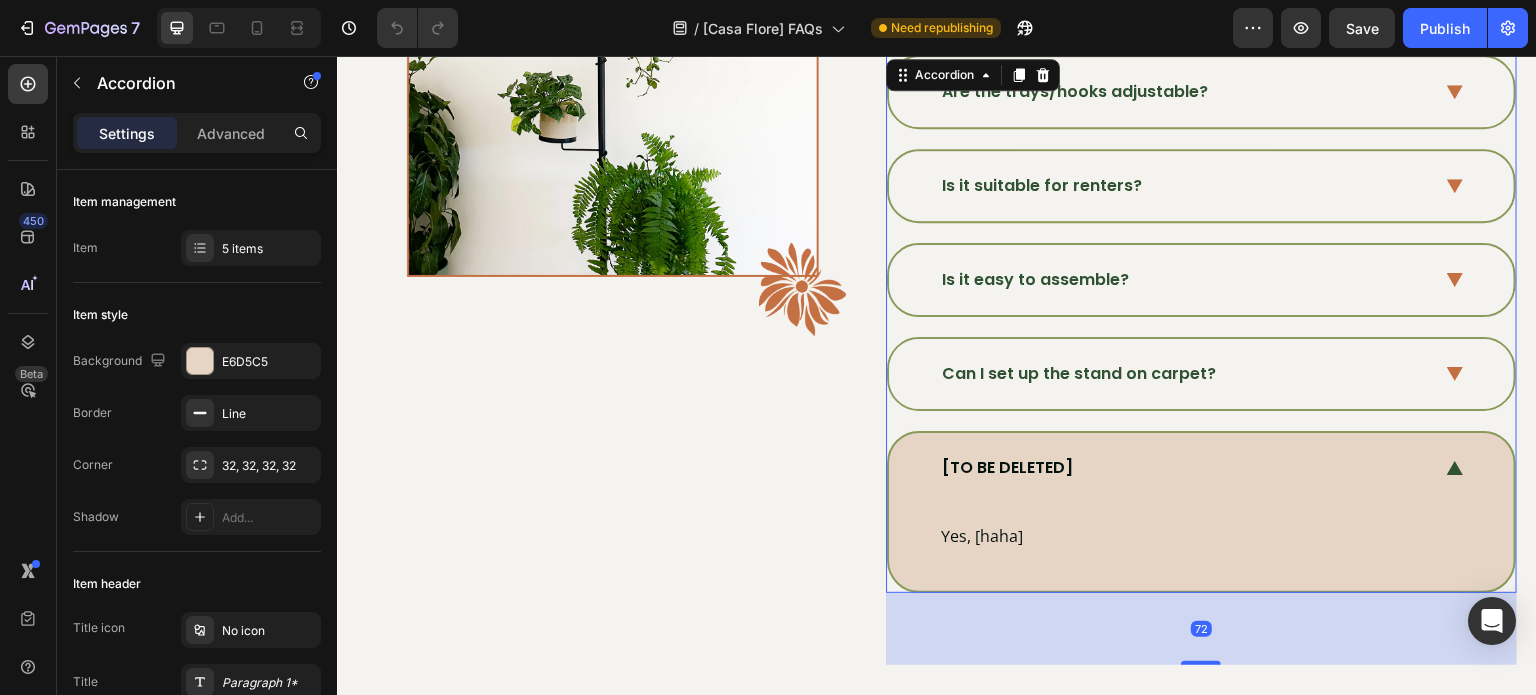 click on "[TO BE DELETED]" at bounding box center (1007, 468) 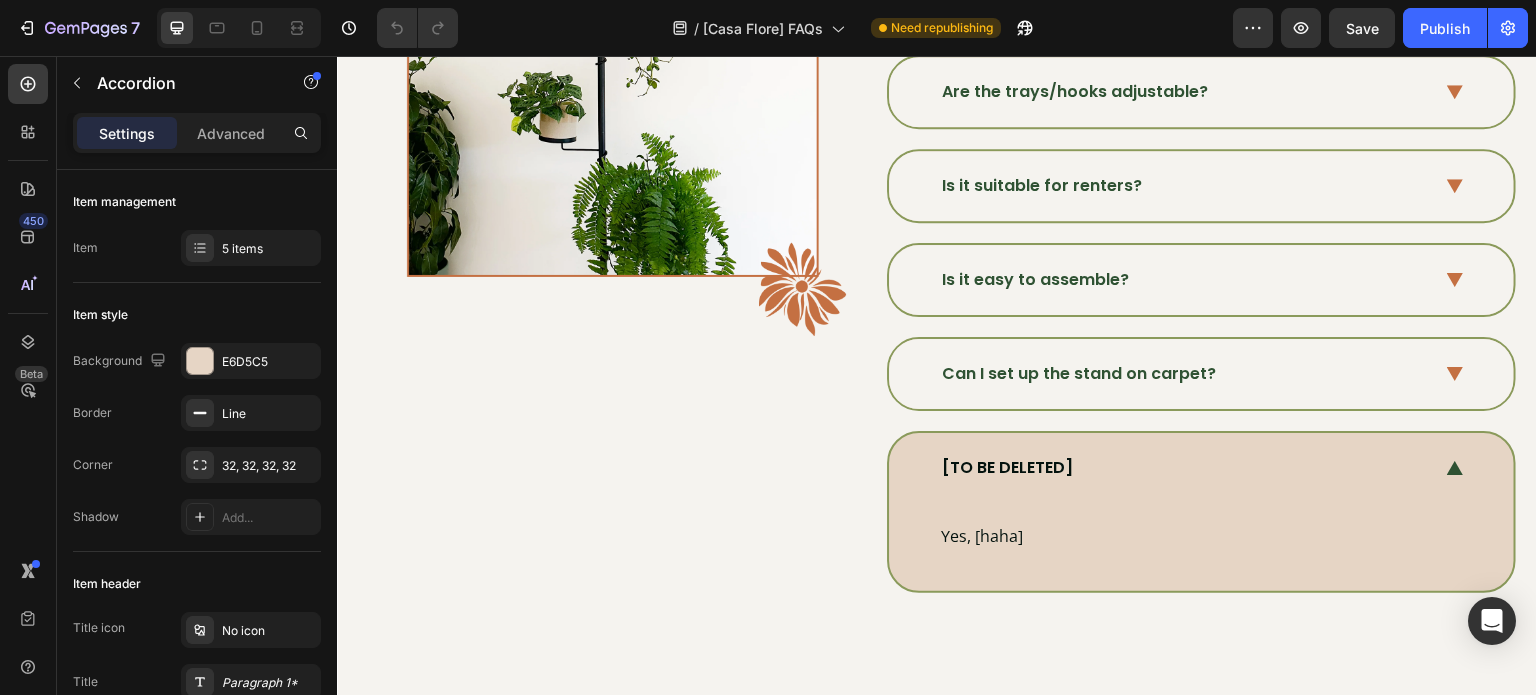 click on "[TO BE DELETED]" at bounding box center [1185, 468] 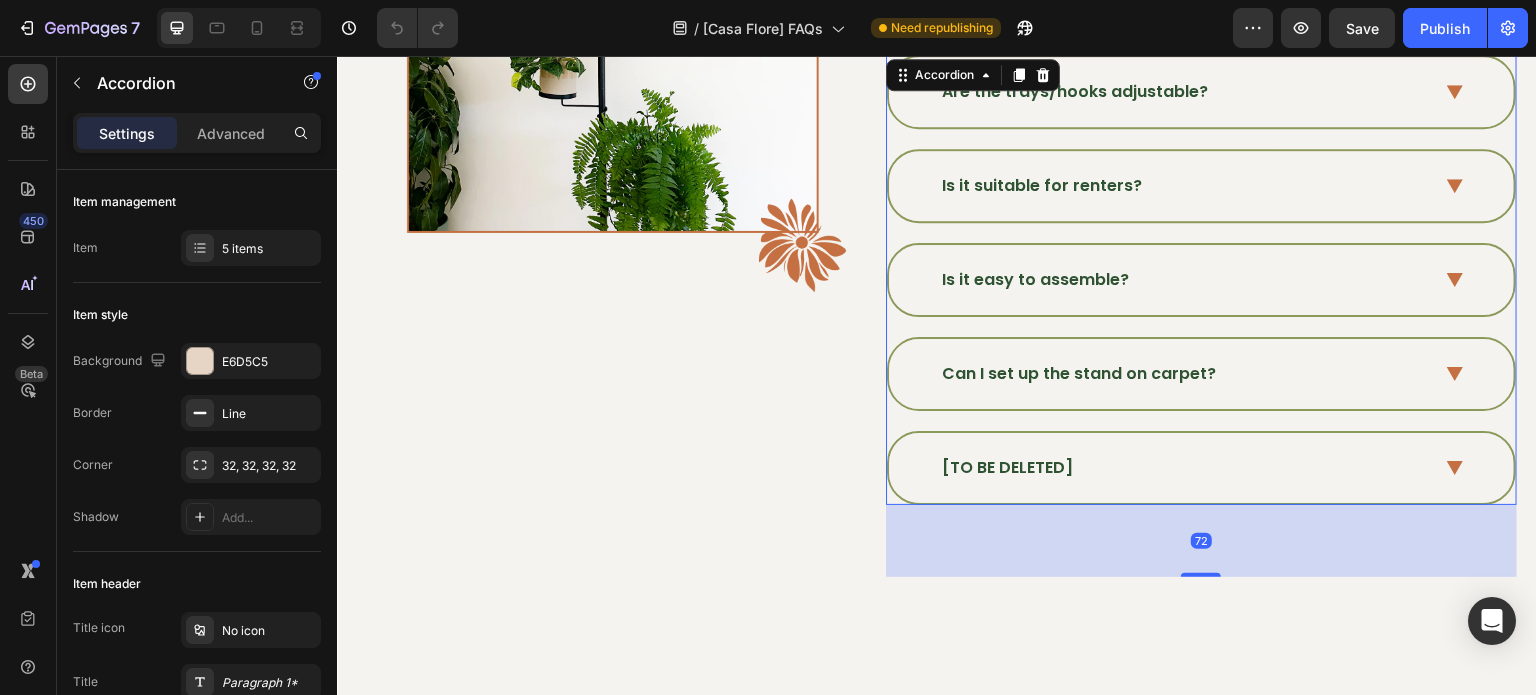 click on "[TO BE DELETED]" at bounding box center [1007, 468] 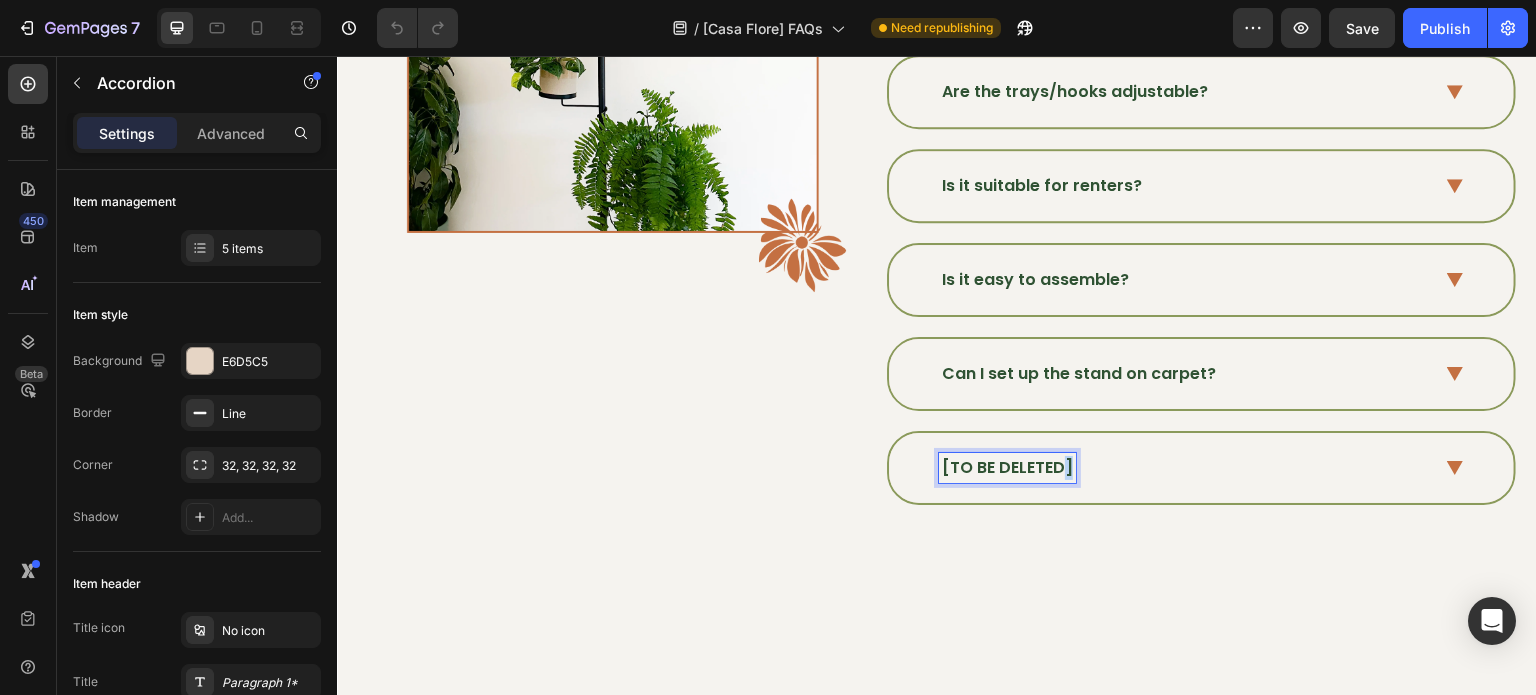 click on "[TO BE DELETED]" at bounding box center (1007, 468) 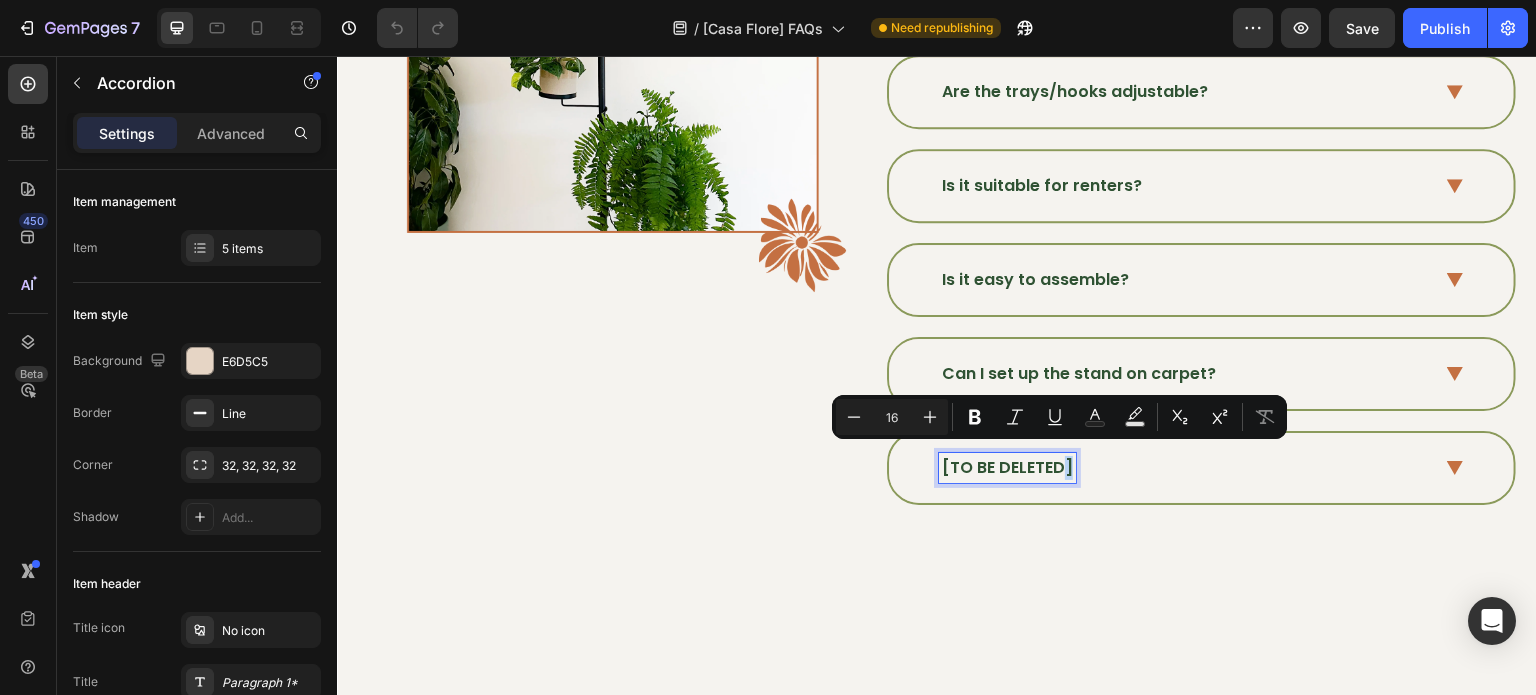 click on "[TO BE DELETED]" at bounding box center [1007, 468] 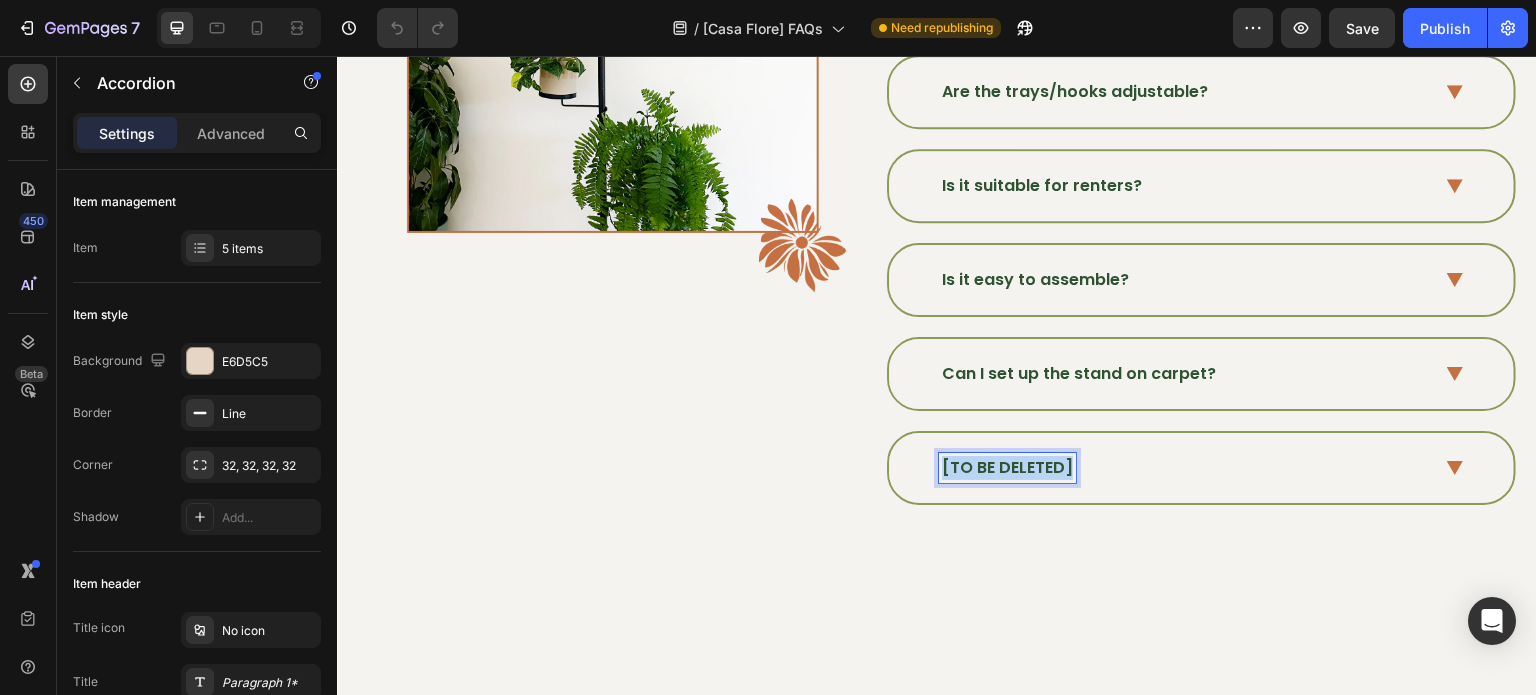 drag, startPoint x: 1059, startPoint y: 456, endPoint x: 930, endPoint y: 451, distance: 129.09686 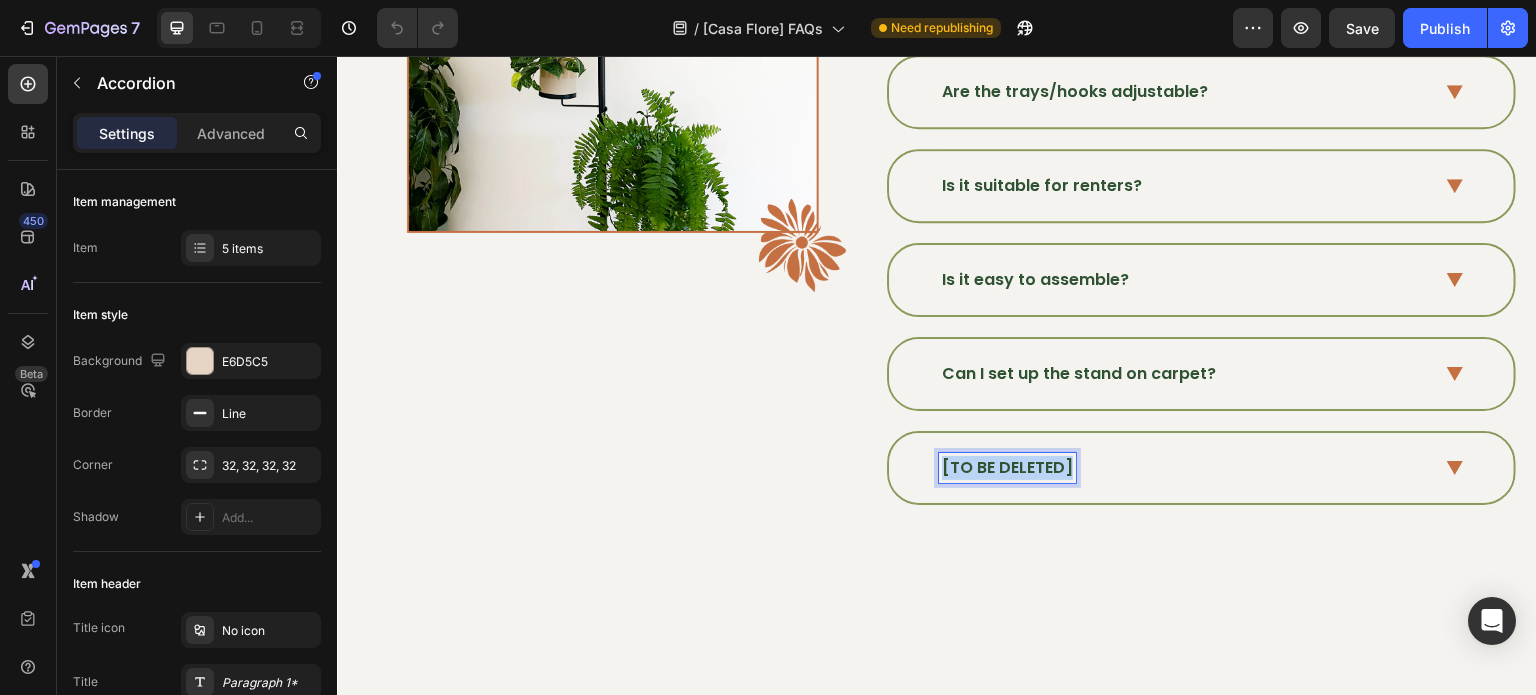 click on "[TO BE DELETED]" at bounding box center (1201, 468) 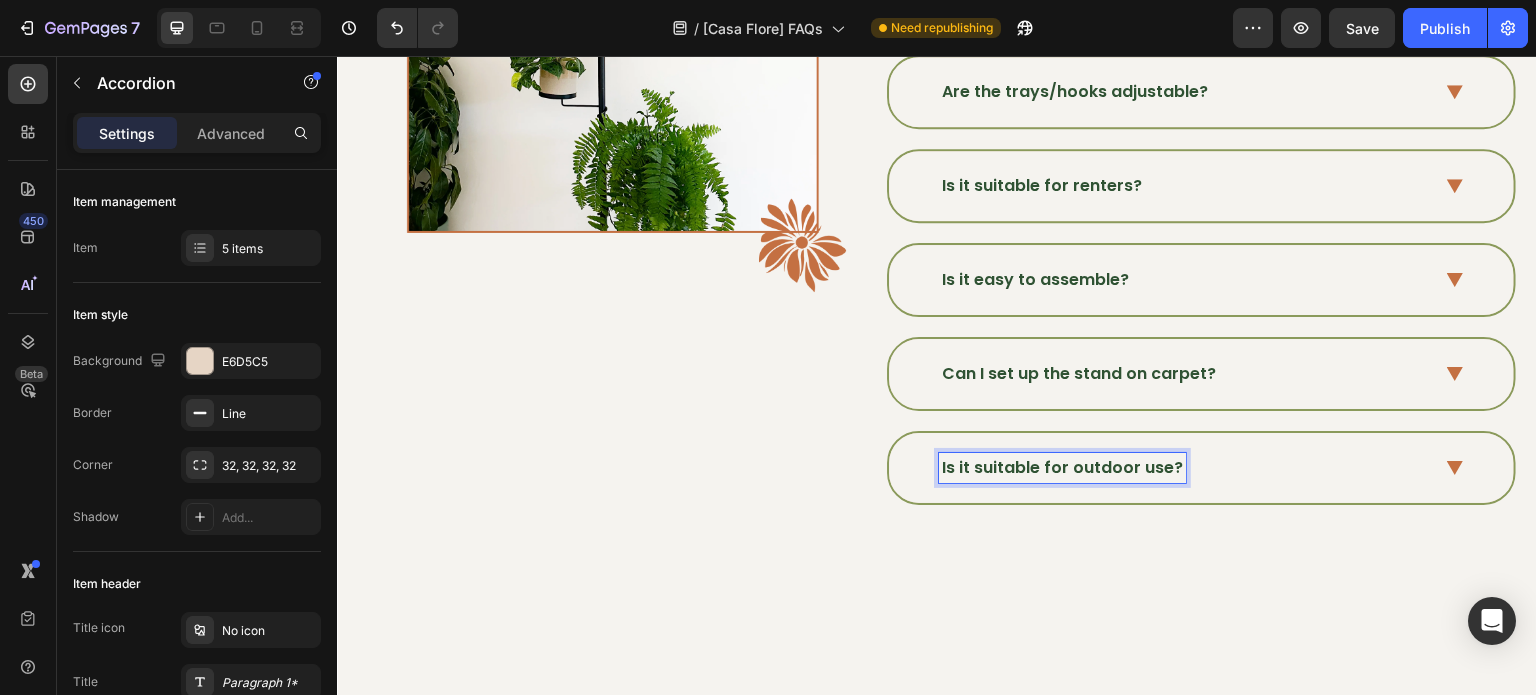 click on "Frequently Asked Questions Heading
Does it require any tools for installation?
Will it damage my ceiling or floors?
How much weight can it support?
Can I adjust the height?
Is it pet- or child-safe? Accordion
Are the trays/hooks adjustable?
Is it suitable for renters?
Is it easy to assemble?
Can I set up the stand on carpet?
Is it suitable for outdoor use? Yes, [haha] Text Block Accordion   72" at bounding box center [1201, -13] 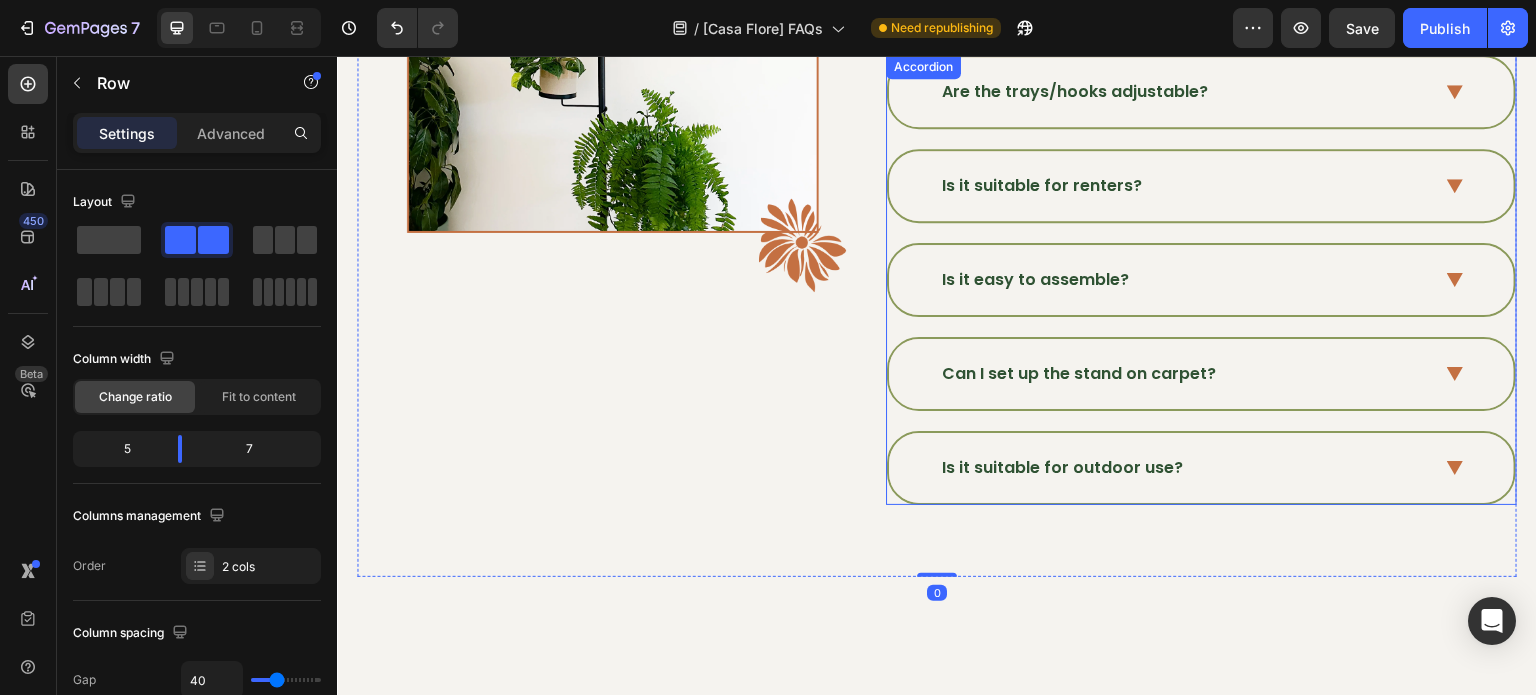 click on "Is it suitable for outdoor use?" at bounding box center (1201, 468) 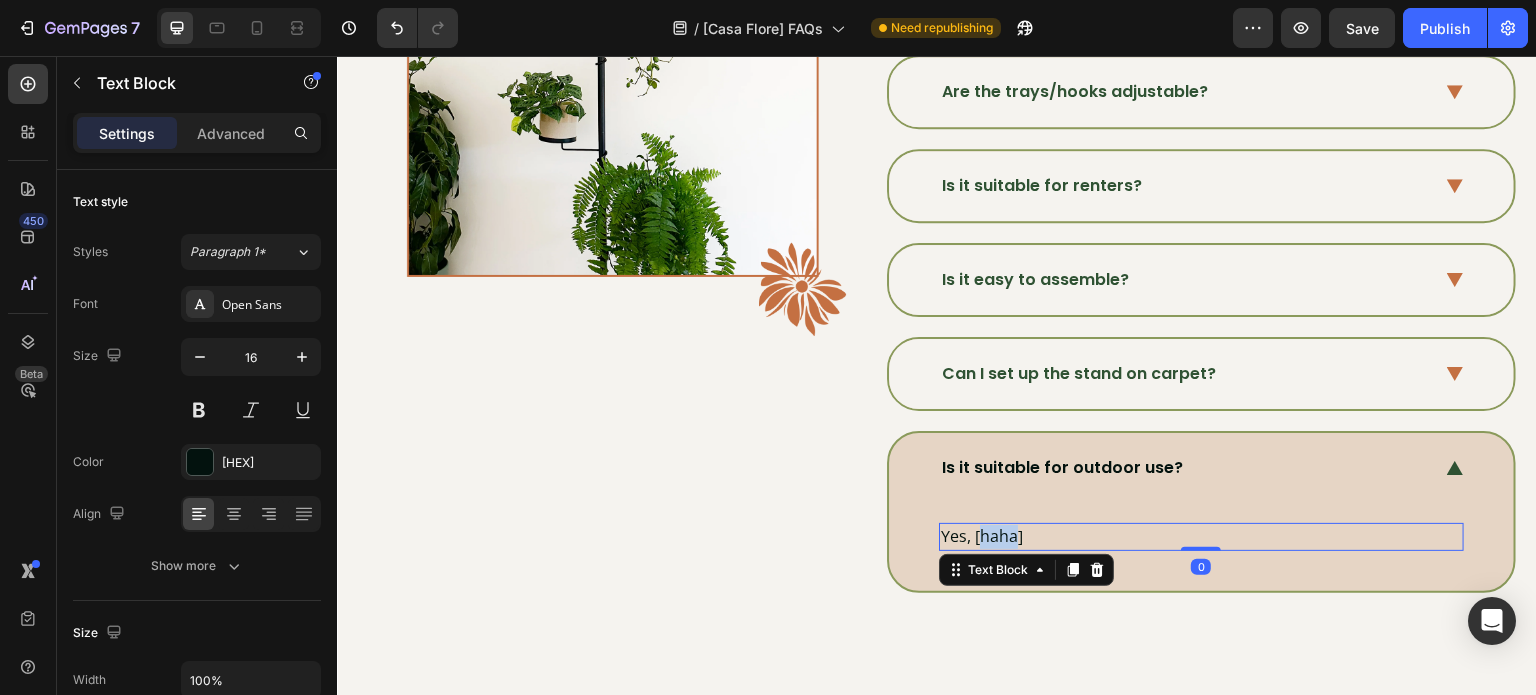 click on "Yes, [haha]" at bounding box center (1201, 537) 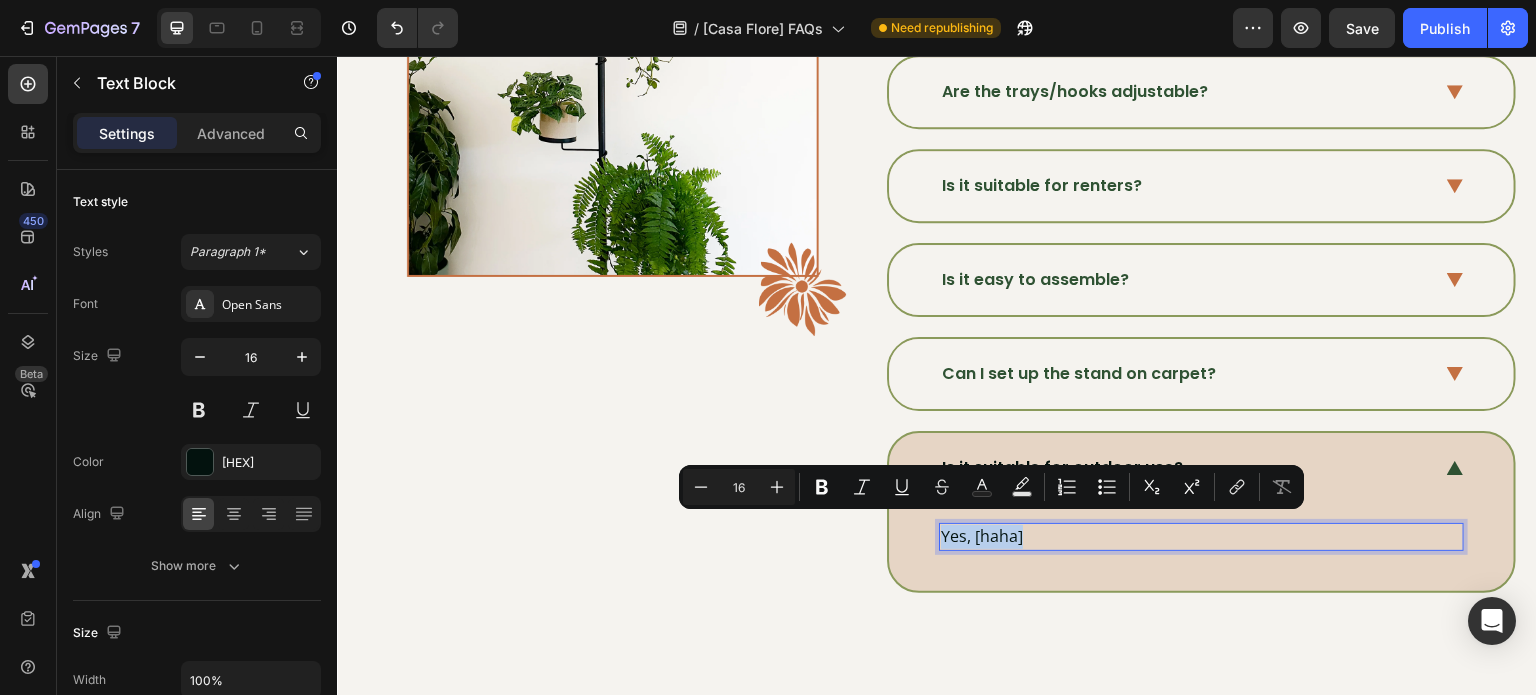 click on "Yes, [haha]" at bounding box center [1201, 537] 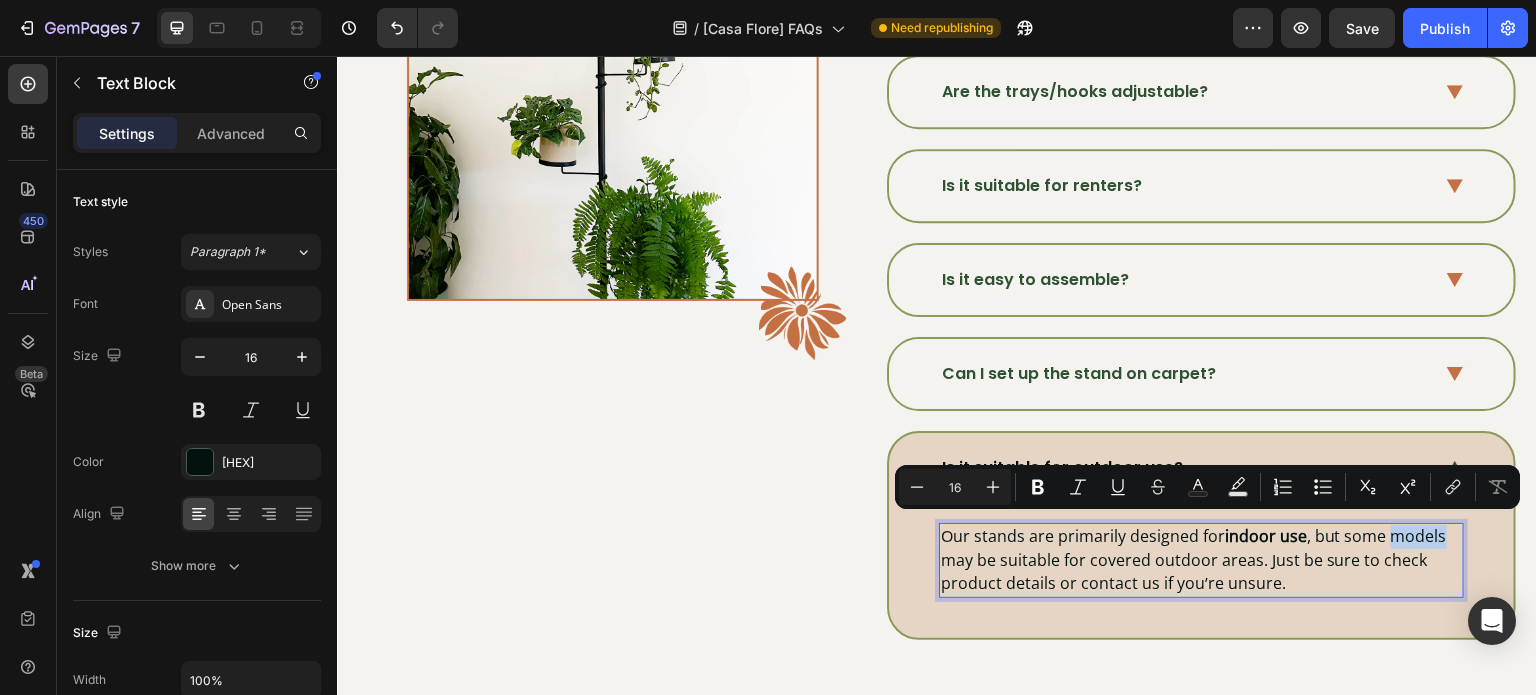 drag, startPoint x: 1440, startPoint y: 529, endPoint x: 1383, endPoint y: 533, distance: 57.14018 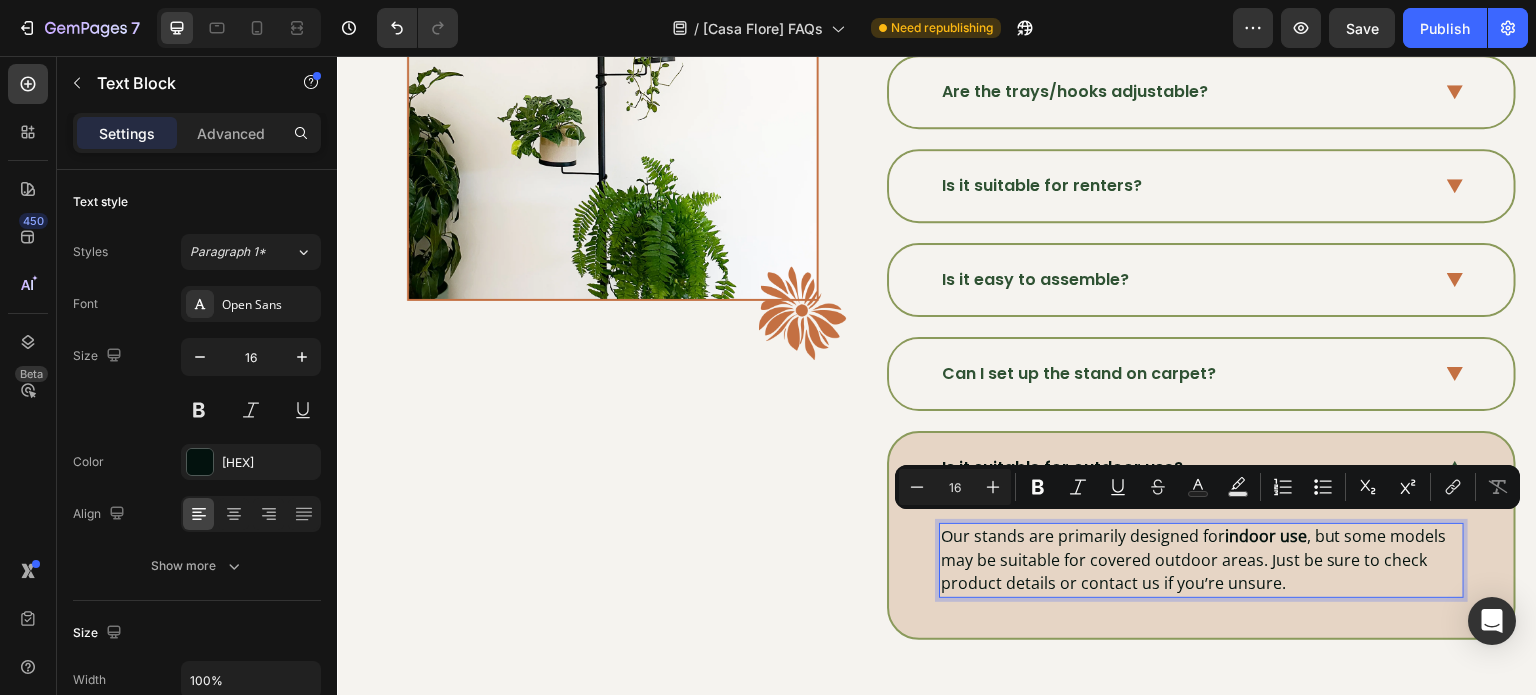 click on "Our stands are primarily designed for  indoor use , but some models may be suitable for covered outdoor areas. Just be sure to check product details or contact us if you’re unsure." at bounding box center [1201, 560] 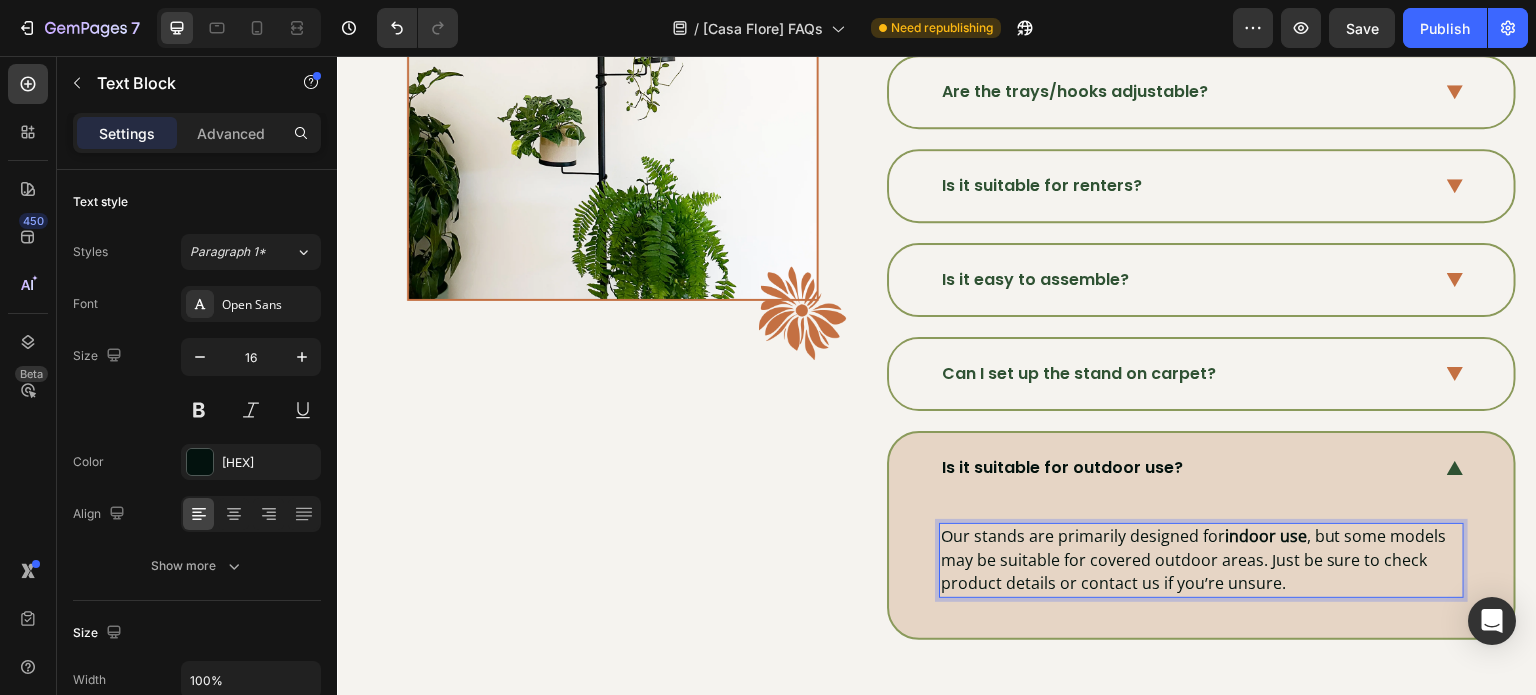click on "Our stands are primarily designed for  indoor use , but some models may be suitable for covered outdoor areas. Just be sure to check product details or contact us if you’re unsure." at bounding box center [1201, 560] 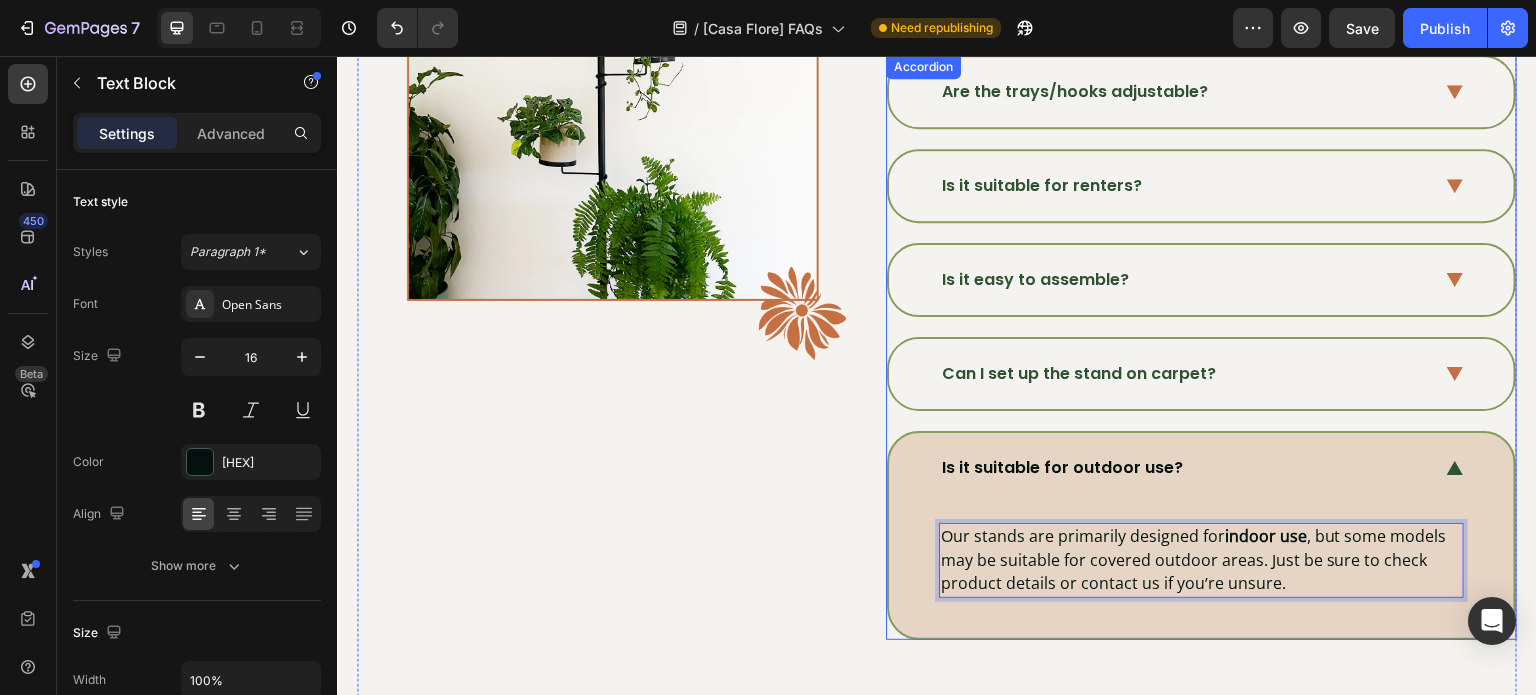 click on "Is it suitable for outdoor use?" at bounding box center [1201, 468] 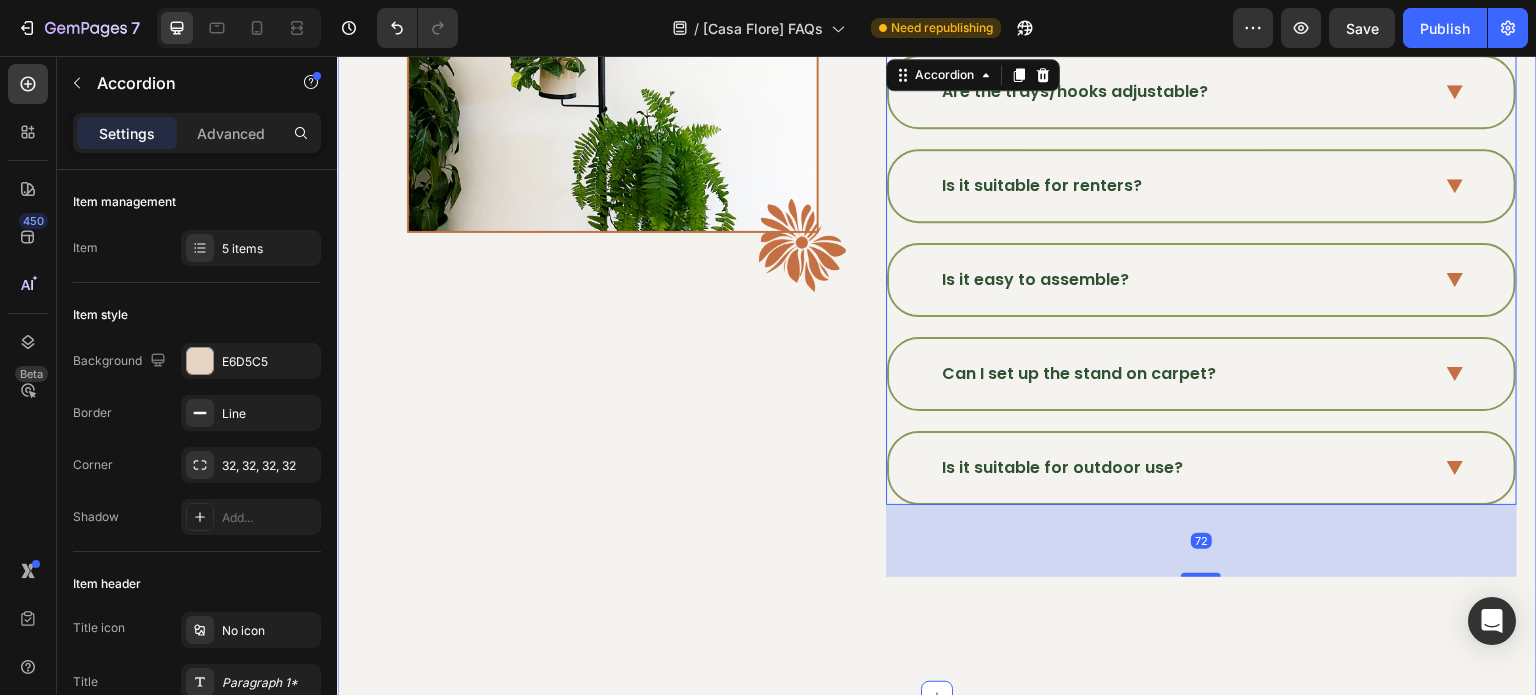click on "Image" at bounding box center [620, -13] 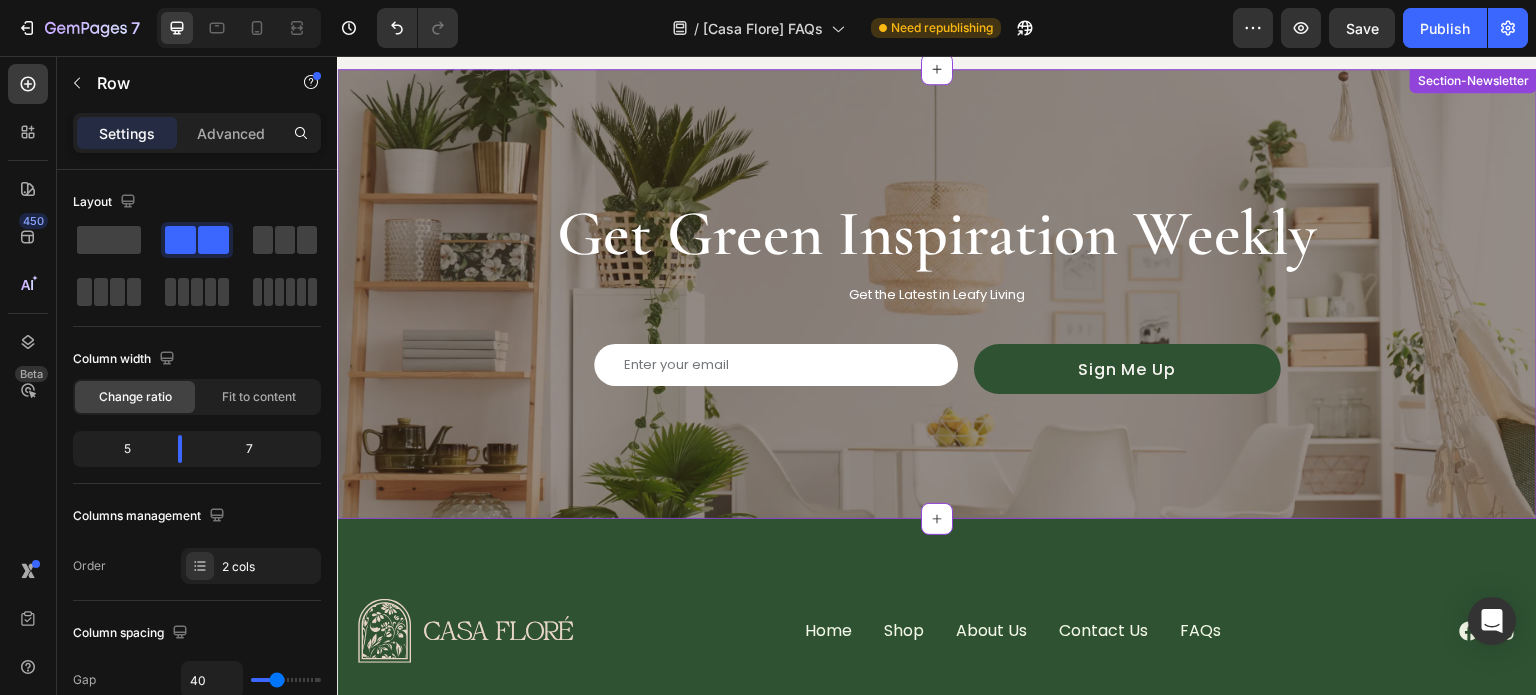 scroll, scrollTop: 1400, scrollLeft: 0, axis: vertical 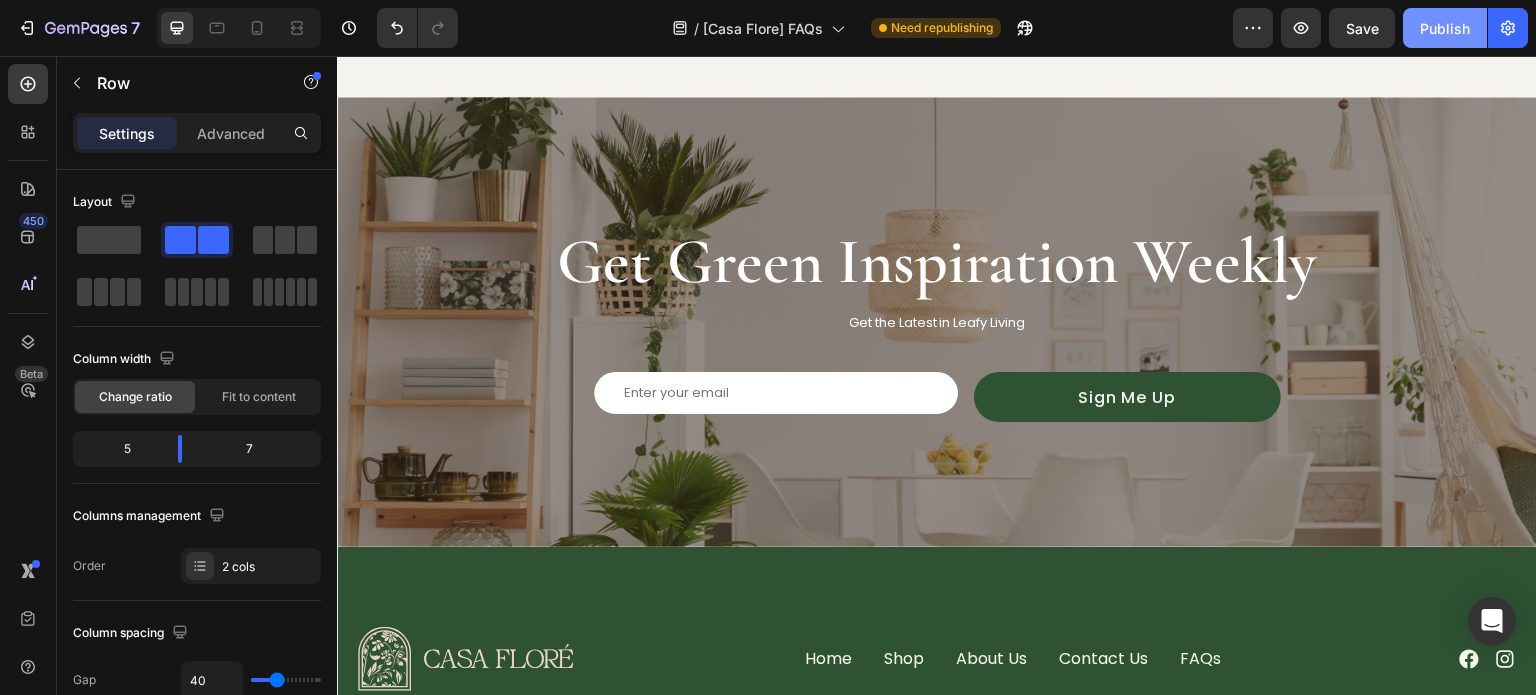 click on "Publish" at bounding box center (1445, 28) 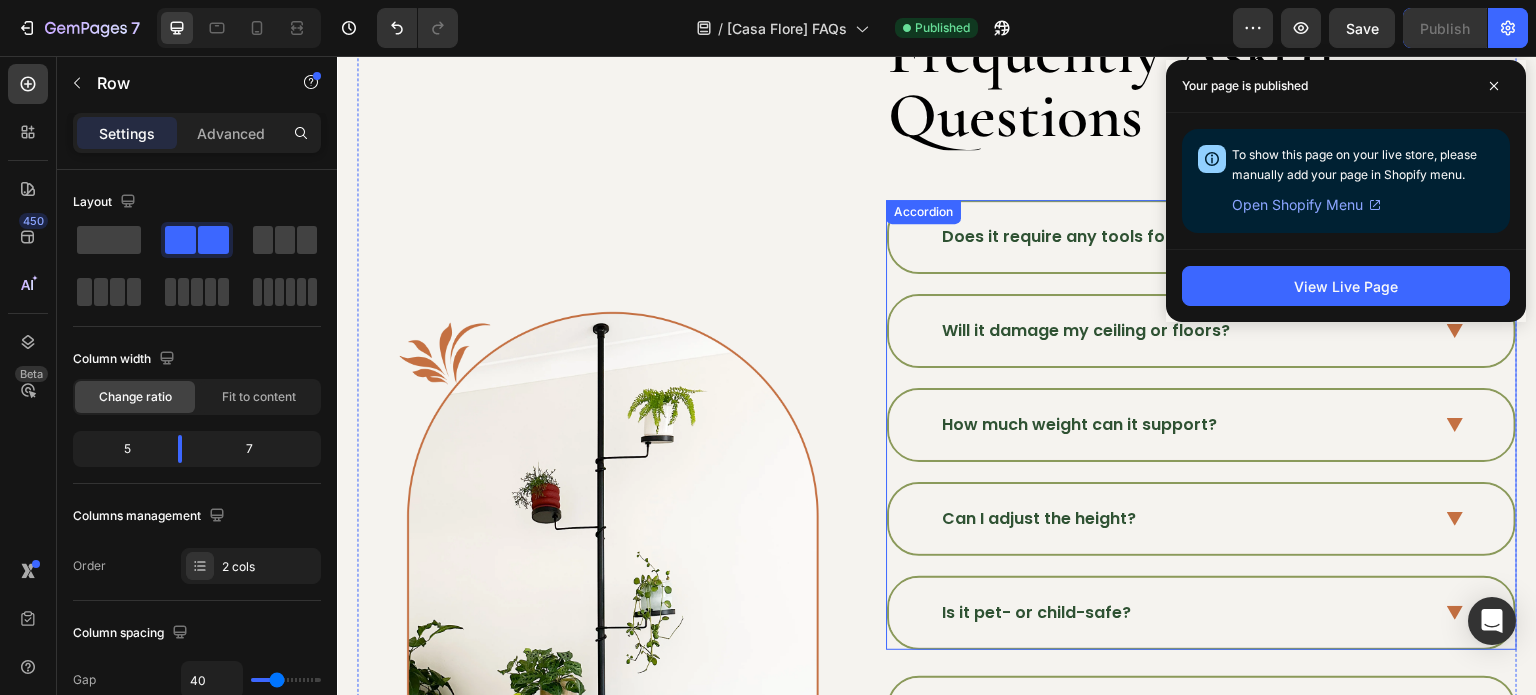 scroll, scrollTop: 0, scrollLeft: 0, axis: both 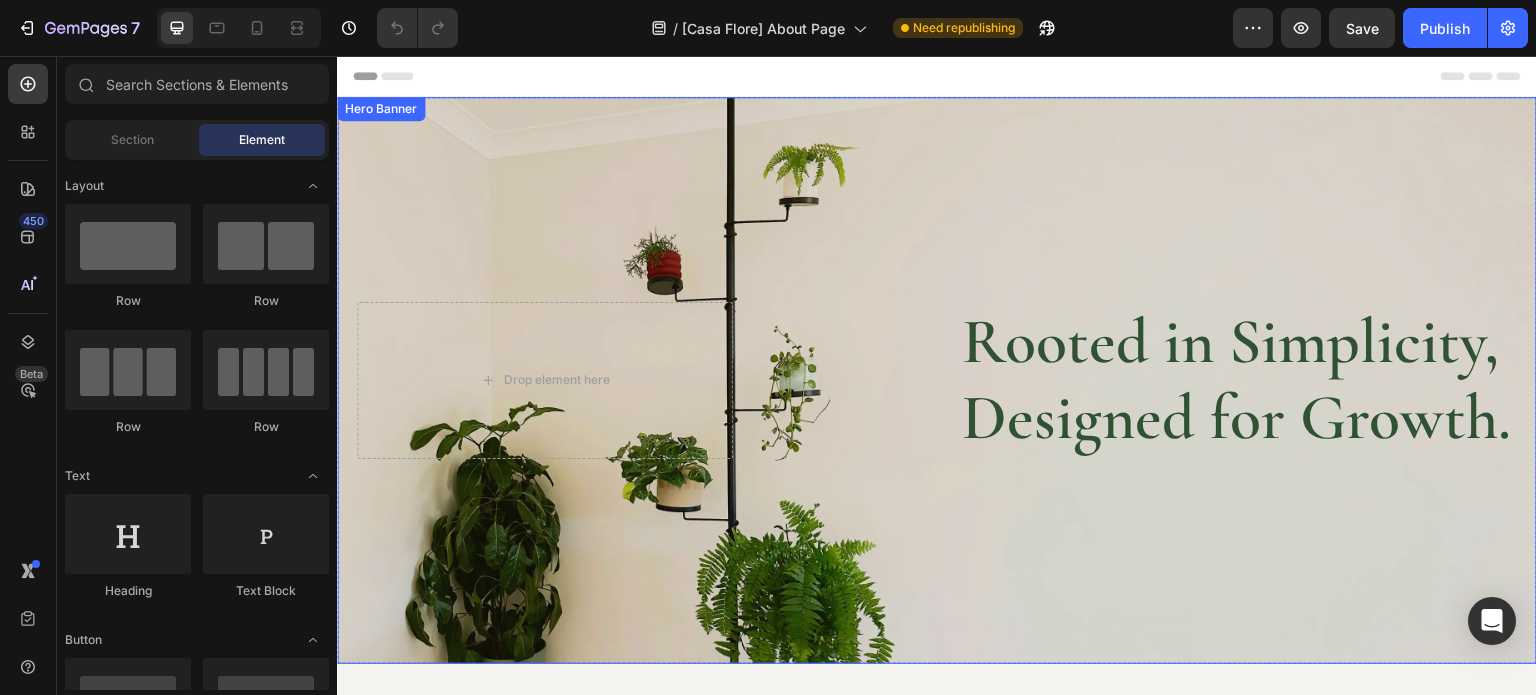 click on "Rooted in Simplicity, Designed for Growth." at bounding box center (1238, 381) 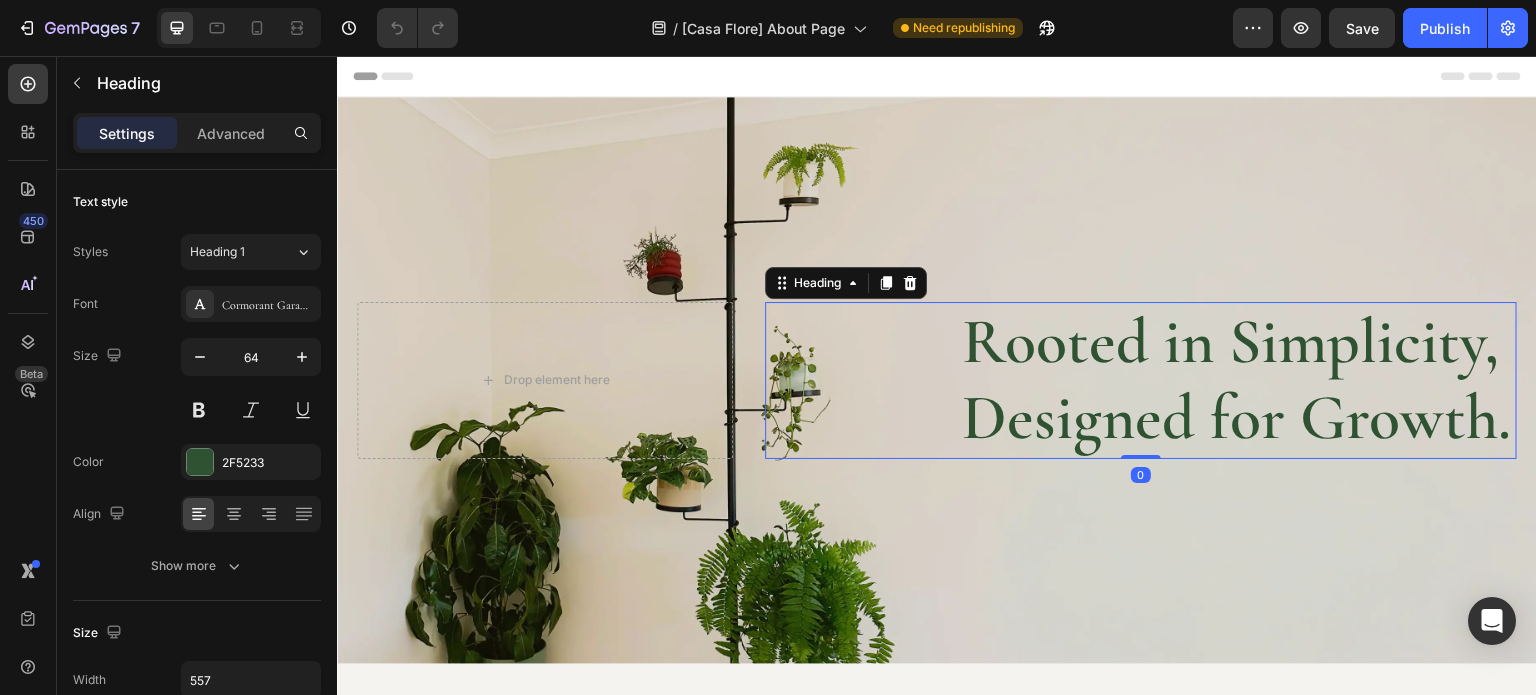 click on "Rooted in Simplicity, Designed for Growth." at bounding box center (1238, 381) 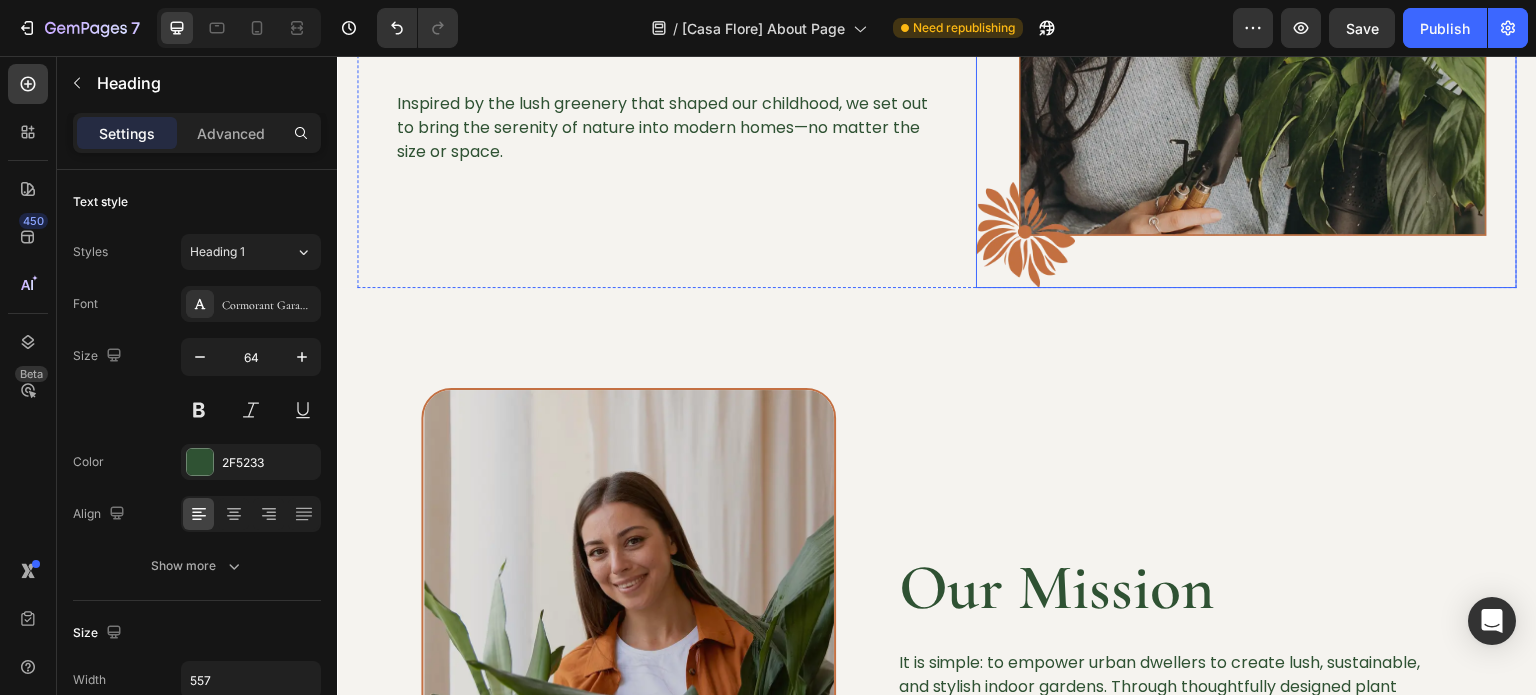scroll, scrollTop: 236, scrollLeft: 0, axis: vertical 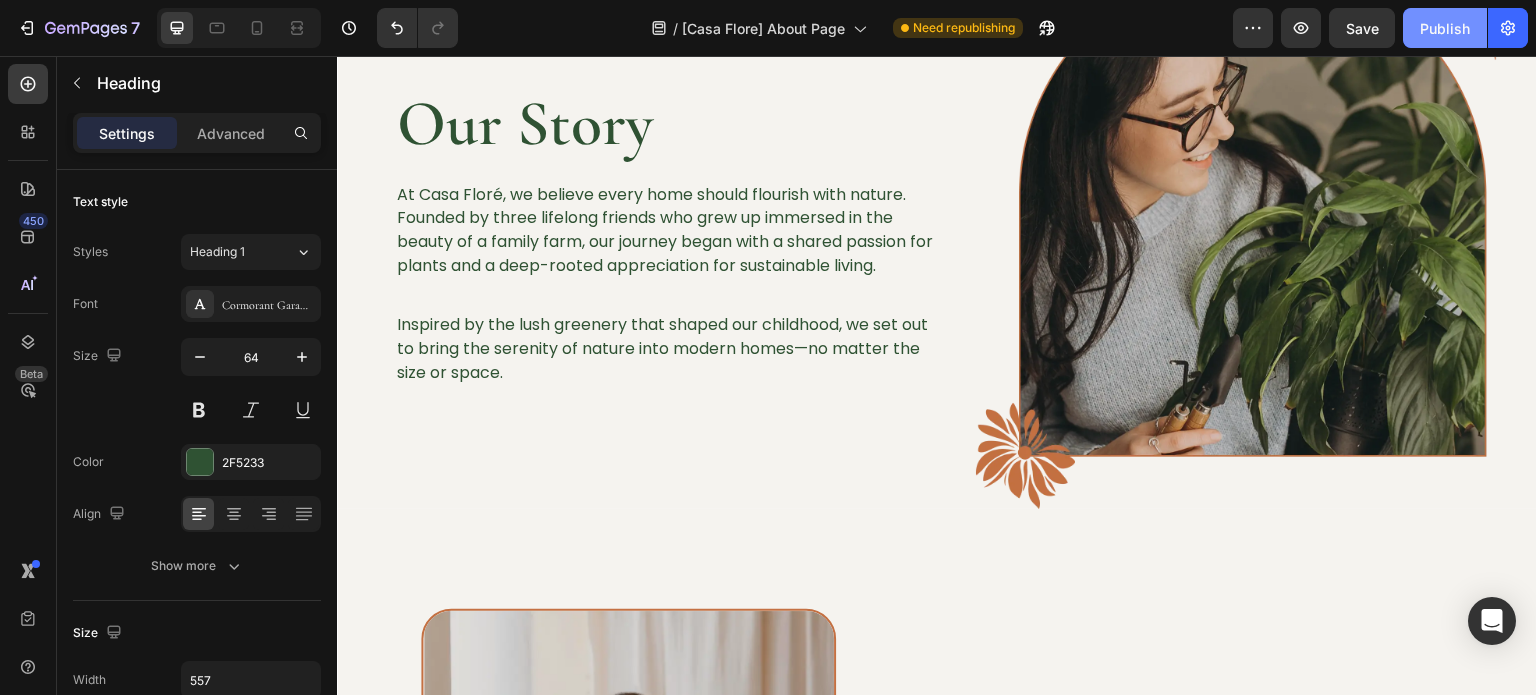 click on "Publish" at bounding box center [1445, 28] 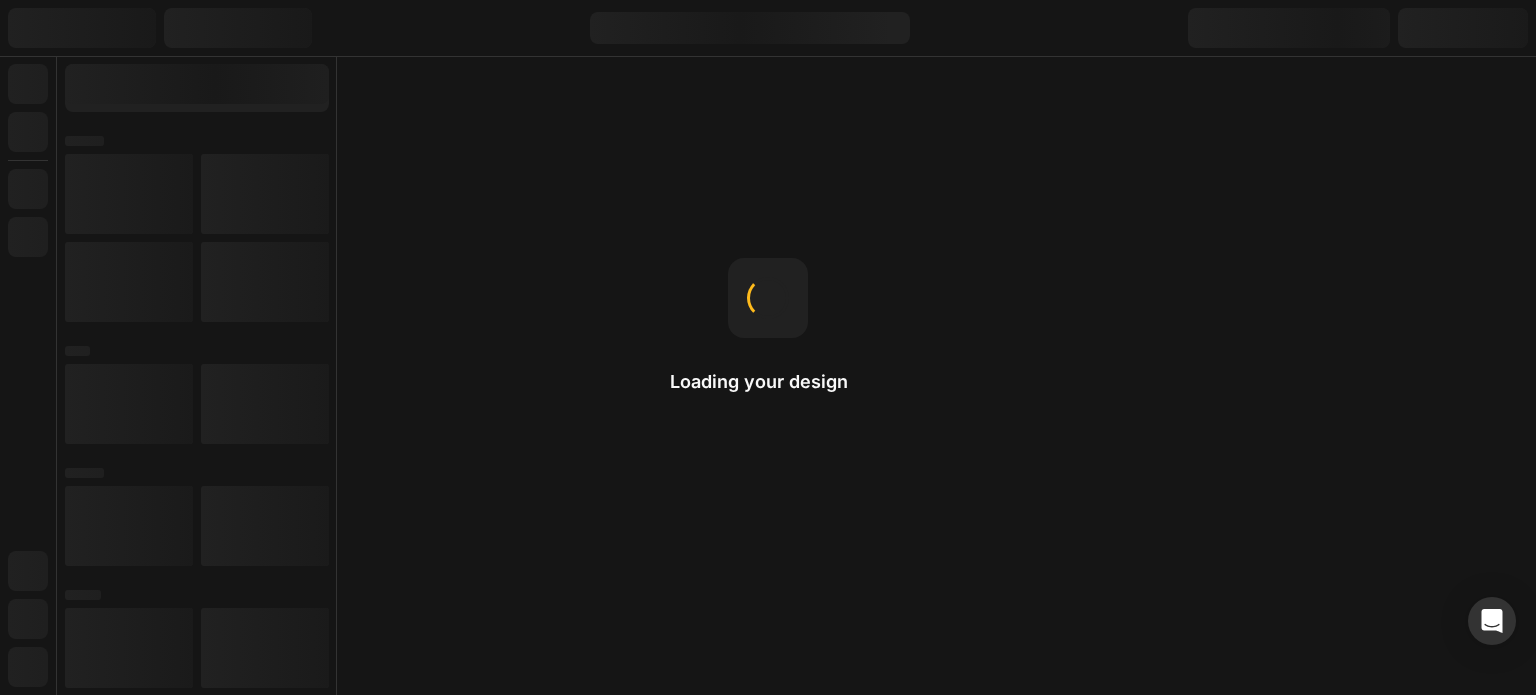 scroll, scrollTop: 0, scrollLeft: 0, axis: both 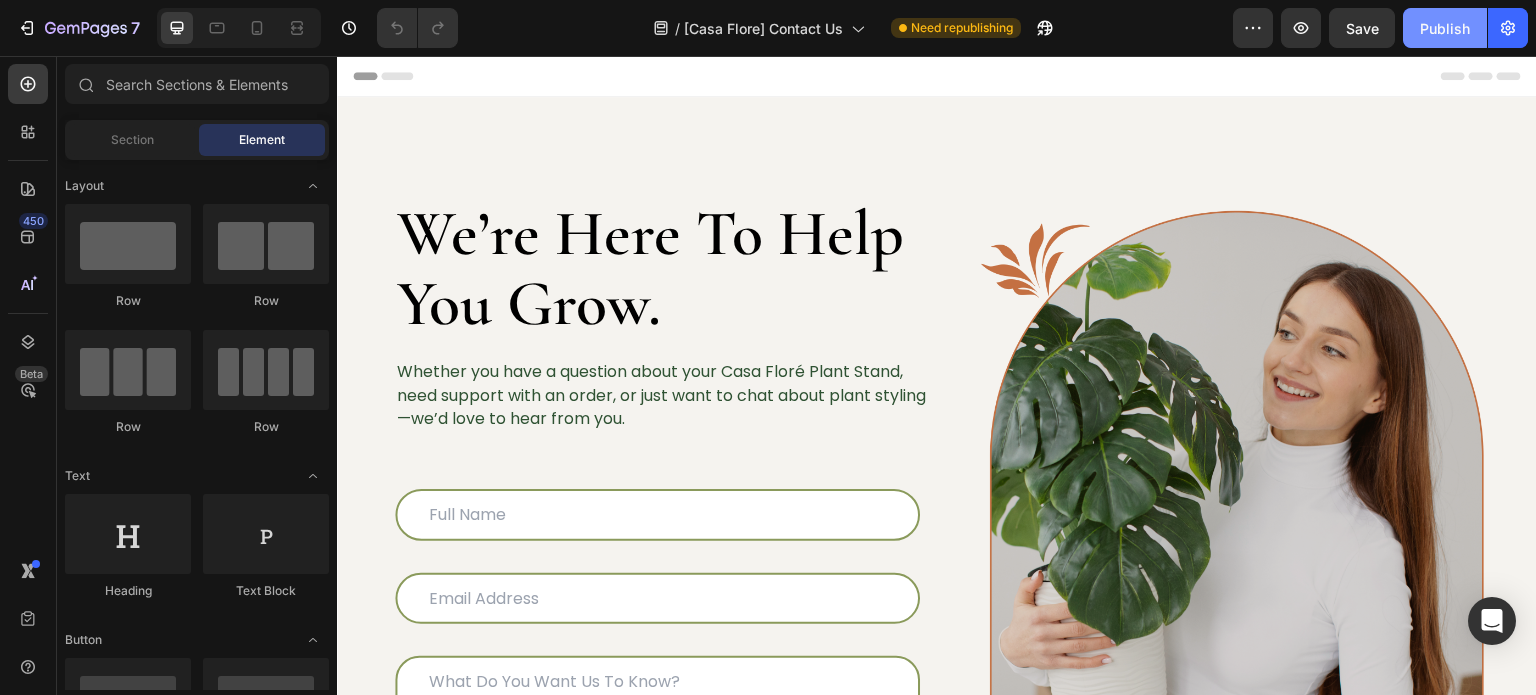 click on "Publish" at bounding box center (1445, 28) 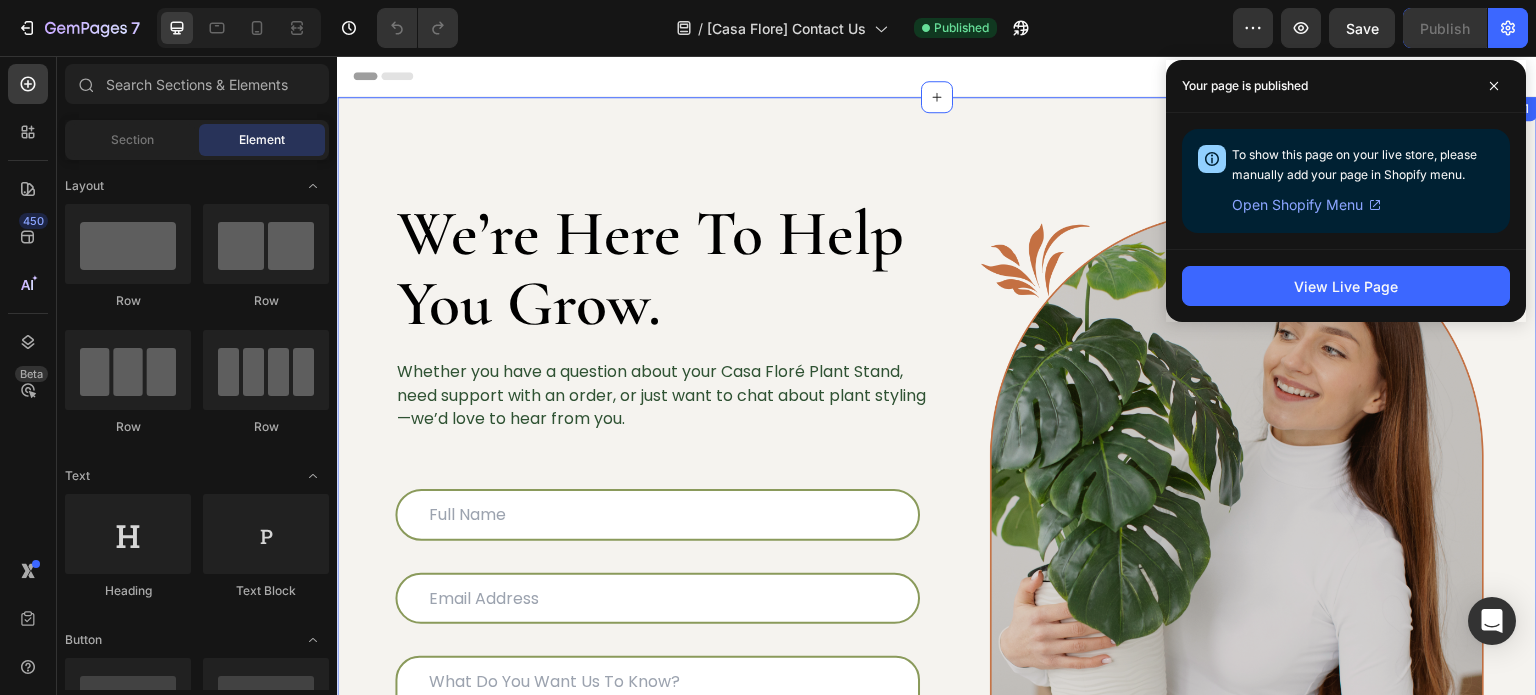click on "We’re Here To Help  You Grow. Heading Whether you have a question about your Casa Floré Plant Stand, need support with an order, or just want to chat about plant styling—we’d love to hear from you. Text Block Text Field Email Field Row Text Area Submit Submit Button Contact Form Image Row Section 1" at bounding box center (937, 516) 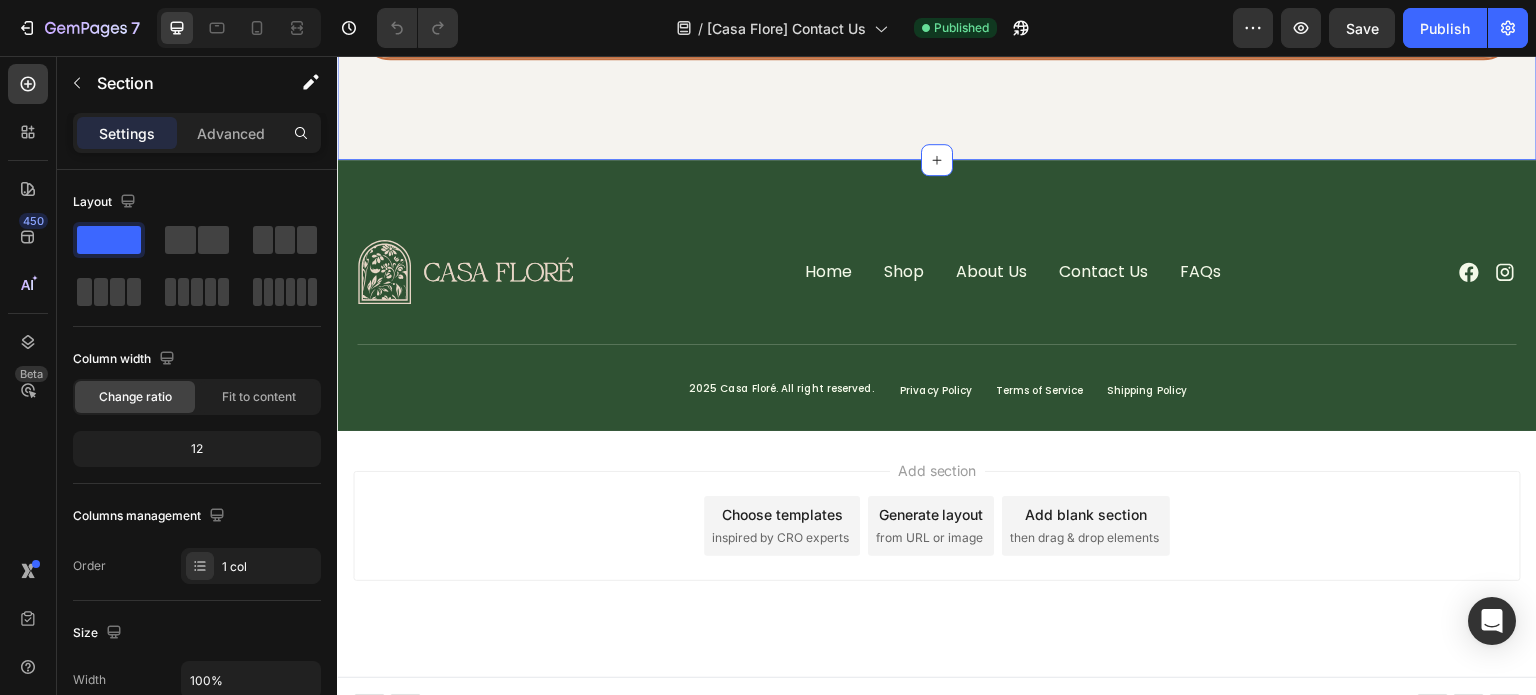 scroll, scrollTop: 1488, scrollLeft: 0, axis: vertical 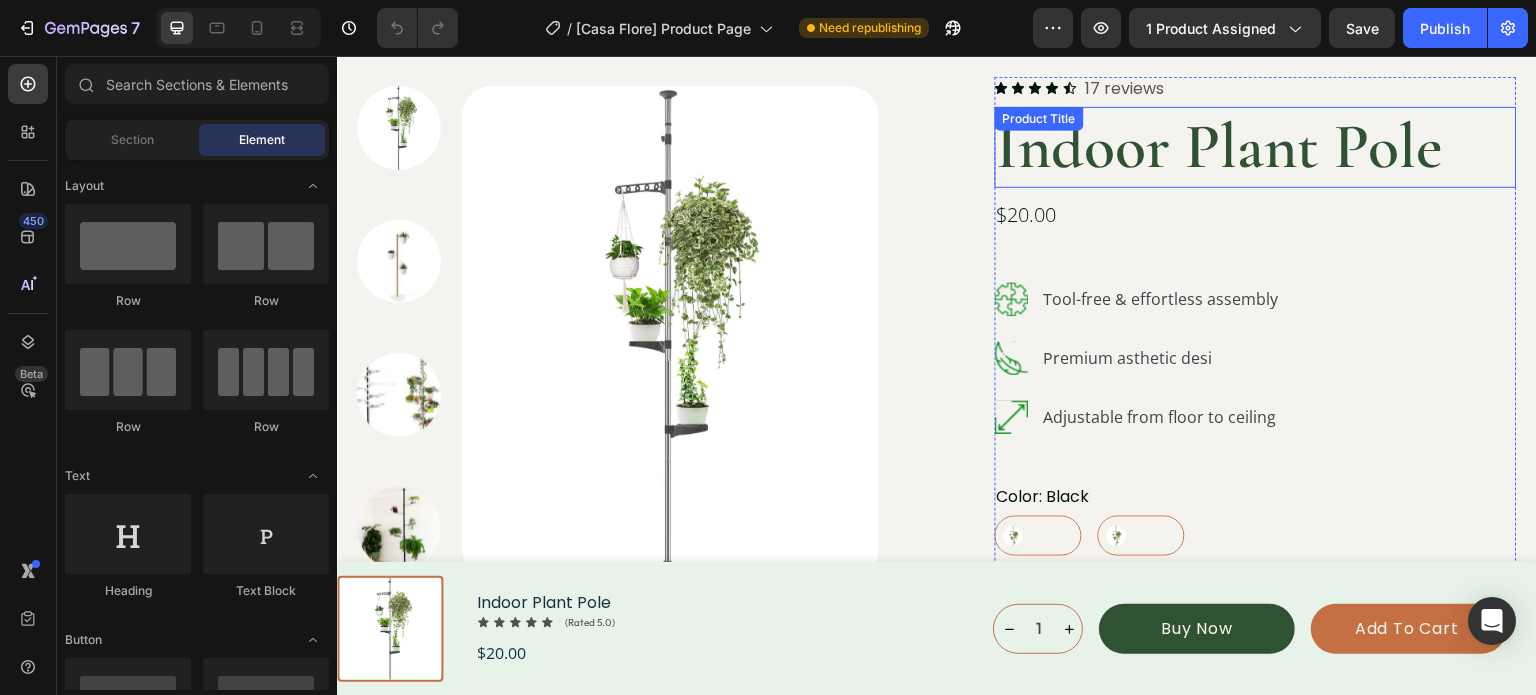 click on "Indoor Plant Pole" at bounding box center [1256, 147] 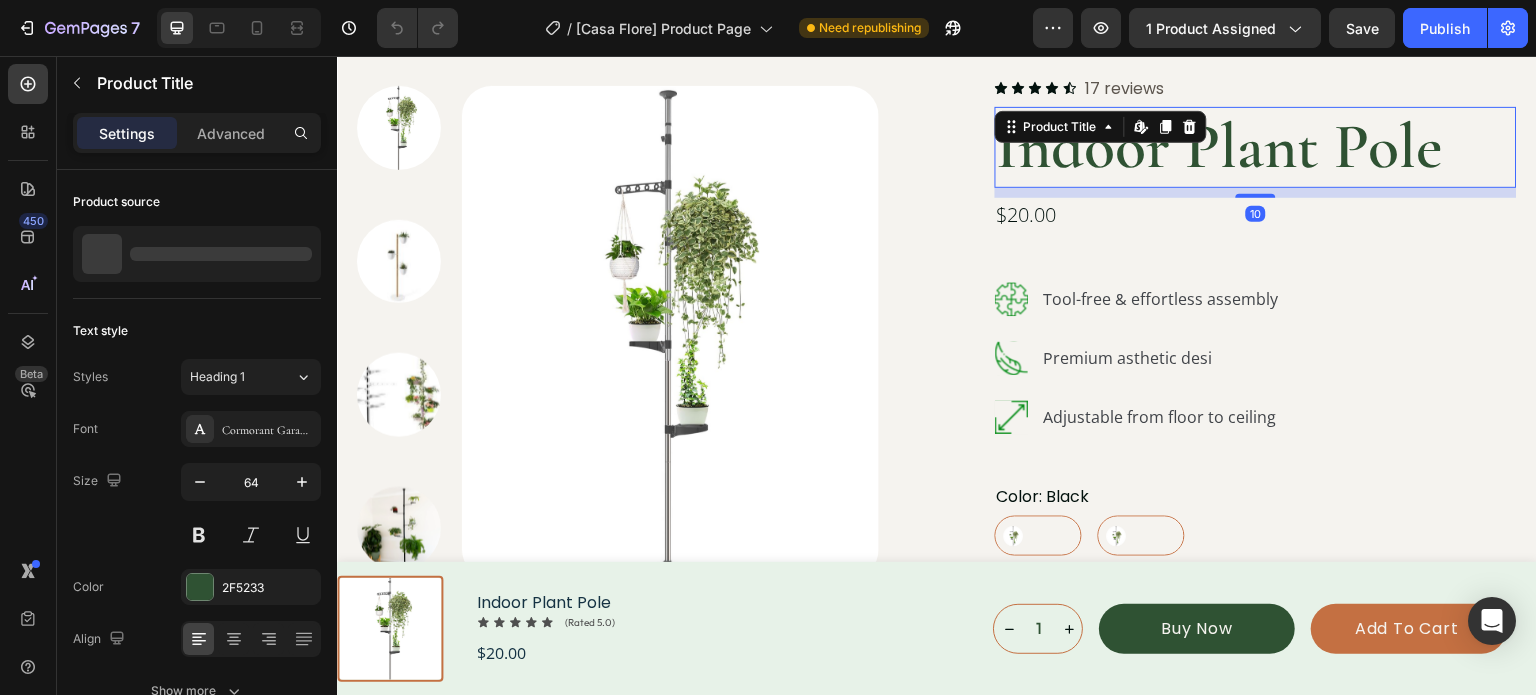 click on "Indoor Plant Pole" at bounding box center [1256, 147] 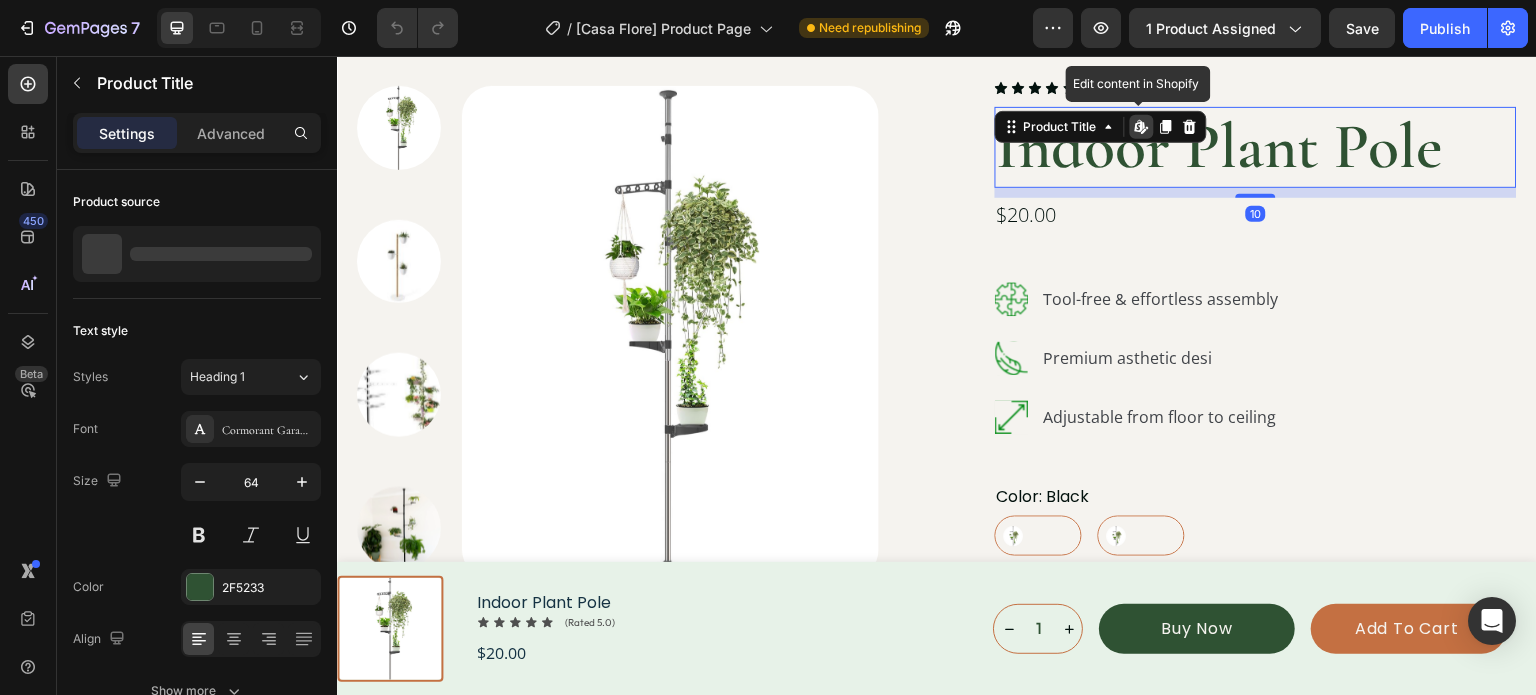 click on "Indoor Plant Pole" at bounding box center [1256, 147] 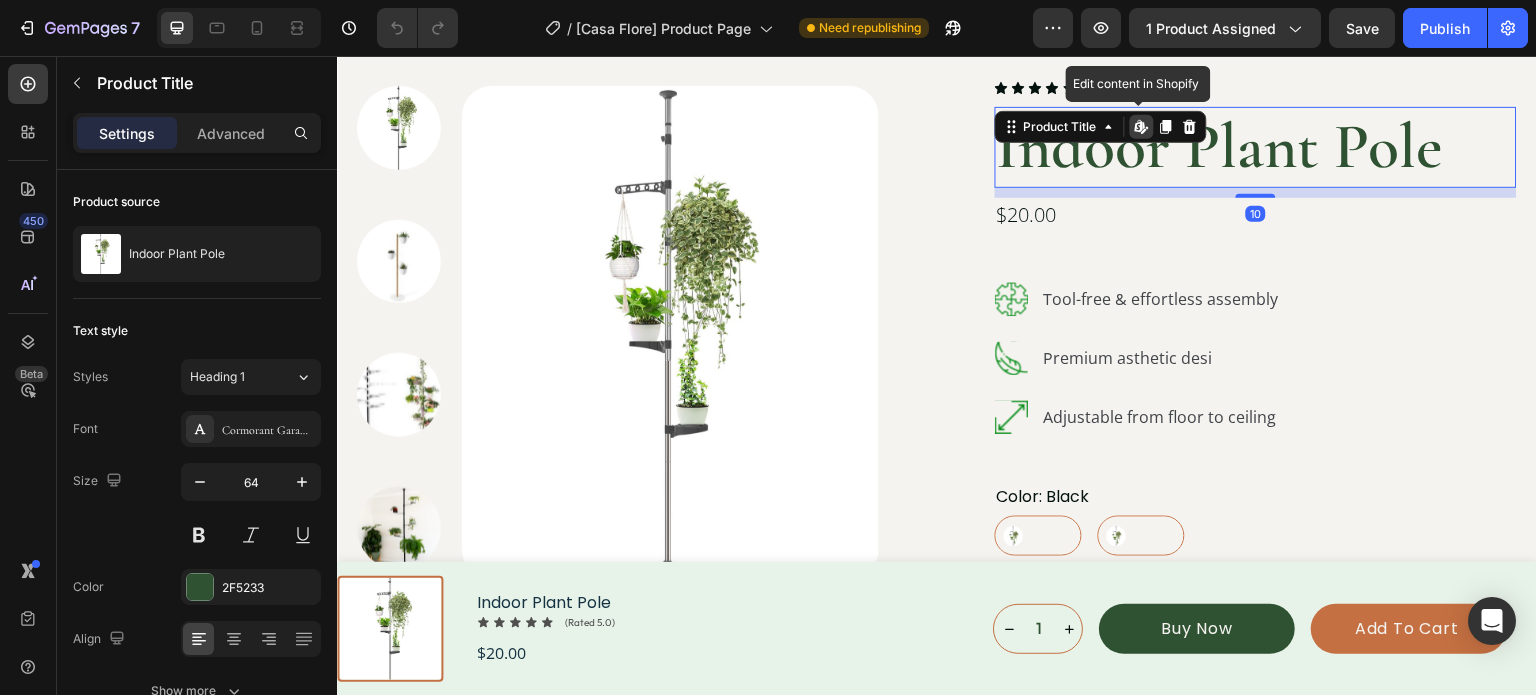 click on "Indoor Plant Pole" at bounding box center [1256, 147] 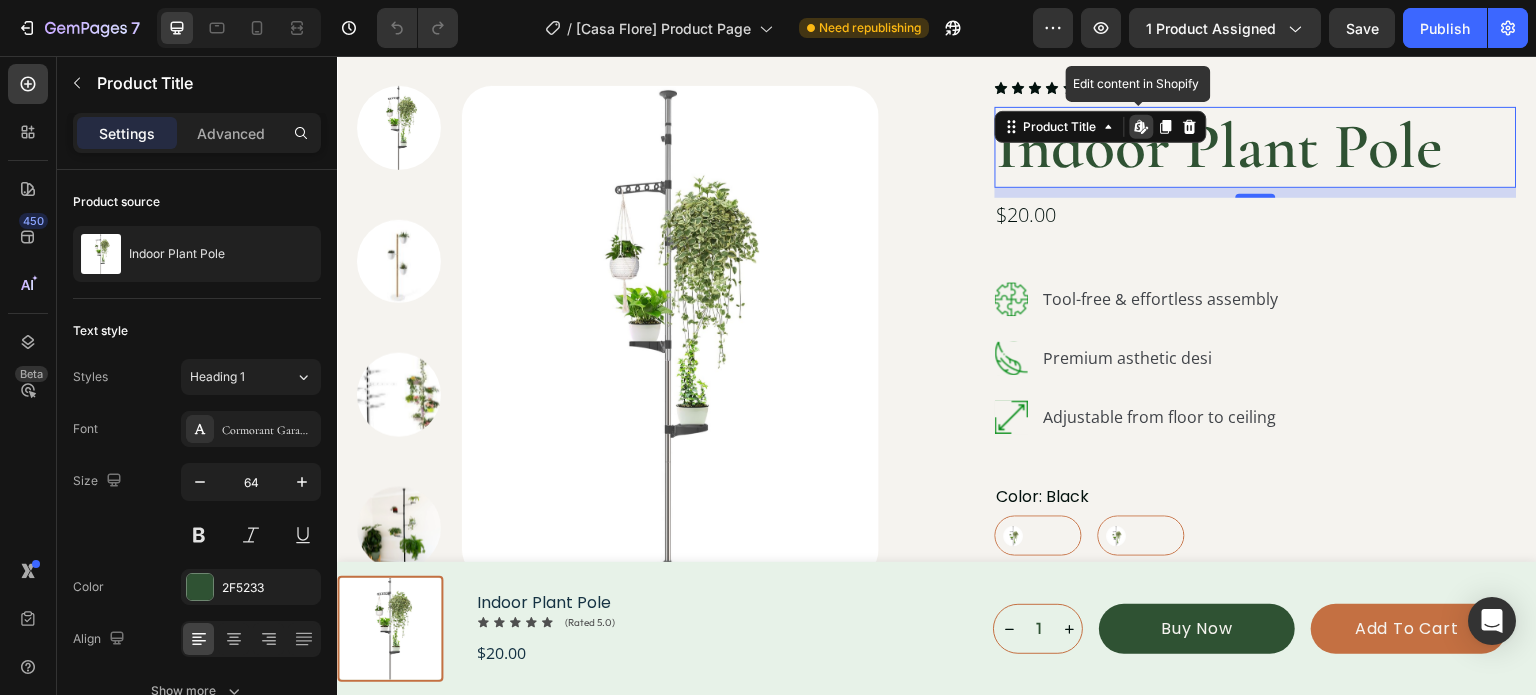 click on "Indoor Plant Pole" at bounding box center (1256, 147) 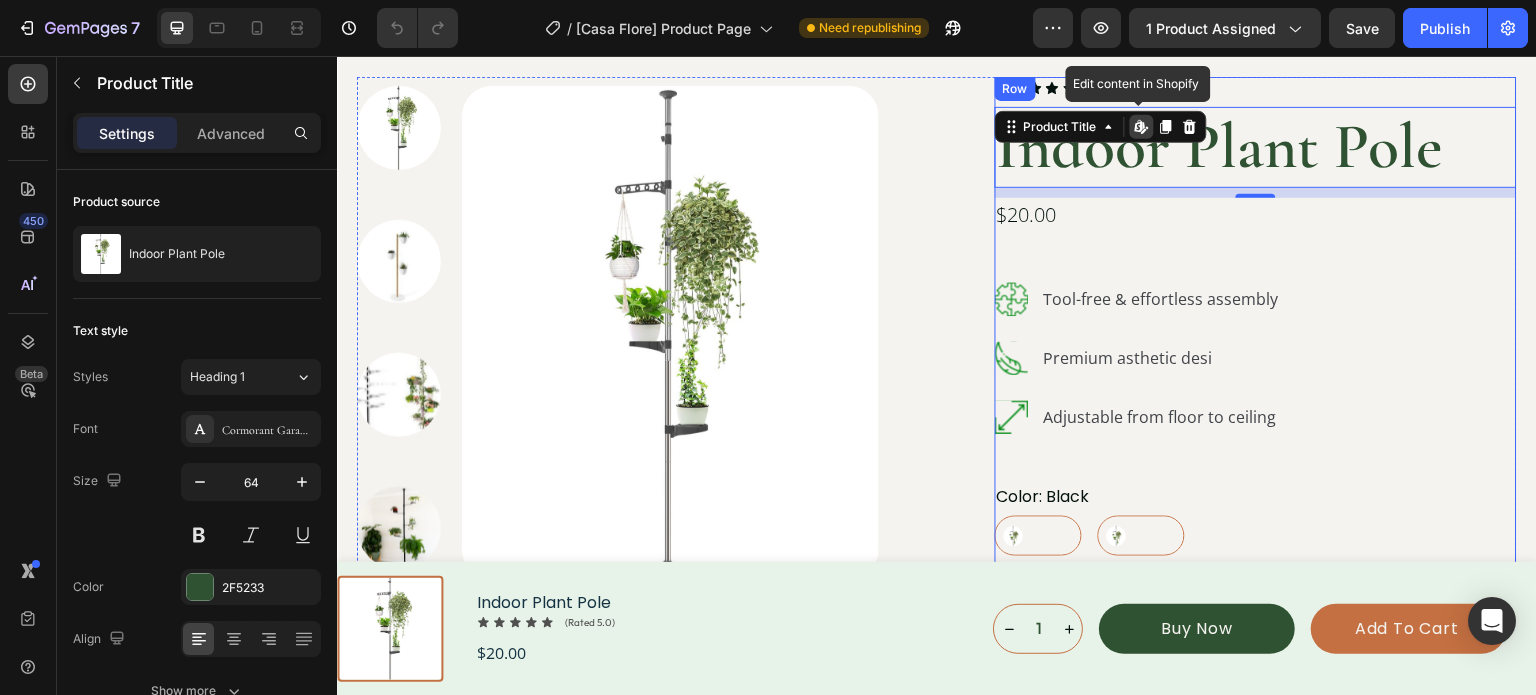 click on "Icon
Icon
Icon
Icon
Icon Icon List 17 reviews Text Block Row Indoor Plant Pole Product Title   Edit content in Shopify 10 $20.00 Product Price Product Price
Icon Tool-free & effortless assembly Text Block Row
Icon Premium asthetic desi Text Block Row
Icon Adjustable from floor to ceiling Text Block Row Color: Black Black Black White White Plant Holder: Hooks Hooks Hooks Plates Plates Product Variants & Swatches
1
Product Quantity Add to cart Add to Cart Row
Description
Free Shipping
Easy return Accordion" at bounding box center [1256, 487] 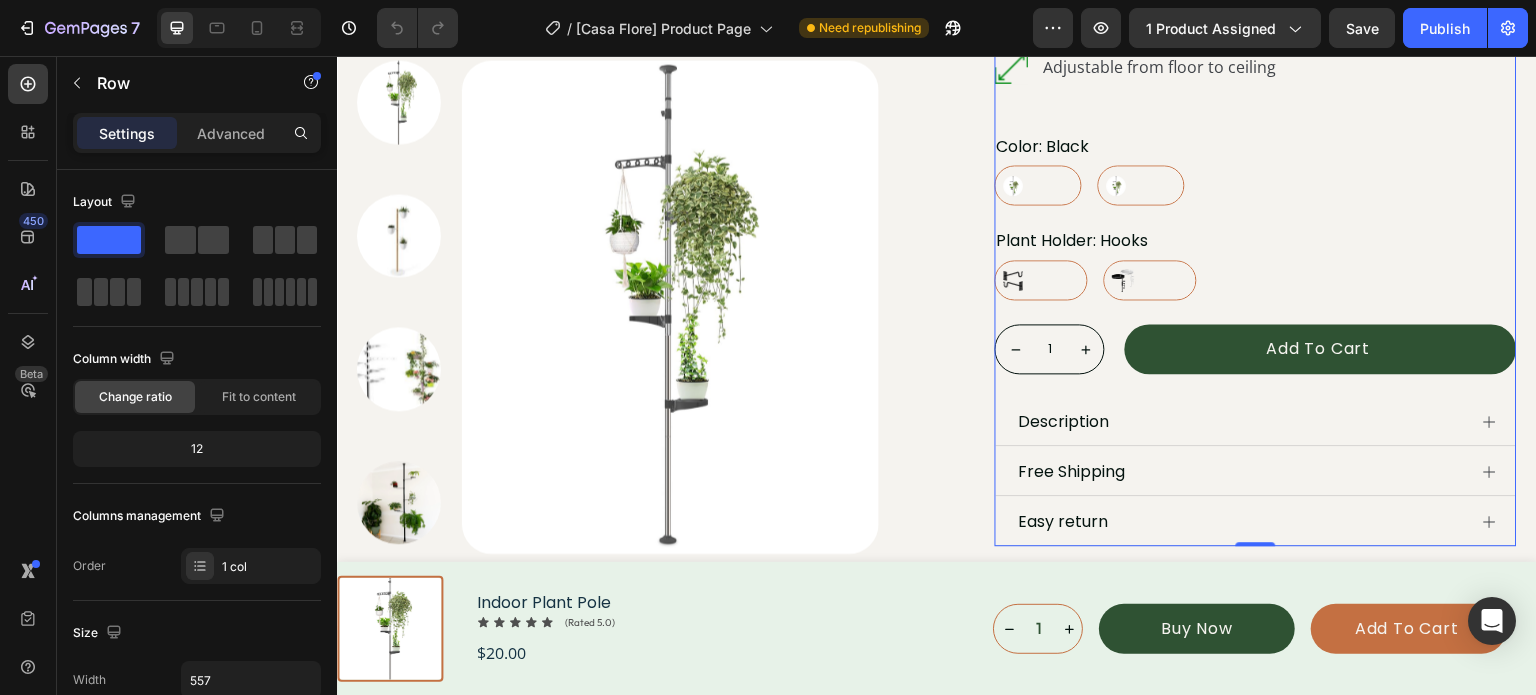 scroll, scrollTop: 500, scrollLeft: 0, axis: vertical 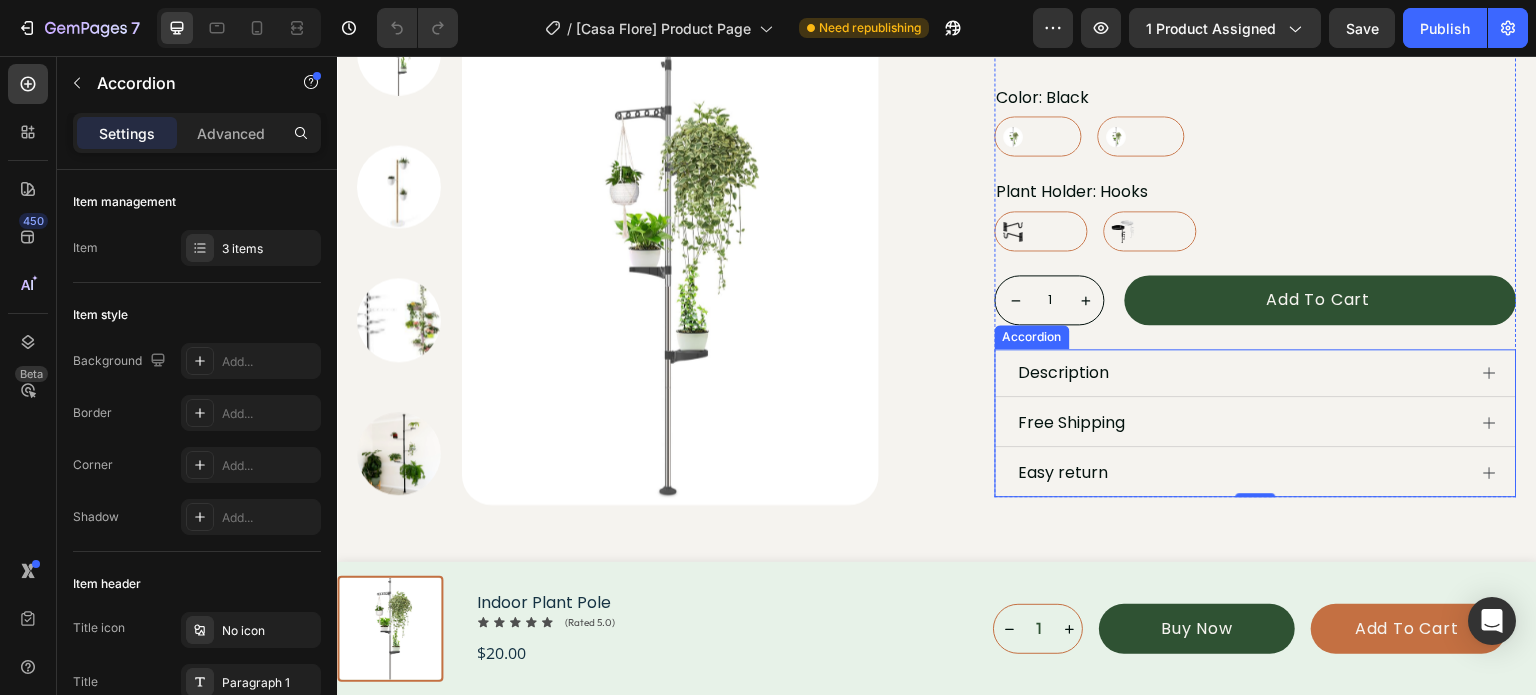 click on "Description" at bounding box center [1242, 373] 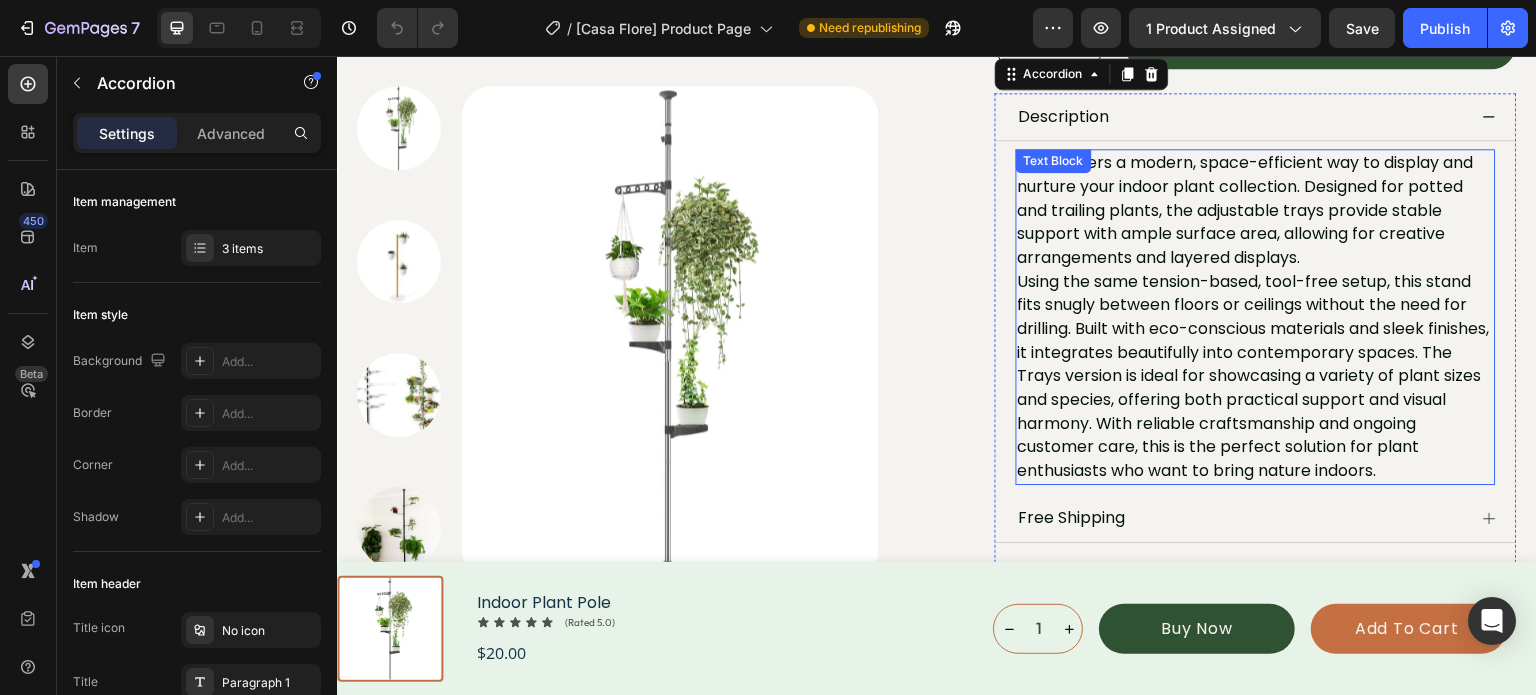 scroll, scrollTop: 800, scrollLeft: 0, axis: vertical 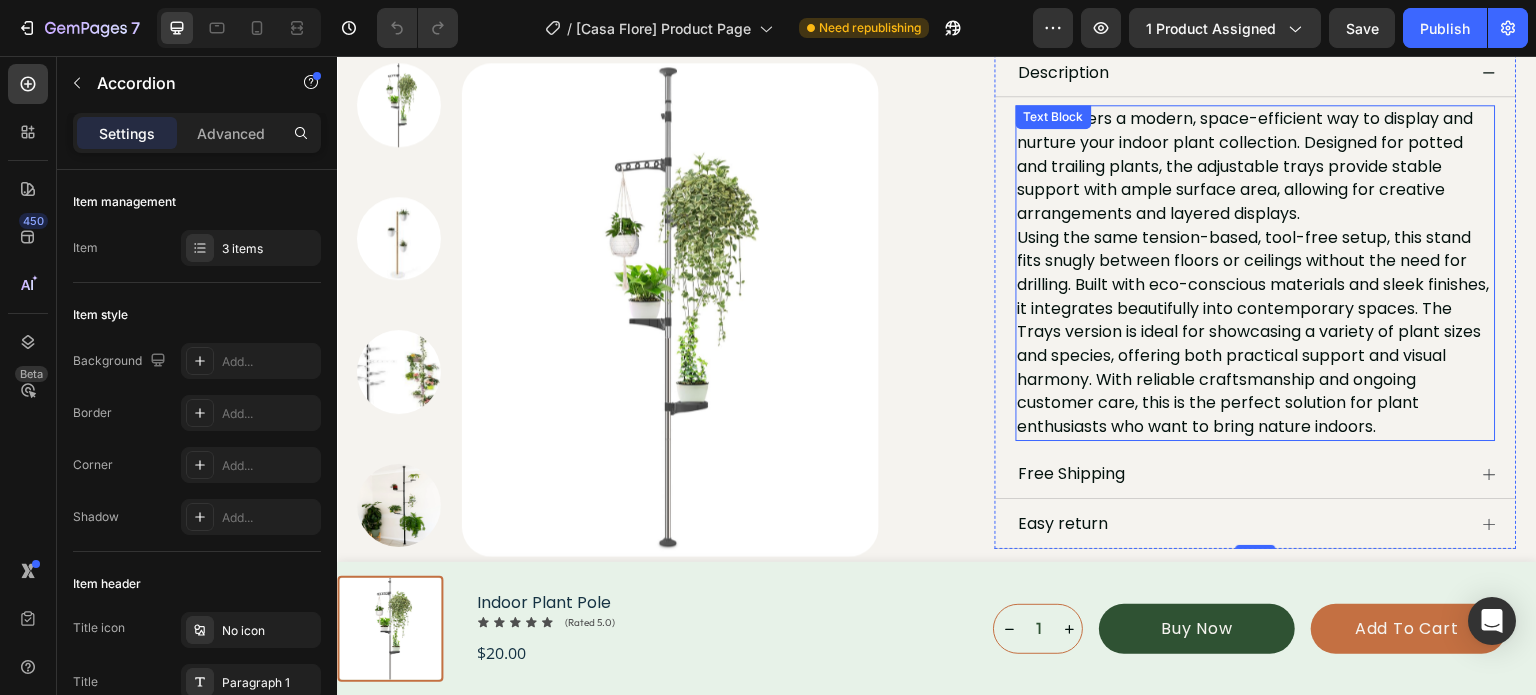 click on "Using the same tension-based, tool-free setup, this stand fits snugly between floors or ceilings without the need for drilling. Built with eco-conscious materials and sleek finishes, it integrates beautifully into contemporary spaces. The Trays version is ideal for showcasing a variety of plant sizes and species, offering both practical support and visual harmony. With reliable craftsmanship and ongoing customer care, this is the perfect solution for plant enthusiasts who want to bring nature indoors." at bounding box center [1256, 332] 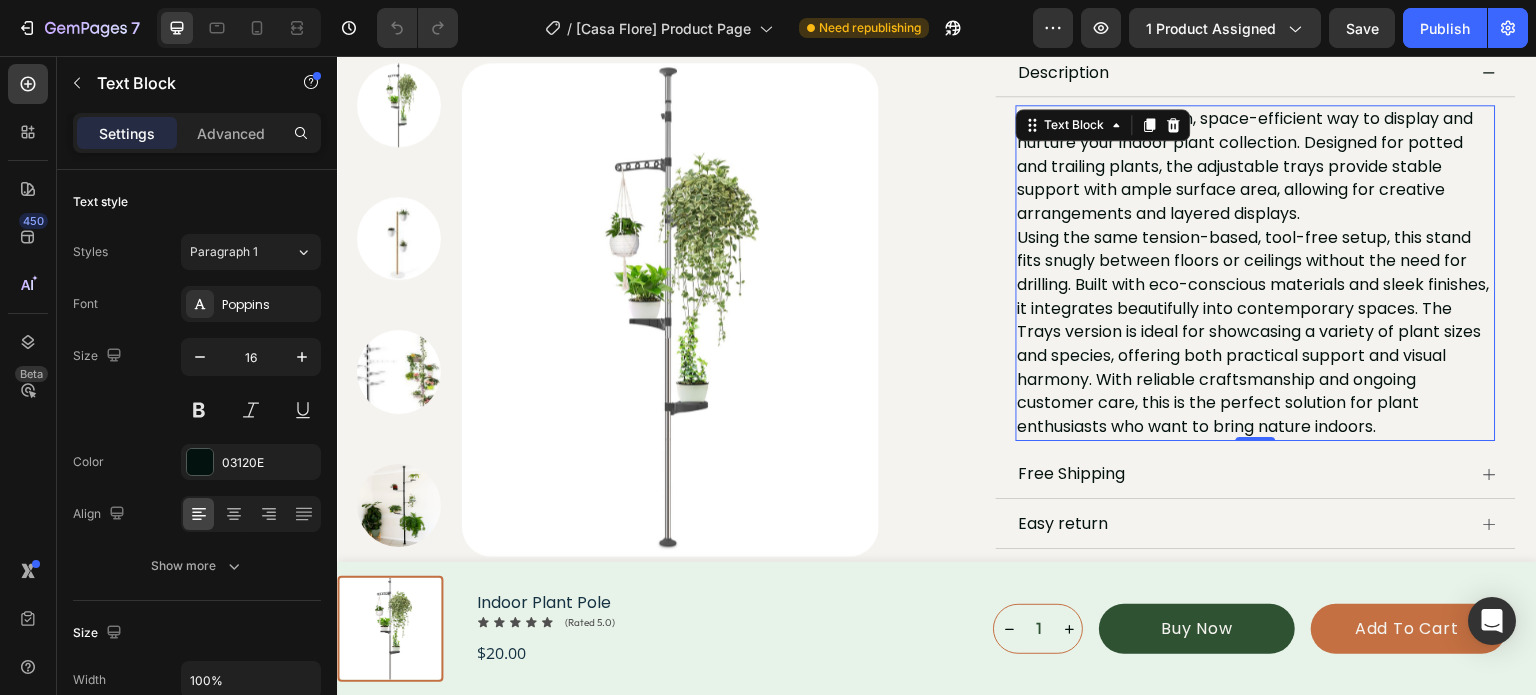 click on "Using the same tension-based, tool-free setup, this stand fits snugly between floors or ceilings without the need for drilling. Built with eco-conscious materials and sleek finishes, it integrates beautifully into contemporary spaces. The Trays version is ideal for showcasing a variety of plant sizes and species, offering both practical support and visual harmony. With reliable craftsmanship and ongoing customer care, this is the perfect solution for plant enthusiasts who want to bring nature indoors." at bounding box center (1256, 332) 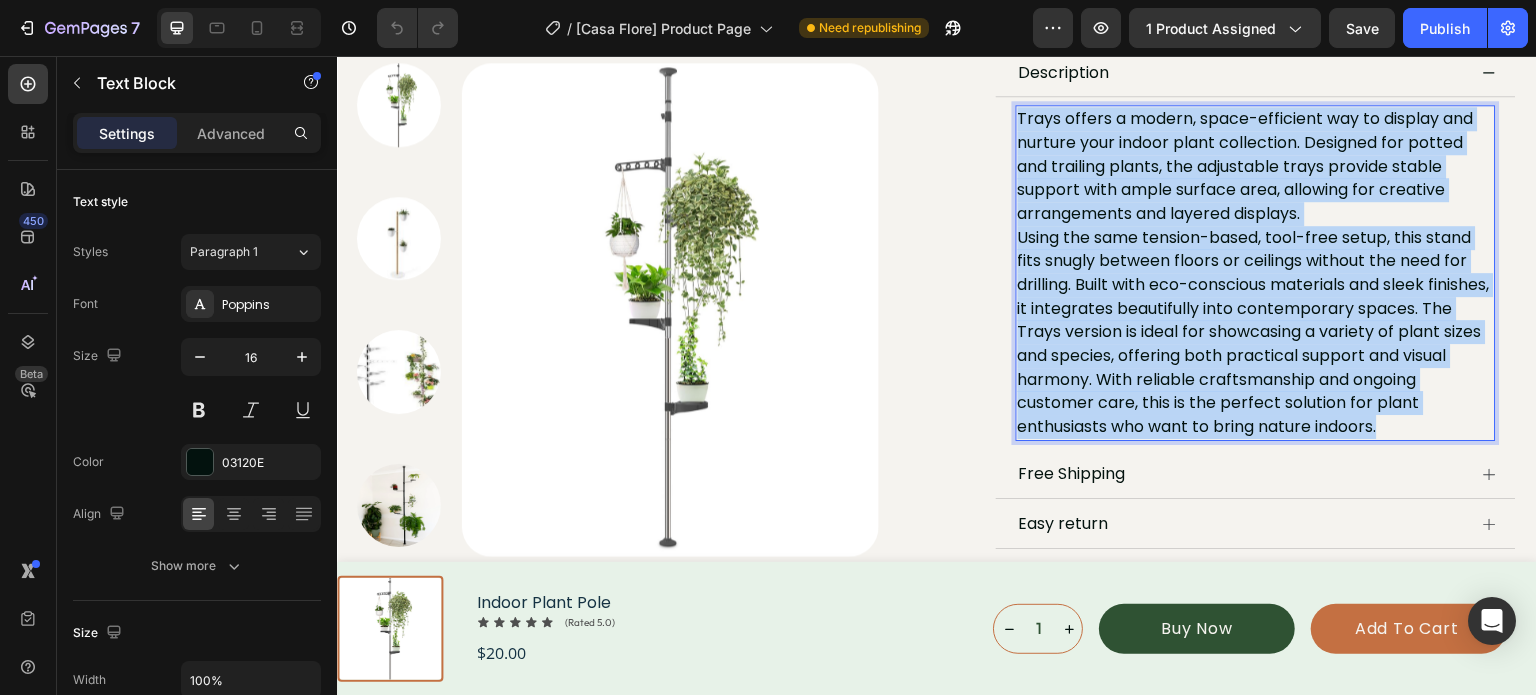 drag, startPoint x: 1431, startPoint y: 426, endPoint x: 1010, endPoint y: 117, distance: 522.2279 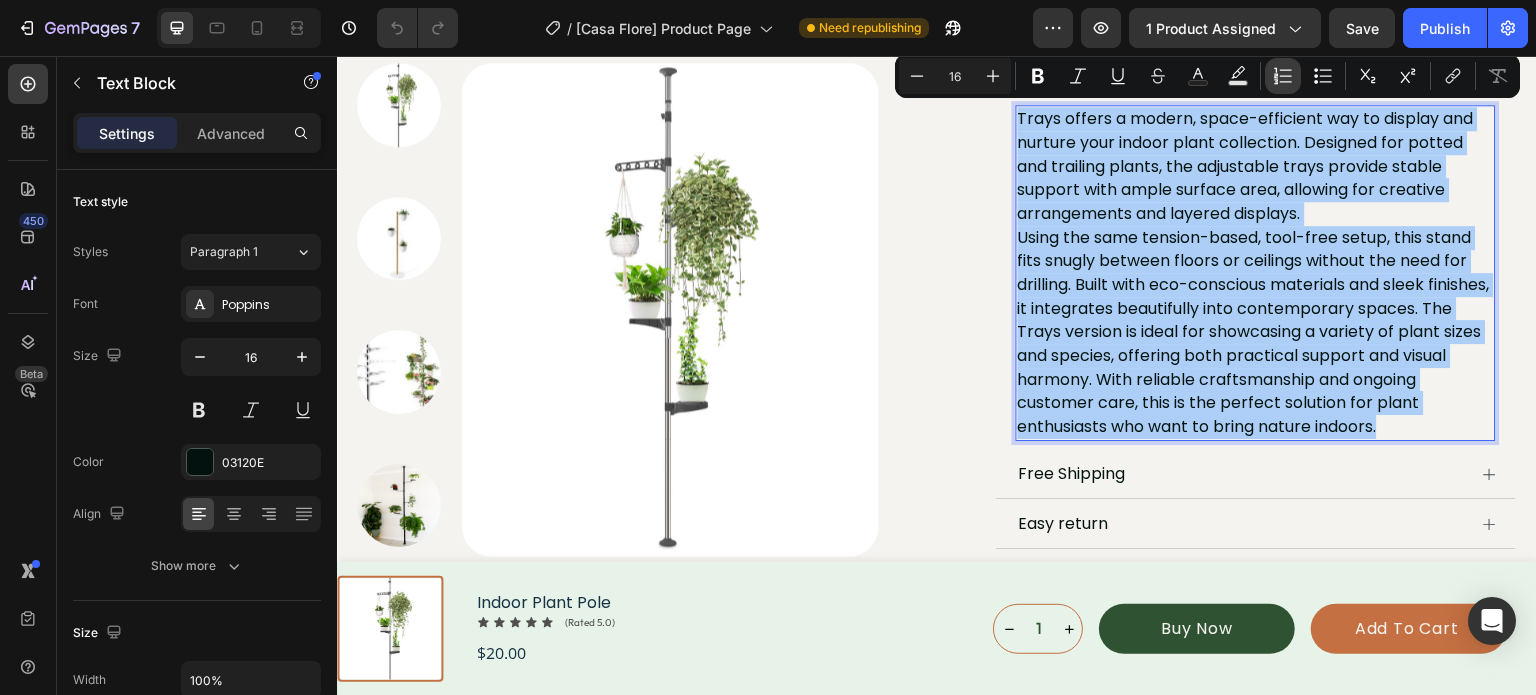 click 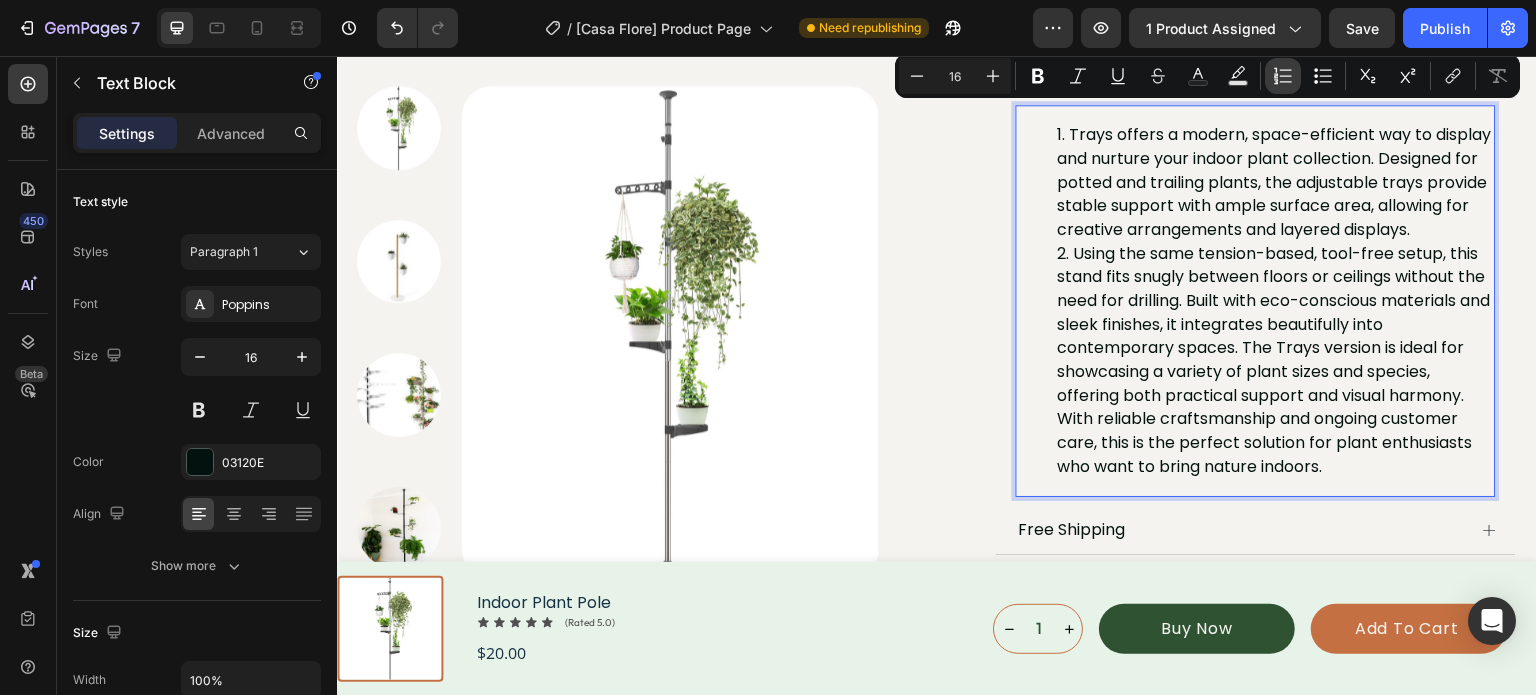 click 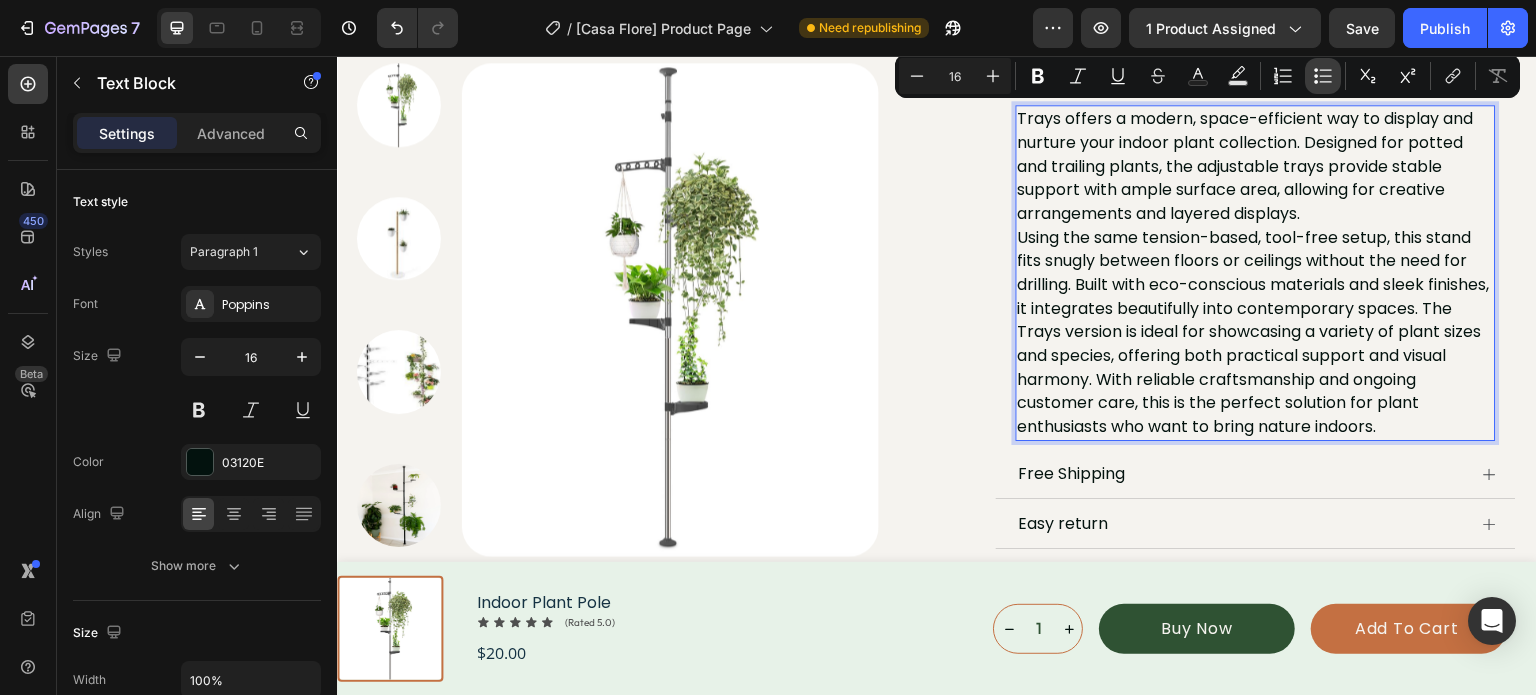 click 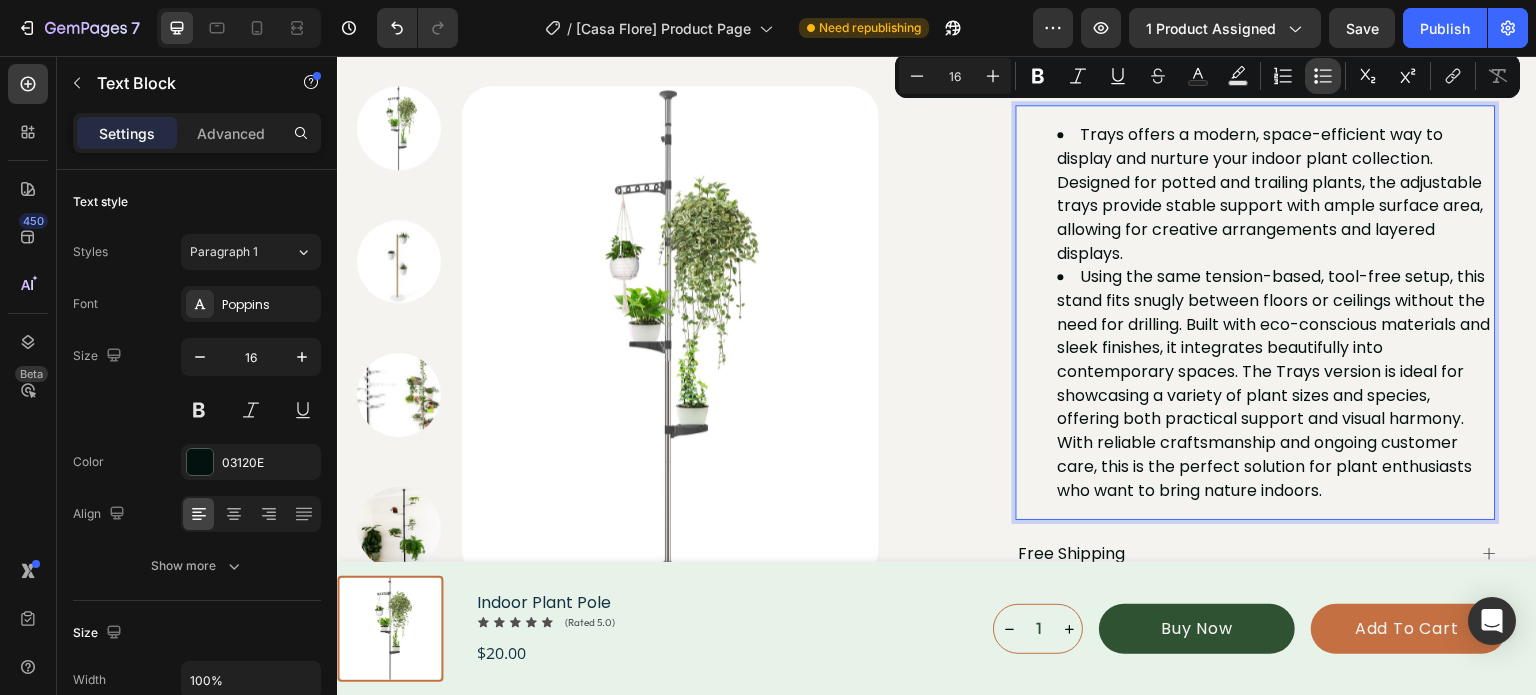 click 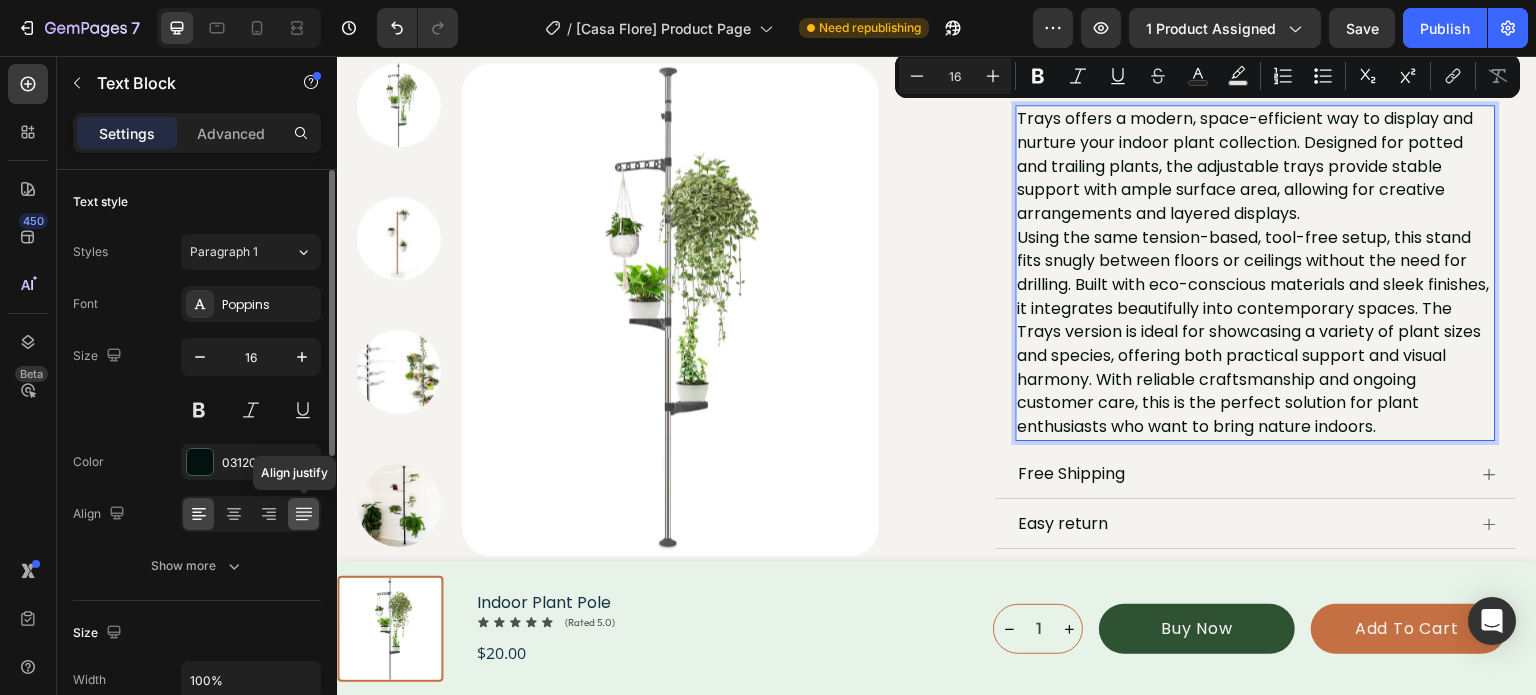 click 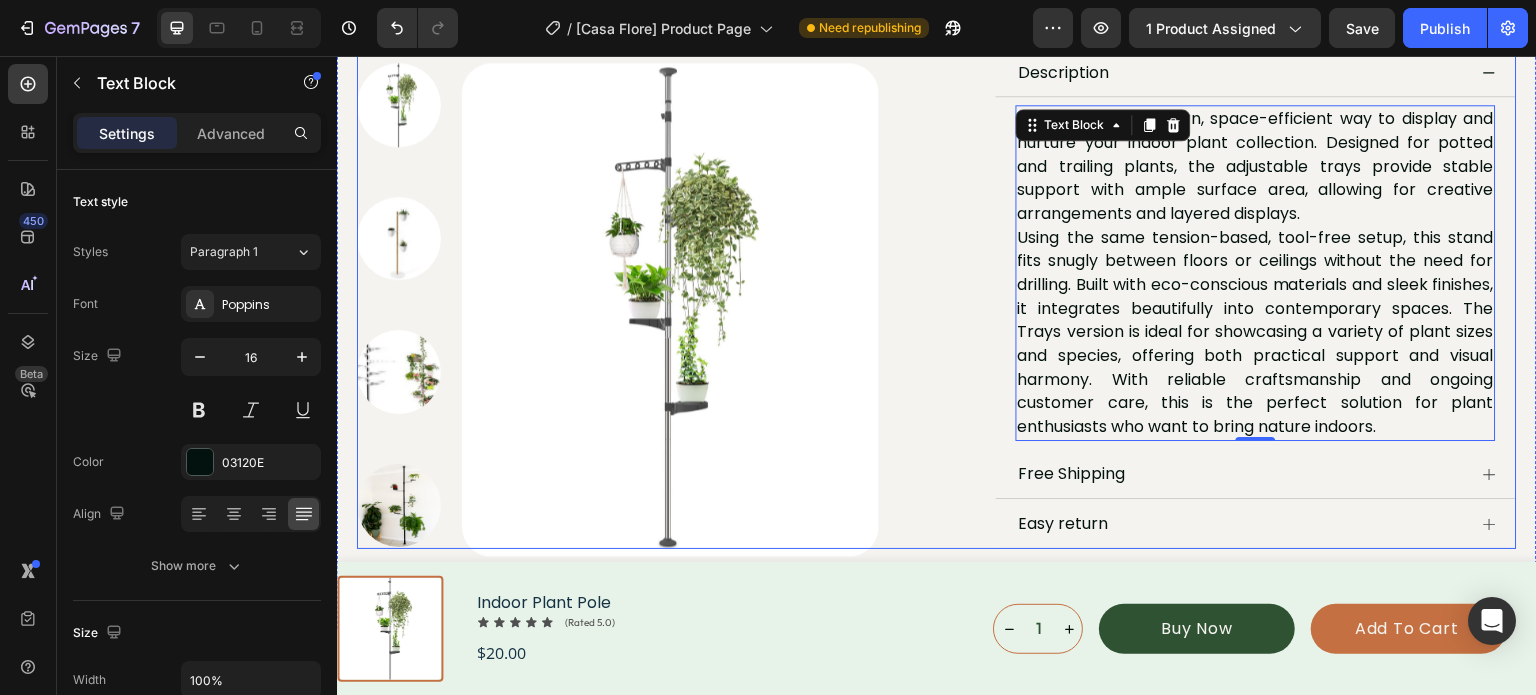 click on "Product Images
Icon
Icon
Icon
Icon
Icon Icon List 17 reviews Text Block Row Indoor Plant Pole Product Title $20.00 Product Price Product Price
Icon Tool-free & effortless assembly Text Block Row
Icon Premium asthetic desi Text Block Row
Icon Adjustable from floor to ceiling Text Block Row Color: Black Black Black White White Plant Holder: Hooks Hooks Hooks Plates Plates Product Variants & Swatches
1
Product Quantity Add to cart Add to Cart Row
Description Trays offers a modern, space-efficient way to display and nurture your indoor plant collection. Designed for potted and trailing plants, the adjustable trays provide stable support with ample surface area, allowing for creative arrangements and layered displays. Text Block   0
Free Shipping
Easy return Accordion Row Product" at bounding box center (937, -37) 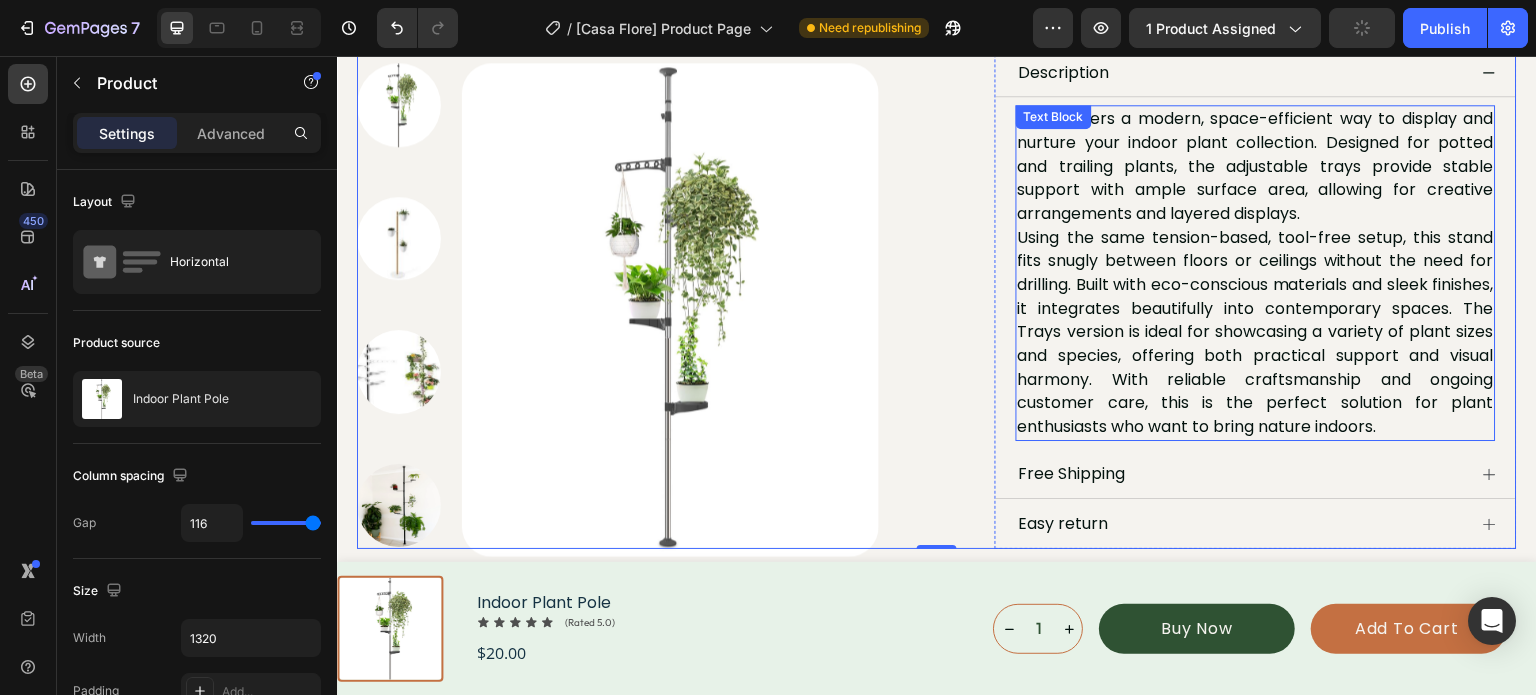 click on "Using the same tension-based, tool-free setup, this stand fits snugly between floors or ceilings without the need for drilling. Built with eco-conscious materials and sleek finishes, it integrates beautifully into contemporary spaces. The Trays version is ideal for showcasing a variety of plant sizes and species, offering both practical support and visual harmony. With reliable craftsmanship and ongoing customer care, this is the perfect solution for plant enthusiasts who want to bring nature indoors." at bounding box center [1256, 332] 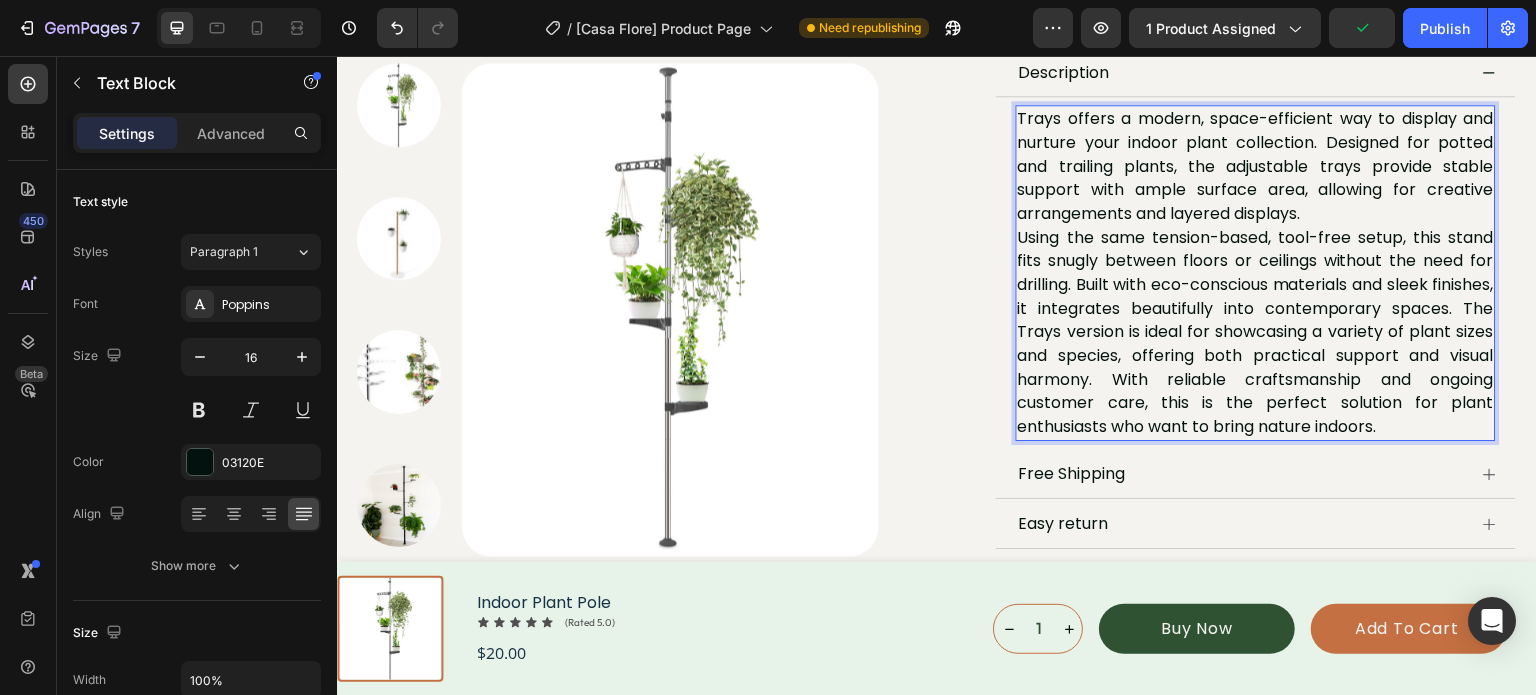 click on "Using the same tension-based, tool-free setup, this stand fits snugly between floors or ceilings without the need for drilling. Built with eco-conscious materials and sleek finishes, it integrates beautifully into contemporary spaces. The Trays version is ideal for showcasing a variety of plant sizes and species, offering both practical support and visual harmony. With reliable craftsmanship and ongoing customer care, this is the perfect solution for plant enthusiasts who want to bring nature indoors." at bounding box center (1256, 332) 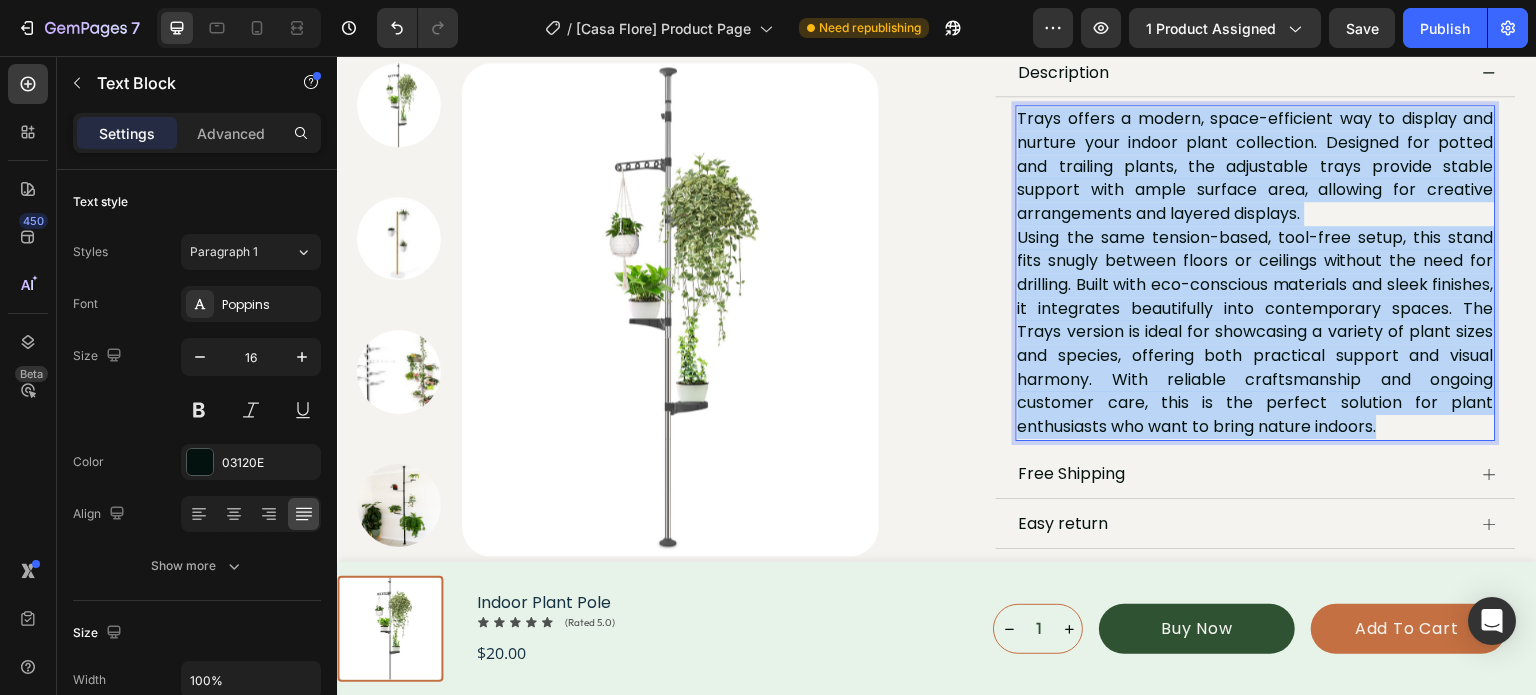 drag, startPoint x: 1440, startPoint y: 421, endPoint x: 1014, endPoint y: 115, distance: 524.5112 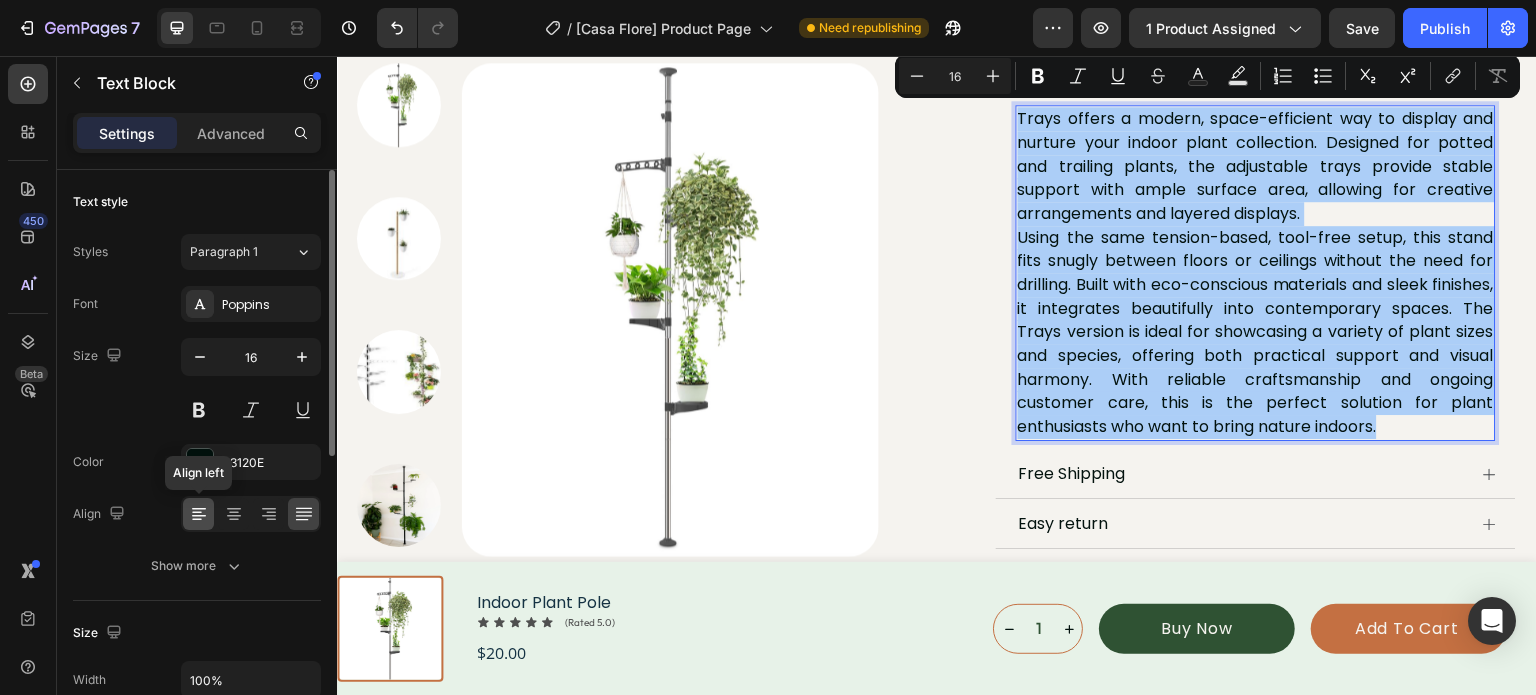 click 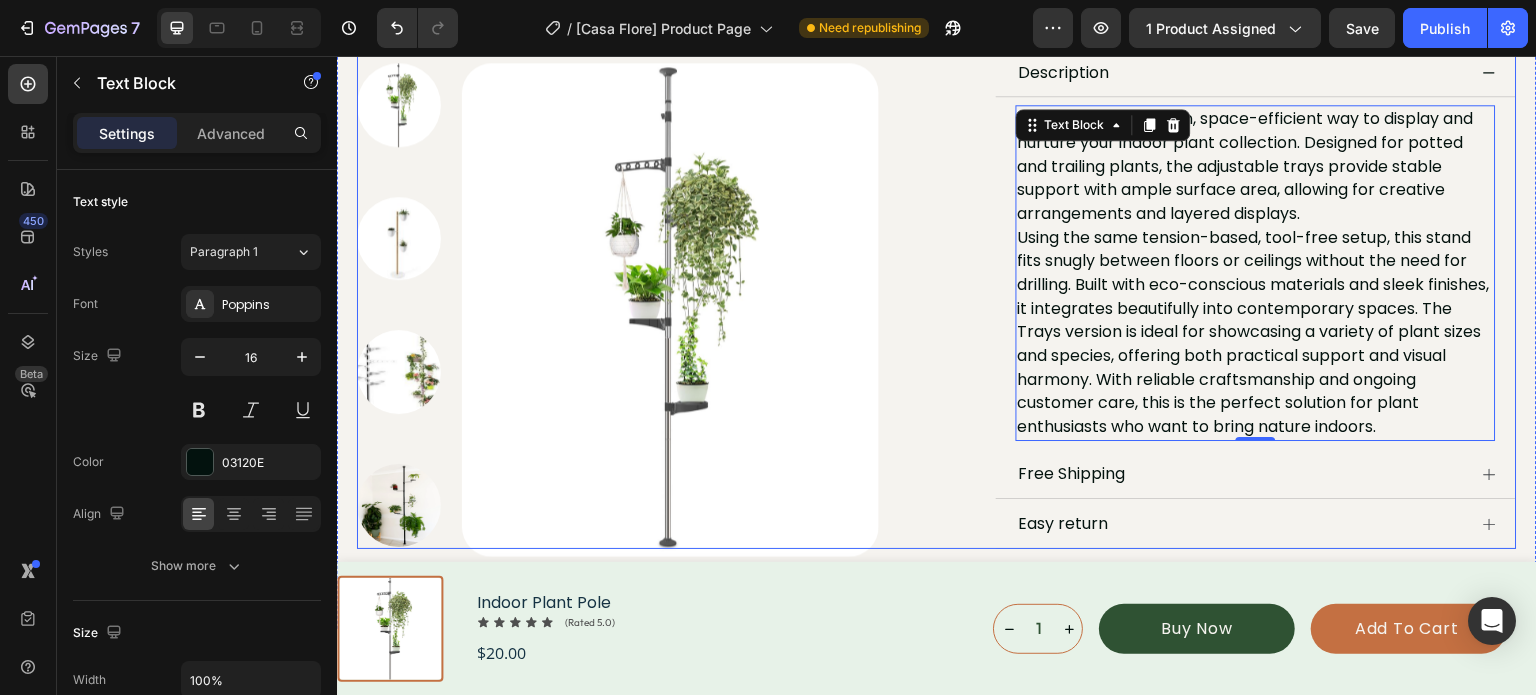 click on "Product Images
Icon
Icon
Icon
Icon
Icon Icon List 17 reviews Text Block Row Indoor Plant Pole Product Title $20.00 Product Price Product Price
Icon Tool-free & effortless assembly Text Block Row
Icon Premium asthetic desi Text Block Row
Icon Adjustable from floor to ceiling Text Block Row Color: Black Black Black White White Plant Holder: Hooks Hooks Hooks Plates Plates Product Variants & Swatches
1
Product Quantity Add to cart Add to Cart Row
Description Trays offers a modern, space-efficient way to display and nurture your indoor plant collection. Designed for potted and trailing plants, the adjustable trays provide stable support with ample surface area, allowing for creative arrangements and layered displays. Text Block   0
Free Shipping
Easy return Accordion Row Product" at bounding box center (937, -37) 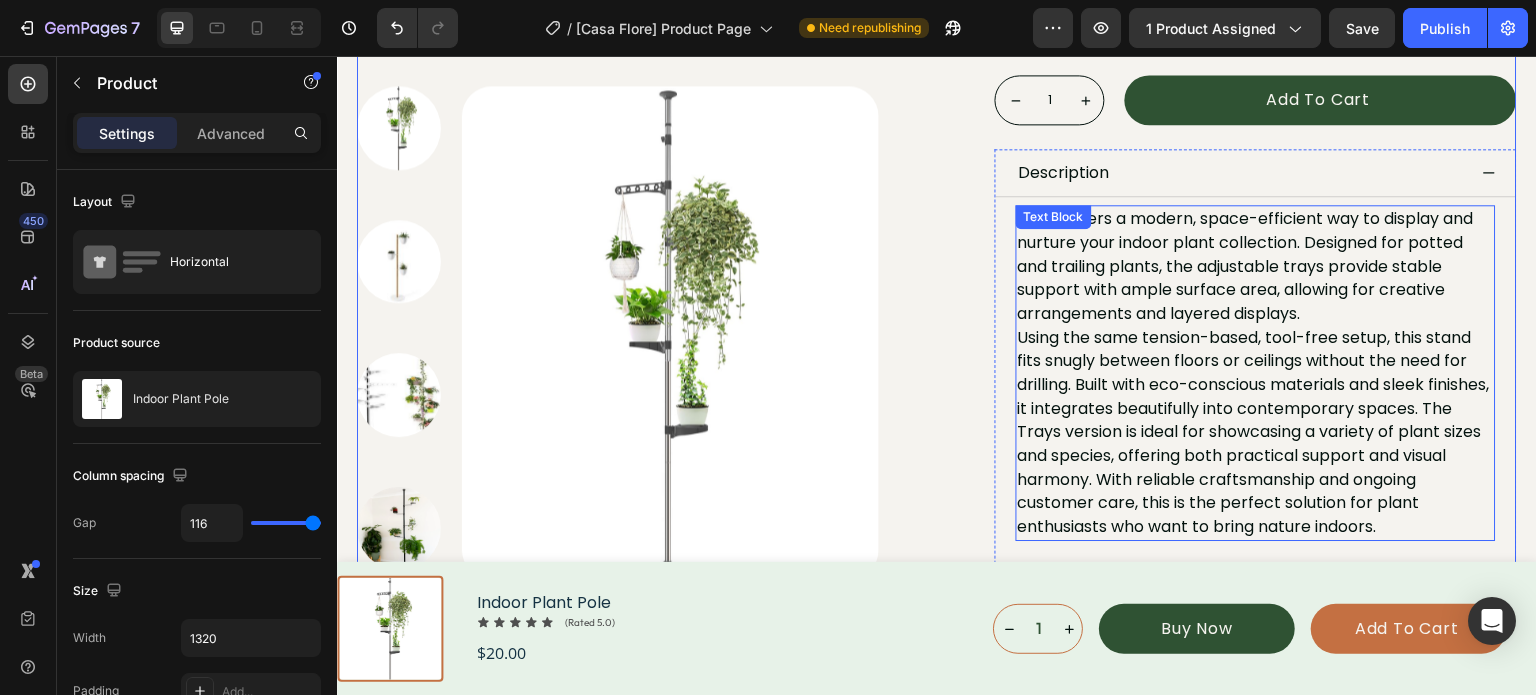scroll, scrollTop: 800, scrollLeft: 0, axis: vertical 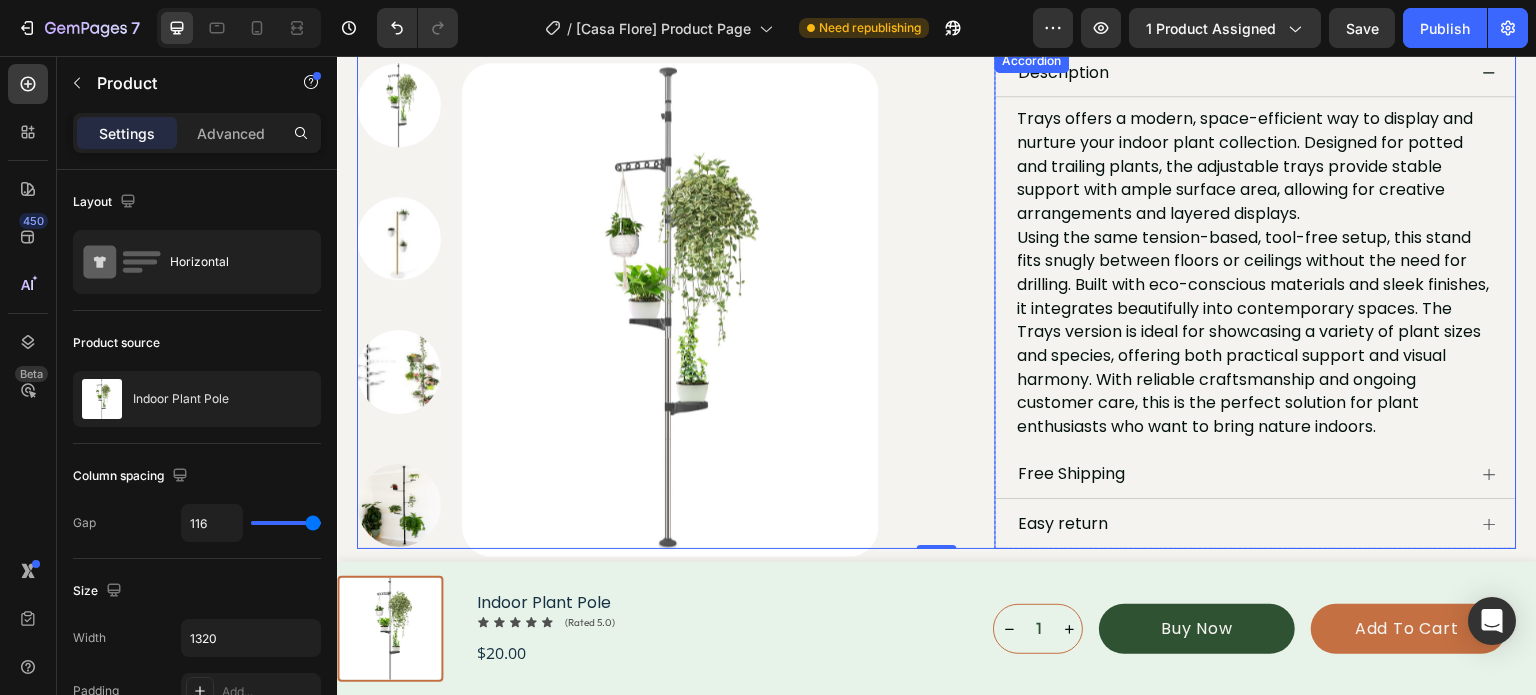 click on "Free Shipping" at bounding box center (1242, 474) 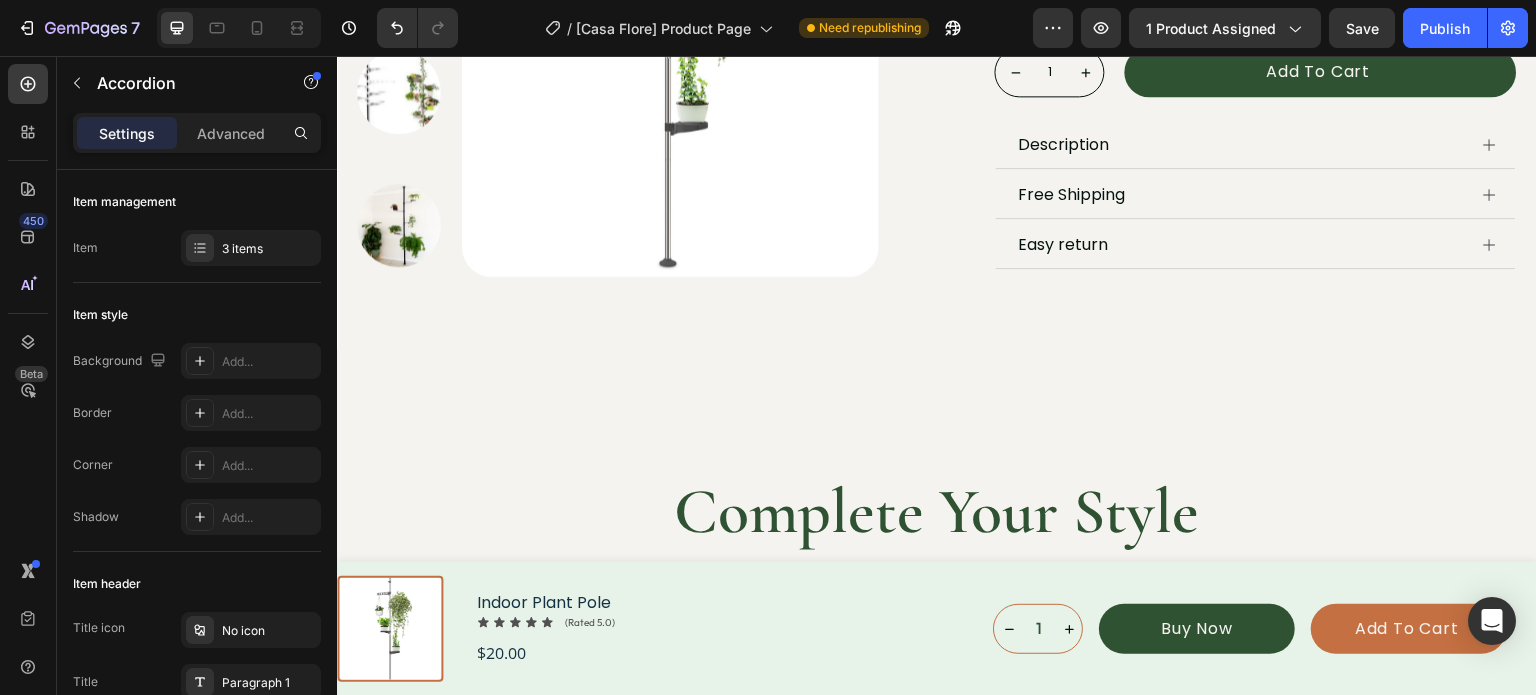 scroll, scrollTop: 696, scrollLeft: 0, axis: vertical 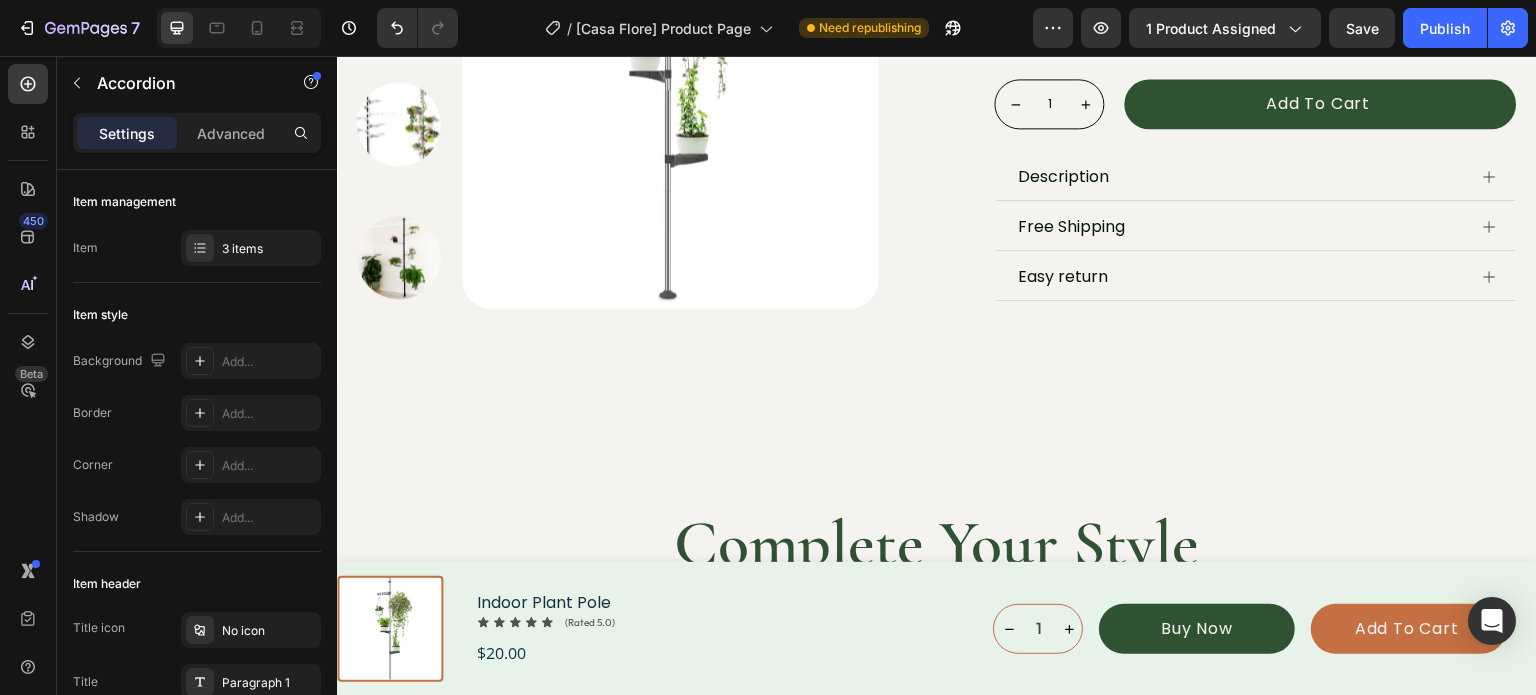 click on "Free Shipping" at bounding box center [1242, 227] 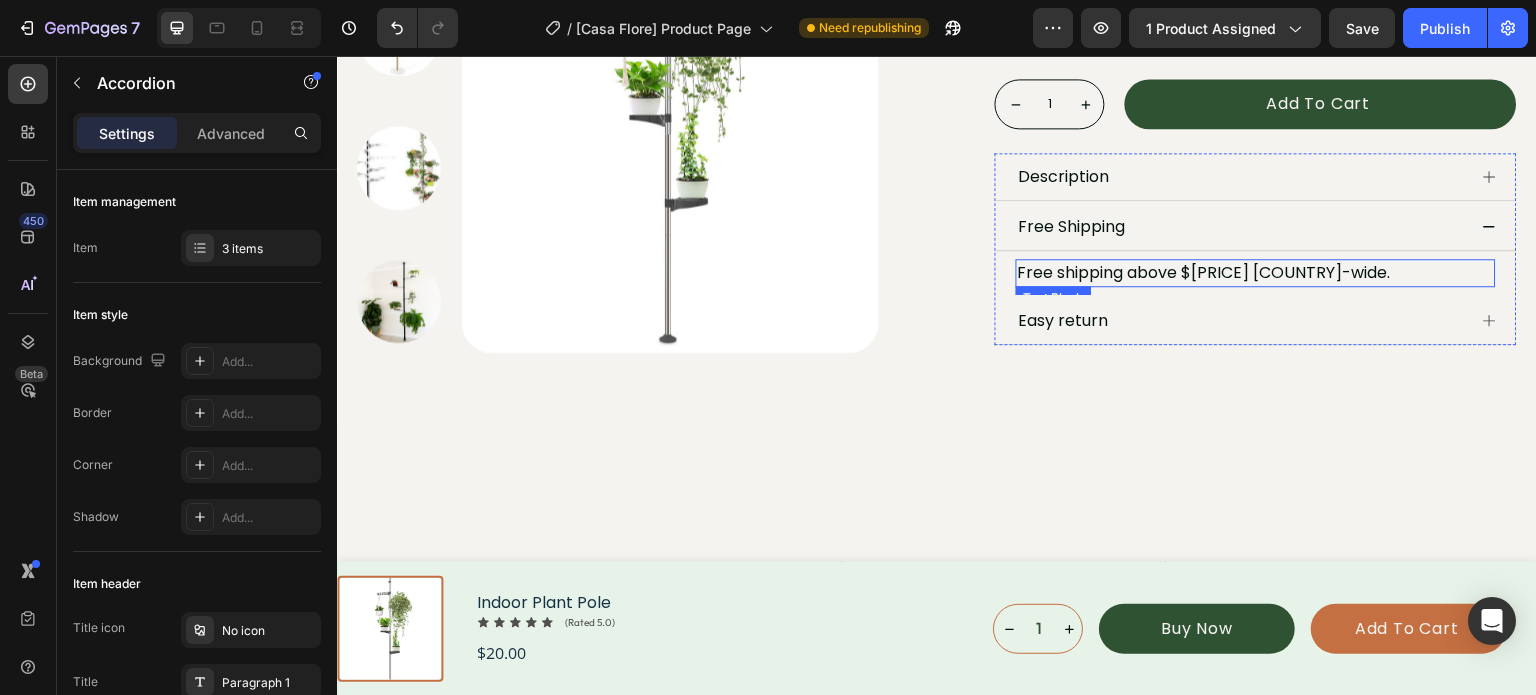 click on "Free shipping above $100 Australia-wide." at bounding box center [1256, 273] 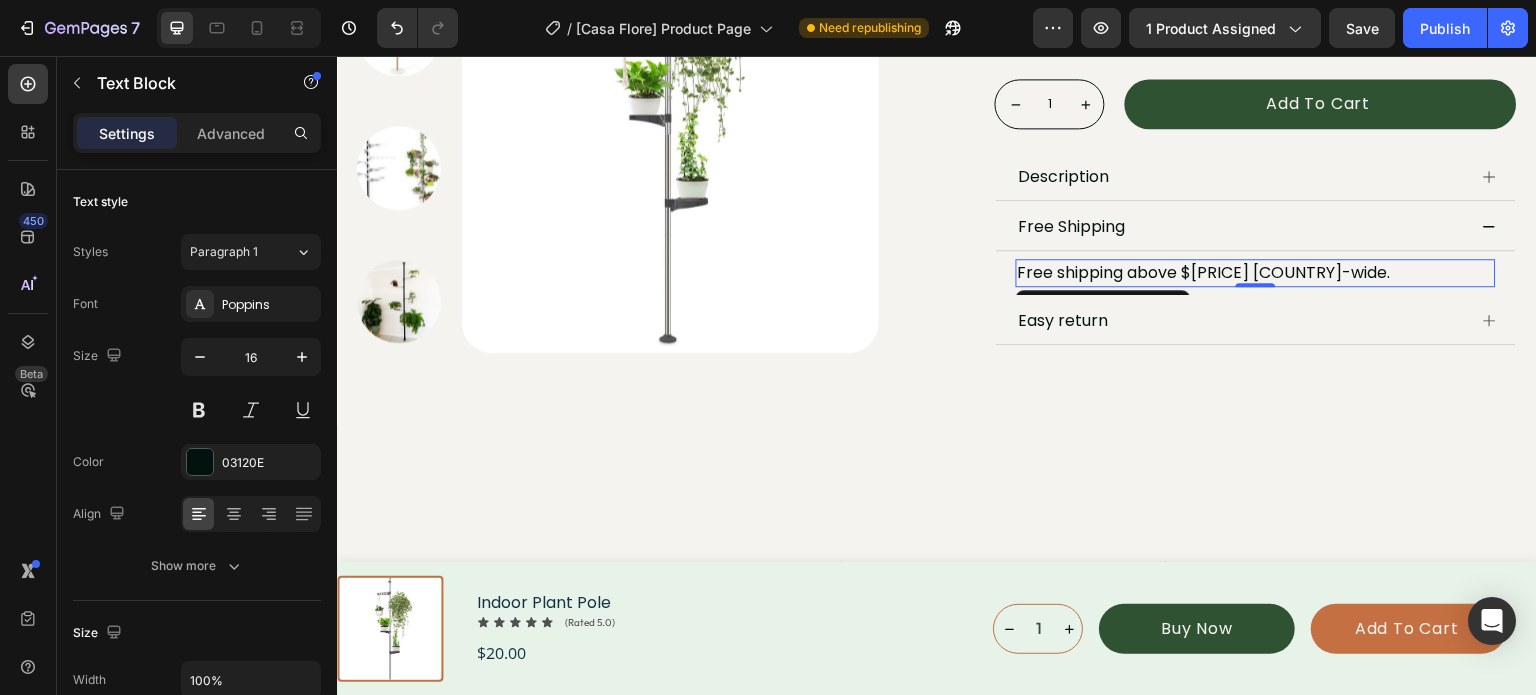 click on "Free shipping above $100 Australia-wide." at bounding box center [1256, 273] 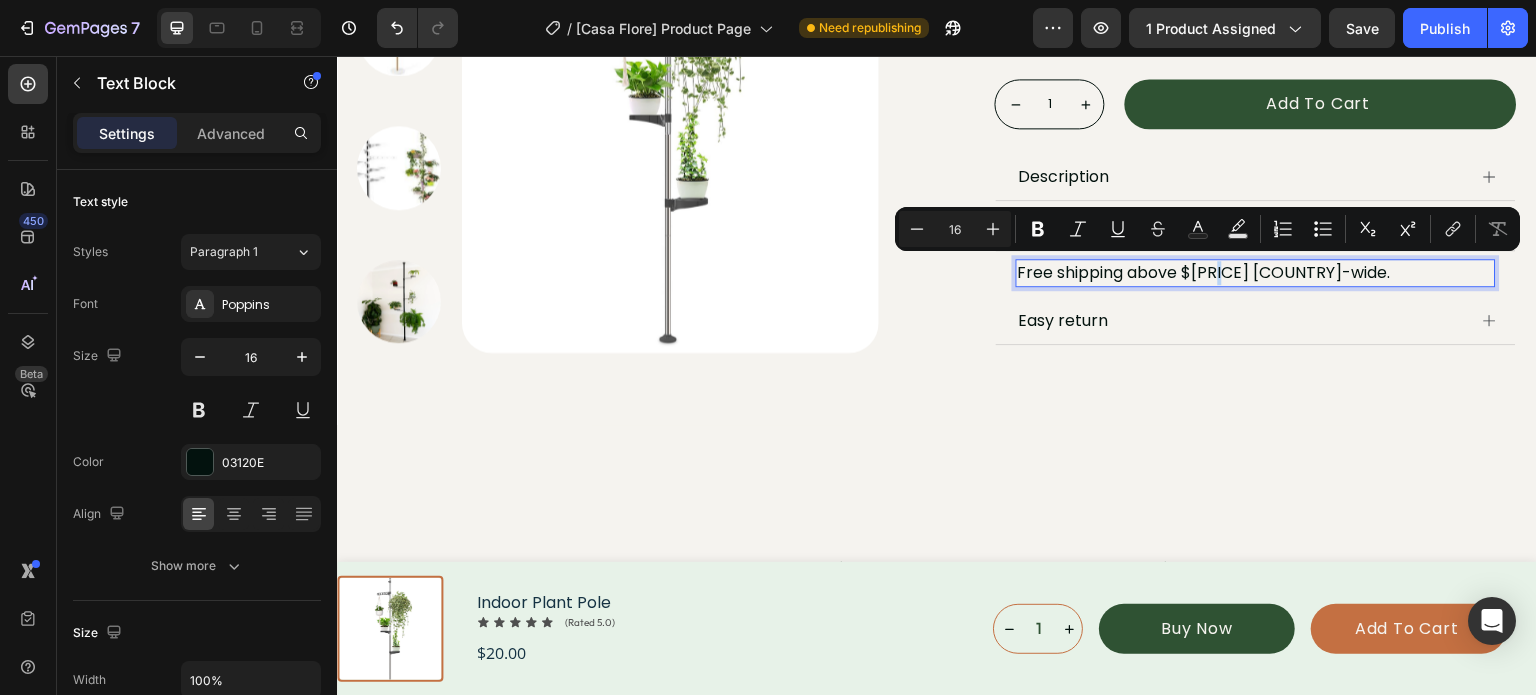 click on "Free shipping above $100 Australia-wide." at bounding box center (1256, 273) 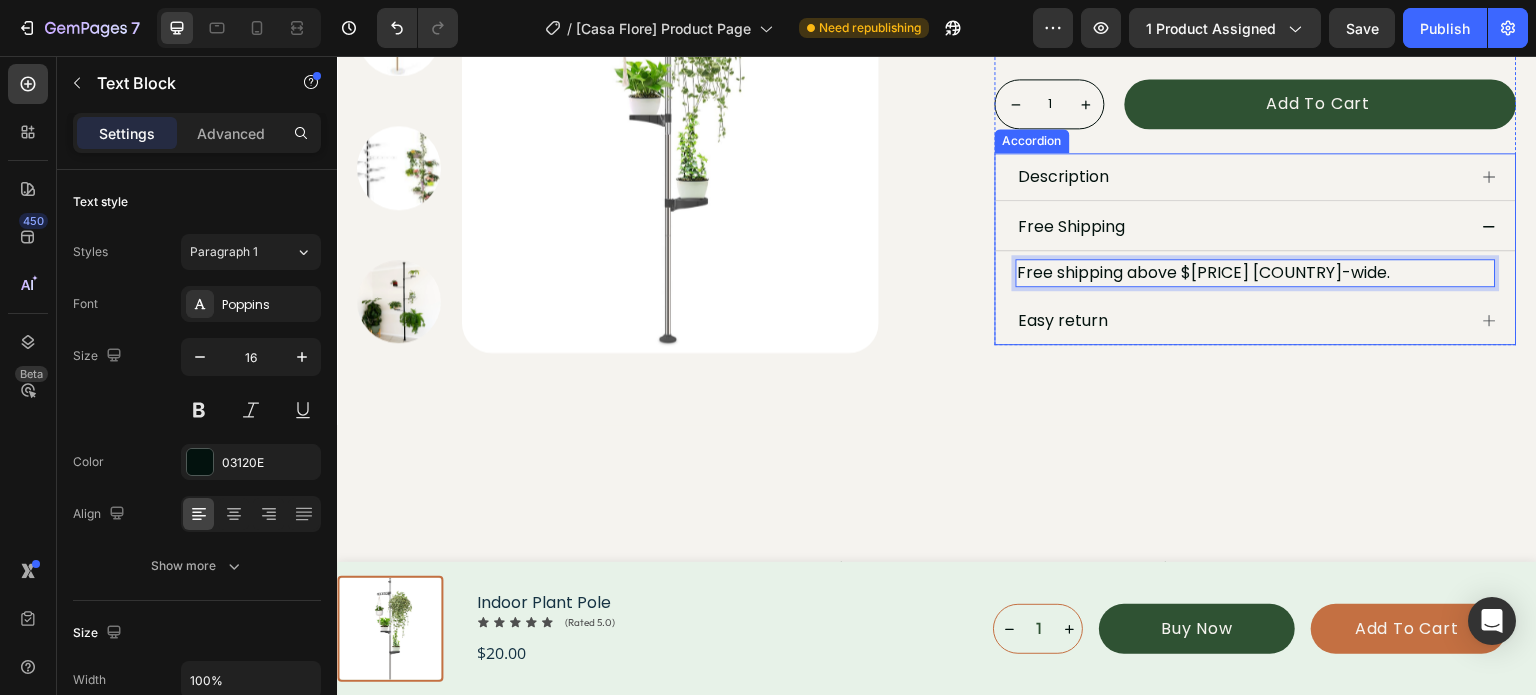 click on "Easy return" at bounding box center [1242, 321] 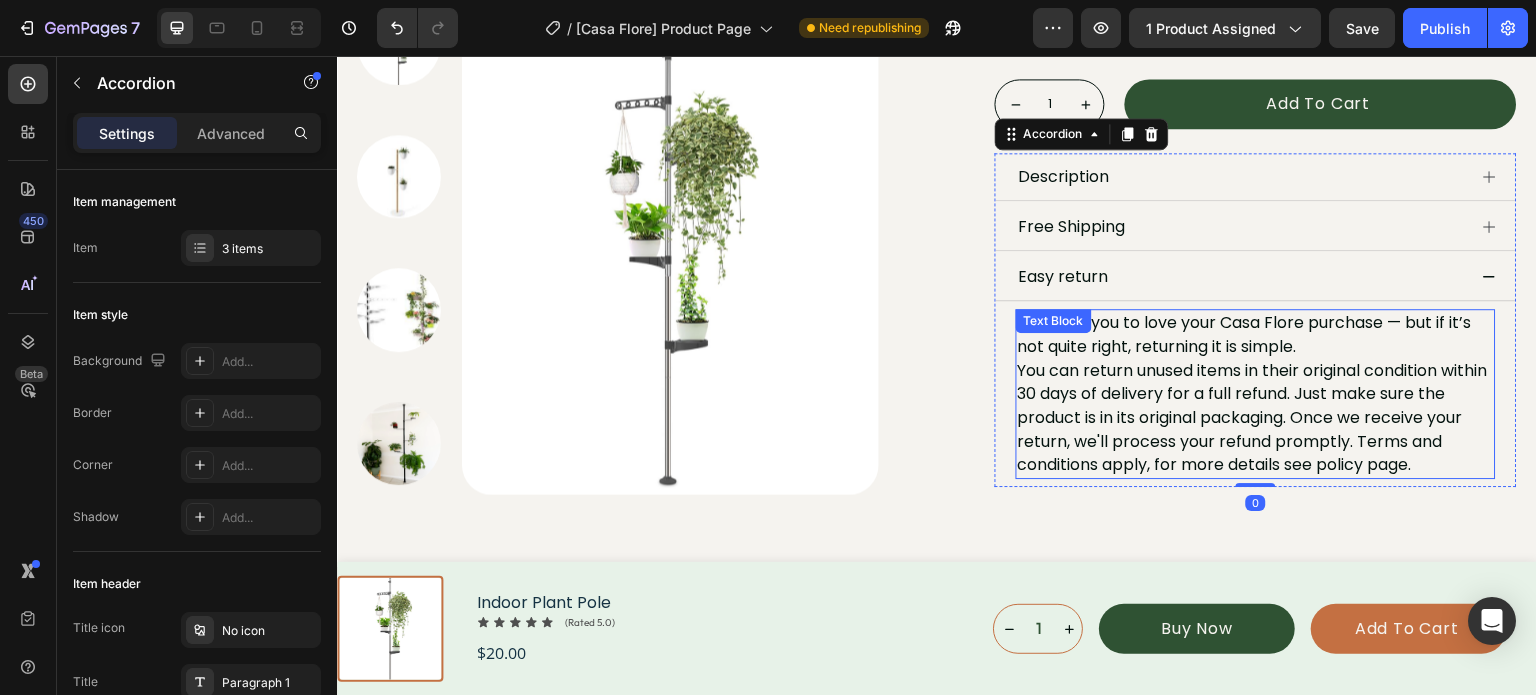 click on "We want you to love your Casa Flore purchase — but if it’s not quite right, returning it is simple. You can return unused items in their original condition within 30 days of delivery for a full refund. Just make sure the product is in its original packaging. Once we receive your return, we'll process your refund promptly. Terms and conditions apply, for more details see policy page." at bounding box center [1256, 394] 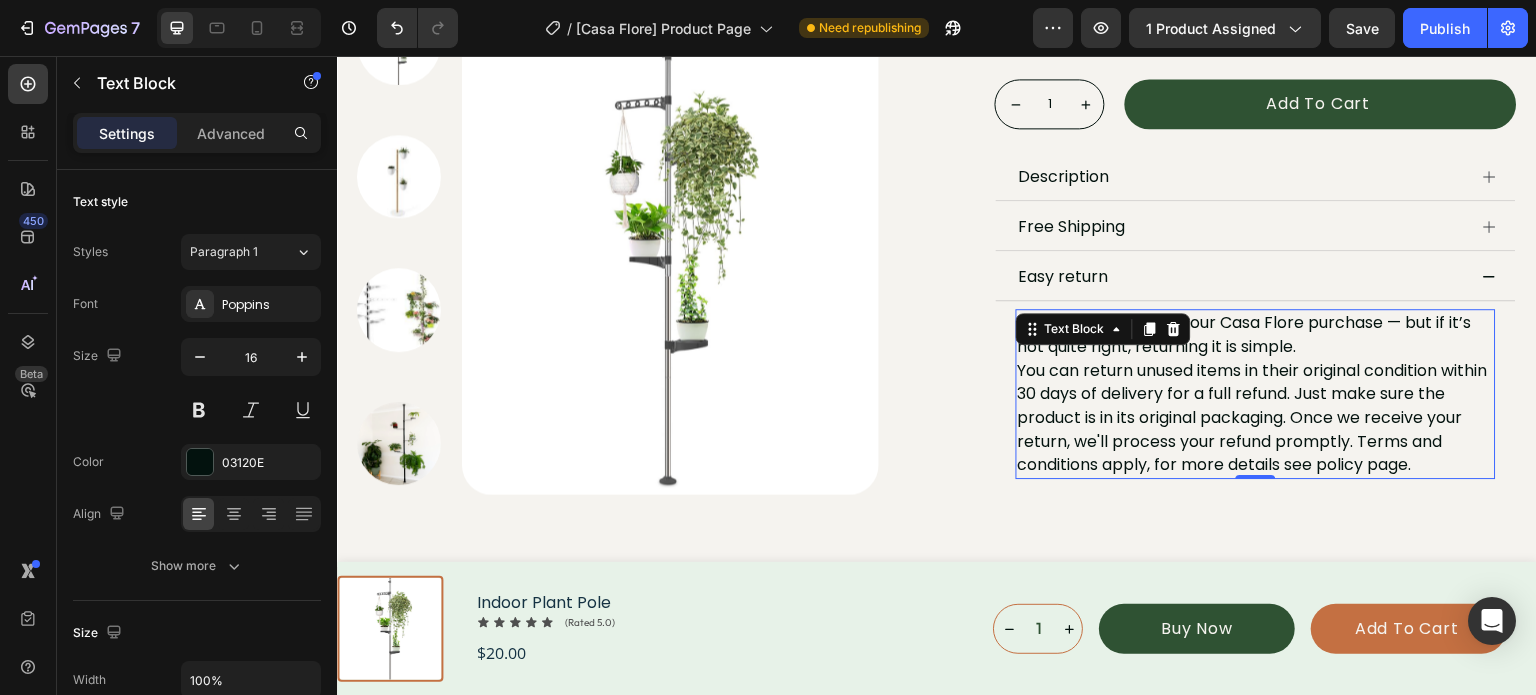 click on "We want you to love your Casa Flore purchase — but if it’s not quite right, returning it is simple. You can return unused items in their original condition within 30 days of delivery for a full refund. Just make sure the product is in its original packaging. Once we receive your return, we'll process your refund promptly. Terms and conditions apply, for more details see policy page." at bounding box center (1256, 394) 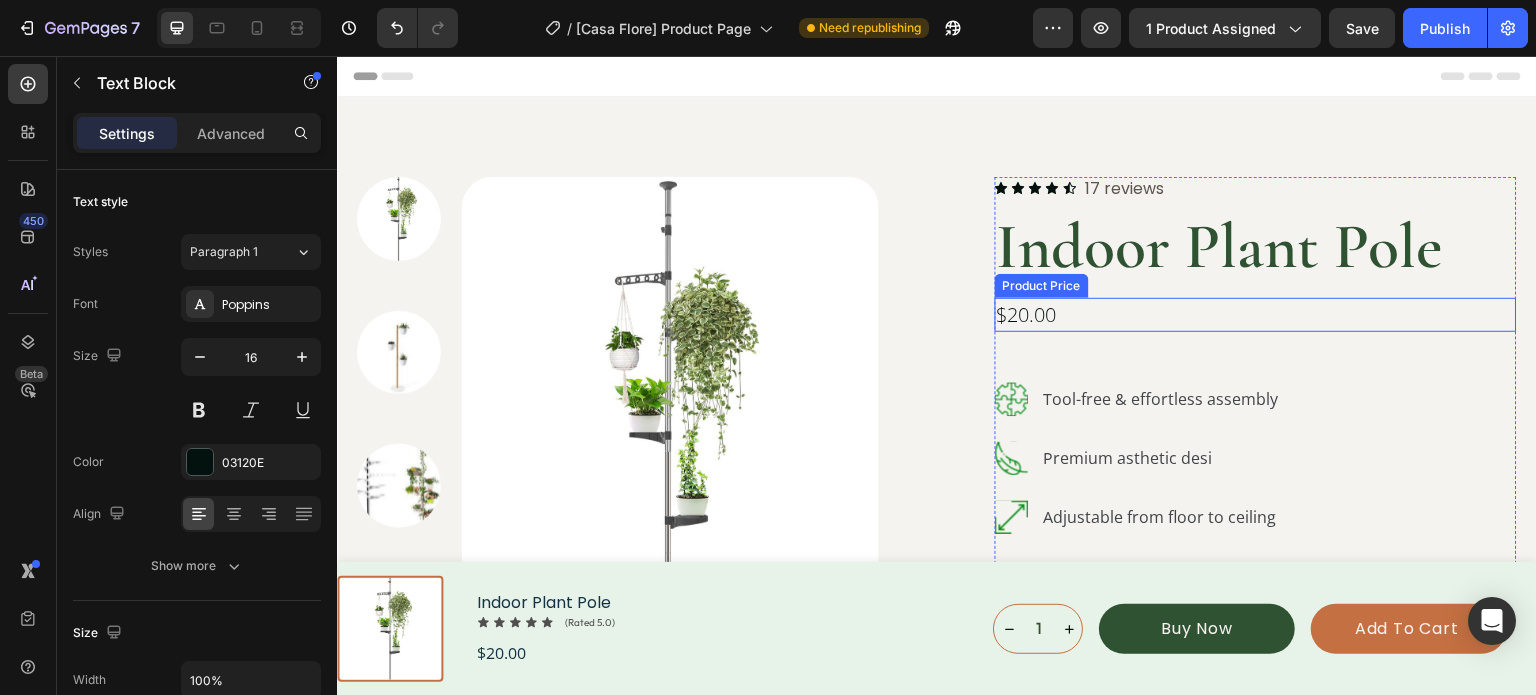 scroll, scrollTop: 100, scrollLeft: 0, axis: vertical 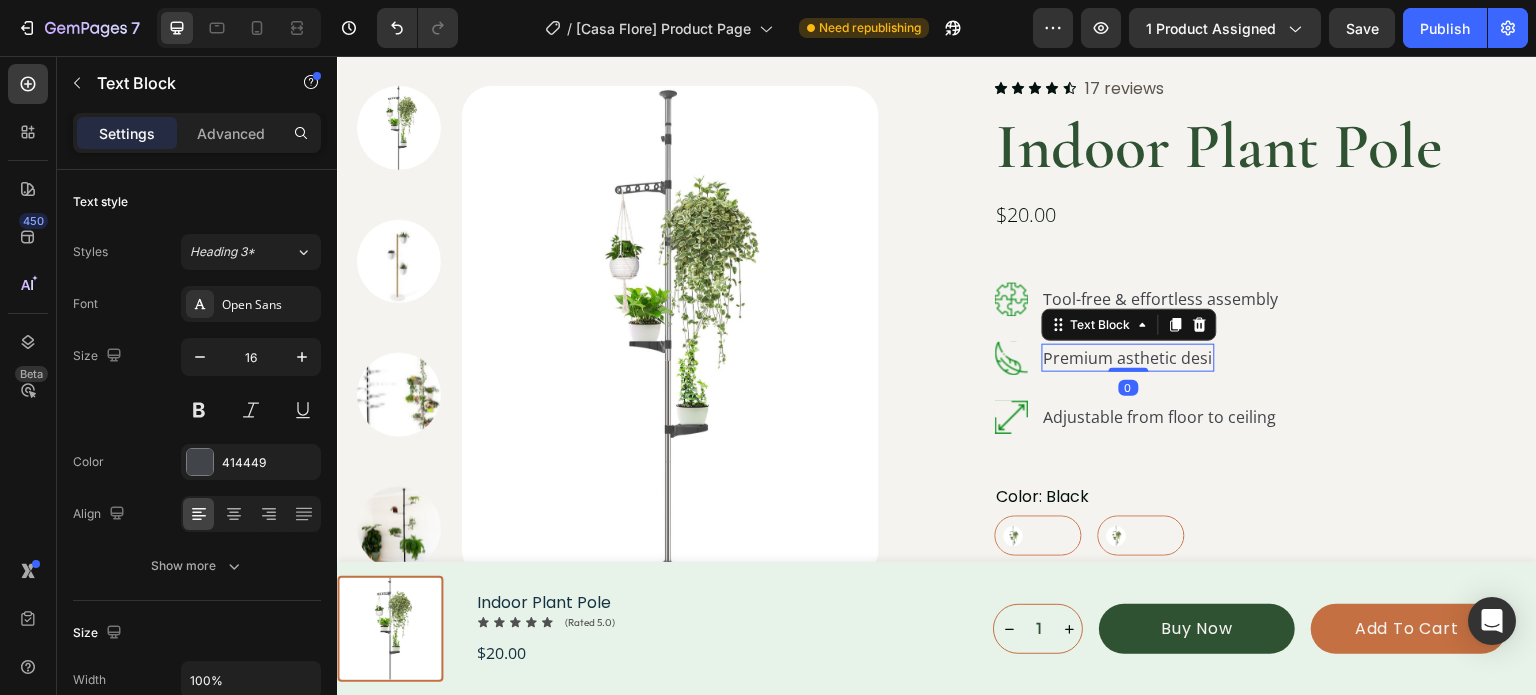 click on "Premium asthetic desi" at bounding box center [1128, 358] 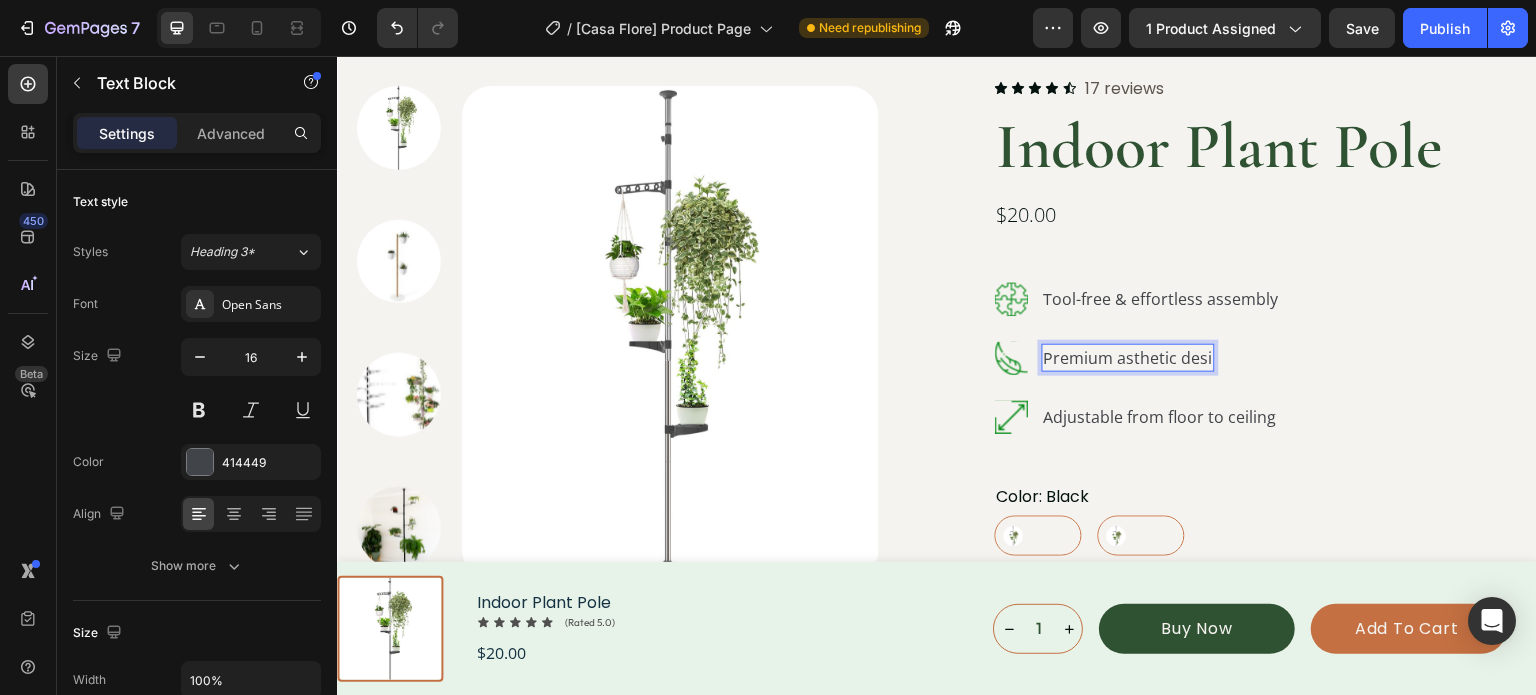 click on "Premium asthetic desi" at bounding box center [1128, 358] 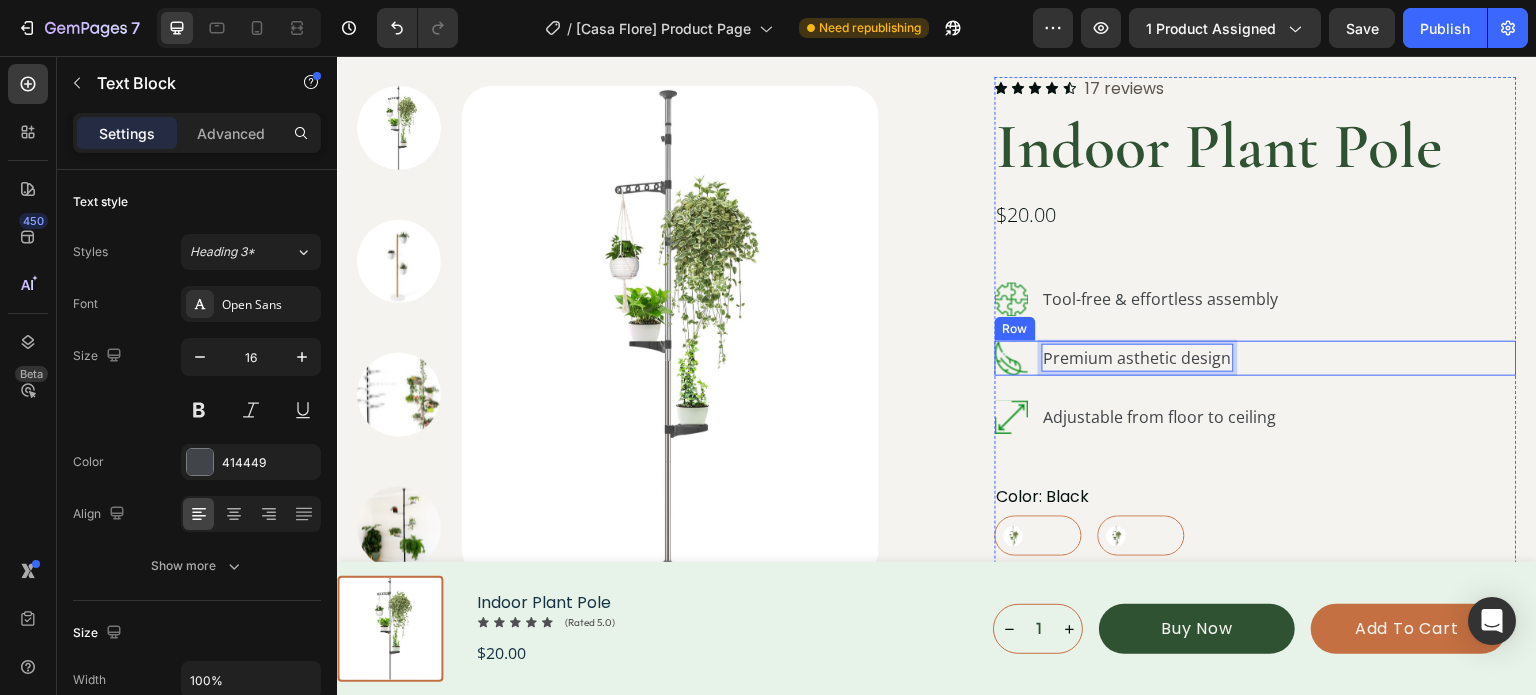 click on "Icon Premium asthetic design Text Block   0 Row" at bounding box center [1256, 358] 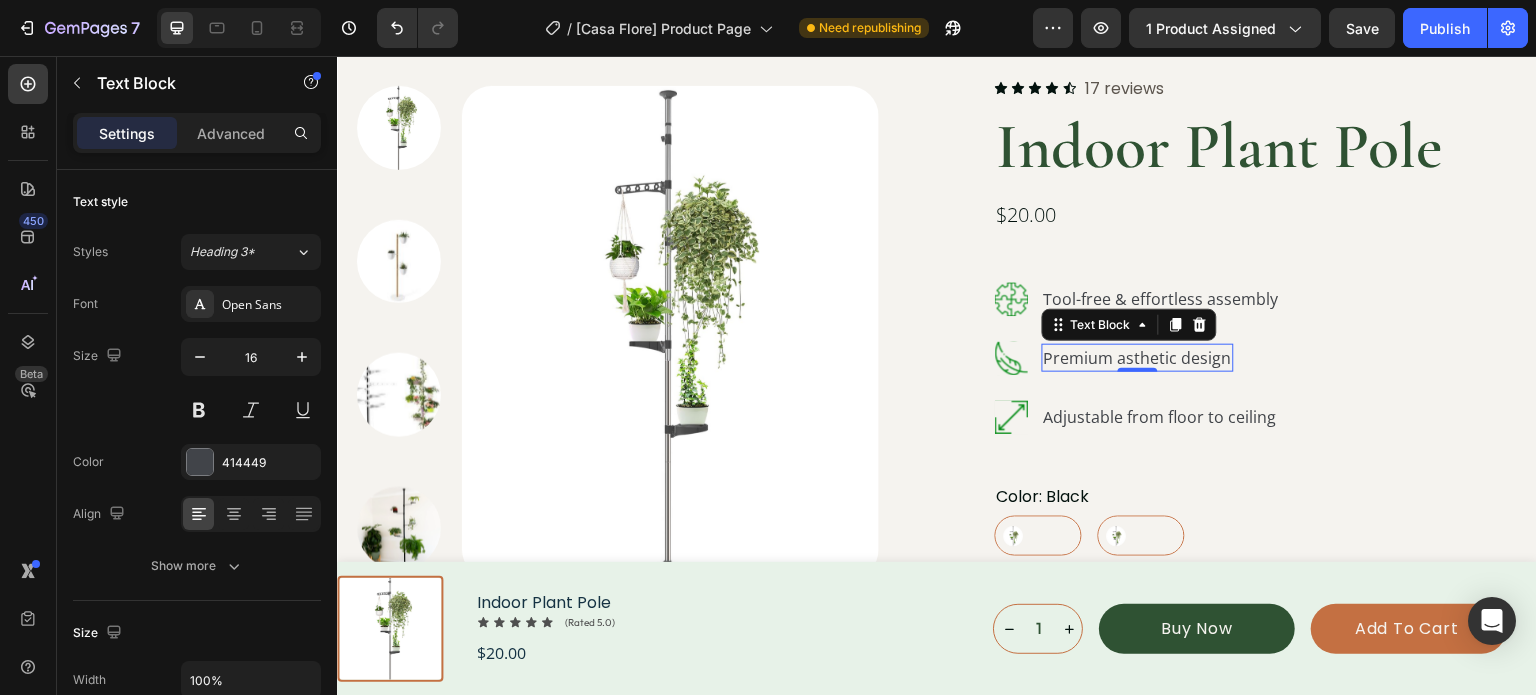 click on "Premium asthetic design" at bounding box center [1138, 358] 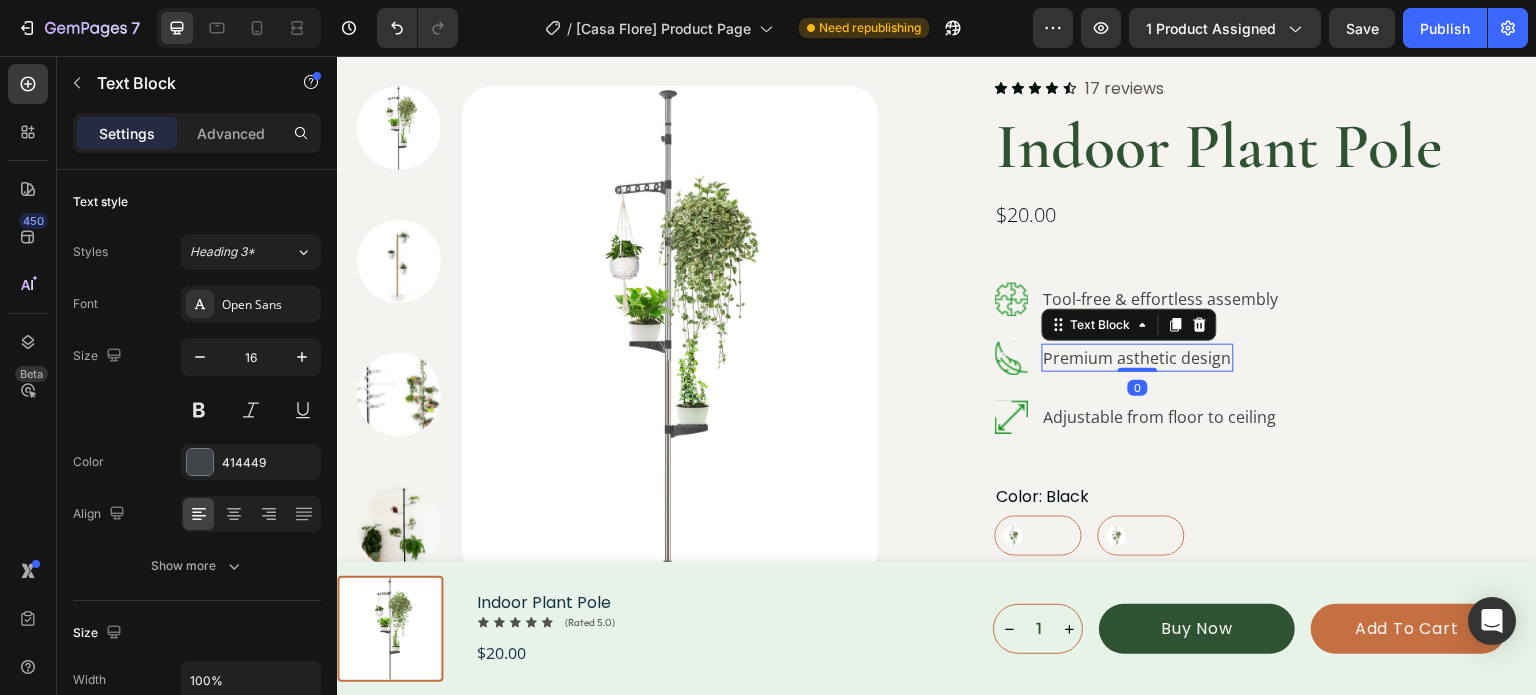 click on "Icon Adjustable from floor to ceiling Text Block Row" at bounding box center [1256, 417] 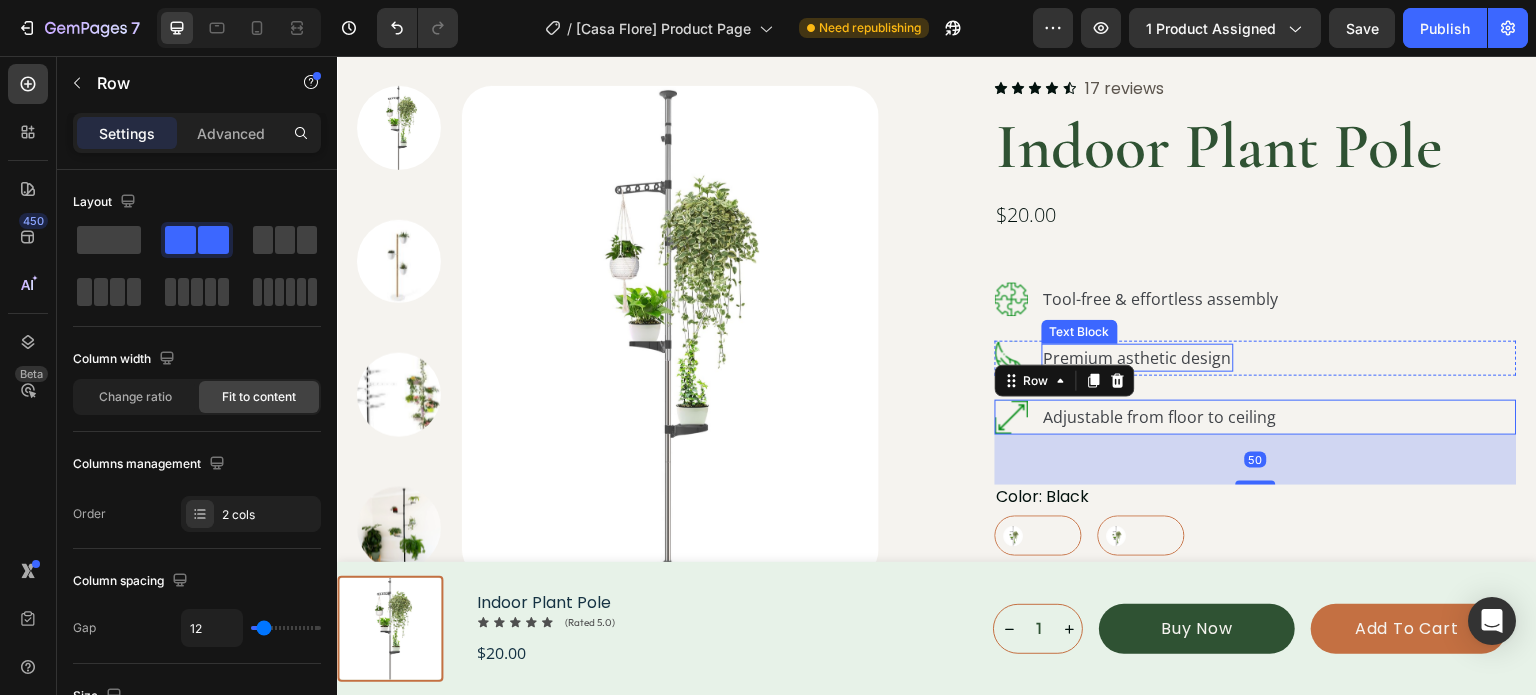 click on "Premium asthetic design" at bounding box center (1138, 358) 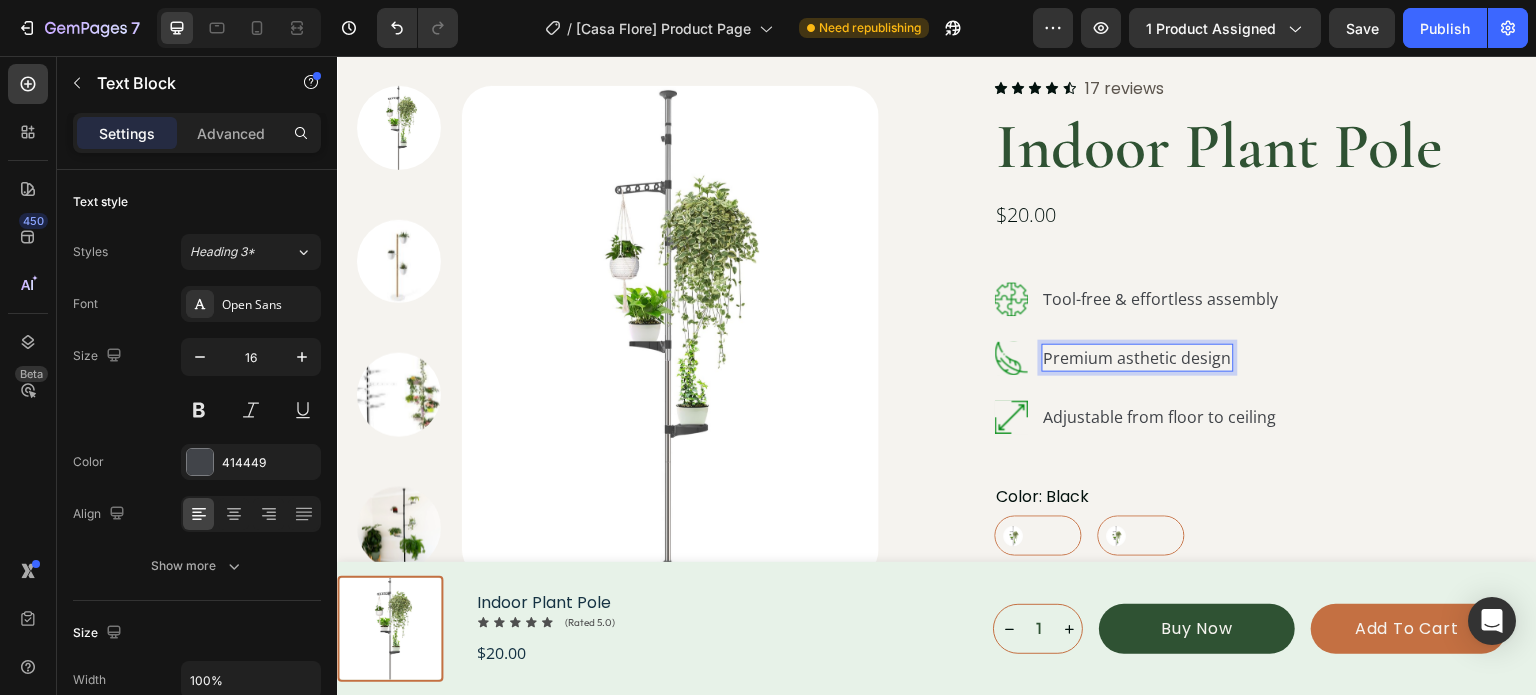 click on "Premium asthetic design" at bounding box center (1138, 358) 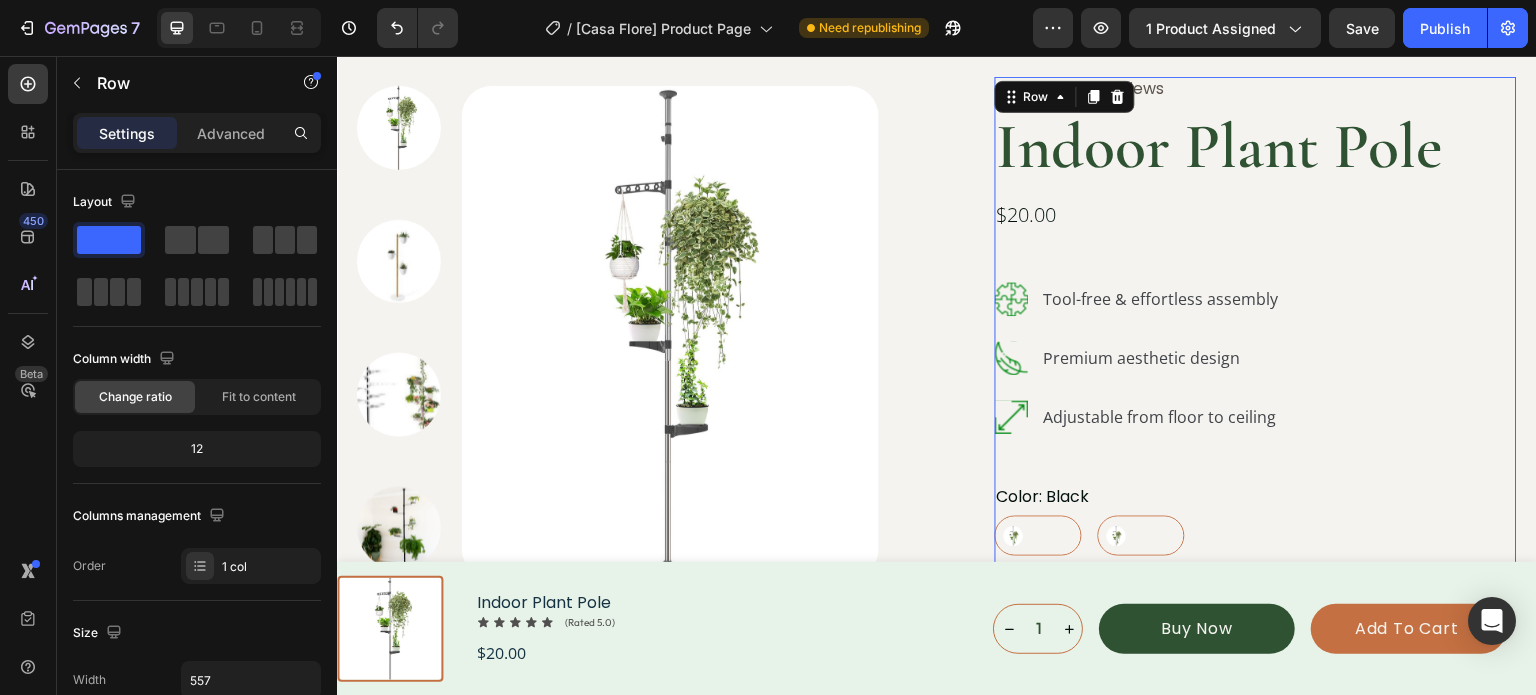 click on "Icon
Icon
Icon
Icon
Icon Icon List 17 reviews Text Block Row Indoor Plant Pole Product Title $20.00 Product Price Product Price
Icon Tool-free & effortless assembly Text Block Row
Icon Premium aesthetic design Text Block Row
Icon Adjustable from floor to ceiling Text Block Row Color: Black Black Black White White Plant Holder: Hooks Hooks Hooks Plates Plates Product Variants & Swatches
1
Product Quantity Add to cart Add to Cart Row
Description
Free Shipping
Easy return We want you to love your Casa Flore purchase — but if it’s not quite right, returning it is simple. Text Block Accordion" at bounding box center (1256, 580) 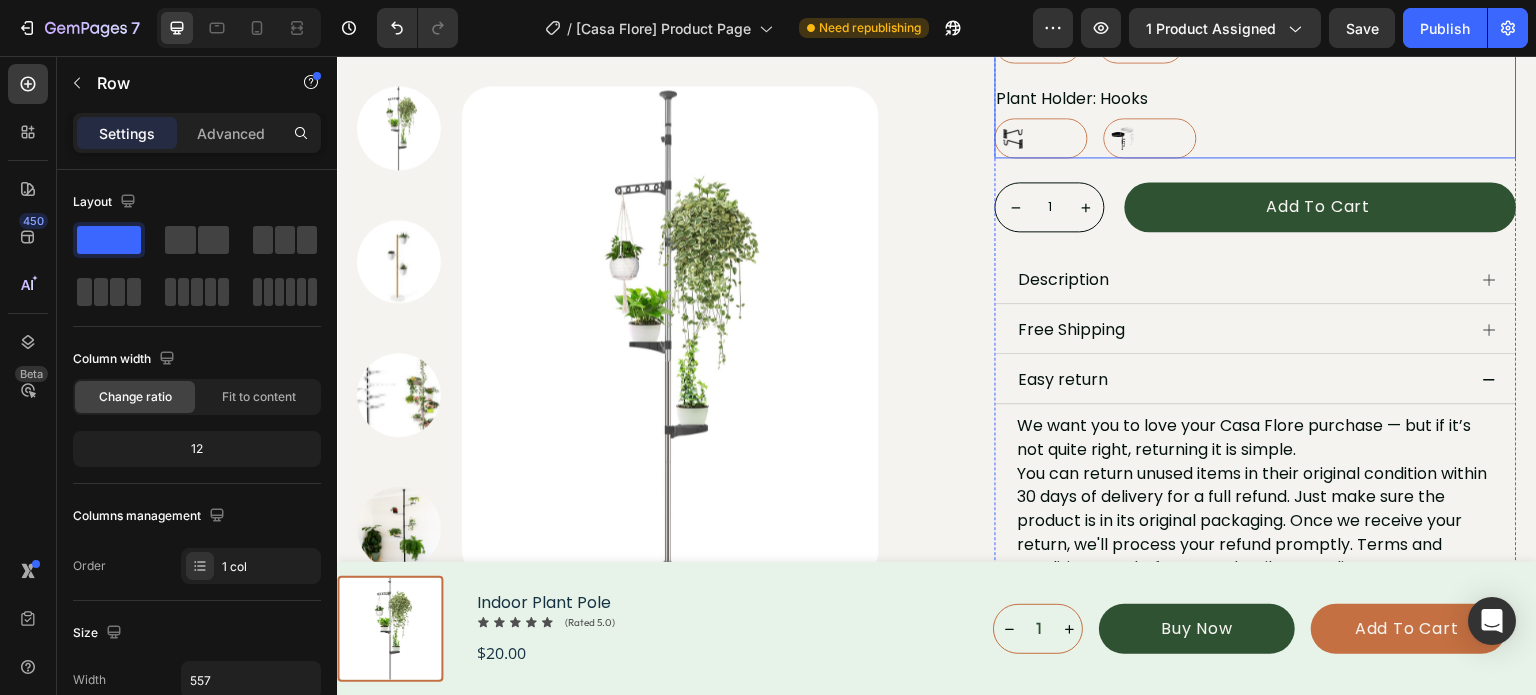 scroll, scrollTop: 600, scrollLeft: 0, axis: vertical 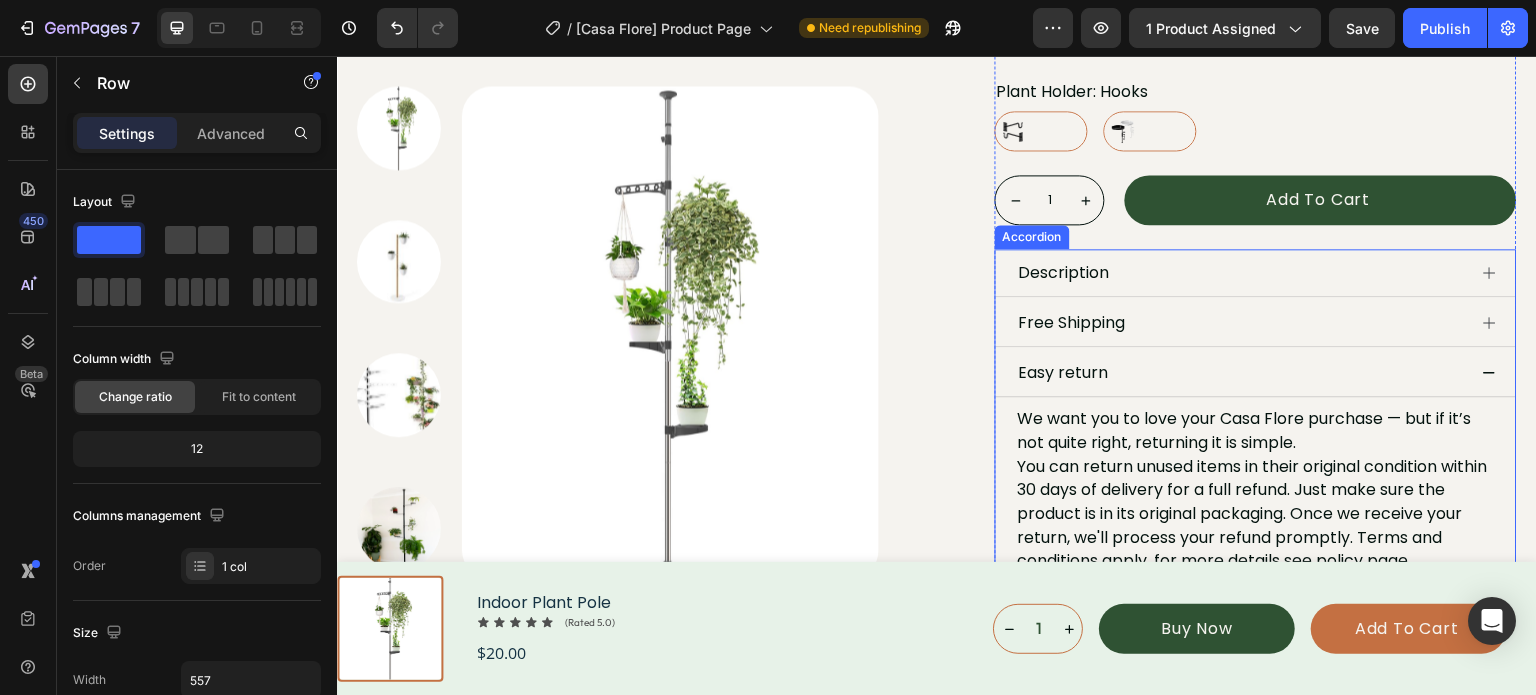 click on "Free Shipping" at bounding box center (1242, 323) 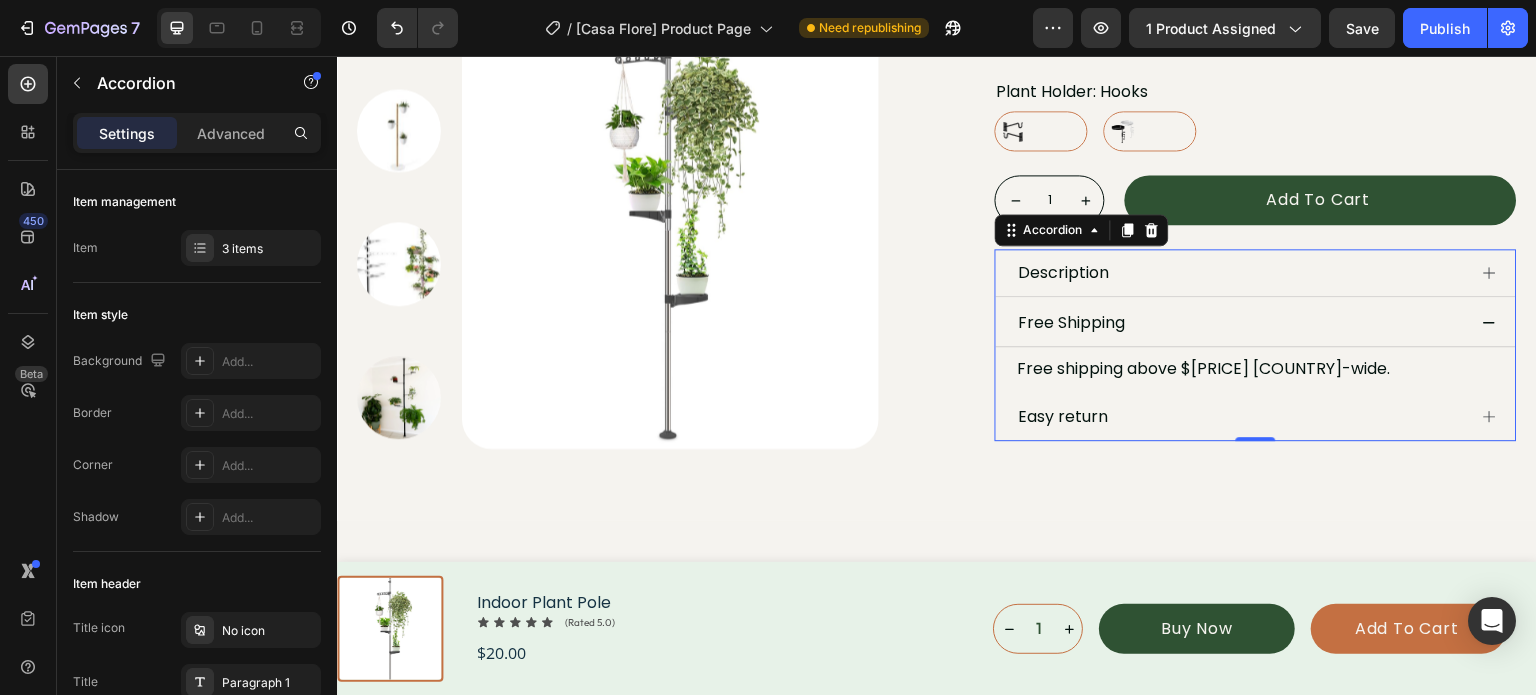 click on "Description" at bounding box center (1242, 273) 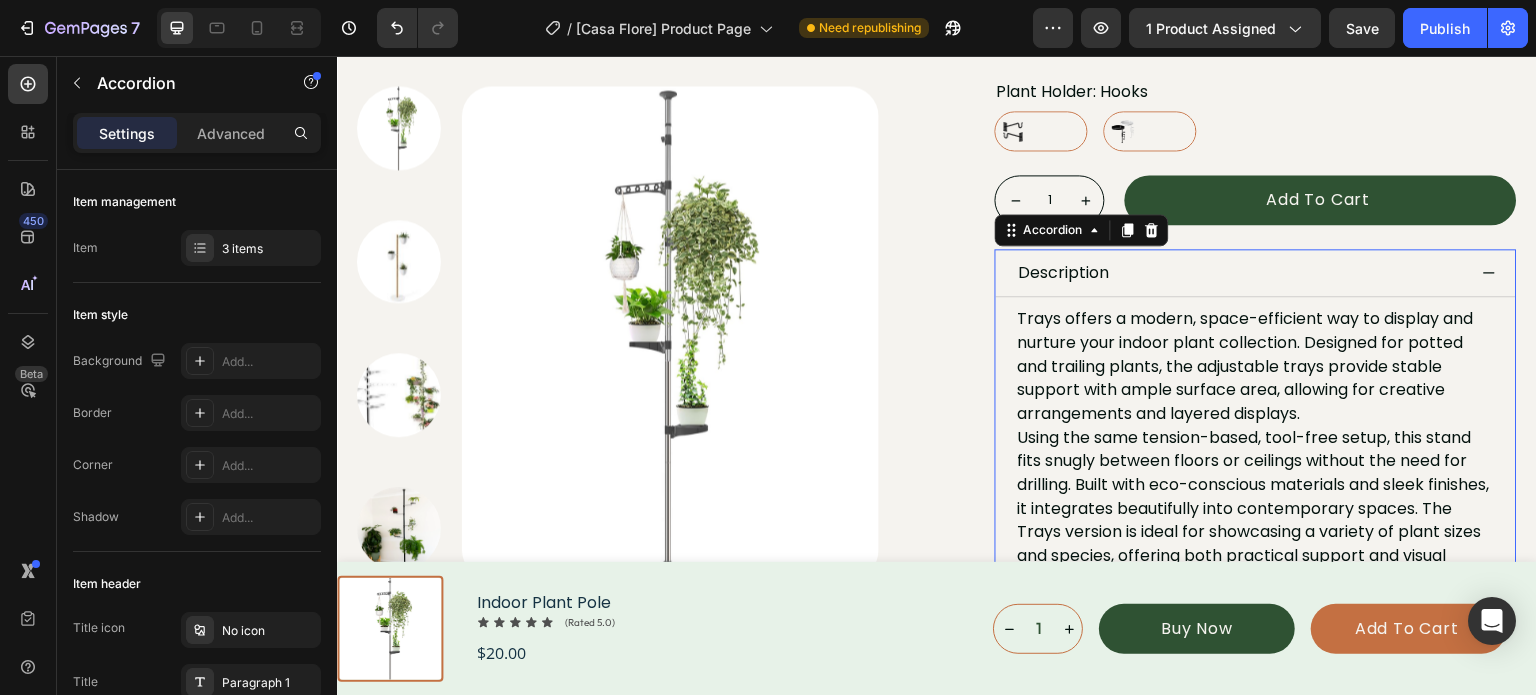 click on "Description" at bounding box center [1242, 273] 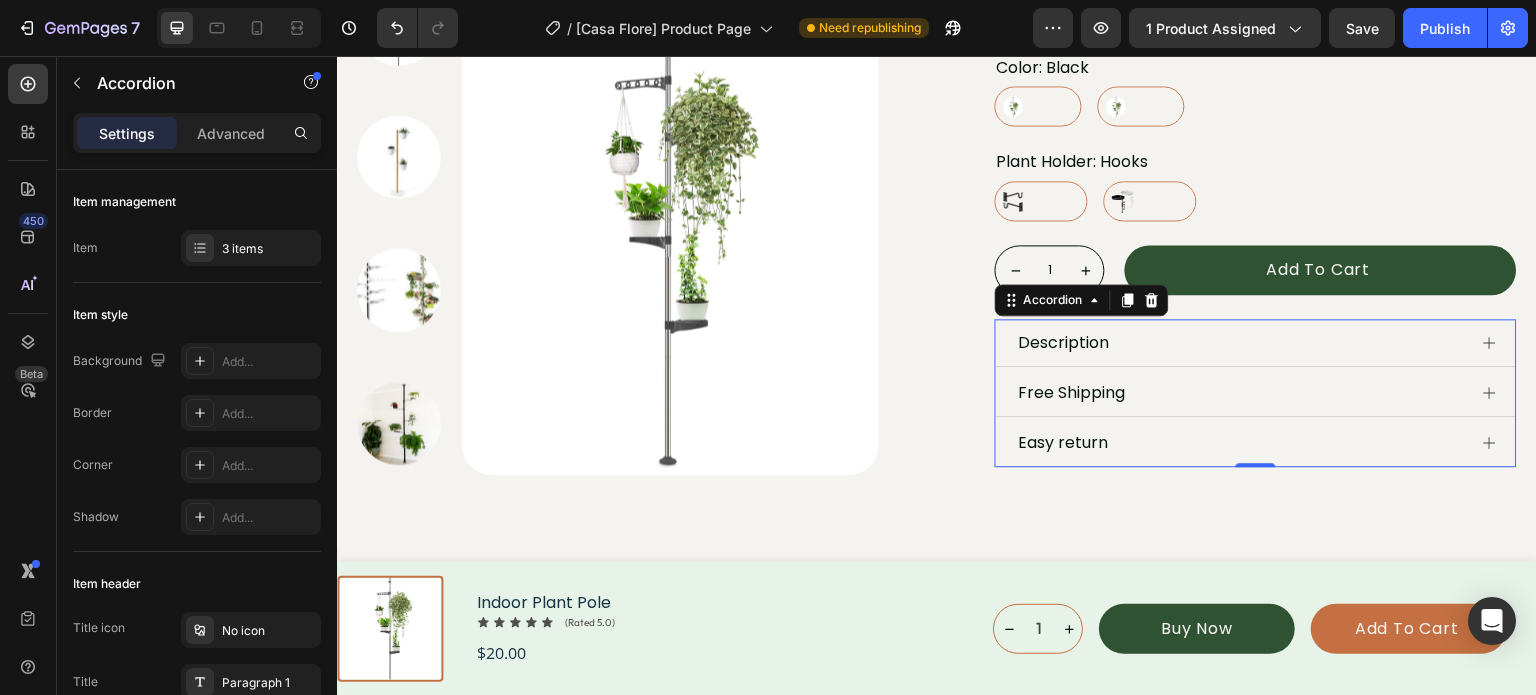 scroll, scrollTop: 500, scrollLeft: 0, axis: vertical 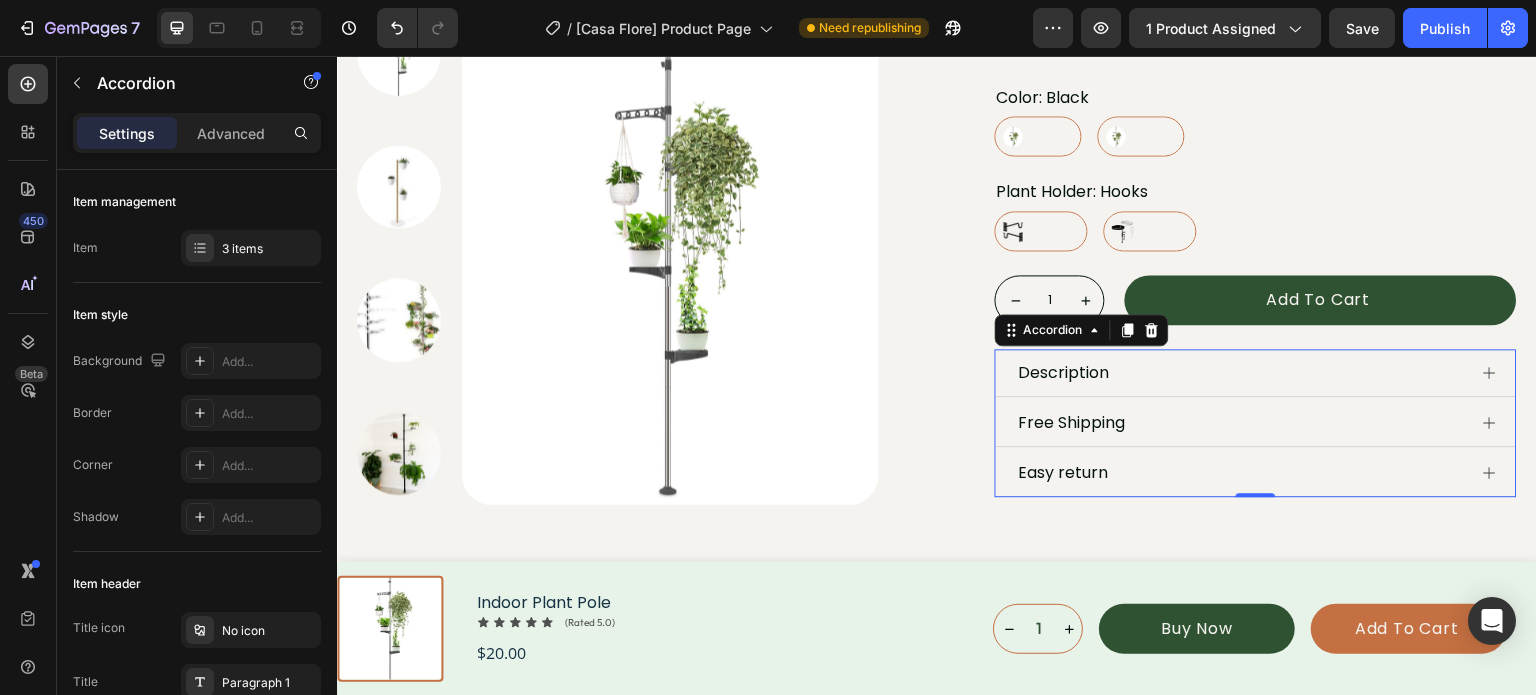 click on "Easy return" at bounding box center [1242, 473] 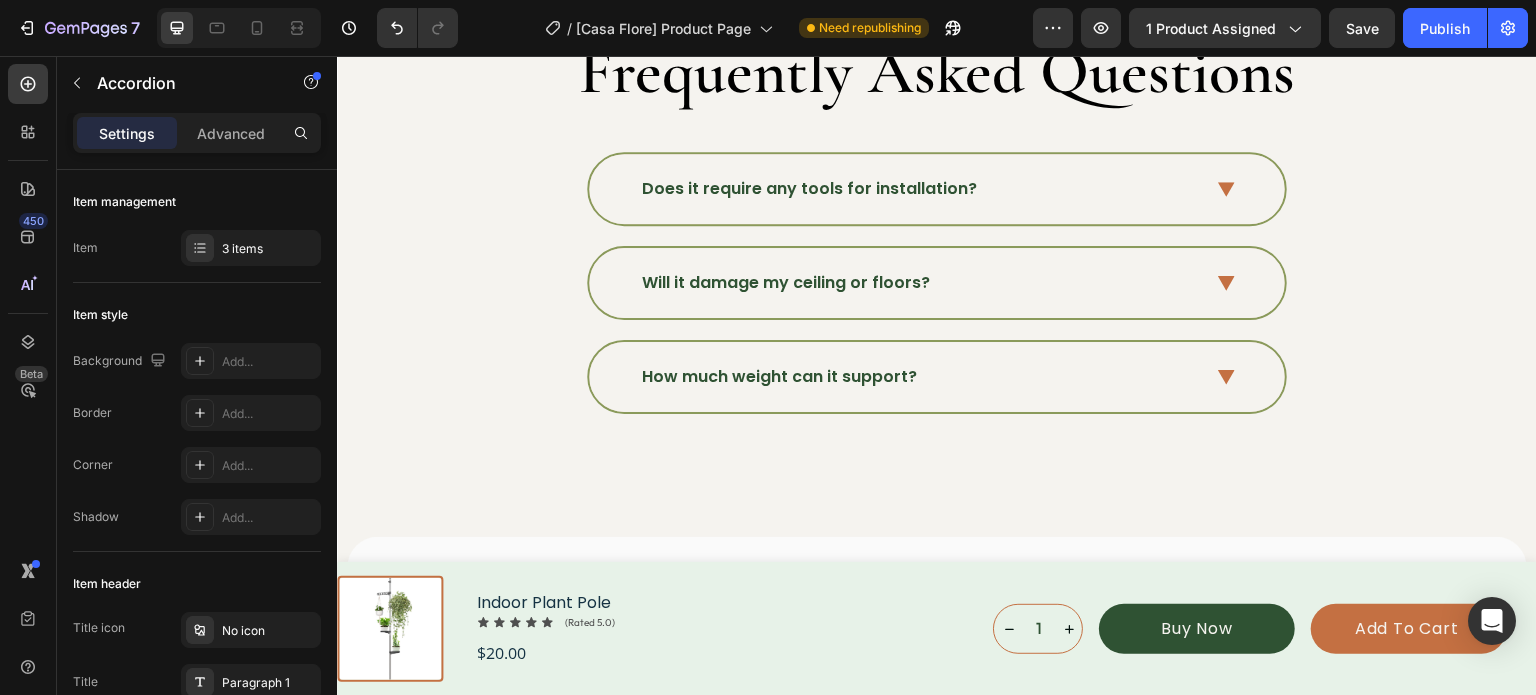 scroll, scrollTop: 6500, scrollLeft: 0, axis: vertical 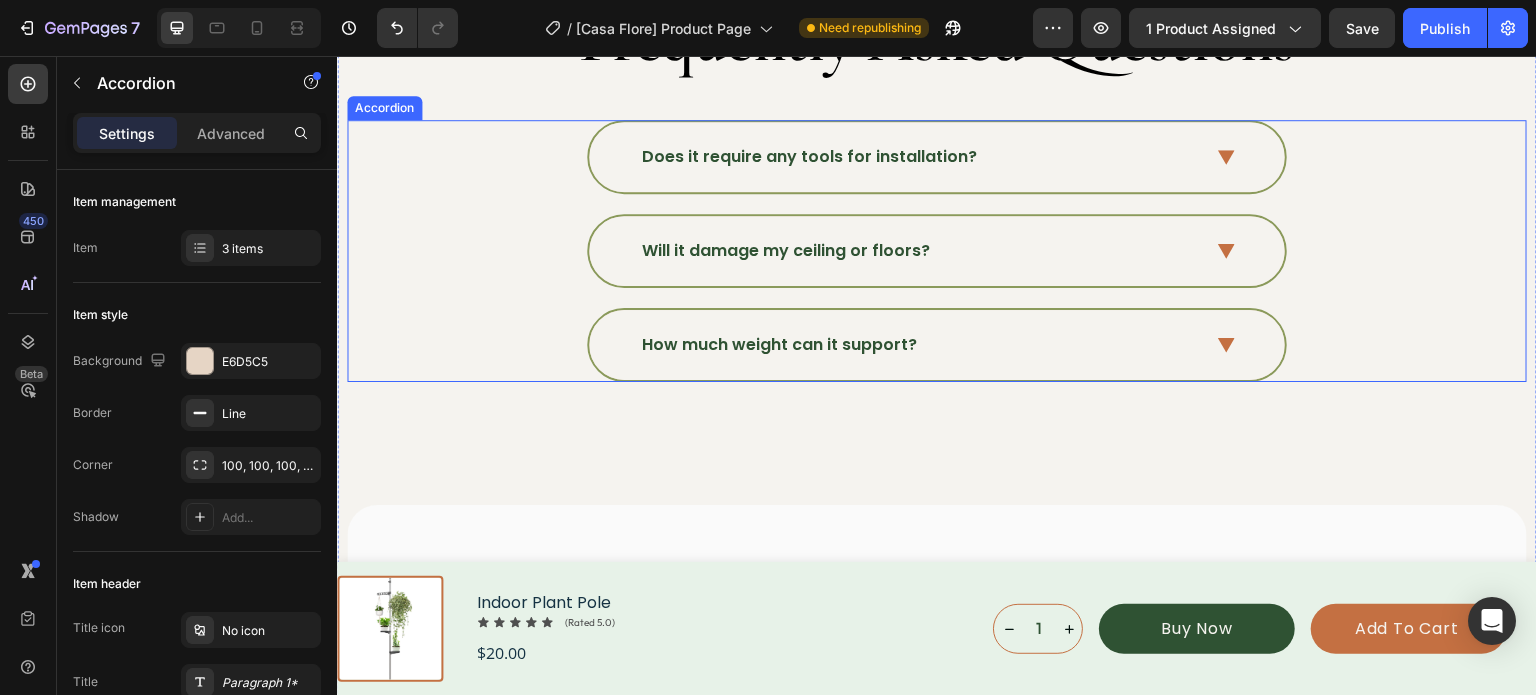 click 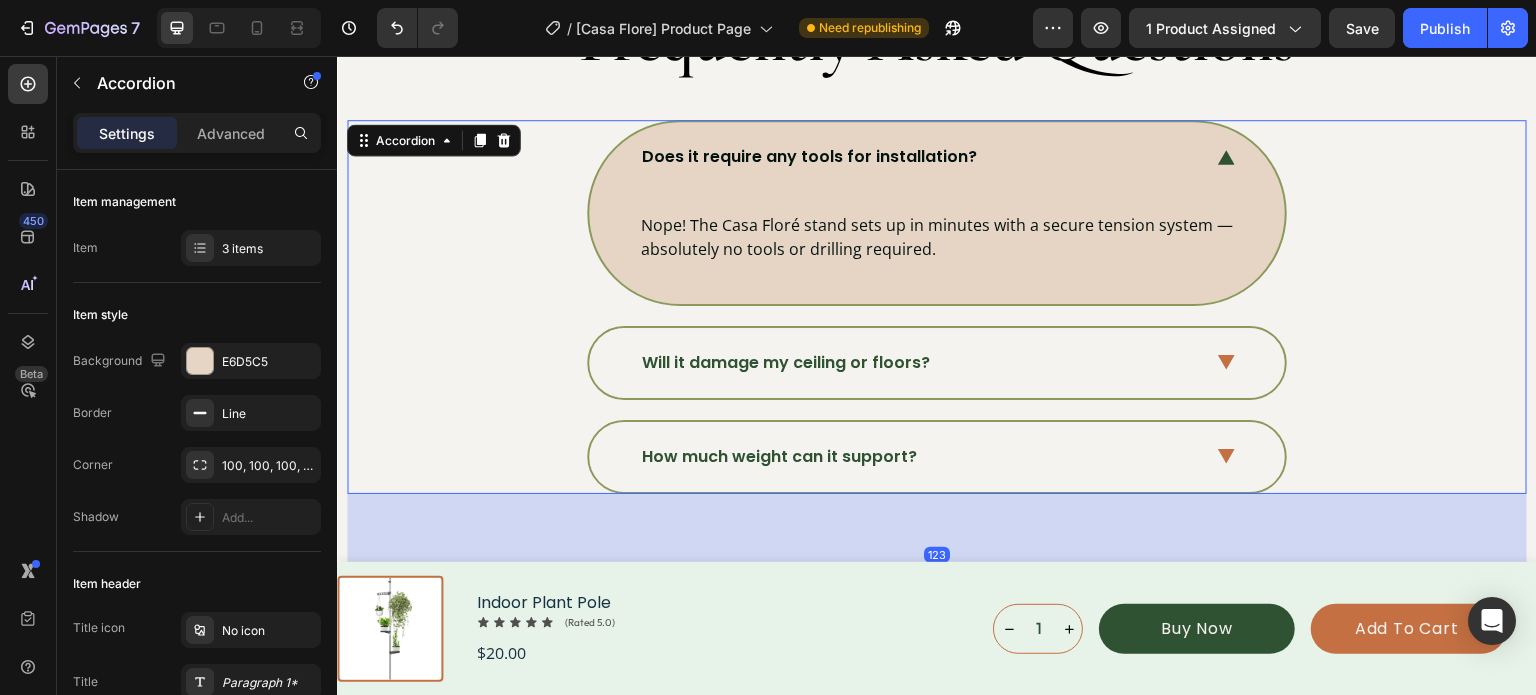 click 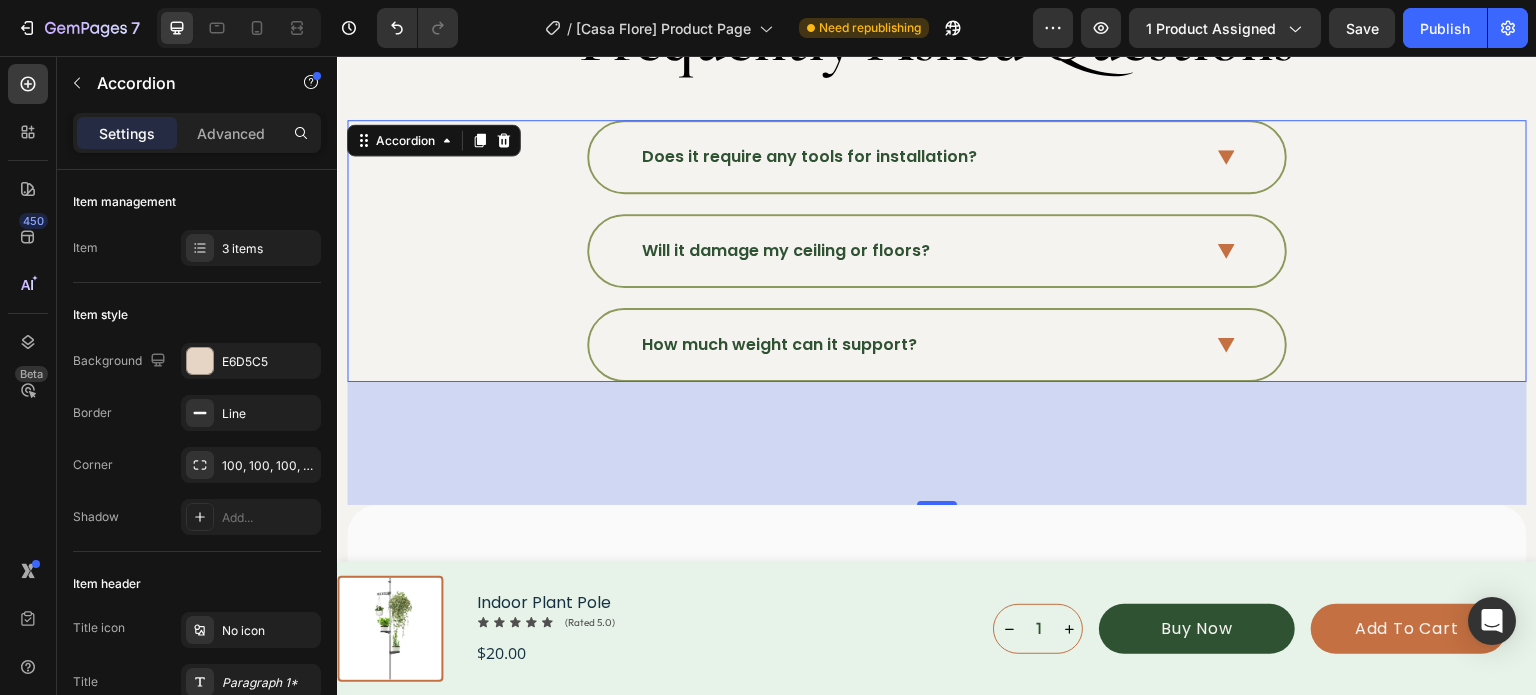 click on "Will it damage my ceiling or floors?" at bounding box center [937, 251] 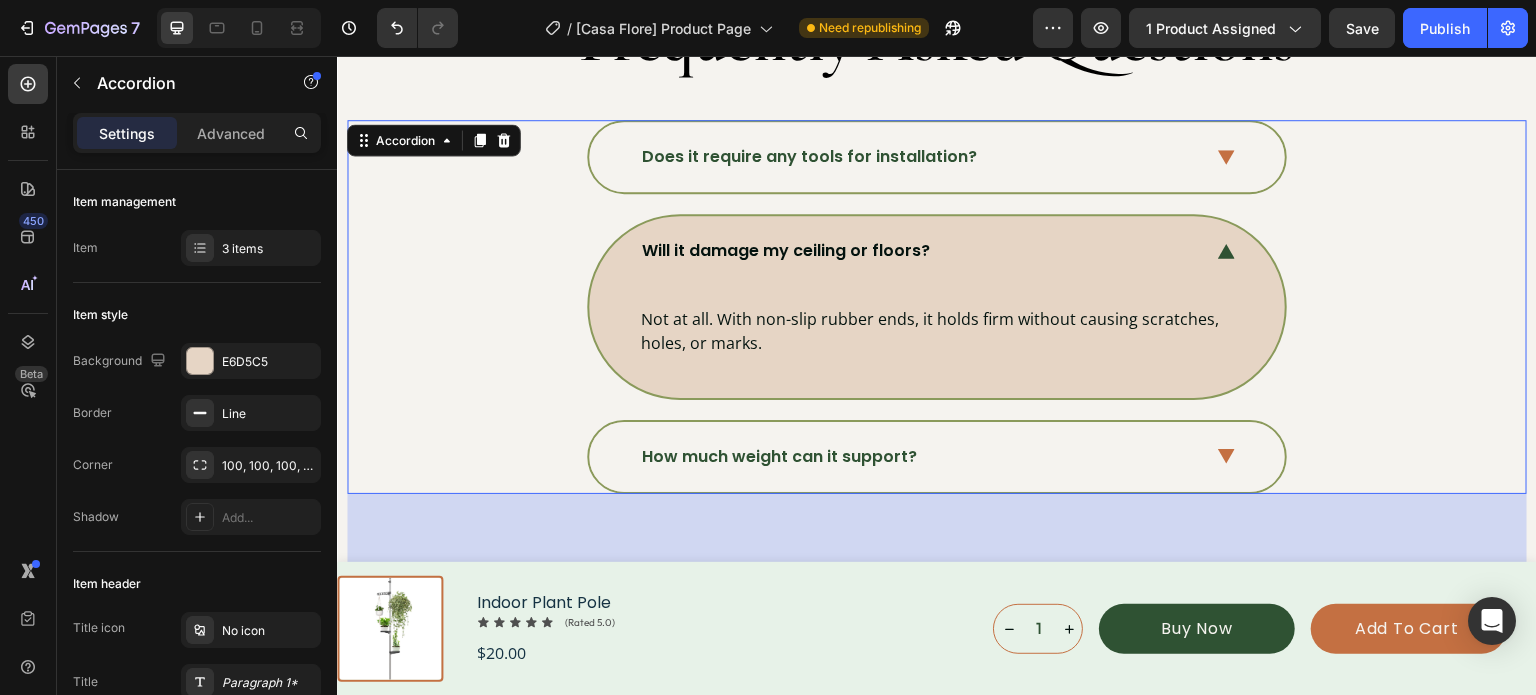 click on "Will it damage my ceiling or floors?" at bounding box center [937, 251] 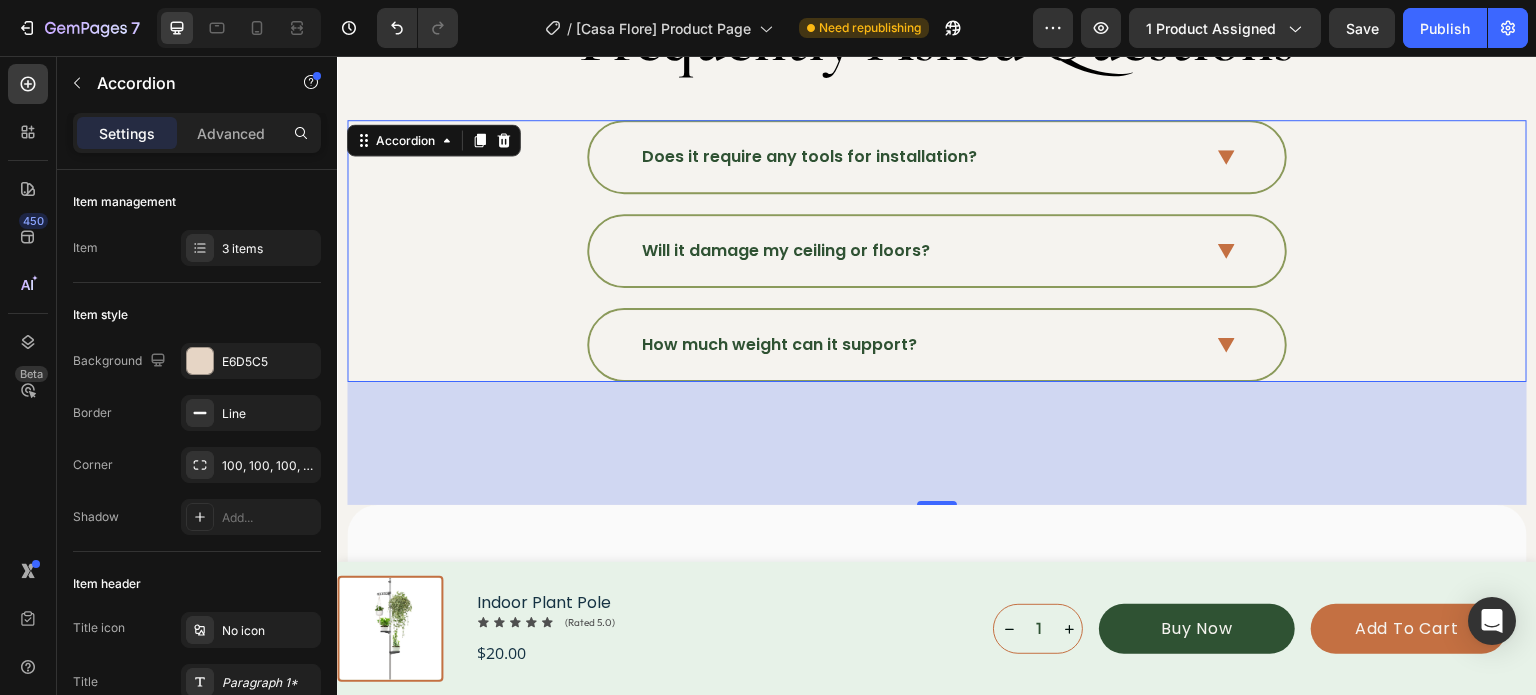 click 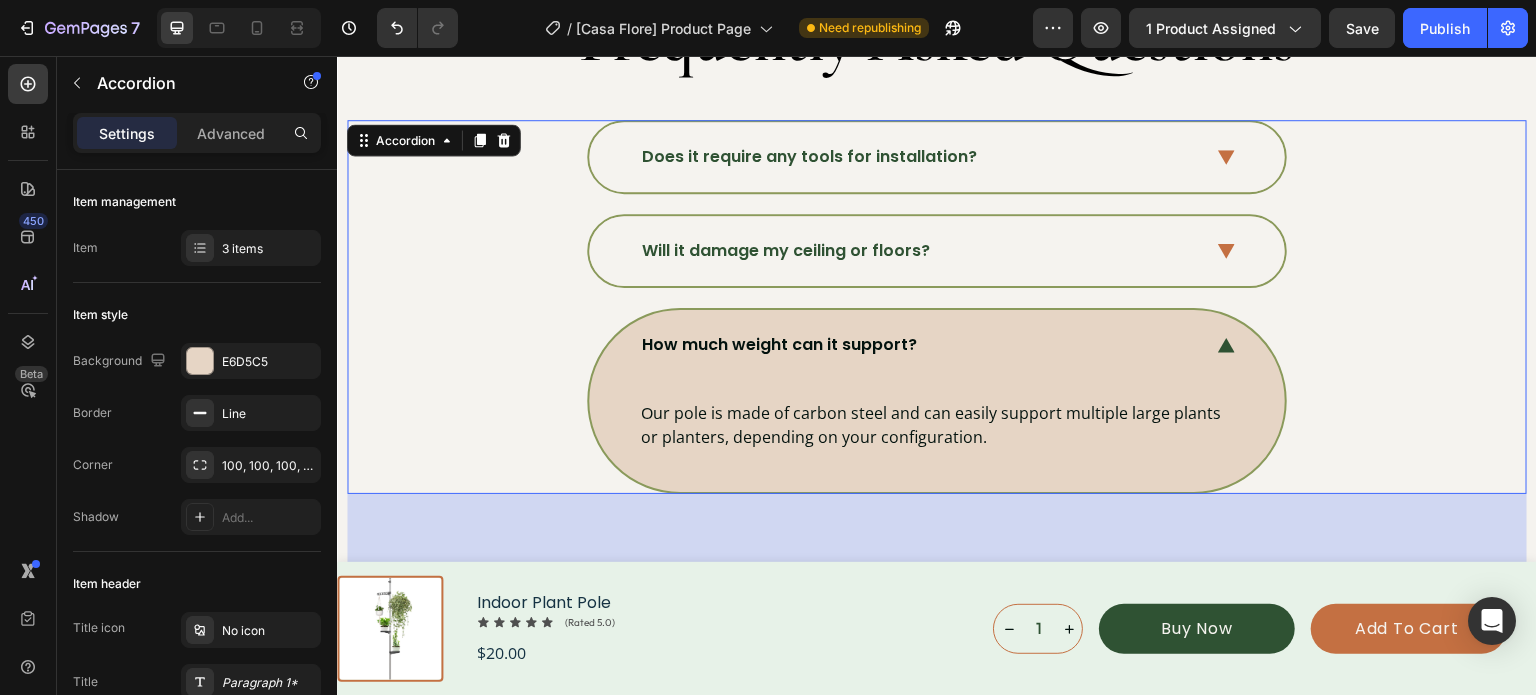 click 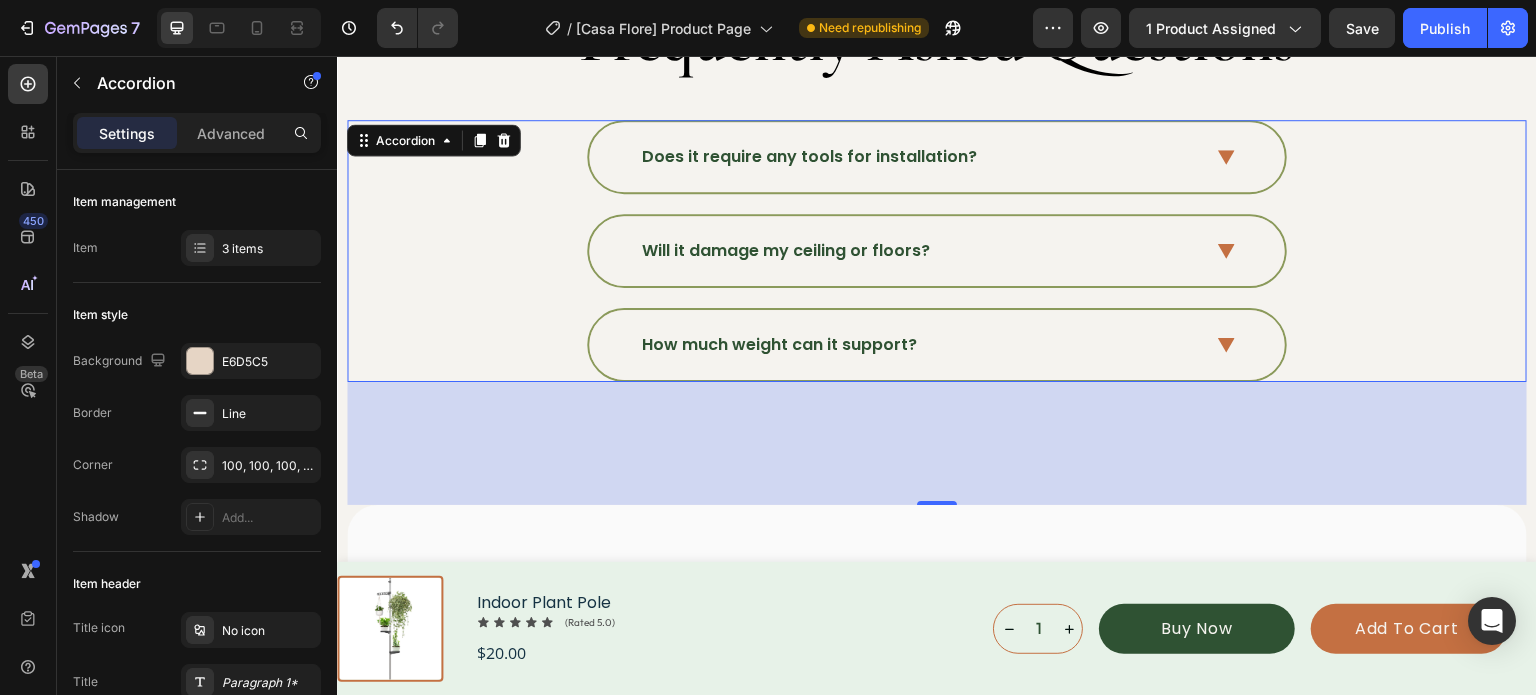 click on "Does it require any tools for installation?" at bounding box center [937, 157] 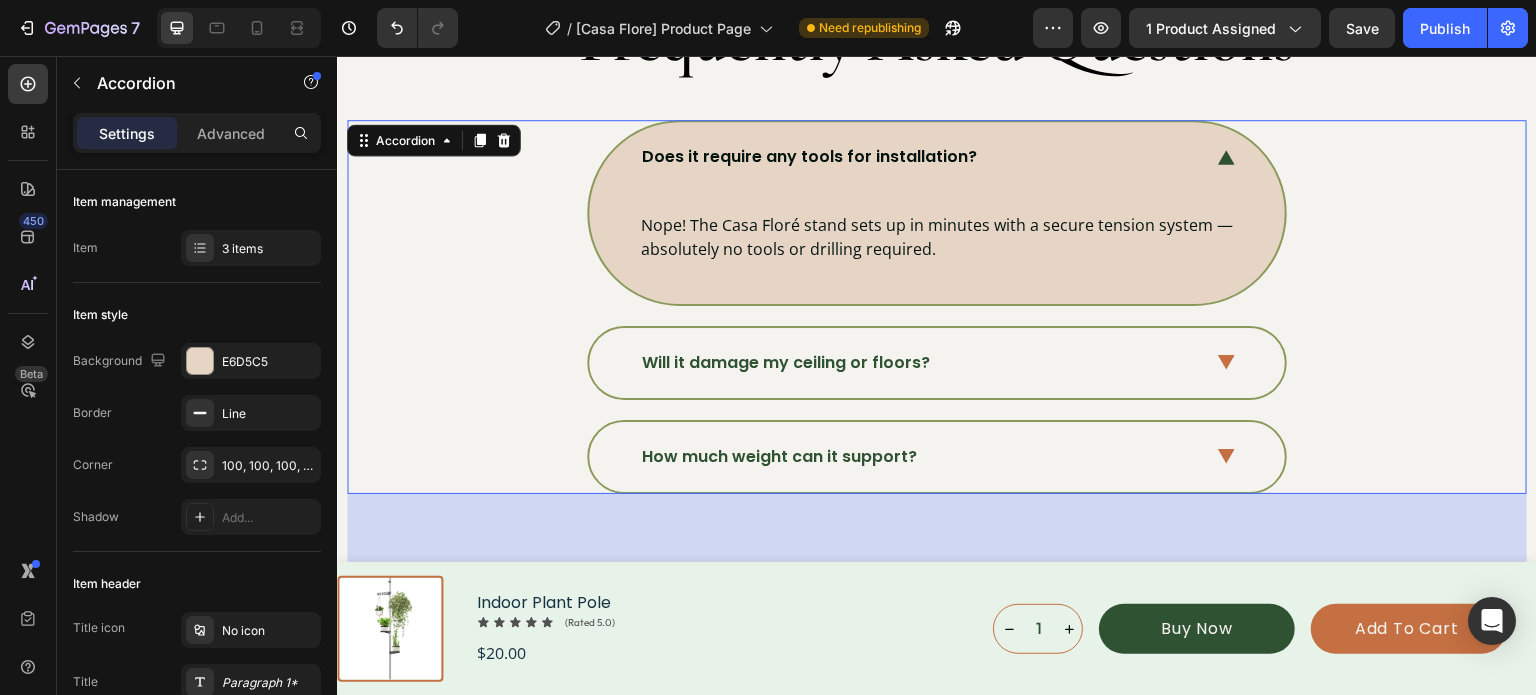 click on "Will it damage my ceiling or floors?" at bounding box center (920, 363) 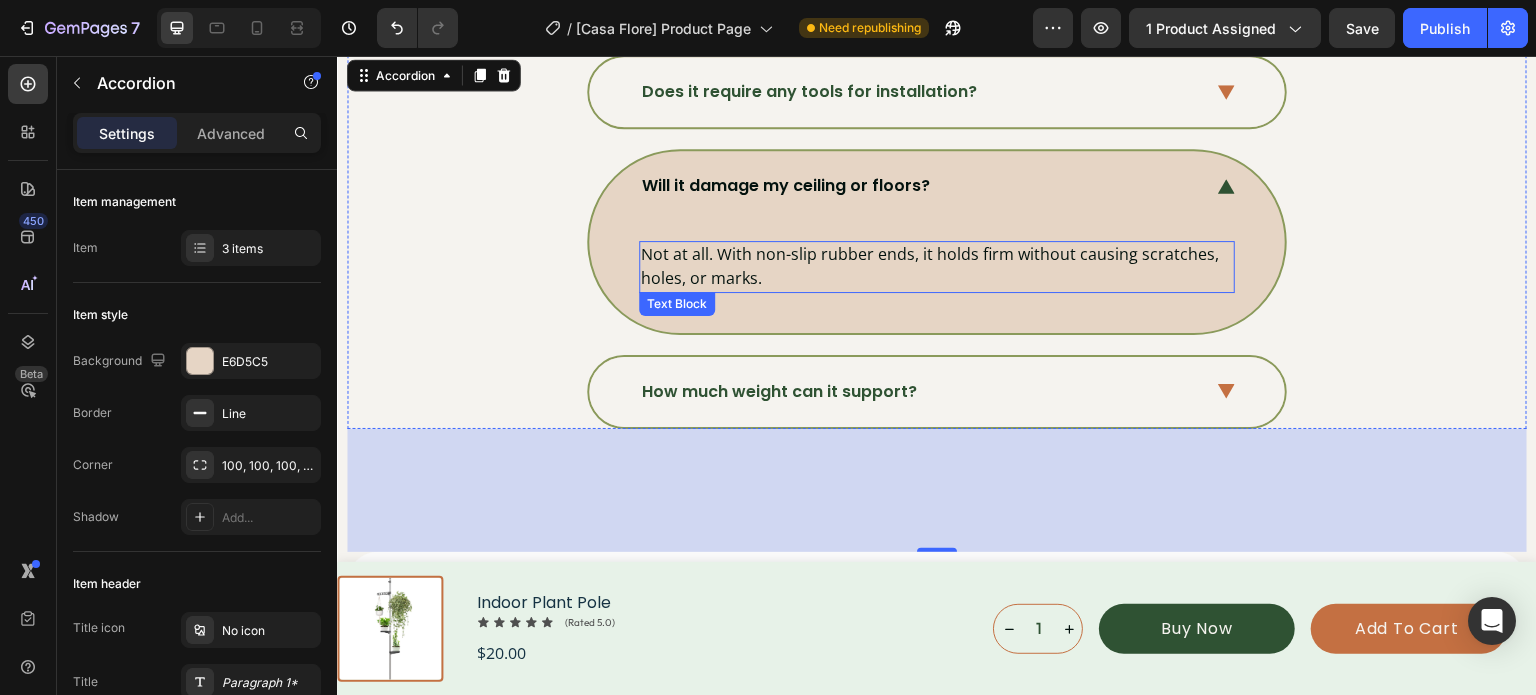 scroll, scrollTop: 6600, scrollLeft: 0, axis: vertical 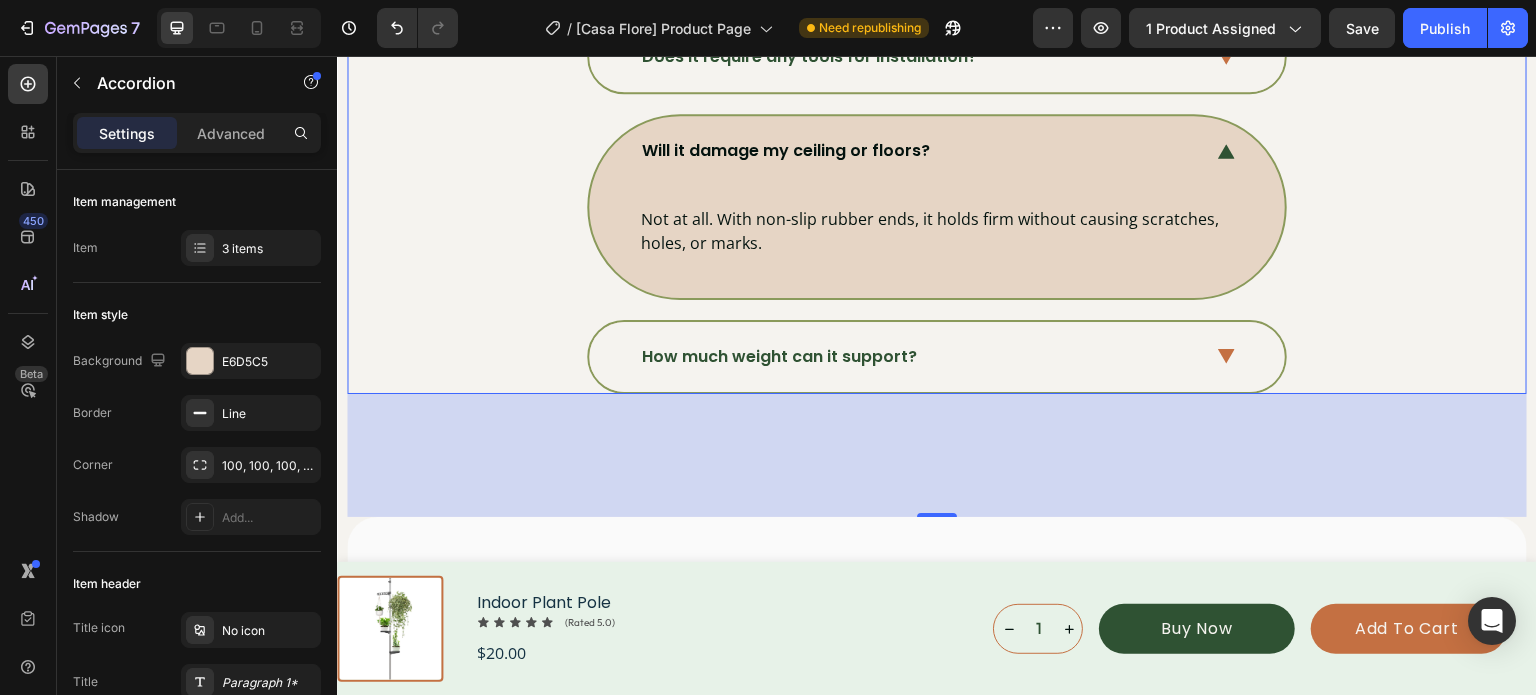 click on "How much weight can it support?" at bounding box center (920, 357) 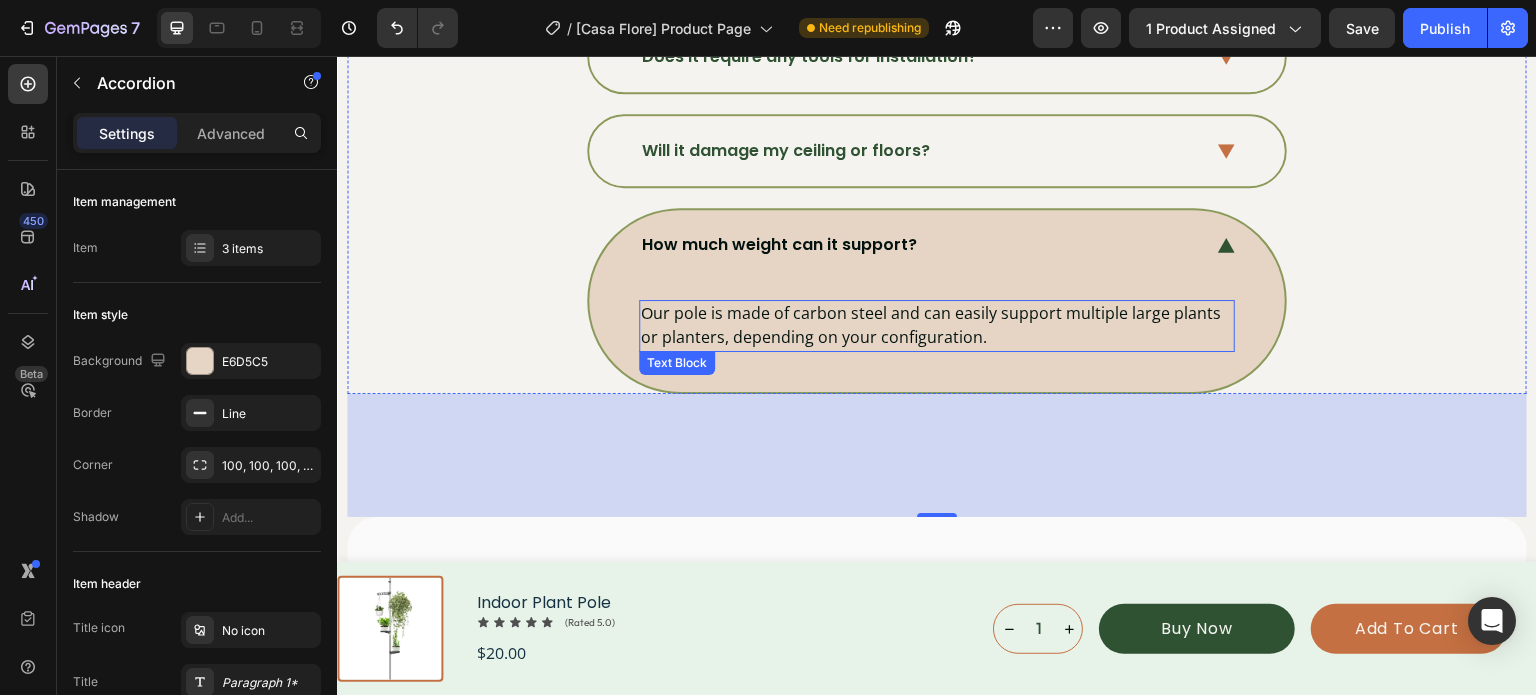 click on "Our pole is made of carbon steel and can easily support multiple large plants or planters, depending on your configuration." at bounding box center [937, 325] 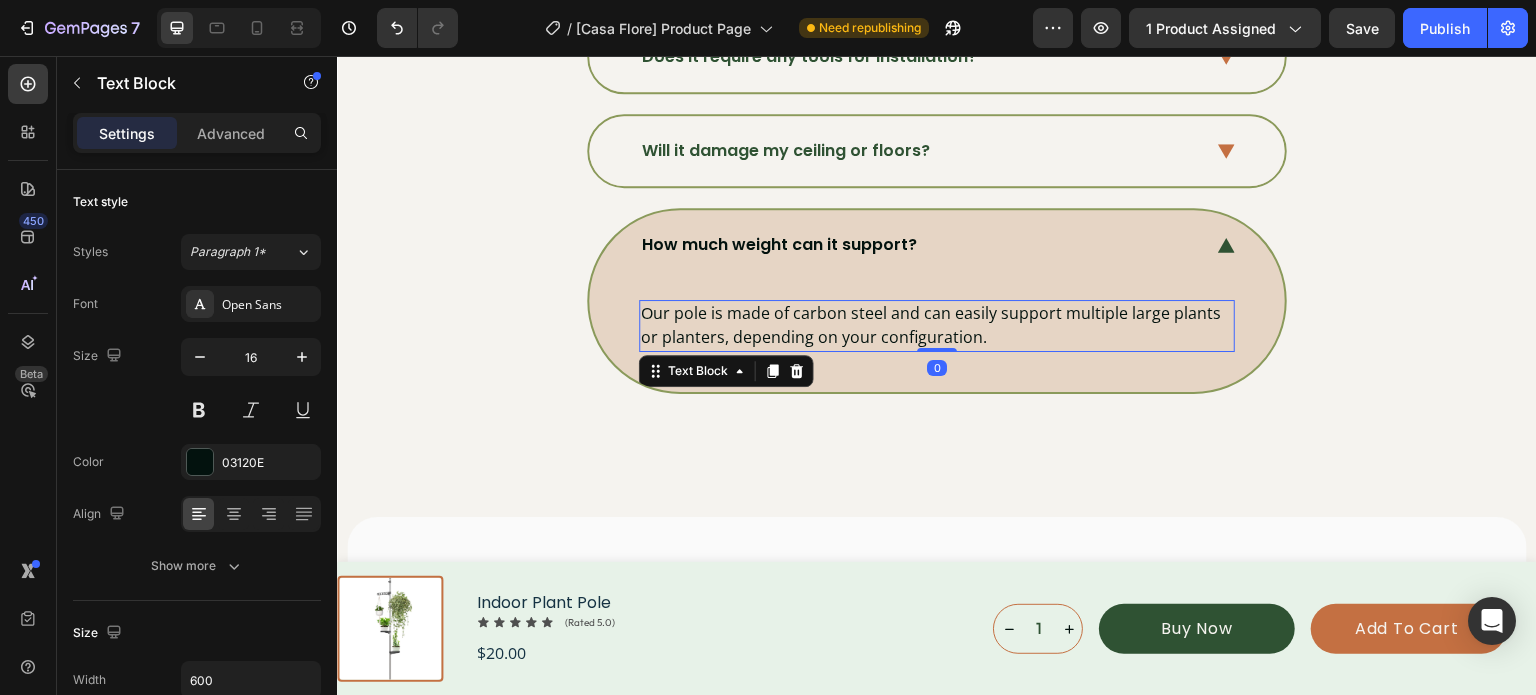 click on "Our pole is made of carbon steel and can easily support multiple large plants or planters, depending on your configuration." at bounding box center [937, 325] 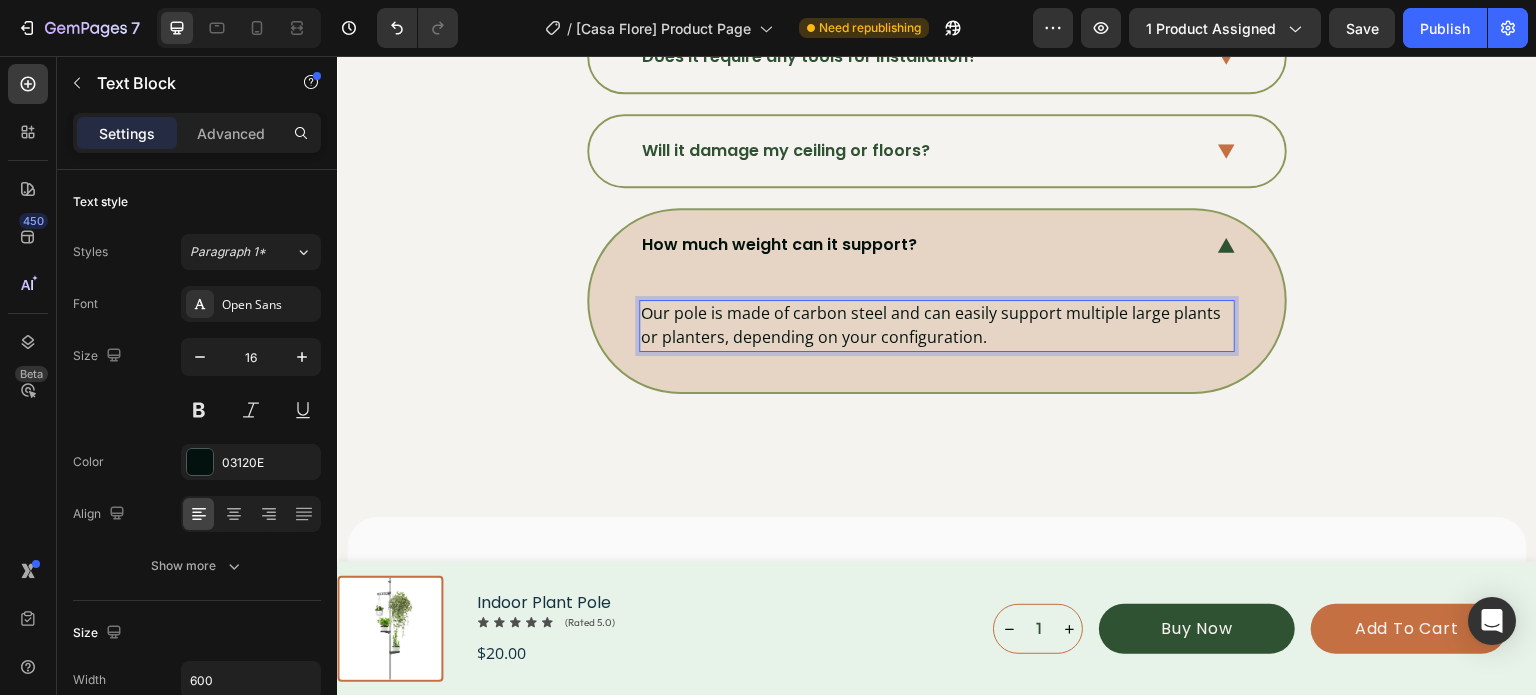 click on "Our pole is made of carbon steel and can easily support multiple large plants or planters, depending on your configuration." at bounding box center (937, 325) 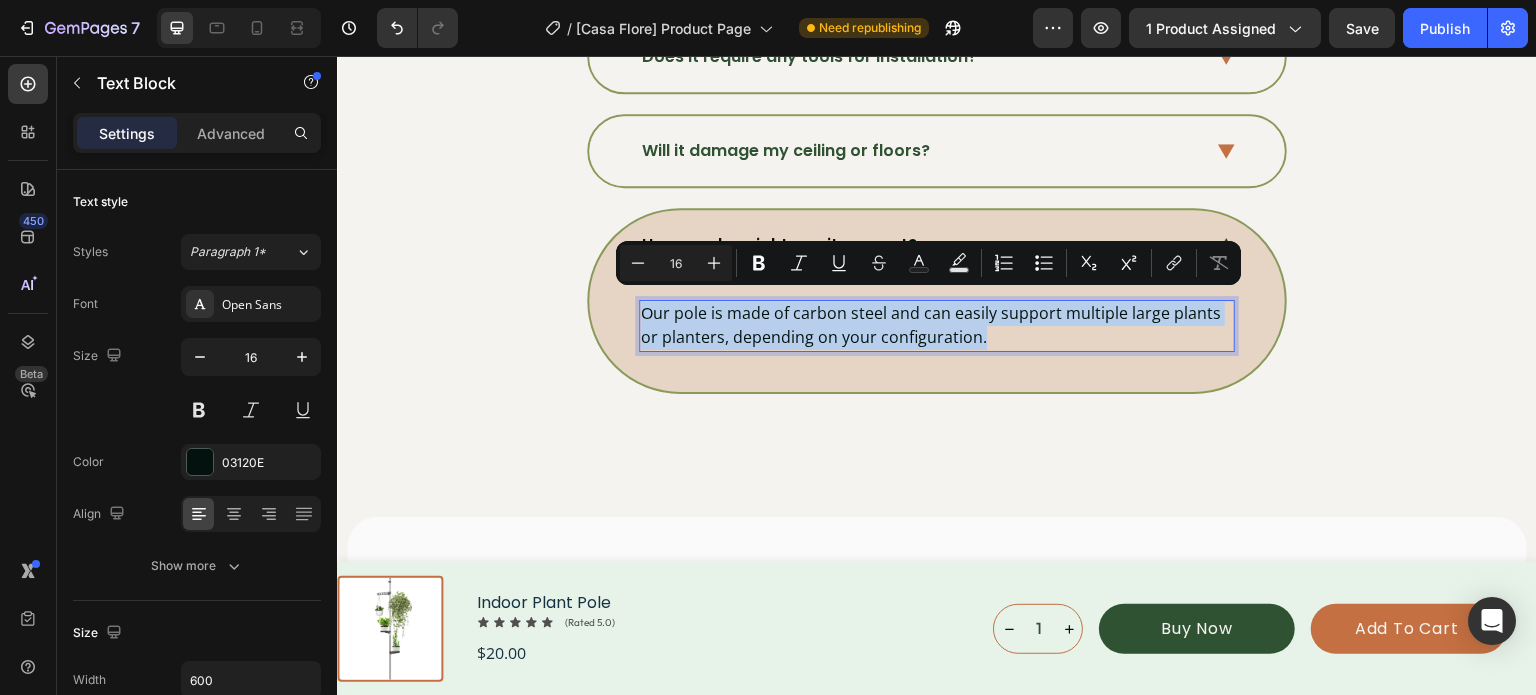drag, startPoint x: 968, startPoint y: 325, endPoint x: 744, endPoint y: 312, distance: 224.37692 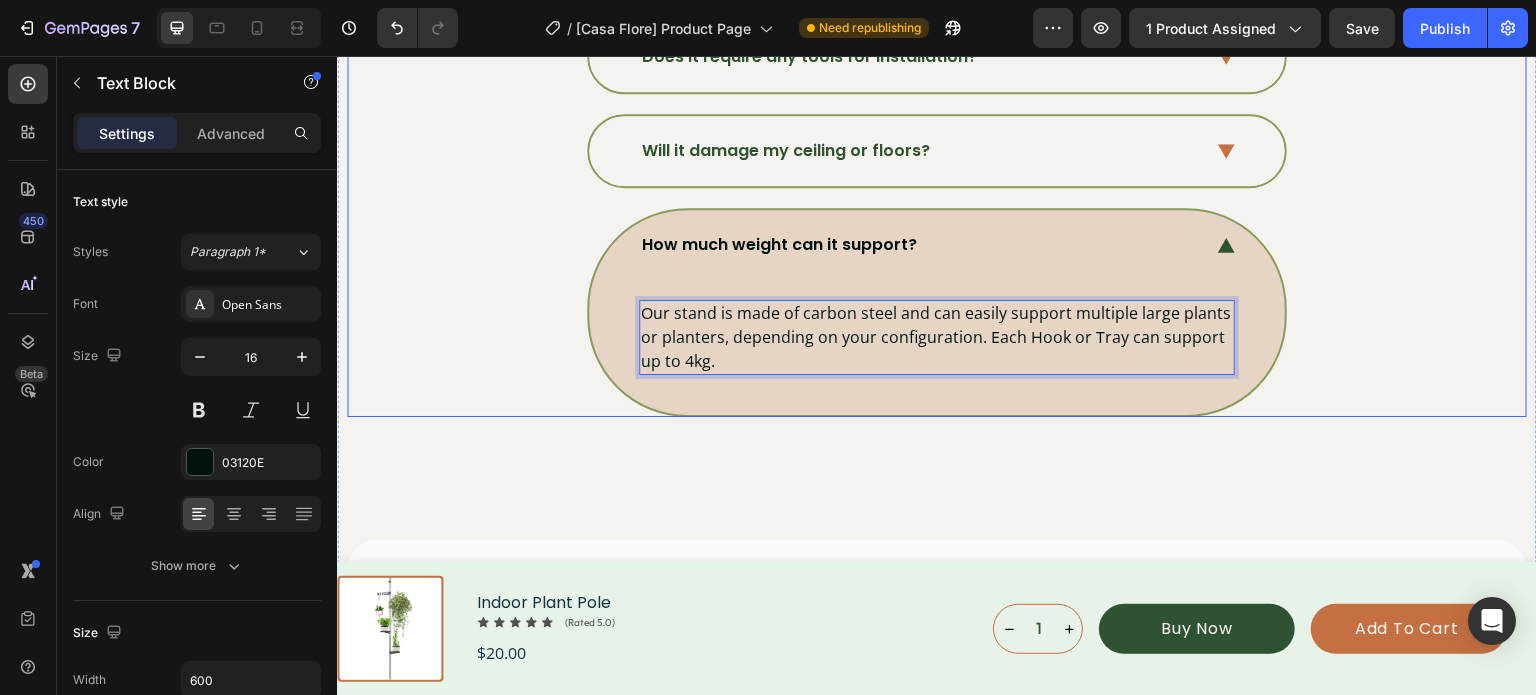 click on "How much weight can it support? Our stand is made of carbon steel and can easily support multiple large plants or planters, depending on your configuration. Each Hook or Tray can support up to 4kg. Text Block   0" at bounding box center (937, 312) 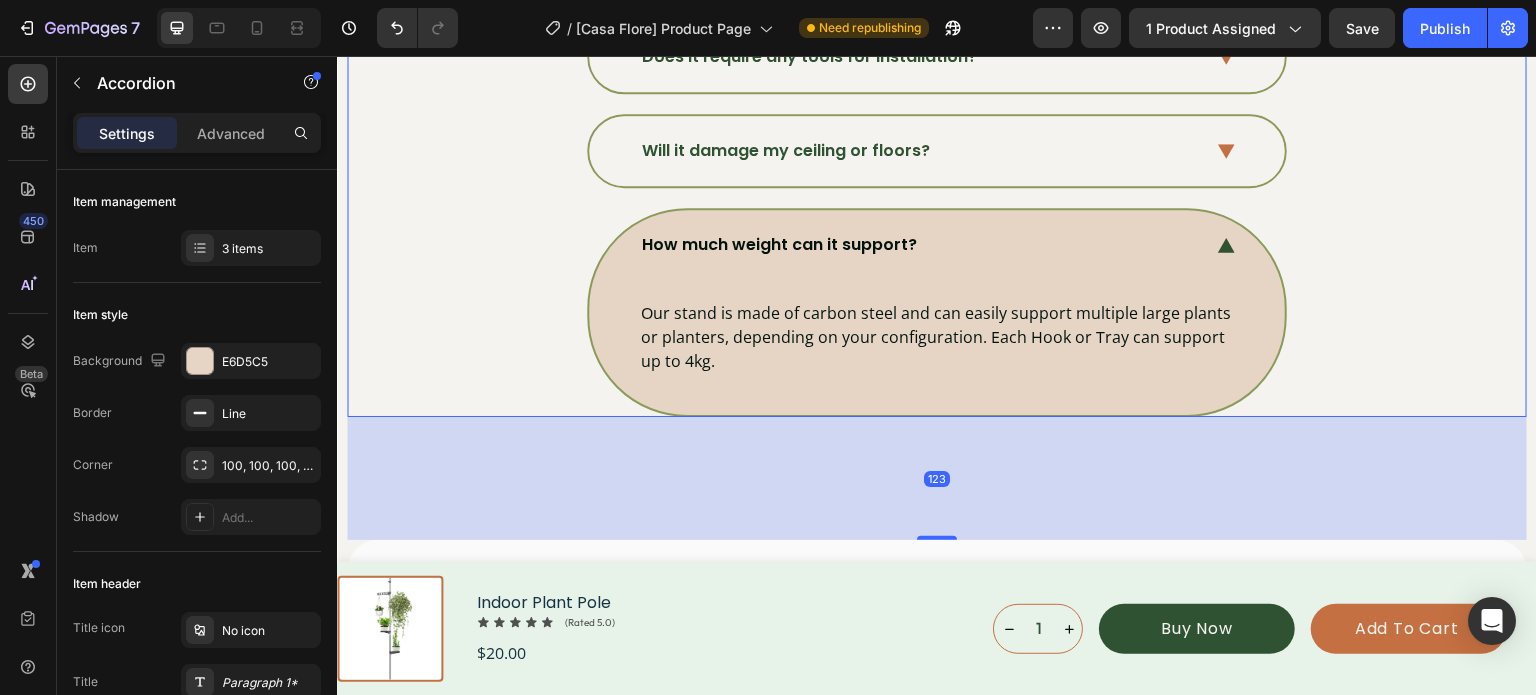 click 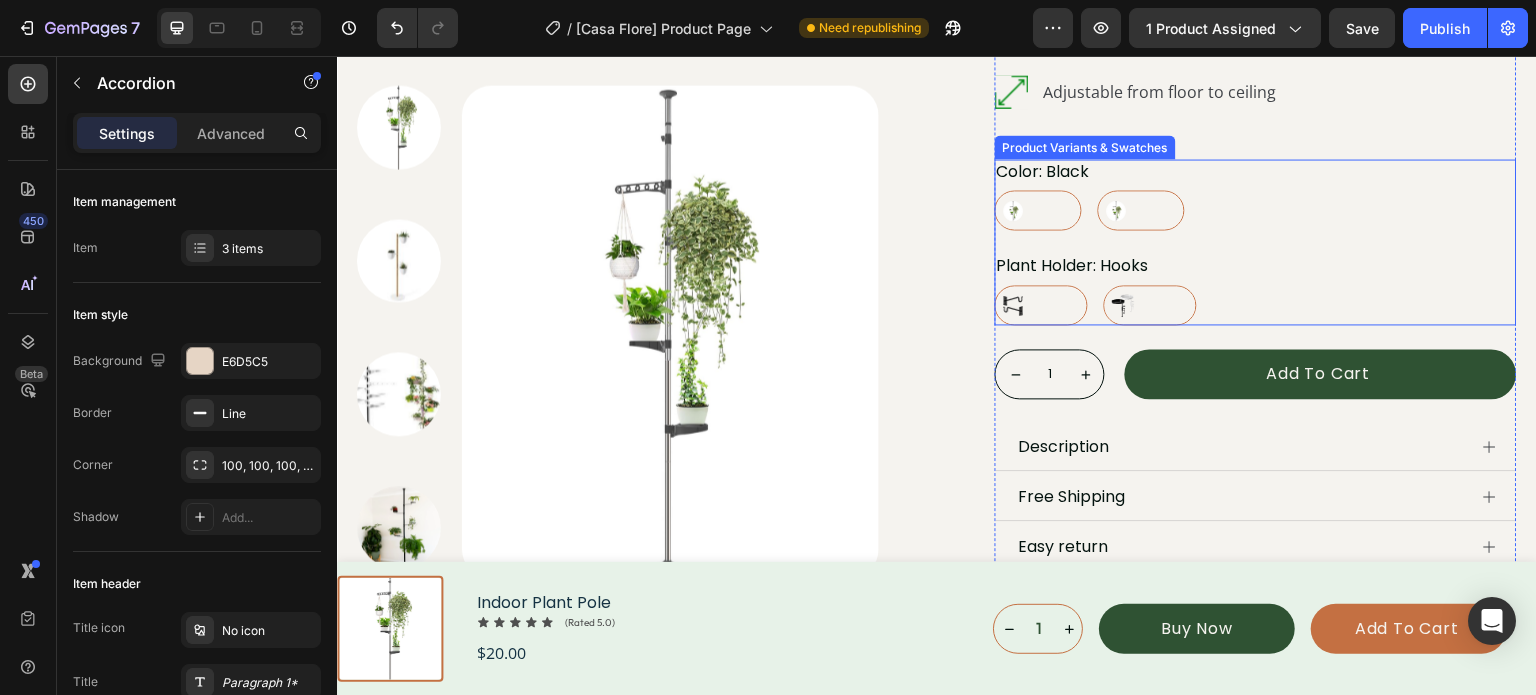 scroll, scrollTop: 448, scrollLeft: 0, axis: vertical 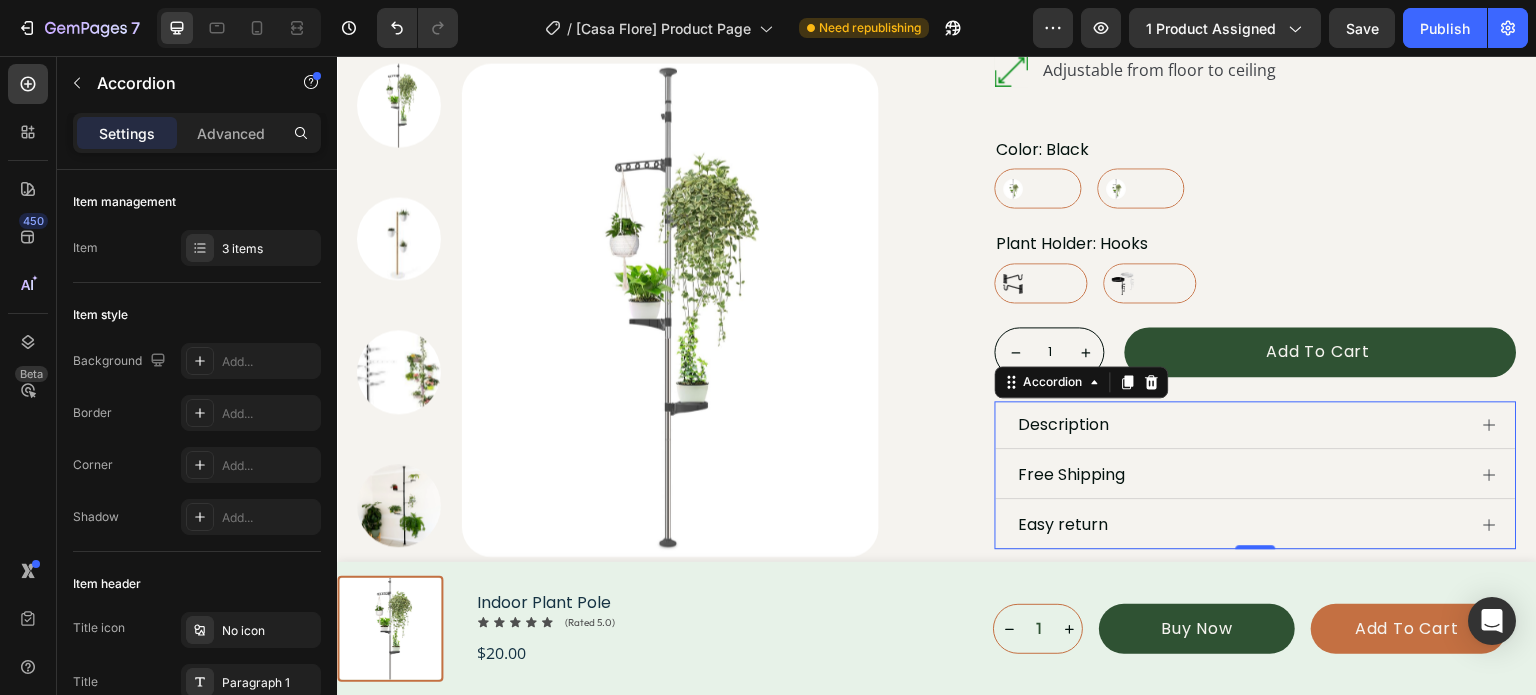 click on "Easy return" at bounding box center [1256, 525] 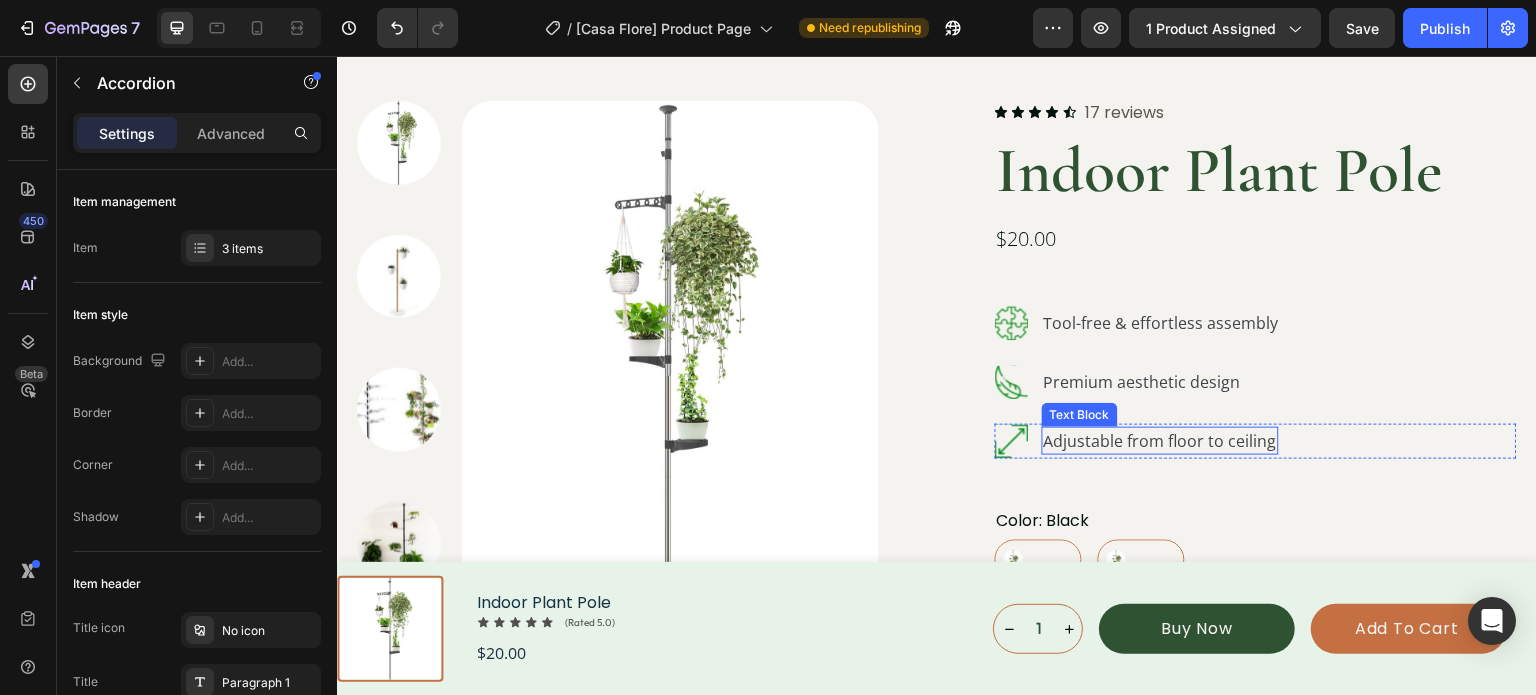 scroll, scrollTop: 0, scrollLeft: 0, axis: both 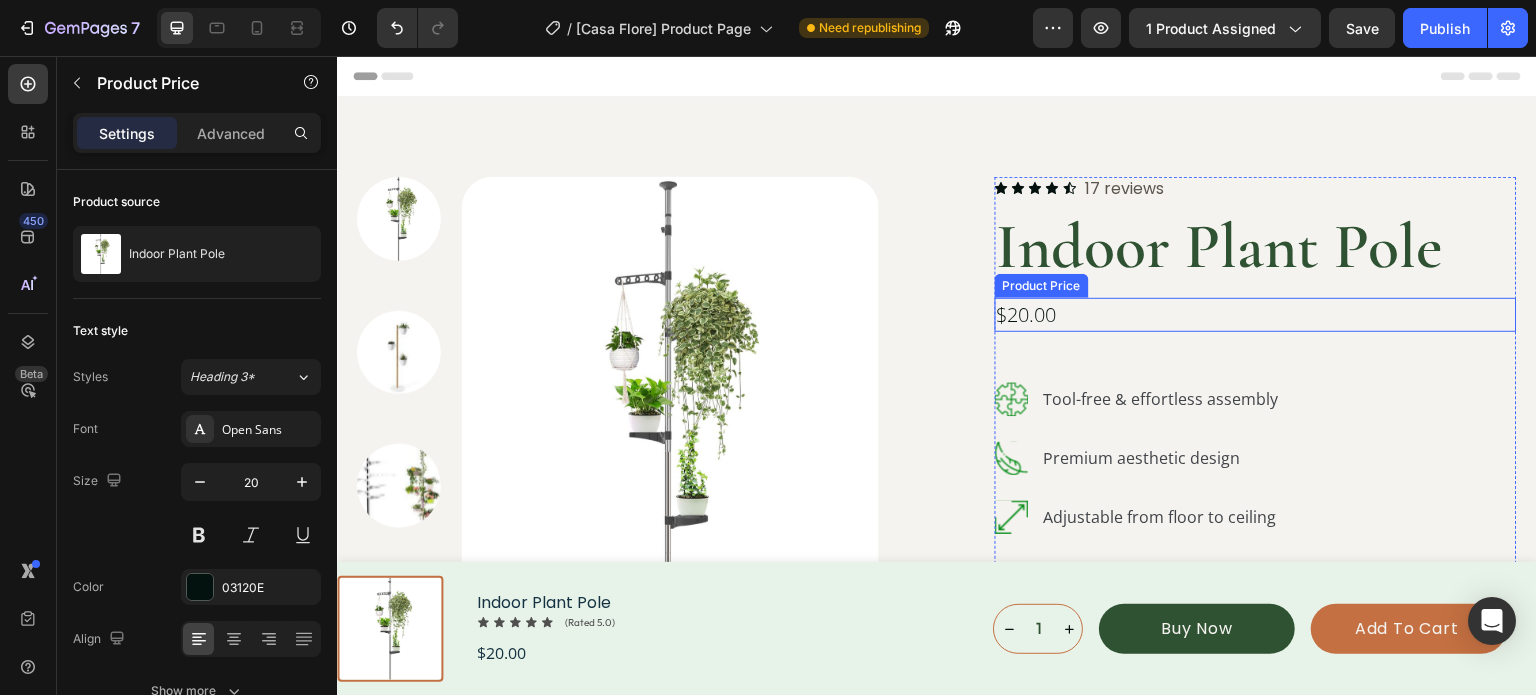 click on "$20.00" at bounding box center (1256, 315) 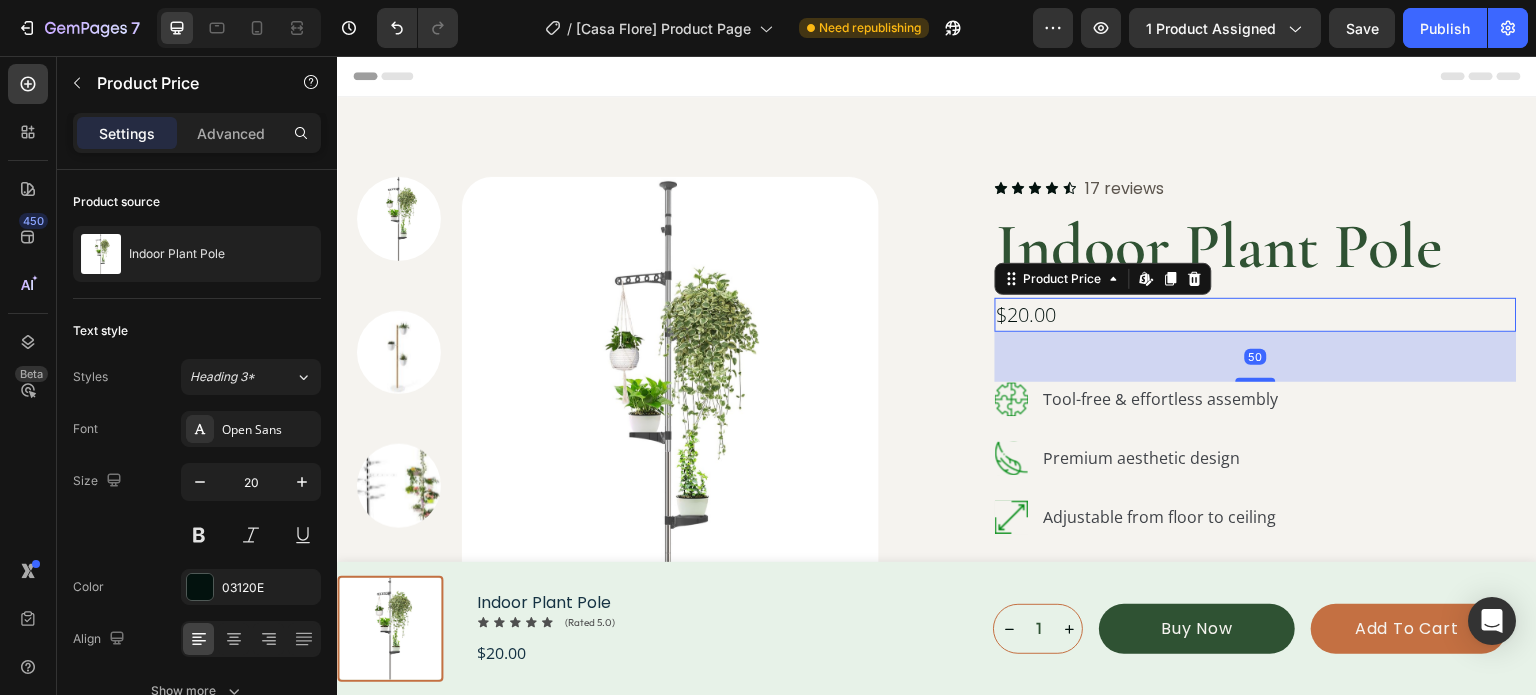 click on "$20.00" at bounding box center [1256, 315] 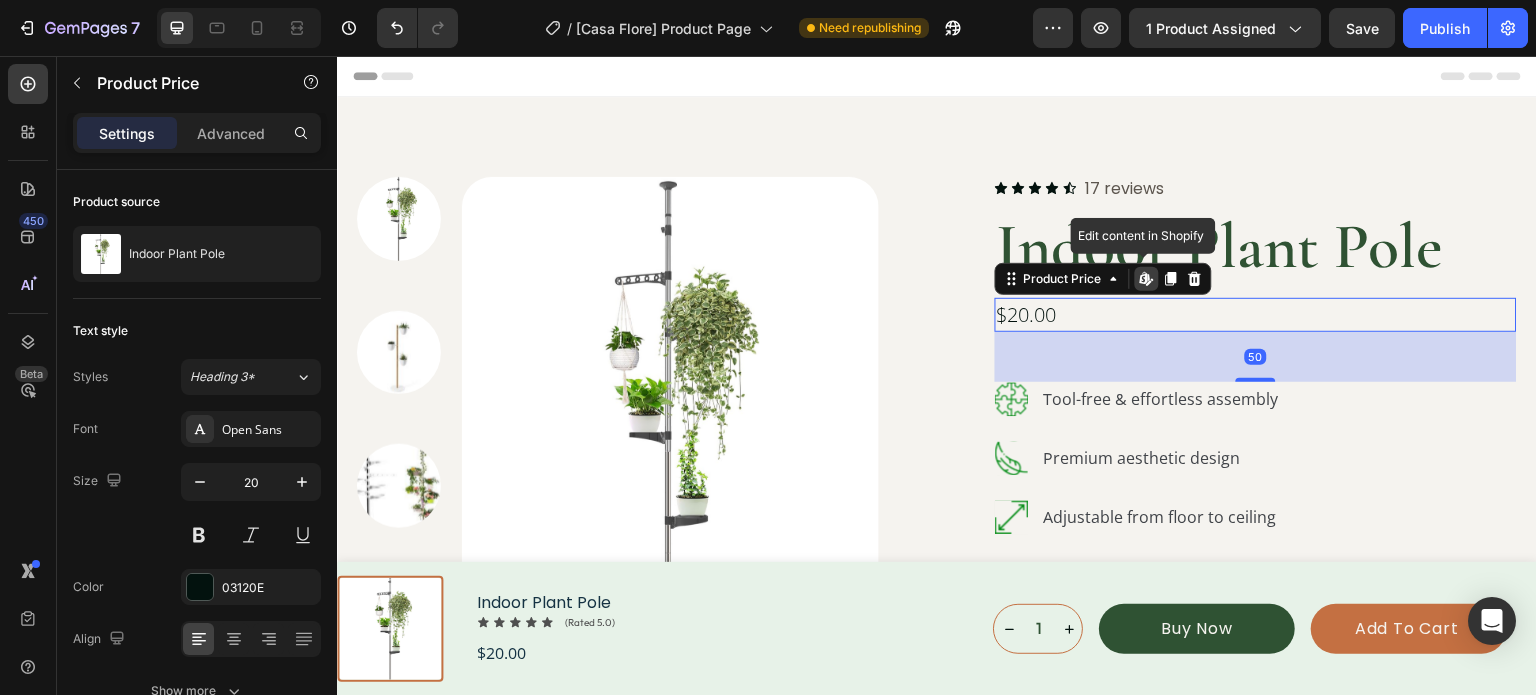 click on "$20.00" at bounding box center (1256, 315) 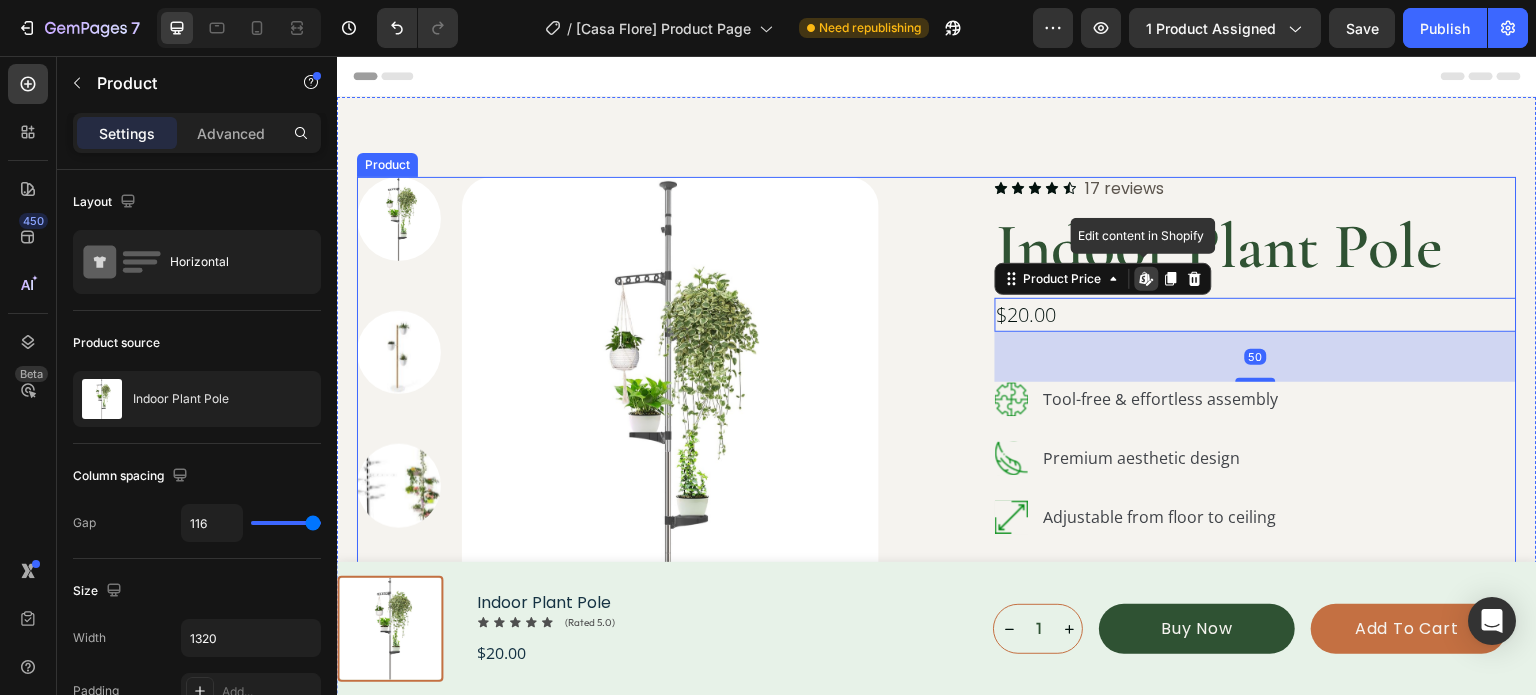 click on "Product Images
Icon
Icon
Icon
Icon
Icon Icon List 17 reviews Text Block Row Indoor Plant Pole Product Title $20.00 Product Price   Edit content in Shopify 50 Product Price   Edit content in Shopify 50
Icon Tool-free & effortless assembly Text Block Row
Icon Premium aesthetic design Text Block Row
Icon Adjustable from floor to ceiling Text Block Row Color: Black Black Black White White Plant Holder: Hooks Hooks Hooks Plates Plates Product Variants & Swatches
1
Product Quantity Add to cart Add to Cart Row
Description
Free Shipping
Easy return We want you to love your Casa Flore purchase — but if it’s not quite right, returning it is simple. Text Block Accordion Row Product" at bounding box center [937, 680] 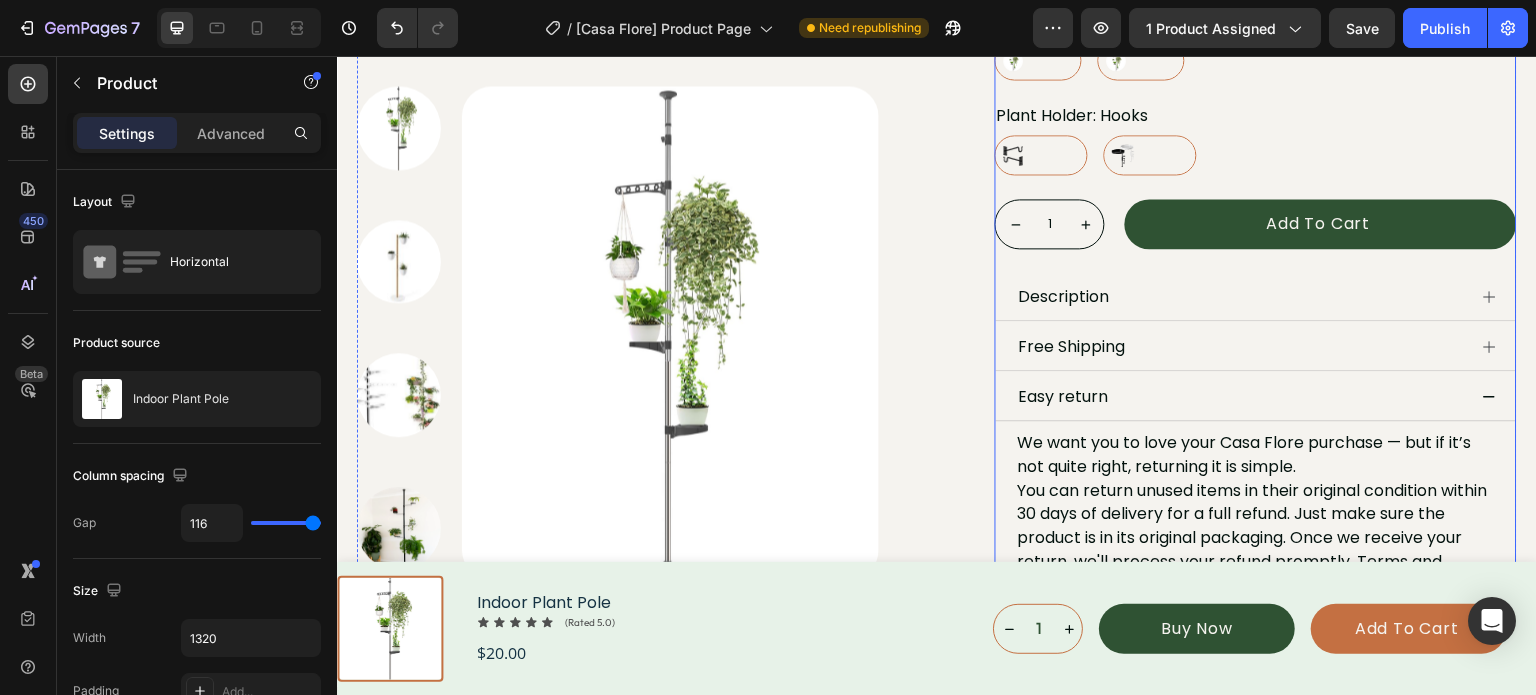 scroll, scrollTop: 600, scrollLeft: 0, axis: vertical 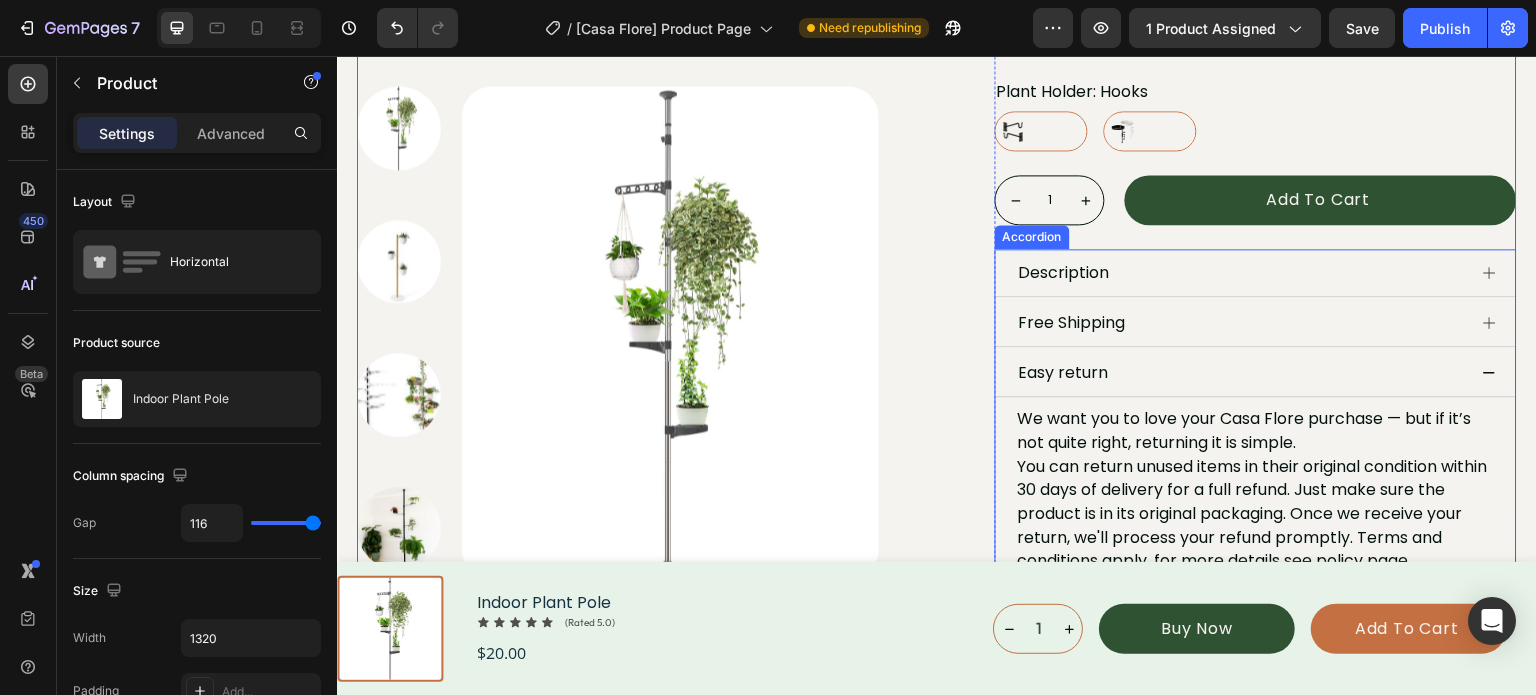 click on "Easy return" at bounding box center (1242, 373) 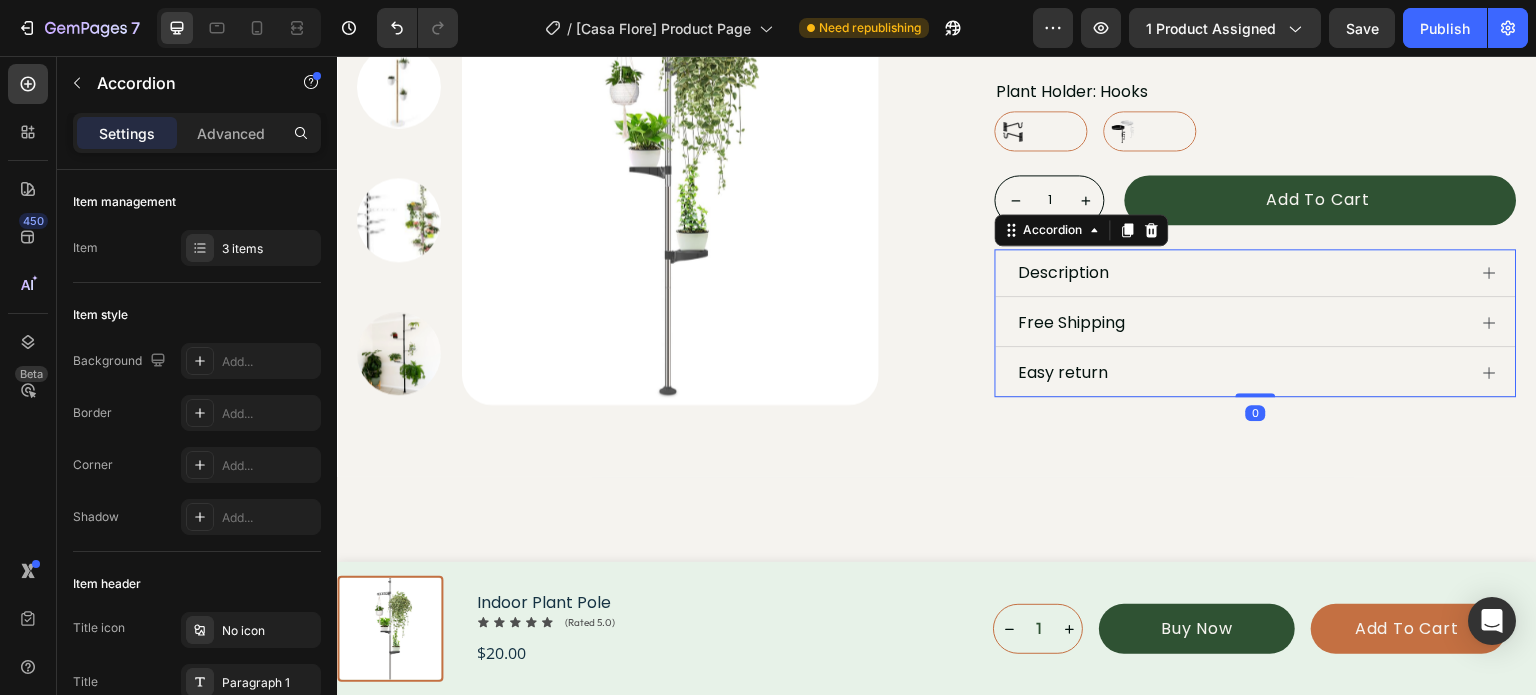 click on "Easy return" at bounding box center [1064, 373] 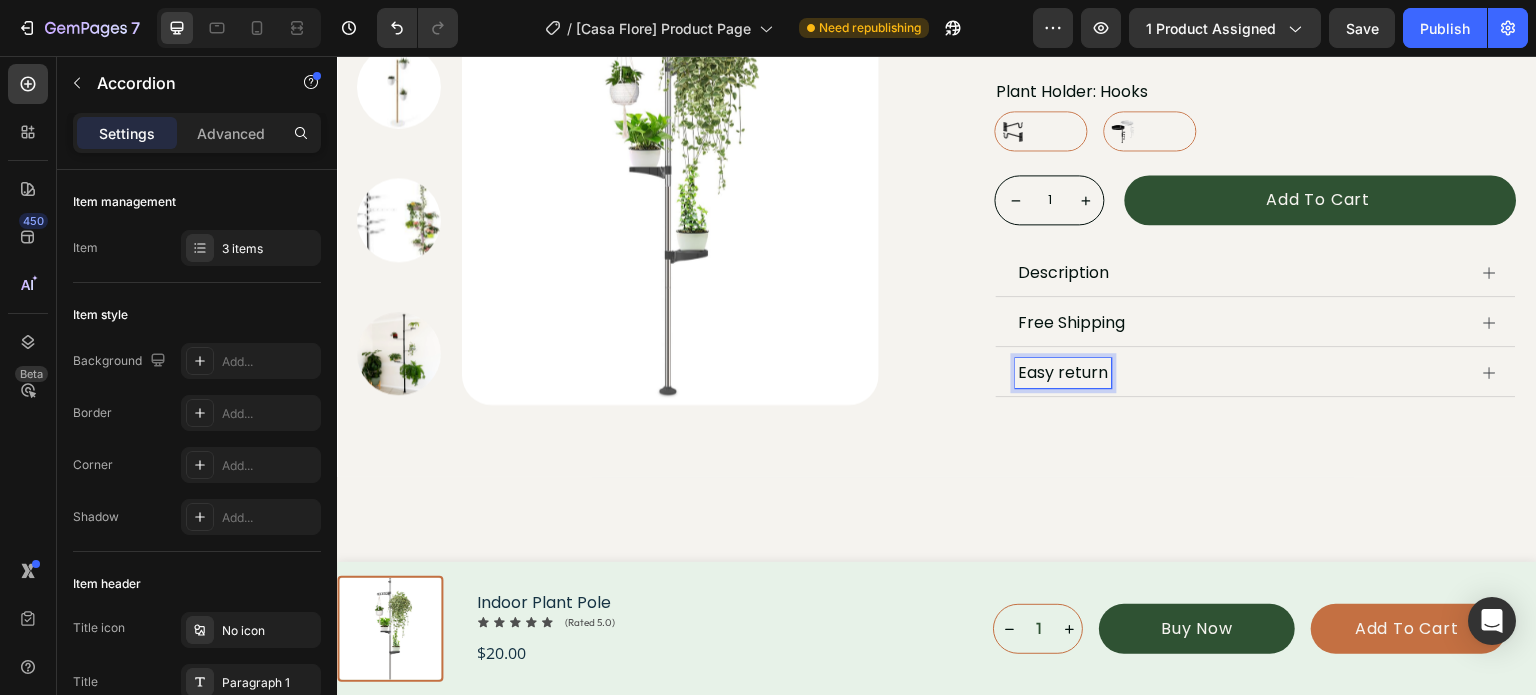 click on "Easy return" at bounding box center (1064, 373) 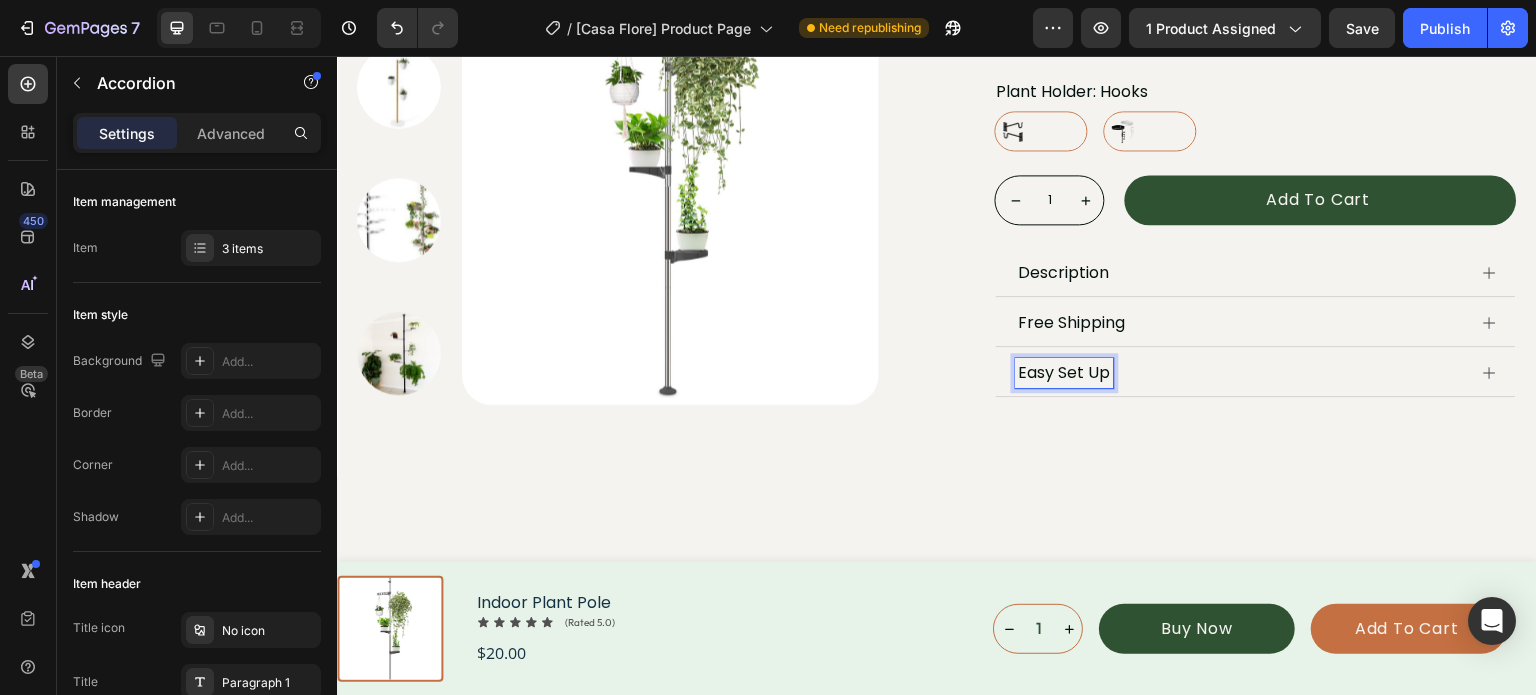 click 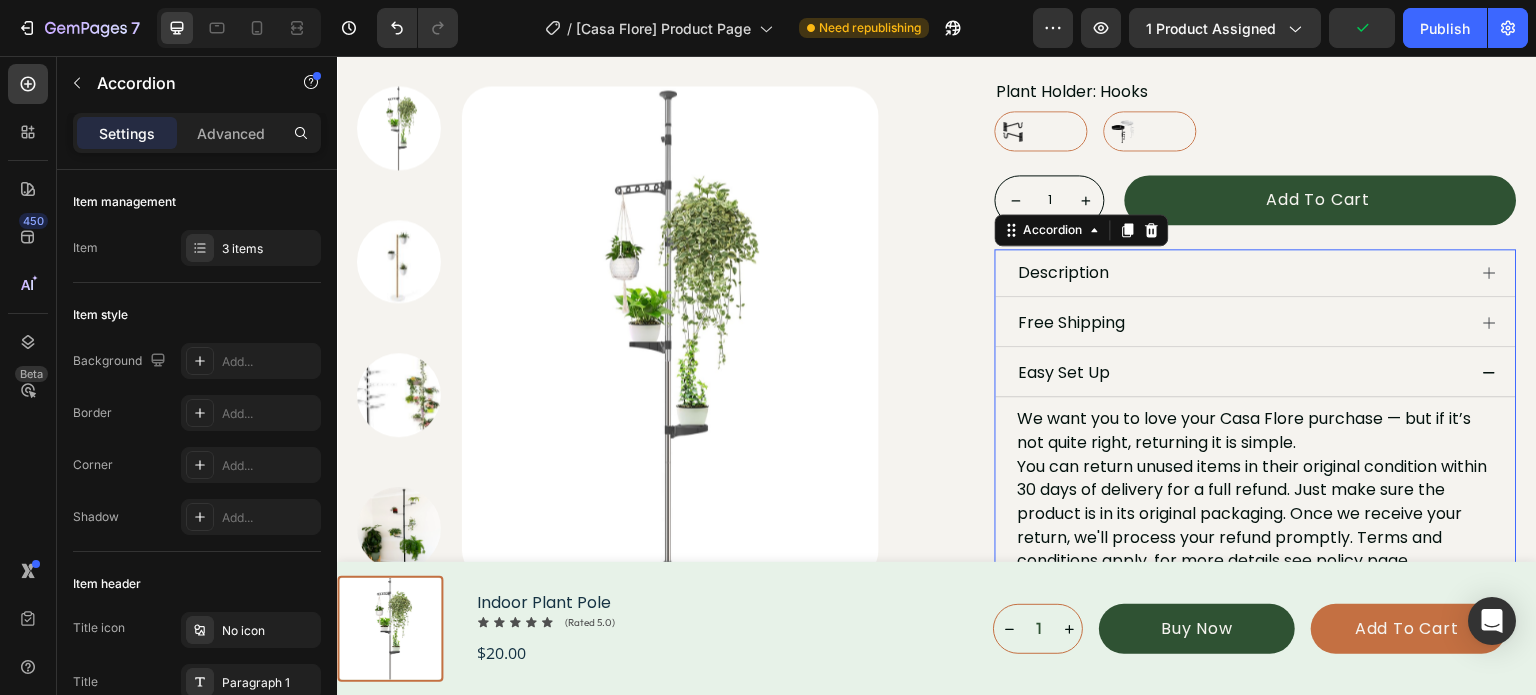 click on "Easy Set Up" at bounding box center [1256, 373] 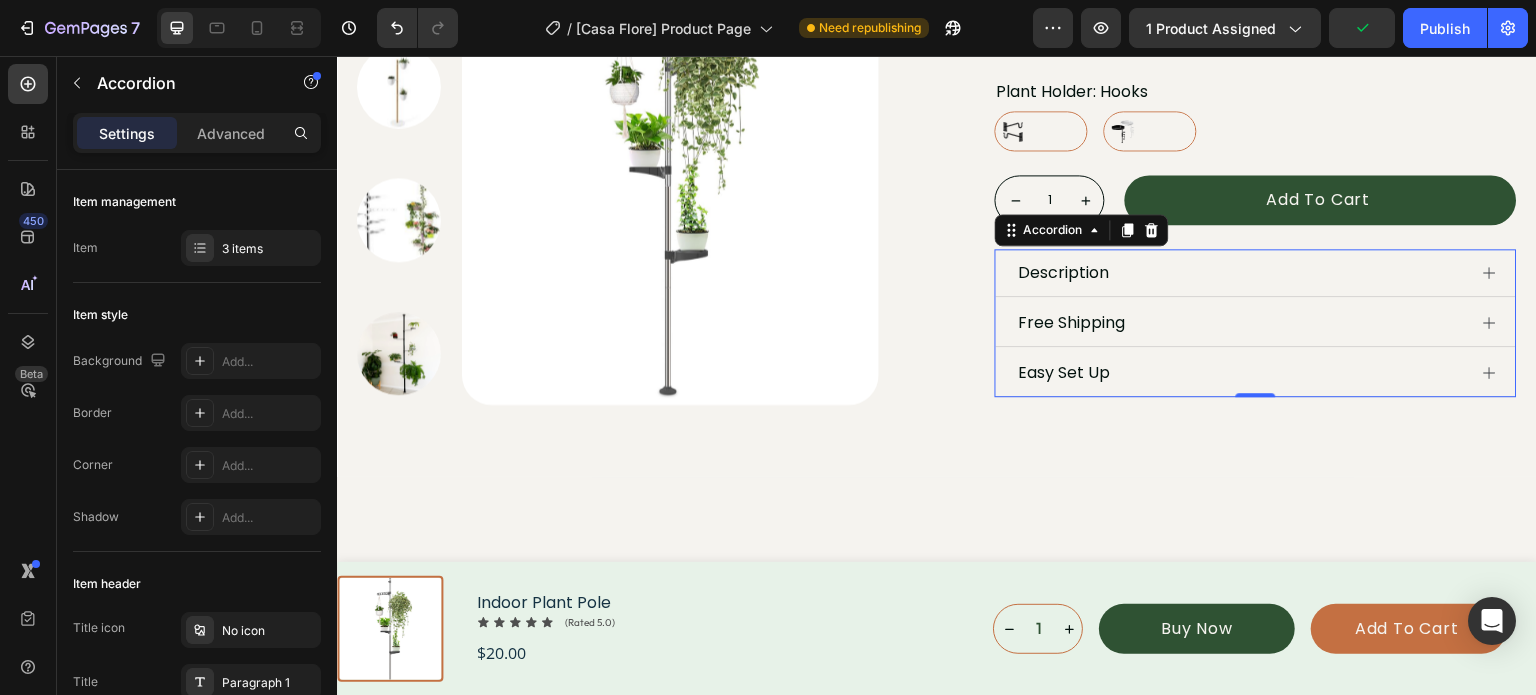click on "Easy Set Up" at bounding box center [1256, 373] 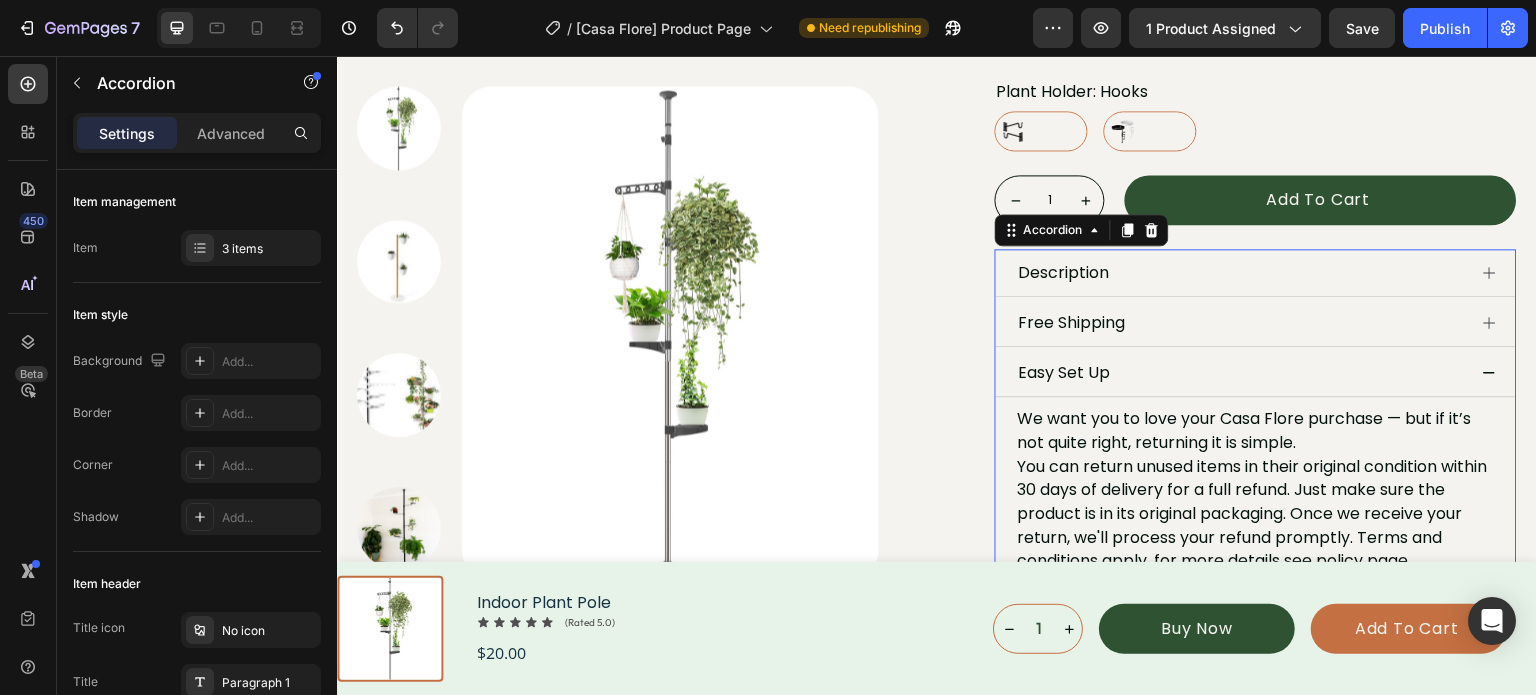 click on "Easy Set Up" at bounding box center [1242, 373] 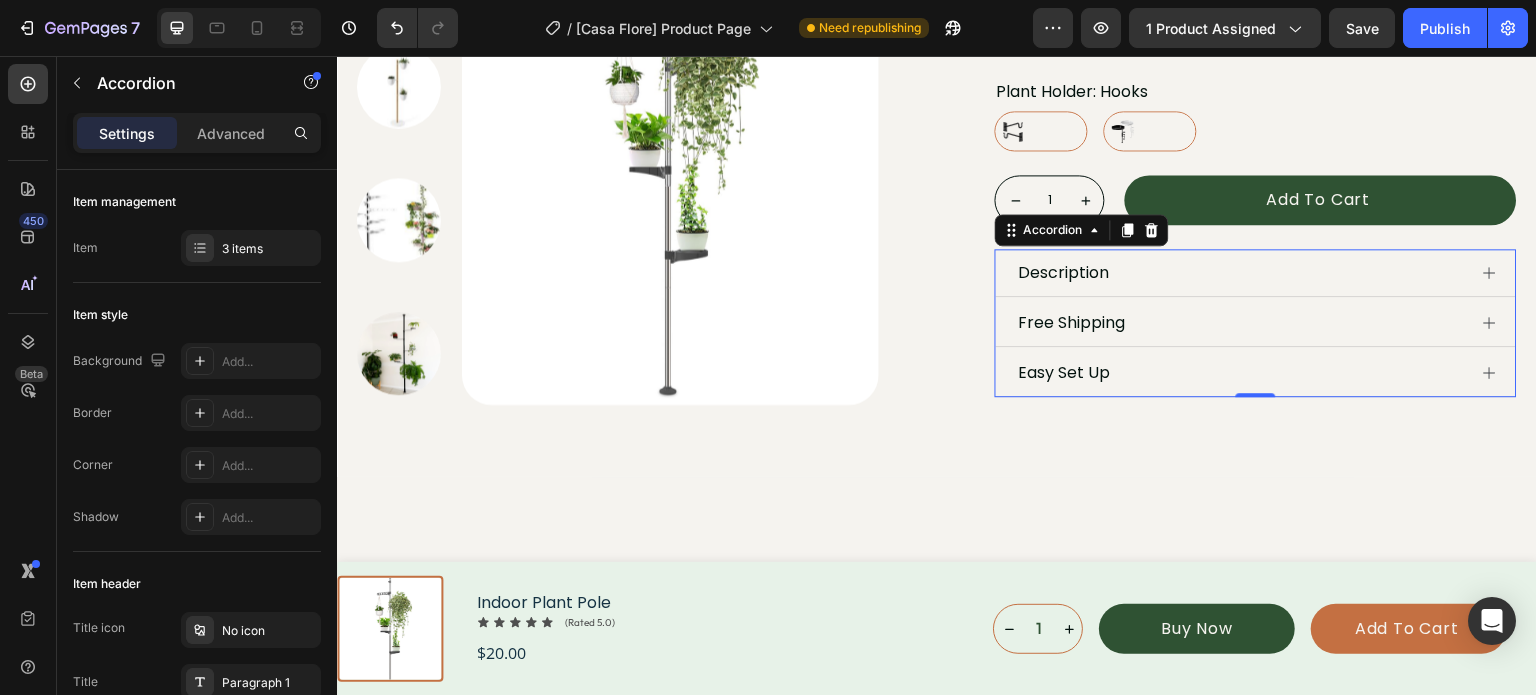 click on "Easy Set Up" at bounding box center [1242, 373] 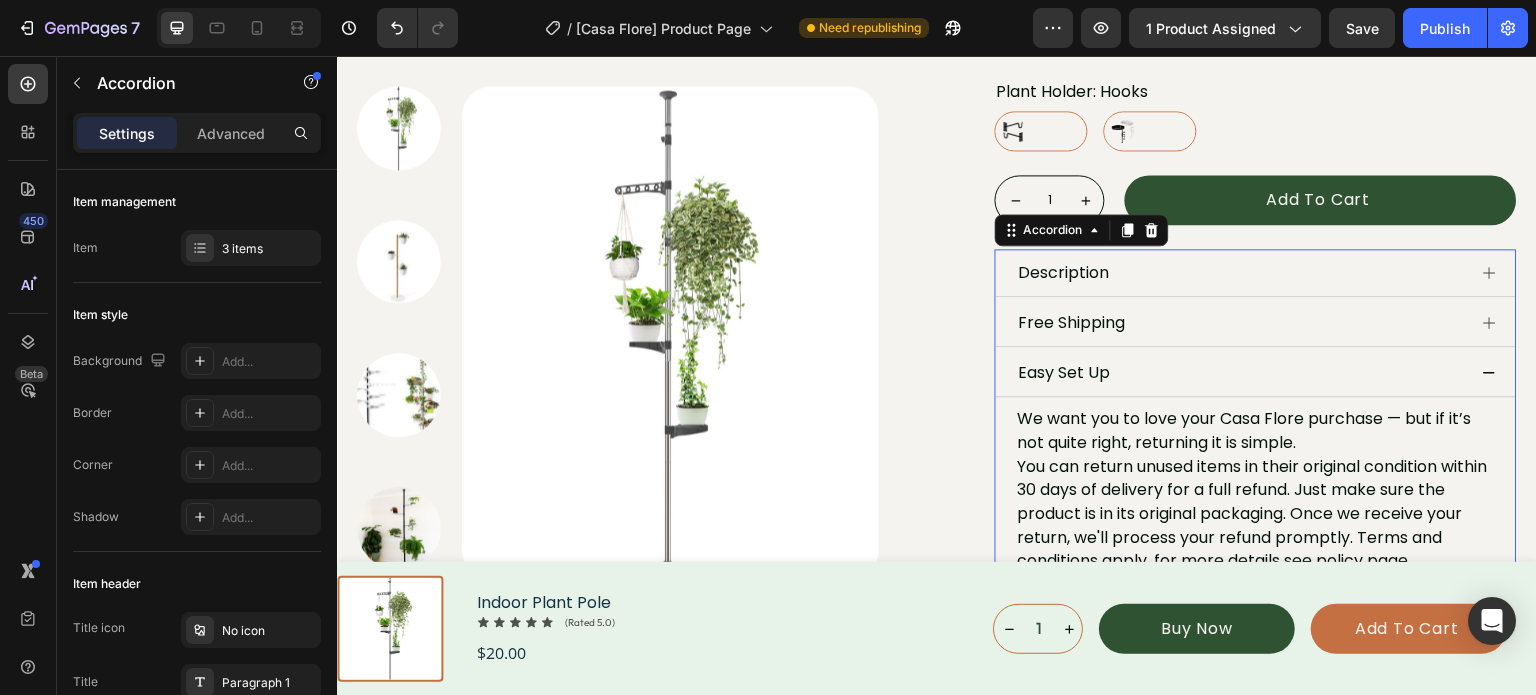 click on "Easy Set Up" at bounding box center (1065, 373) 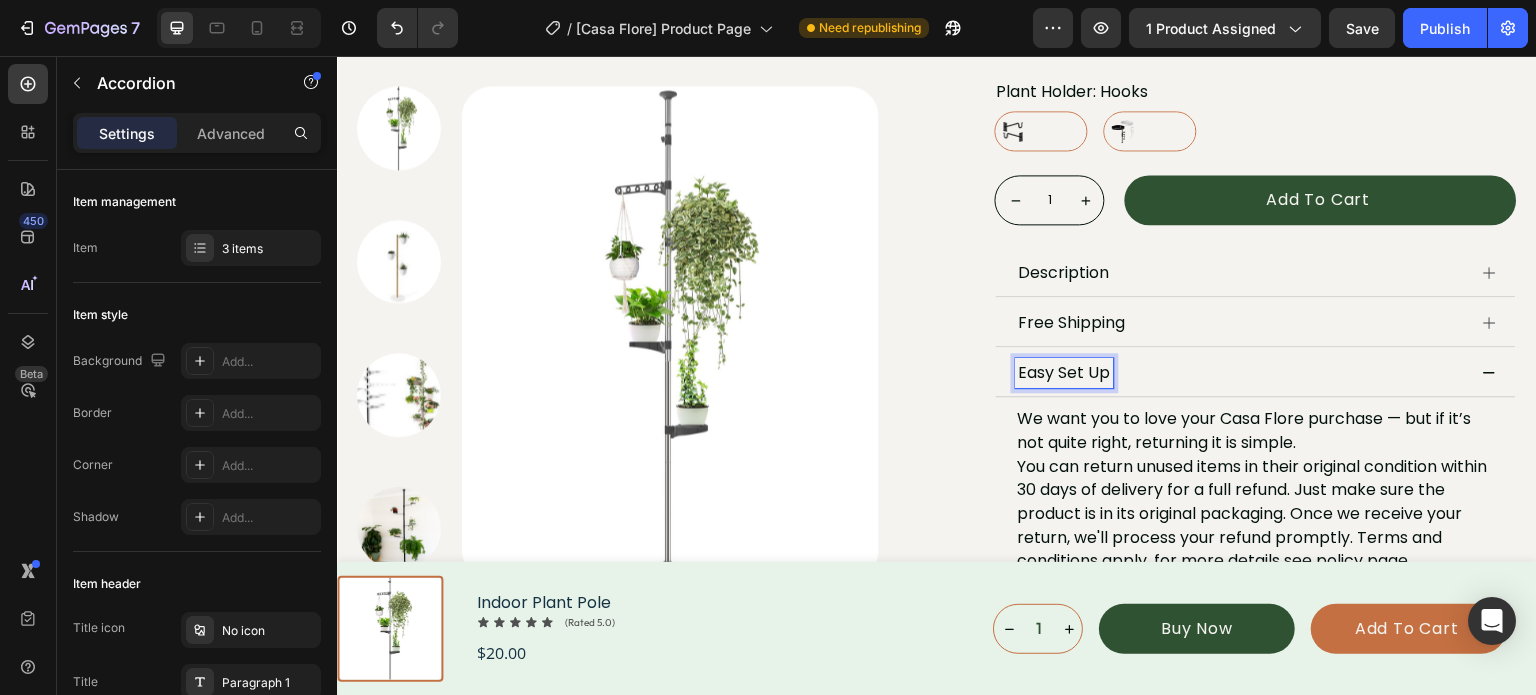 click on "Easy Set Up" at bounding box center [1065, 373] 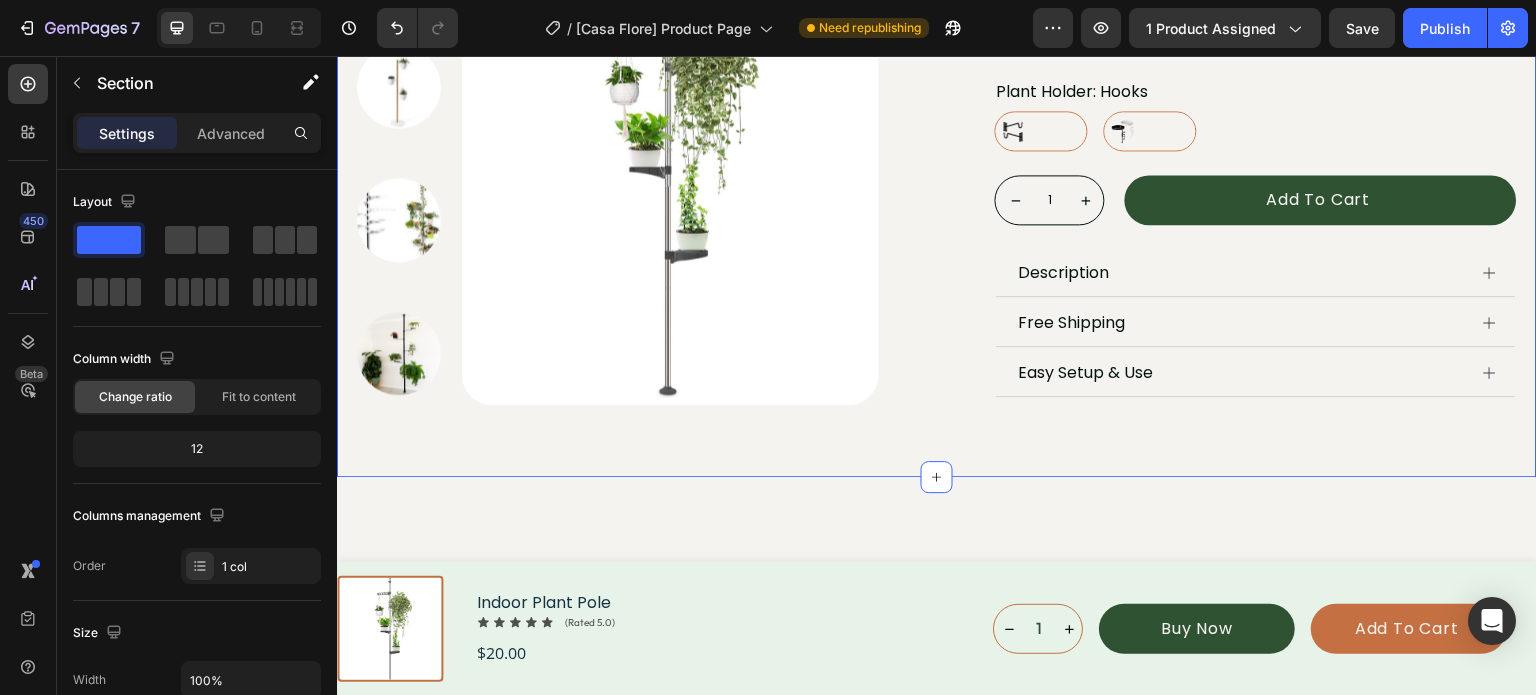 click on "Product Images
Icon
Icon
Icon
Icon
Icon Icon List 17 reviews Text Block Row Indoor Plant Pole Product Title $20.00 Product Price Product Price
Icon Tool-free & effortless assembly Text Block Row
Icon Premium aesthetic design Text Block Row
Icon Adjustable from floor to ceiling Text Block Row Color: Black Black Black White White Plant Holder: Hooks Hooks Hooks Plates Plates Product Variants & Swatches
1
Product Quantity Add to cart Add to Cart Row
Description
Free Shipping
Easy Setup & Use Accordion Row Product Section 1   Create Theme Section AI Content Write with GemAI What would you like to describe here? Tone and Voice Persuasive Product Getting products... Show more Generate" at bounding box center [937, -13] 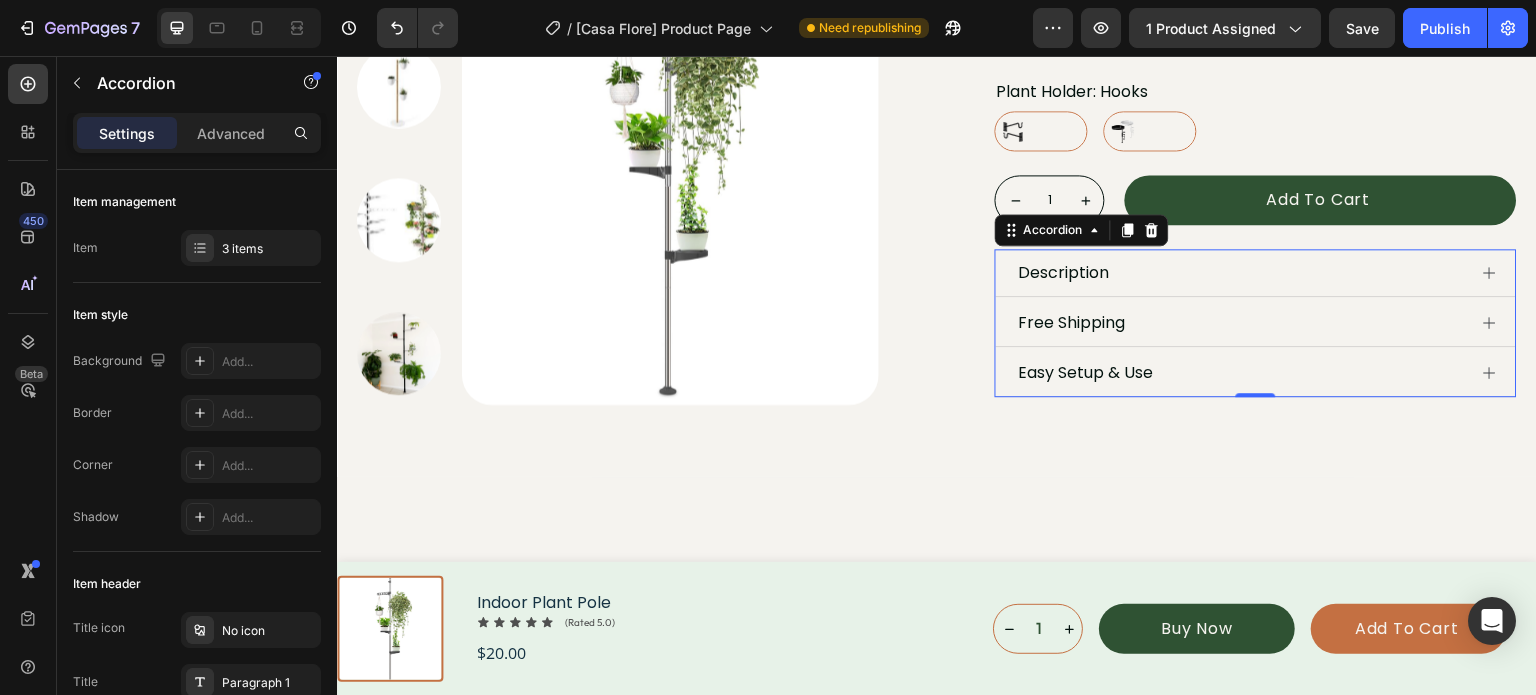 click on "Easy Setup & Use" at bounding box center [1242, 373] 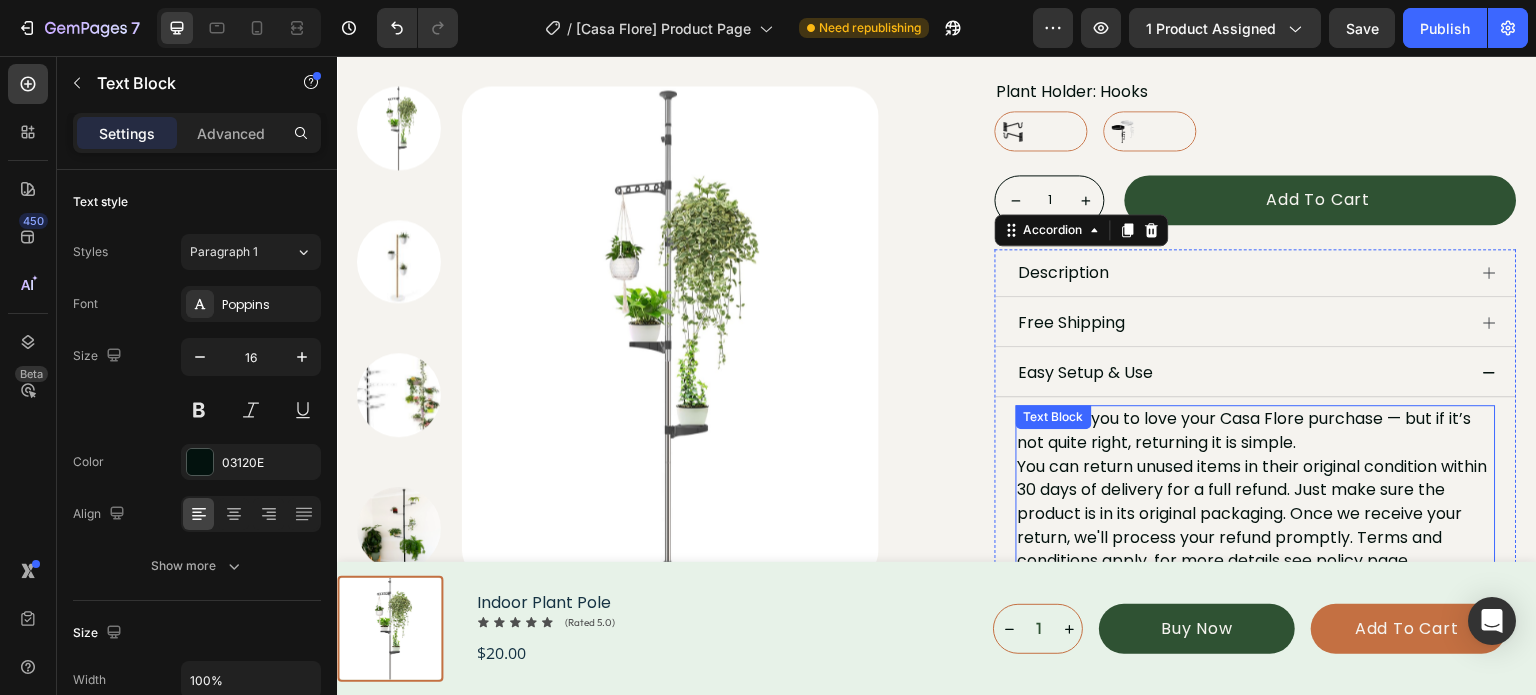 click on "We want you to love your Casa Flore purchase — but if it’s not quite right, returning it is simple. You can return unused items in their original condition within 30 days of delivery for a full refund. Just make sure the product is in its original packaging. Once we receive your return, we'll process your refund promptly. Terms and conditions apply, for more details see policy page." at bounding box center (1256, 490) 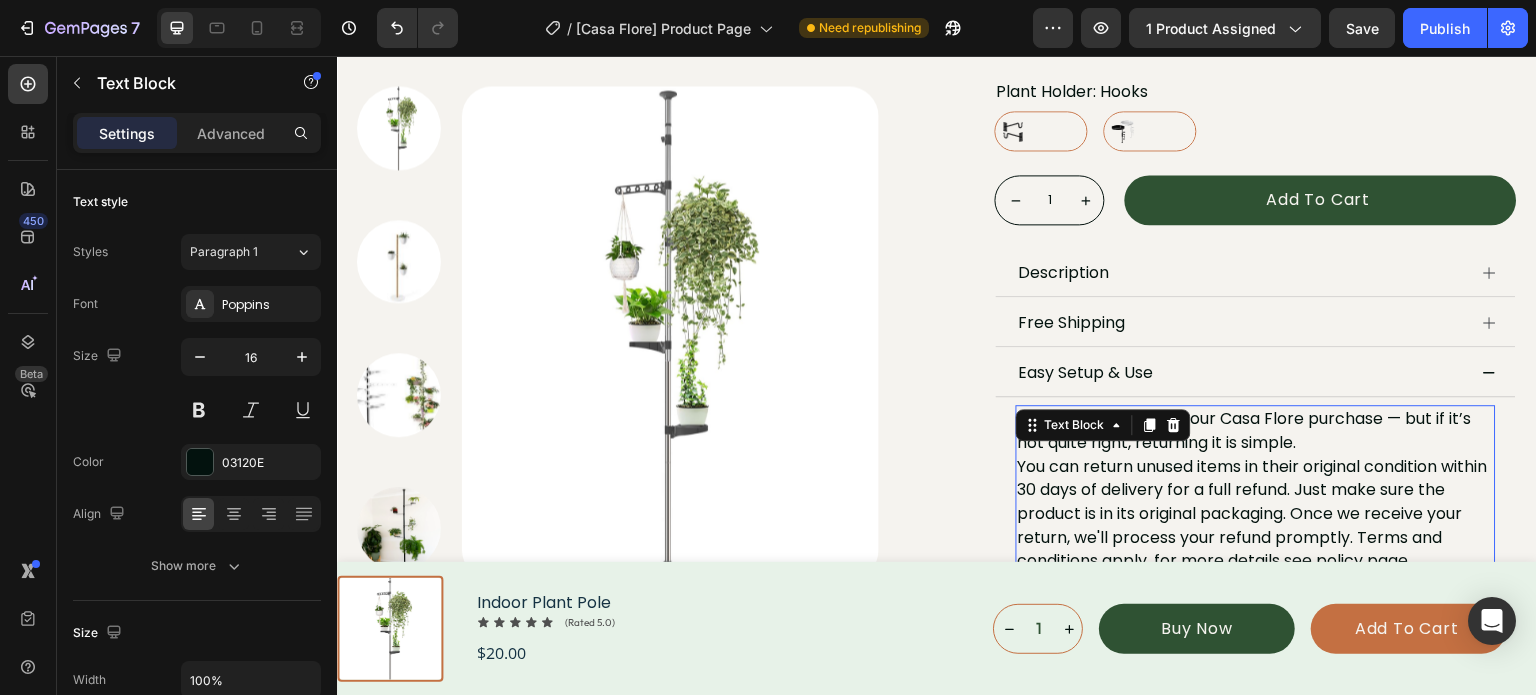 type 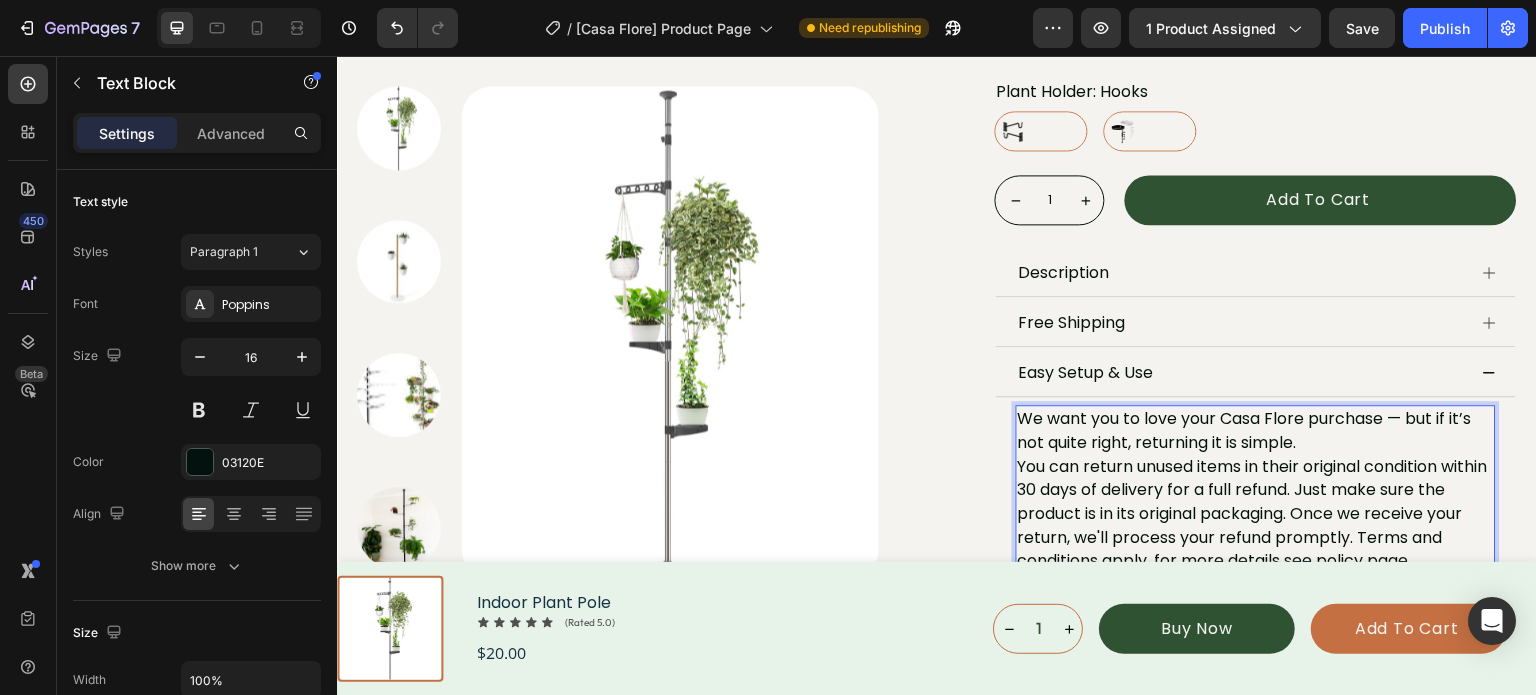 scroll, scrollTop: 700, scrollLeft: 0, axis: vertical 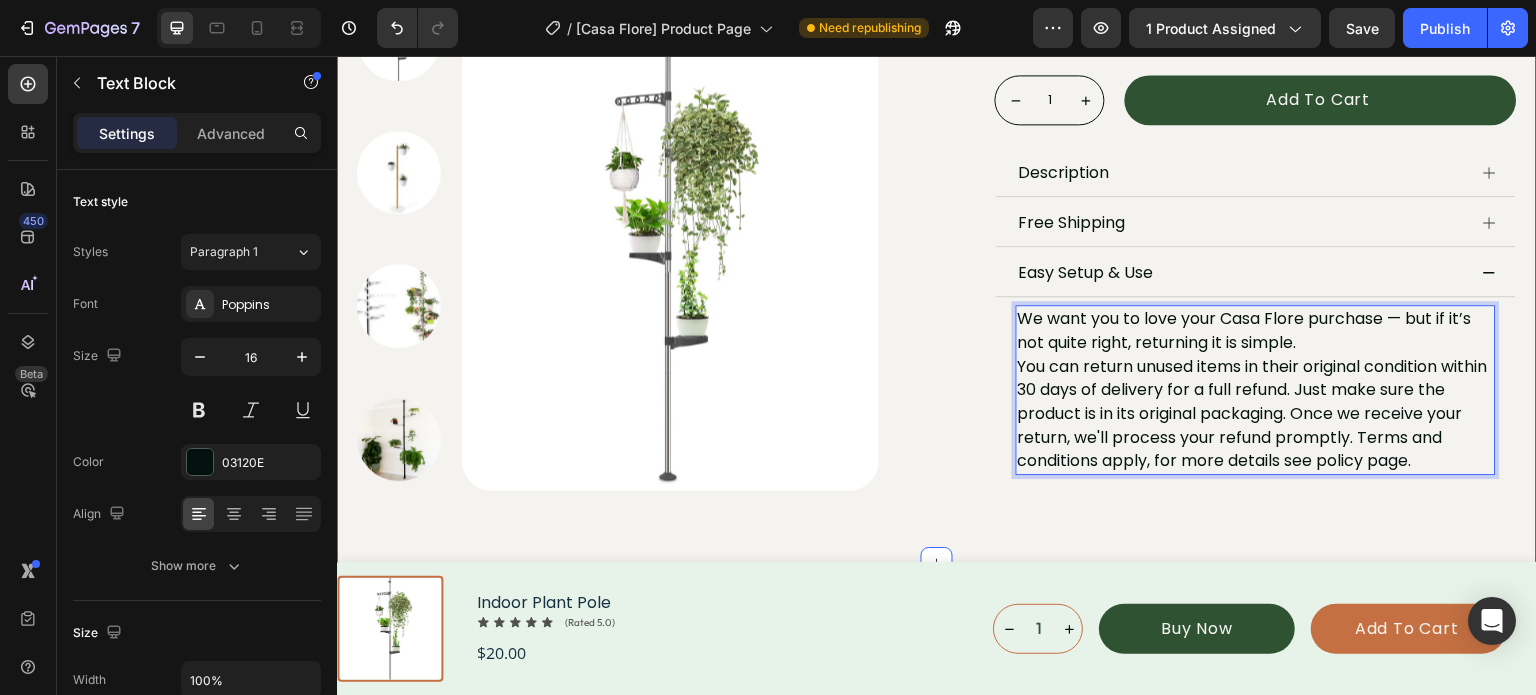 click on "We want you to love your Casa Flore purchase — but if it’s not quite right, returning it is simple. You can return unused items in their original condition within 30 days of delivery for a full refund. Just make sure the product is in its original packaging. Once we receive your return, we'll process your refund promptly. Terms and conditions apply, for more details see policy page." at bounding box center [1256, 390] 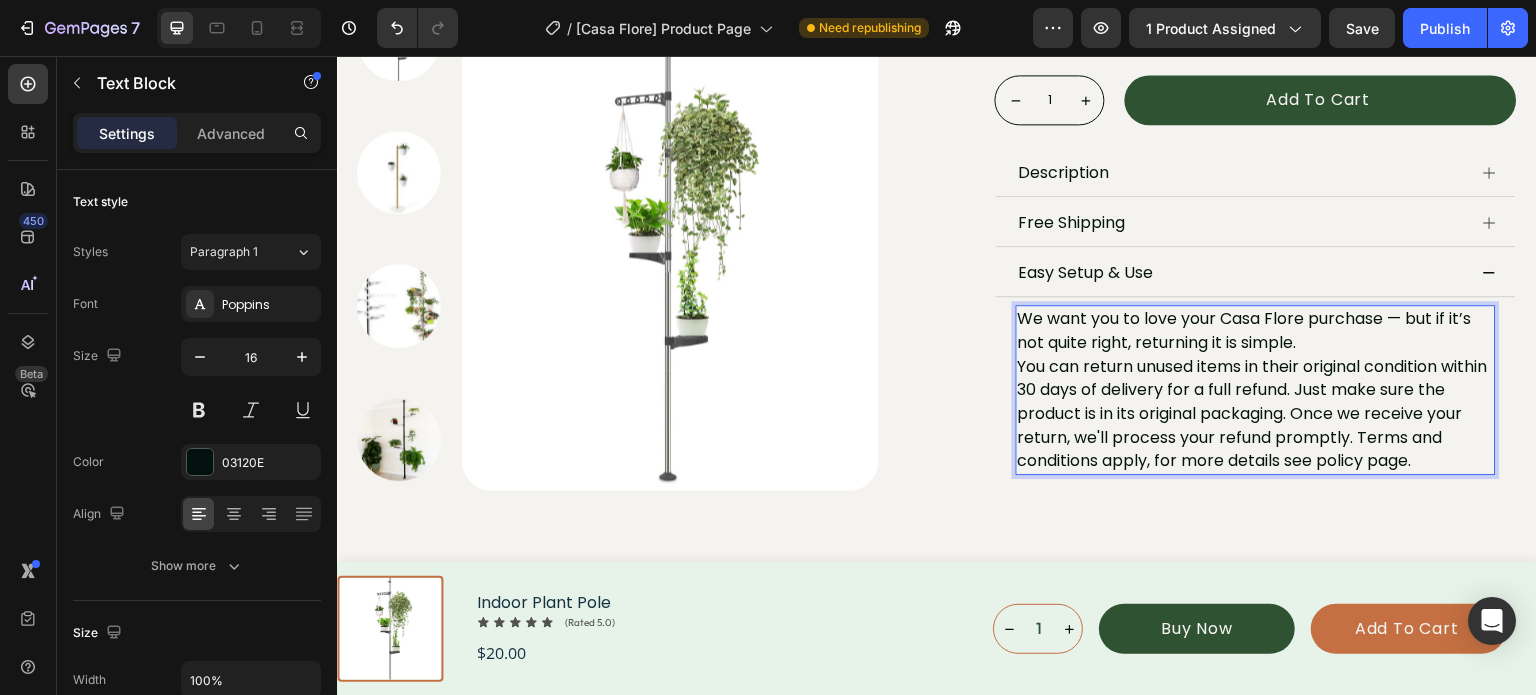 drag, startPoint x: 1388, startPoint y: 464, endPoint x: 1406, endPoint y: 463, distance: 18.027756 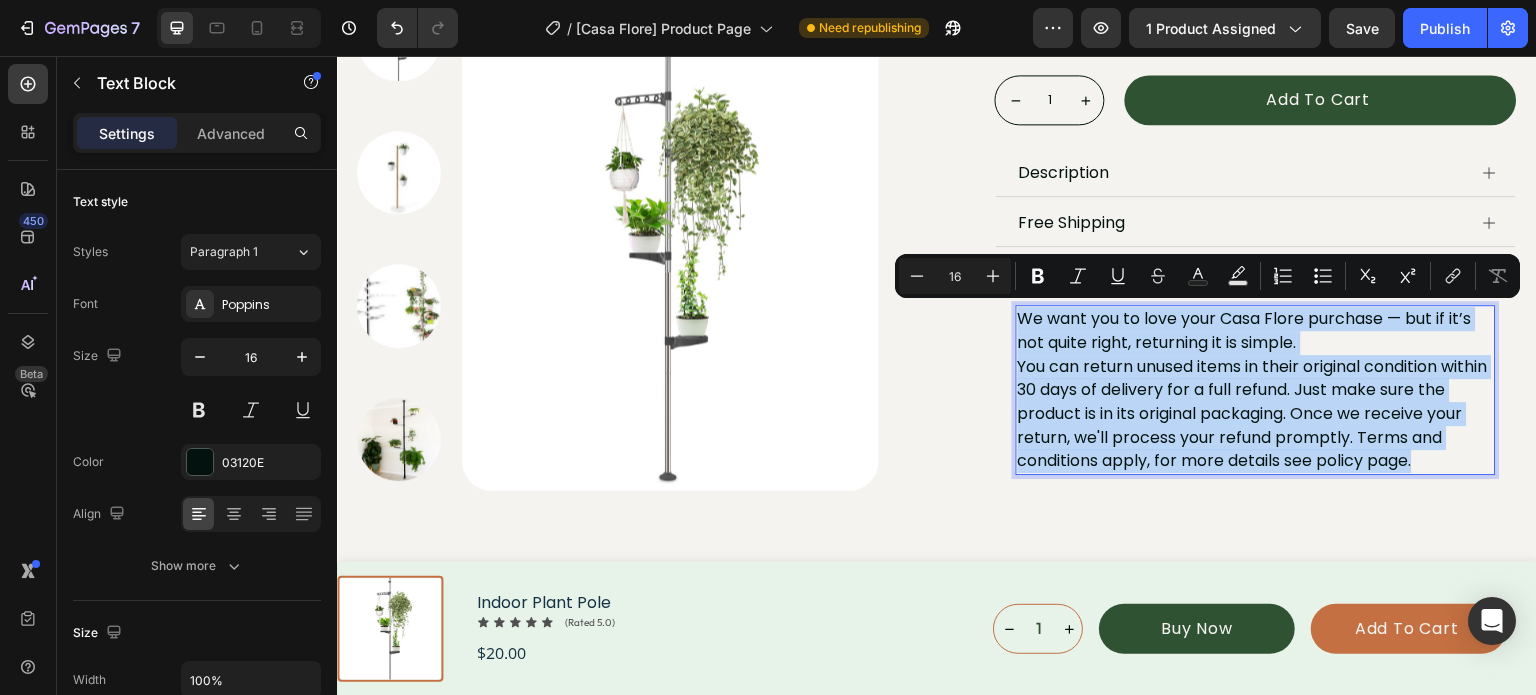 drag, startPoint x: 1413, startPoint y: 462, endPoint x: 1010, endPoint y: 325, distance: 425.6501 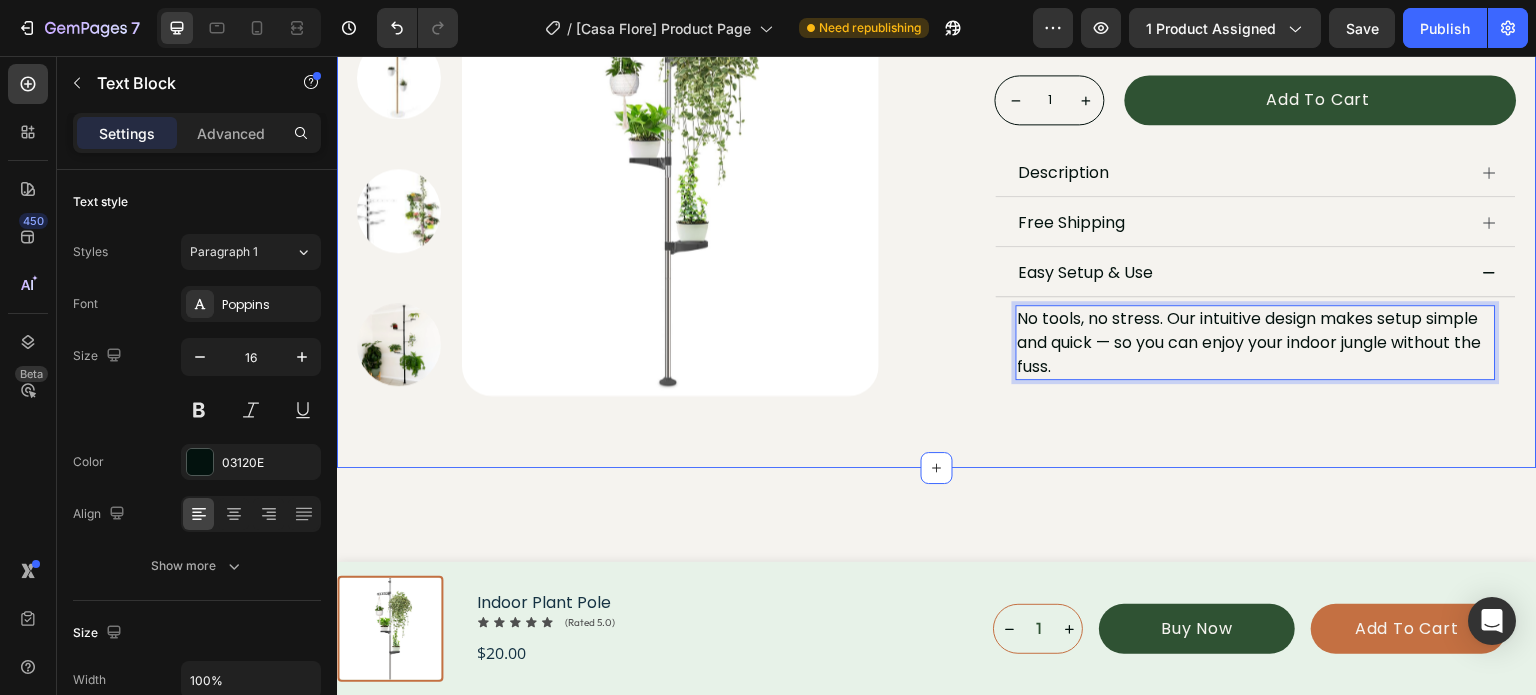 click on "Product Images
Icon
Icon
Icon
Icon
Icon Icon List 17 reviews Text Block Row Indoor Plant Pole Product Title $20.00 Product Price Product Price
Icon Tool-free & effortless assembly Text Block Row
Icon Premium aesthetic design Text Block Row
Icon Adjustable from floor to ceiling Text Block Row Color: Black Black Black White White Plant Holder: Hooks Hooks Hooks Plates Plates Product Variants & Swatches
1
Product Quantity Add to cart Add to Cart Row
Description
Free Shipping
Easy Setup & Use No tools, no stress. Our intuitive design makes setup simple and quick — so you can enjoy your indoor jungle without the fuss. Text Block   0 Accordion Row Product Section 1" at bounding box center (937, -68) 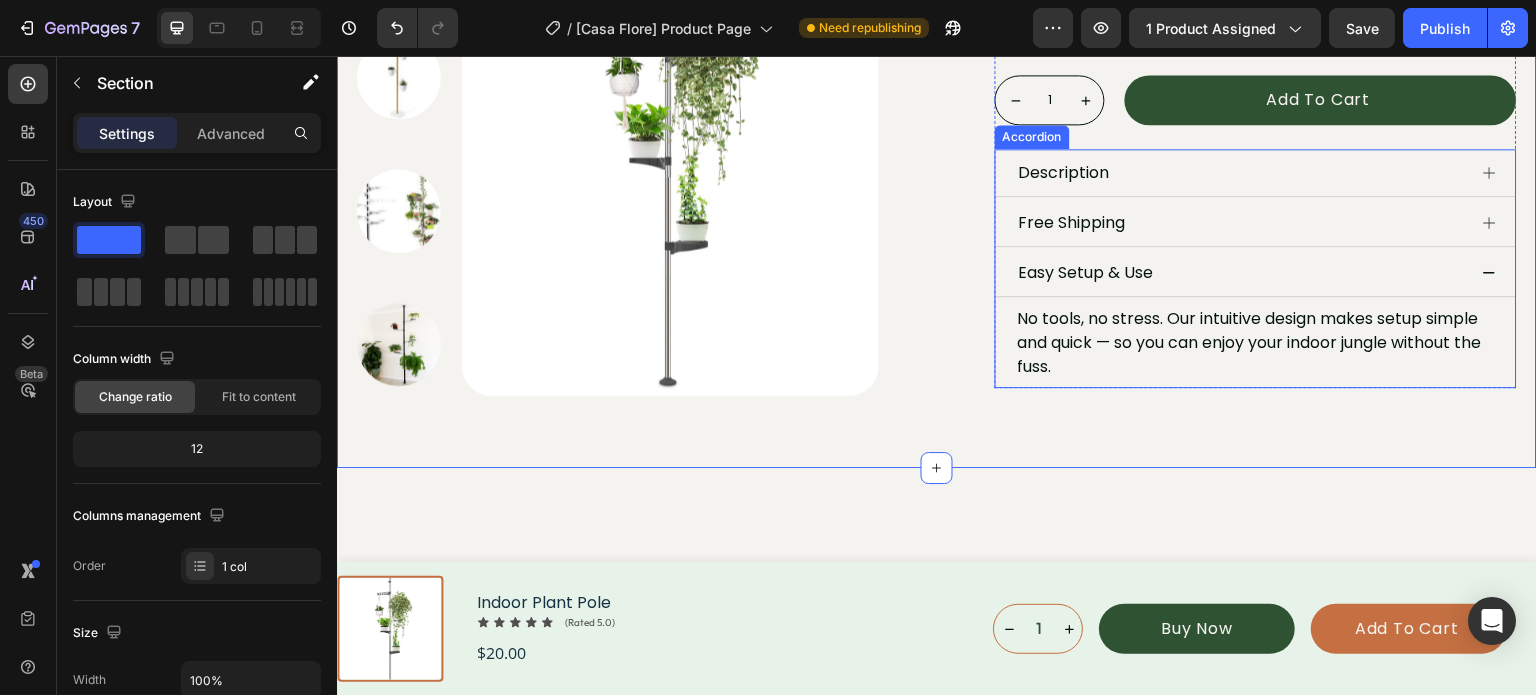 click on "Easy Setup & Use" at bounding box center (1256, 273) 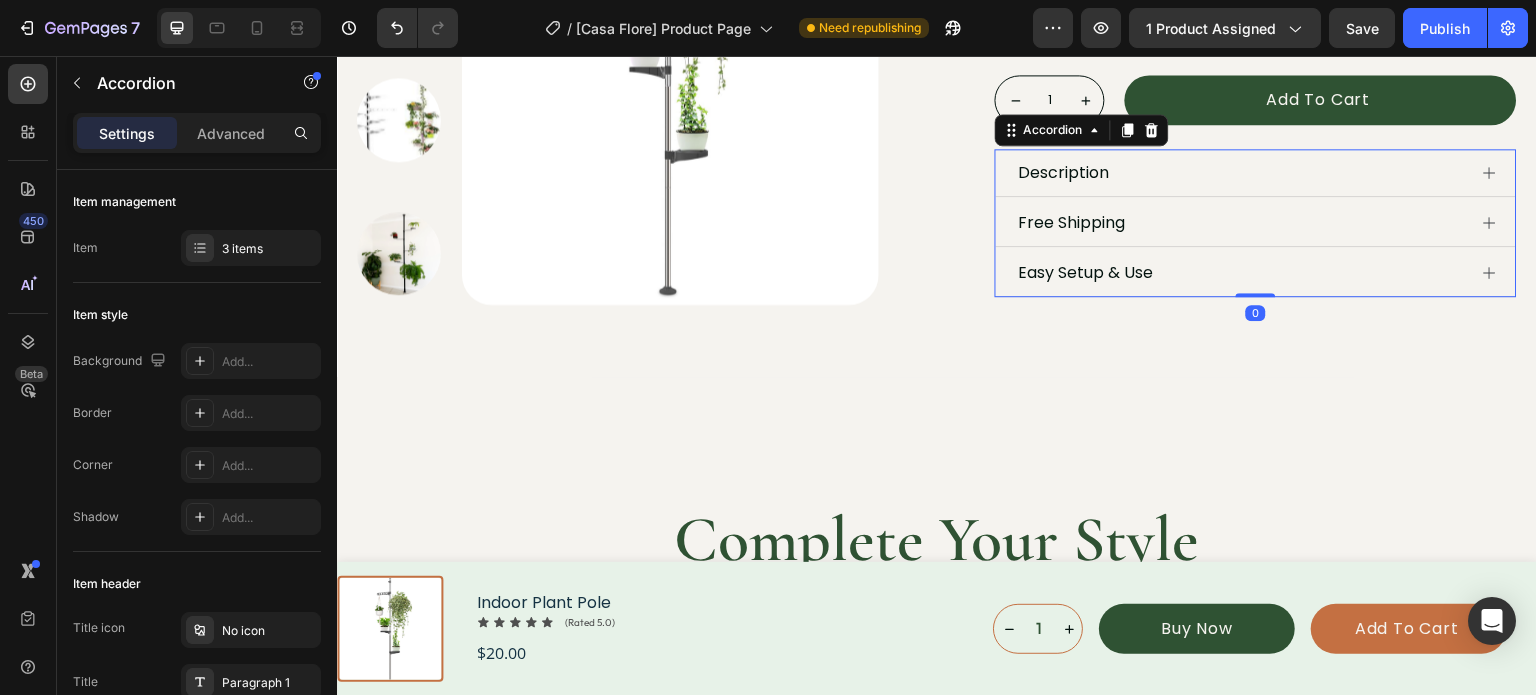 click 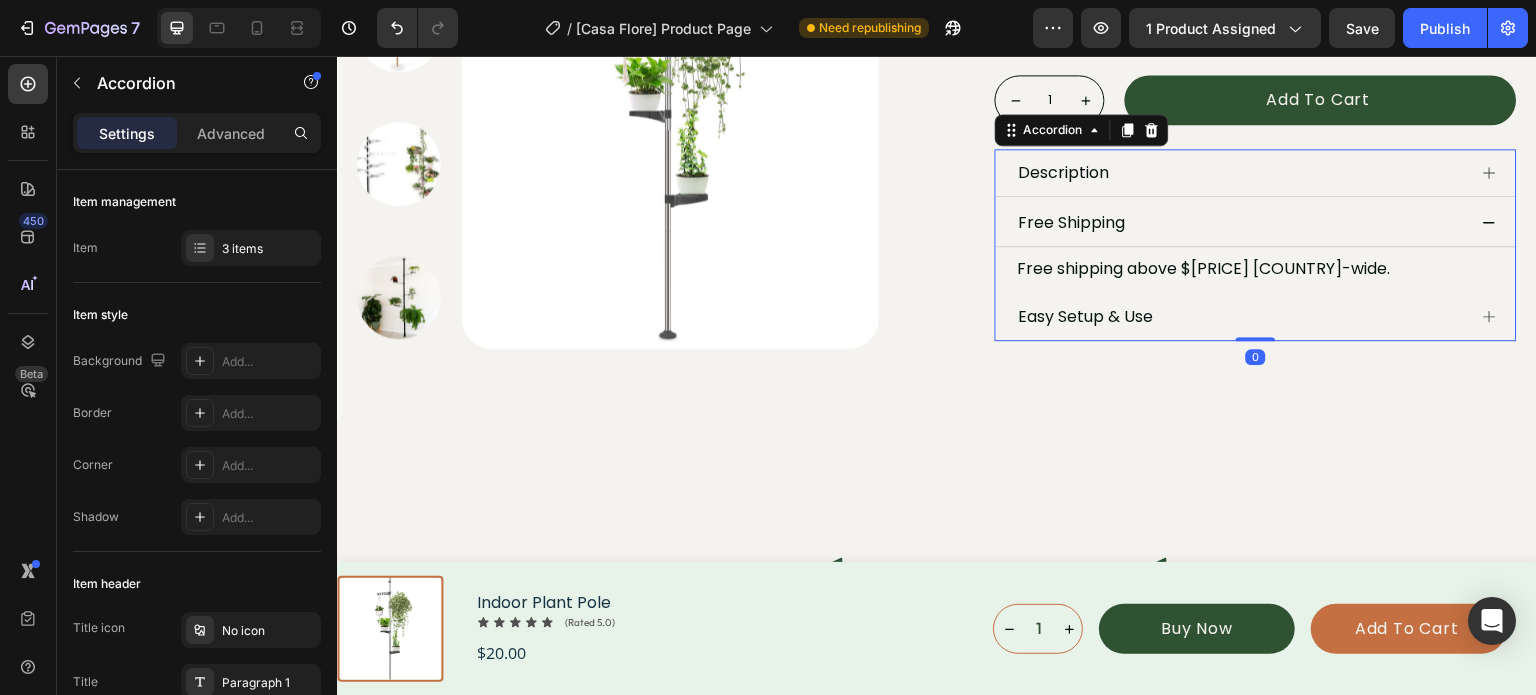 click 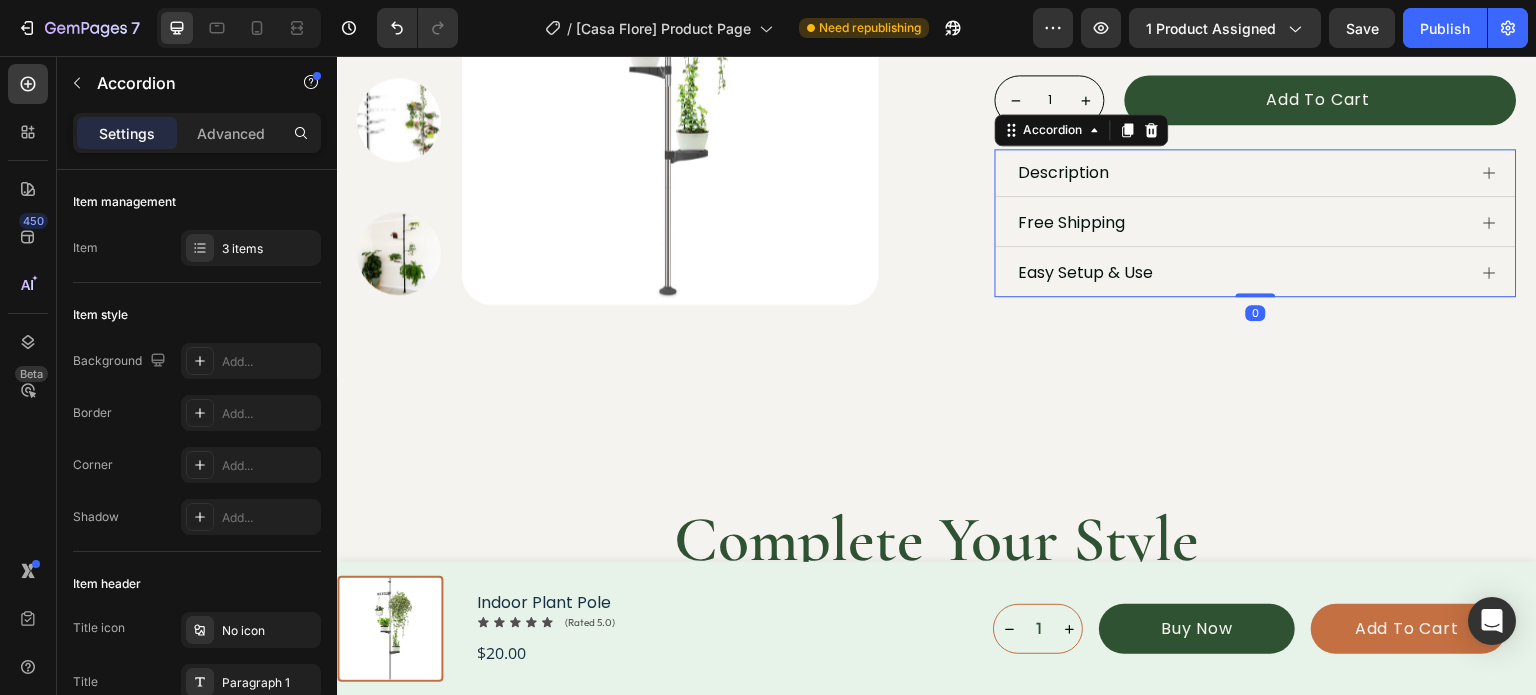 click 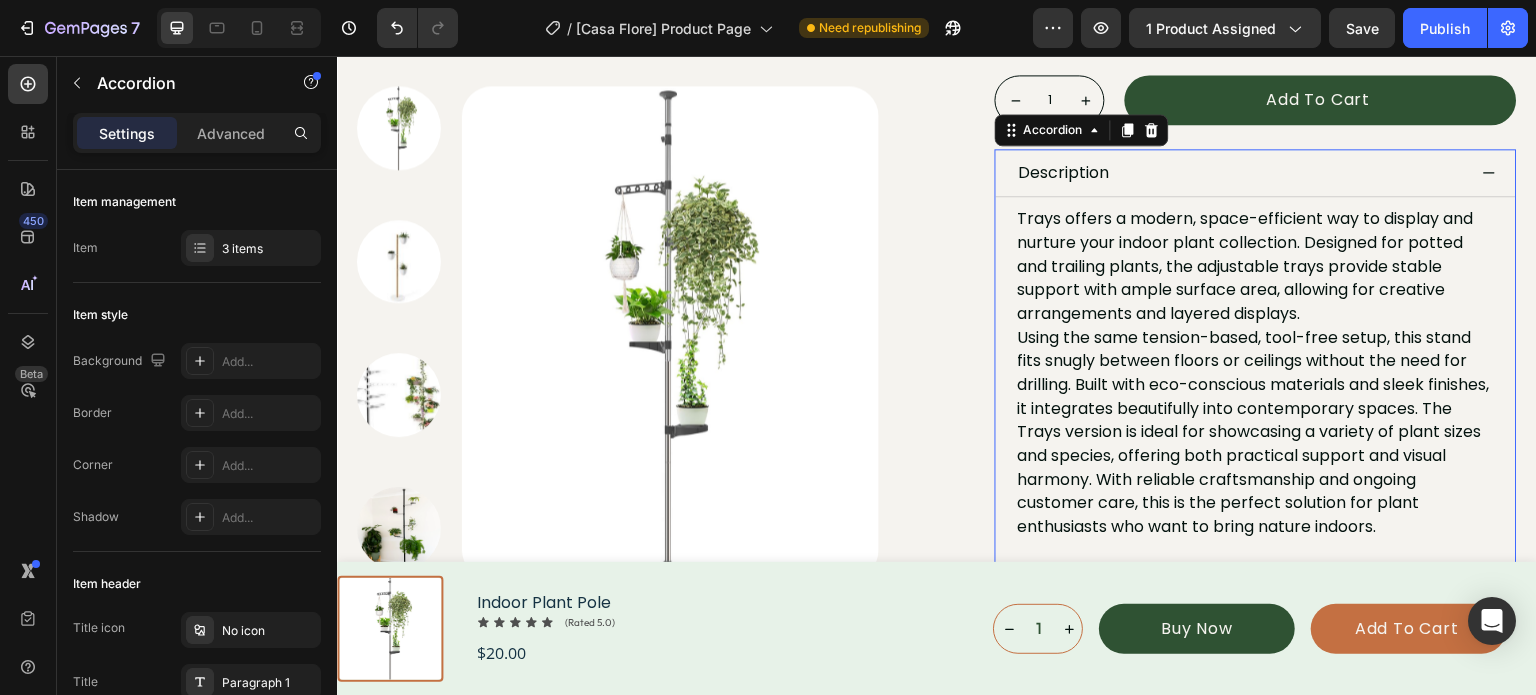 click at bounding box center (1490, 173) 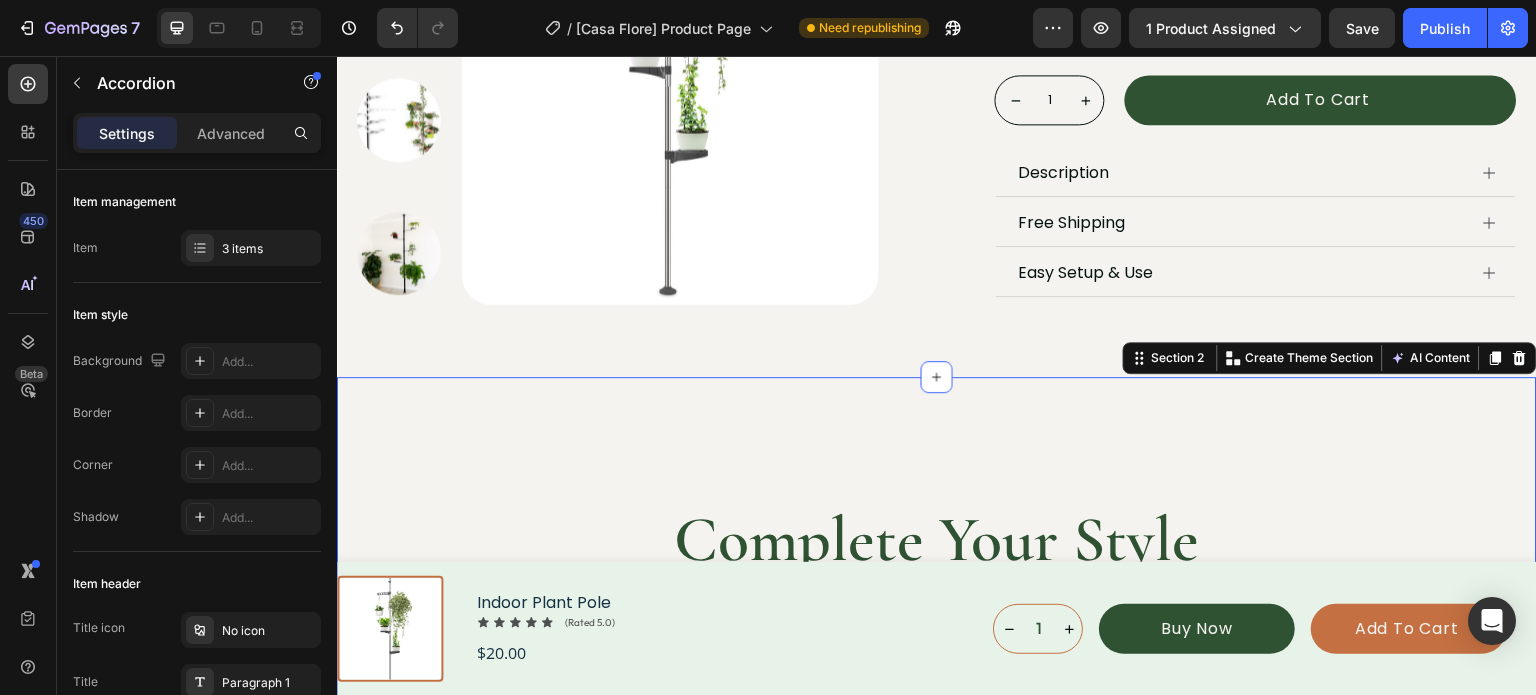 click on "Complete Your Style Heading Image Plant Hooks Text Block Secure vining plants neatly with sleek, durable, color-matching hooks. Text Block Image Display Trays Text Block Elevate pots stylishly with strong, minimalist, pole-mounted support plates. Text Block Row Section 2   Create Theme Section AI Content Write with GemAI What would you like to describe here? Tone and Voice Persuasive Product Show more Generate" at bounding box center (937, 684) 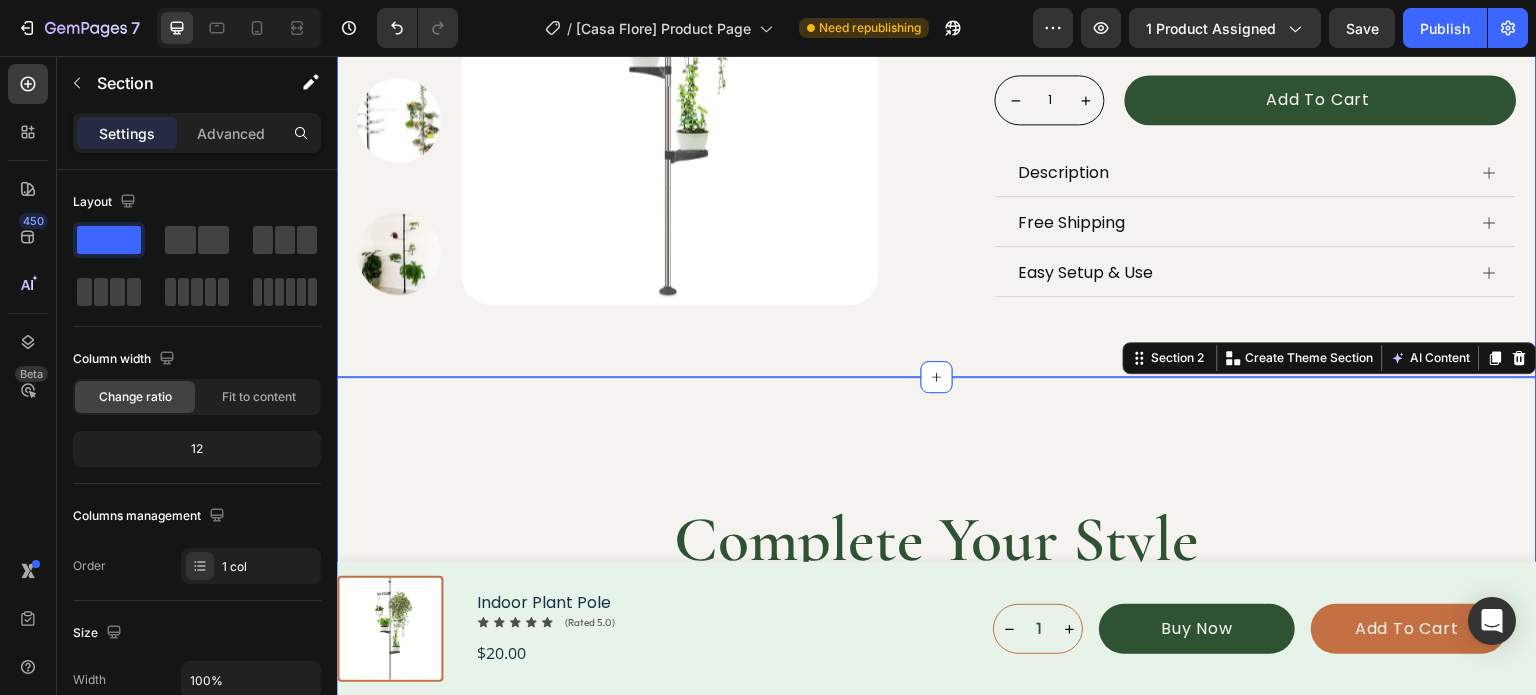 click on "Product Images
Icon
Icon
Icon
Icon
Icon Icon List 17 reviews Text Block Row Indoor Plant Pole Product Title $20.00 Product Price Product Price
Icon Tool-free & effortless assembly Text Block Row
Icon Premium aesthetic design Text Block Row
Icon Adjustable from floor to ceiling Text Block Row Color: Black Black Black White White Plant Holder: Hooks Hooks Hooks Plates Plates Product Variants & Swatches
1
Product Quantity Add to cart Add to Cart Row
Description
Free Shipping
Easy Setup & Use Accordion Row Product Section 1" at bounding box center [937, -113] 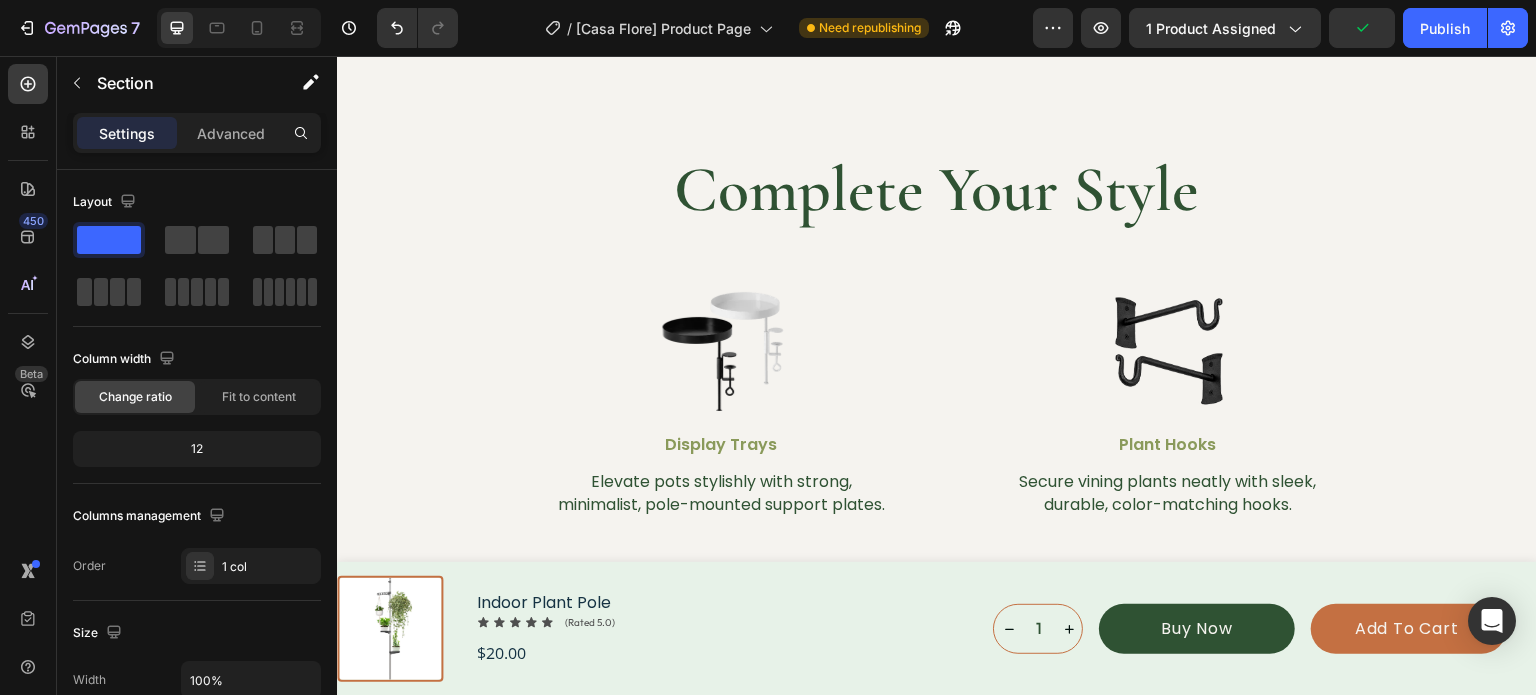 scroll, scrollTop: 900, scrollLeft: 0, axis: vertical 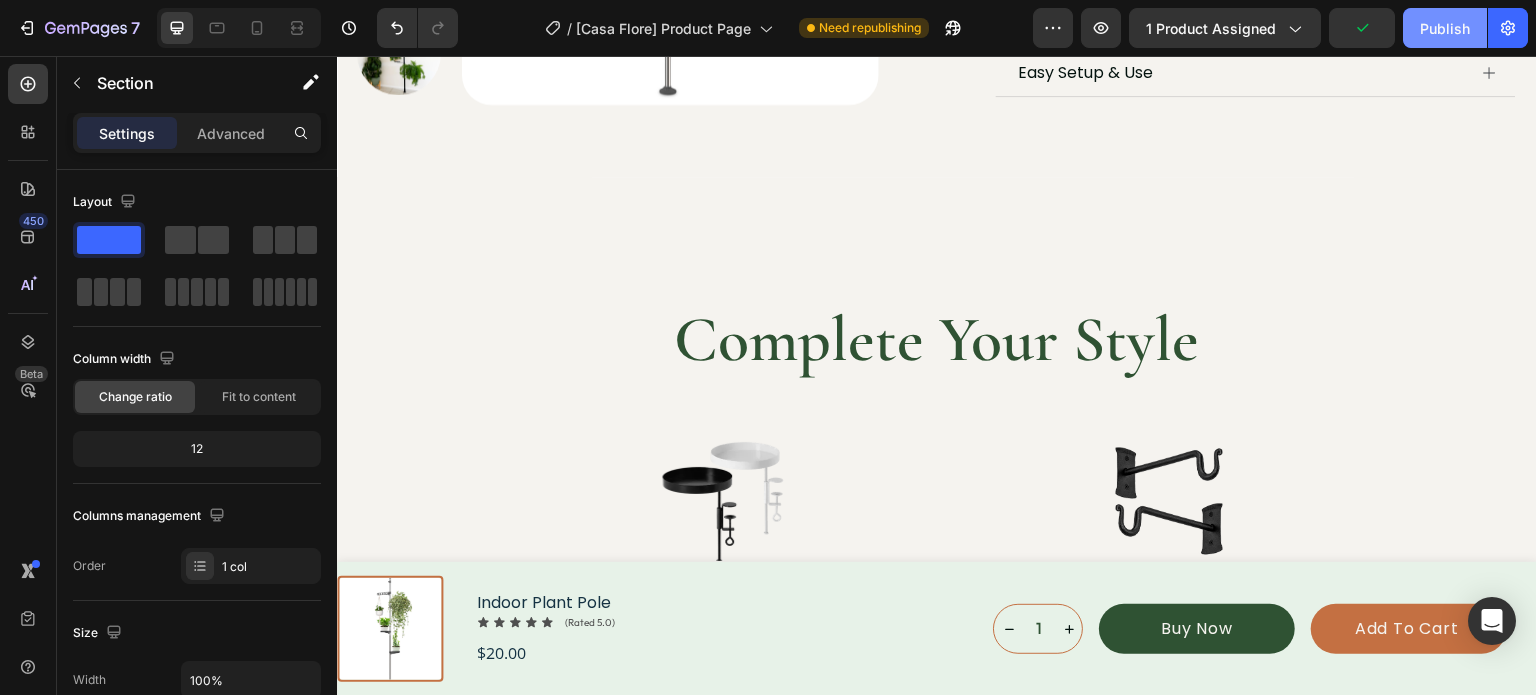 click on "Publish" at bounding box center (1445, 28) 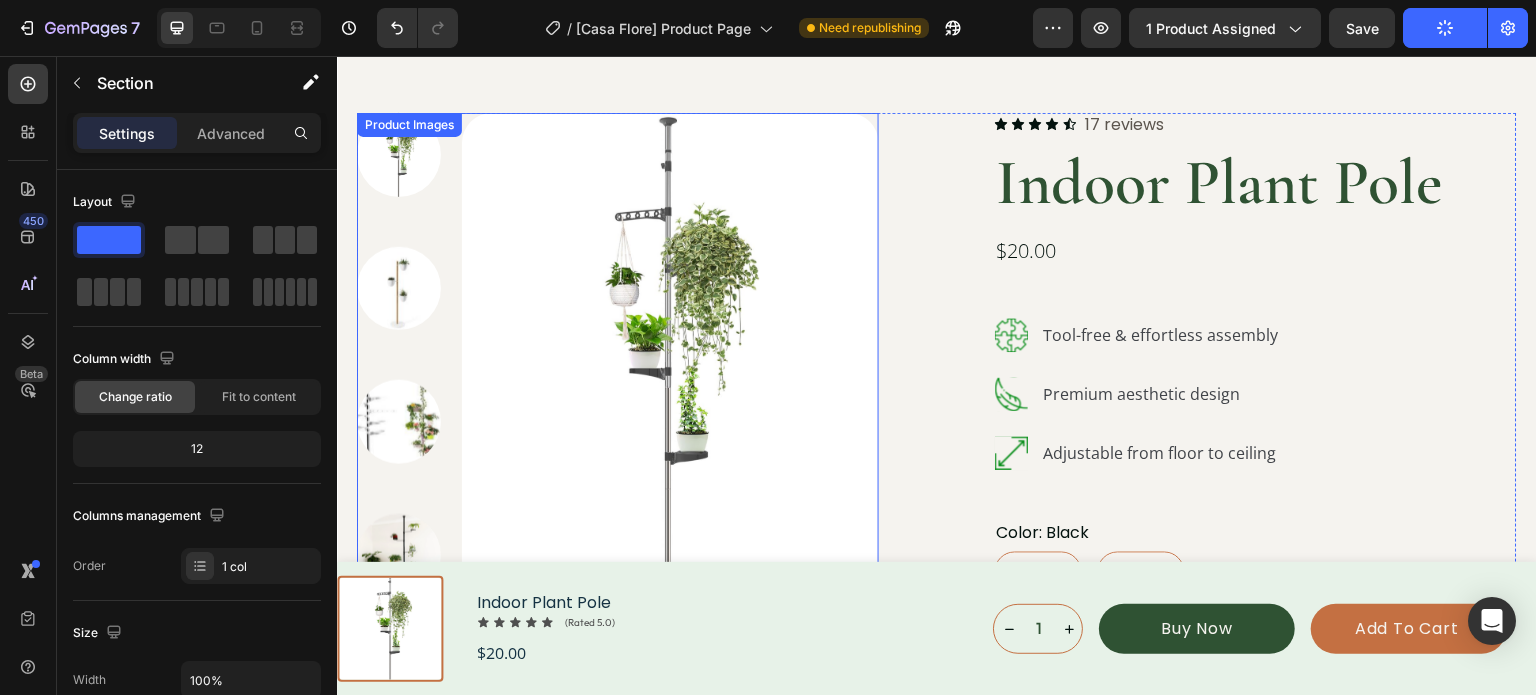 scroll, scrollTop: 0, scrollLeft: 0, axis: both 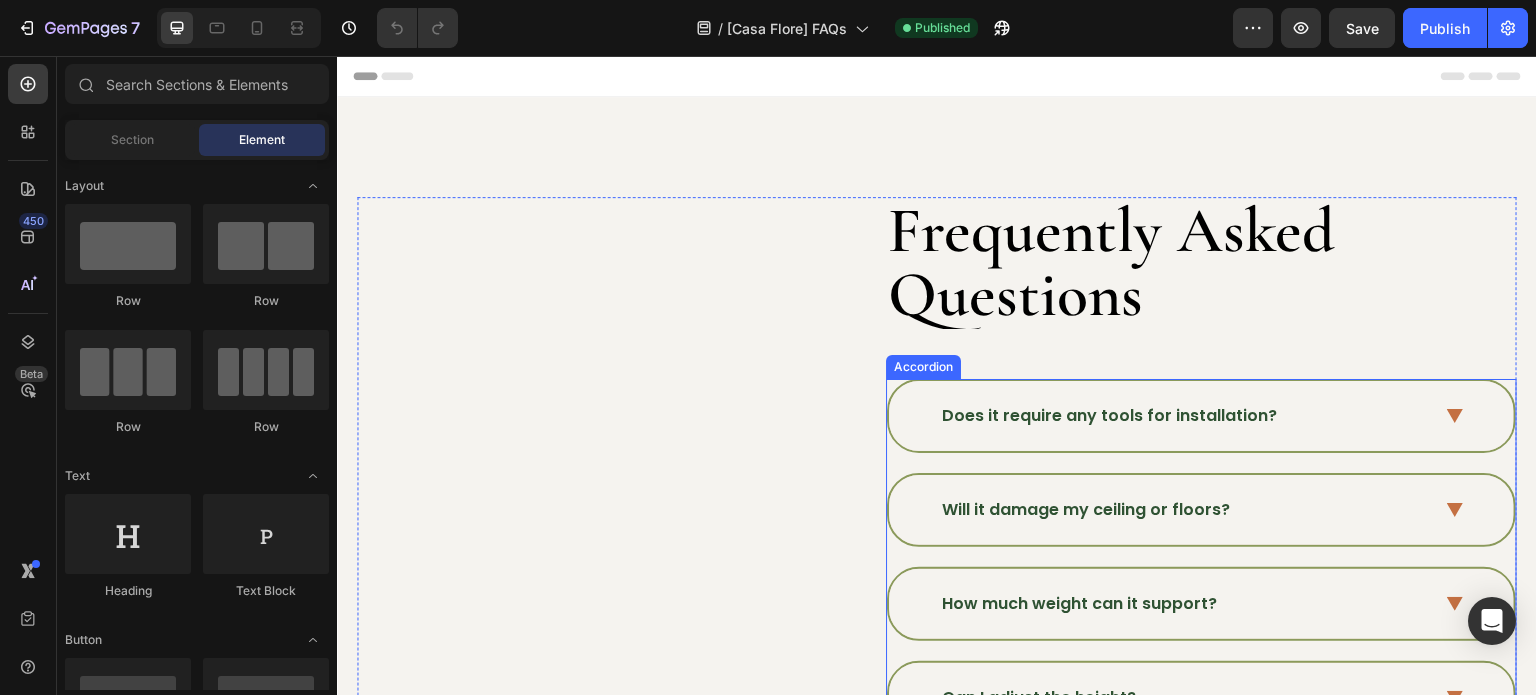 click on "Does it require any tools for installation?" at bounding box center [1109, 416] 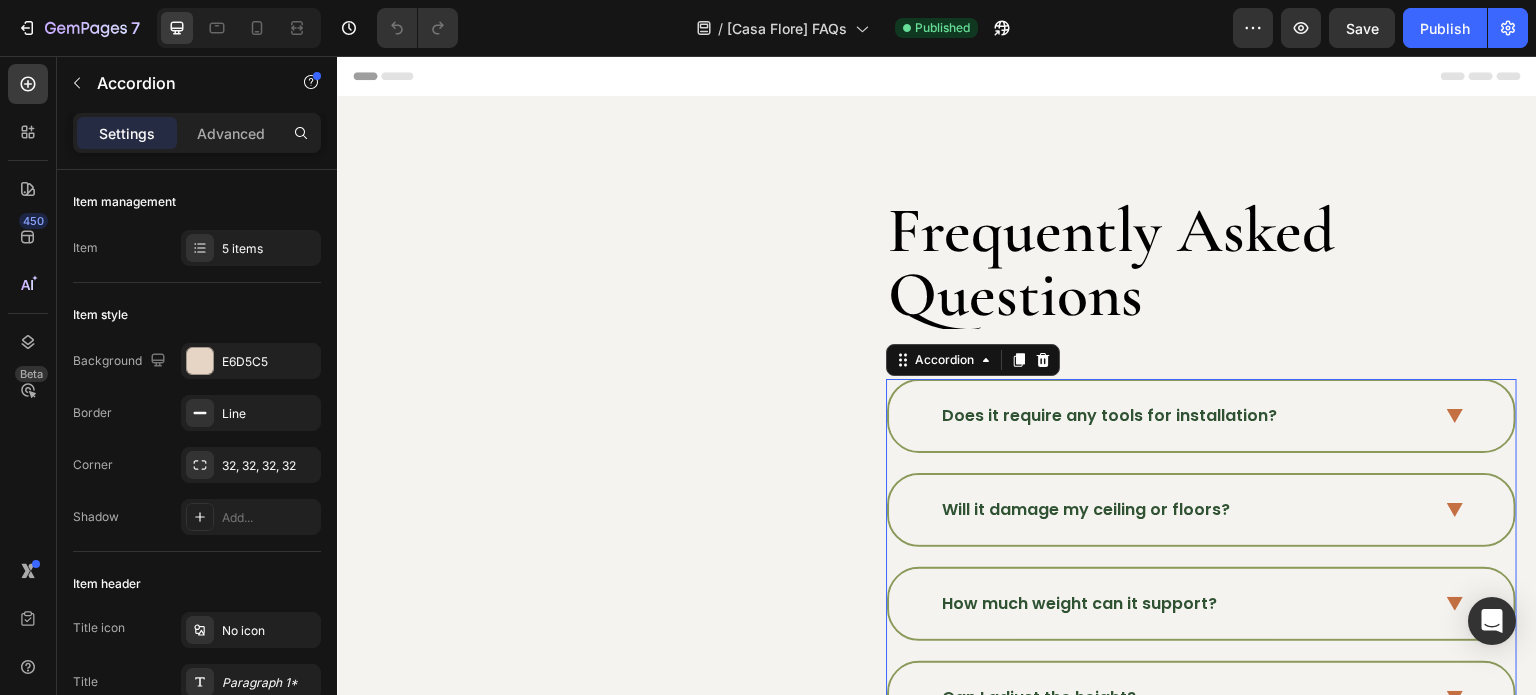 click on "Does it require any tools for installation?" at bounding box center [1201, 416] 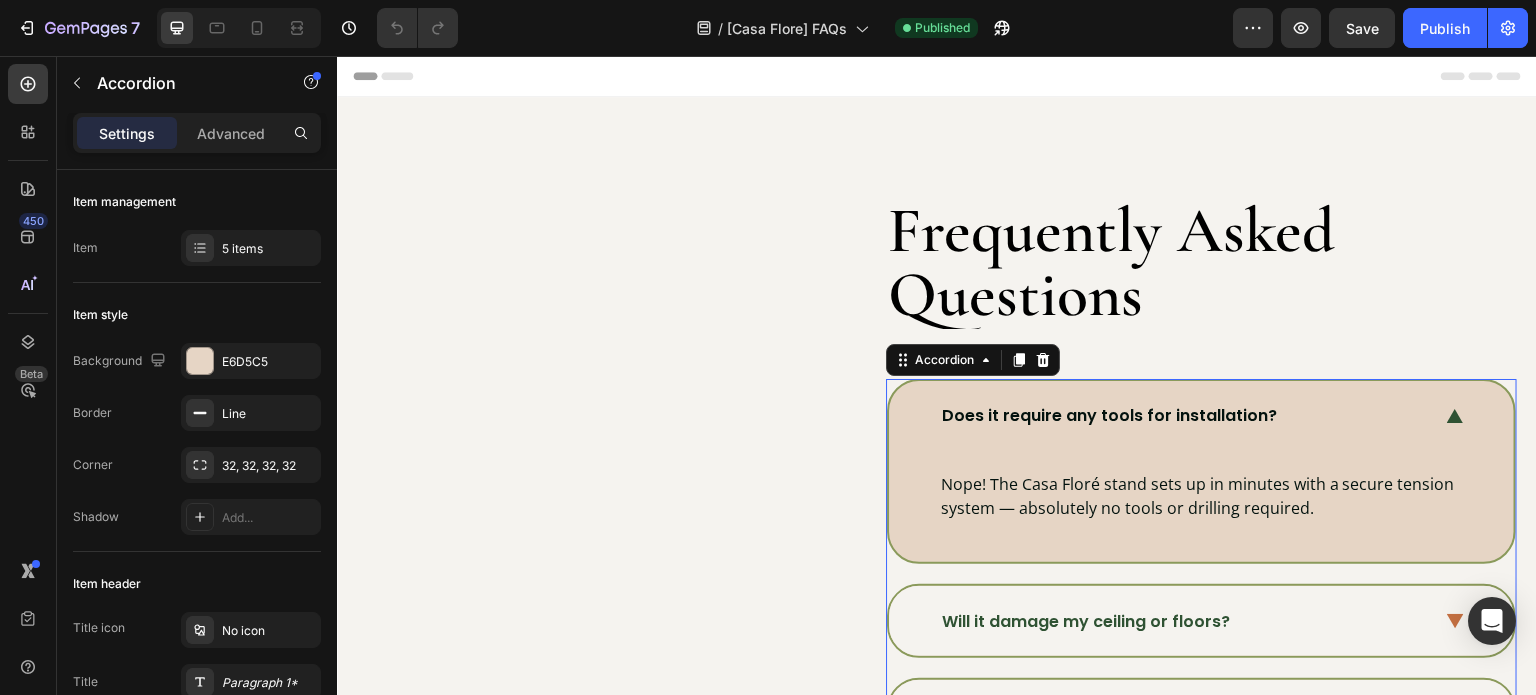click on "Will it damage my ceiling or floors?" at bounding box center (1086, 622) 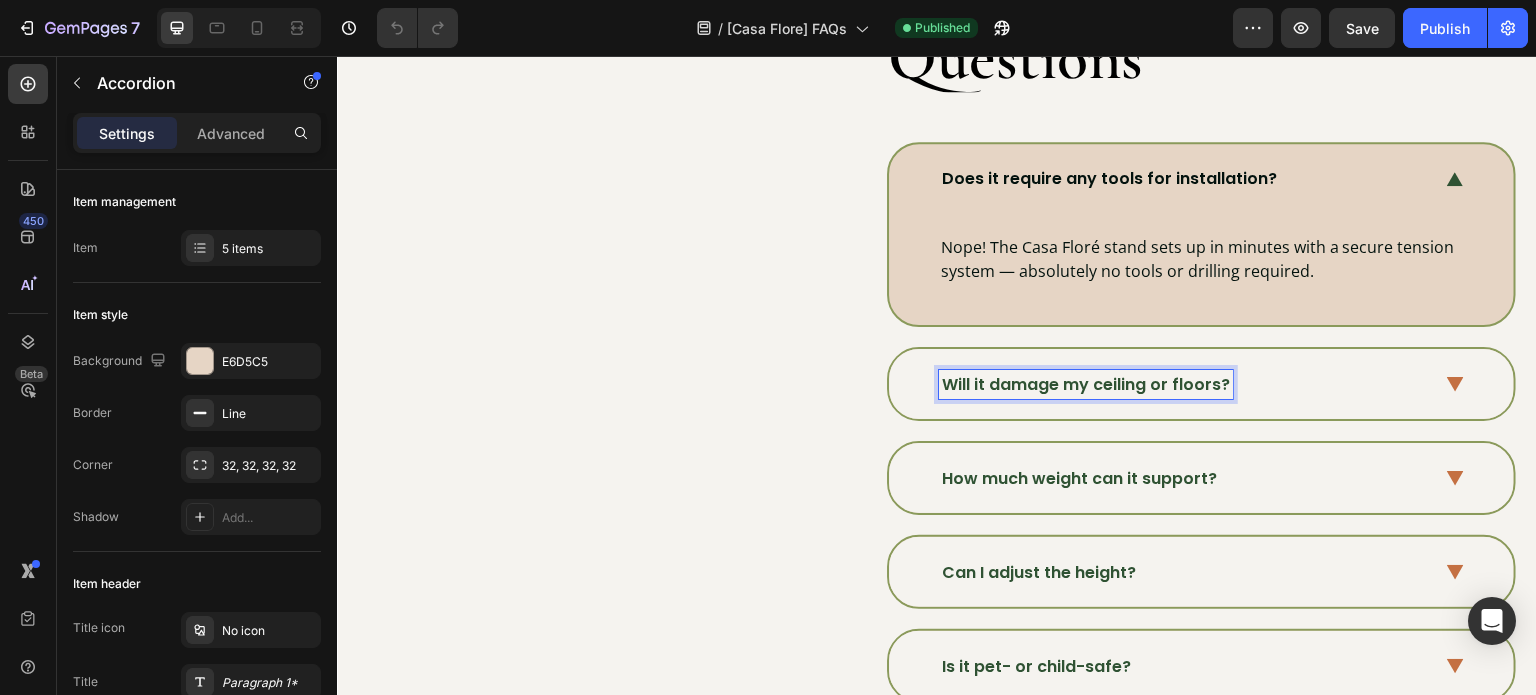 scroll, scrollTop: 300, scrollLeft: 0, axis: vertical 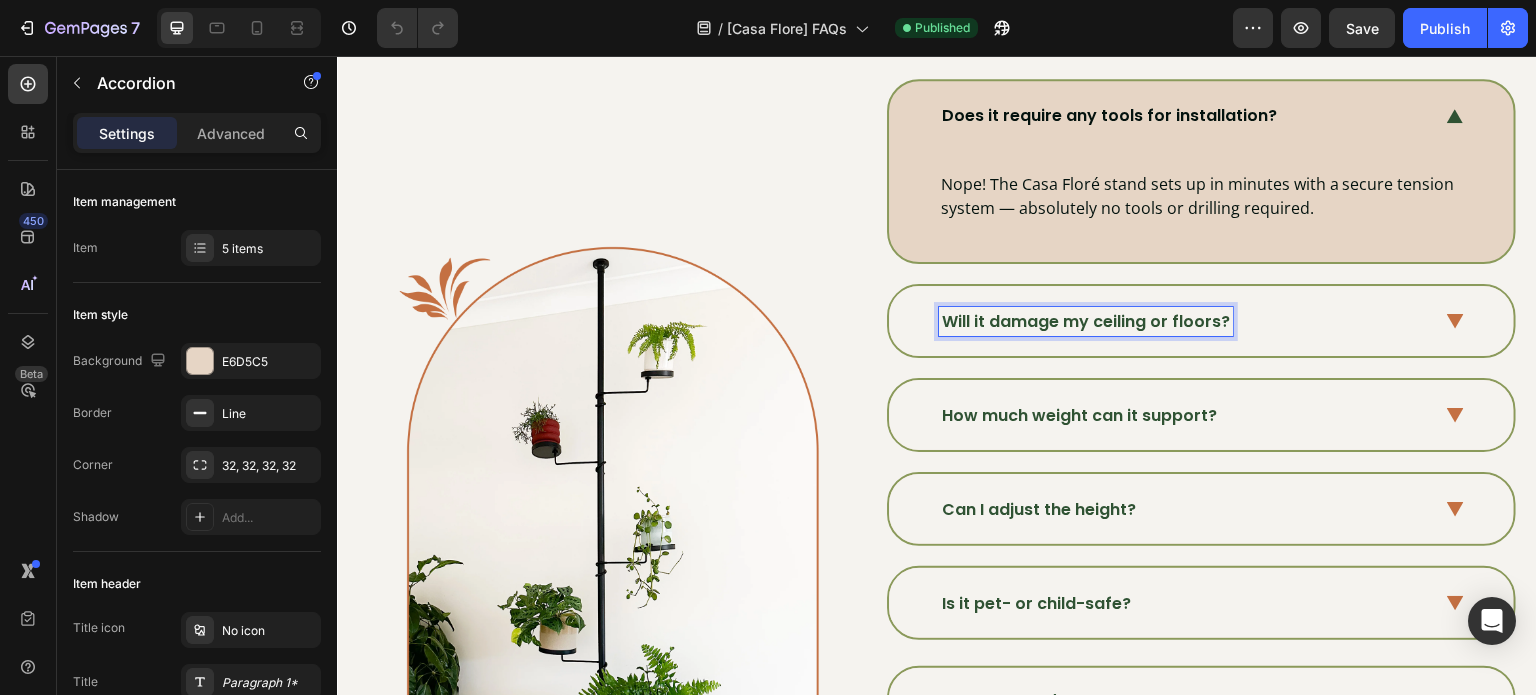 click on "Will it damage my ceiling or floors?" at bounding box center [1201, 321] 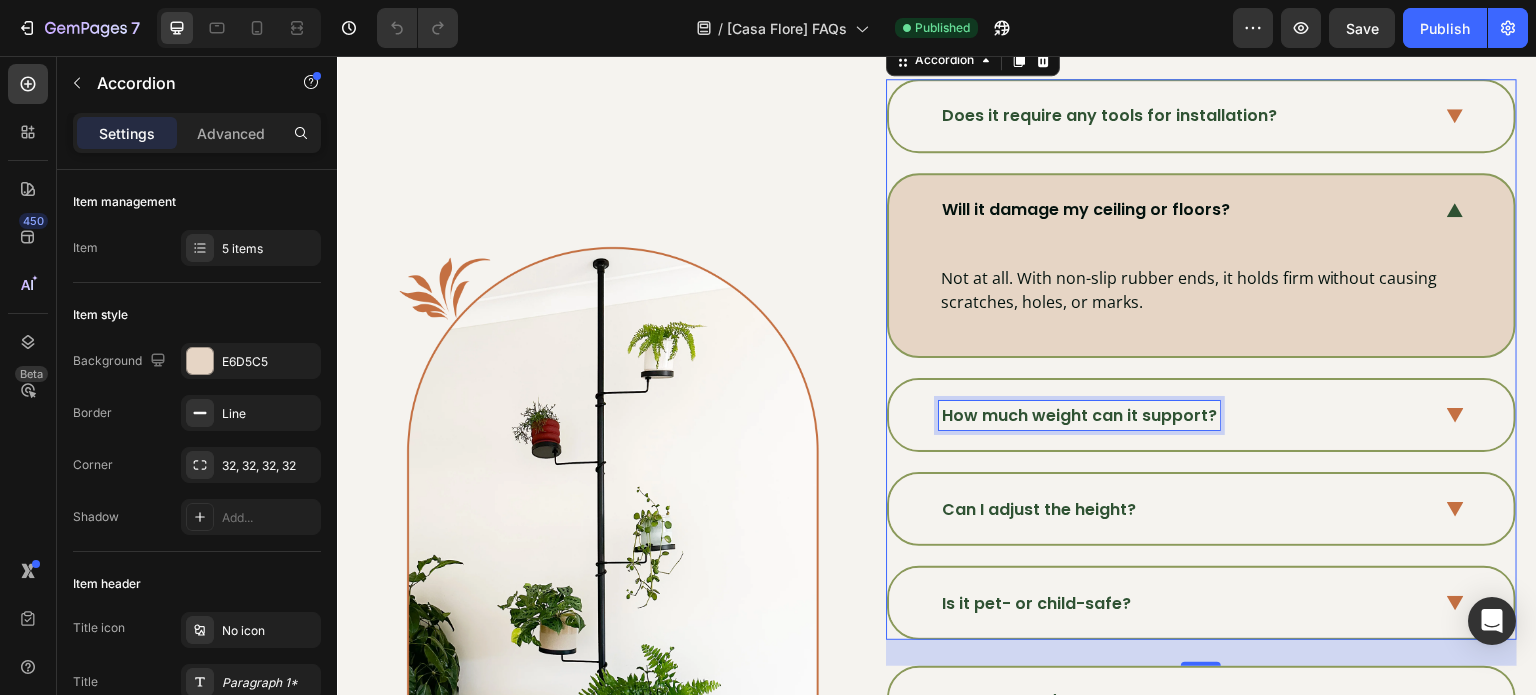 click on "How much weight can it support?" at bounding box center (1079, 416) 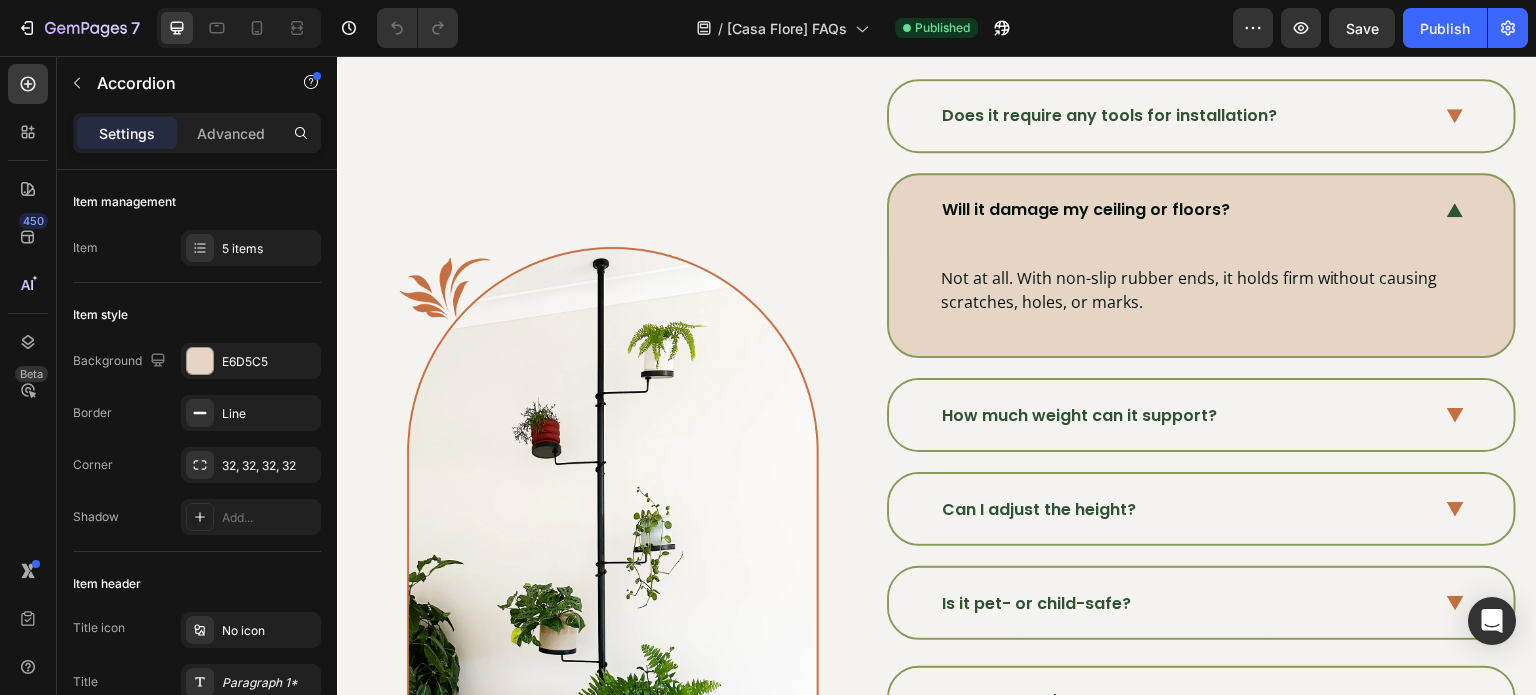 click on "How much weight can it support?" at bounding box center [1185, 416] 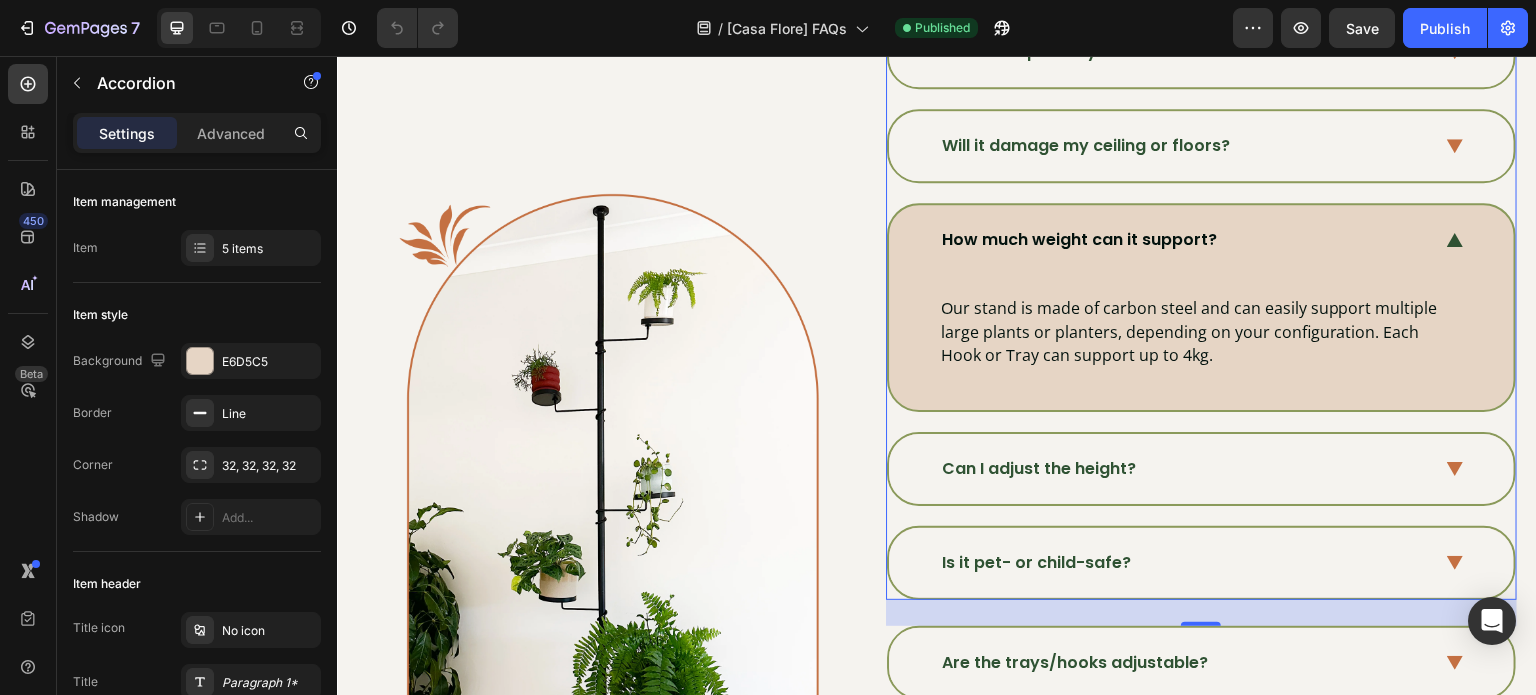 scroll, scrollTop: 400, scrollLeft: 0, axis: vertical 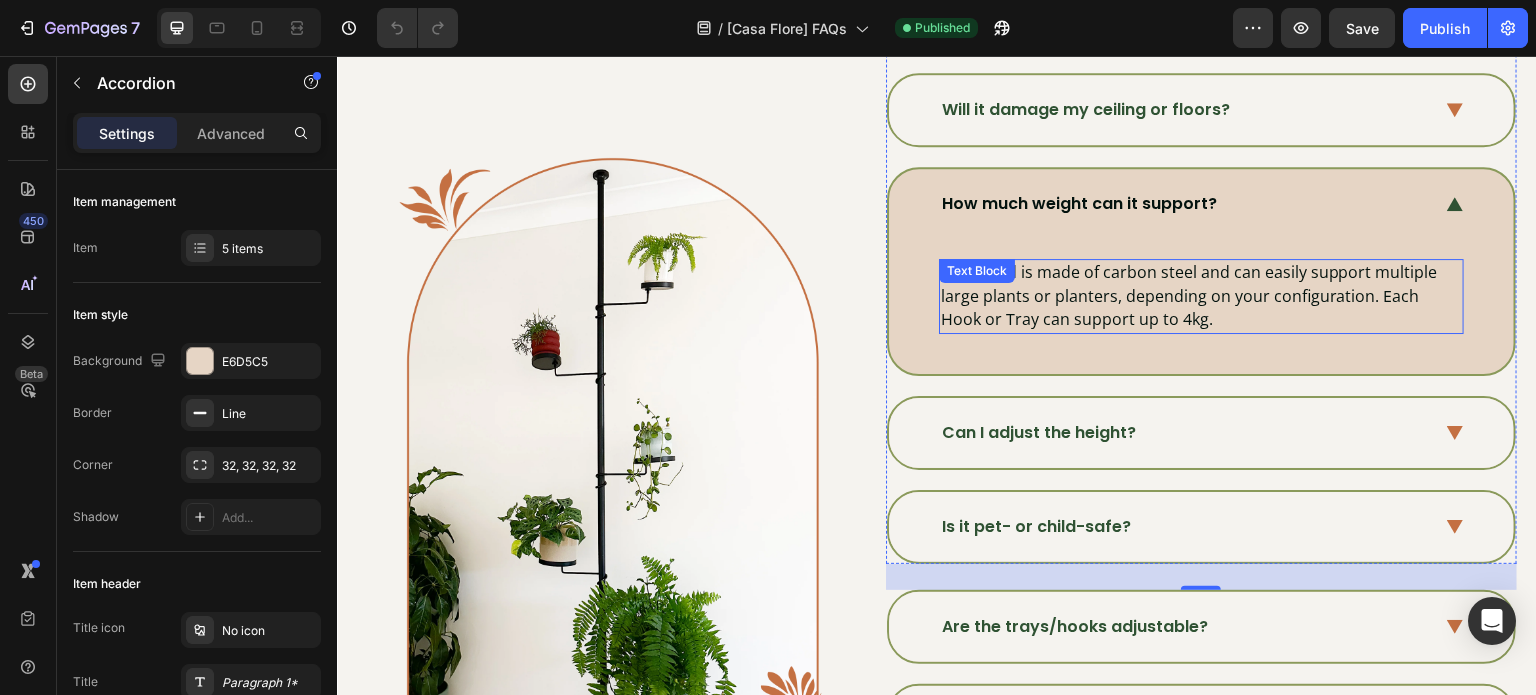 click on "Our stand is made of carbon steel and can easily support multiple large plants or planters, depending on your configuration. Each Hook or Tray can support up to 4kg." at bounding box center (1201, 296) 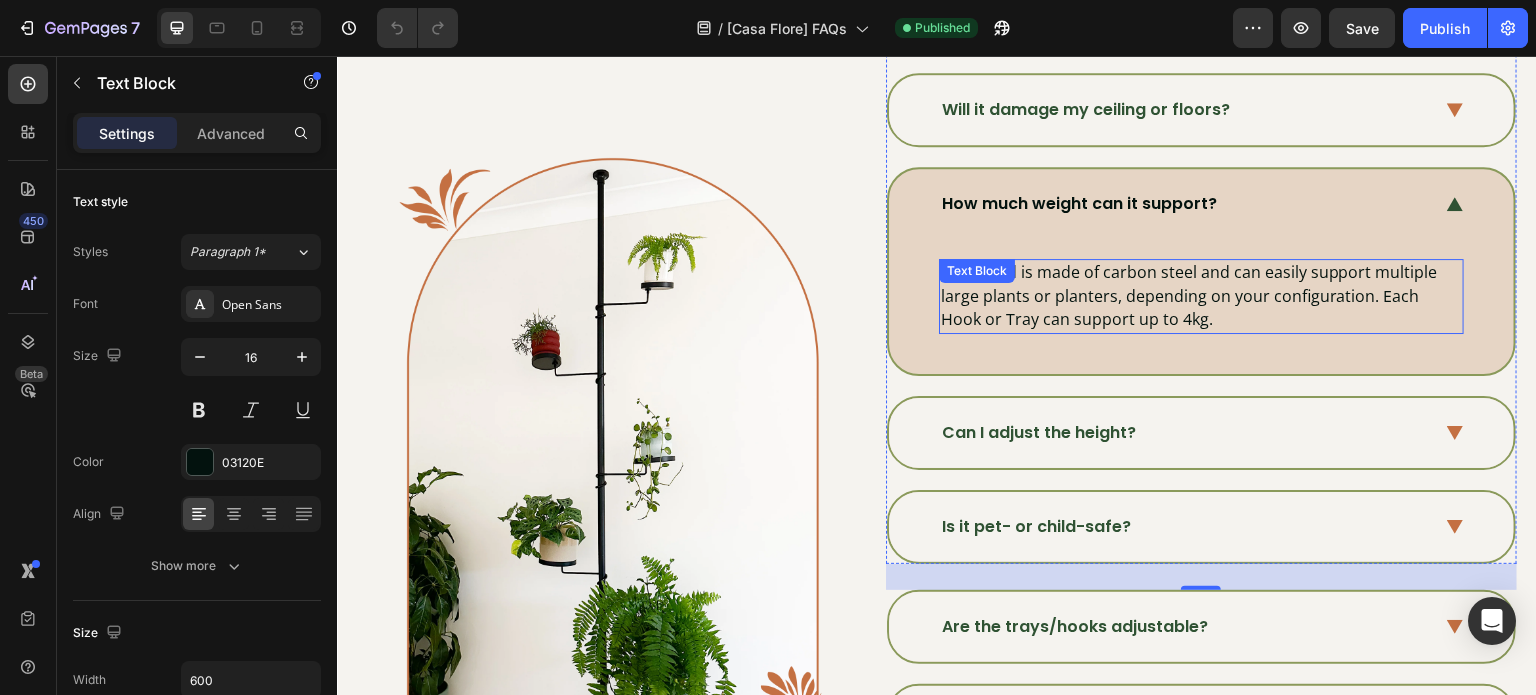 click on "Our stand is made of carbon steel and can easily support multiple large plants or planters, depending on your configuration. Each Hook or Tray can support up to 4kg." at bounding box center (1201, 296) 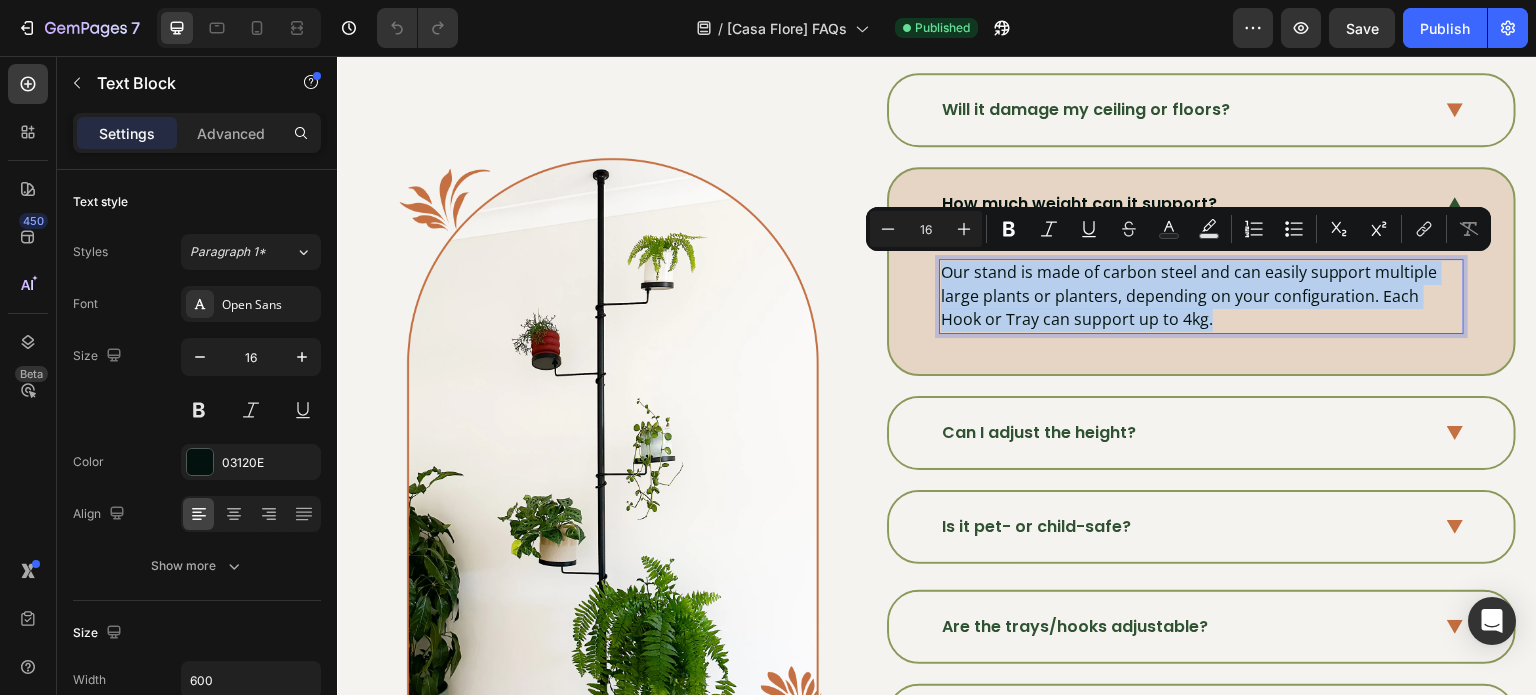 drag, startPoint x: 1227, startPoint y: 320, endPoint x: 977, endPoint y: 286, distance: 252.3014 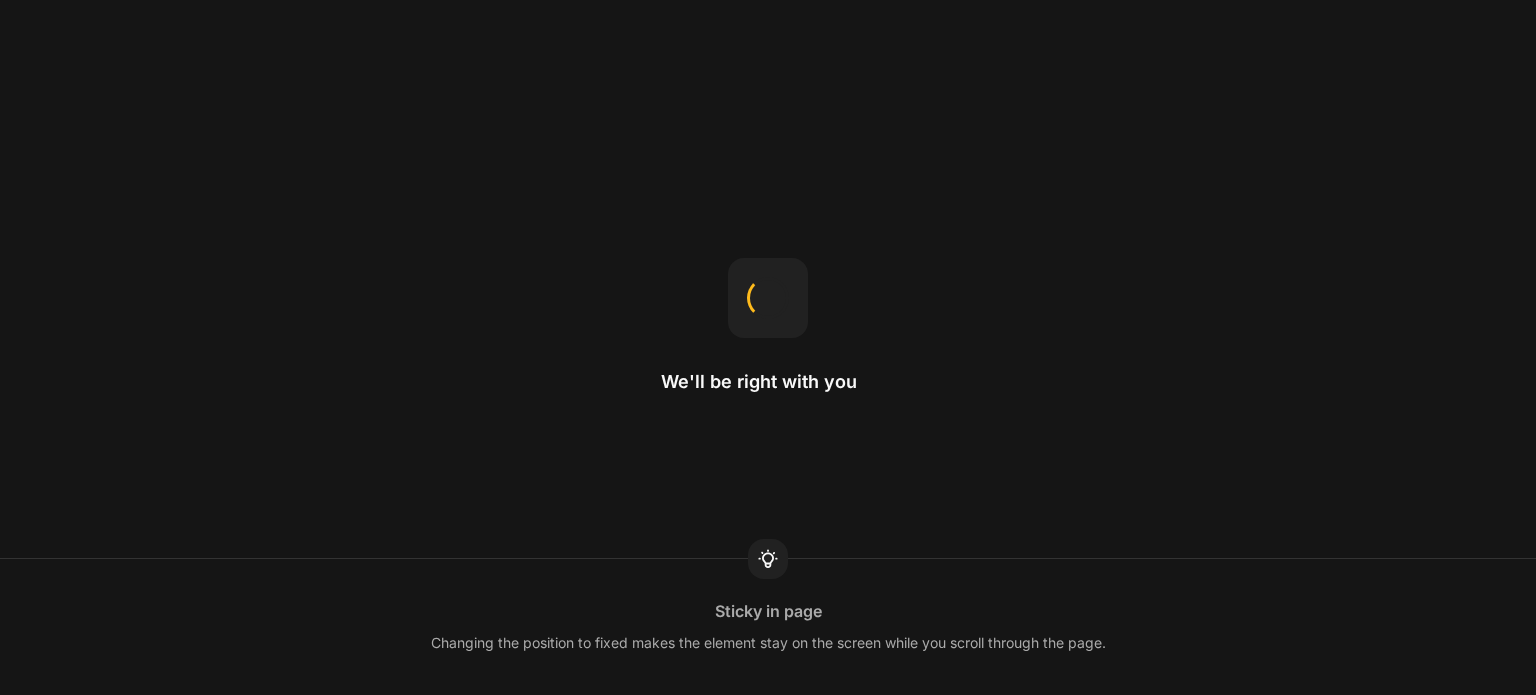 scroll, scrollTop: 0, scrollLeft: 0, axis: both 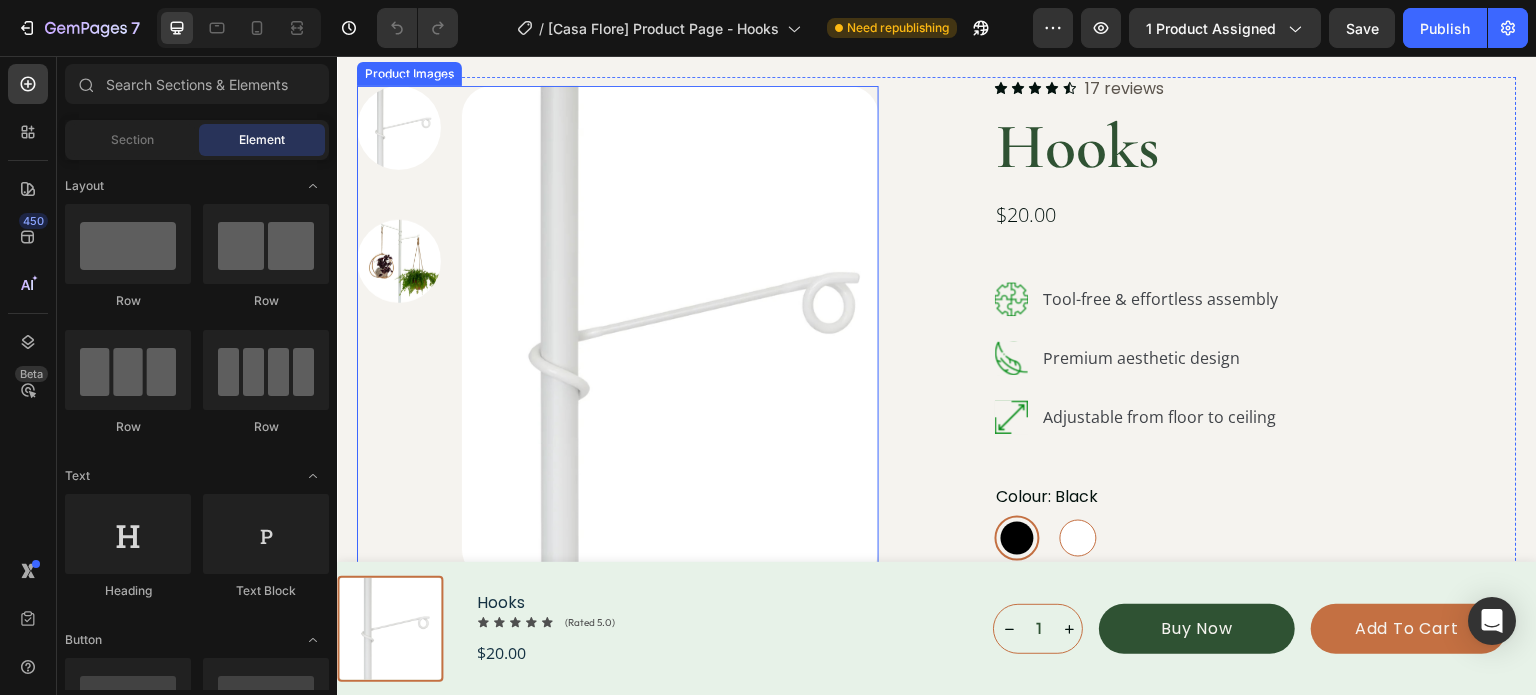click at bounding box center (399, 262) 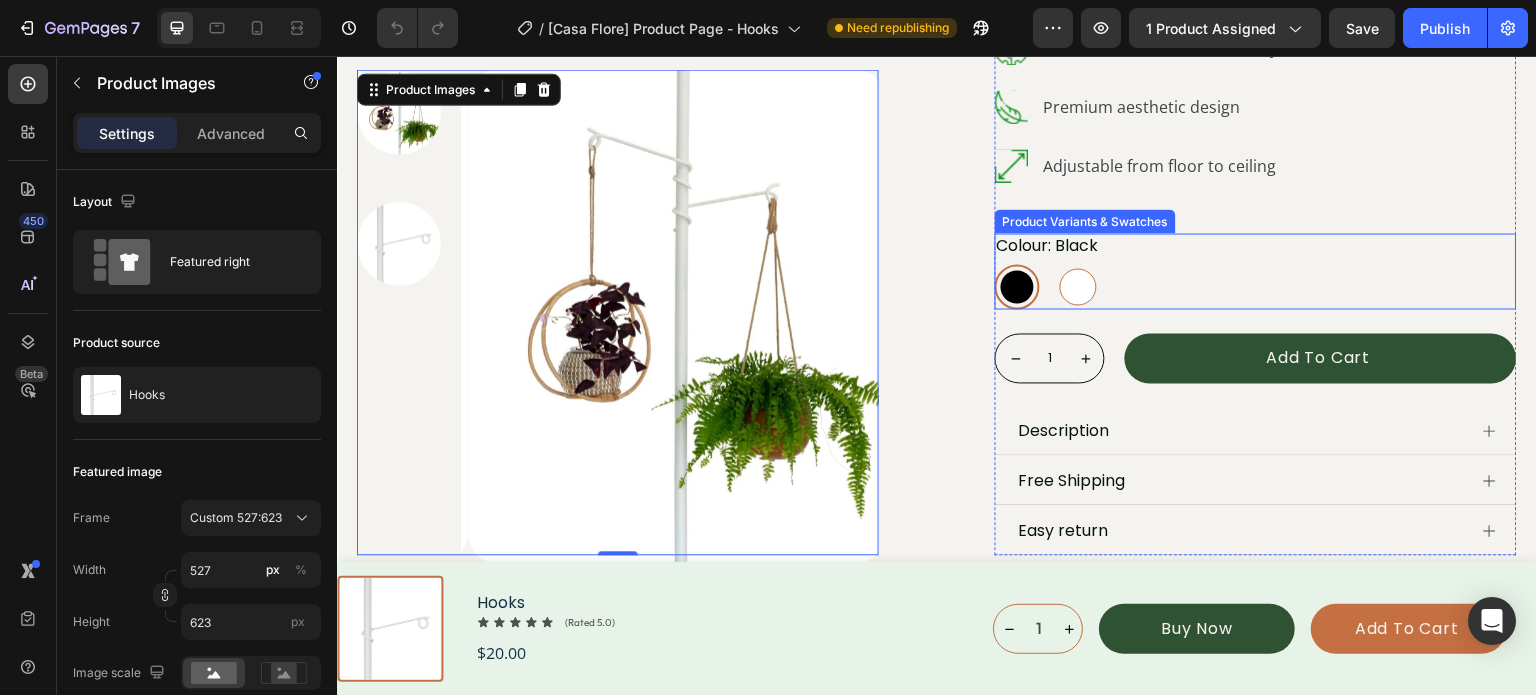 scroll, scrollTop: 400, scrollLeft: 0, axis: vertical 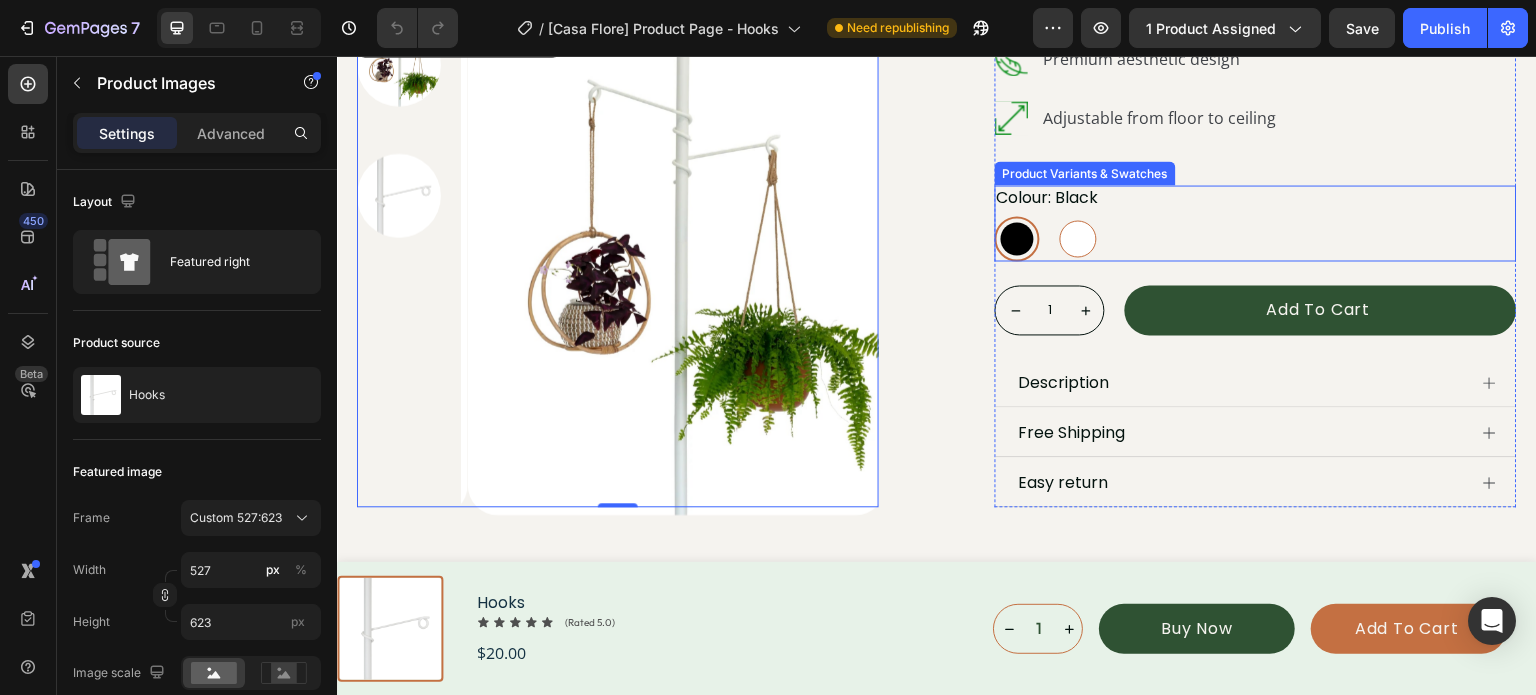 click at bounding box center [1078, 238] 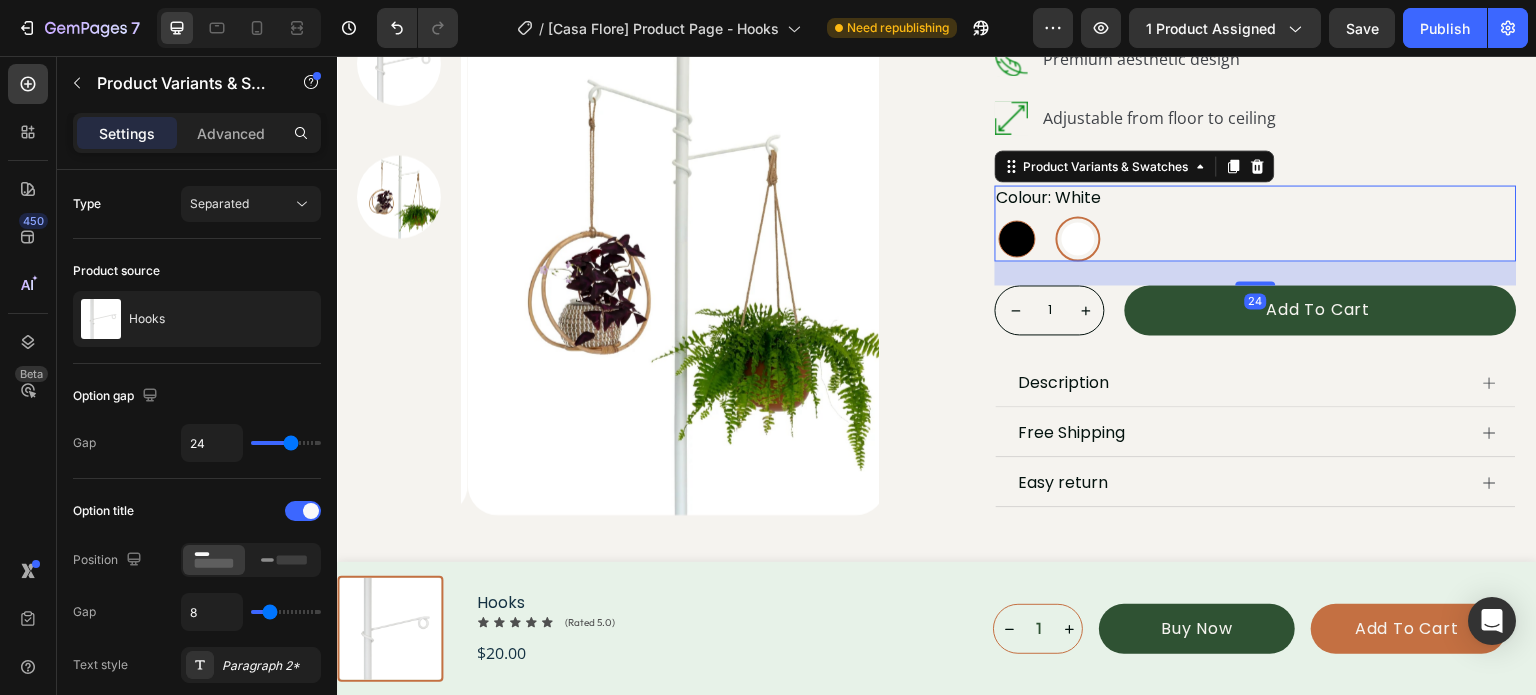 click at bounding box center [1017, 238] 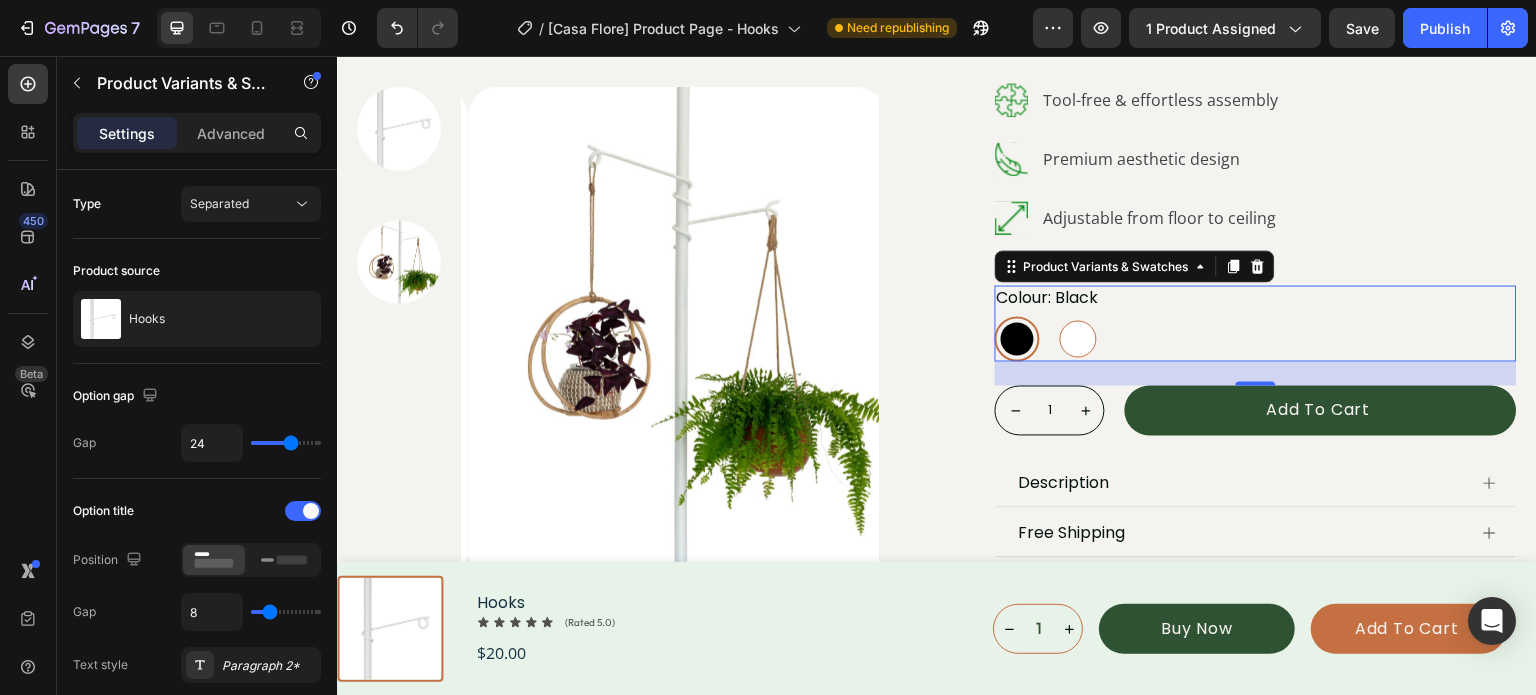scroll, scrollTop: 200, scrollLeft: 0, axis: vertical 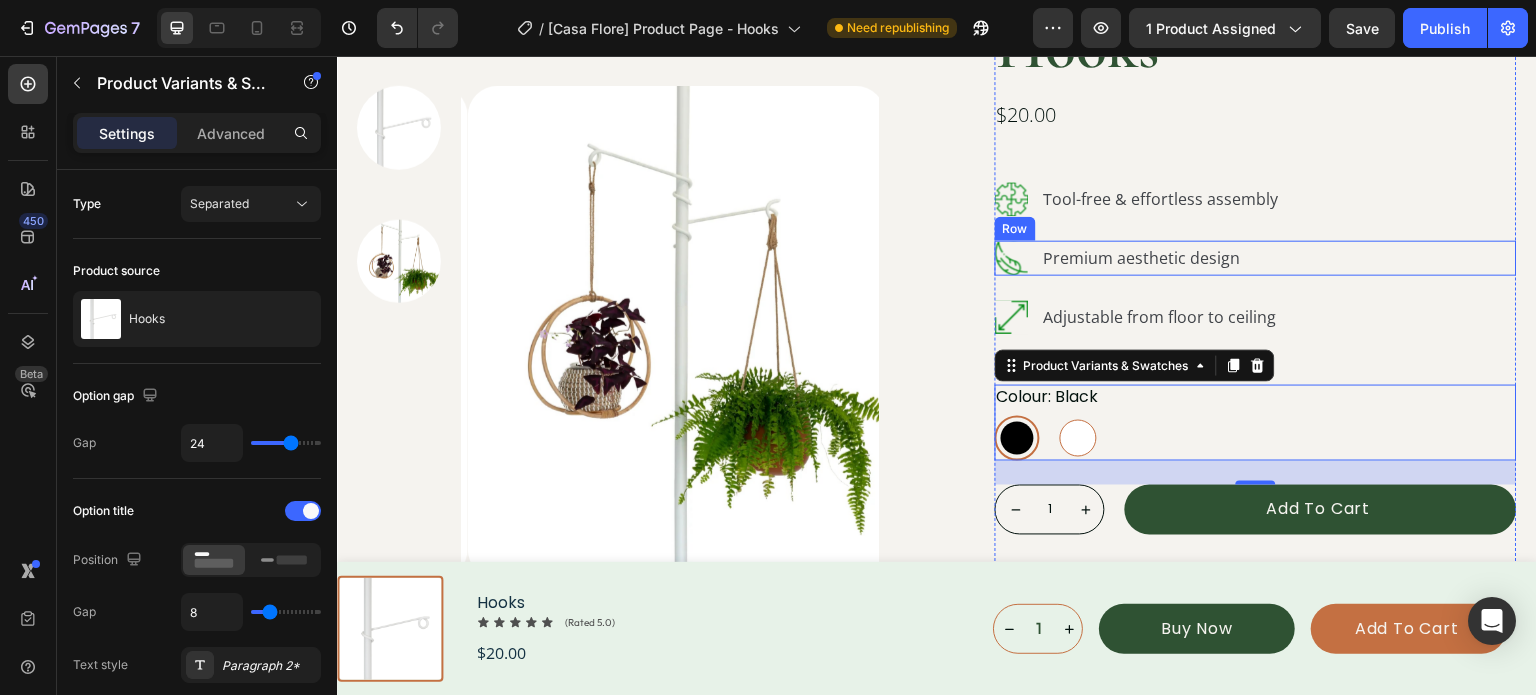click on "Icon Premium aesthetic design Text Block Row" at bounding box center (1256, 258) 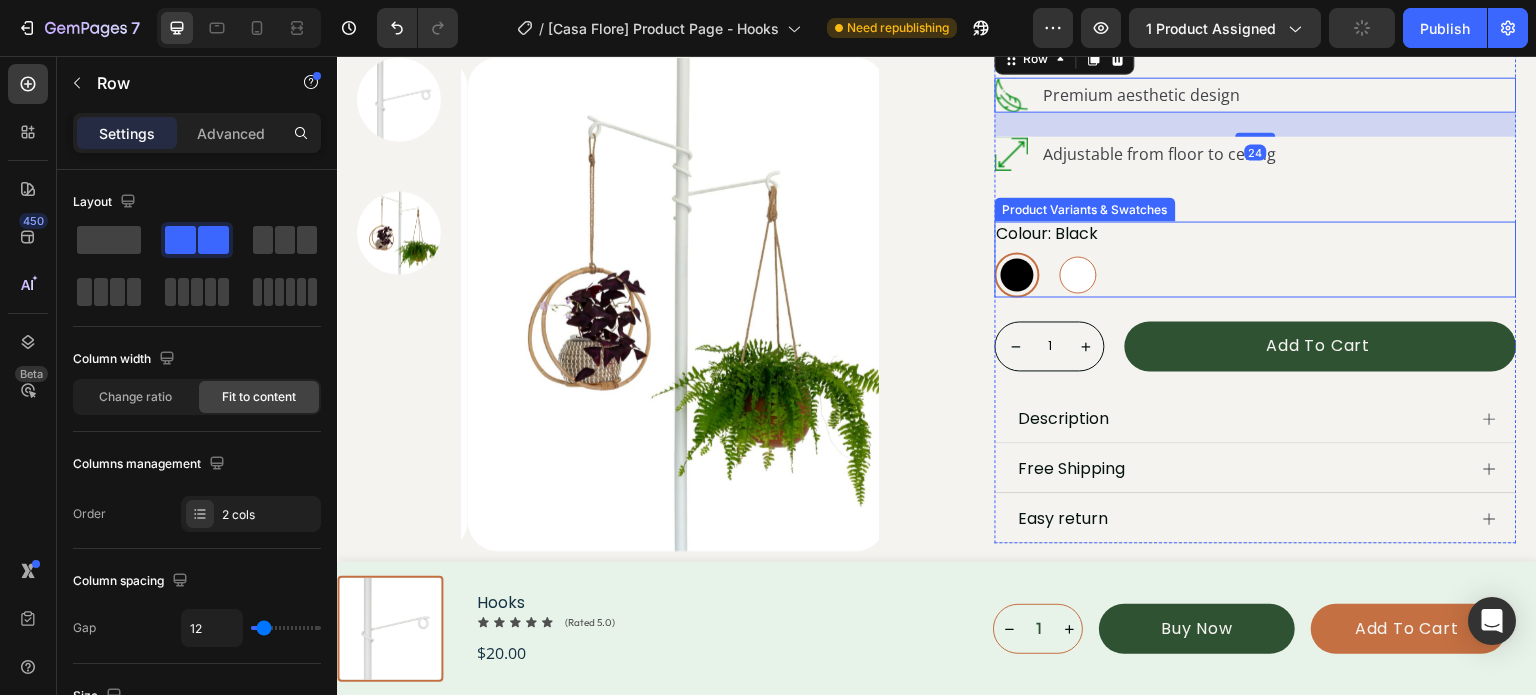 scroll, scrollTop: 400, scrollLeft: 0, axis: vertical 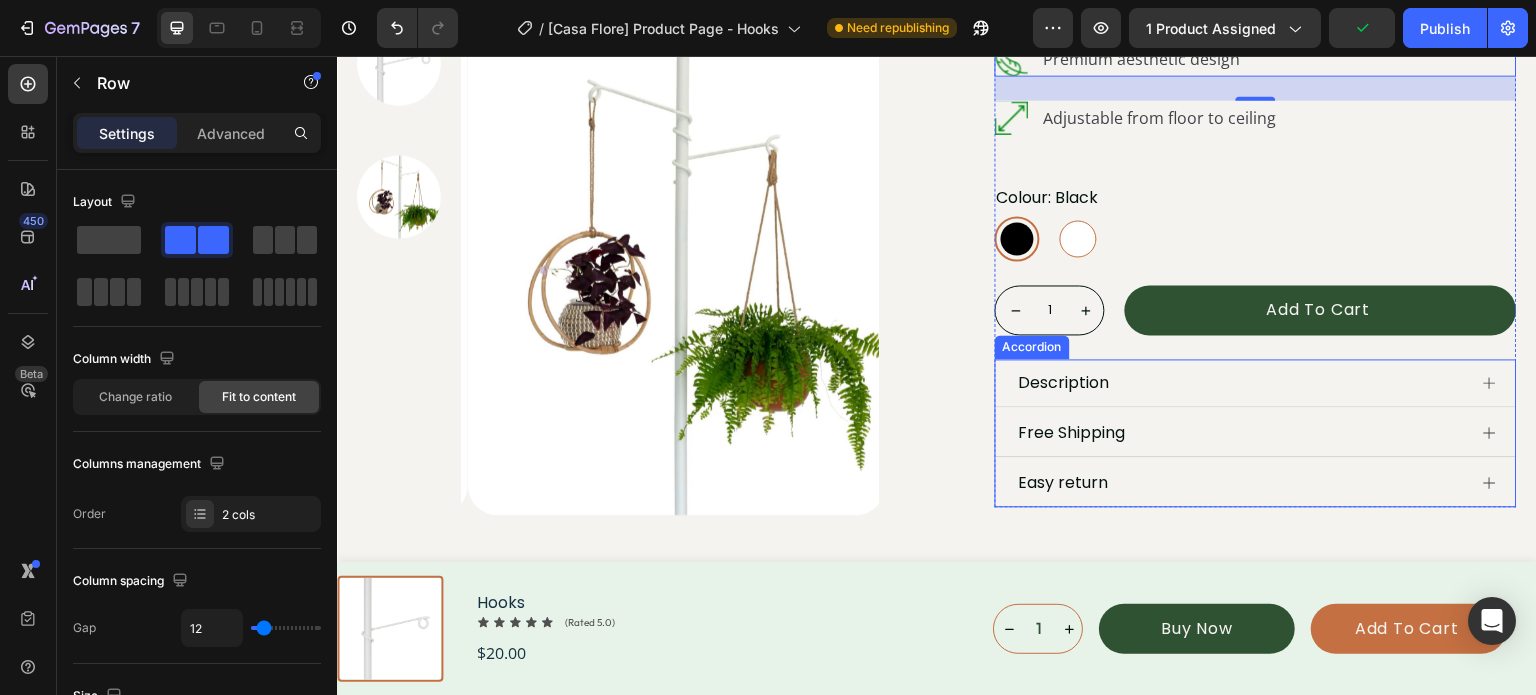 click 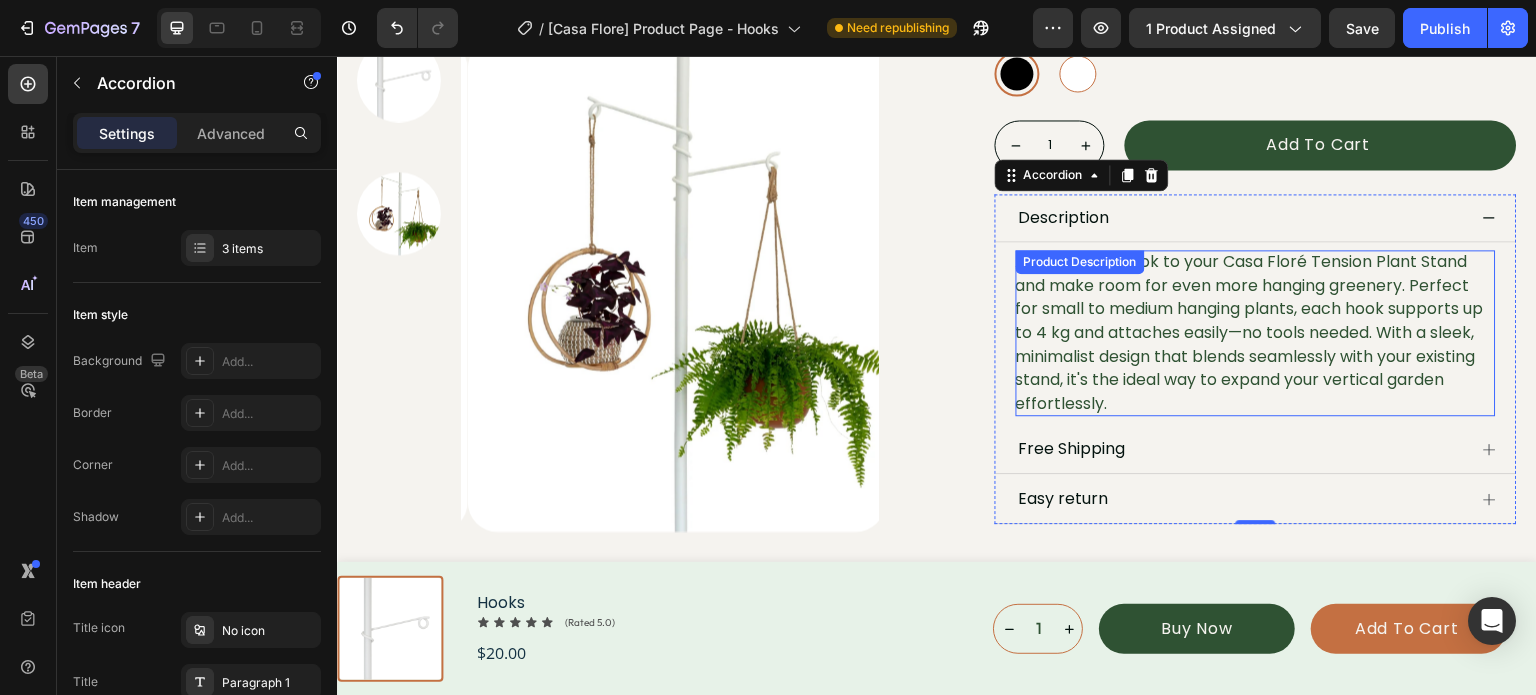 scroll, scrollTop: 600, scrollLeft: 0, axis: vertical 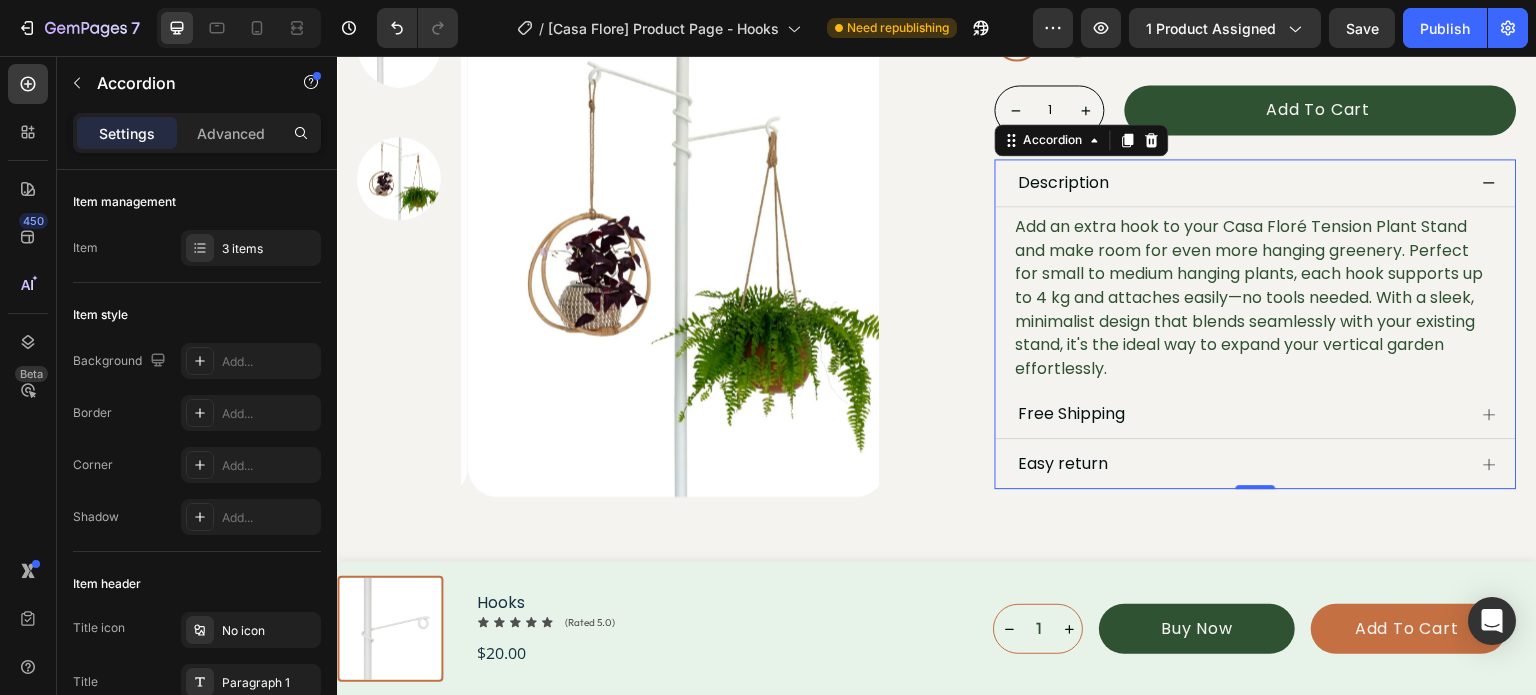 click on "Free Shipping" at bounding box center (1256, 415) 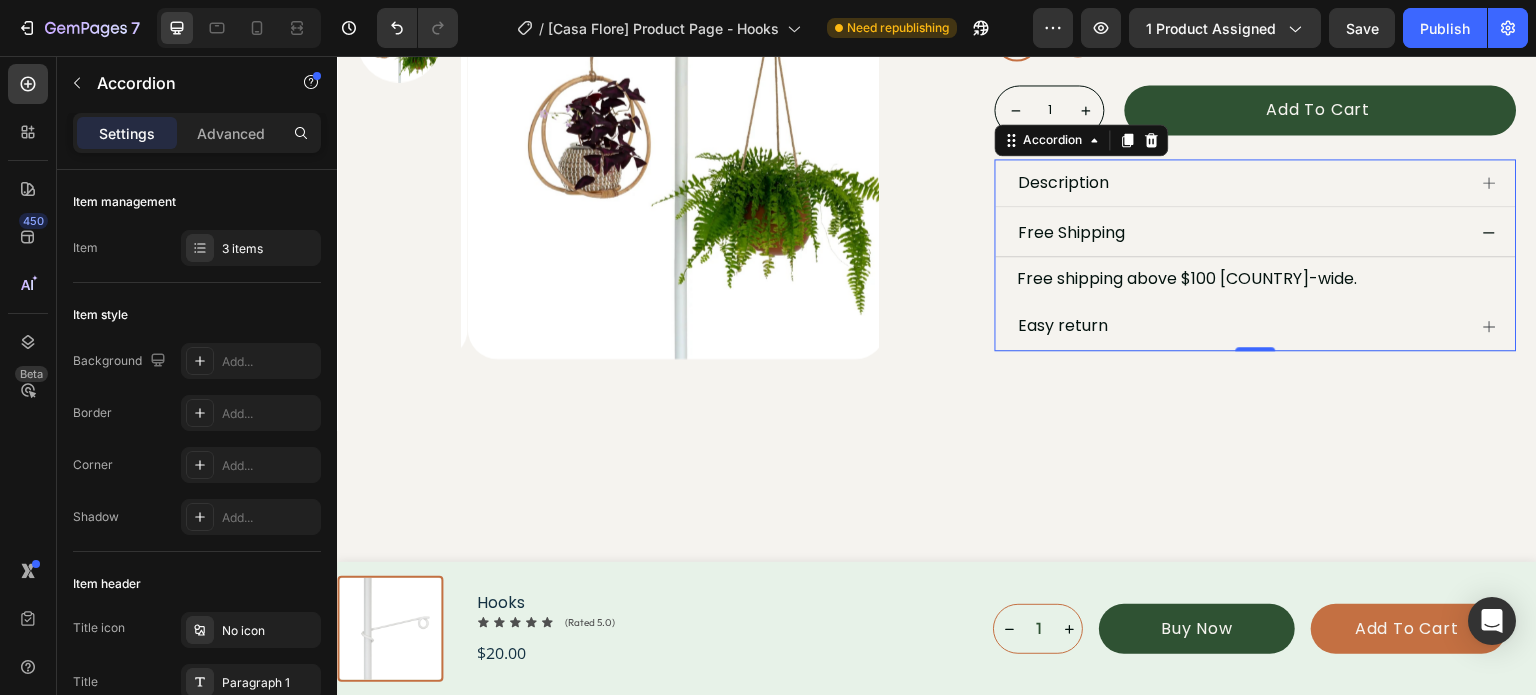 click on "Free shipping above $100 [COUNTRY]-wide." at bounding box center [1256, 279] 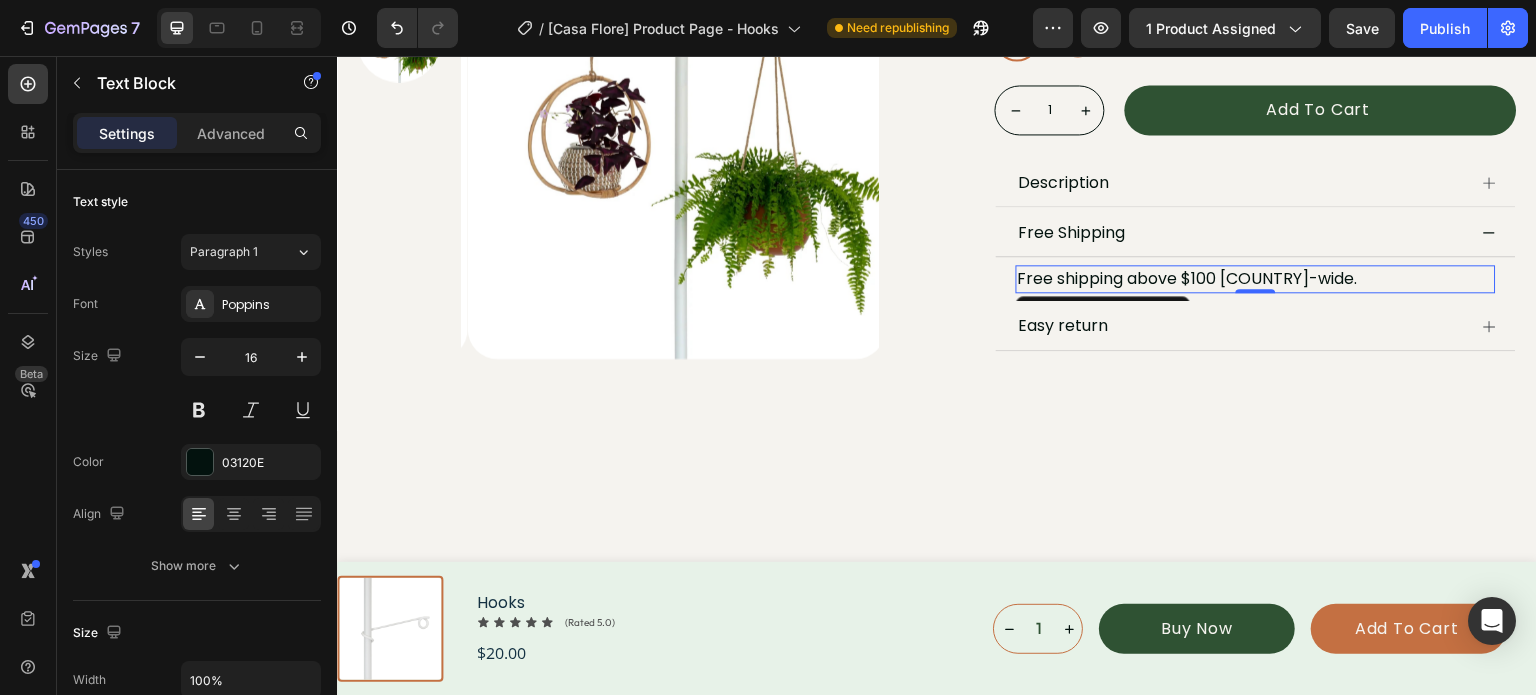 click on "Free shipping above $100 Australia-wide." at bounding box center (1256, 279) 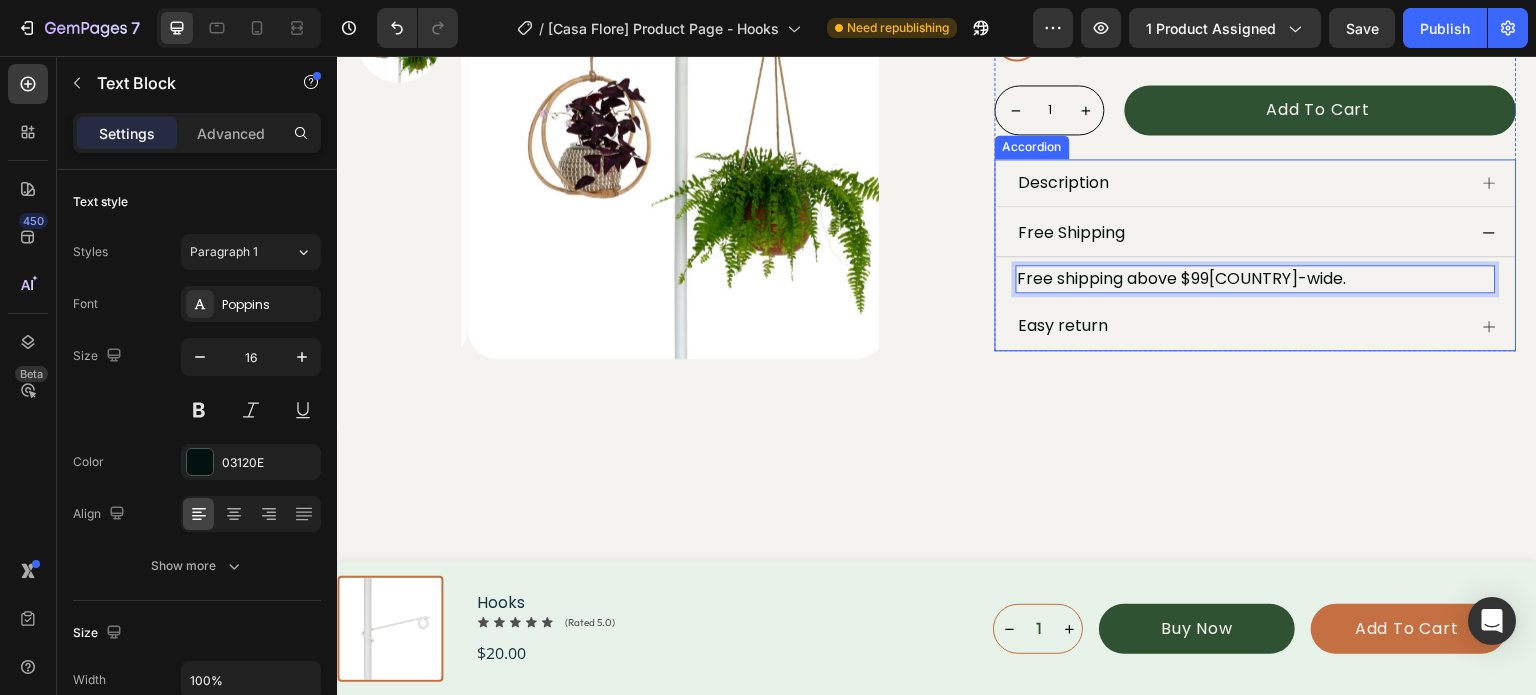 click on "Easy return" at bounding box center [1242, 326] 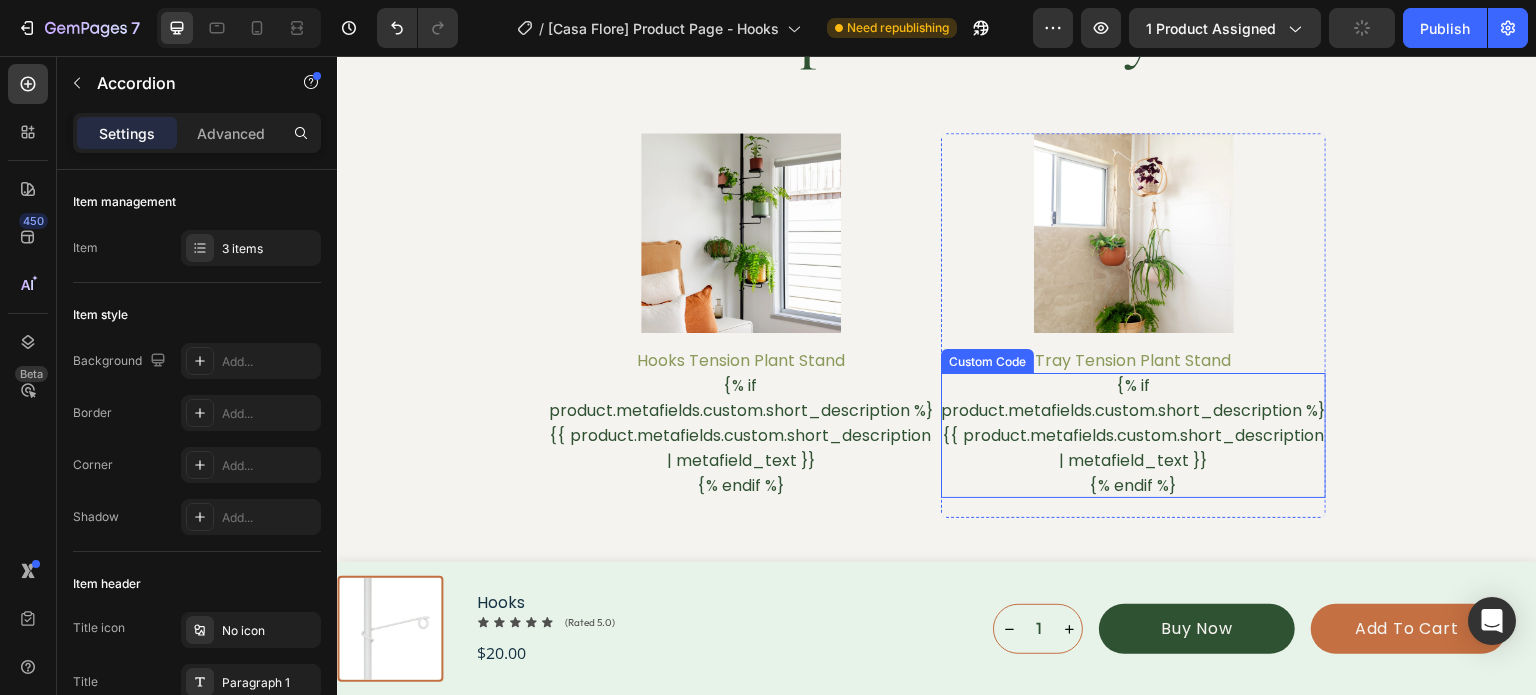 scroll, scrollTop: 1300, scrollLeft: 0, axis: vertical 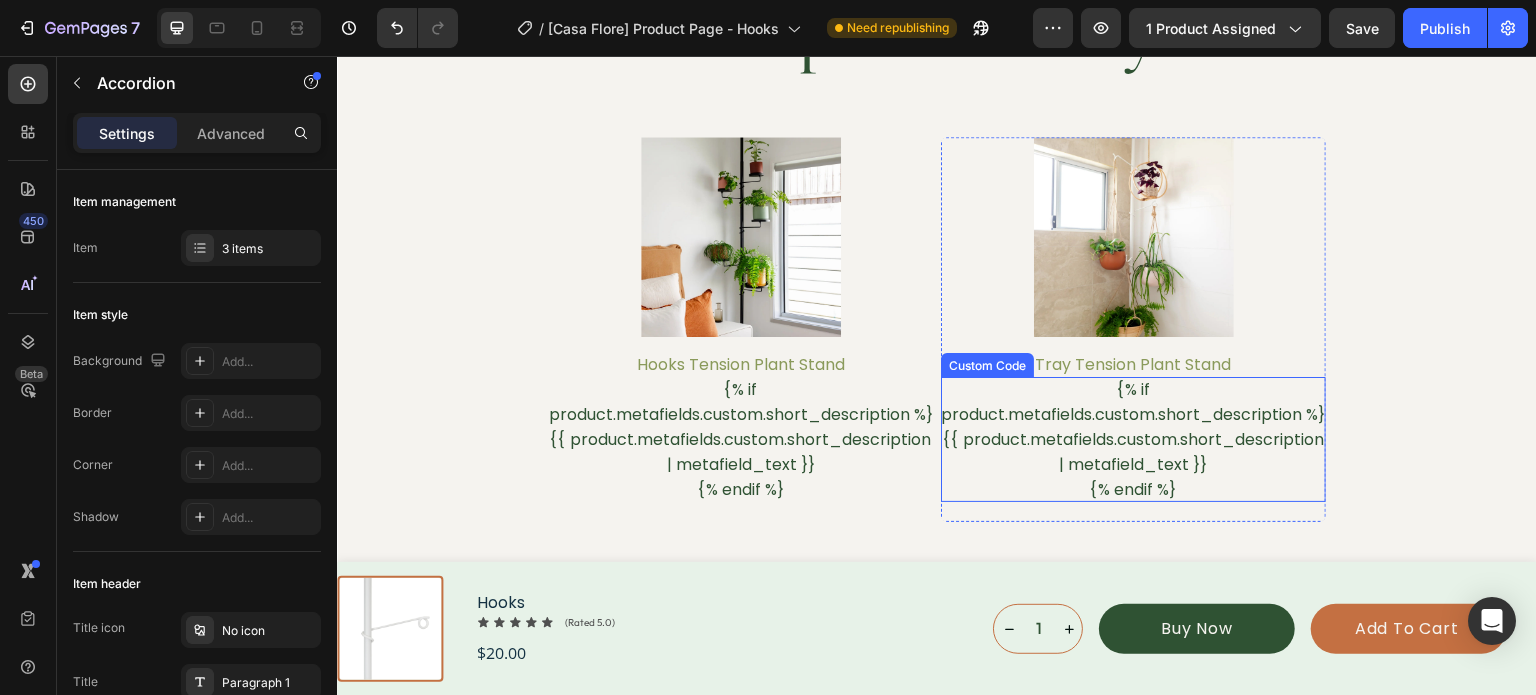 click on "{% if product.metafields.custom.short_description %}
{{ product.metafields.custom.short_description | metafield_text }}
{% endif %}" at bounding box center (740, 439) 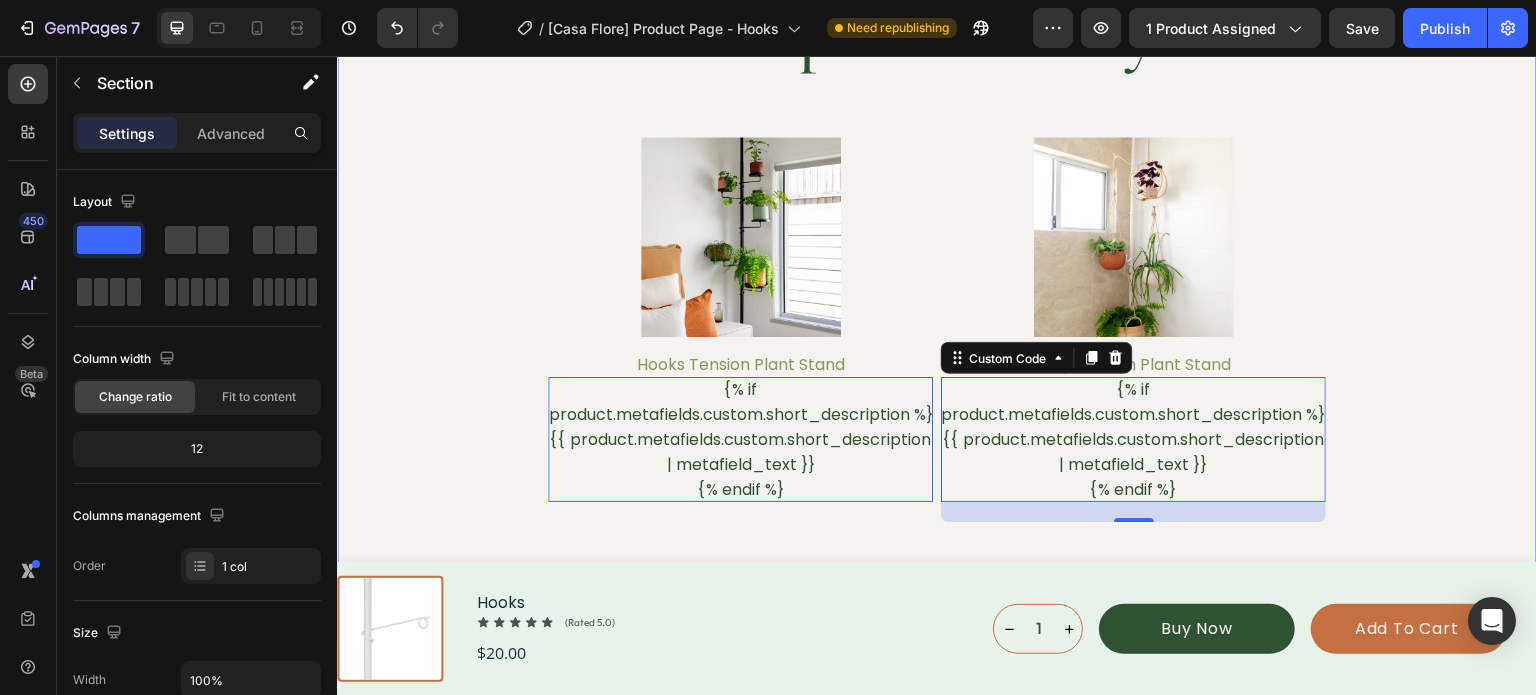 click on "Complete Your Style Heading Product Images Hooks Tension Plant Stand Product Title {% if product.metafields.custom.short_description %}
{{ product.metafields.custom.short_description | metafield_text }}
{% endif %} Custom Code   0 Row Product List Product Images Tray Tension Plant Stand Product Title {% if product.metafields.custom.short_description %}
{{ product.metafields.custom.short_description | metafield_text }}
{% endif %} Custom Code   20 Row Product List Product List Row" at bounding box center (937, 259) 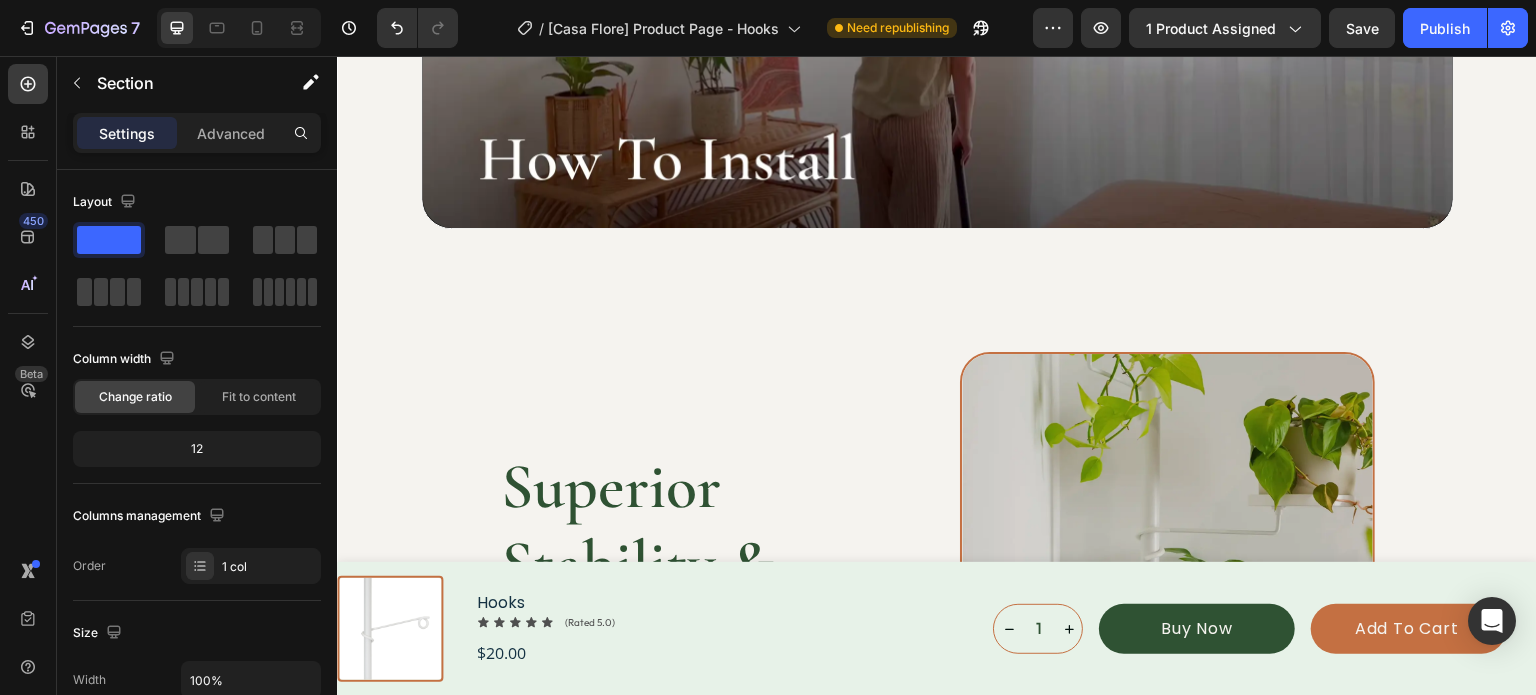 scroll, scrollTop: 3500, scrollLeft: 0, axis: vertical 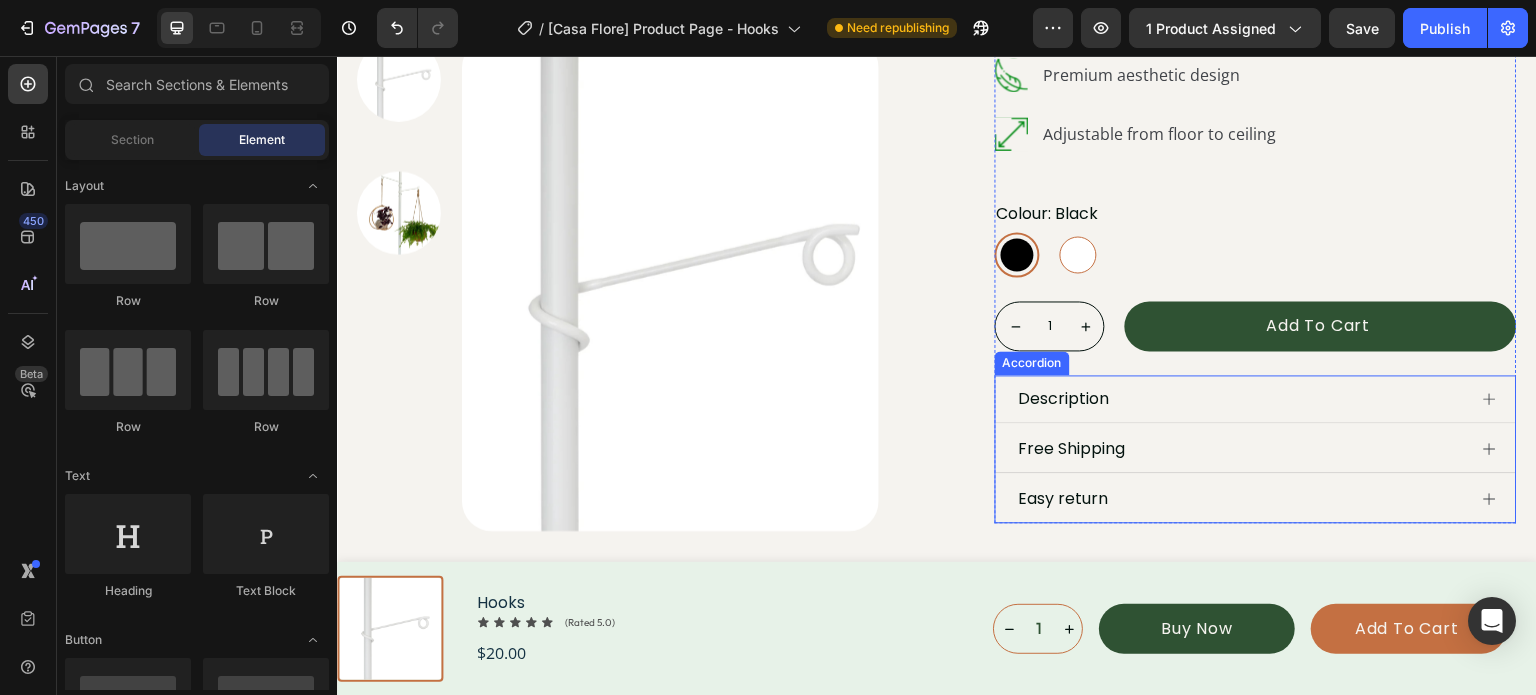 click on "Description" at bounding box center [1242, 399] 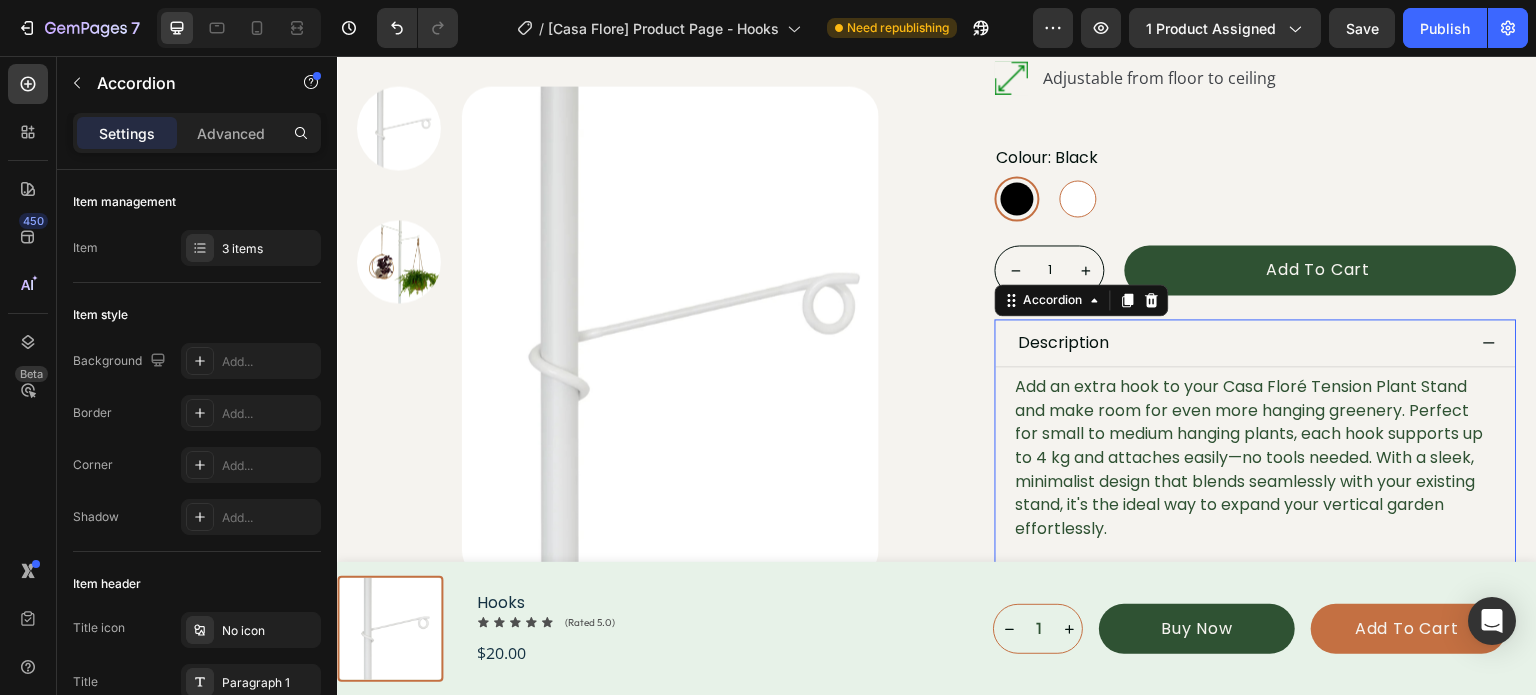 scroll, scrollTop: 484, scrollLeft: 0, axis: vertical 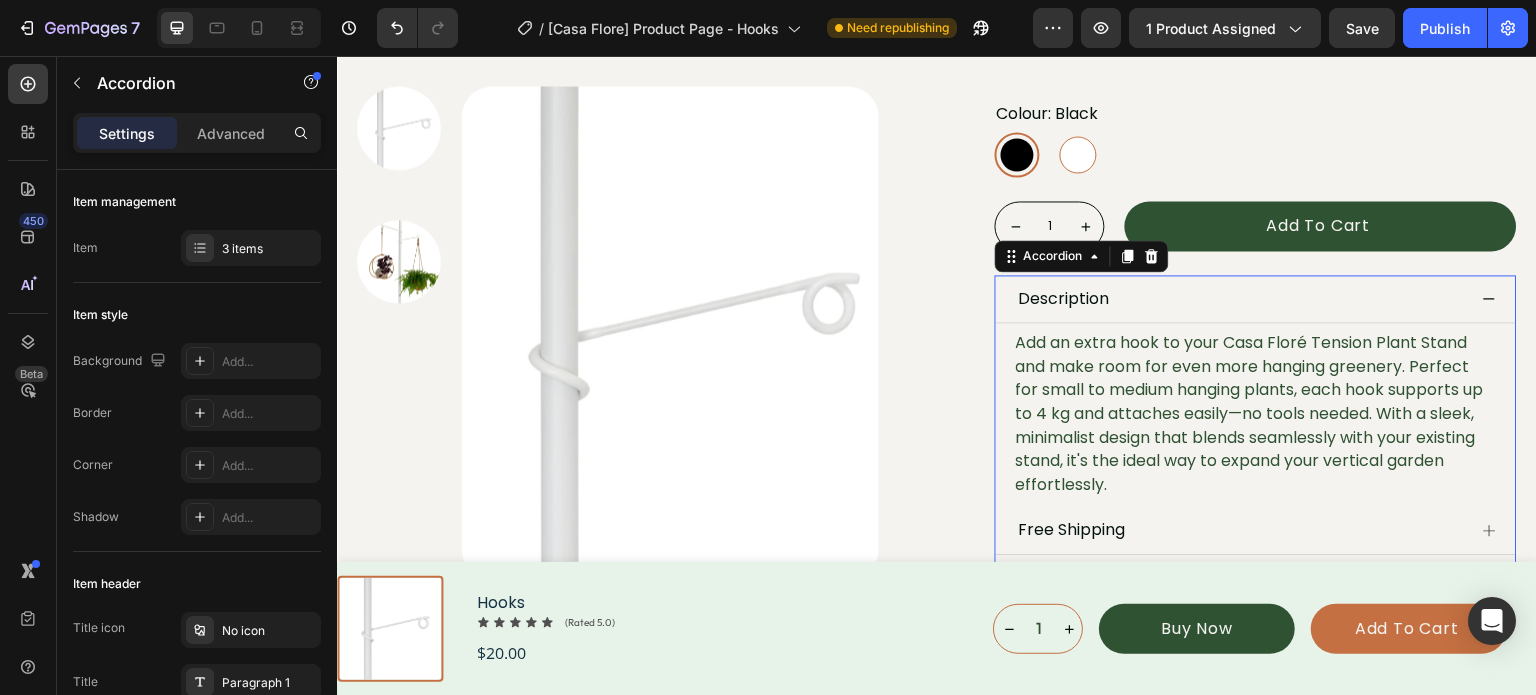 click on "Description" at bounding box center [1256, 299] 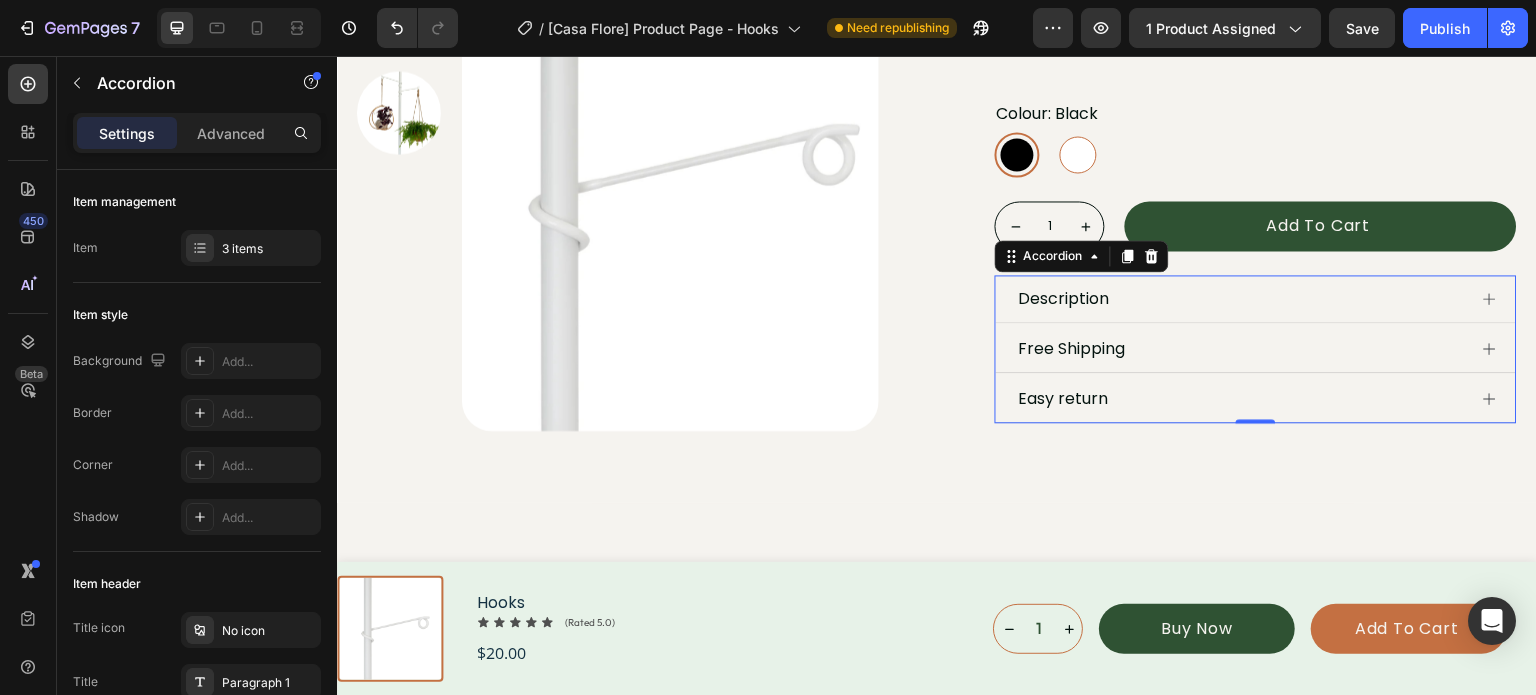 click on "Easy return" at bounding box center [1242, 399] 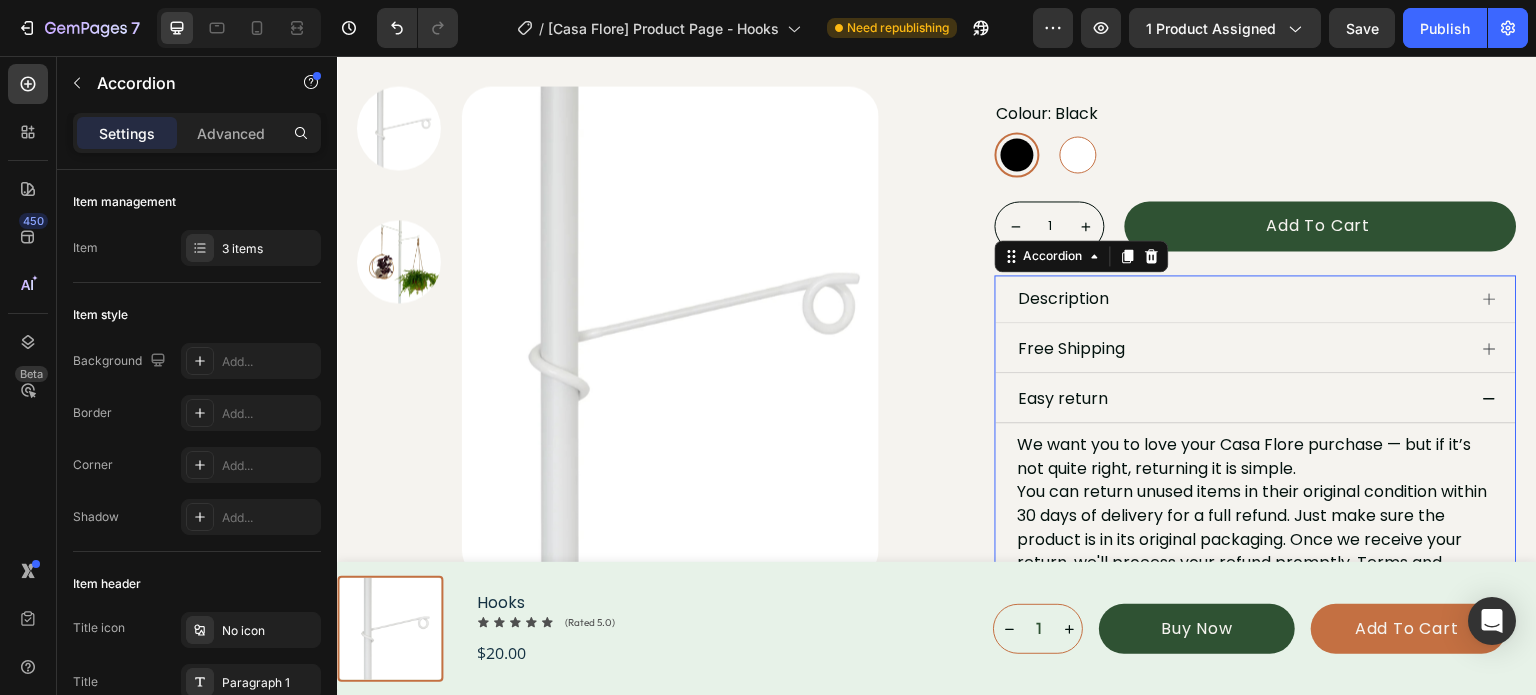 click on "Easy return" at bounding box center (1064, 399) 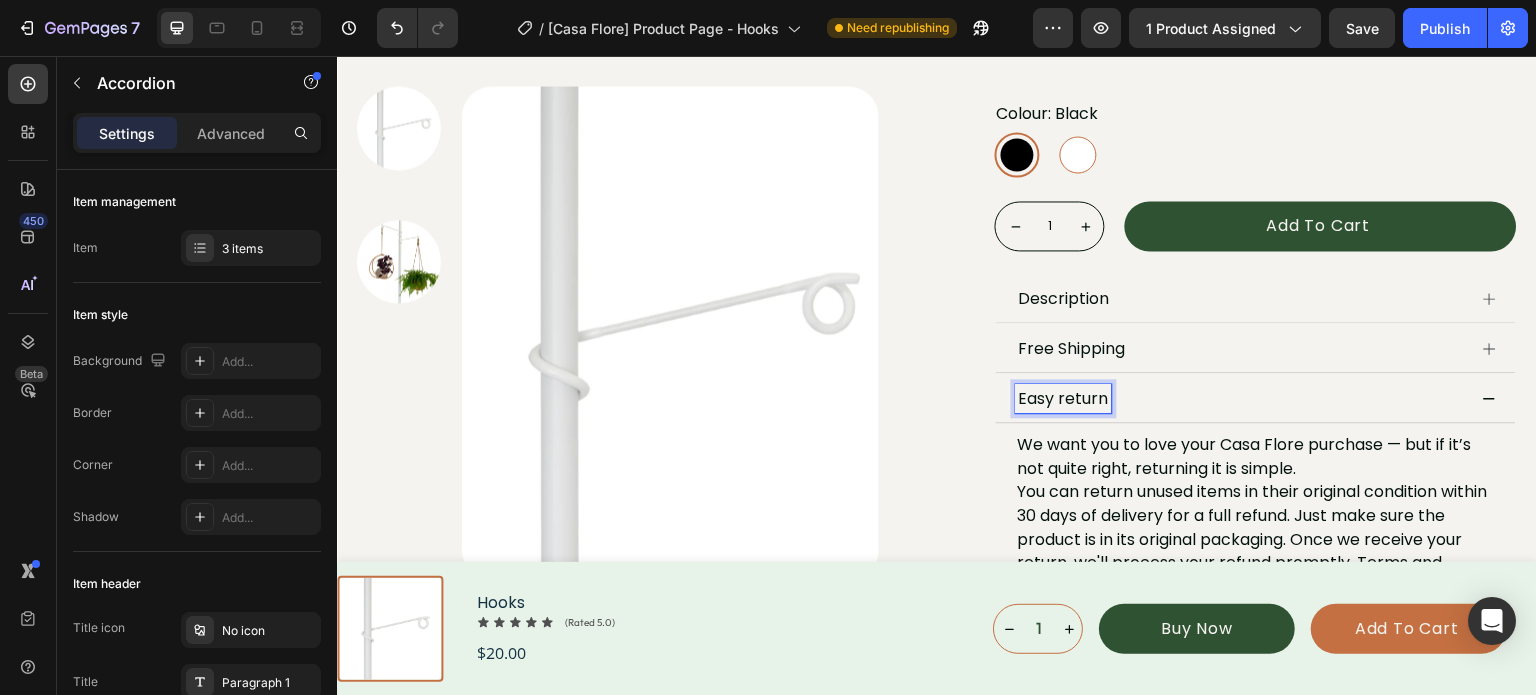click on "Easy return" at bounding box center (1064, 399) 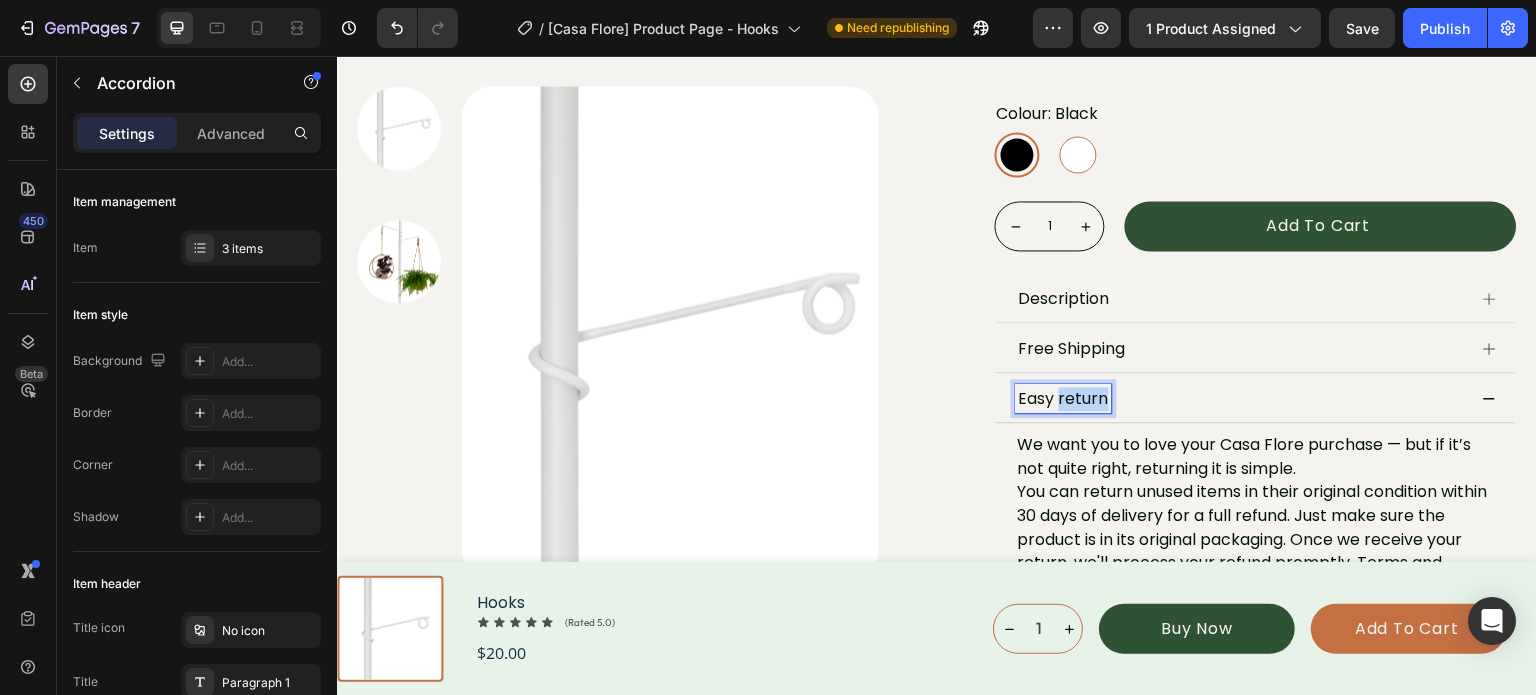 click on "Easy return" at bounding box center [1064, 399] 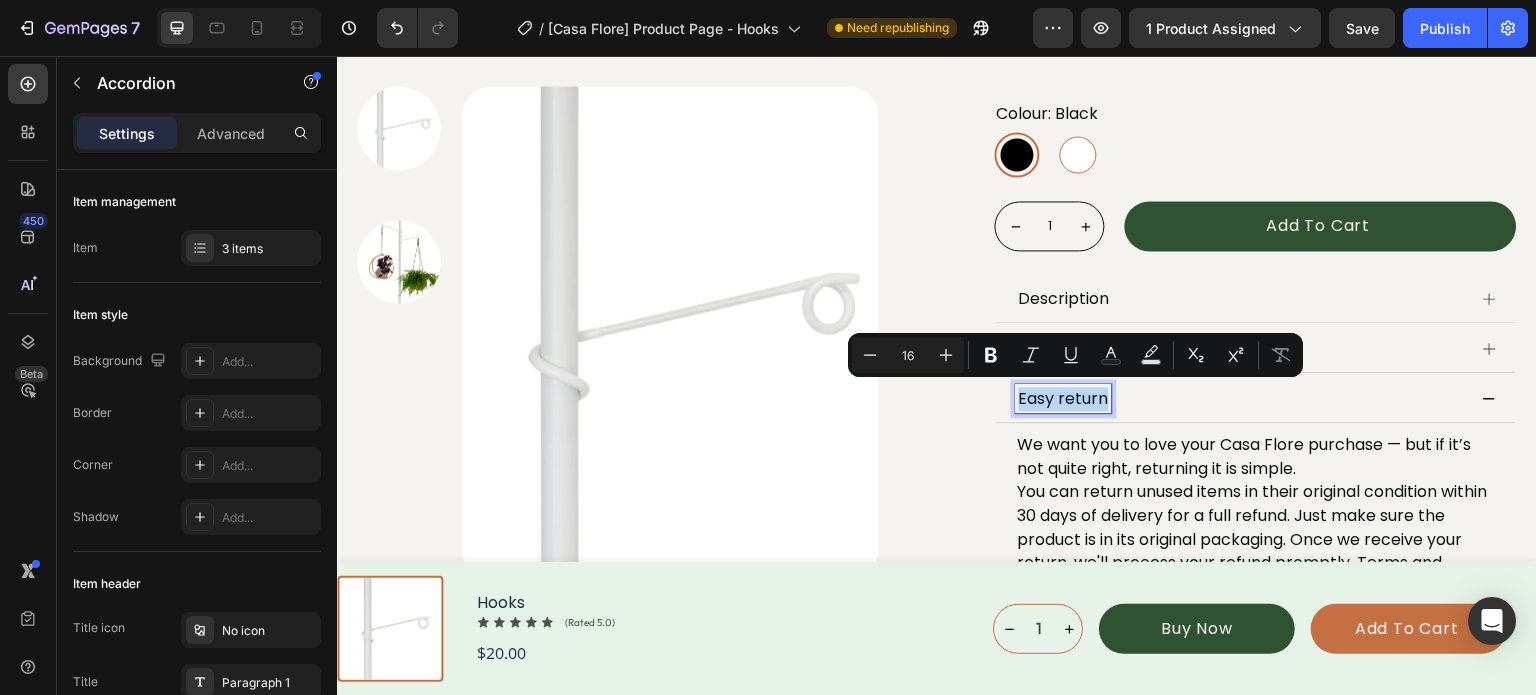 click on "Easy return" at bounding box center (1064, 399) 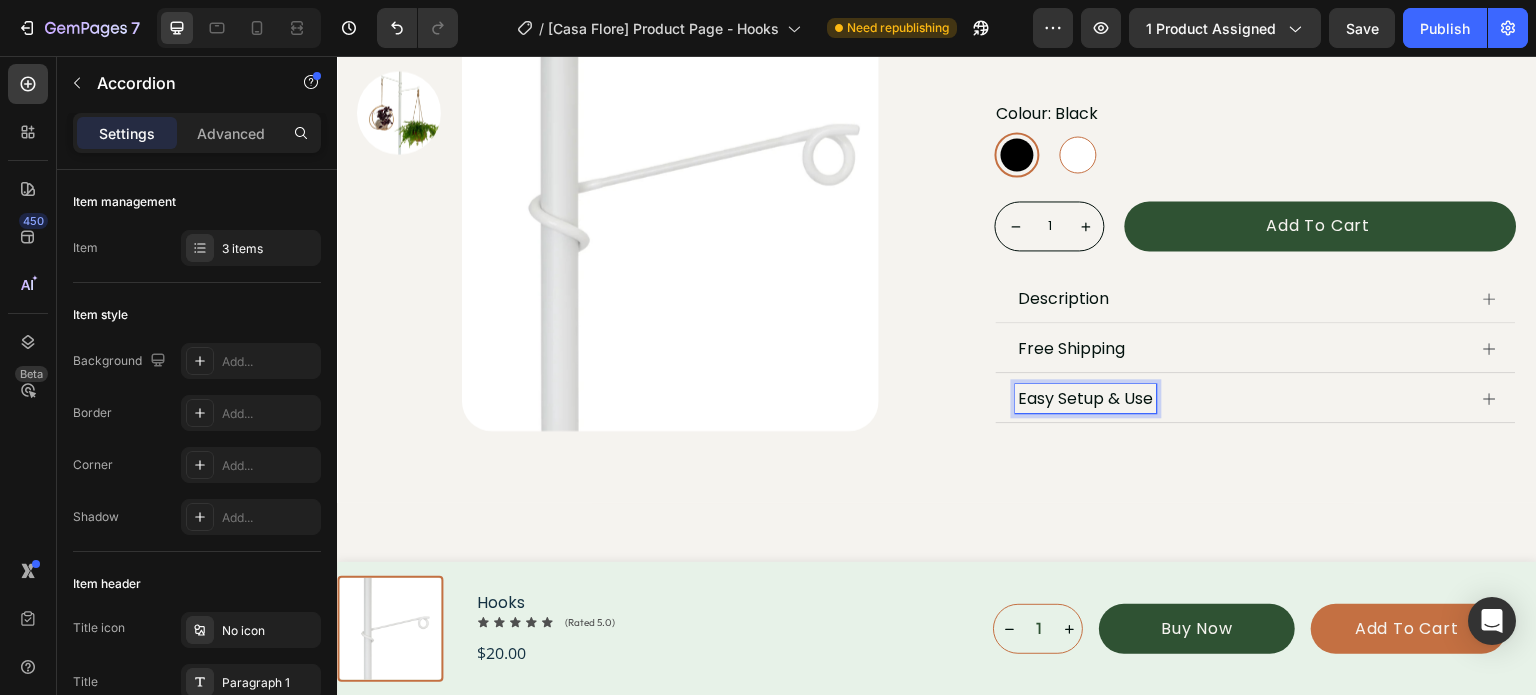 click on "Easy Setup & Use" at bounding box center [1086, 399] 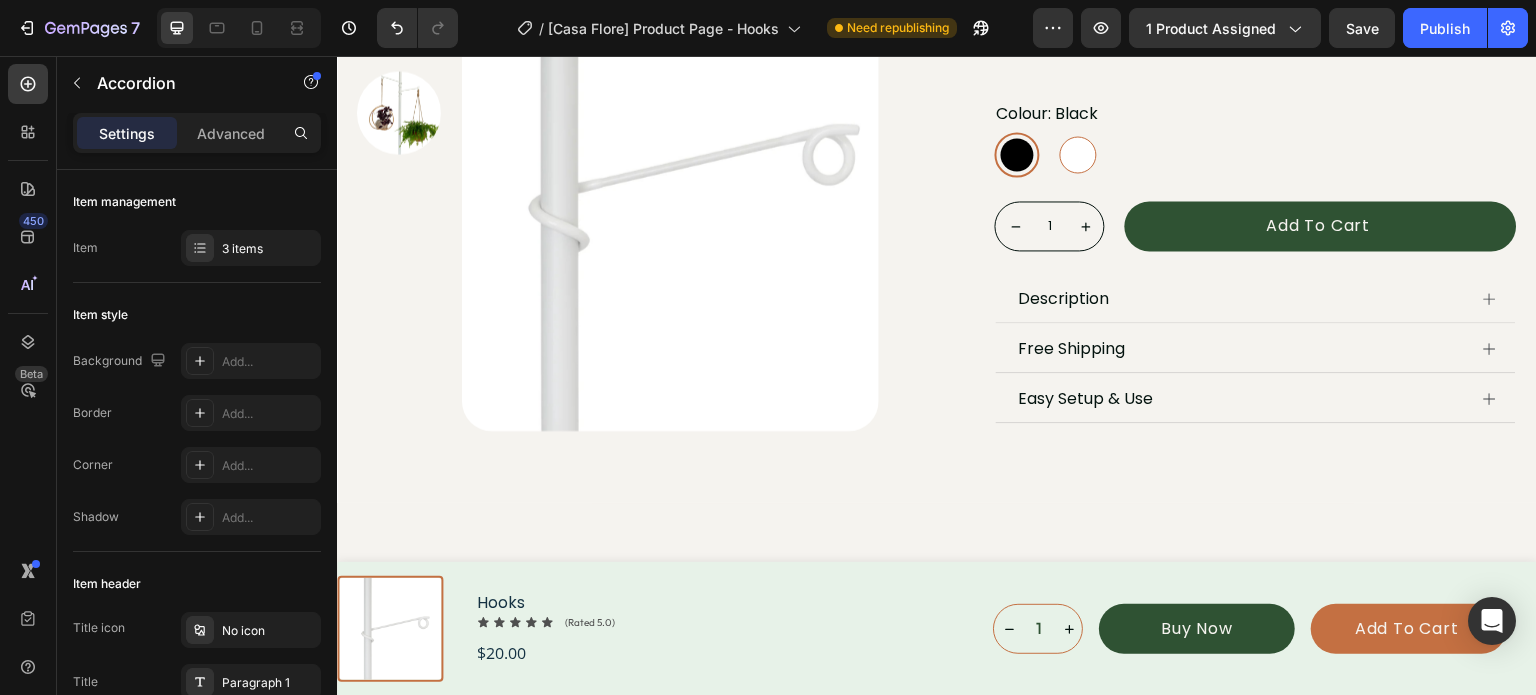 click on "Easy Setup & Use" at bounding box center [1242, 399] 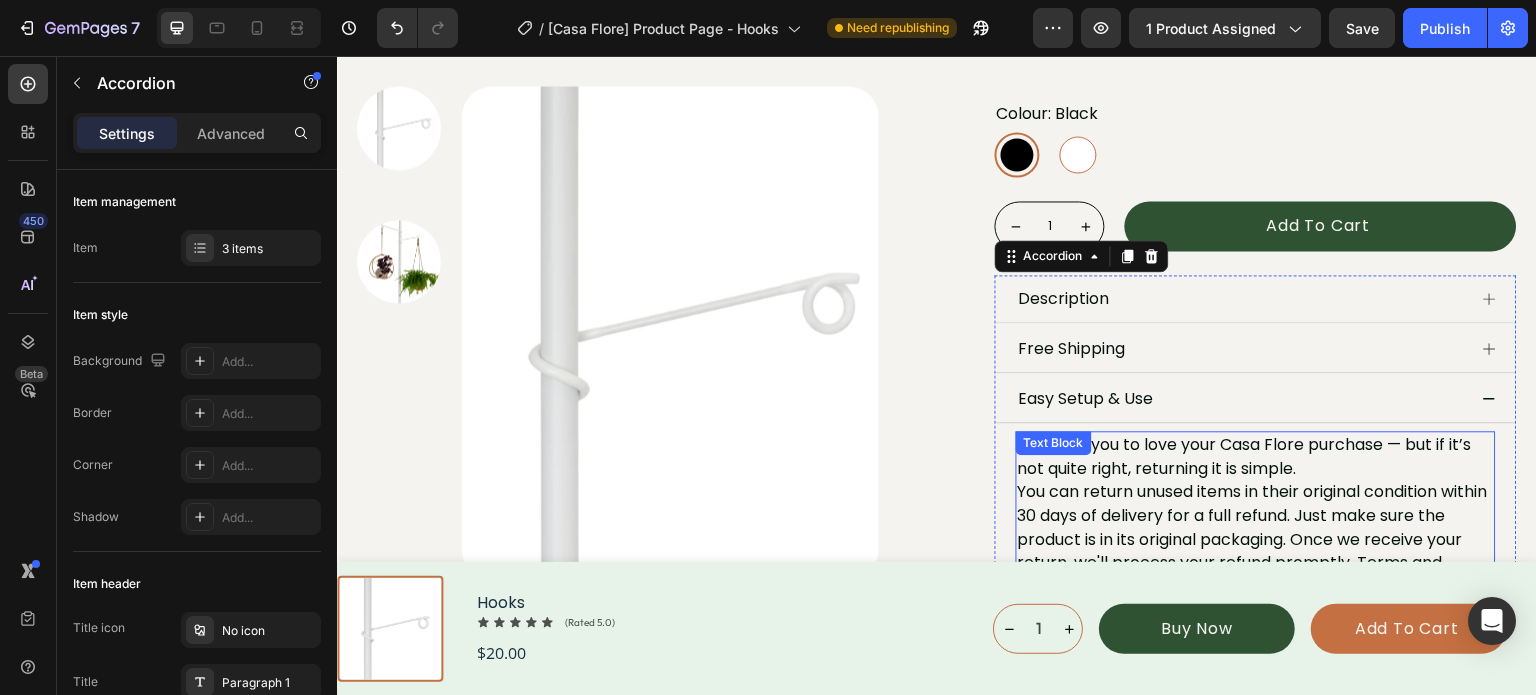 click on "We want you to love your Casa Flore purchase — but if it’s not quite right, returning it is simple. You can return unused items in their original condition within 30 days of delivery for a full refund. Just make sure the product is in its original packaging. Once we receive your return, we'll process your refund promptly. Terms and conditions apply, for more details see policy page." at bounding box center [1256, 516] 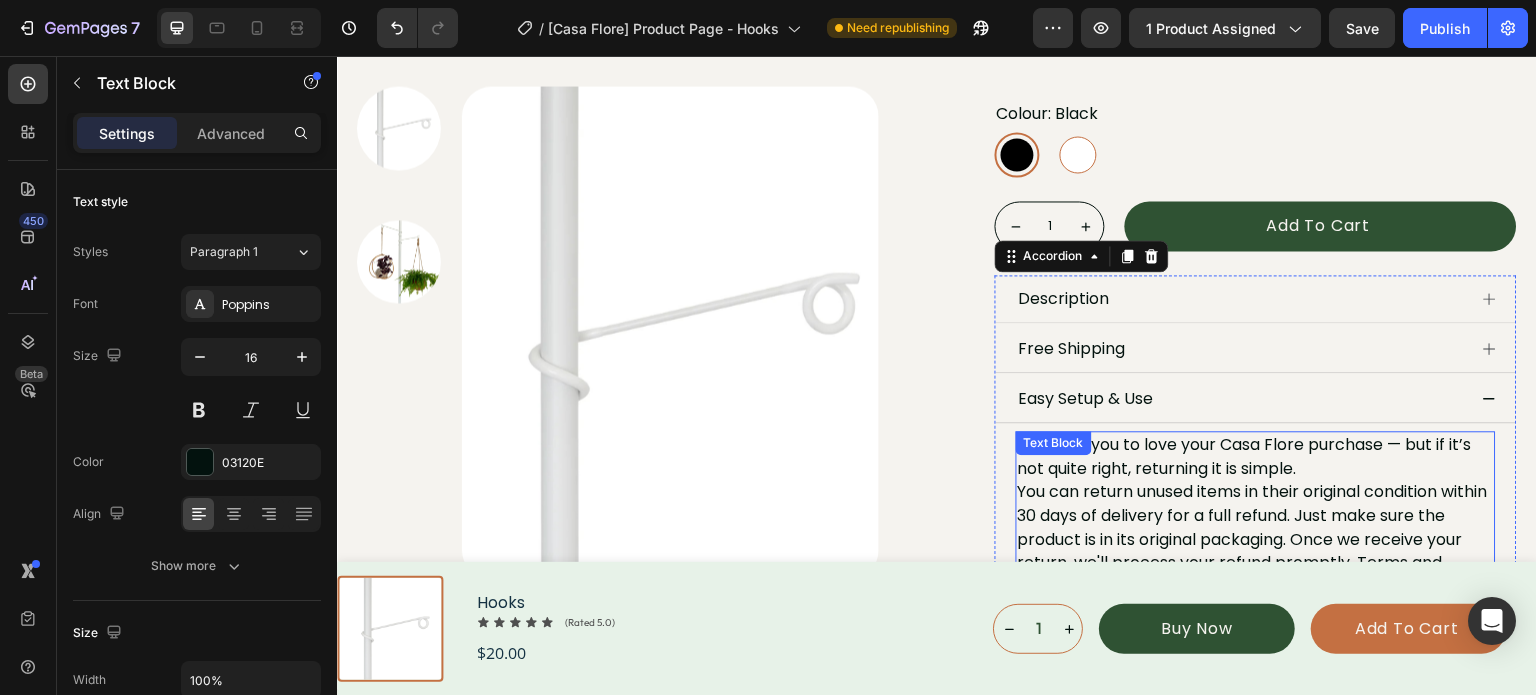 click on "We want you to love your Casa Flore purchase — but if it’s not quite right, returning it is simple. You can return unused items in their original condition within 30 days of delivery for a full refund. Just make sure the product is in its original packaging. Once we receive your return, we'll process your refund promptly. Terms and conditions apply, for more details see policy page." at bounding box center [1256, 516] 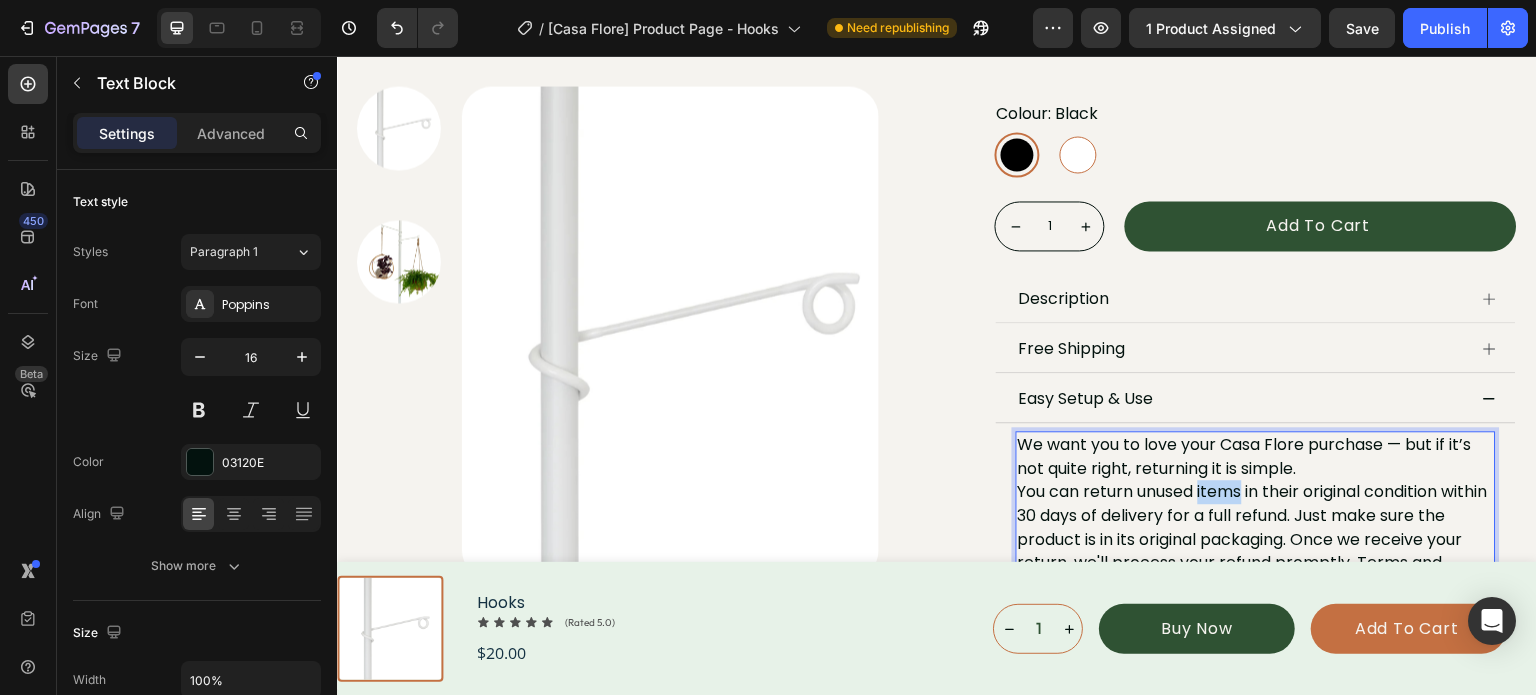 click on "We want you to love your Casa Flore purchase — but if it’s not quite right, returning it is simple. You can return unused items in their original condition within 30 days of delivery for a full refund. Just make sure the product is in its original packaging. Once we receive your return, we'll process your refund promptly. Terms and conditions apply, for more details see policy page." at bounding box center [1256, 516] 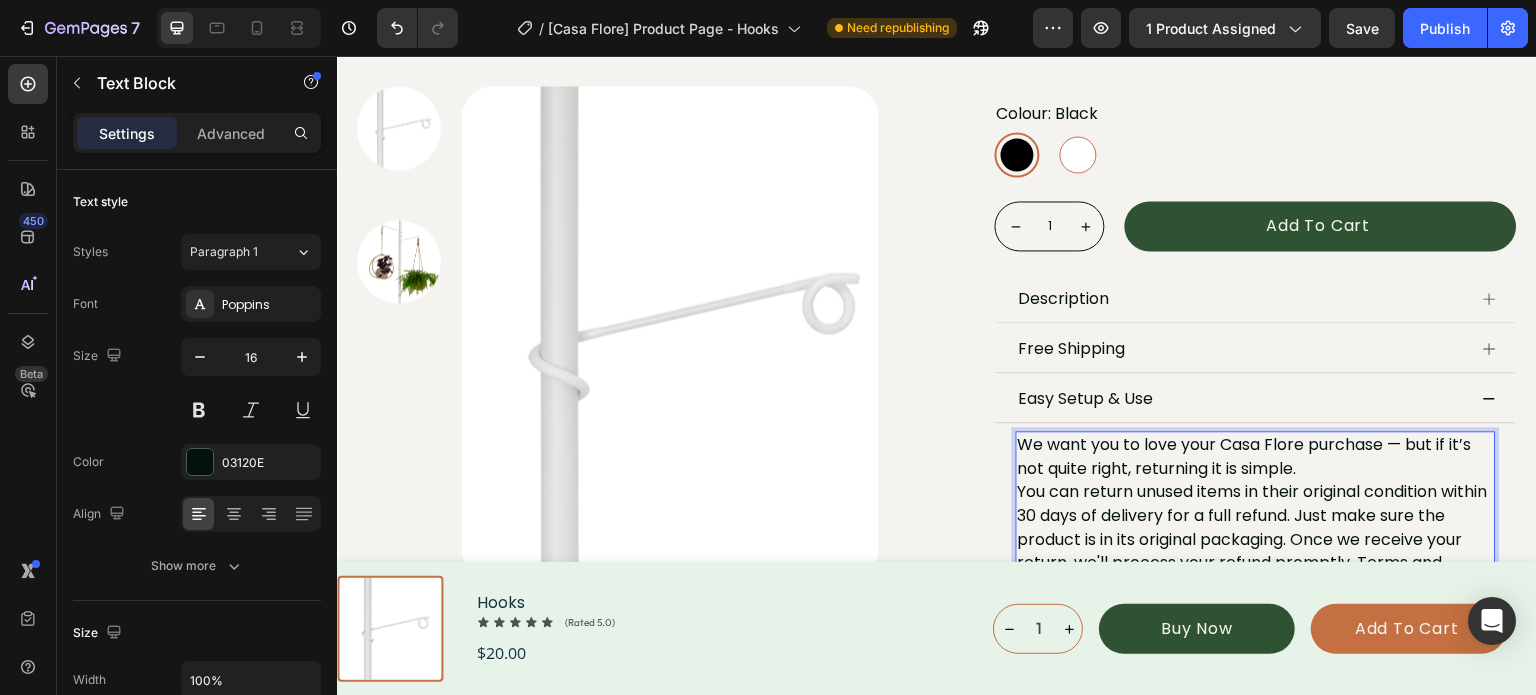 click on "We want you to love your Casa Flore purchase — but if it’s not quite right, returning it is simple. You can return unused items in their original condition within 30 days of delivery for a full refund. Just make sure the product is in its original packaging. Once we receive your return, we'll process your refund promptly. Terms and conditions apply, for more details see policy page." at bounding box center (1256, 516) 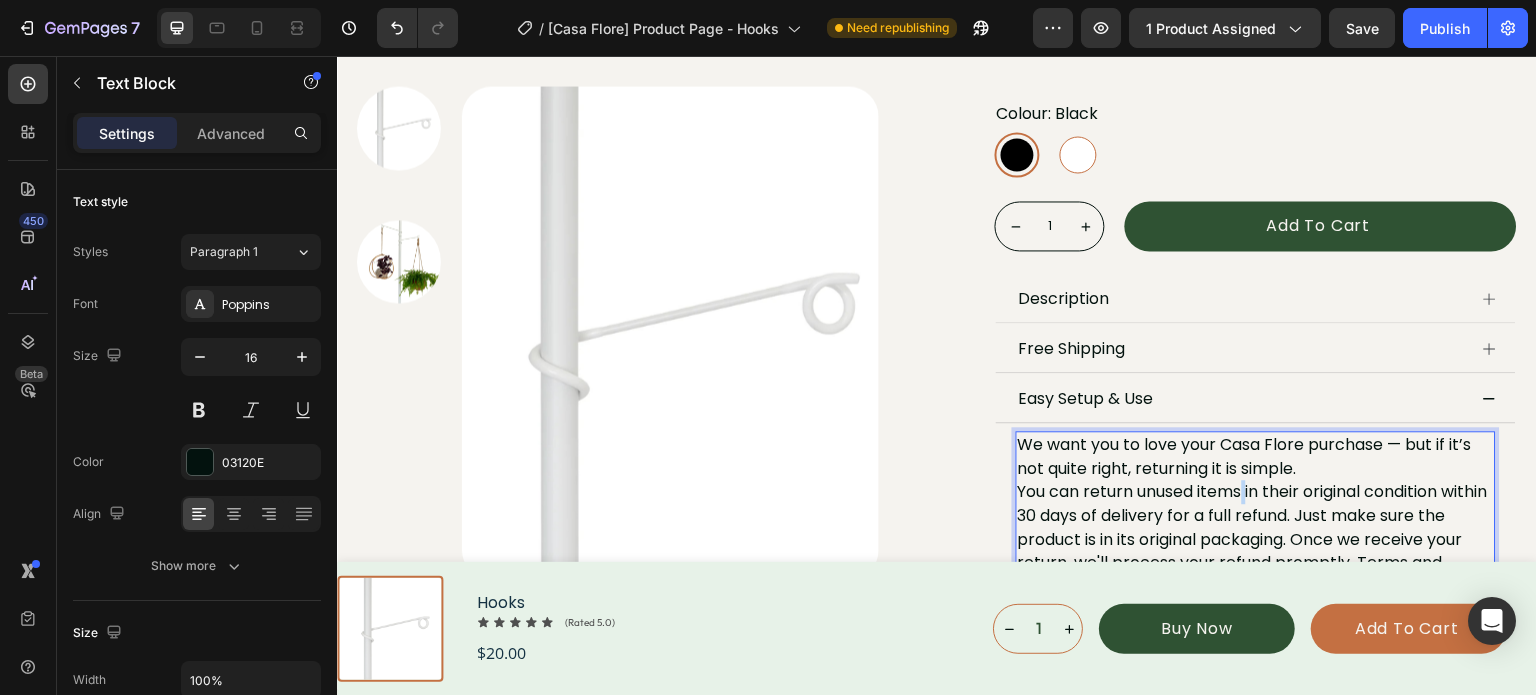 click on "We want you to love your Casa Flore purchase — but if it’s not quite right, returning it is simple. You can return unused items in their original condition within 30 days of delivery for a full refund. Just make sure the product is in its original packaging. Once we receive your return, we'll process your refund promptly. Terms and conditions apply, for more details see policy page." at bounding box center [1256, 516] 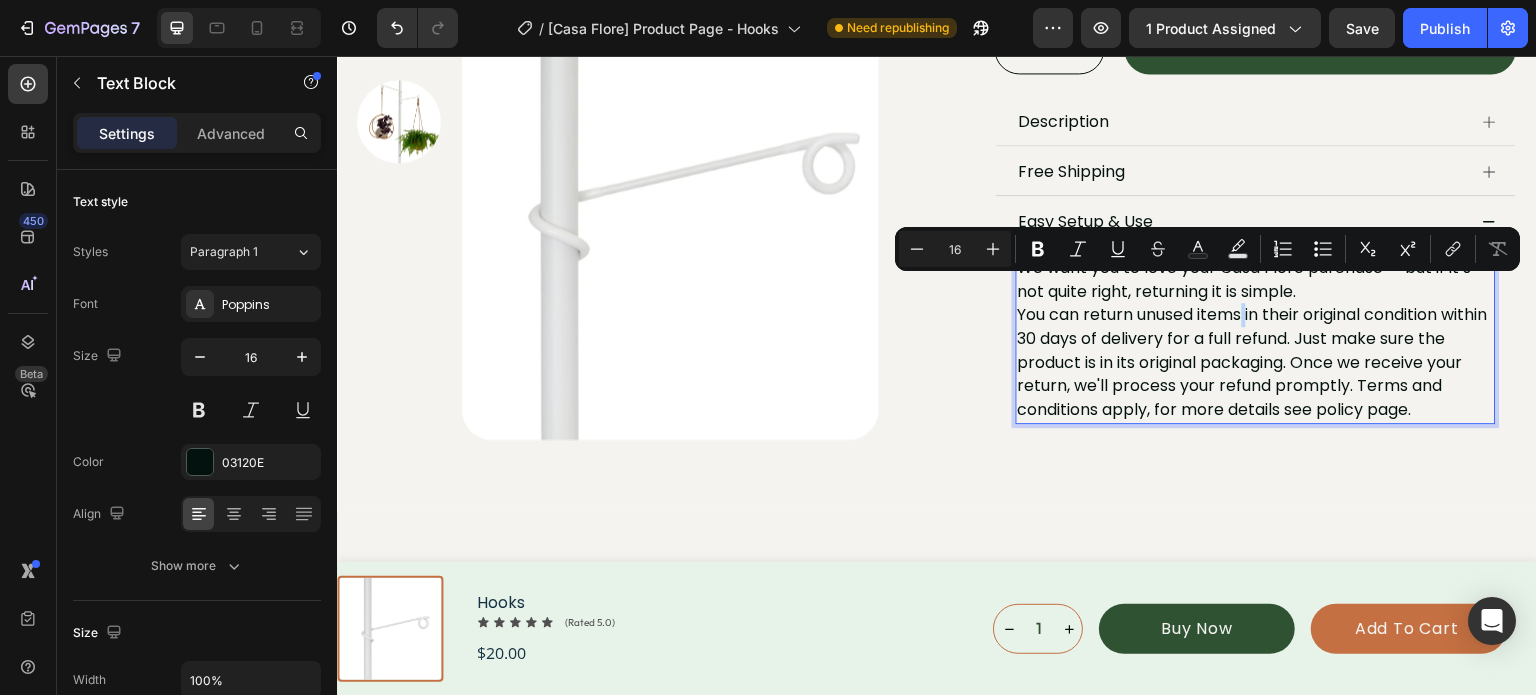 scroll, scrollTop: 684, scrollLeft: 0, axis: vertical 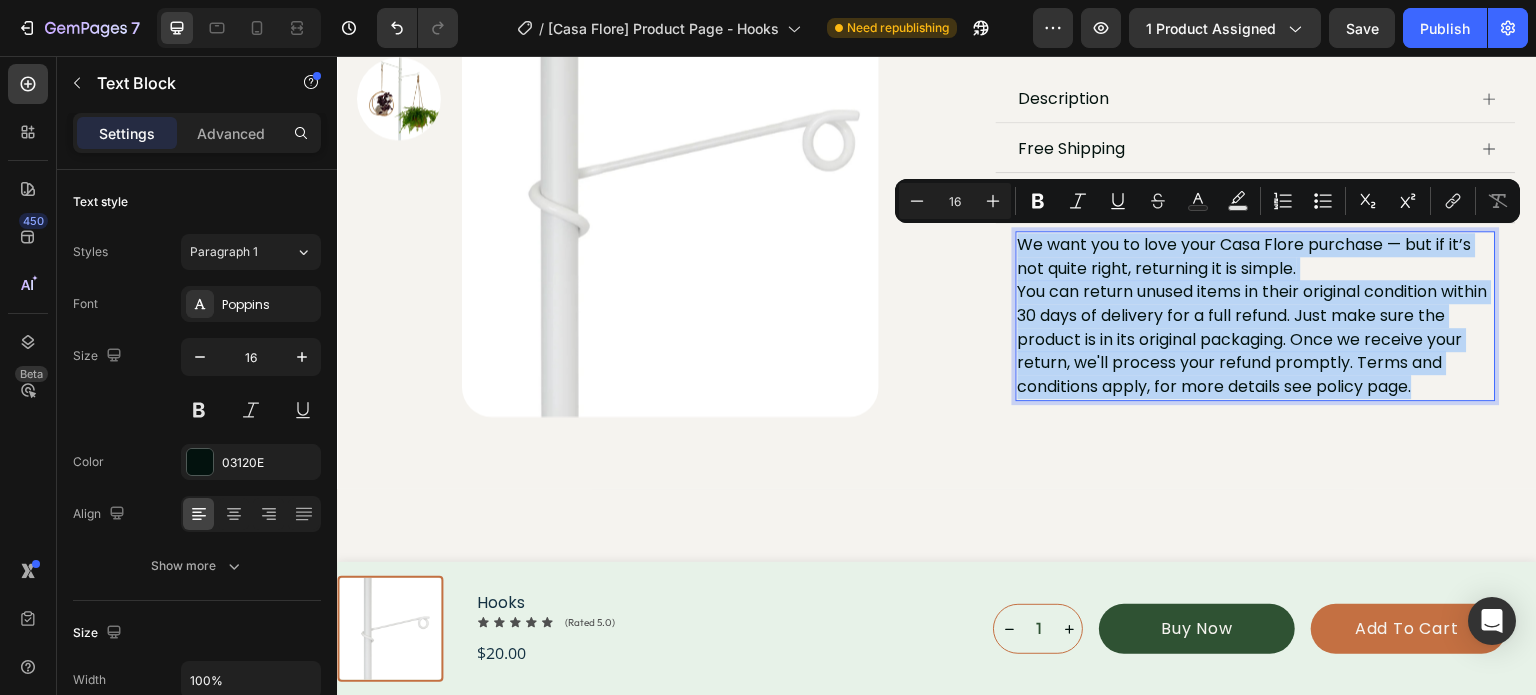 drag, startPoint x: 1426, startPoint y: 392, endPoint x: 1014, endPoint y: 250, distance: 435.78436 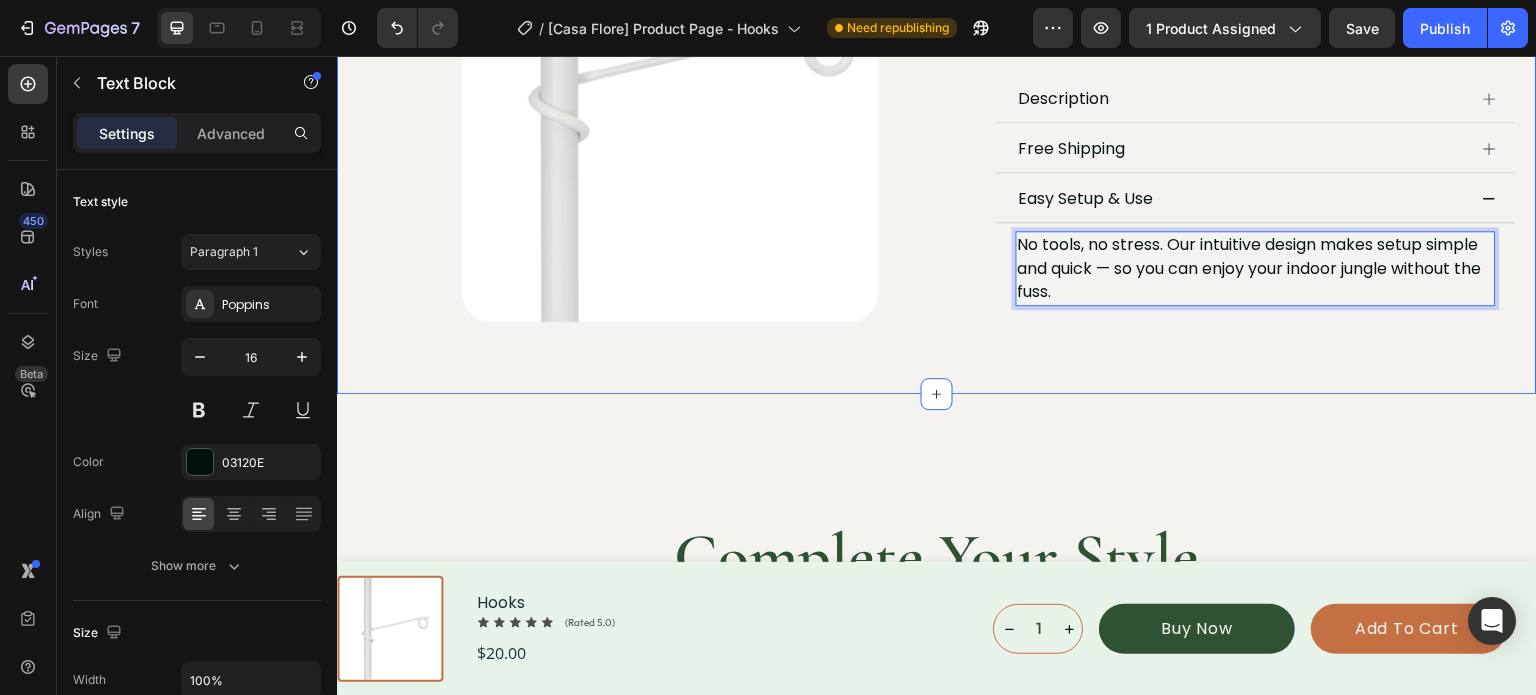 click on "Product Images
Icon
Icon
Icon
Icon
Icon Icon List 17 reviews Text Block Row Hooks Product Title $20.00 Product Price Product Price
Icon Tool-free & effortless assembly Text Block Row
Icon Premium aesthetic design Text Block Row
Icon Adjustable from floor to ceiling Text Block Row Colour: Black Black Black White White Product Variants & Swatches
1
Product Quantity Add to cart Add to Cart Row
Description
Free Shipping
Easy Setup & Use No tools, no stress. Our intuitive design makes setup simple and quick — so you can enjoy your indoor jungle without the fuss. Text Block   0 Accordion Row Product Section 1" at bounding box center [937, -97] 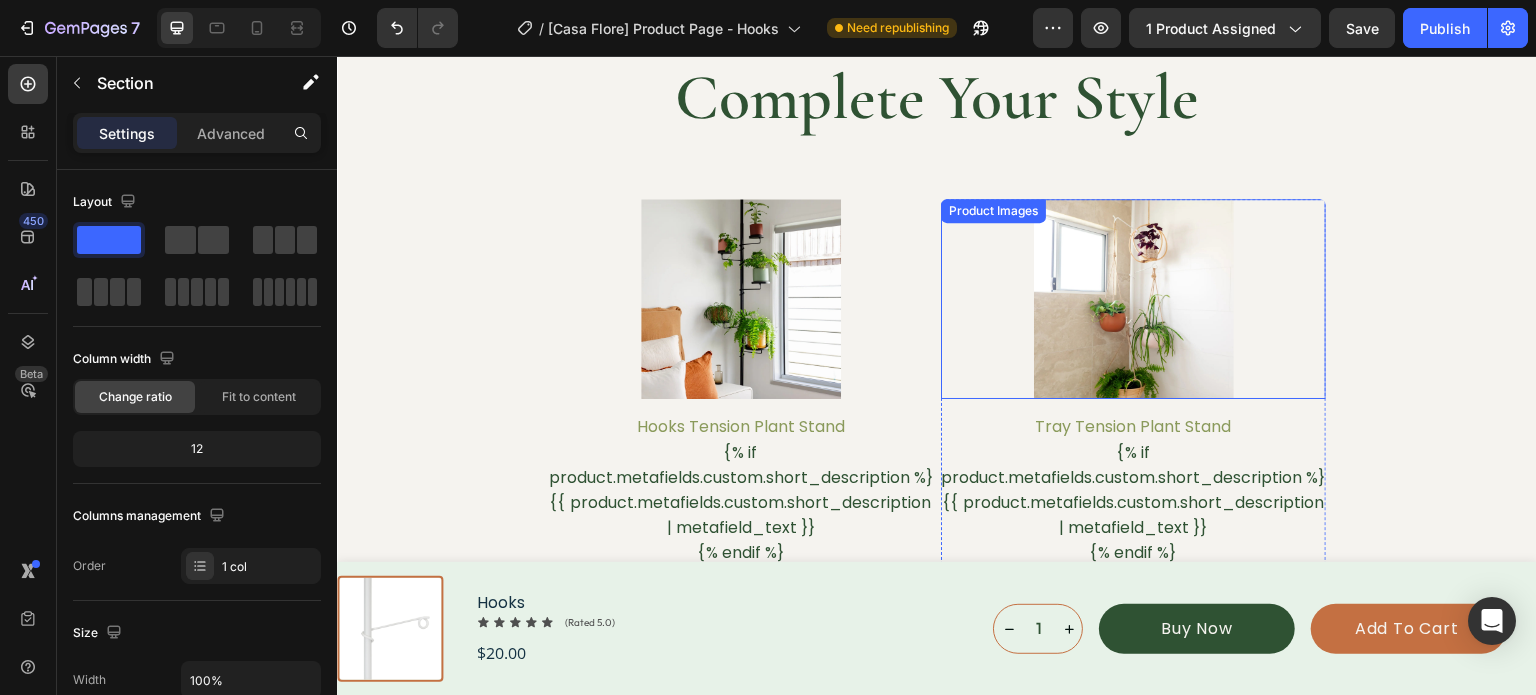 scroll, scrollTop: 1100, scrollLeft: 0, axis: vertical 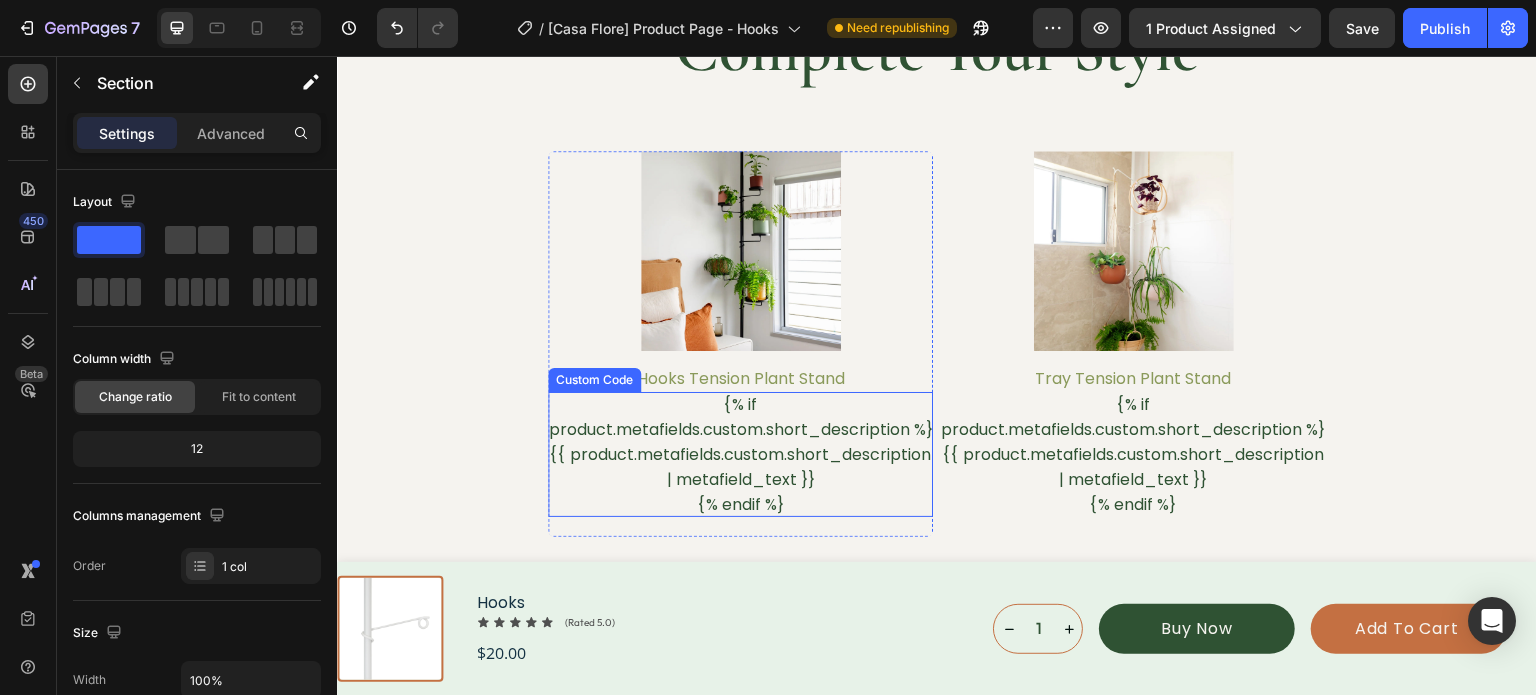 click on "{% if product.metafields.custom.short_description %}
{{ product.metafields.custom.short_description | metafield_text }}
{% endif %}" at bounding box center [740, 454] 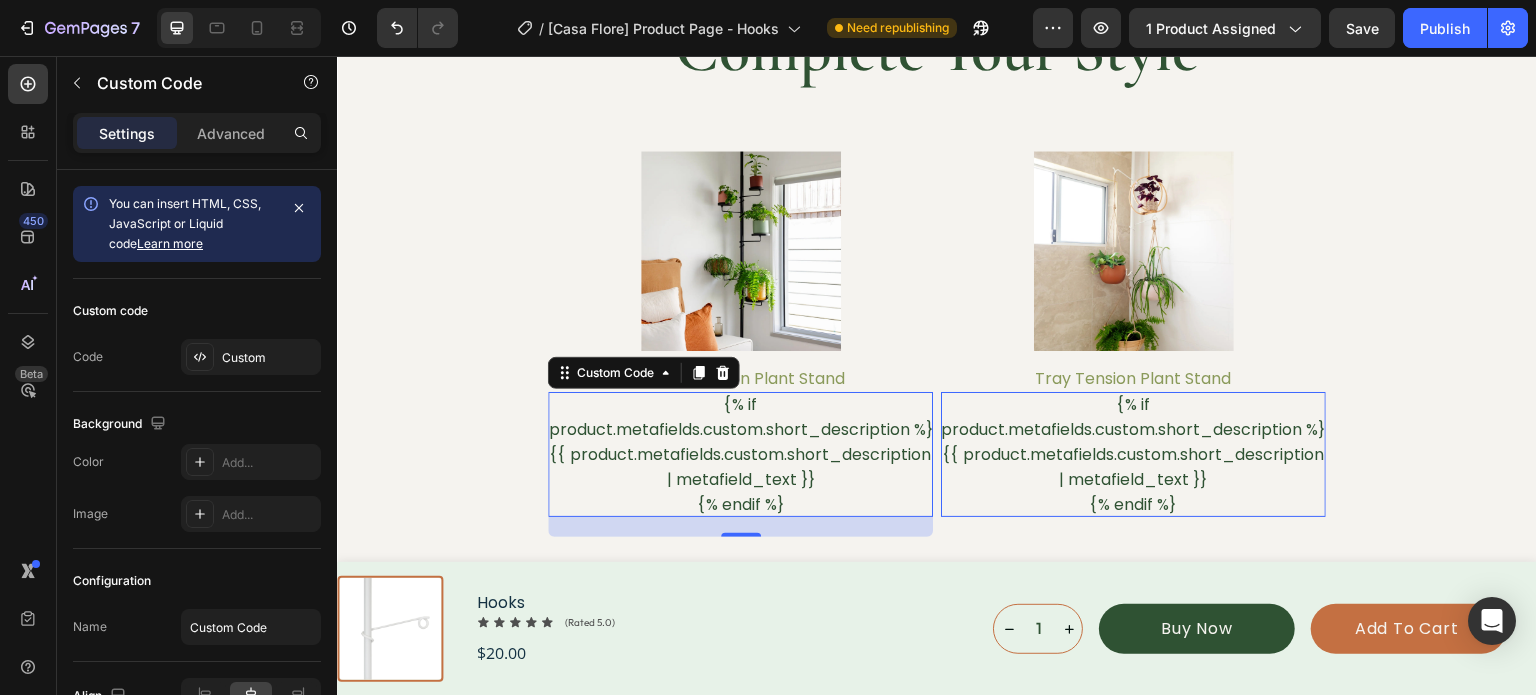 click on "{% if product.metafields.custom.short_description %}
{{ product.metafields.custom.short_description | metafield_text }}
{% endif %}" at bounding box center [740, 454] 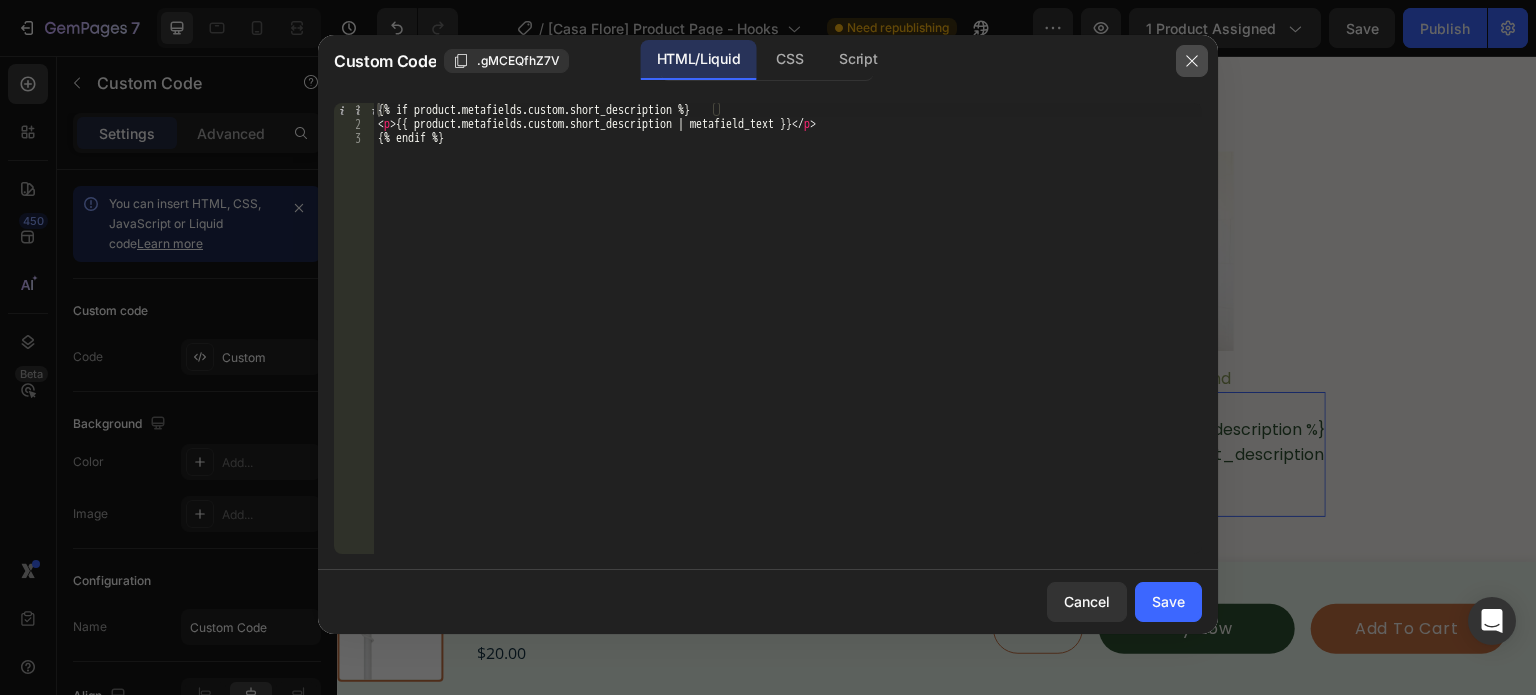 click 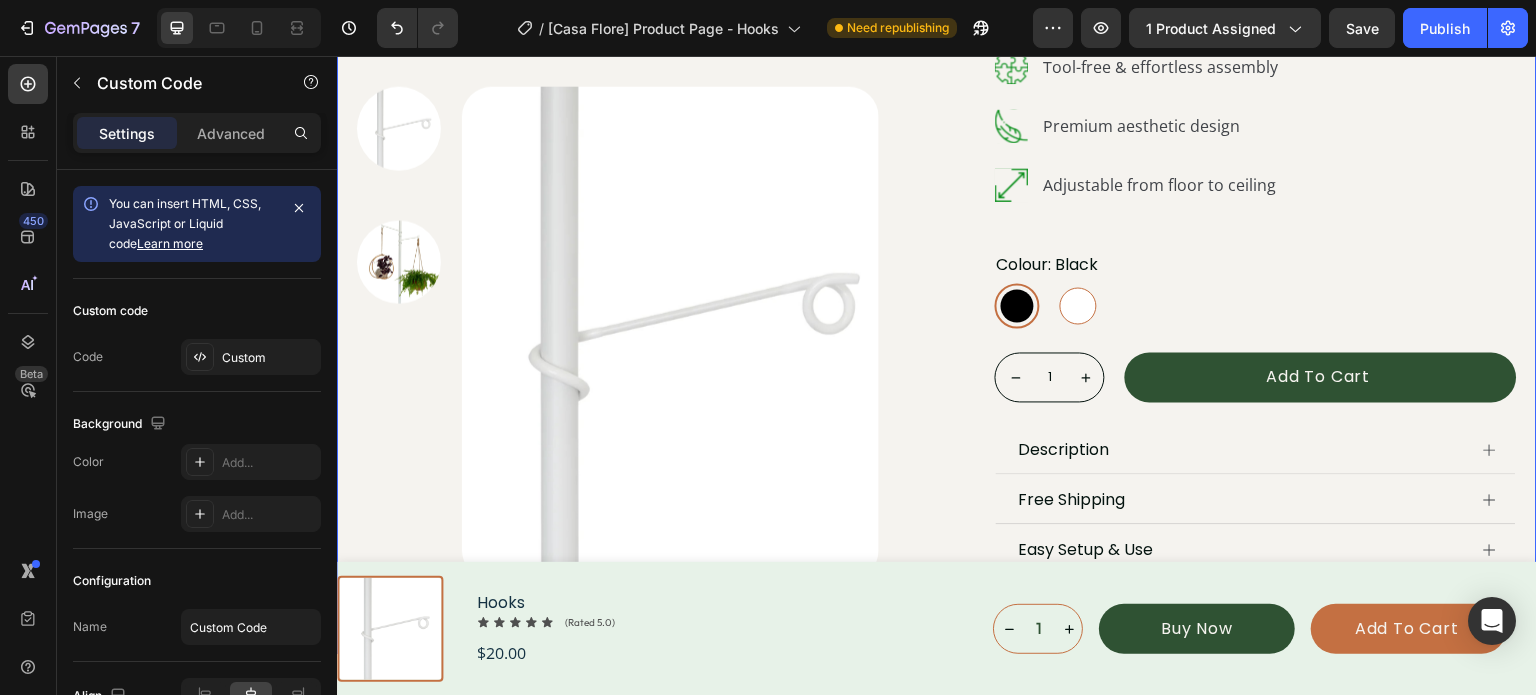 scroll, scrollTop: 500, scrollLeft: 0, axis: vertical 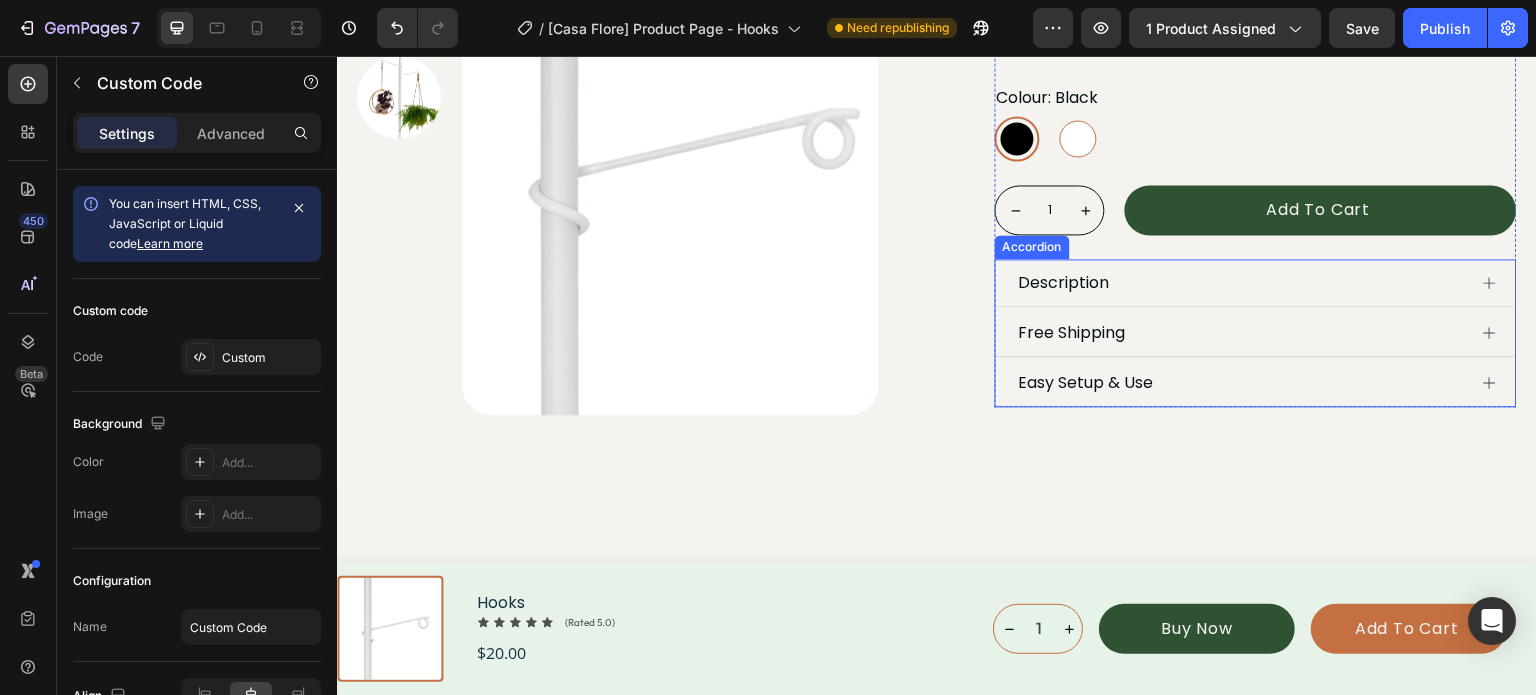 click 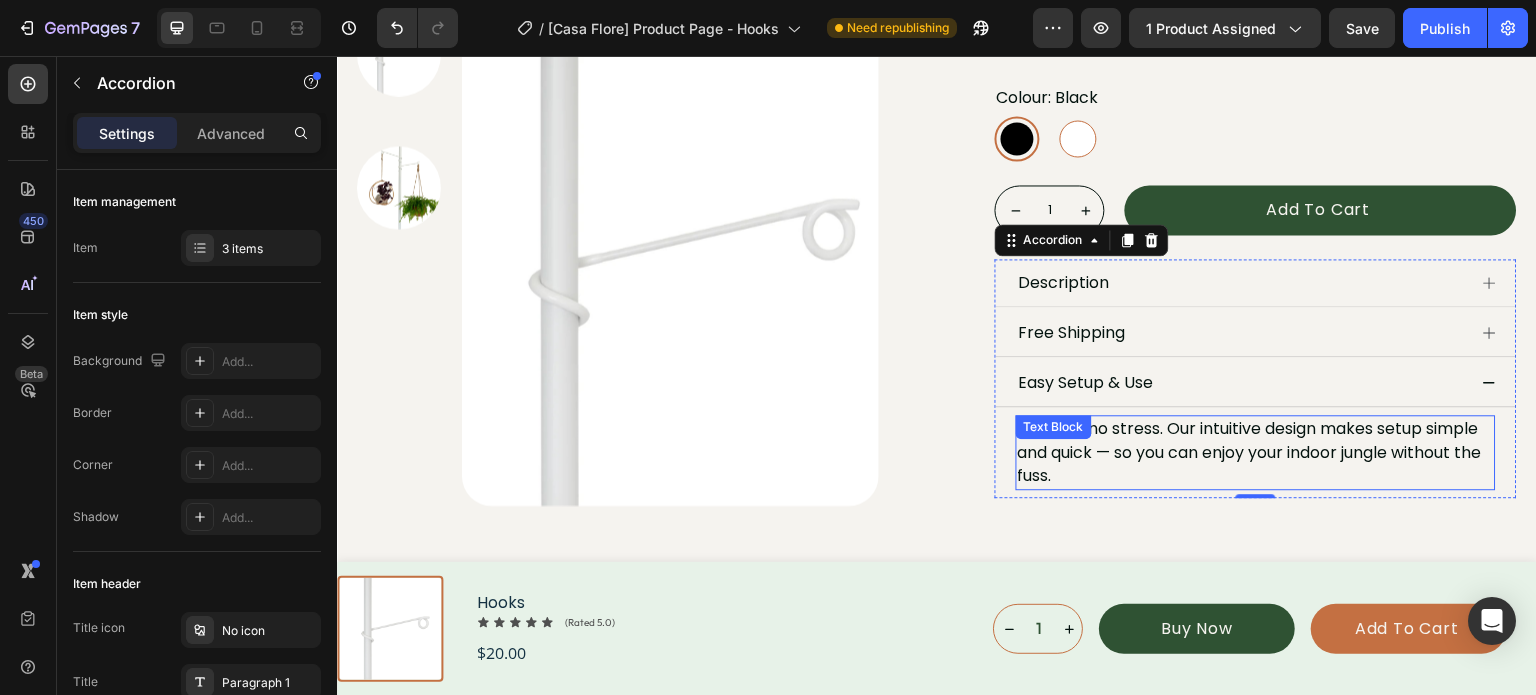 click on "No tools, no stress. Our intuitive design makes setup simple and quick — so you can enjoy your indoor jungle without the fuss." at bounding box center [1256, 452] 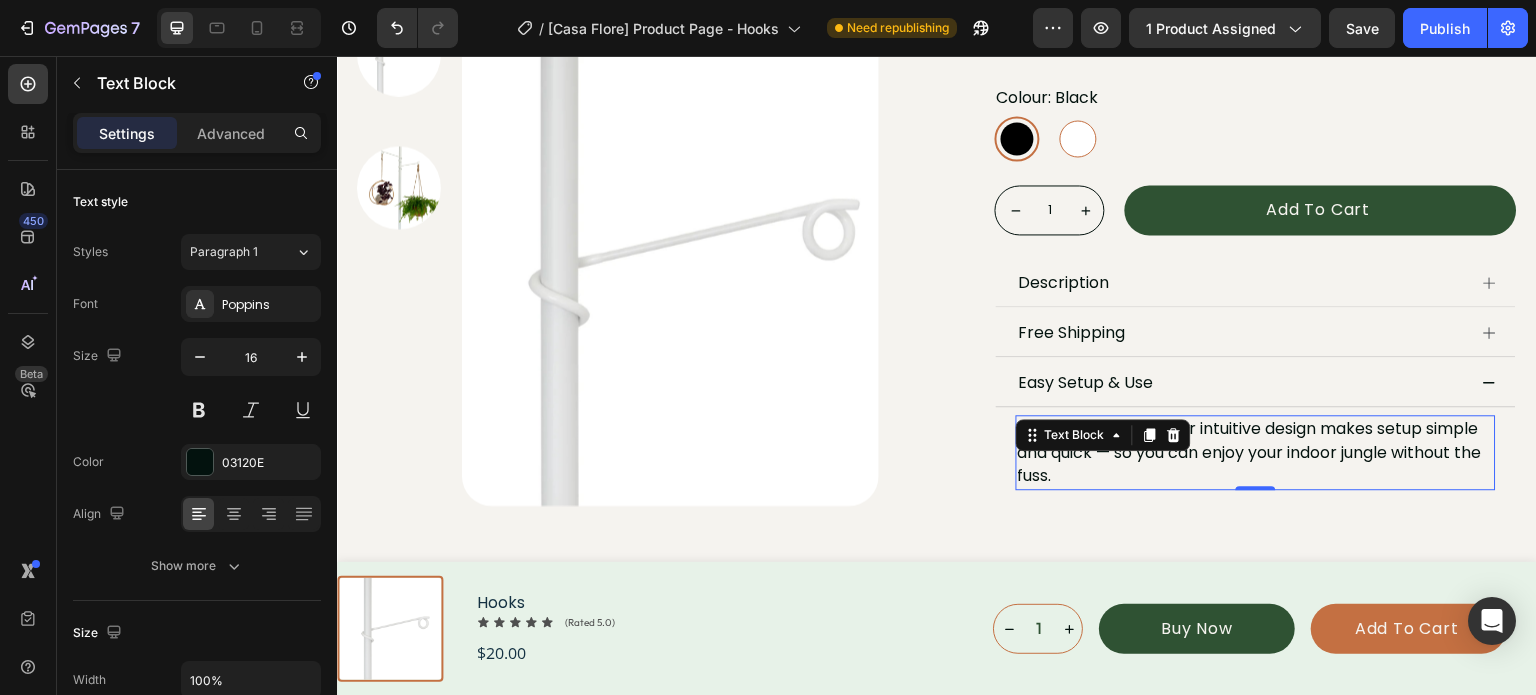 click on "No tools, no stress. Our intuitive design makes setup simple and quick — so you can enjoy your indoor jungle without the fuss." at bounding box center [1256, 452] 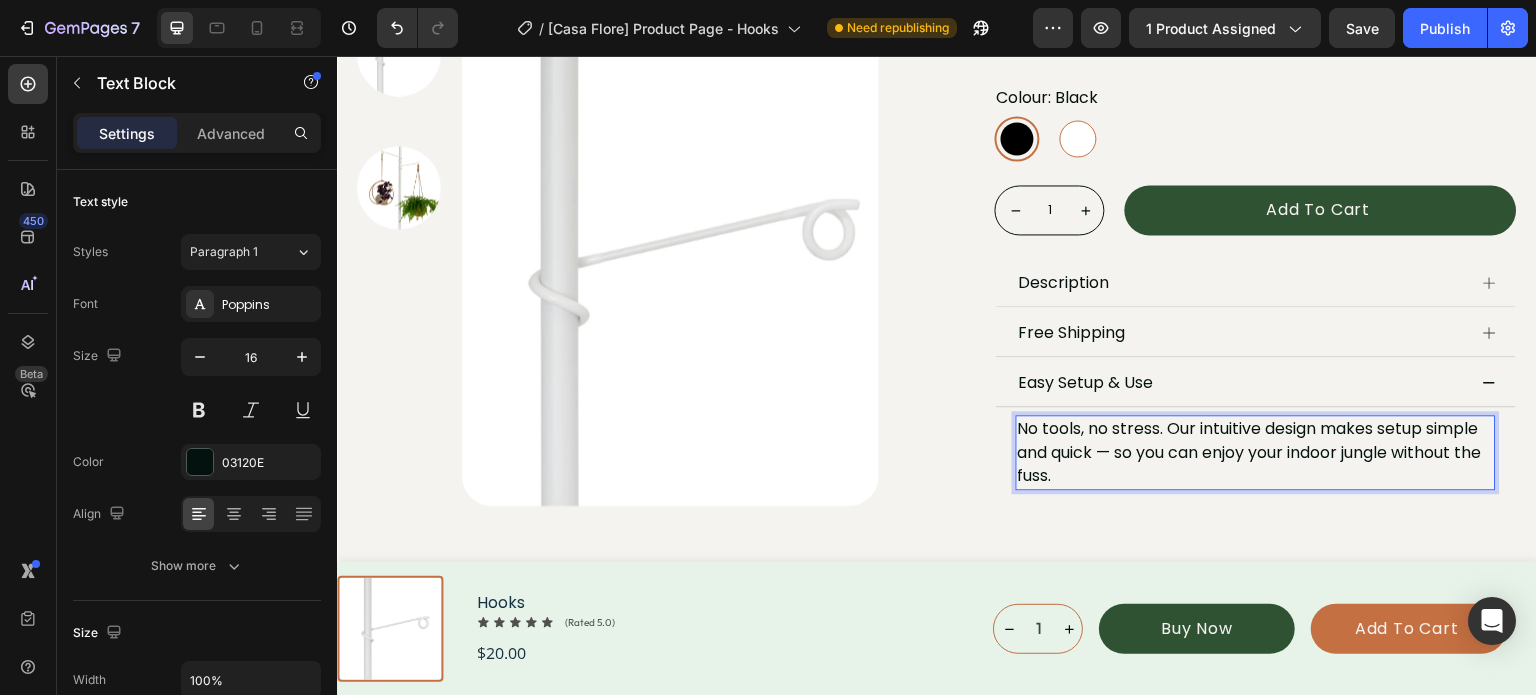 click on "No tools, no stress. Our intuitive design makes setup simple and quick — so you can enjoy your indoor jungle without the fuss." at bounding box center (1256, 452) 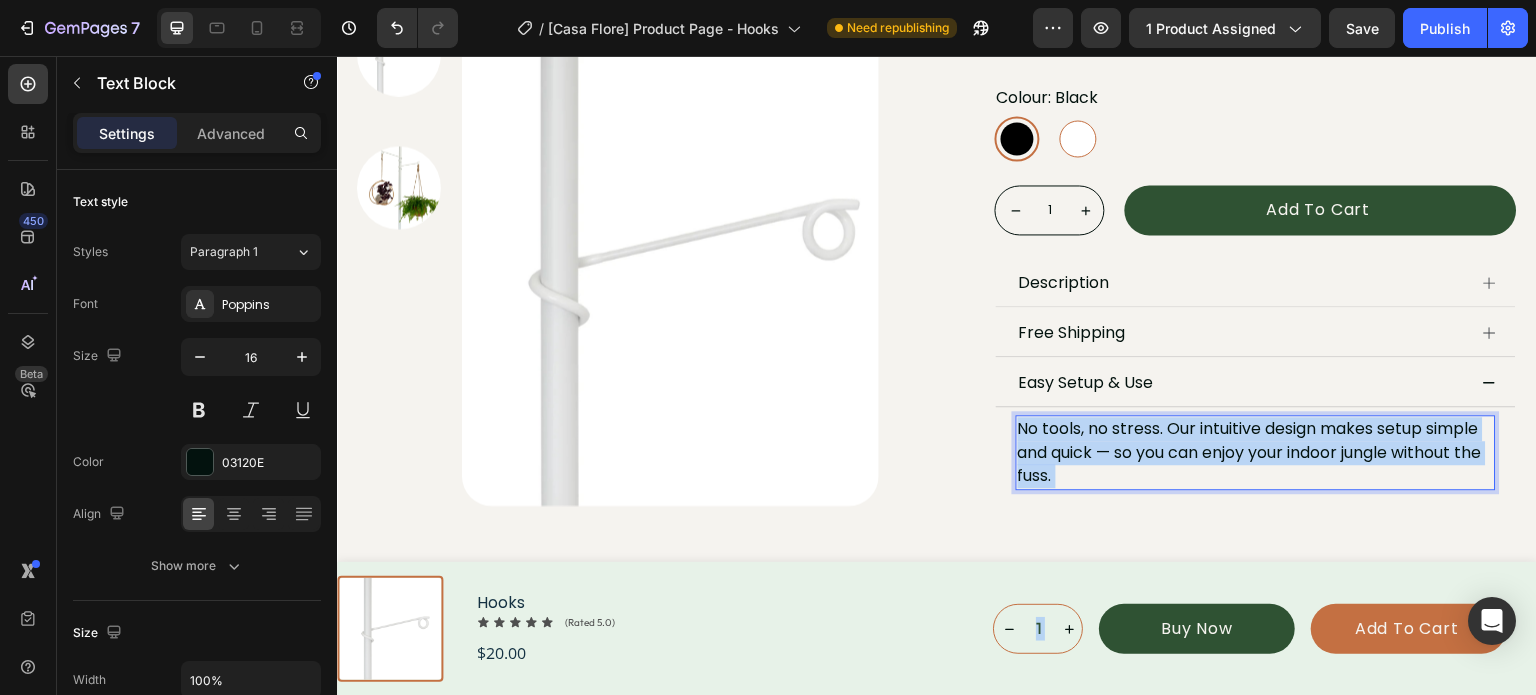 drag, startPoint x: 1142, startPoint y: 468, endPoint x: 1054, endPoint y: 440, distance: 92.34717 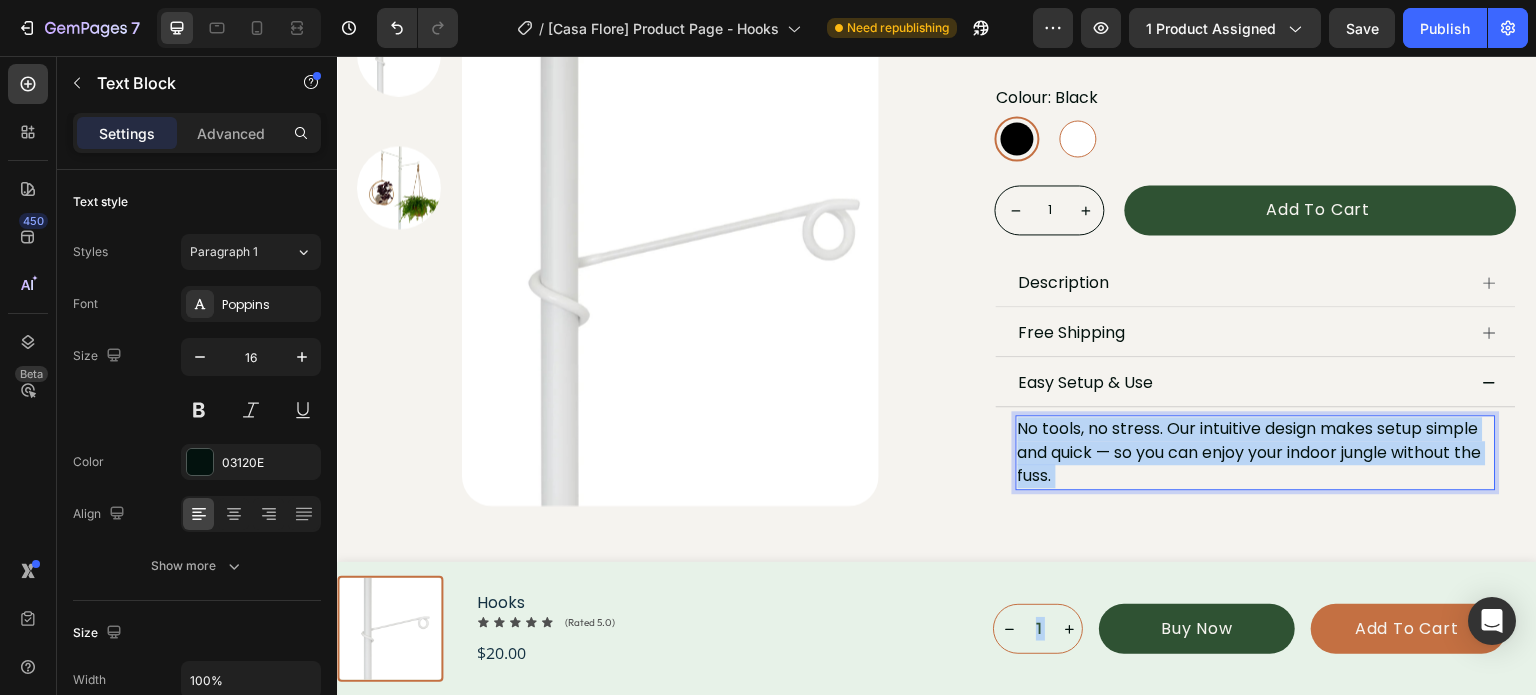 click on "No tools, no stress. Our intuitive design makes setup simple and quick — so you can enjoy your indoor jungle without the fuss." at bounding box center [1256, 452] 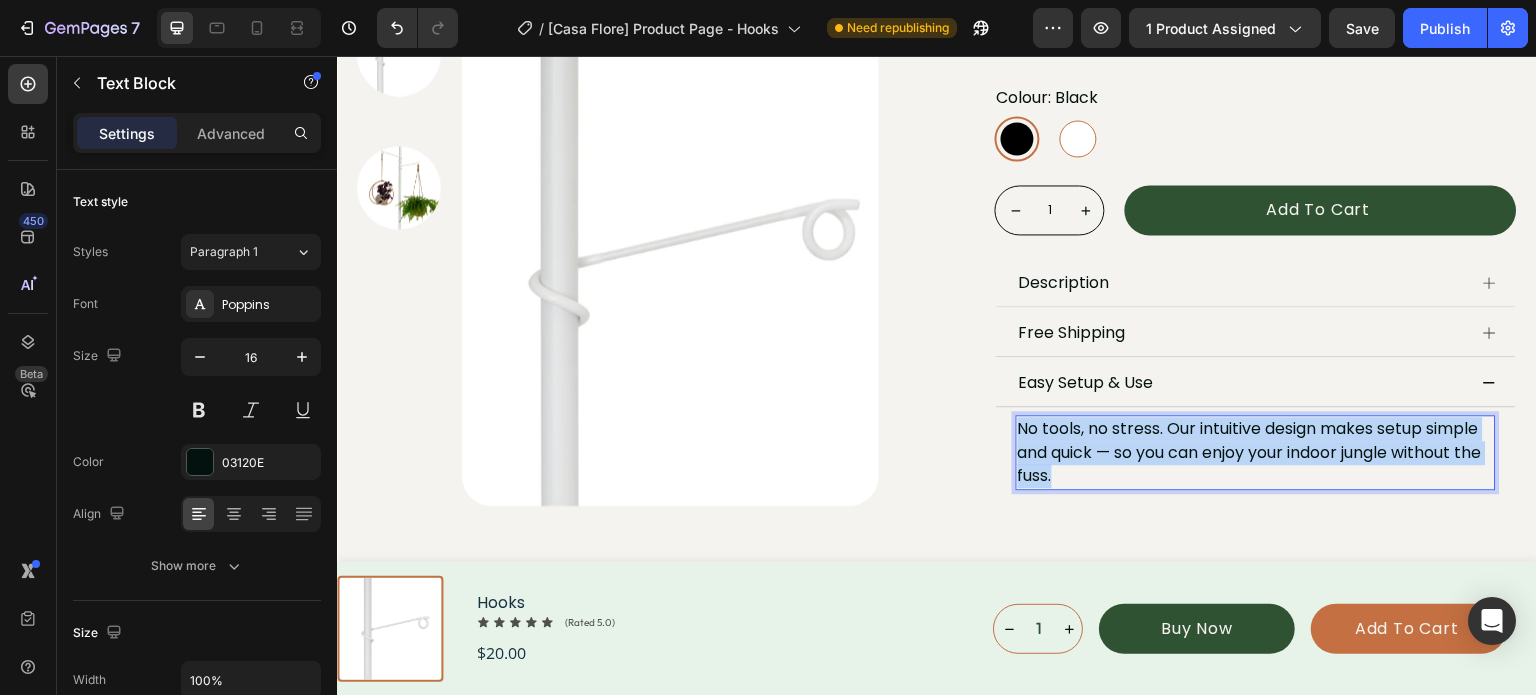drag, startPoint x: 1143, startPoint y: 471, endPoint x: 1011, endPoint y: 432, distance: 137.64084 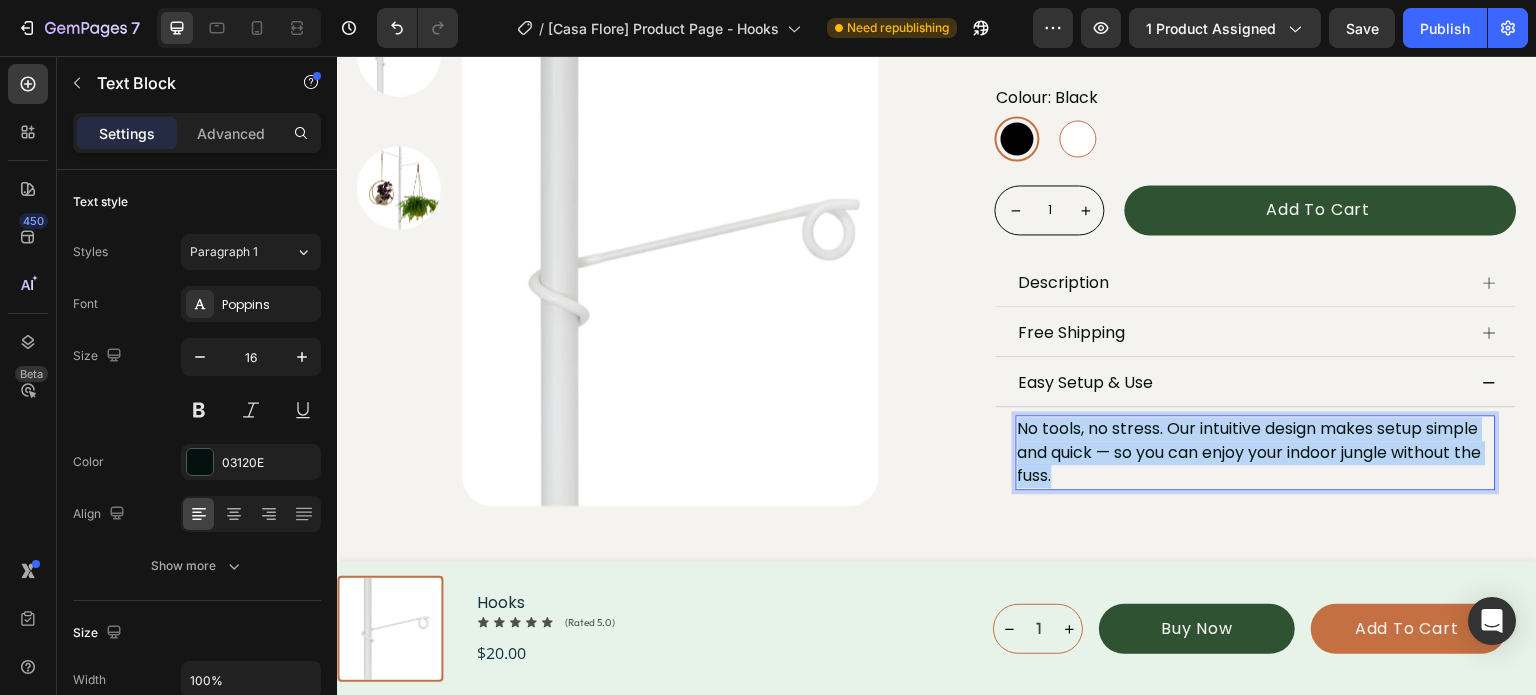 click on "No tools, no stress. Our intuitive design makes setup simple and quick — so you can enjoy your indoor jungle without the fuss." at bounding box center (1256, 452) 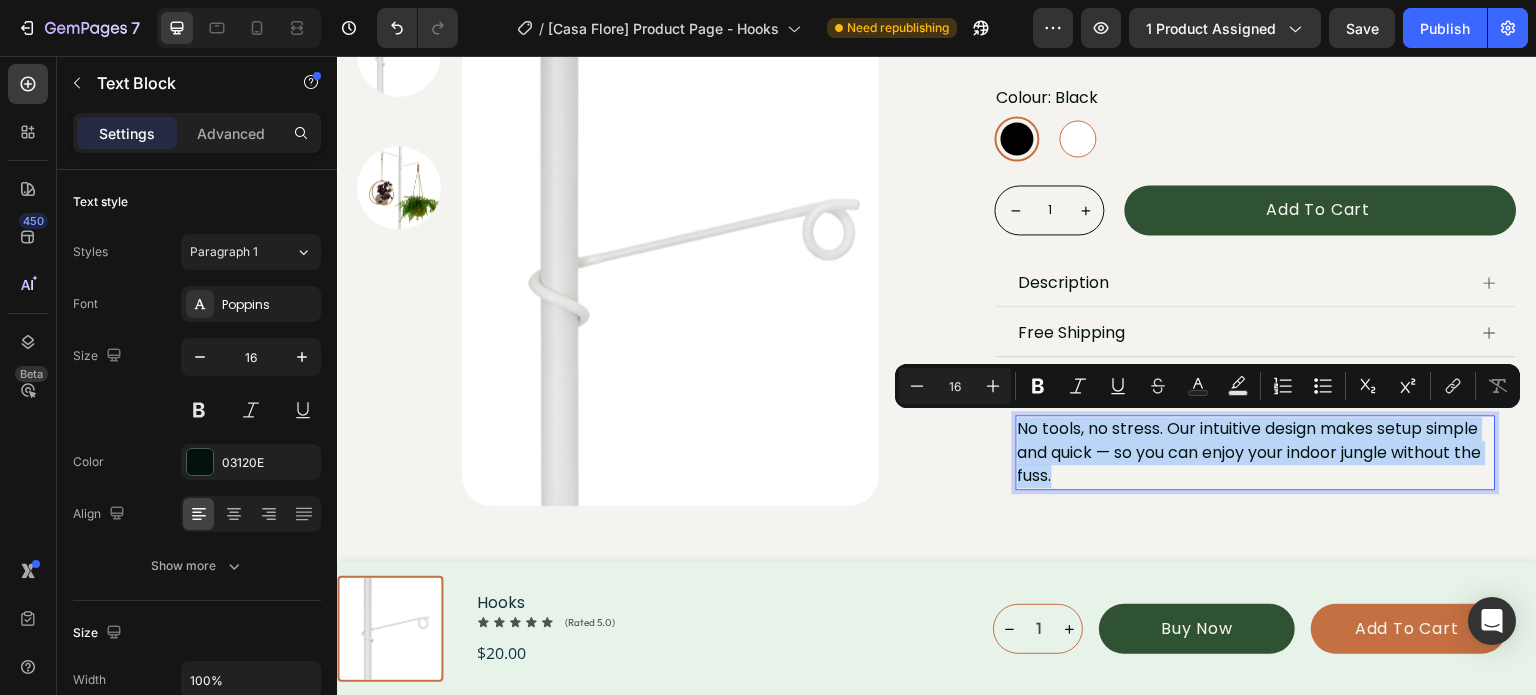 copy on "No tools, no stress. Our intuitive design makes setup simple and quick — so you can enjoy your indoor jungle without the fuss." 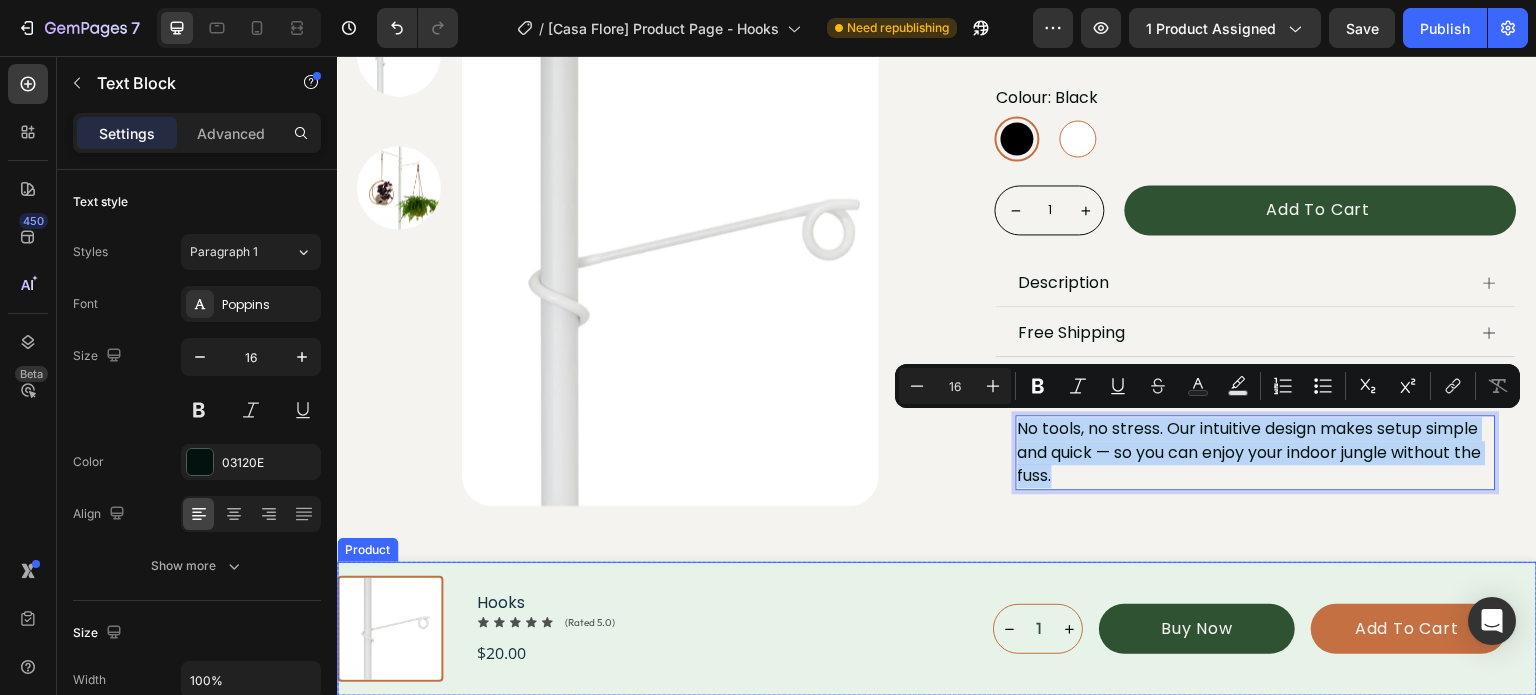 click on "Product Images
Icon
Icon
Icon
Icon
Icon Icon List 17 reviews Text Block Row Hooks Product Title $20.00 Product Price Product Price
Icon Tool-free & effortless assembly Text Block Row
Icon Premium aesthetic design Text Block Row
Icon Adjustable from floor to ceiling Text Block Row Colour: Black Black Black White White Product Variants & Swatches
1
Product Quantity Add to cart Add to Cart Row
Description
Free Shipping
Easy Setup & Use No tools, no stress. Our intuitive design makes setup simple and quick — so you can enjoy your indoor jungle without the fuss. Text Block   0 Accordion Row Product Section 1" at bounding box center [937, 87] 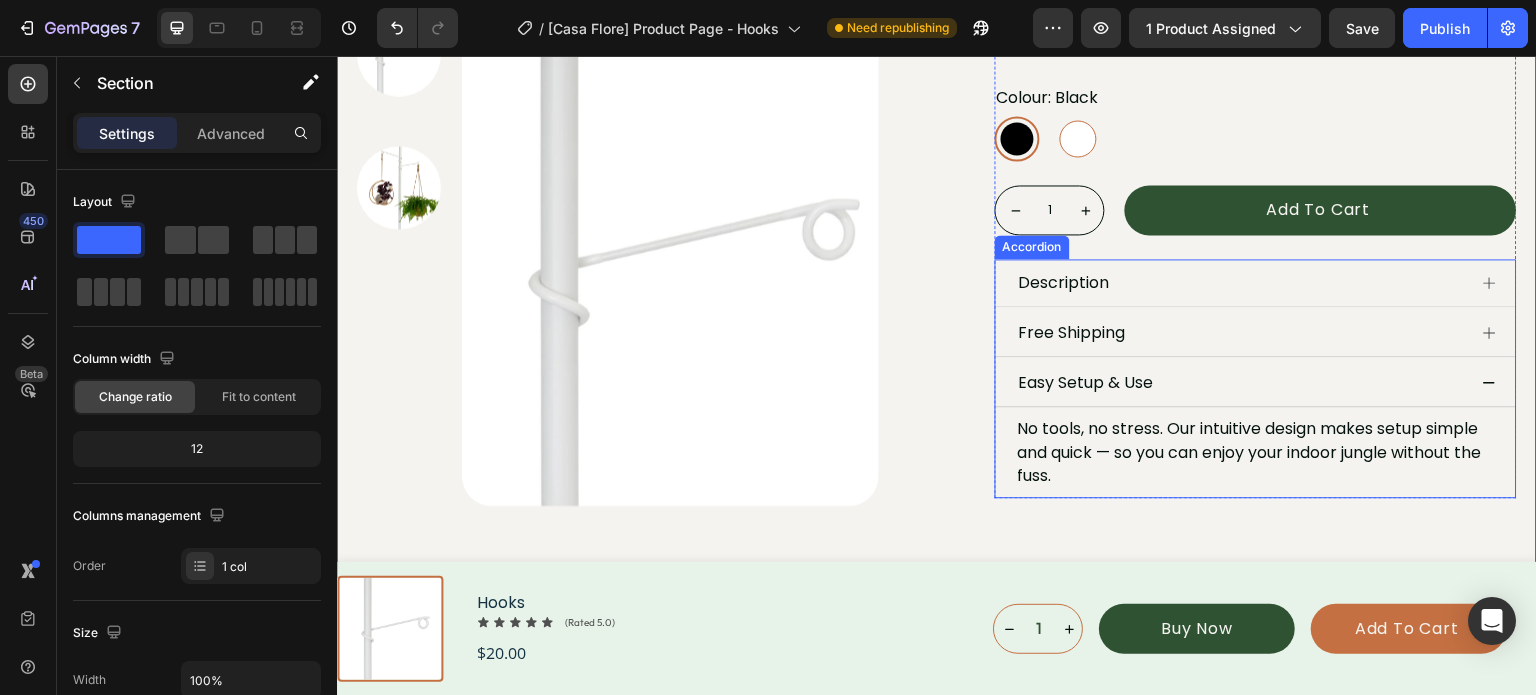 click on "Easy Setup & Use" at bounding box center (1086, 383) 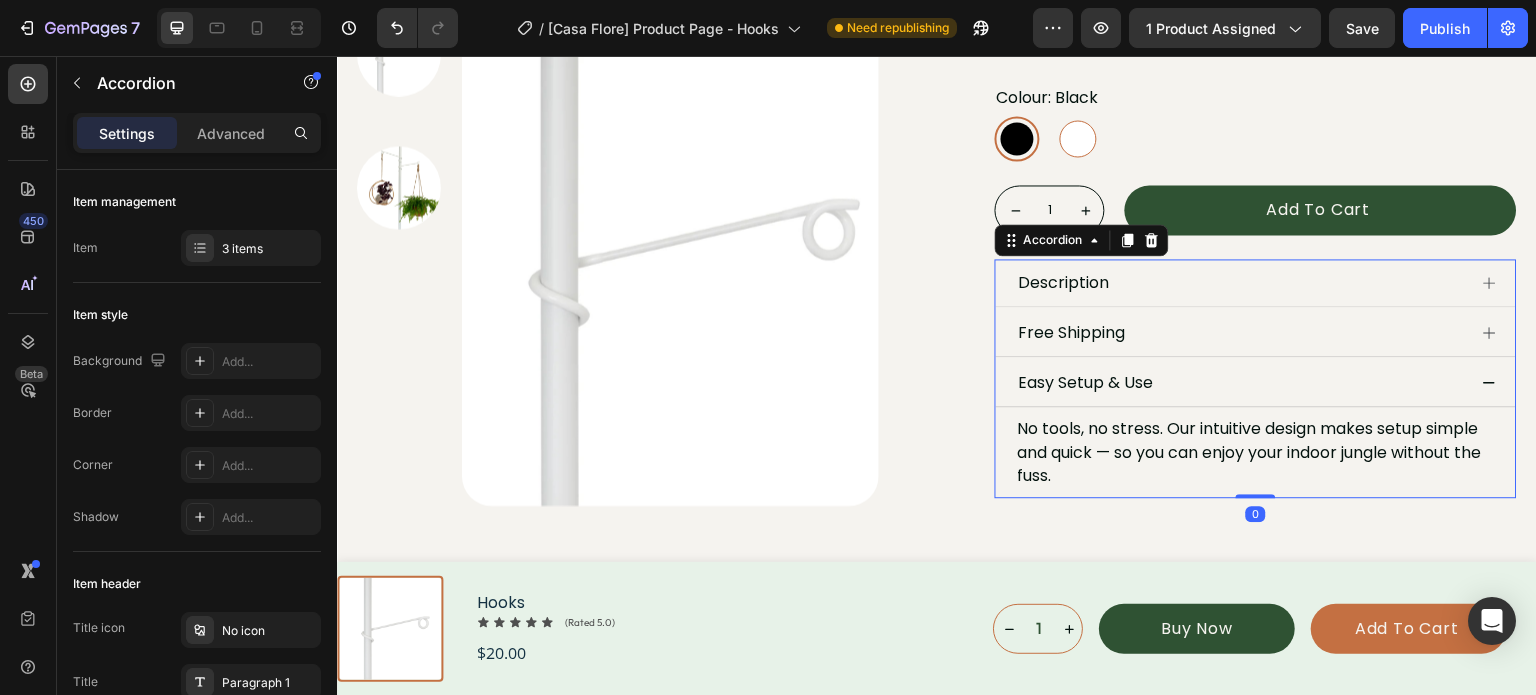 click on "Easy Setup & Use" at bounding box center (1086, 383) 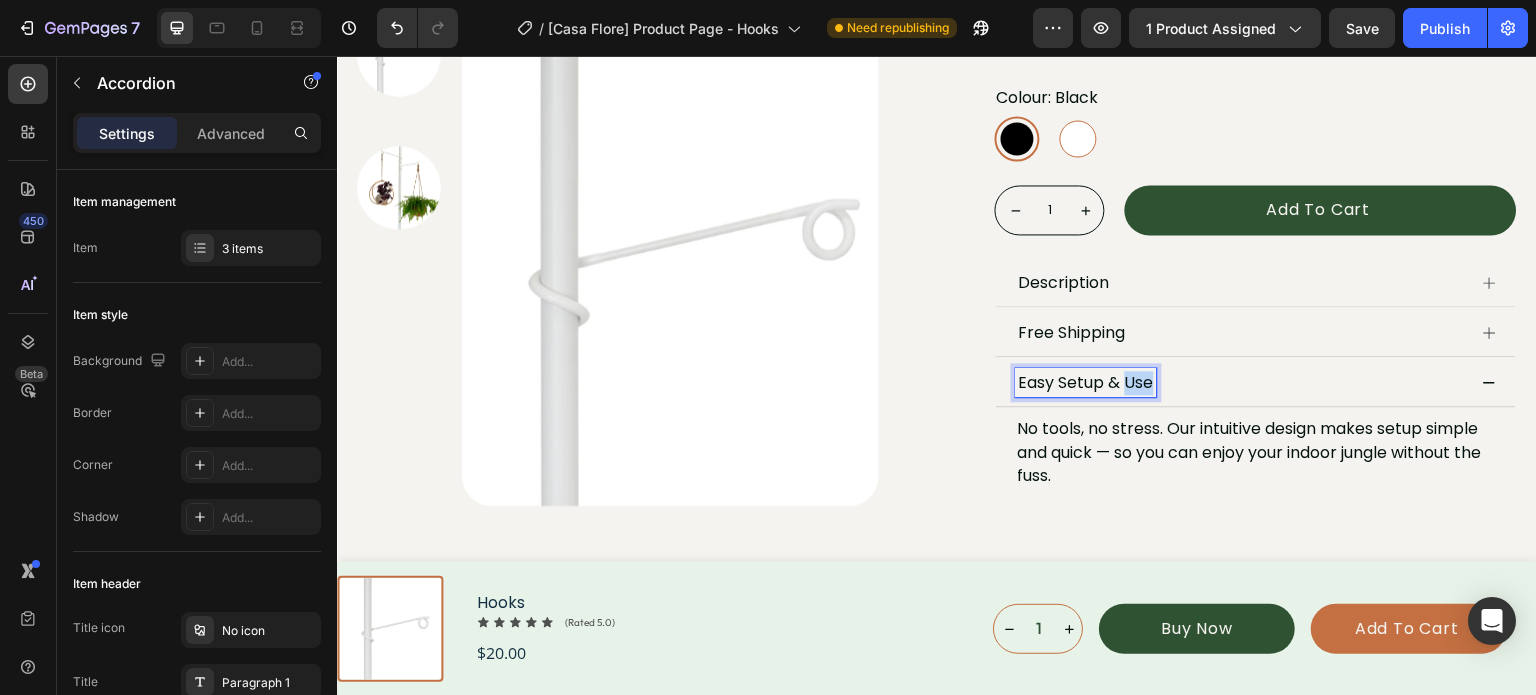click on "Easy Setup & Use" at bounding box center (1086, 383) 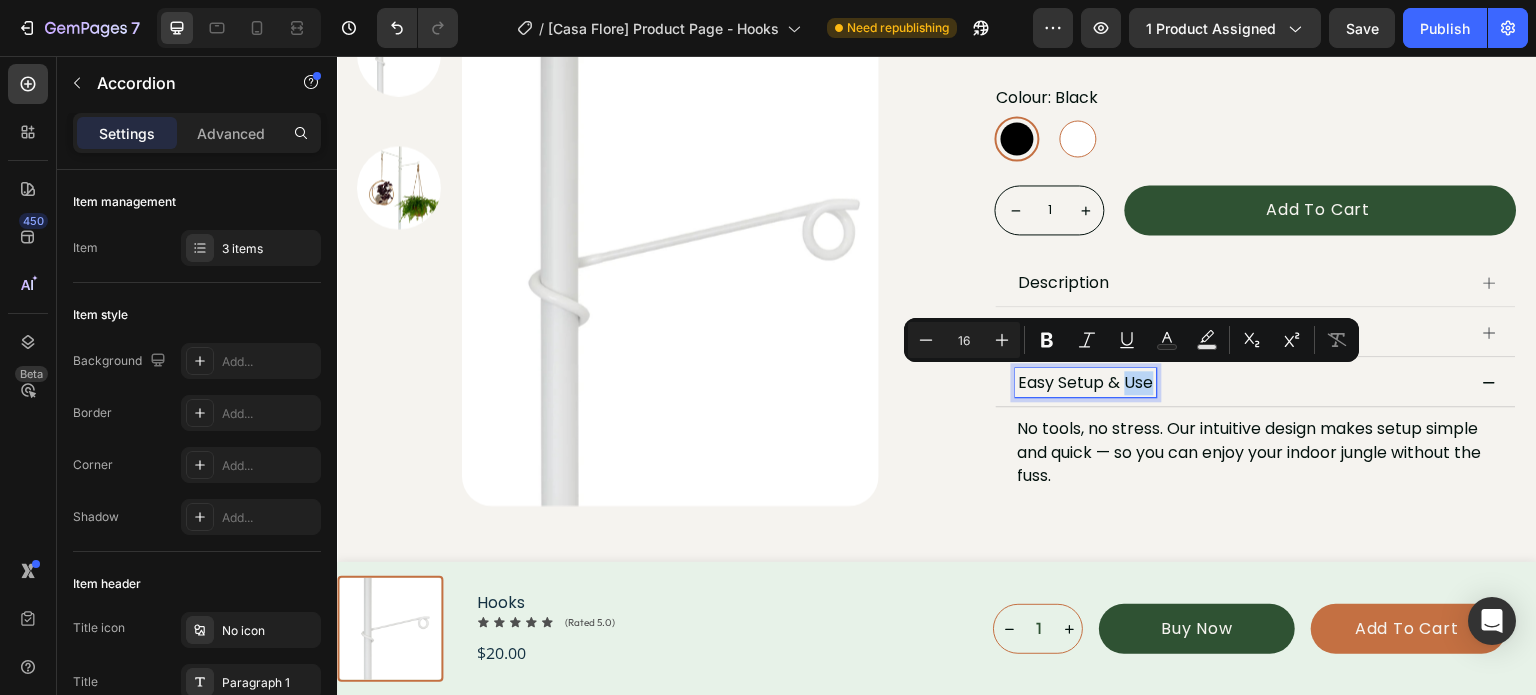 click on "Easy Setup & Use" at bounding box center [1086, 383] 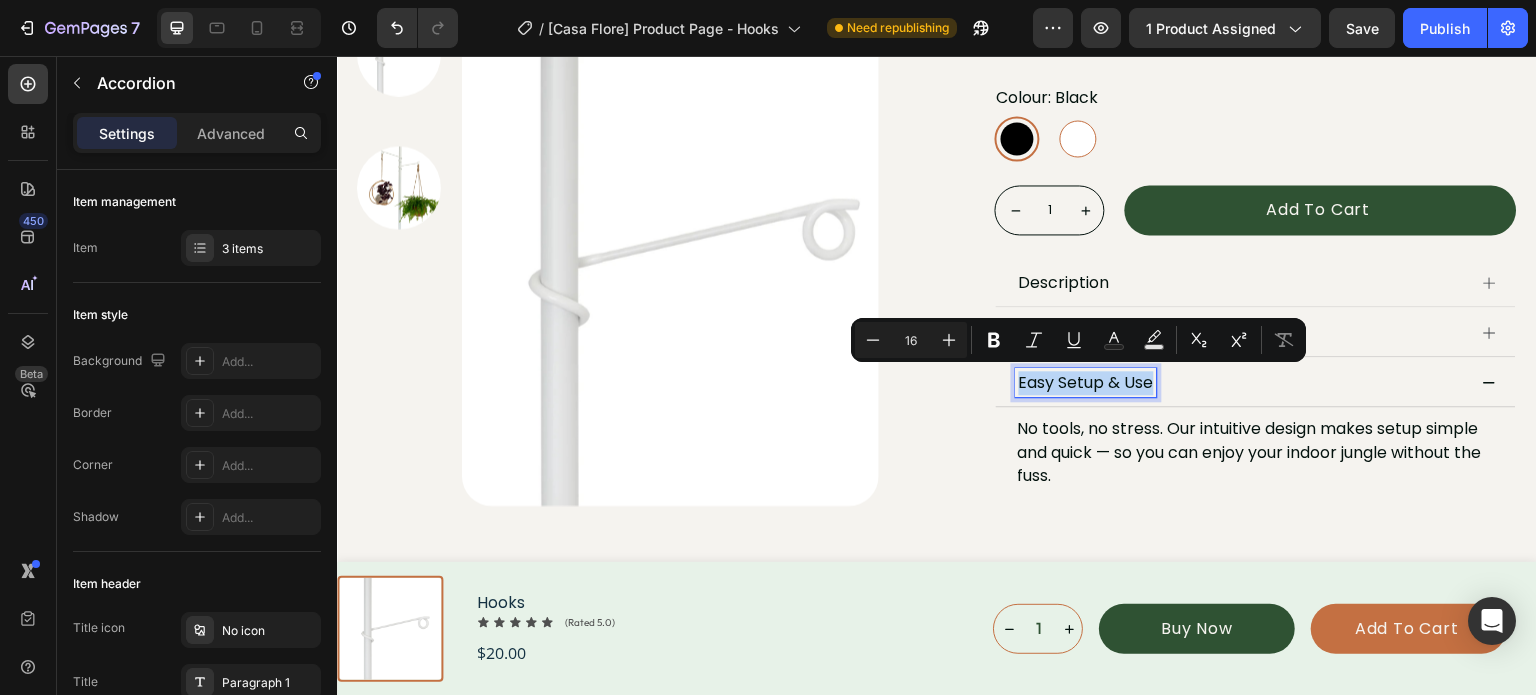 drag, startPoint x: 1013, startPoint y: 380, endPoint x: 1152, endPoint y: 380, distance: 139 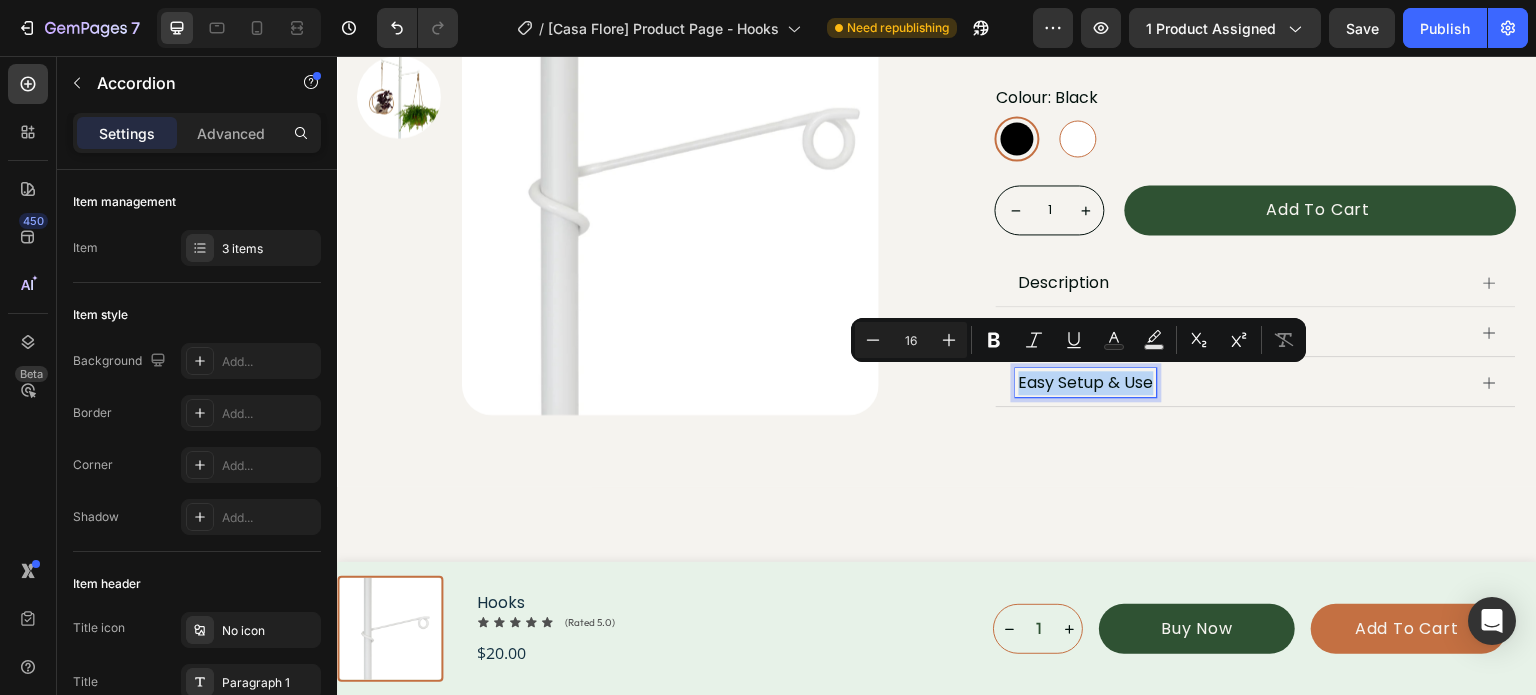 copy on "Easy Setup & Use" 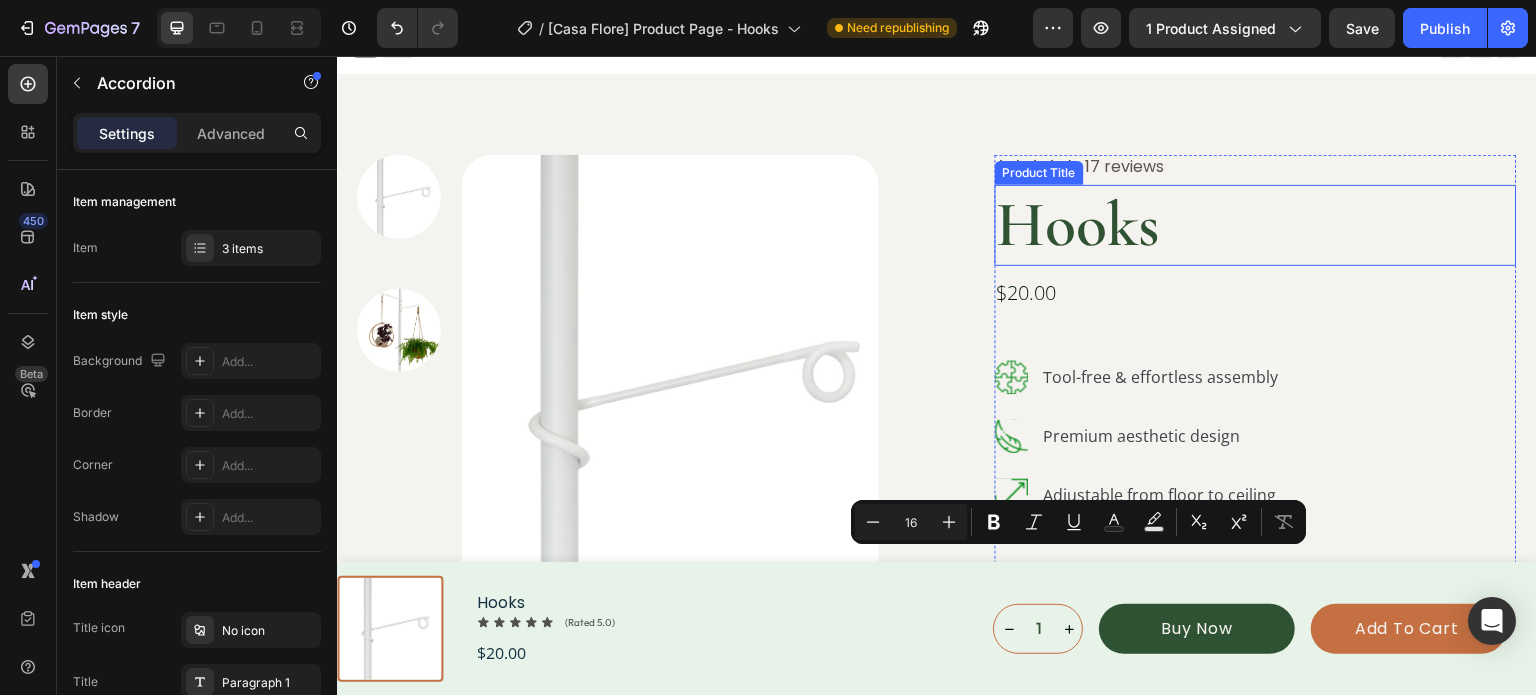 scroll, scrollTop: 0, scrollLeft: 0, axis: both 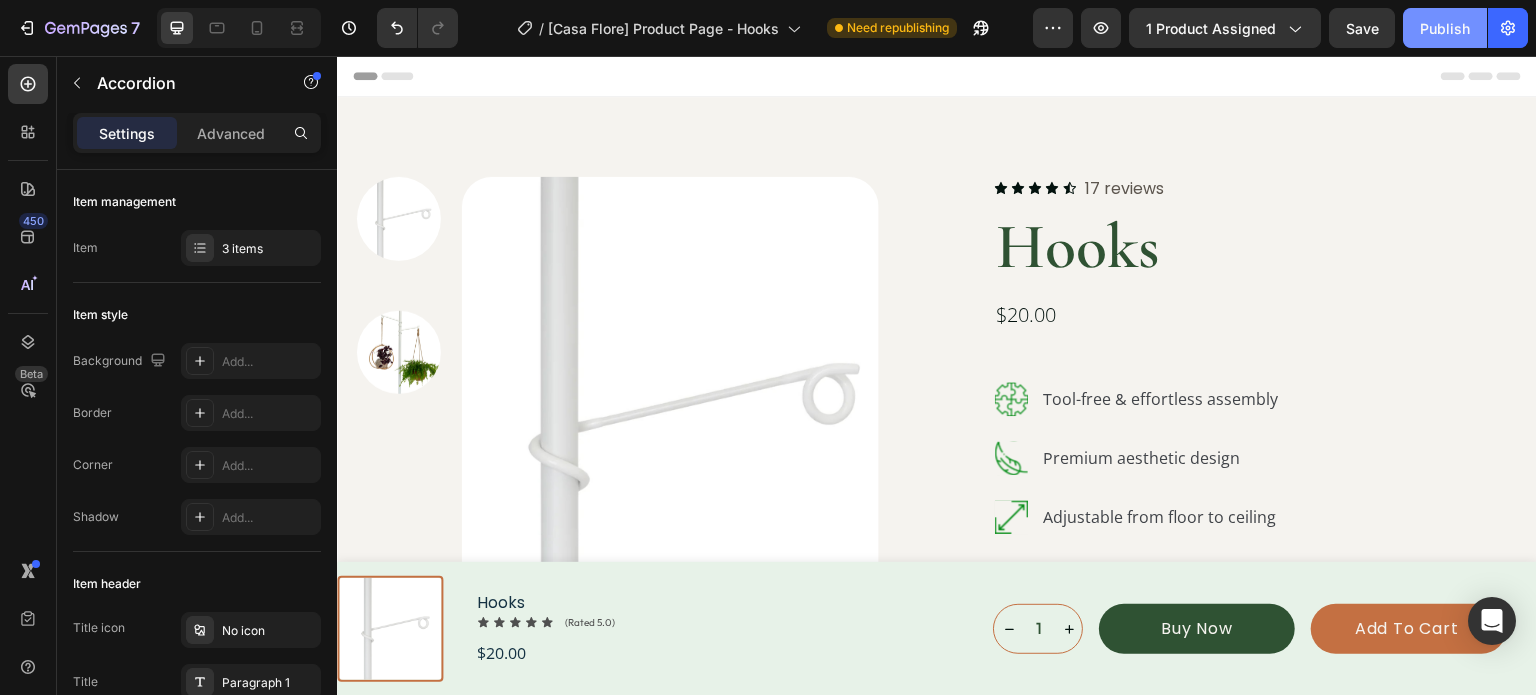 click on "Publish" at bounding box center [1445, 28] 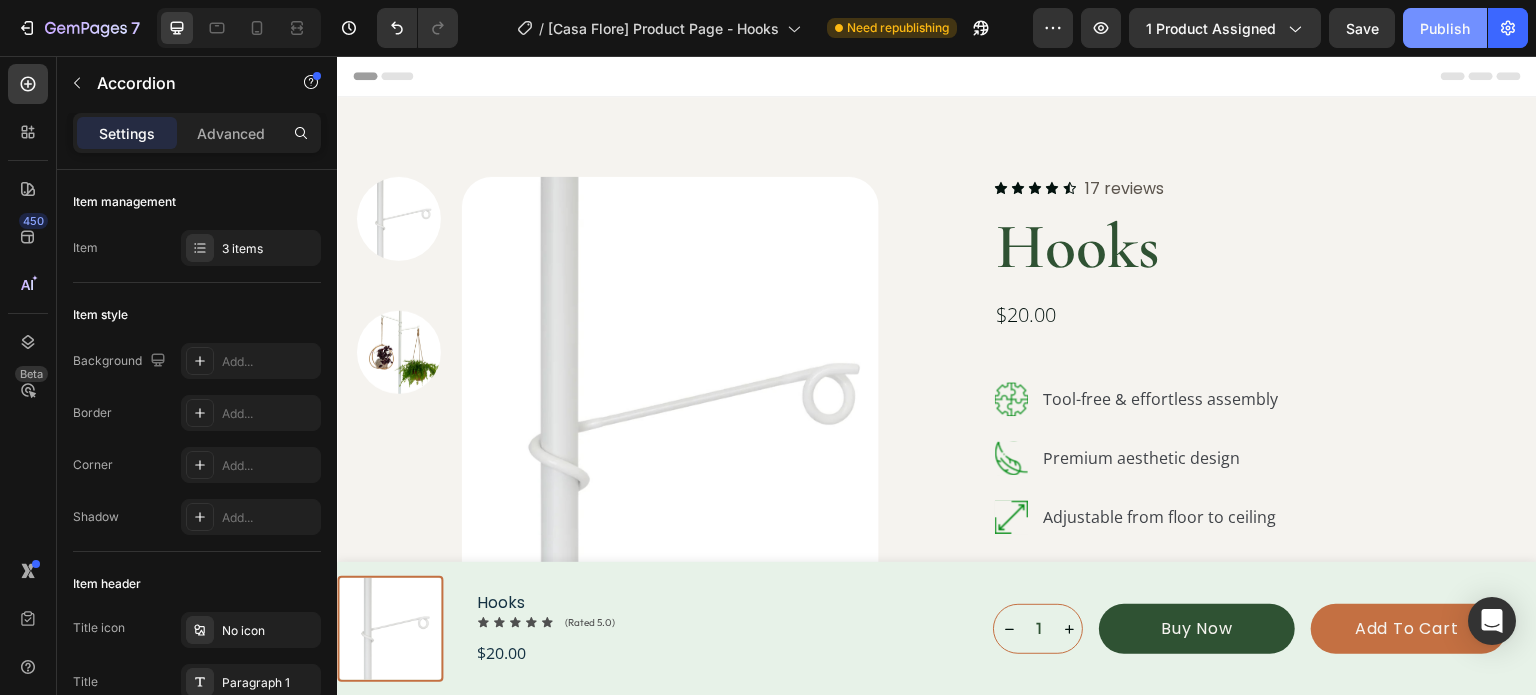 click on "Publish" at bounding box center (1445, 28) 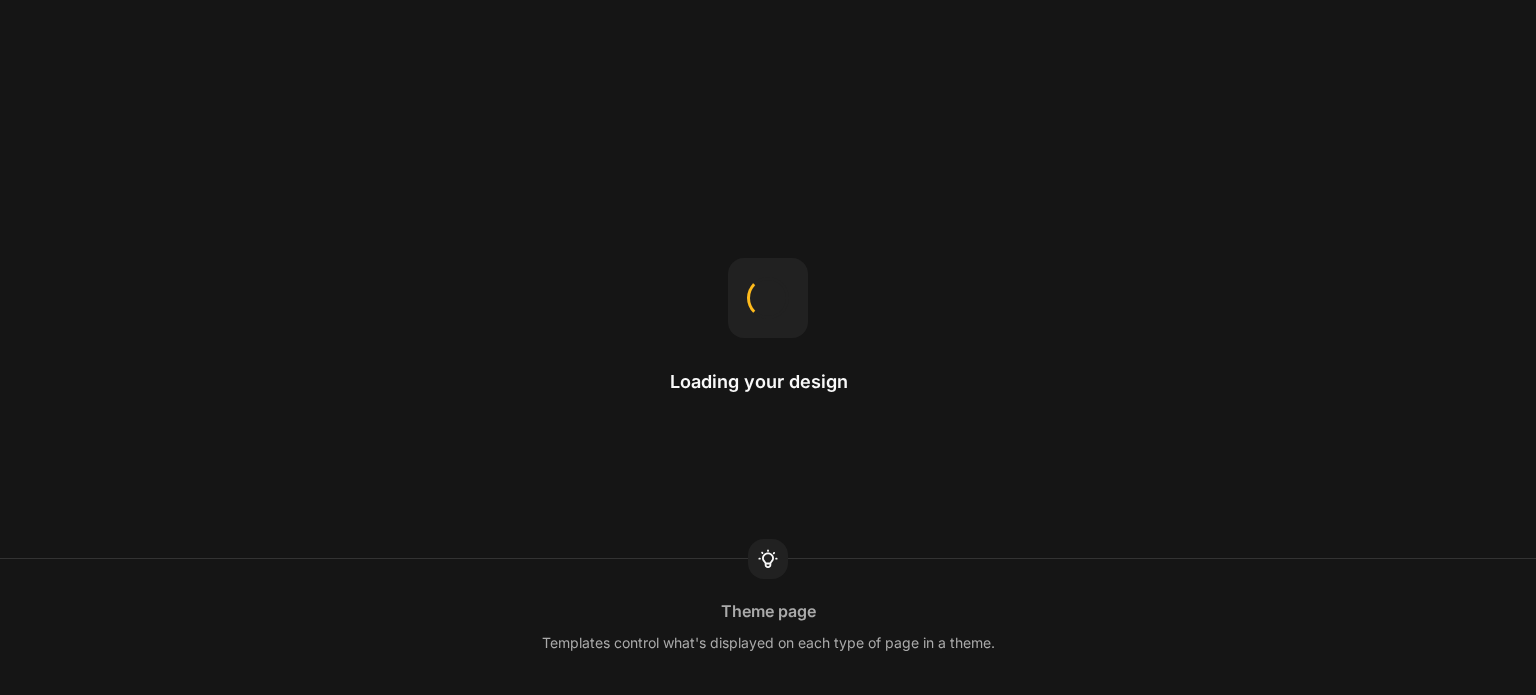 scroll, scrollTop: 0, scrollLeft: 0, axis: both 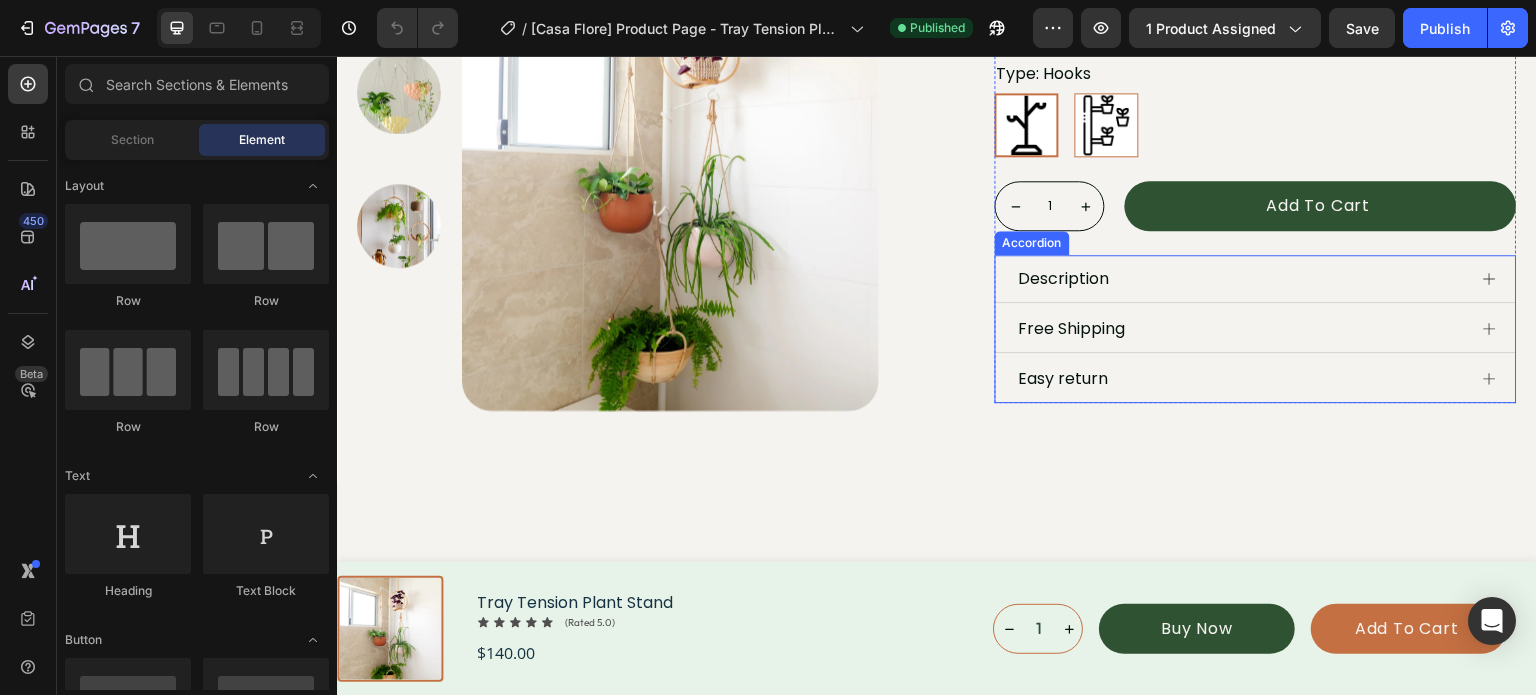click on "Description" at bounding box center (1242, 279) 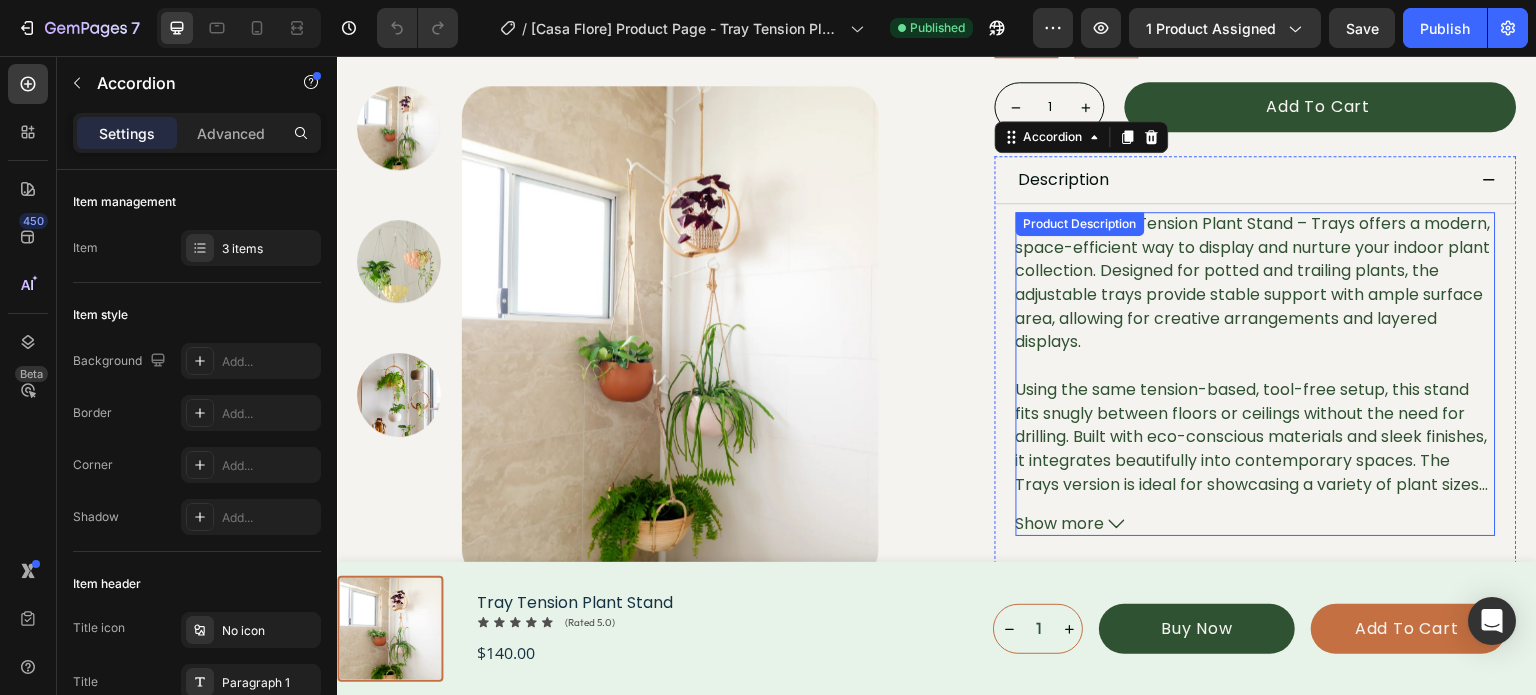 scroll, scrollTop: 800, scrollLeft: 0, axis: vertical 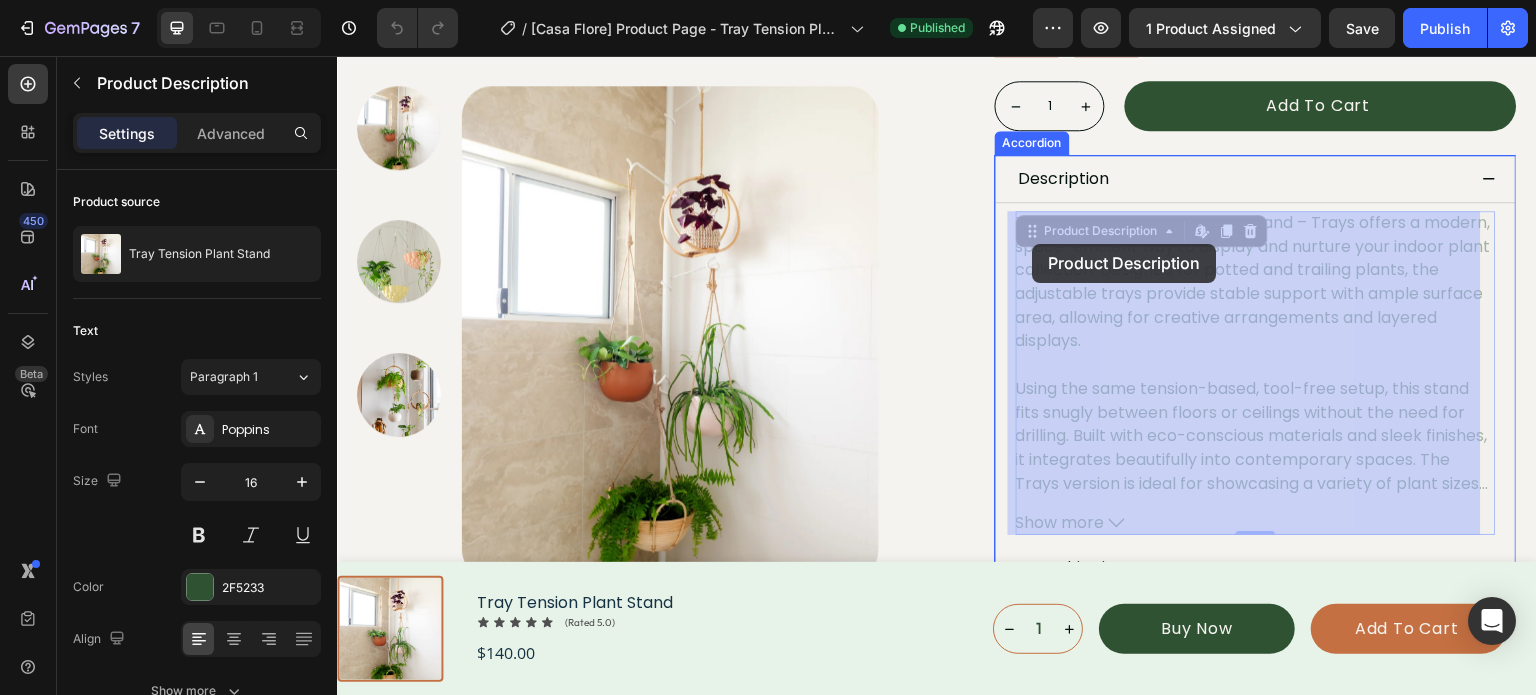 drag, startPoint x: 1175, startPoint y: 344, endPoint x: 1033, endPoint y: 244, distance: 173.67786 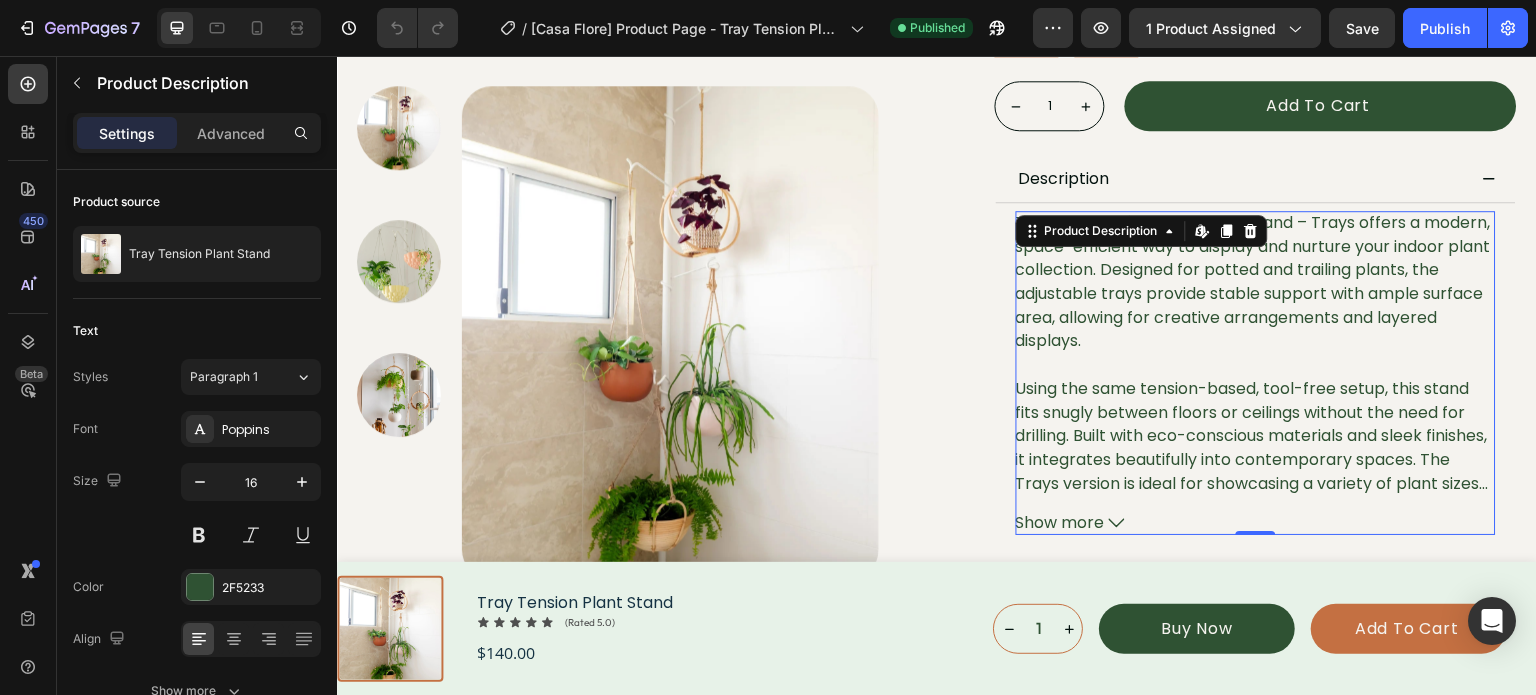 click on "The Casa Floré Tension Plant Stand – Trays offers a modern, space-efficient way to display and nurture your indoor plant collection. Designed for potted and trailing plants, the adjustable trays provide stable support with ample surface area, allowing for creative arrangements and layered displays. Using the same tension-based, tool-free setup, this stand fits snugly between floors or ceilings without the need for drilling. Built with eco-conscious materials and sleek finishes, it integrates beautifully into contemporary spaces. The Trays version is ideal for showcasing a variety of plant sizes and species, offering both practical support and visual harmony. With reliable craftsmanship and ongoing customer care, this is the perfect solution for plant enthusiasts who want to bring nature indoors—stylishly and sustainably." at bounding box center (1256, 400) 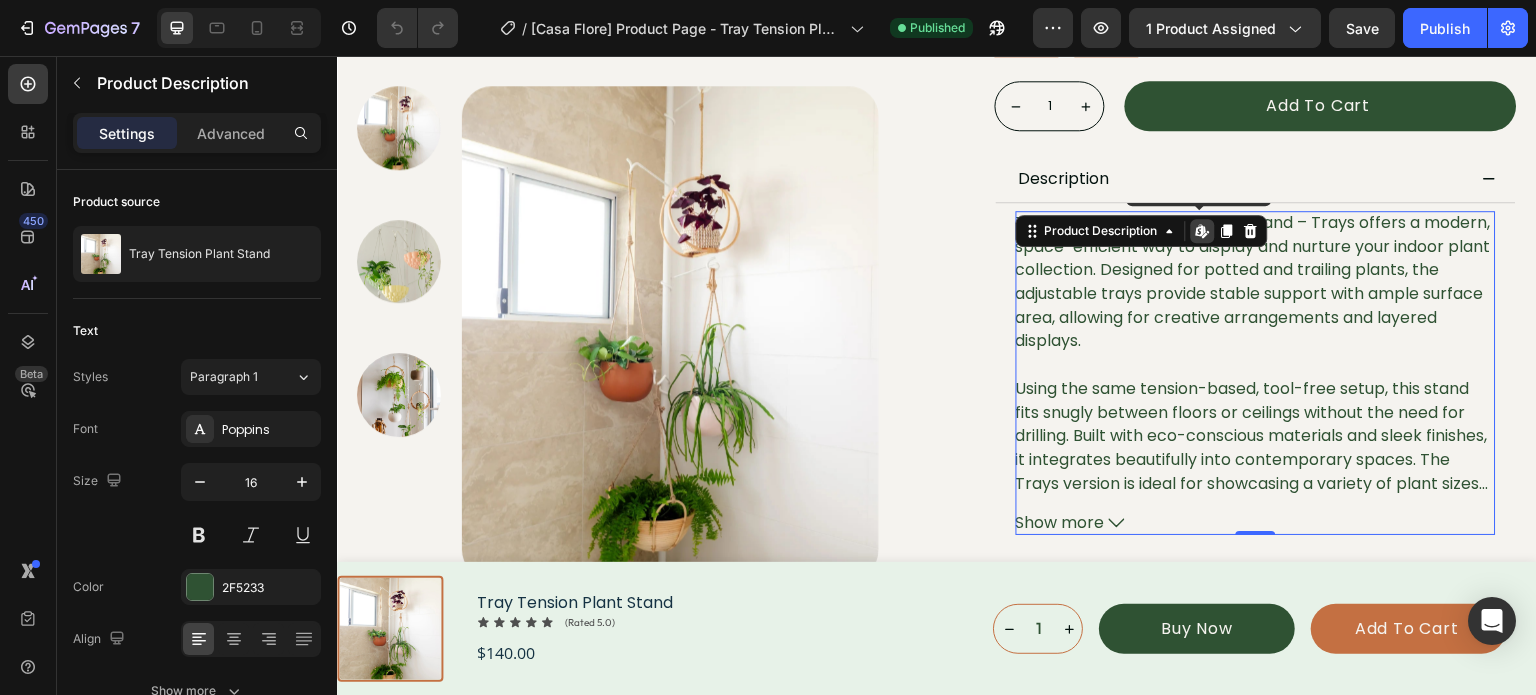 click on "The Casa Floré Tension Plant Stand – Trays offers a modern, space-efficient way to display and nurture your indoor plant collection. Designed for potted and trailing plants, the adjustable trays provide stable support with ample surface area, allowing for creative arrangements and layered displays. Using the same tension-based, tool-free setup, this stand fits snugly between floors or ceilings without the need for drilling. Built with eco-conscious materials and sleek finishes, it integrates beautifully into contemporary spaces. The Trays version is ideal for showcasing a variety of plant sizes and species, offering both practical support and visual harmony. With reliable craftsmanship and ongoing customer care, this is the perfect solution for plant enthusiasts who want to bring nature indoors—stylishly and sustainably." at bounding box center (1256, 353) 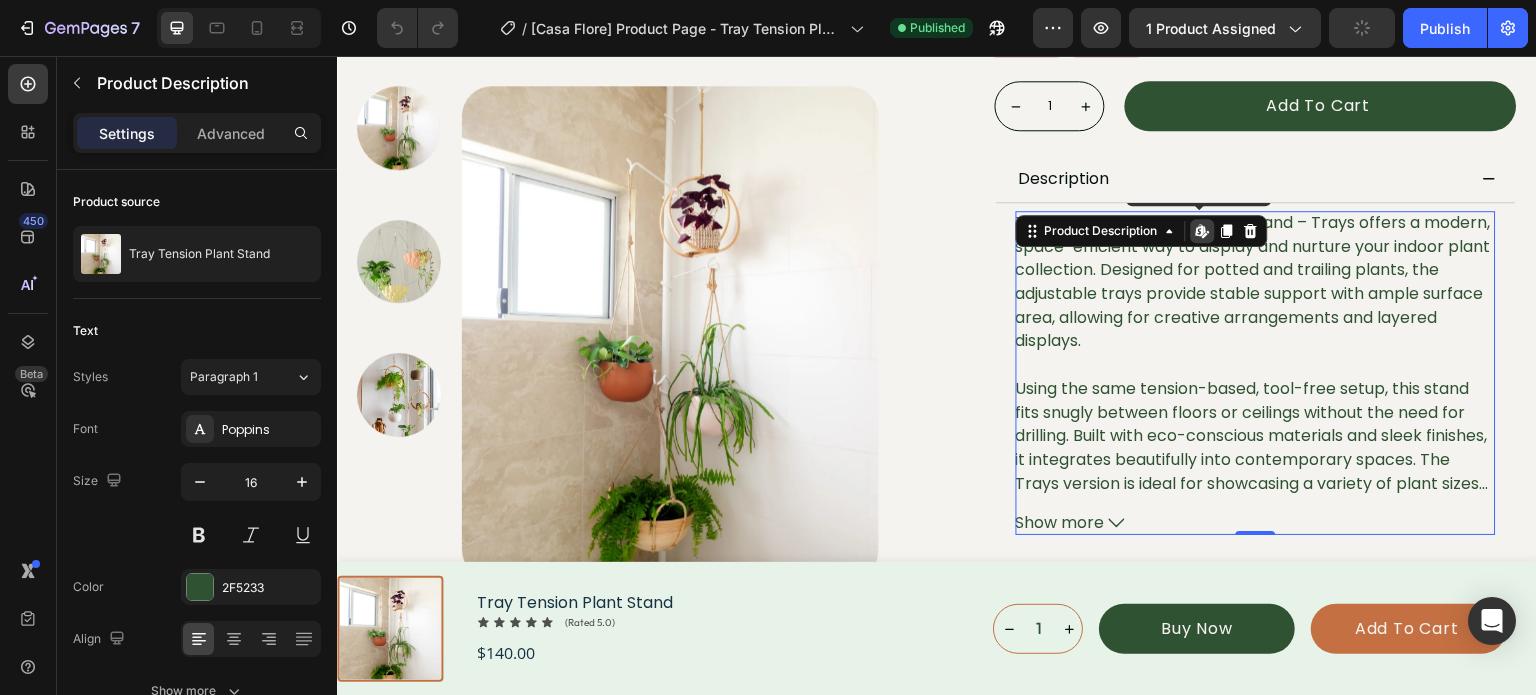 click on "The Casa Floré Tension Plant Stand – Trays offers a modern, space-efficient way to display and nurture your indoor plant collection. Designed for potted and trailing plants, the adjustable trays provide stable support with ample surface area, allowing for creative arrangements and layered displays. Using the same tension-based, tool-free setup, this stand fits snugly between floors or ceilings without the need for drilling. Built with eco-conscious materials and sleek finishes, it integrates beautifully into contemporary spaces. The Trays version is ideal for showcasing a variety of plant sizes and species, offering both practical support and visual harmony. With reliable craftsmanship and ongoing customer care, this is the perfect solution for plant enthusiasts who want to bring nature indoors—stylishly and sustainably." at bounding box center (1256, 400) 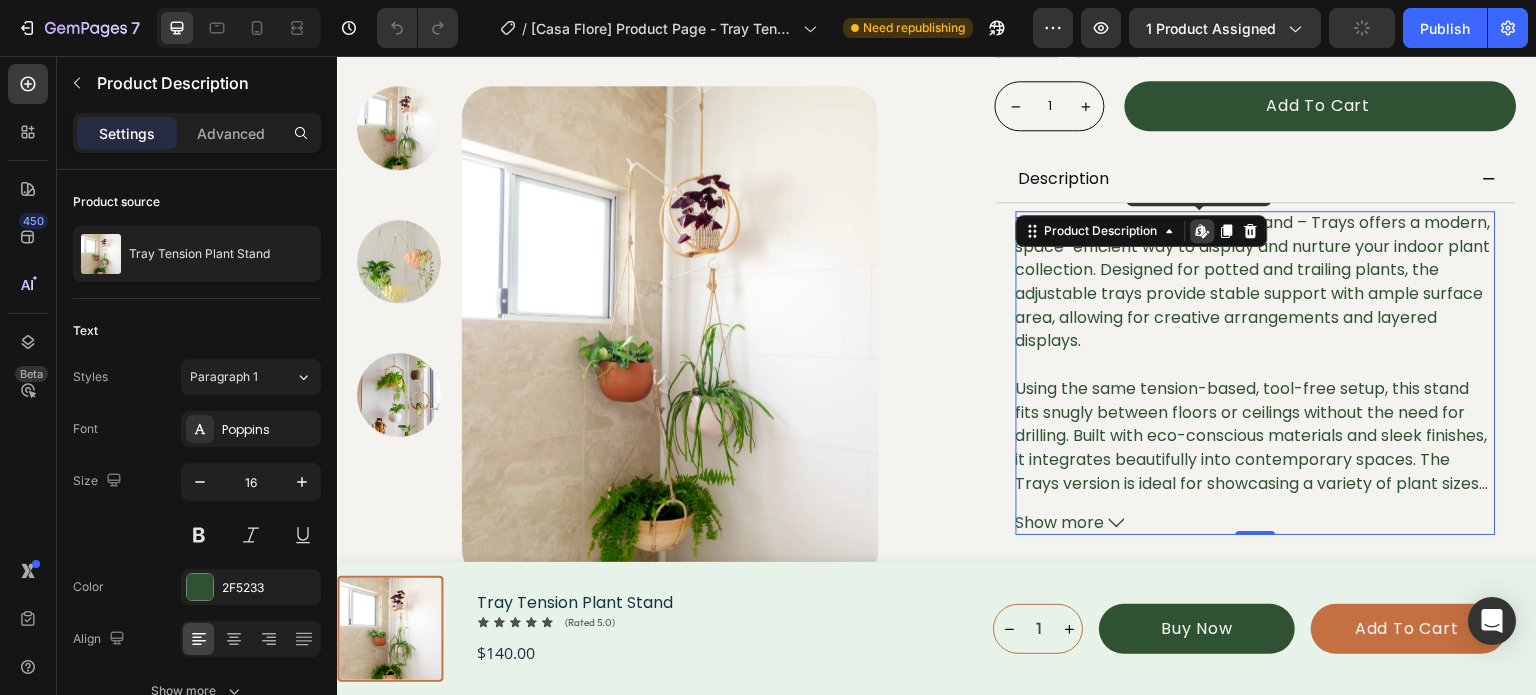 click on "The Casa Floré Tension Plant Stand – Trays offers a modern, space-efficient way to display and nurture your indoor plant collection. Designed for potted and trailing plants, the adjustable trays provide stable support with ample surface area, allowing for creative arrangements and layered displays. Using the same tension-based, tool-free setup, this stand fits snugly between floors or ceilings without the need for drilling. Built with eco-conscious materials and sleek finishes, it integrates beautifully into contemporary spaces. The Trays version is ideal for showcasing a variety of plant sizes and species, offering both practical support and visual harmony. With reliable craftsmanship and ongoing customer care, this is the perfect solution for plant enthusiasts who want to bring nature indoors—stylishly and sustainably." at bounding box center [1256, 400] 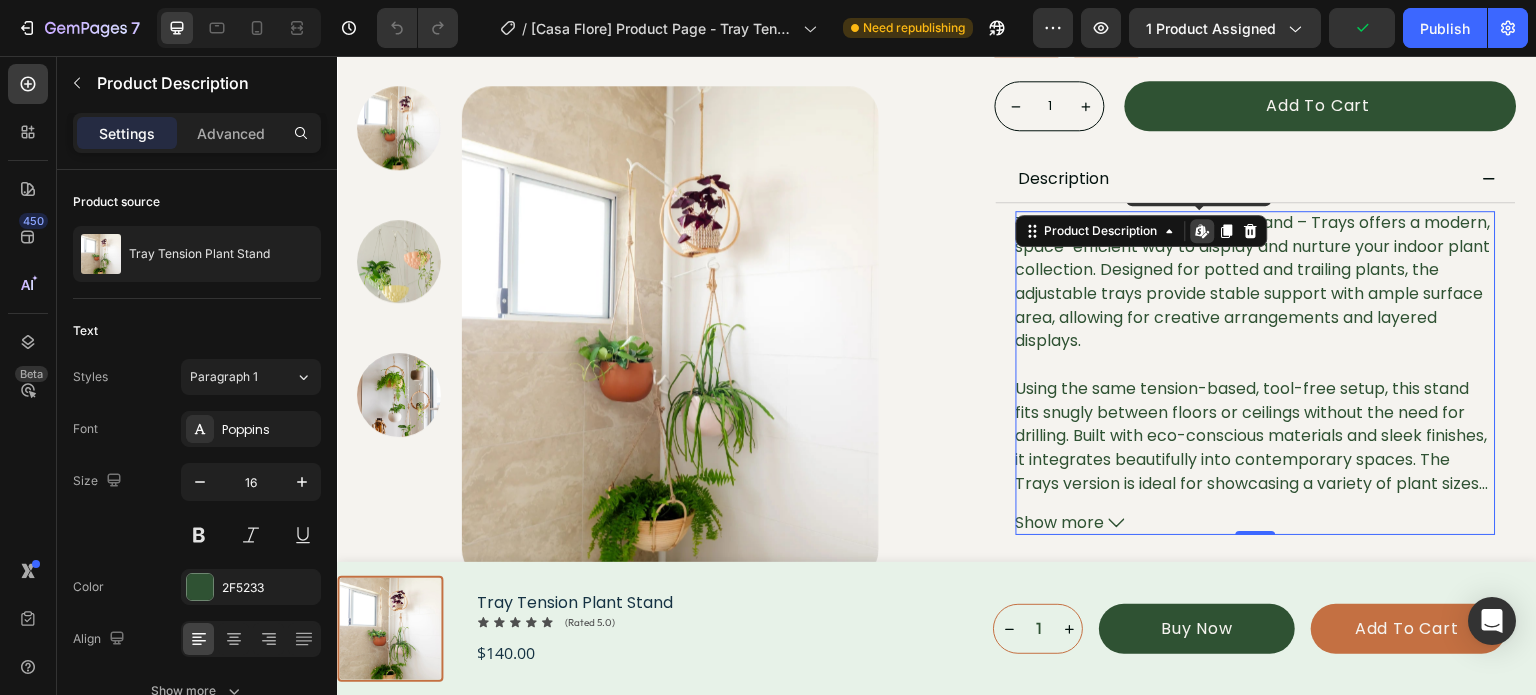 click on "The Casa Floré Tension Plant Stand – Trays offers a modern, space-efficient way to display and nurture your indoor plant collection. Designed for potted and trailing plants, the adjustable trays provide stable support with ample surface area, allowing for creative arrangements and layered displays. Using the same tension-based, tool-free setup, this stand fits snugly between floors or ceilings without the need for drilling. Built with eco-conscious materials and sleek finishes, it integrates beautifully into contemporary spaces. The Trays version is ideal for showcasing a variety of plant sizes and species, offering both practical support and visual harmony. With reliable craftsmanship and ongoing customer care, this is the perfect solution for plant enthusiasts who want to bring nature indoors—stylishly and sustainably." at bounding box center (1256, 400) 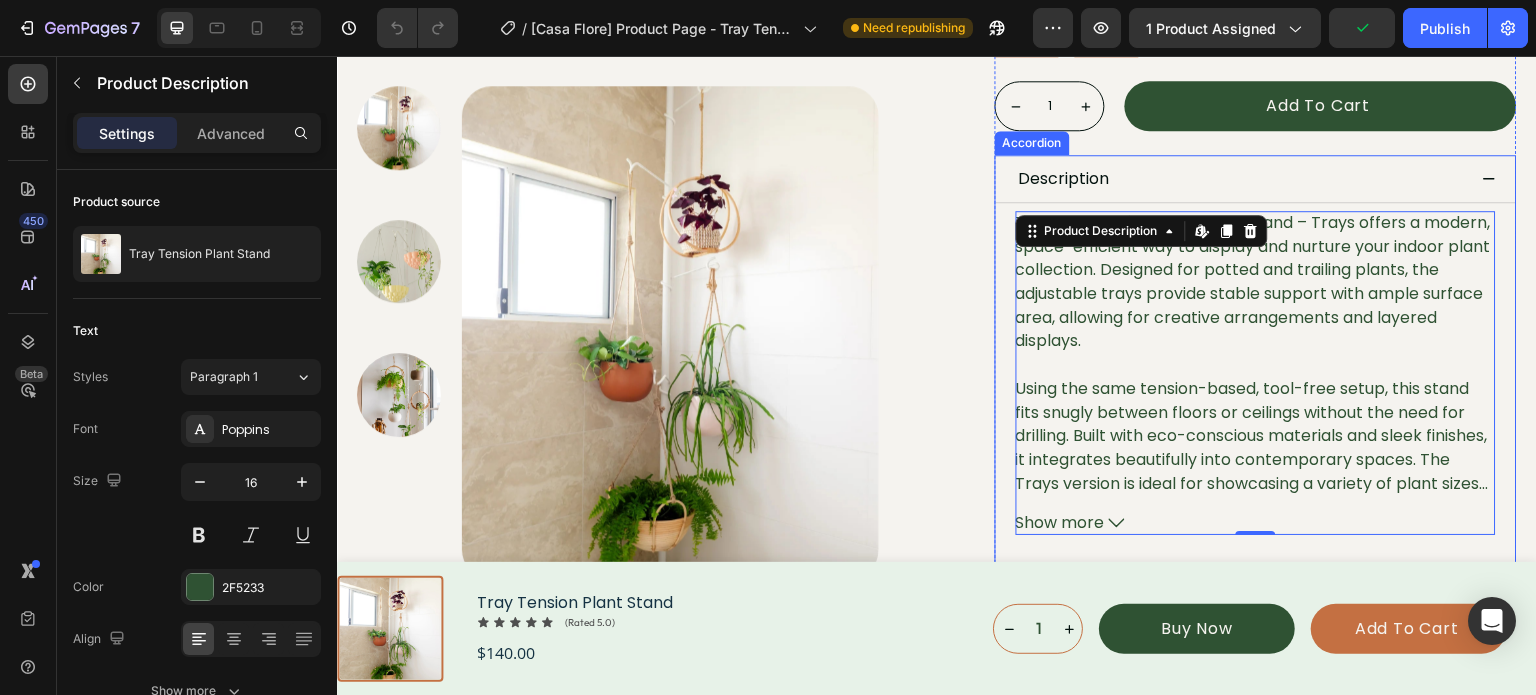 click on "The Casa Floré Tension Plant Stand – Trays offers a modern, space-efficient way to display and nurture your indoor plant collection. Designed for potted and trailing plants, the adjustable trays provide stable support with ample surface area, allowing for creative arrangements and layered displays. Using the same tension-based, tool-free setup, this stand fits snugly between floors or ceilings without the need for drilling. Built with eco-conscious materials and sleek finishes, it integrates beautifully into contemporary spaces. The Trays version is ideal for showcasing a variety of plant sizes and species, offering both practical support and visual harmony. With reliable craftsmanship and ongoing customer care, this is the perfect solution for plant enthusiasts who want to bring nature indoors—stylishly and sustainably. Show more
Product Description   Edit content in Shopify 0" at bounding box center [1256, 373] 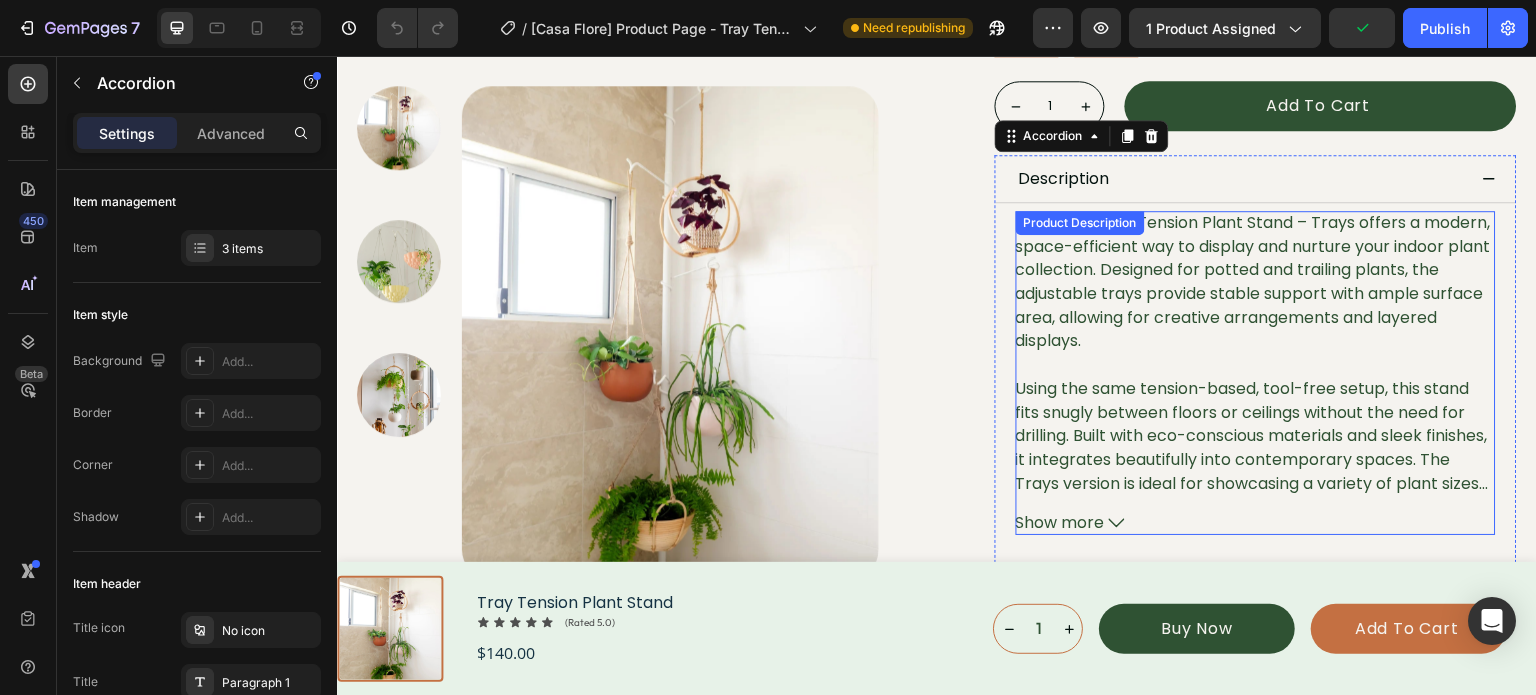 click on "The Casa Floré Tension Plant Stand – Trays offers a modern, space-efficient way to display and nurture your indoor plant collection. Designed for potted and trailing plants, the adjustable trays provide stable support with ample surface area, allowing for creative arrangements and layered displays. Using the same tension-based, tool-free setup, this stand fits snugly between floors or ceilings without the need for drilling. Built with eco-conscious materials and sleek finishes, it integrates beautifully into contemporary spaces. The Trays version is ideal for showcasing a variety of plant sizes and species, offering both practical support and visual harmony. With reliable craftsmanship and ongoing customer care, this is the perfect solution for plant enthusiasts who want to bring nature indoors—stylishly and sustainably." at bounding box center (1256, 400) 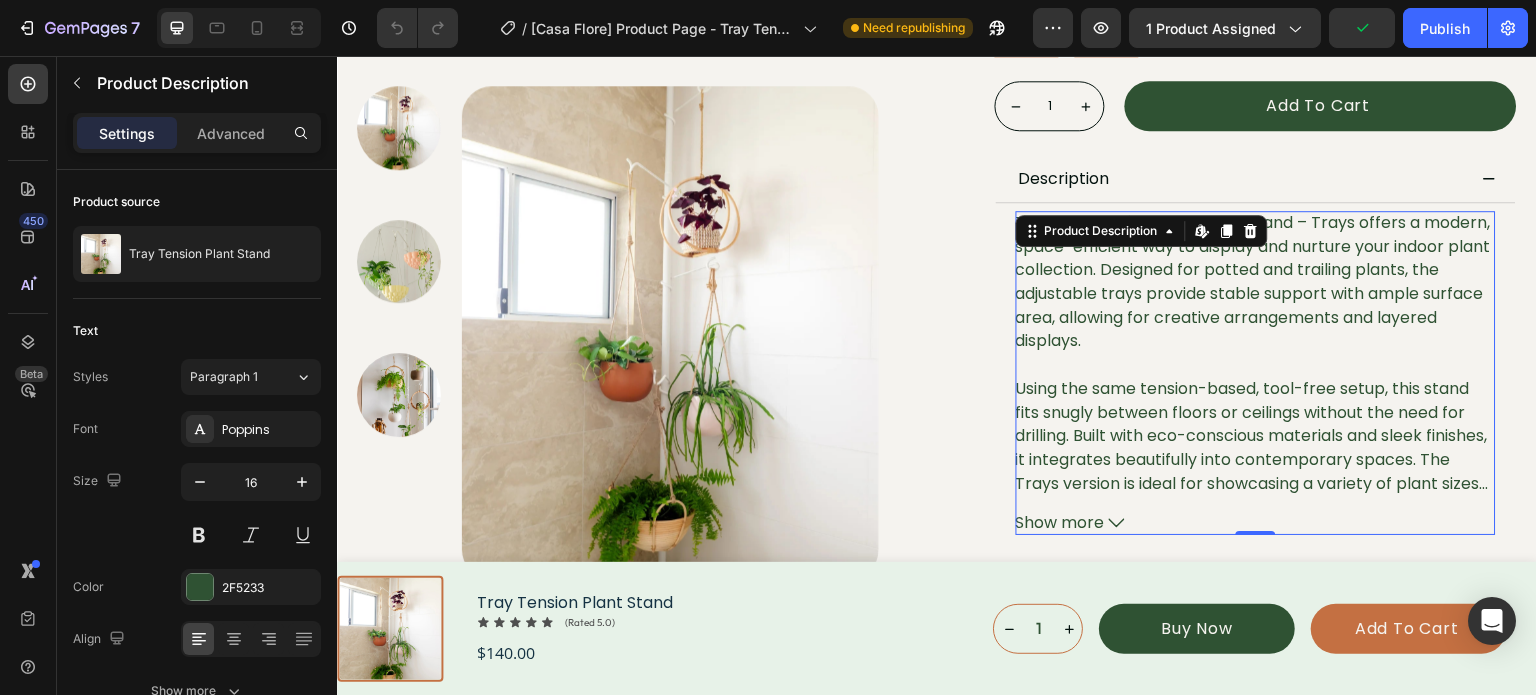 click on "The Casa Floré Tension Plant Stand – Trays offers a modern, space-efficient way to display and nurture your indoor plant collection. Designed for potted and trailing plants, the adjustable trays provide stable support with ample surface area, allowing for creative arrangements and layered displays. Using the same tension-based, tool-free setup, this stand fits snugly between floors or ceilings without the need for drilling. Built with eco-conscious materials and sleek finishes, it integrates beautifully into contemporary spaces. The Trays version is ideal for showcasing a variety of plant sizes and species, offering both practical support and visual harmony. With reliable craftsmanship and ongoing customer care, this is the perfect solution for plant enthusiasts who want to bring nature indoors—stylishly and sustainably." at bounding box center (1256, 400) 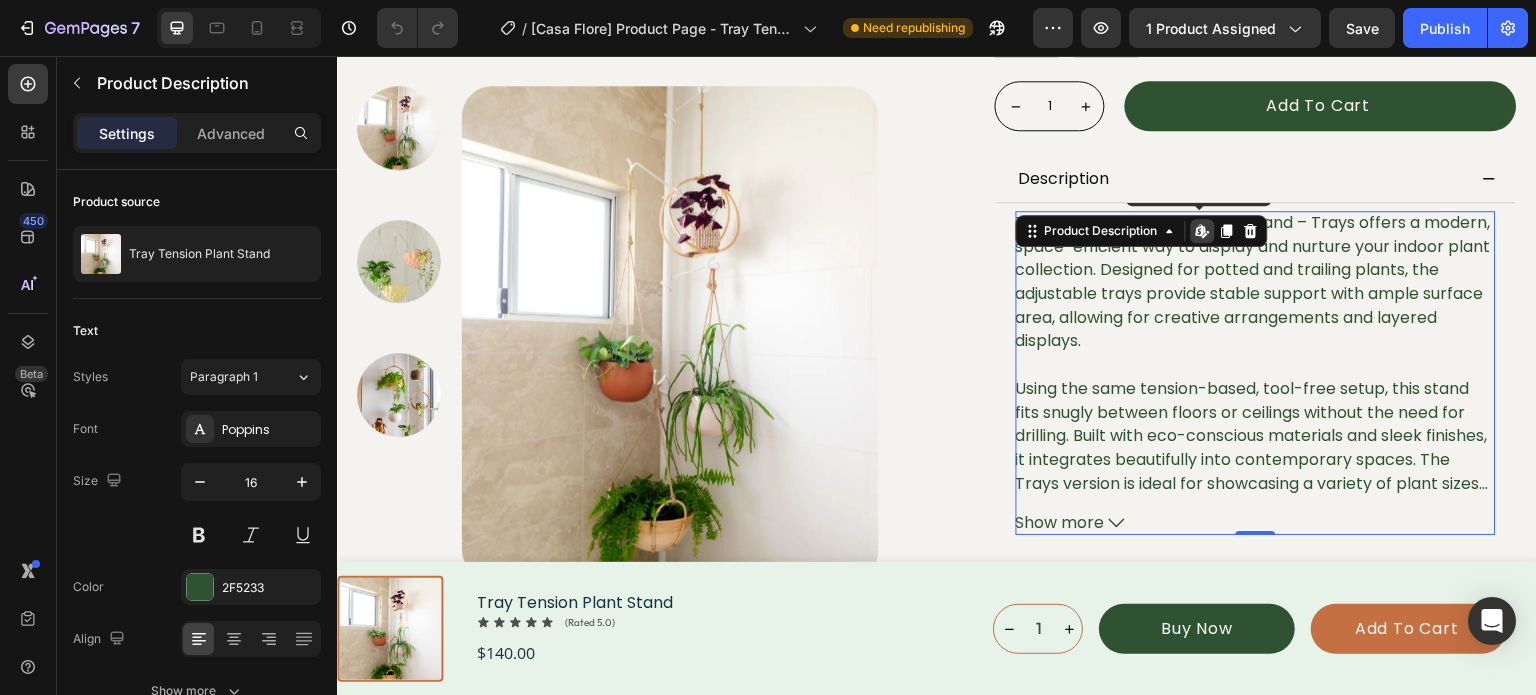 click on "The Casa Floré Tension Plant Stand – Trays offers a modern, space-efficient way to display and nurture your indoor plant collection. Designed for potted and trailing plants, the adjustable trays provide stable support with ample surface area, allowing for creative arrangements and layered displays. Using the same tension-based, tool-free setup, this stand fits snugly between floors or ceilings without the need for drilling. Built with eco-conscious materials and sleek finishes, it integrates beautifully into contemporary spaces. The Trays version is ideal for showcasing a variety of plant sizes and species, offering both practical support and visual harmony. With reliable craftsmanship and ongoing customer care, this is the perfect solution for plant enthusiasts who want to bring nature indoors—stylishly and sustainably." at bounding box center [1256, 400] 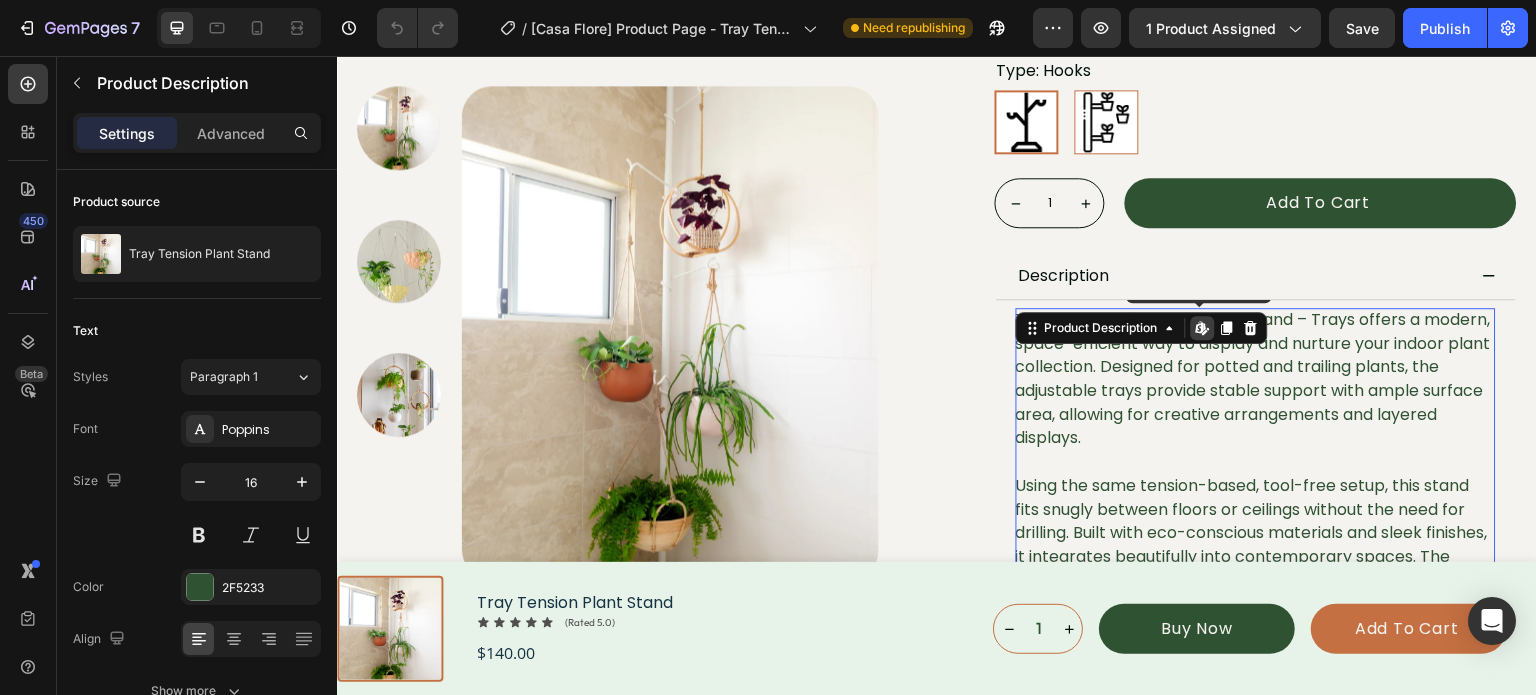scroll, scrollTop: 700, scrollLeft: 0, axis: vertical 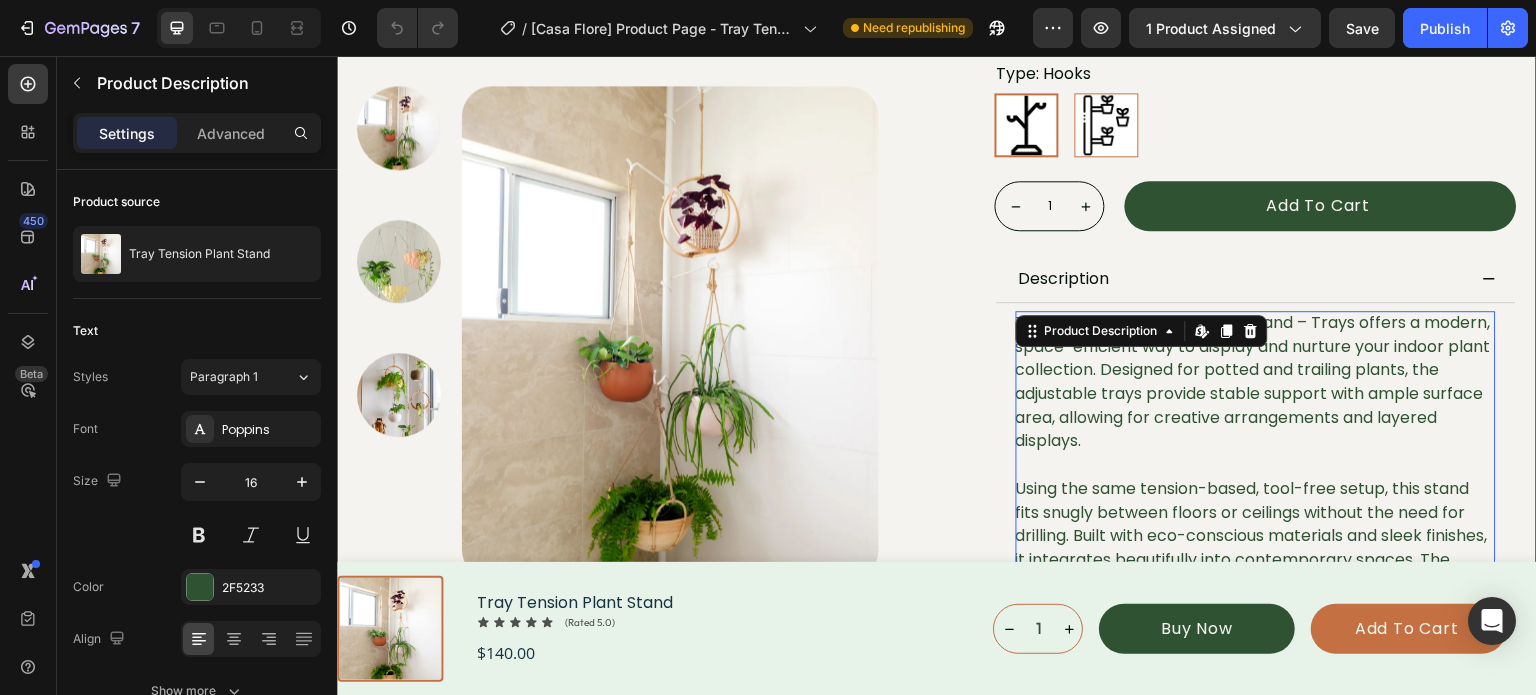 click on "Description" at bounding box center (1256, 279) 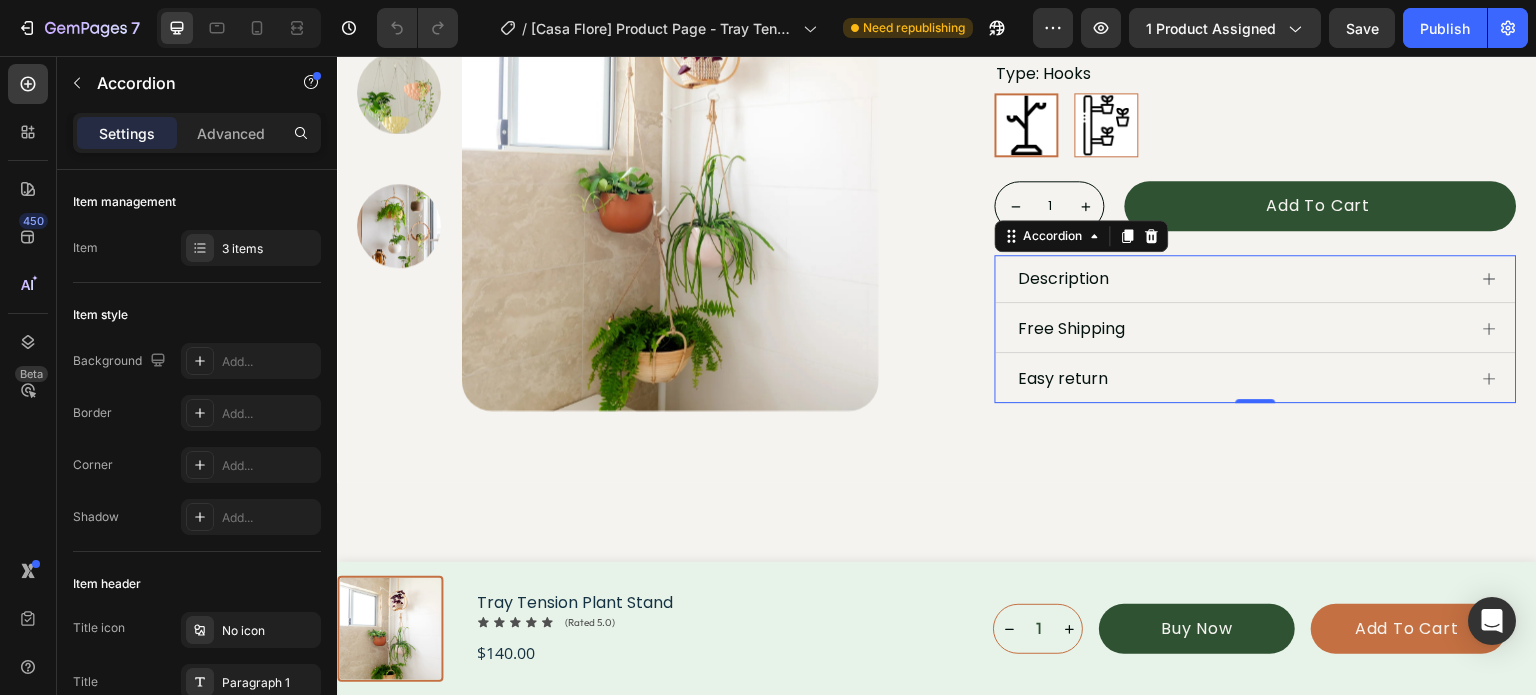 click on "Description" at bounding box center [1242, 279] 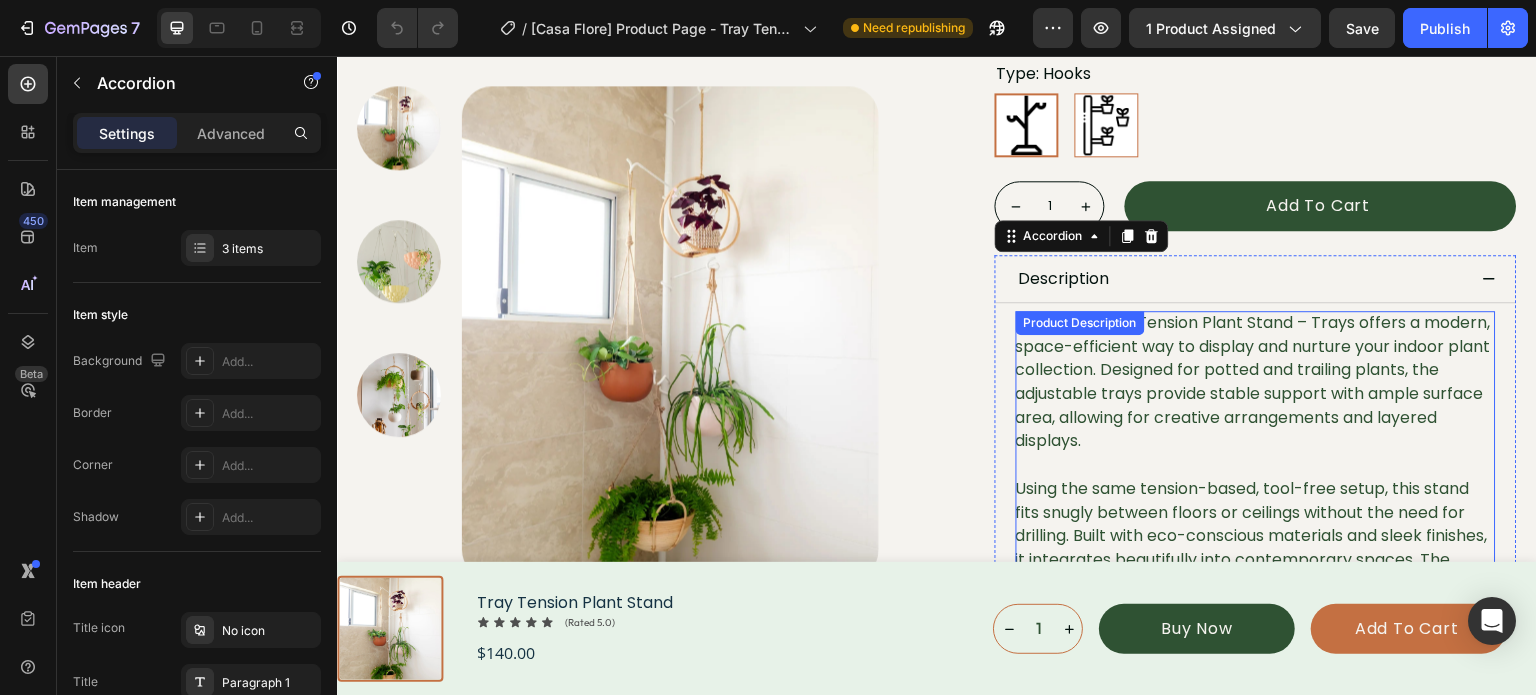click on "The Casa Floré Tension Plant Stand – Trays offers a modern, space-efficient way to display and nurture your indoor plant collection. Designed for potted and trailing plants, the adjustable trays provide stable support with ample surface area, allowing for creative arrangements and layered displays. Using the same tension-based, tool-free setup, this stand fits snugly between floors or ceilings without the need for drilling. Built with eco-conscious materials and sleek finishes, it integrates beautifully into contemporary spaces. The Trays version is ideal for showcasing a variety of plant sizes and species, offering both practical support and visual harmony. With reliable craftsmanship and ongoing customer care, this is the perfect solution for plant enthusiasts who want to bring nature indoors—stylishly and sustainably." at bounding box center (1256, 500) 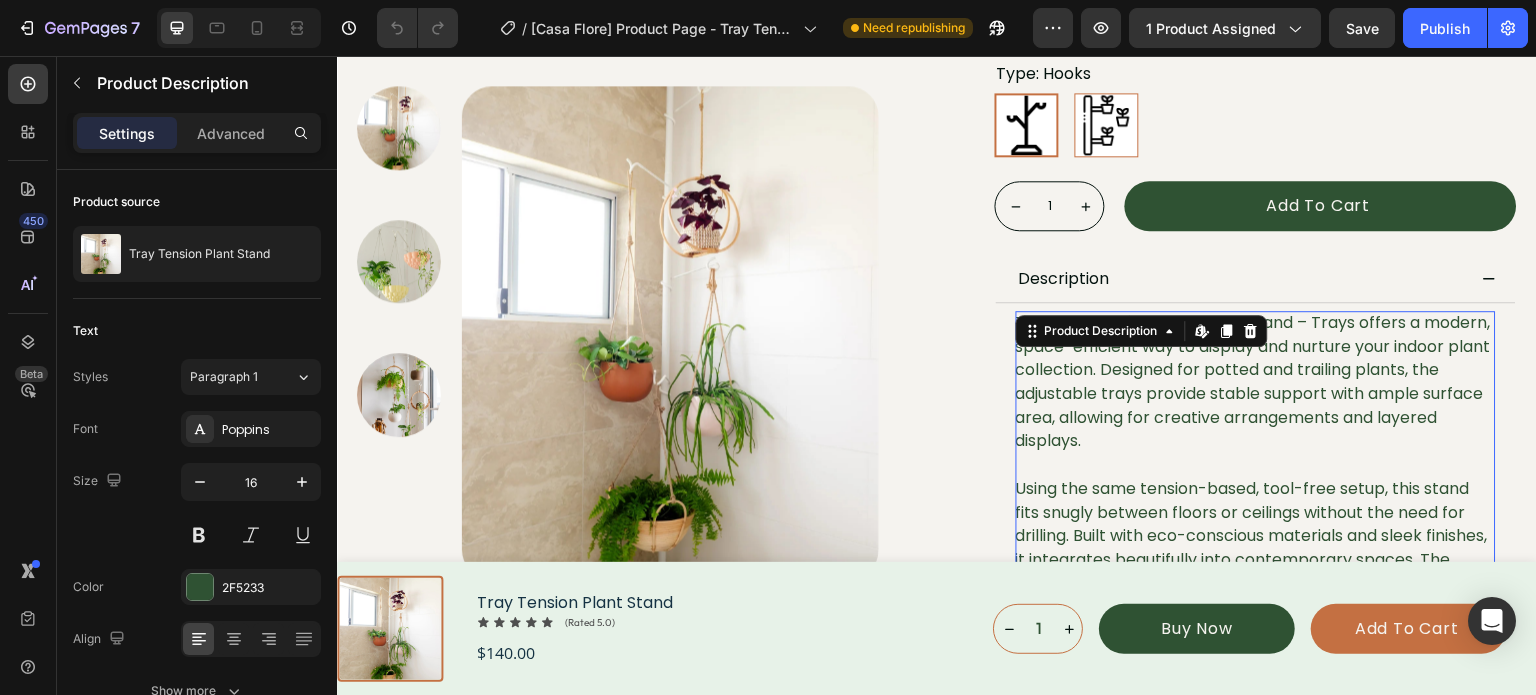 click on "The Casa Floré Tension Plant Stand – Trays offers a modern, space-efficient way to display and nurture your indoor plant collection. Designed for potted and trailing plants, the adjustable trays provide stable support with ample surface area, allowing for creative arrangements and layered displays. Using the same tension-based, tool-free setup, this stand fits snugly between floors or ceilings without the need for drilling. Built with eco-conscious materials and sleek finishes, it integrates beautifully into contemporary spaces. The Trays version is ideal for showcasing a variety of plant sizes and species, offering both practical support and visual harmony. With reliable craftsmanship and ongoing customer care, this is the perfect solution for plant enthusiasts who want to bring nature indoors—stylishly and sustainably." at bounding box center (1256, 500) 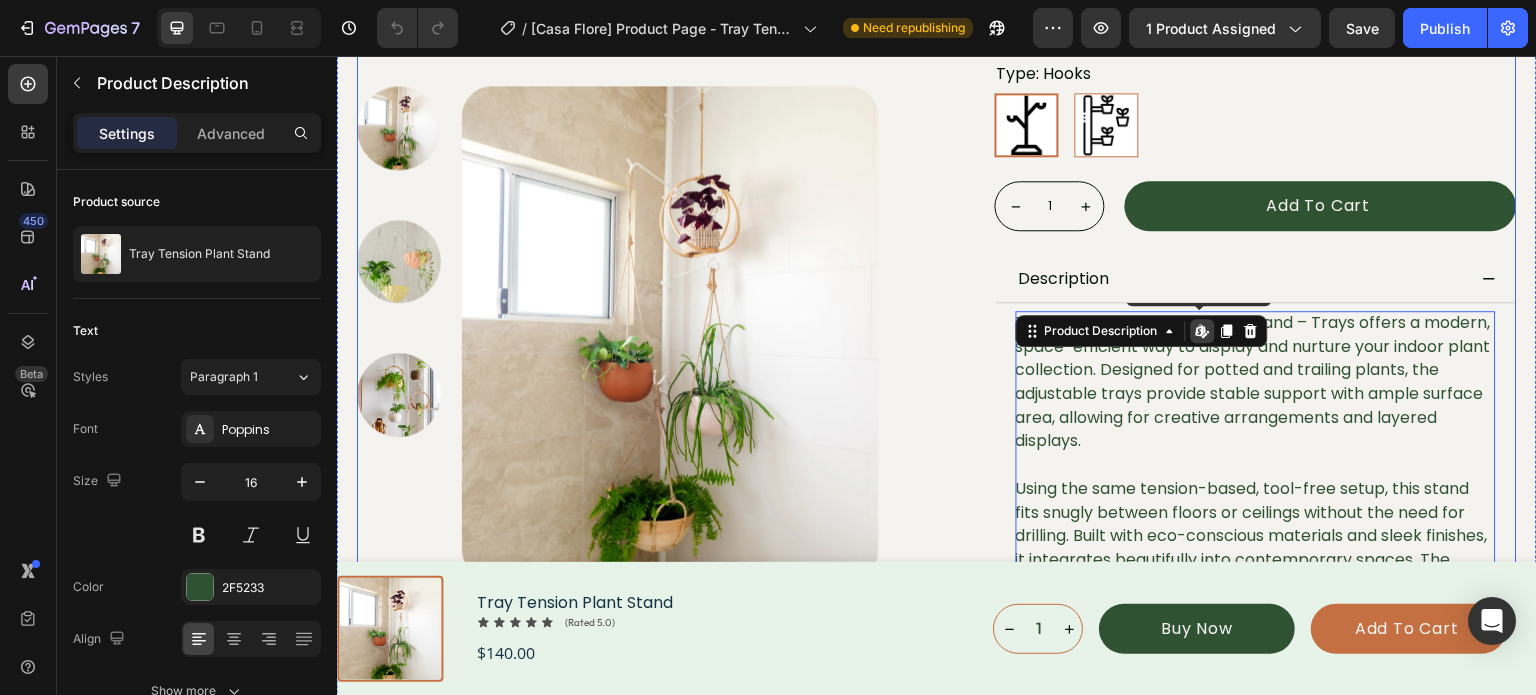 click on "Product Images
Icon
Icon
Icon
Icon
Icon Icon List 17 reviews Text Block Row Tray Tension Plant Stand Product Title $140.00 Product Price Product Price
Icon Tool-free & effortless assembly Text Block Row
Icon Premium aesthetic design Text Block Row
Icon Adjustable from floor to ceiling Text Block Row Colour: White White White Black Black Type: Hooks Hooks Hooks Trays Trays Product Variants & Swatches
1
Product Quantity Add to cart Add to Cart Row
Description The Casa Floré Tension Plant Stand – Trays offers a modern, space-efficient way to display and nurture your indoor plant collection. Designed for potted and trailing plants, the adjustable trays provide stable support with ample surface area, allowing for creative arrangements and layered displays. Show more
Product Description   0
Row" at bounding box center [937, 110] 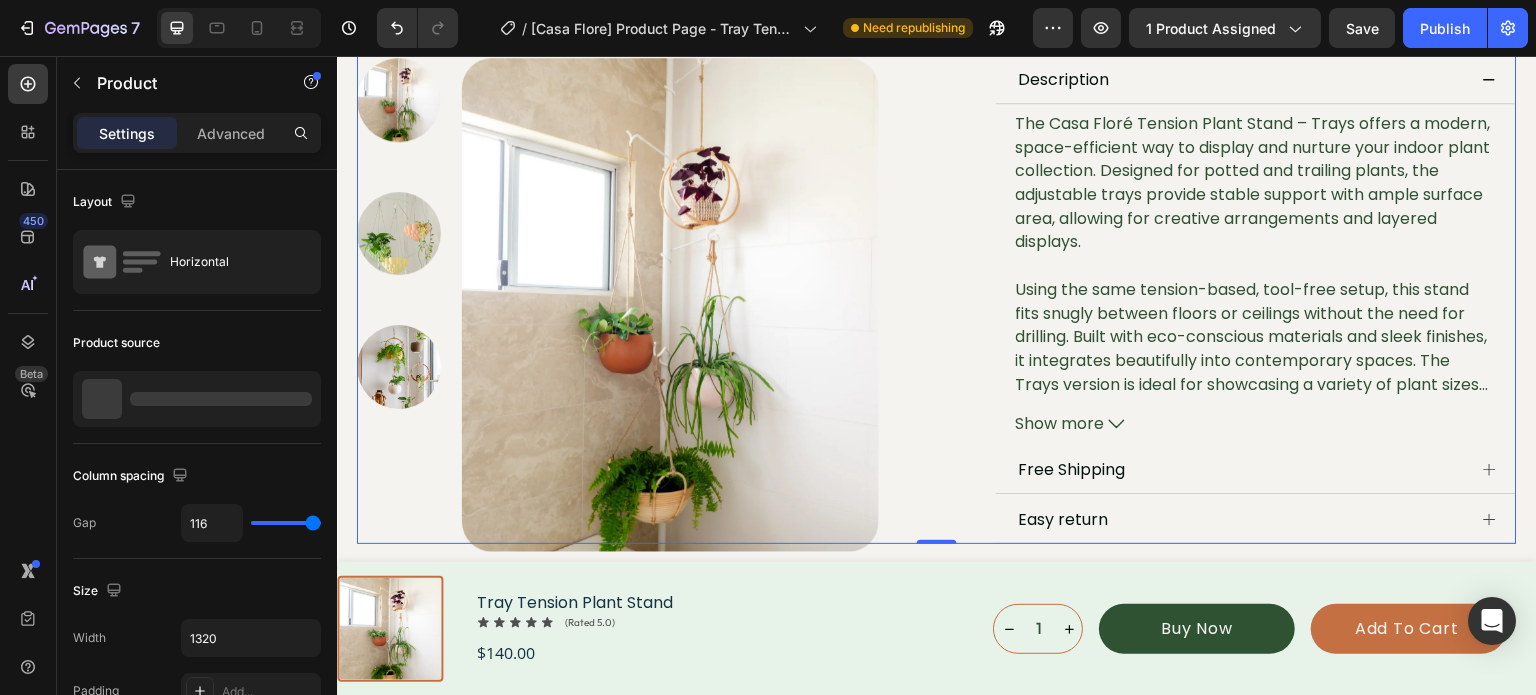 scroll, scrollTop: 900, scrollLeft: 0, axis: vertical 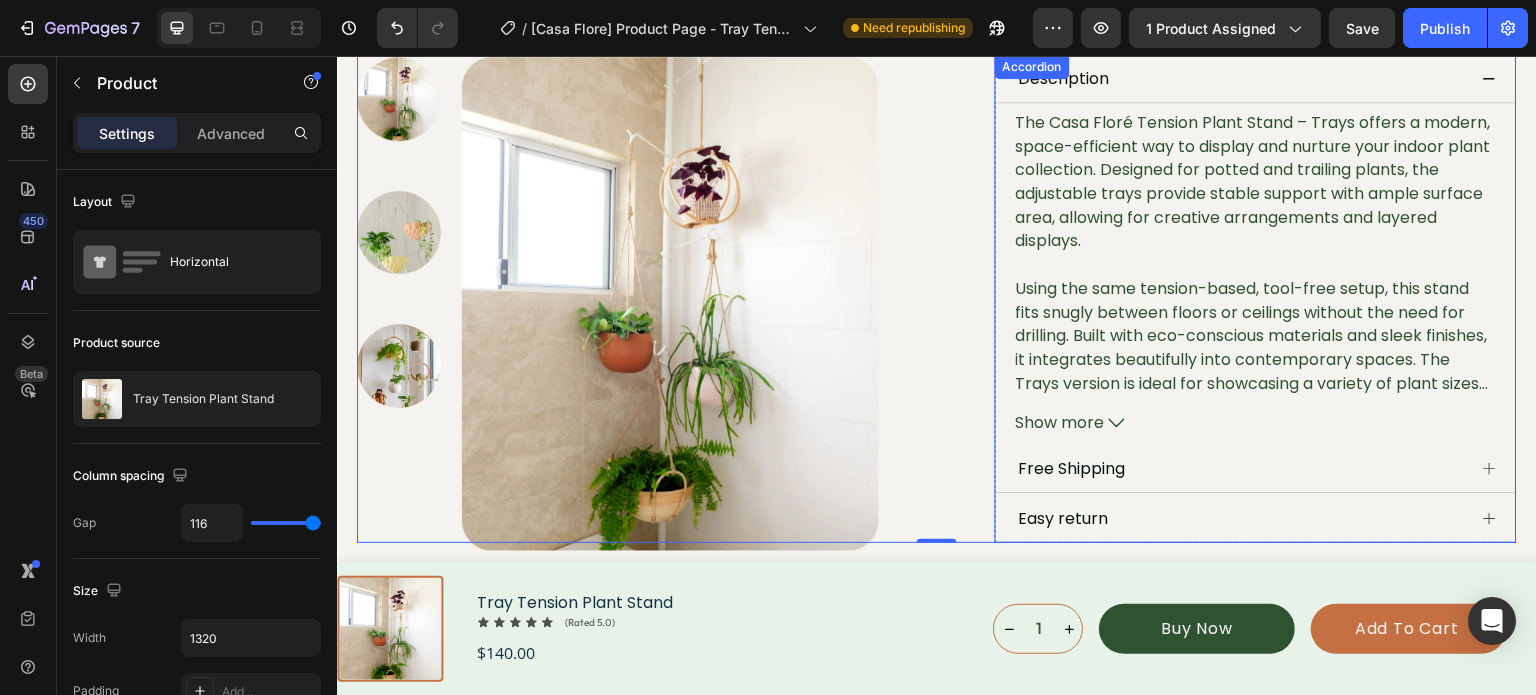 click on "Easy return" at bounding box center (1064, 519) 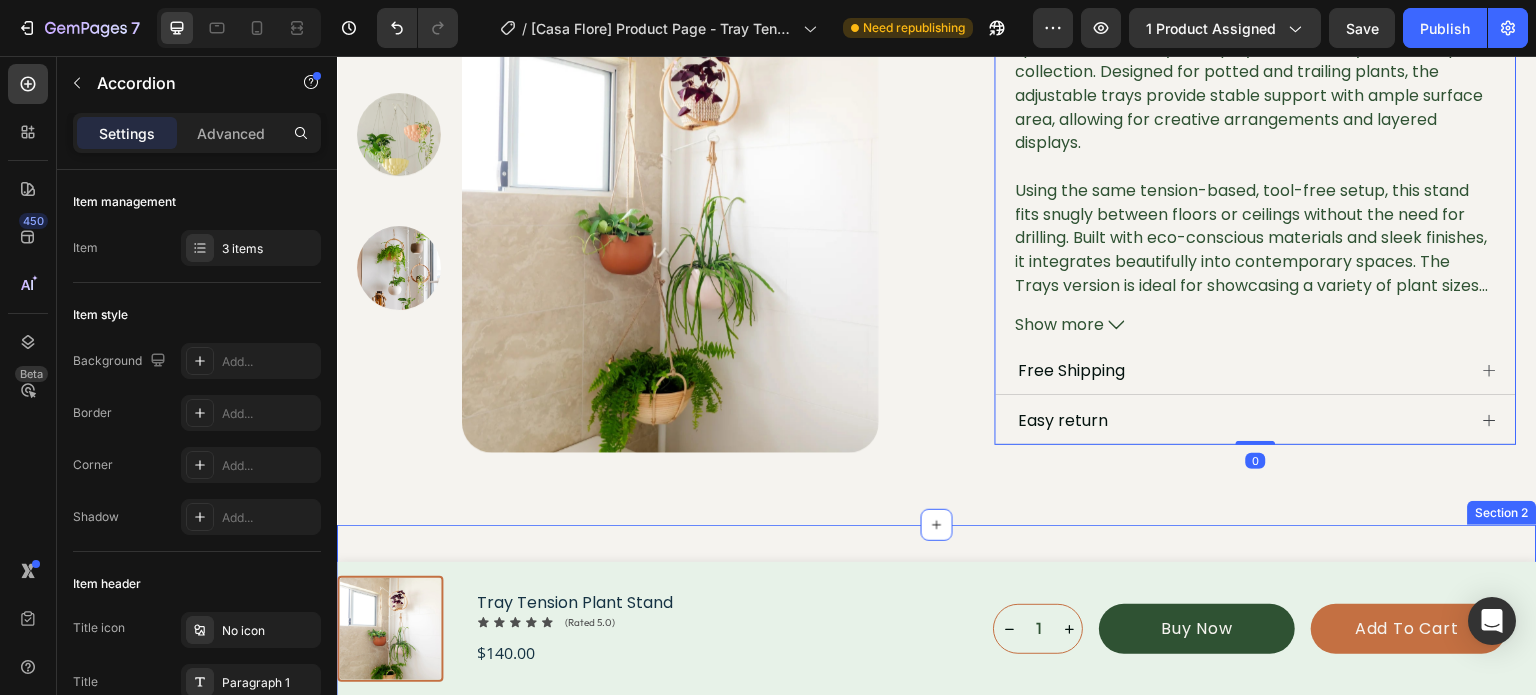 scroll, scrollTop: 1100, scrollLeft: 0, axis: vertical 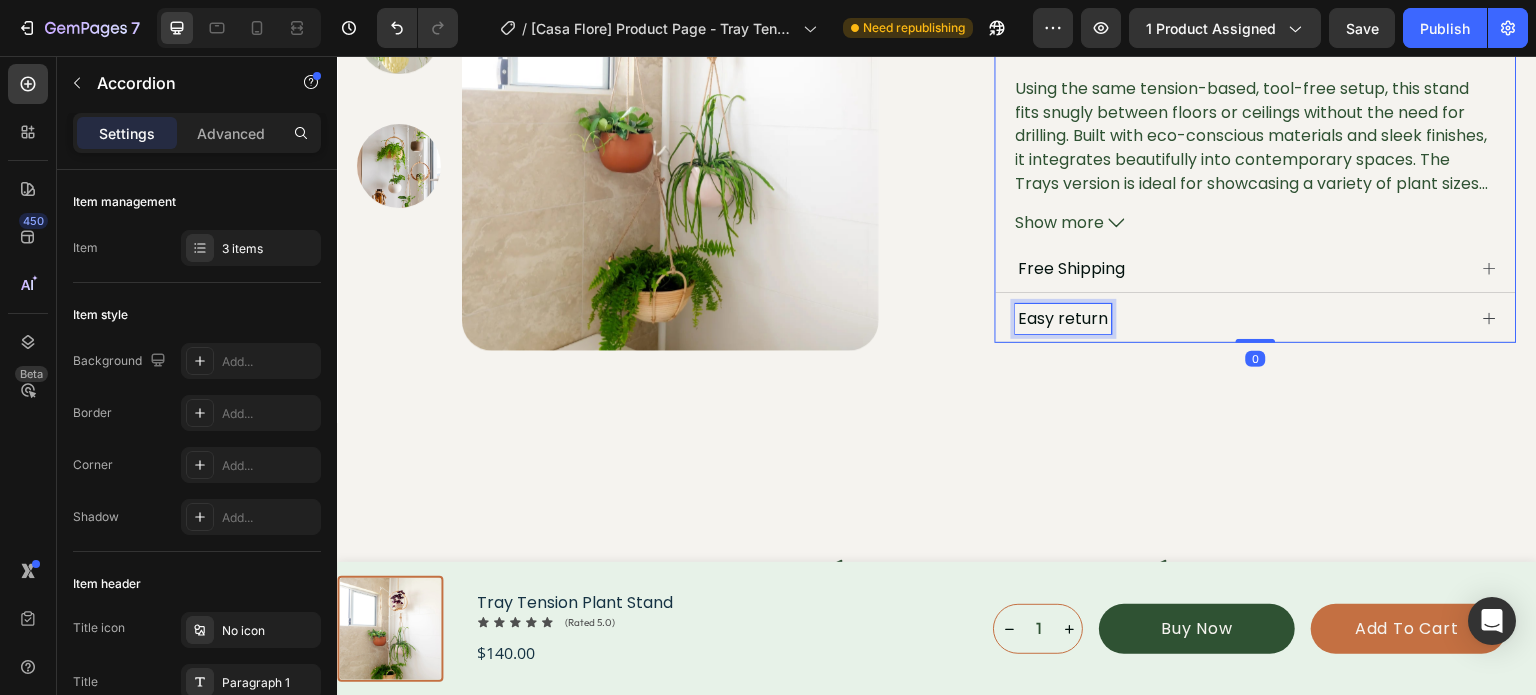 drag, startPoint x: 1092, startPoint y: 326, endPoint x: 1245, endPoint y: 331, distance: 153.08168 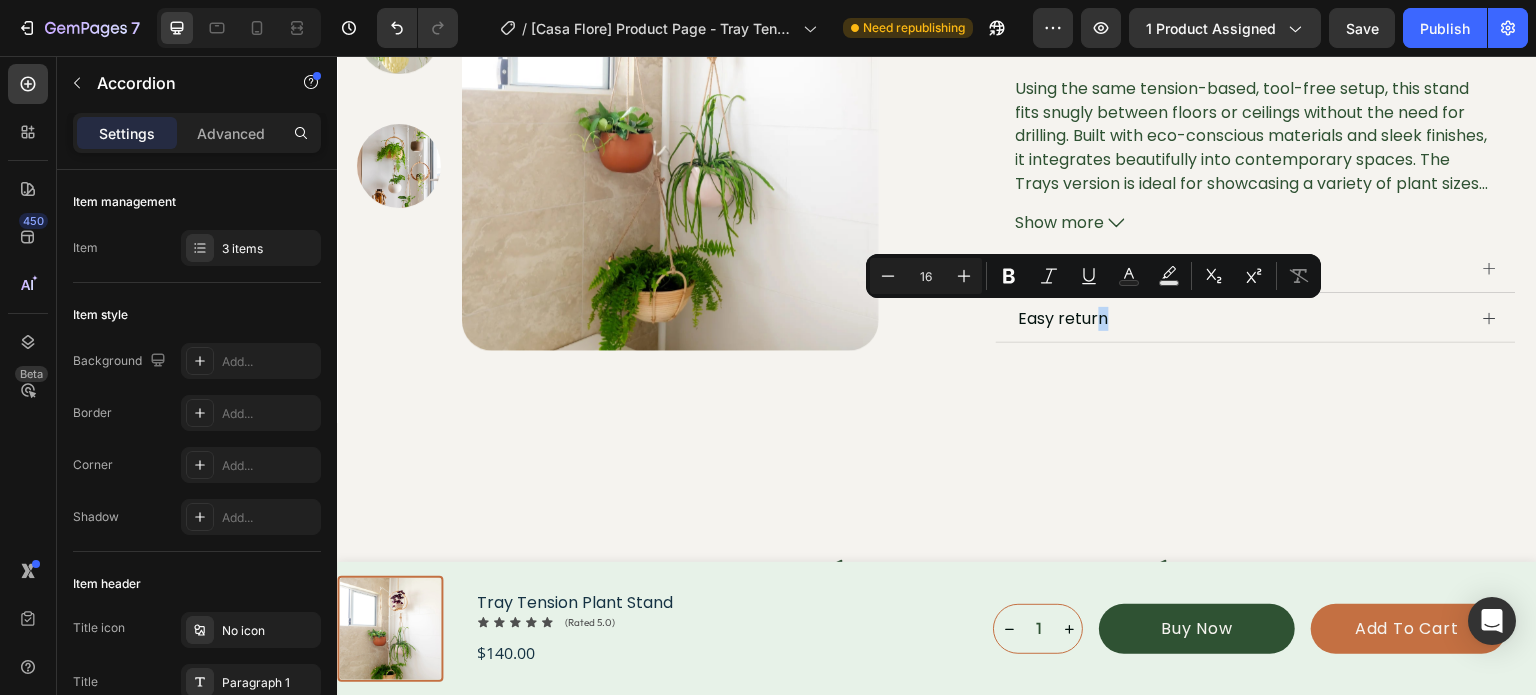 click on "Easy return" at bounding box center (1256, 319) 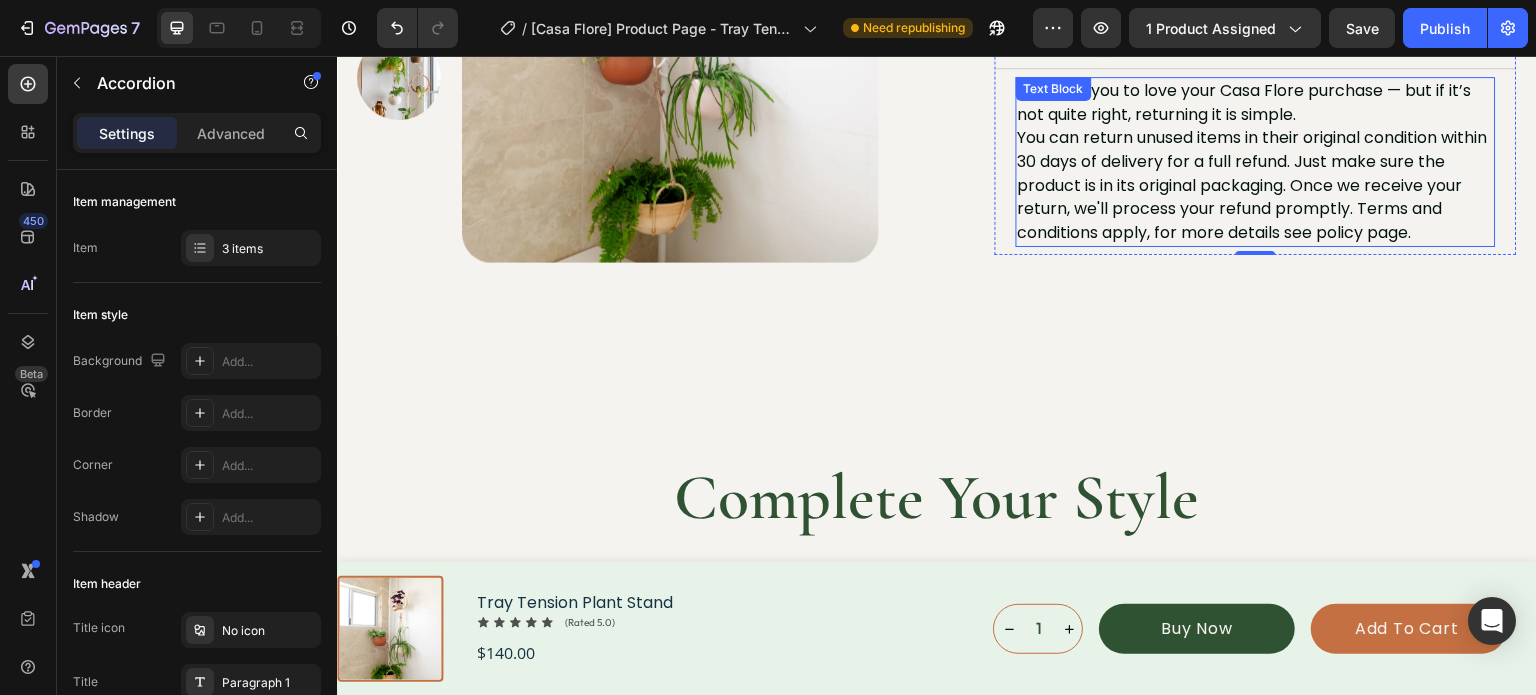 scroll, scrollTop: 1000, scrollLeft: 0, axis: vertical 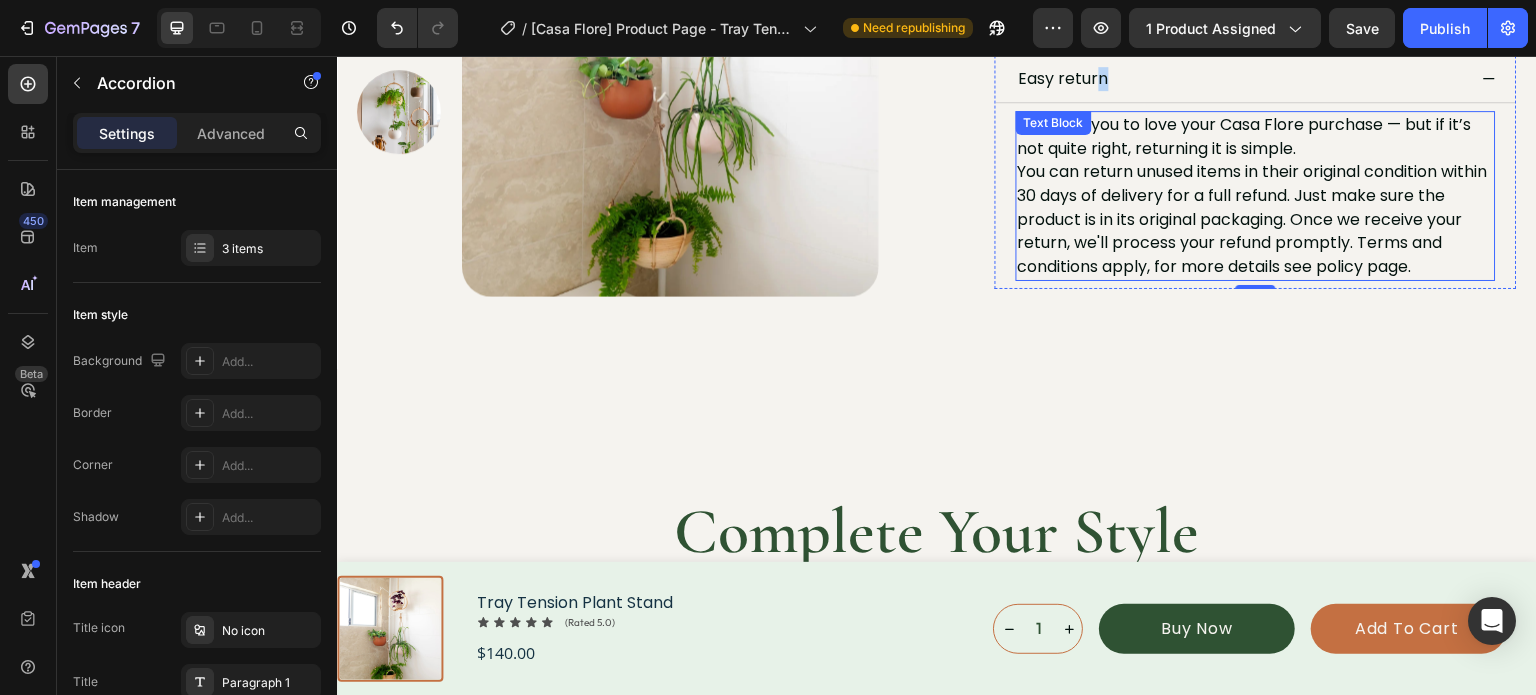 click on "We want you to love your Casa Flore purchase — but if it’s not quite right, returning it is simple. You can return unused items in their original condition within 30 days of delivery for a full refund. Just make sure the product is in its original packaging. Once we receive your return, we'll process your refund promptly. Terms and conditions apply, for more details see policy page." at bounding box center [1256, 196] 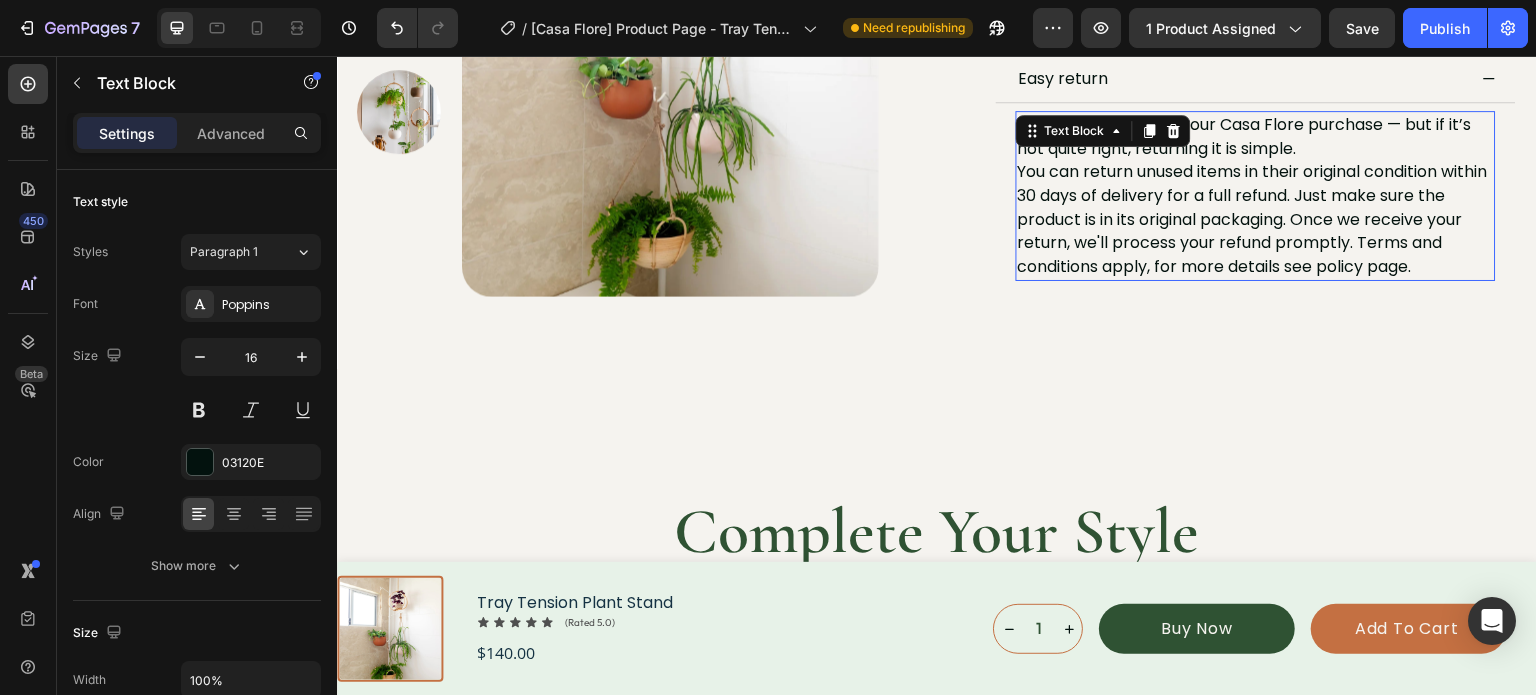click on "We want you to love your Casa Flore purchase — but if it’s not quite right, returning it is simple. You can return unused items in their original condition within 30 days of delivery for a full refund. Just make sure the product is in its original packaging. Once we receive your return, we'll process your refund promptly. Terms and conditions apply, for more details see policy page." at bounding box center (1256, 196) 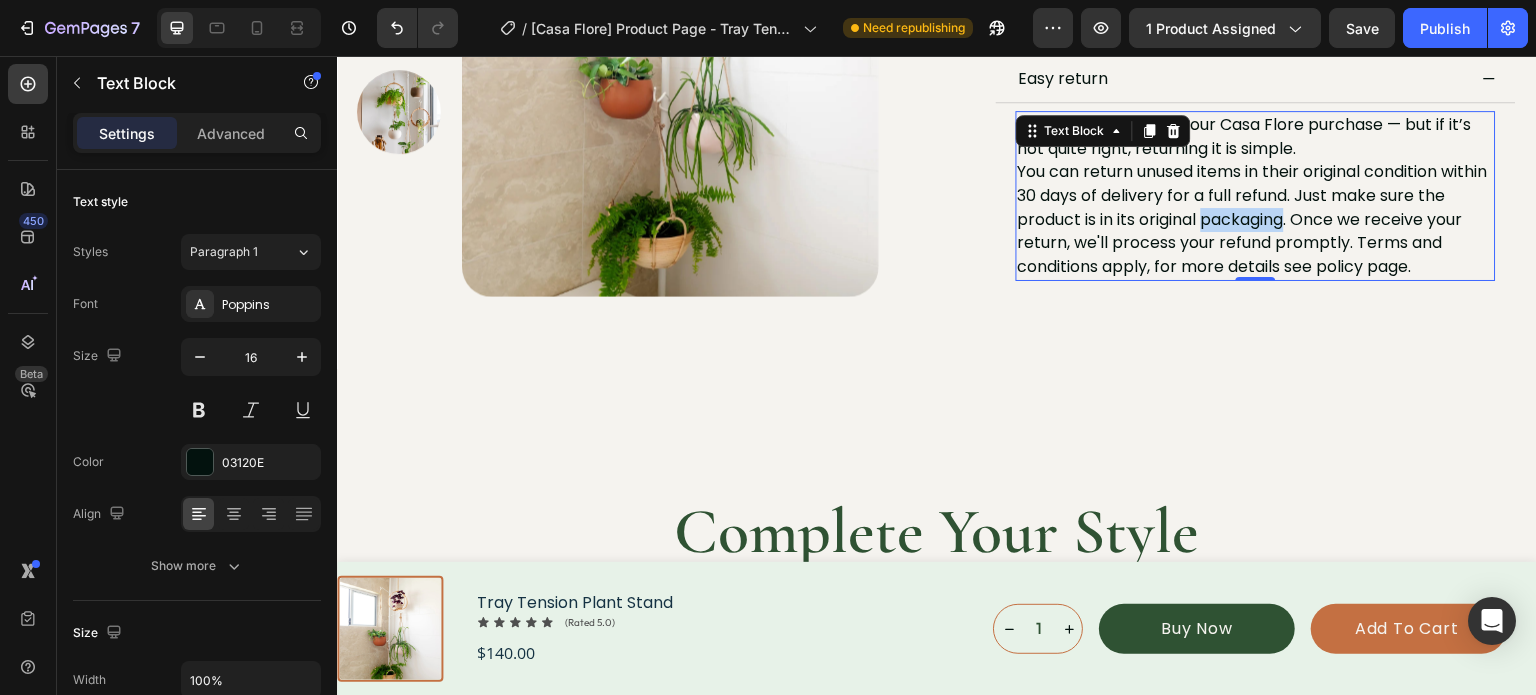click on "We want you to love your Casa Flore purchase — but if it’s not quite right, returning it is simple. You can return unused items in their original condition within 30 days of delivery for a full refund. Just make sure the product is in its original packaging. Once we receive your return, we'll process your refund promptly. Terms and conditions apply, for more details see policy page." at bounding box center (1256, 196) 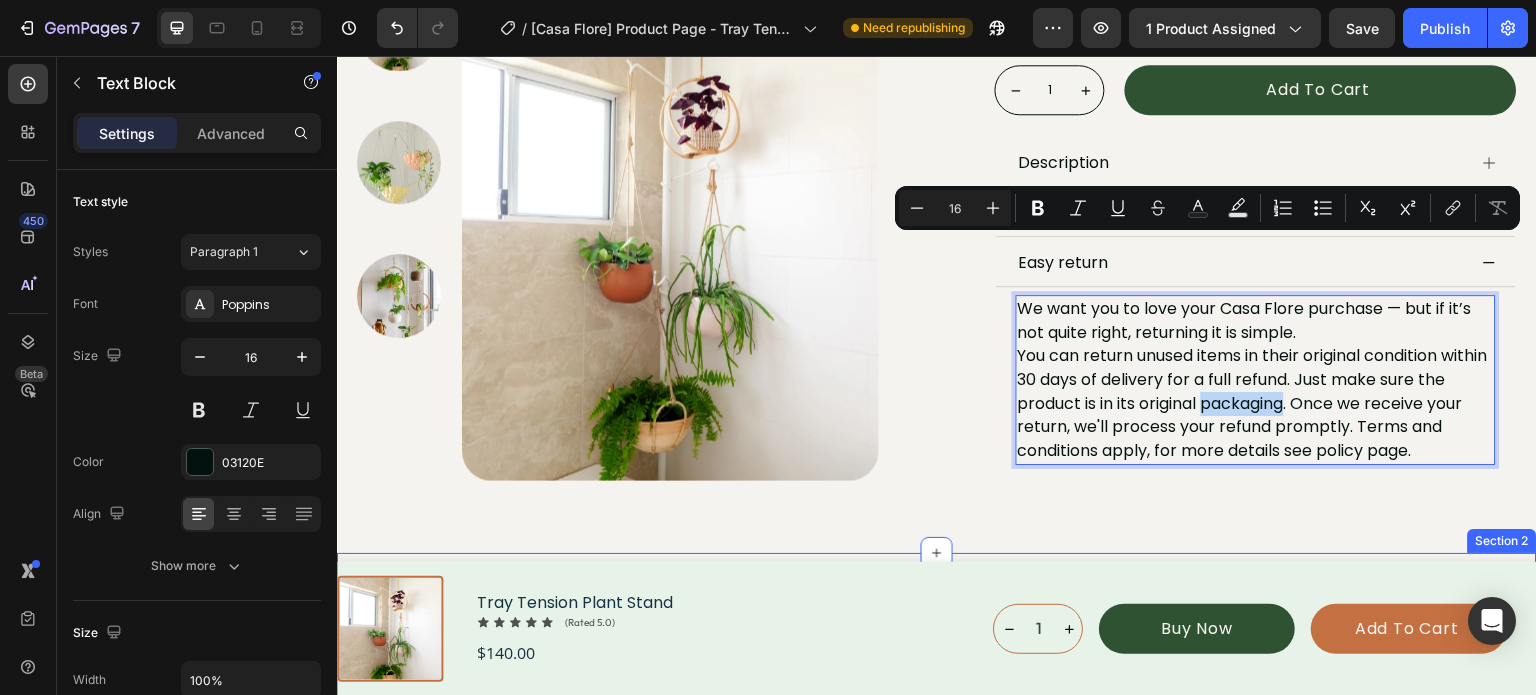 scroll, scrollTop: 700, scrollLeft: 0, axis: vertical 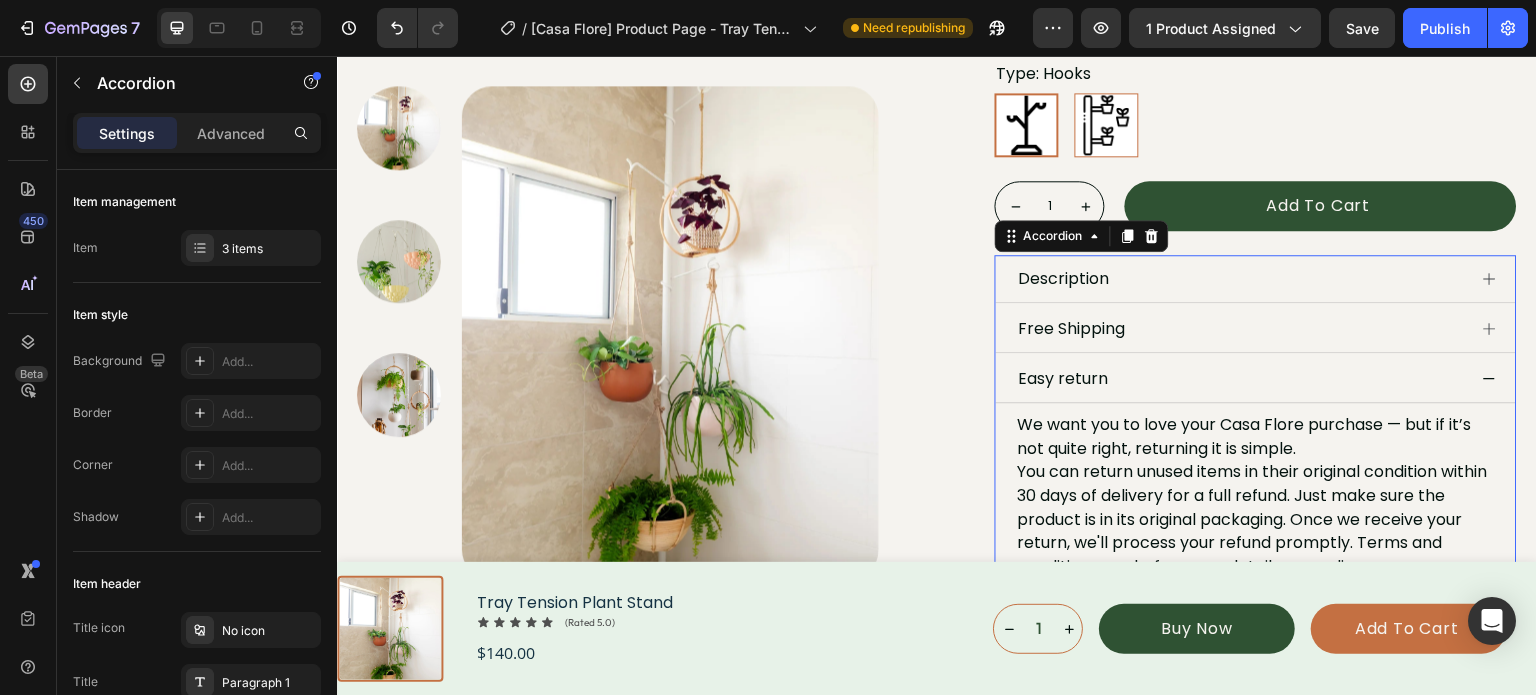 click 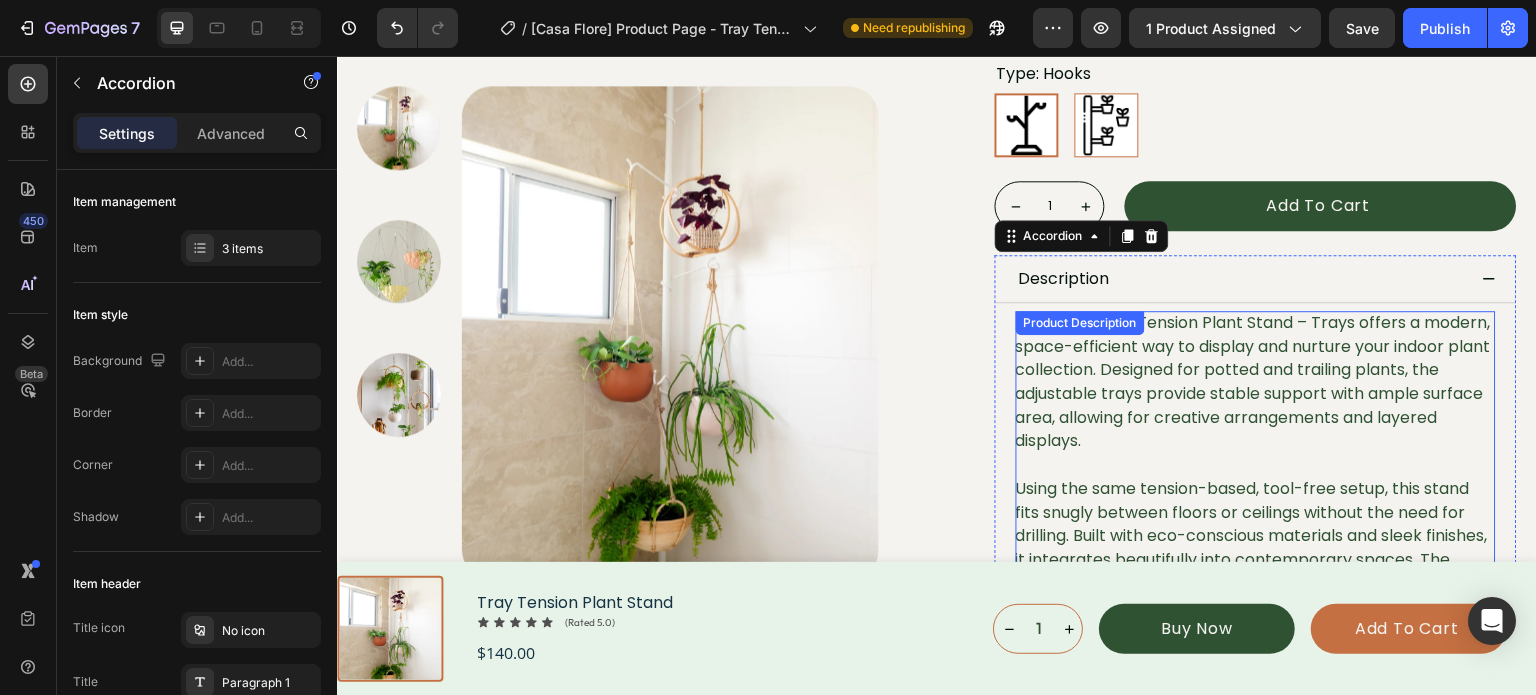 click on "The Casa Floré Tension Plant Stand – Trays offers a modern, space-efficient way to display and nurture your indoor plant collection. Designed for potted and trailing plants, the adjustable trays provide stable support with ample surface area, allowing for creative arrangements and layered displays. Using the same tension-based, tool-free setup, this stand fits snugly between floors or ceilings without the need for drilling. Built with eco-conscious materials and sleek finishes, it integrates beautifully into contemporary spaces. The Trays version is ideal for showcasing a variety of plant sizes and species, offering both practical support and visual harmony. With reliable craftsmanship and ongoing customer care, this is the perfect solution for plant enthusiasts who want to bring nature indoors—stylishly and sustainably." at bounding box center [1256, 500] 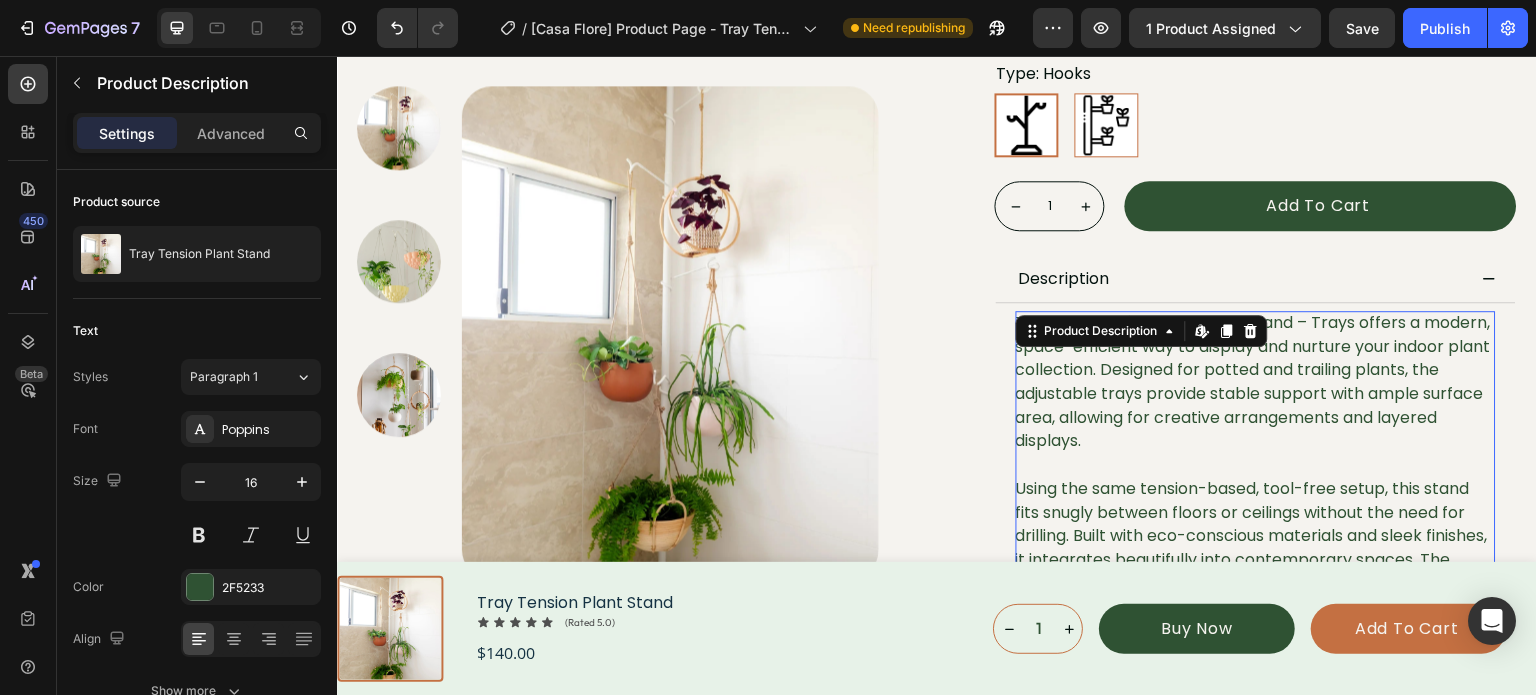 click on "The Casa Floré Tension Plant Stand – Trays offers a modern, space-efficient way to display and nurture your indoor plant collection. Designed for potted and trailing plants, the adjustable trays provide stable support with ample surface area, allowing for creative arrangements and layered displays. Using the same tension-based, tool-free setup, this stand fits snugly between floors or ceilings without the need for drilling. Built with eco-conscious materials and sleek finishes, it integrates beautifully into contemporary spaces. The Trays version is ideal for showcasing a variety of plant sizes and species, offering both practical support and visual harmony. With reliable craftsmanship and ongoing customer care, this is the perfect solution for plant enthusiasts who want to bring nature indoors—stylishly and sustainably." at bounding box center [1256, 500] 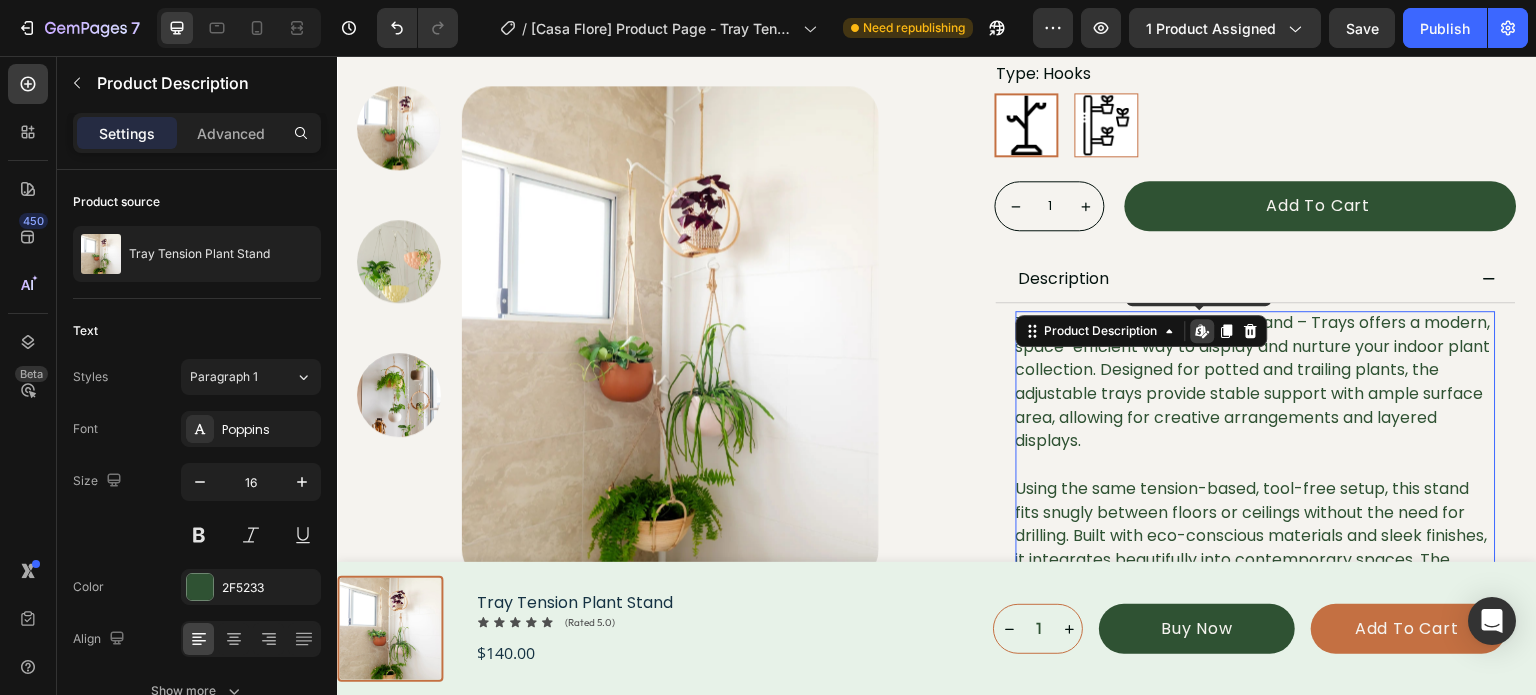 click on "The Casa Floré Tension Plant Stand – Trays offers a modern, space-efficient way to display and nurture your indoor plant collection. Designed for potted and trailing plants, the adjustable trays provide stable support with ample surface area, allowing for creative arrangements and layered displays. Using the same tension-based, tool-free setup, this stand fits snugly between floors or ceilings without the need for drilling. Built with eco-conscious materials and sleek finishes, it integrates beautifully into contemporary spaces. The Trays version is ideal for showcasing a variety of plant sizes and species, offering both practical support and visual harmony. With reliable craftsmanship and ongoing customer care, this is the perfect solution for plant enthusiasts who want to bring nature indoors—stylishly and sustainably." at bounding box center [1256, 500] 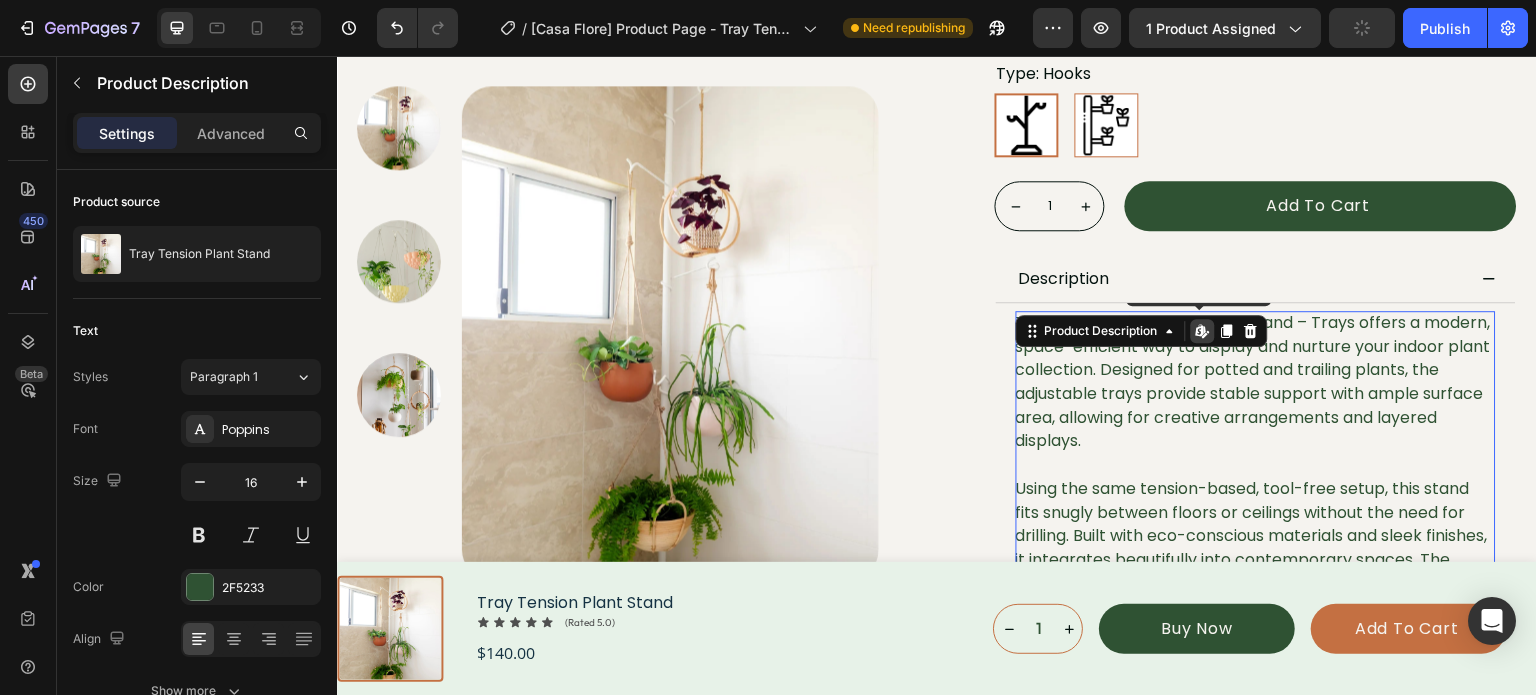 click on "The Casa Floré Tension Plant Stand – Trays offers a modern, space-efficient way to display and nurture your indoor plant collection. Designed for potted and trailing plants, the adjustable trays provide stable support with ample surface area, allowing for creative arrangements and layered displays. Using the same tension-based, tool-free setup, this stand fits snugly between floors or ceilings without the need for drilling. Built with eco-conscious materials and sleek finishes, it integrates beautifully into contemporary spaces. The Trays version is ideal for showcasing a variety of plant sizes and species, offering both practical support and visual harmony. With reliable craftsmanship and ongoing customer care, this is the perfect solution for plant enthusiasts who want to bring nature indoors—stylishly and sustainably." at bounding box center [1256, 500] 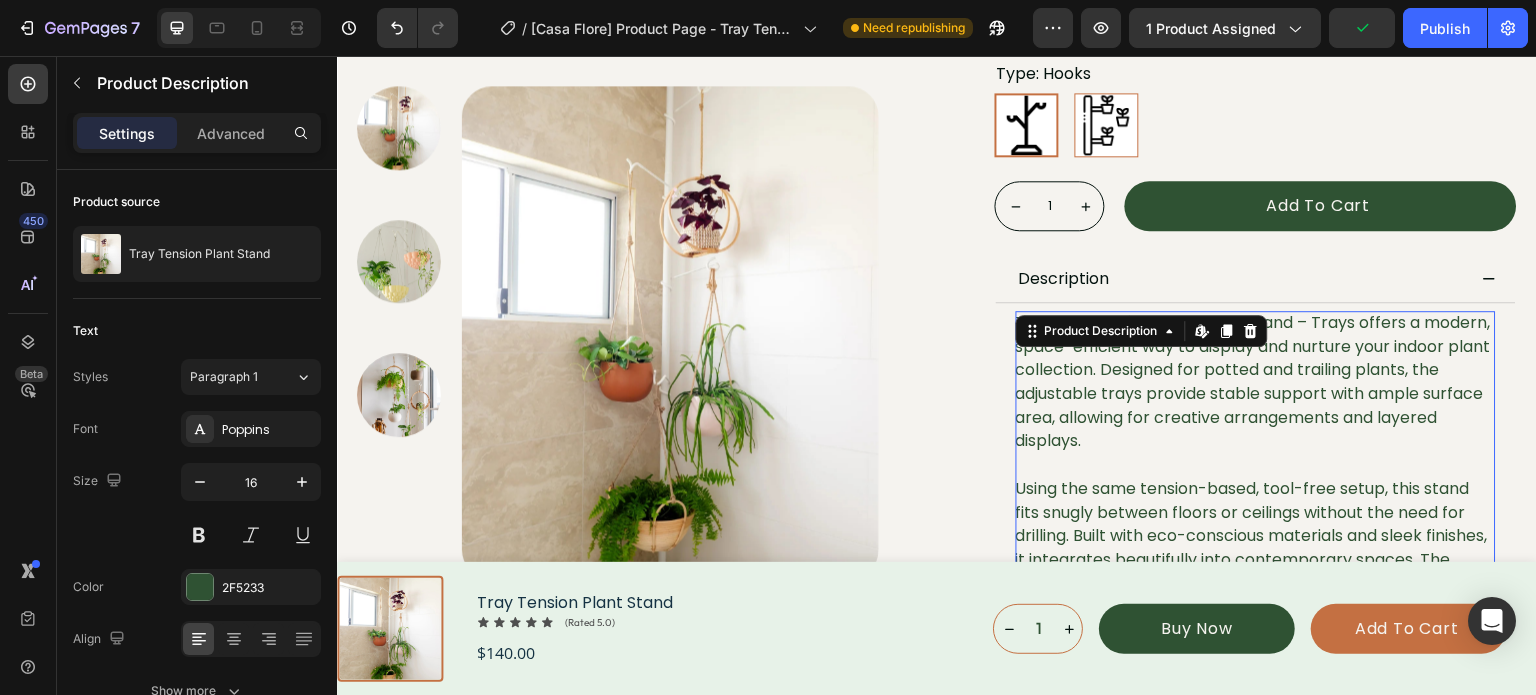 click on "The Casa Floré Tension Plant Stand – Trays offers a modern, space-efficient way to display and nurture your indoor plant collection. Designed for potted and trailing plants, the adjustable trays provide stable support with ample surface area, allowing for creative arrangements and layered displays. Using the same tension-based, tool-free setup, this stand fits snugly between floors or ceilings without the need for drilling. Built with eco-conscious materials and sleek finishes, it integrates beautifully into contemporary spaces. The Trays version is ideal for showcasing a variety of plant sizes and species, offering both practical support and visual harmony. With reliable craftsmanship and ongoing customer care, this is the perfect solution for plant enthusiasts who want to bring nature indoors—stylishly and sustainably." at bounding box center [1256, 500] 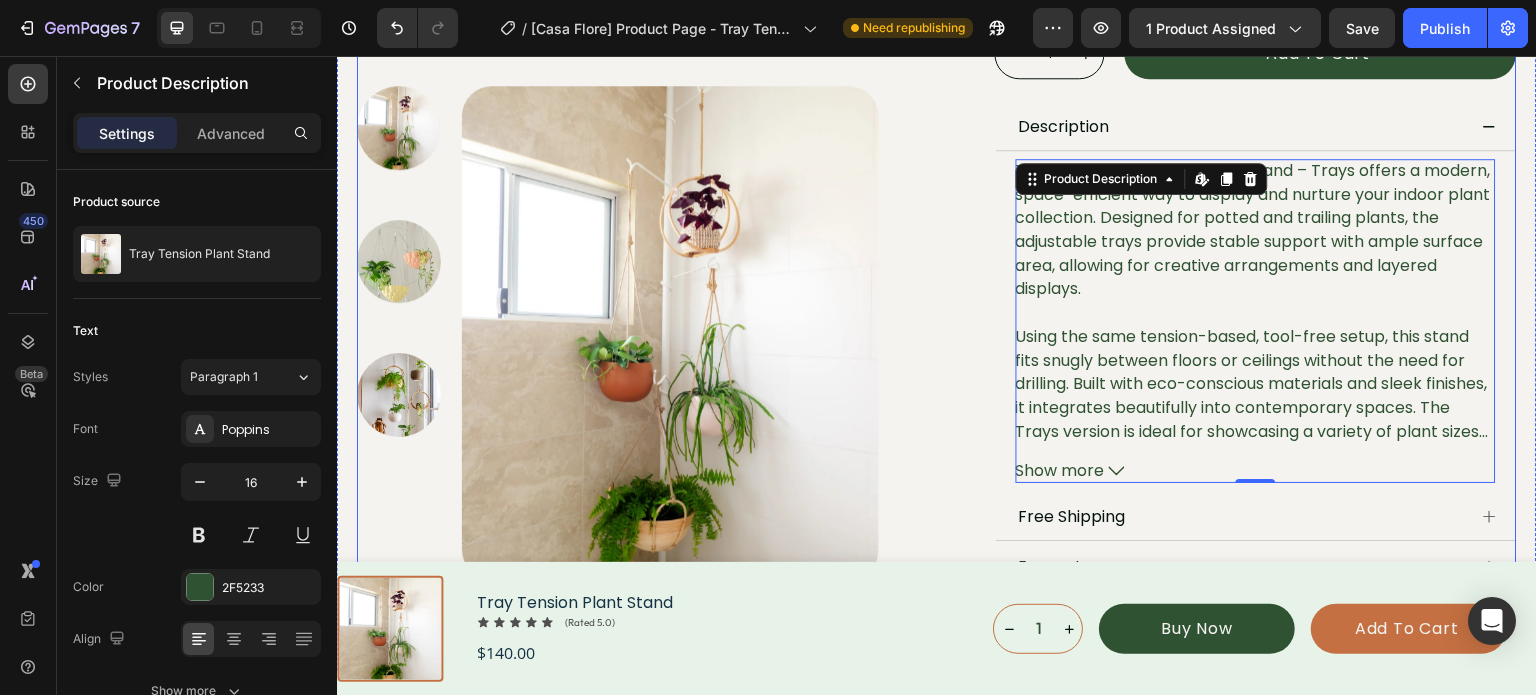 scroll, scrollTop: 900, scrollLeft: 0, axis: vertical 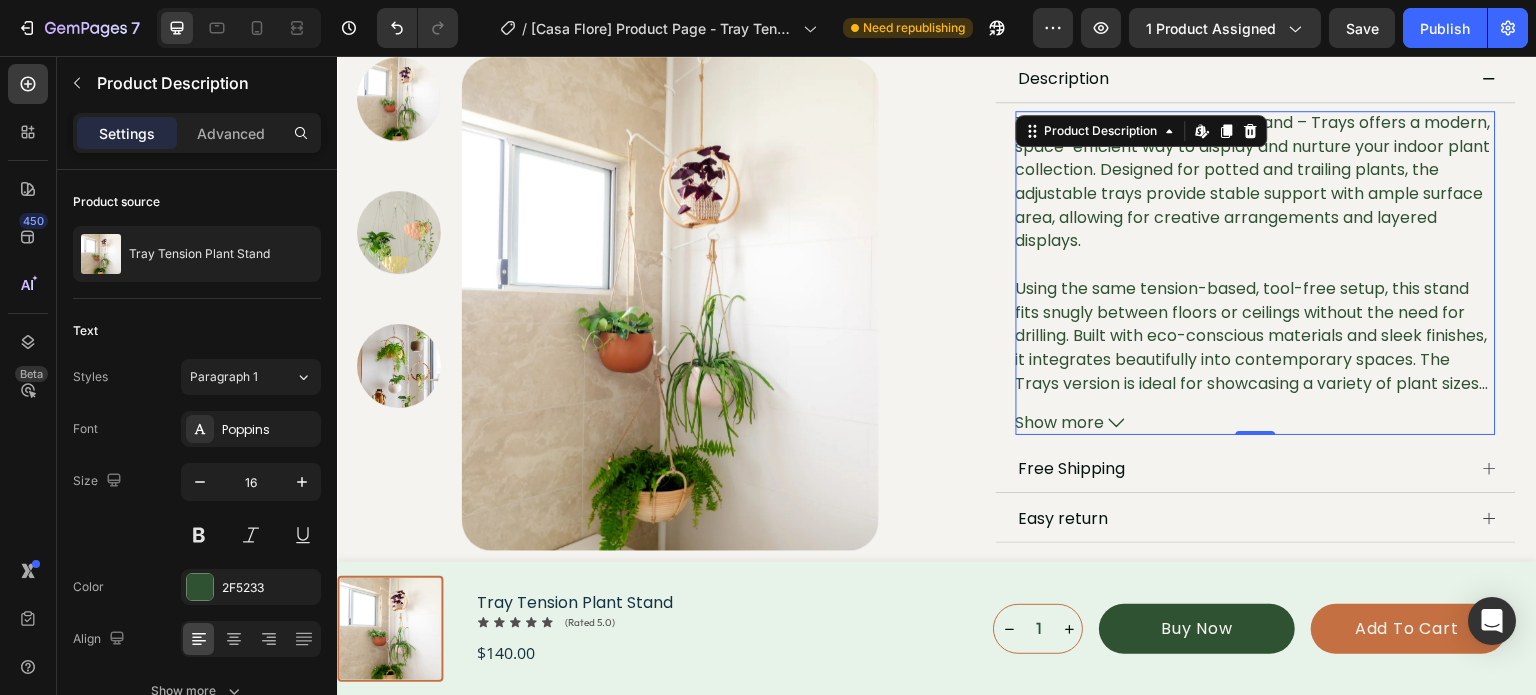 click 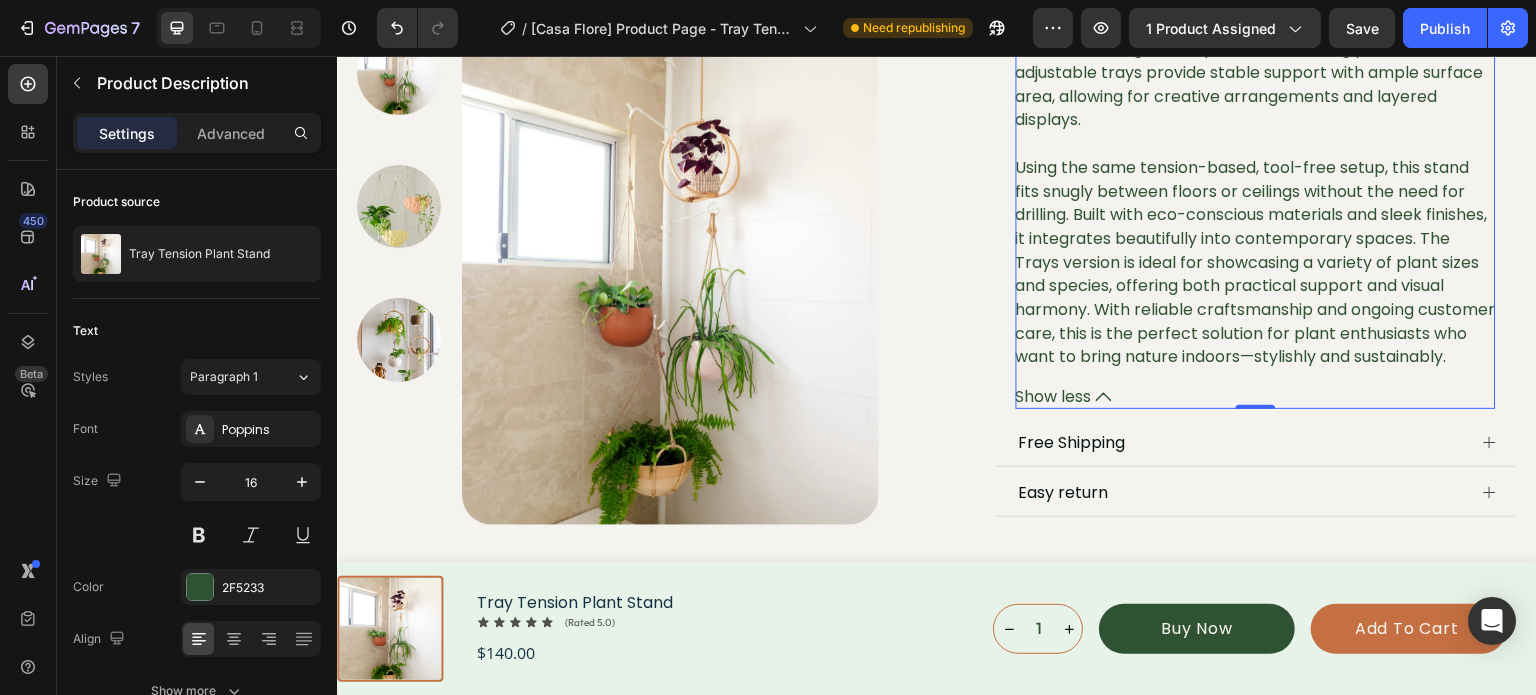 scroll, scrollTop: 1100, scrollLeft: 0, axis: vertical 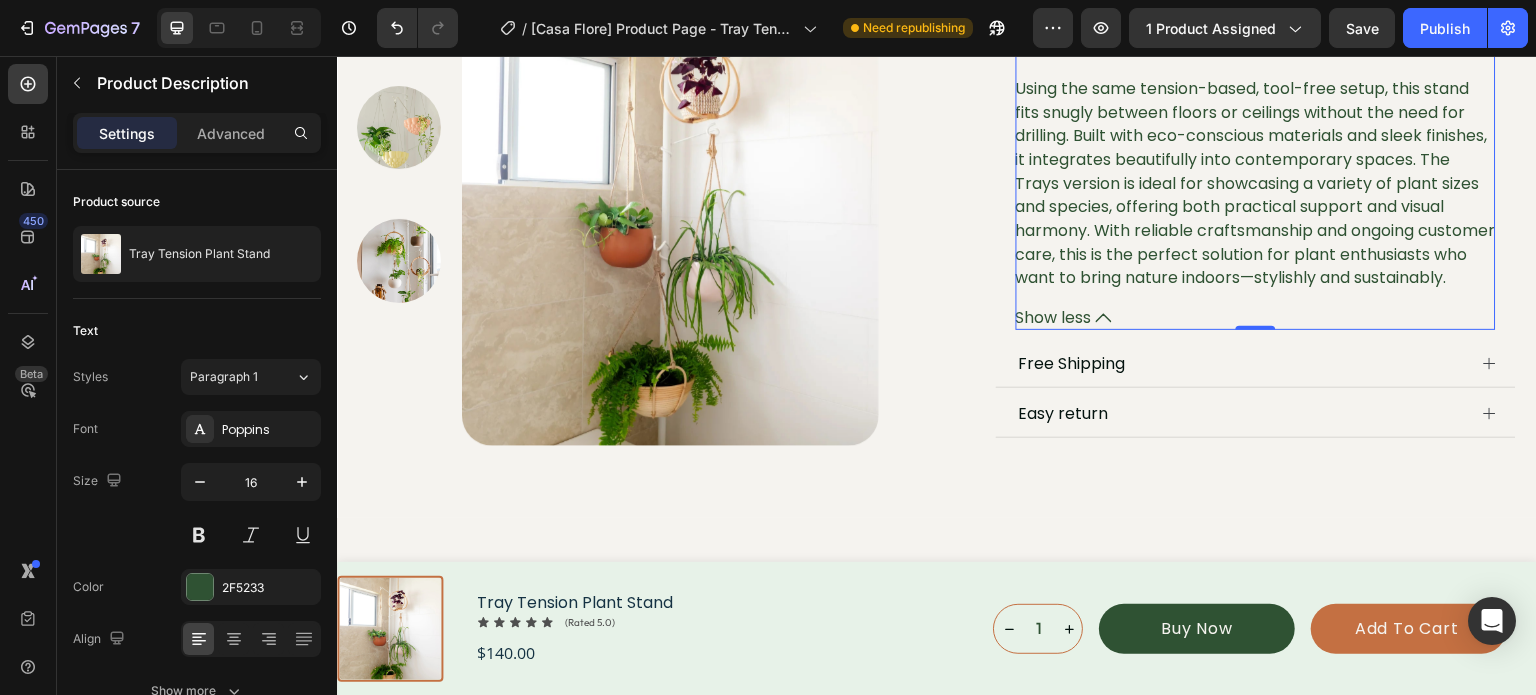 click 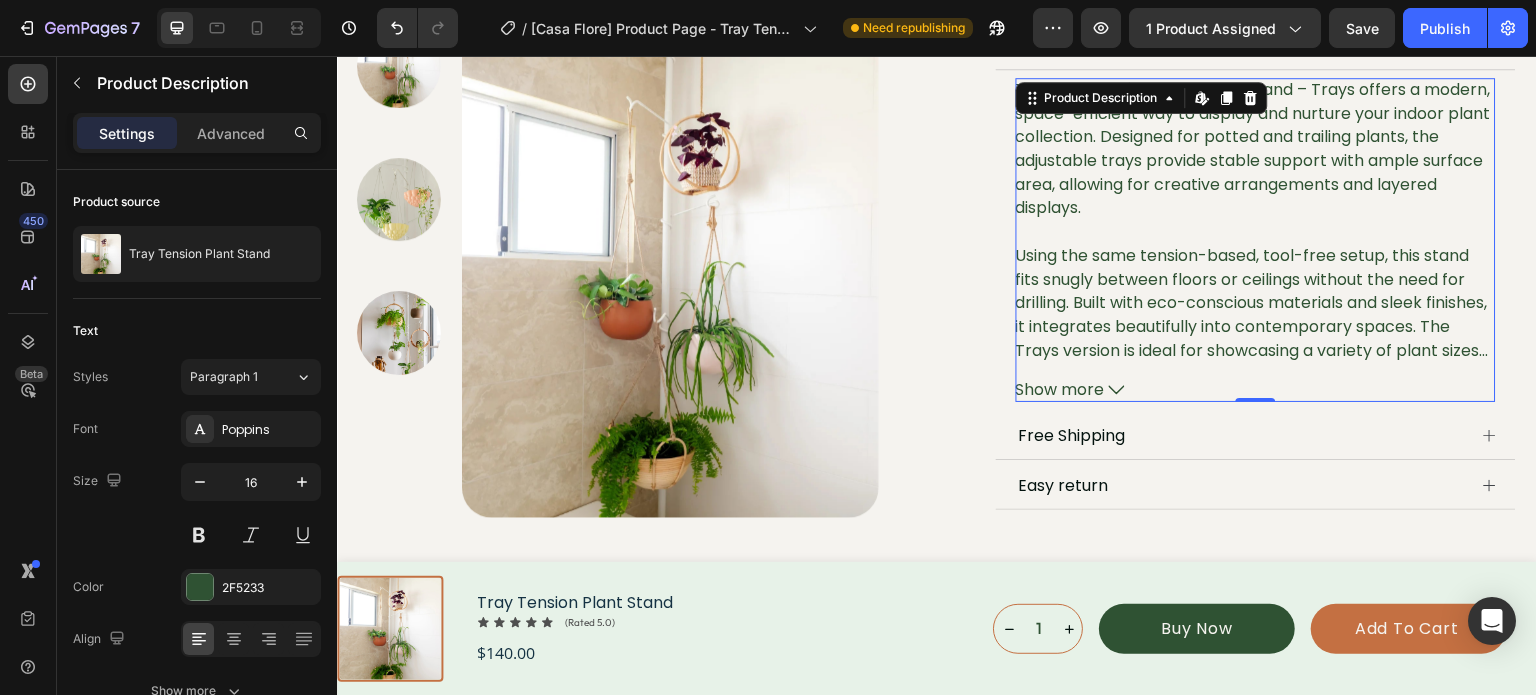 scroll, scrollTop: 900, scrollLeft: 0, axis: vertical 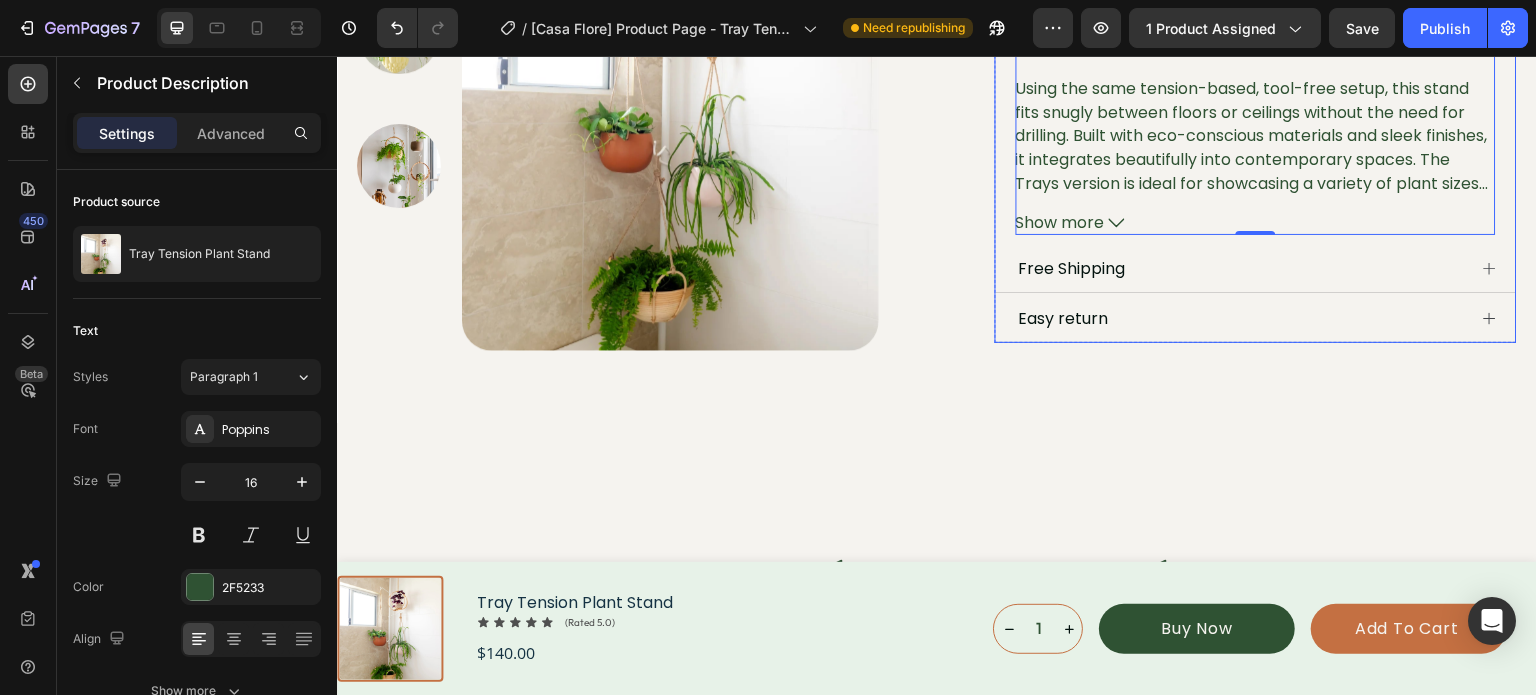 drag, startPoint x: 1474, startPoint y: 321, endPoint x: 1251, endPoint y: 371, distance: 228.53665 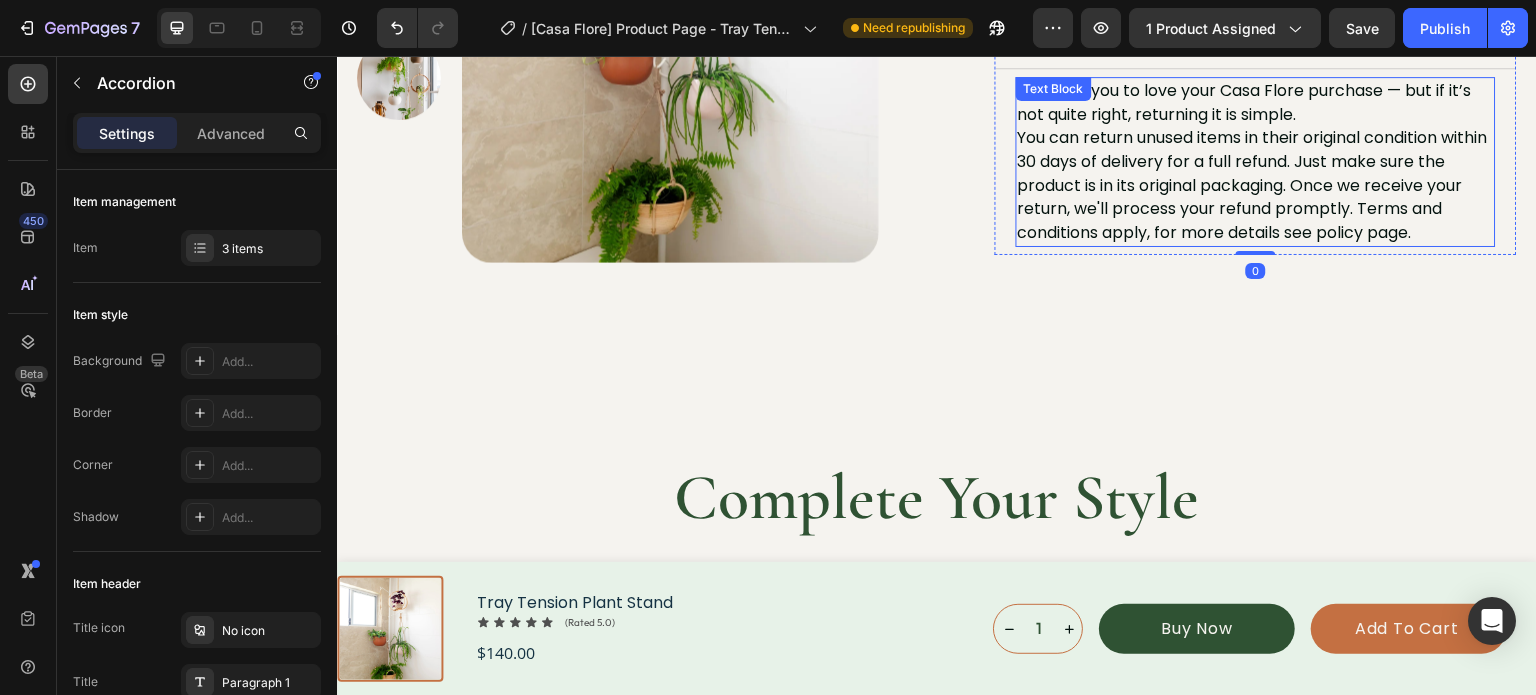 scroll, scrollTop: 1000, scrollLeft: 0, axis: vertical 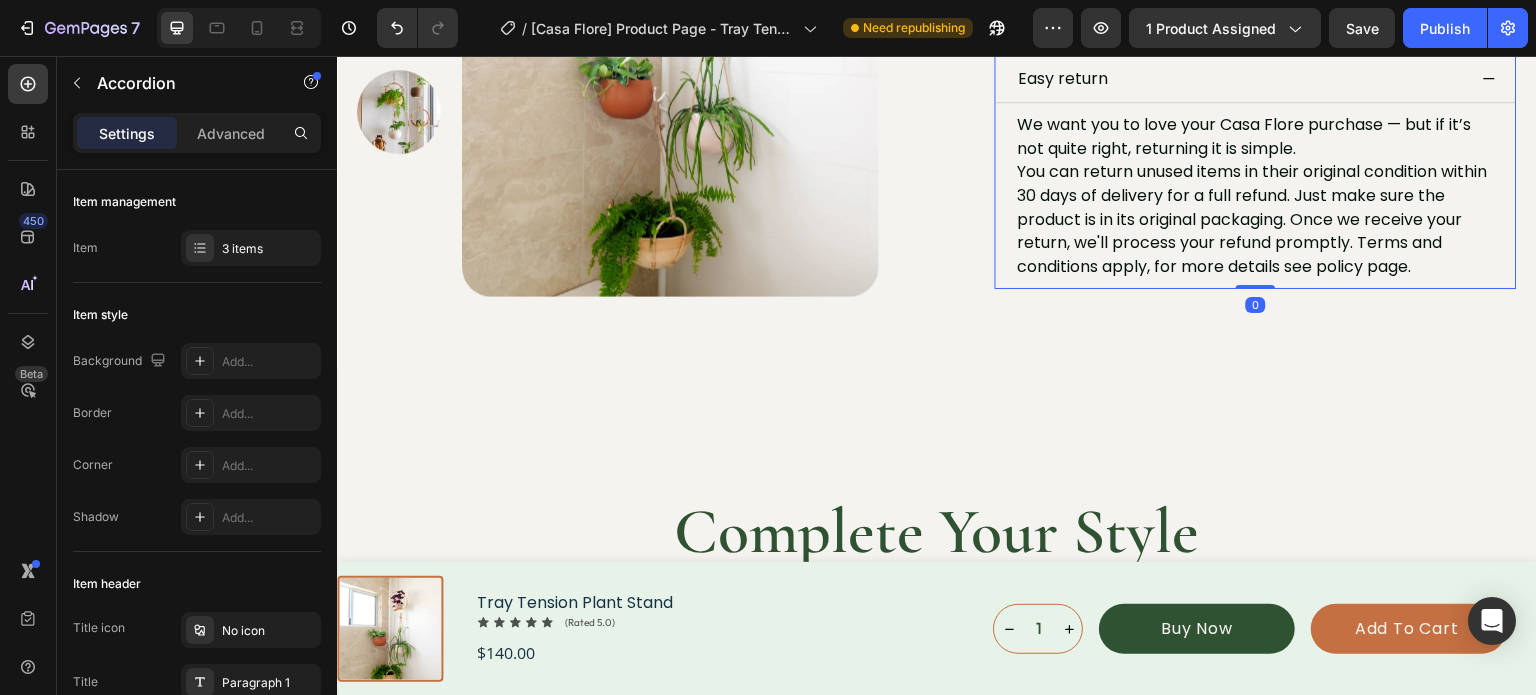 click on "We want you to love your Casa Flore purchase — but if it’s not quite right, returning it is simple. You can return unused items in their original condition within 30 days of delivery for a full refund. Just make sure the product is in its original packaging. Once we receive your return, we'll process your refund promptly. Terms and conditions apply, for more details see policy page." at bounding box center (1256, 196) 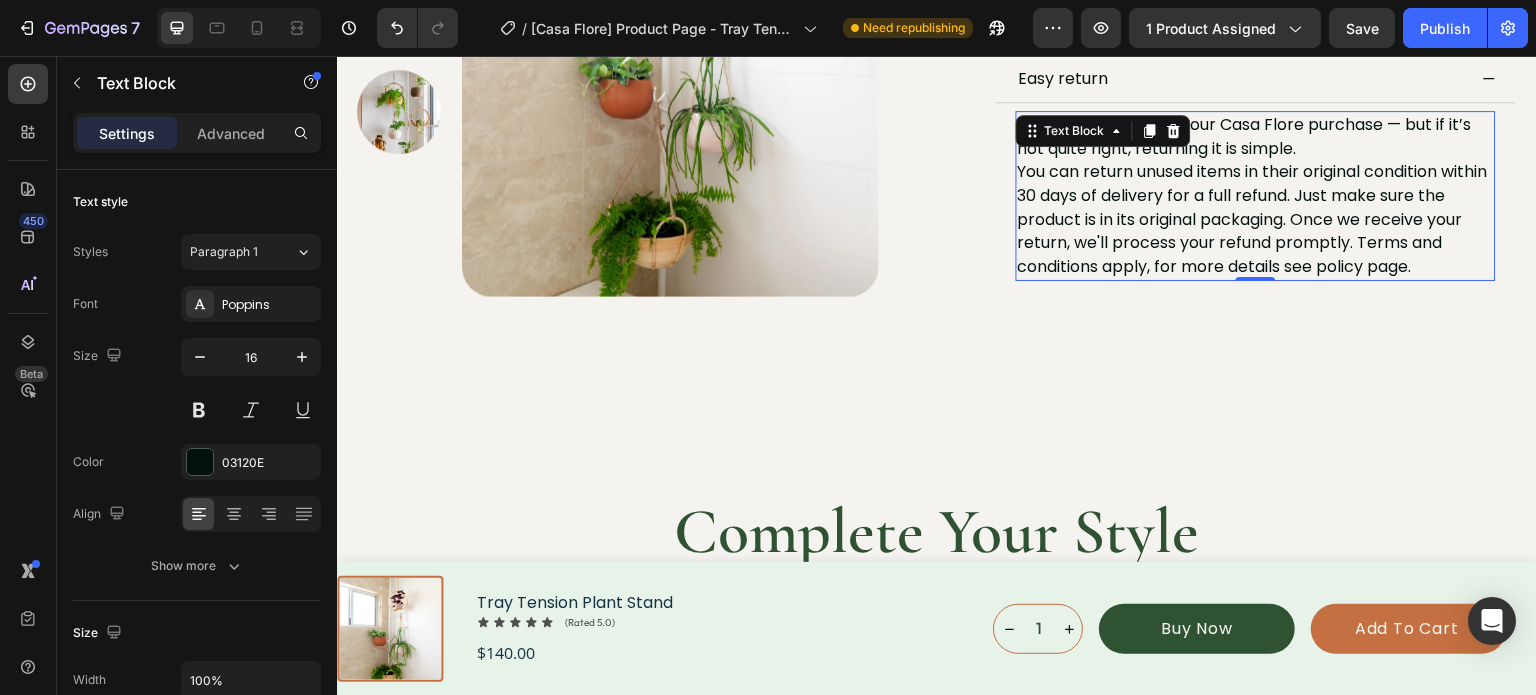 click on "We want you to love your Casa Flore purchase — but if it’s not quite right, returning it is simple. You can return unused items in their original condition within 30 days of delivery for a full refund. Just make sure the product is in its original packaging. Once we receive your return, we'll process your refund promptly. Terms and conditions apply, for more details see policy page." at bounding box center [1256, 196] 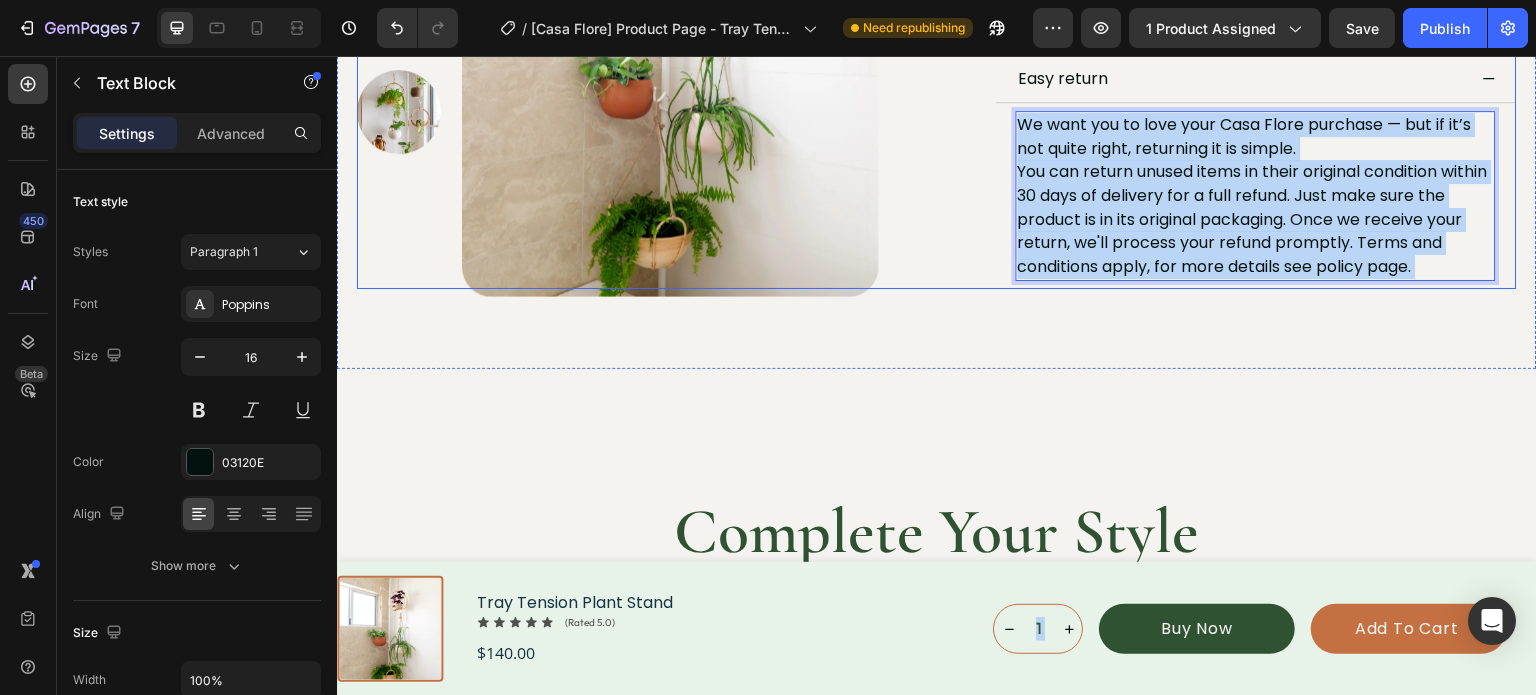 drag, startPoint x: 1441, startPoint y: 267, endPoint x: 990, endPoint y: 158, distance: 463.98492 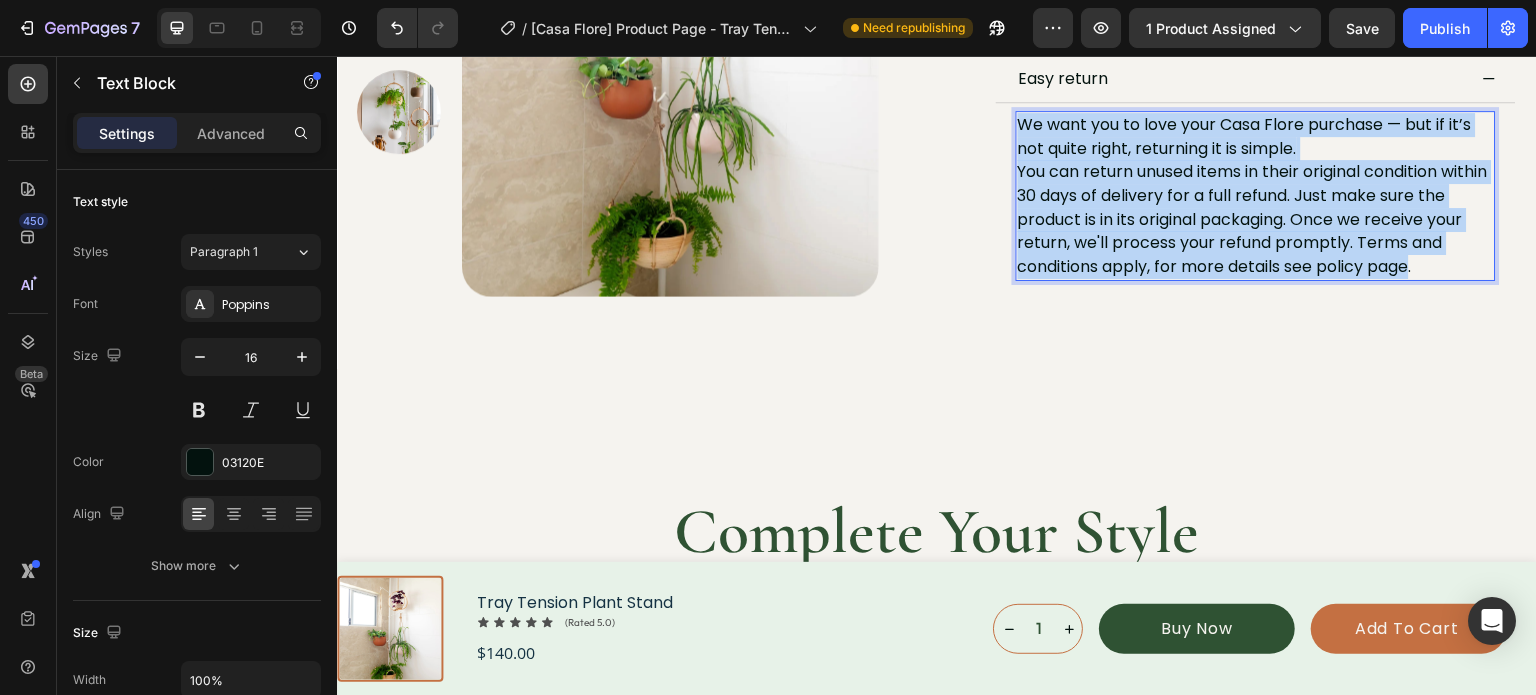 drag, startPoint x: 1409, startPoint y: 263, endPoint x: 1013, endPoint y: 124, distance: 419.6868 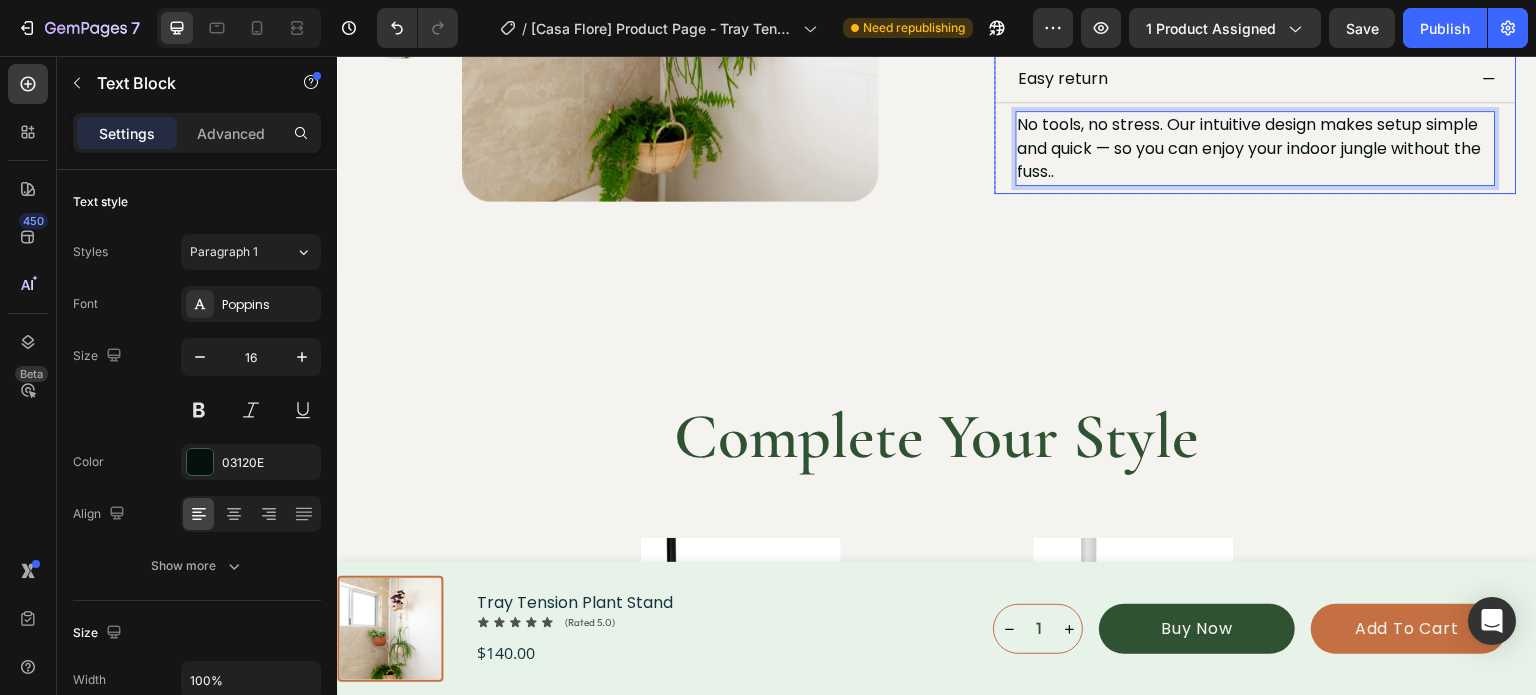 scroll, scrollTop: 900, scrollLeft: 0, axis: vertical 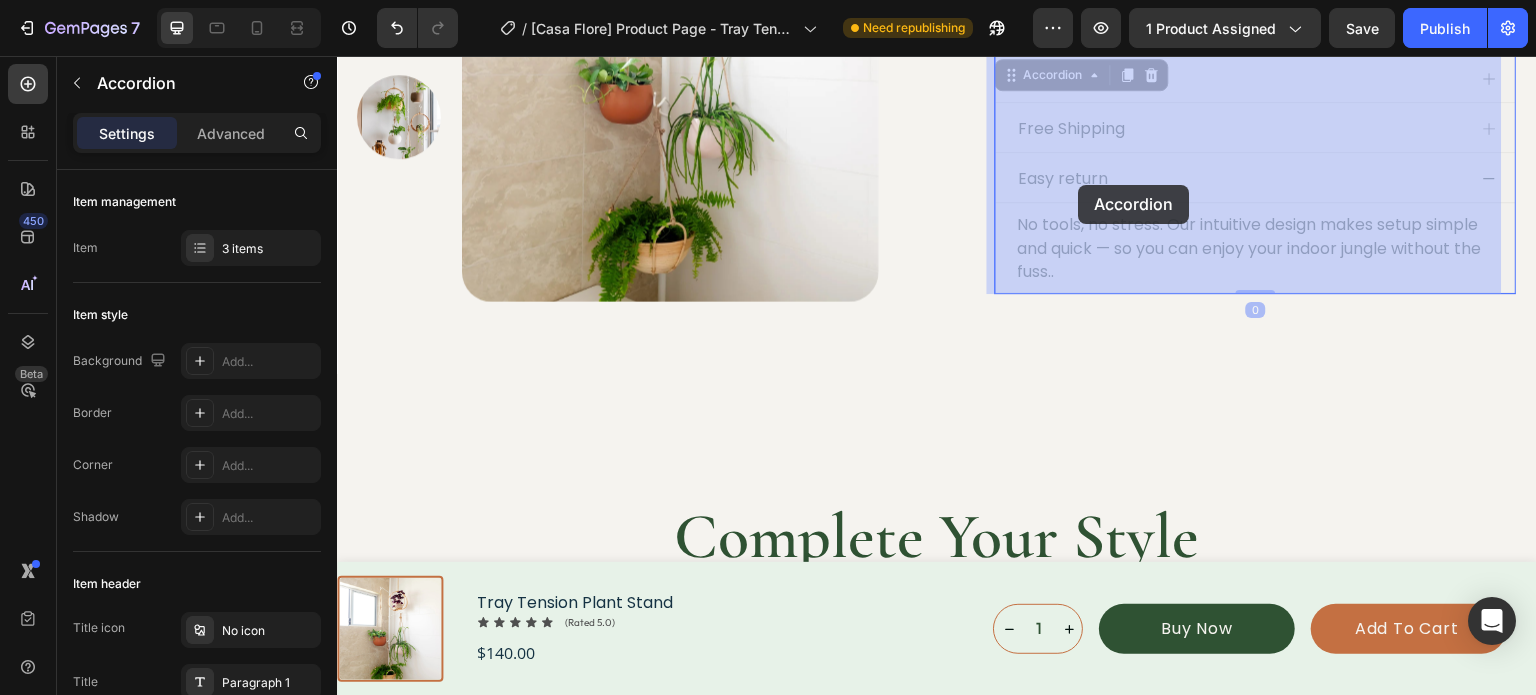 drag, startPoint x: 1087, startPoint y: 176, endPoint x: 1079, endPoint y: 186, distance: 12.806249 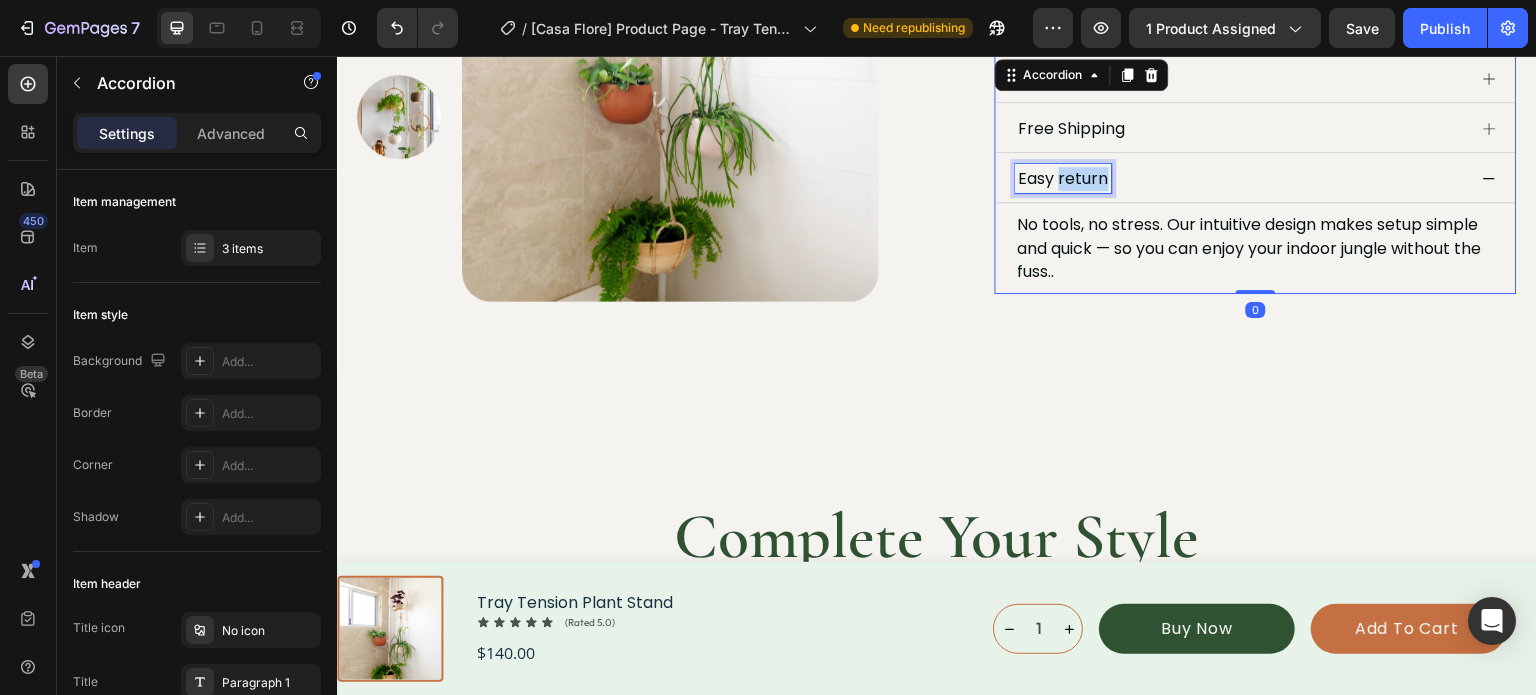 click on "Easy return" at bounding box center [1064, 179] 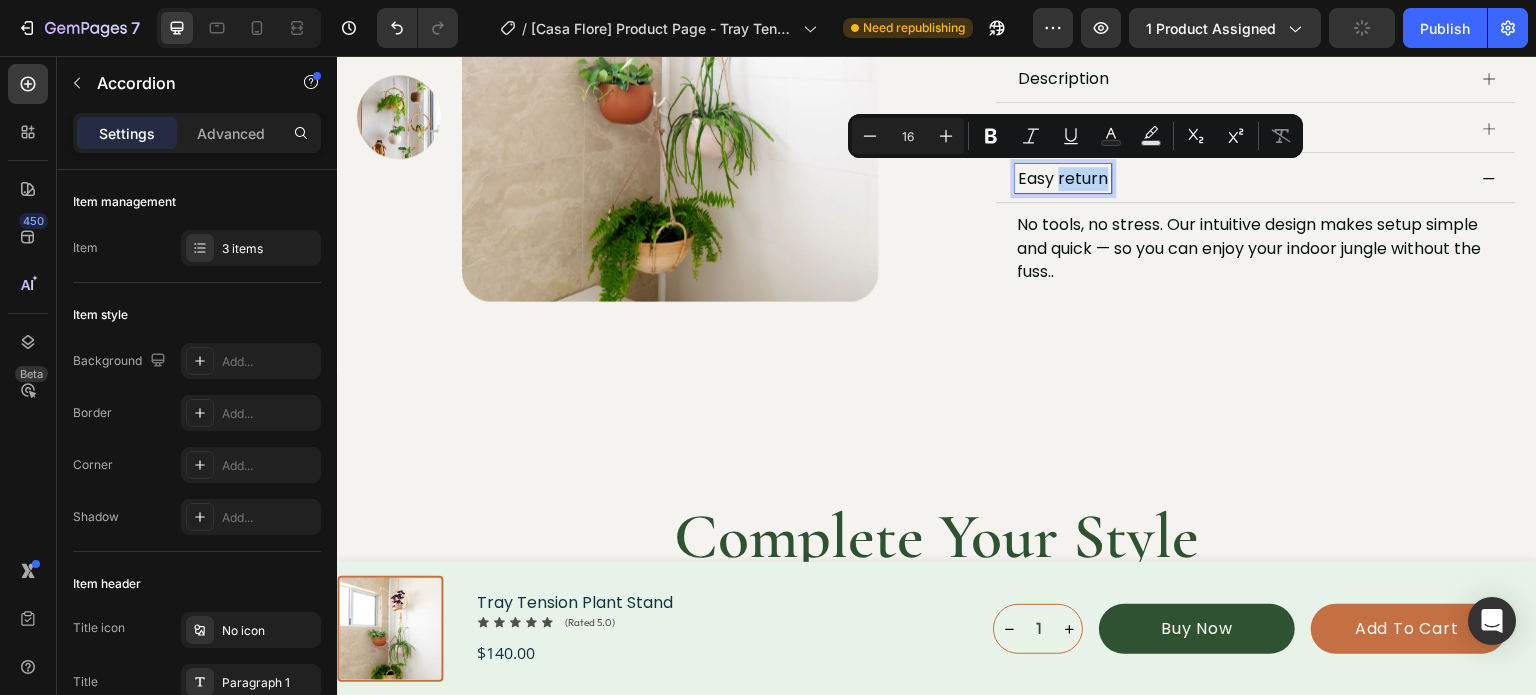 click on "Easy return" at bounding box center [1064, 179] 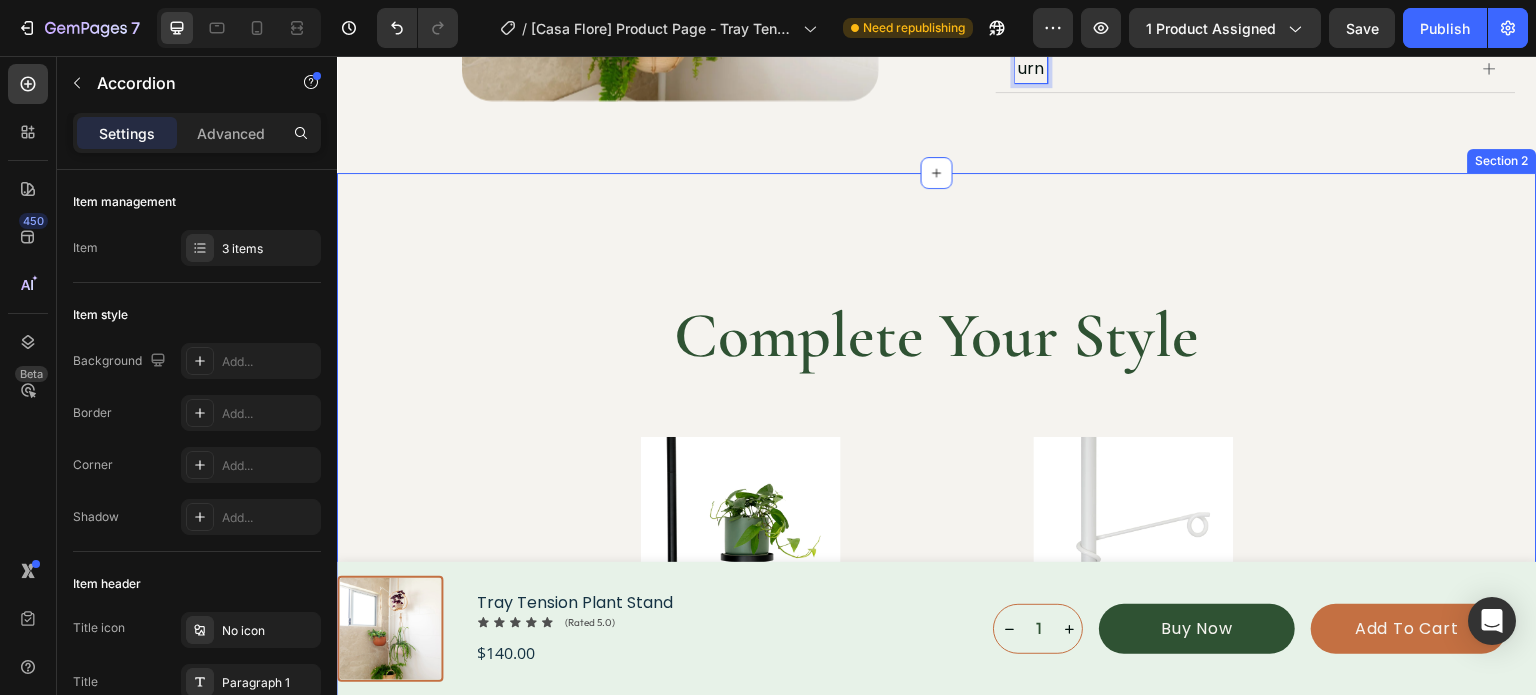 scroll, scrollTop: 810, scrollLeft: 0, axis: vertical 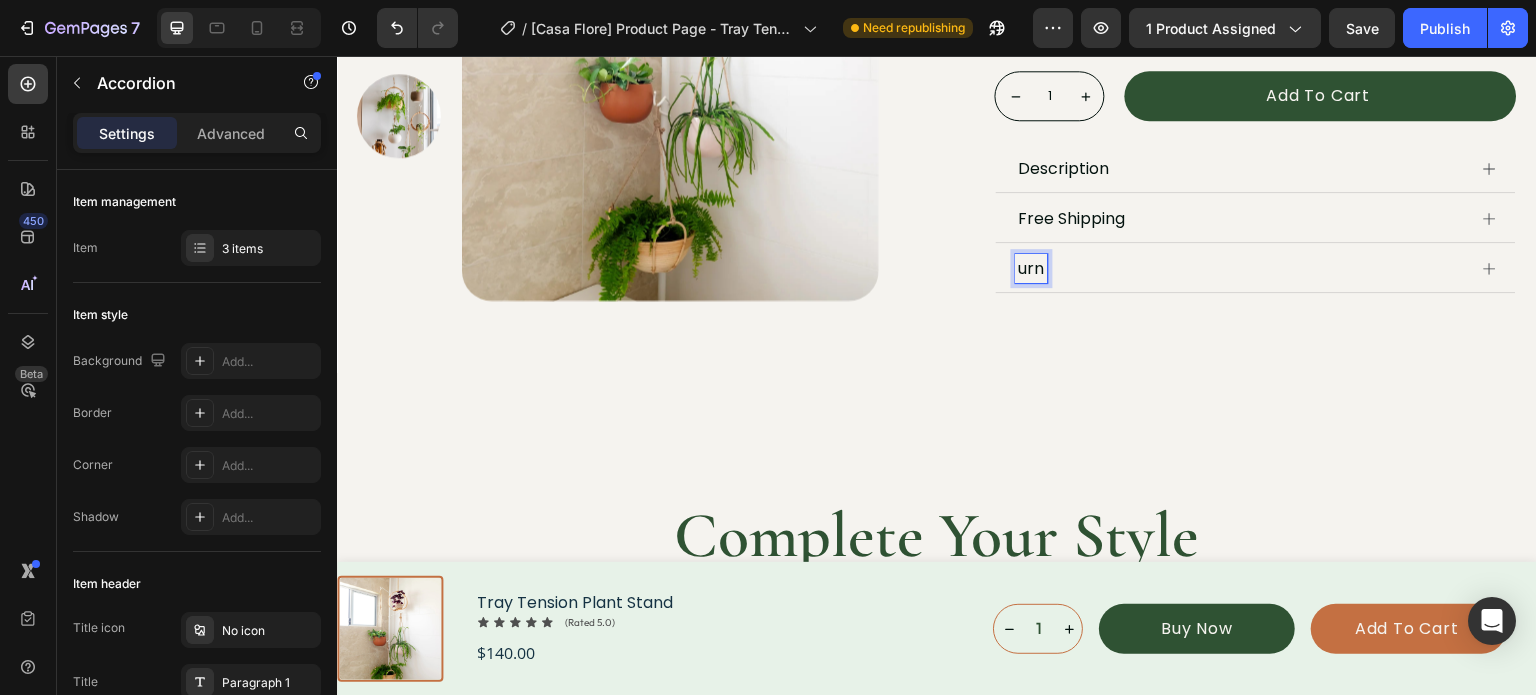 click on "urn" at bounding box center (1032, 269) 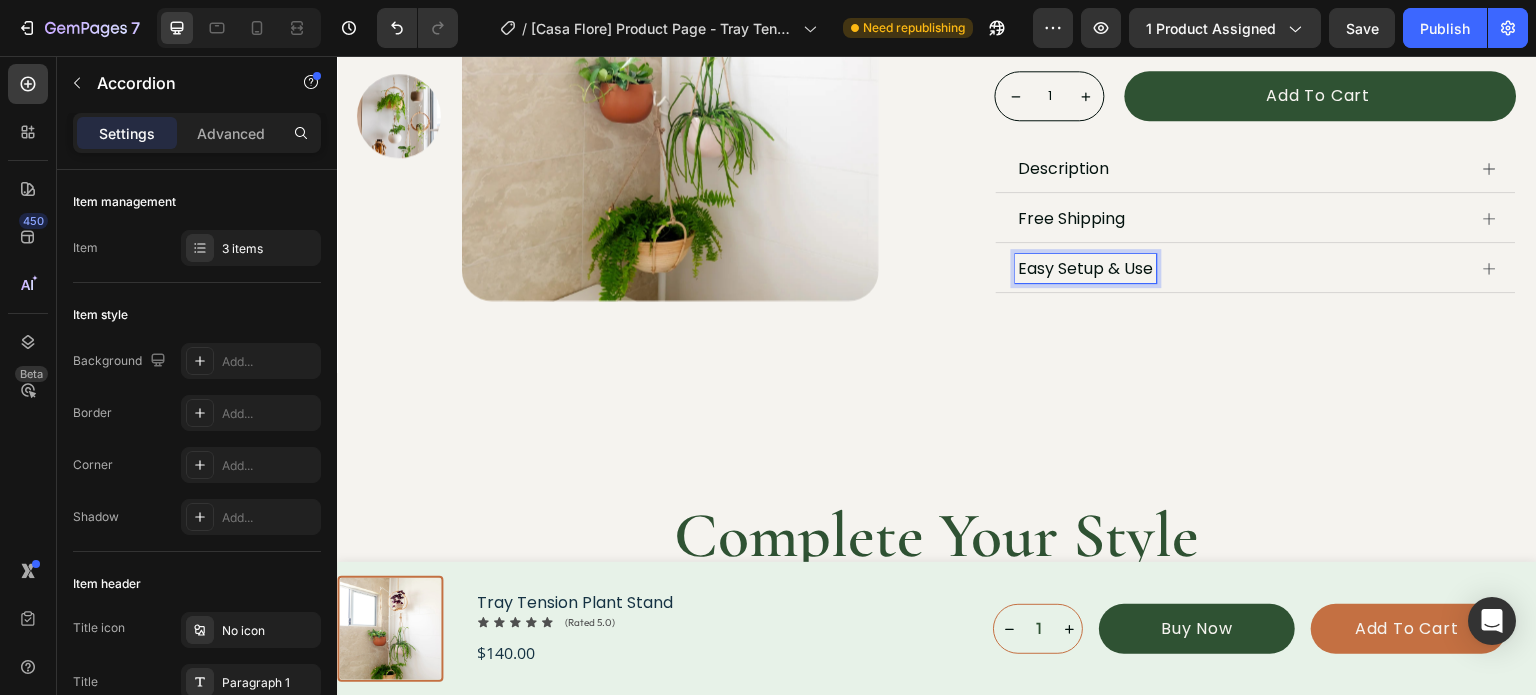 click on "Complete Your Style Heading Product Images Trays Product Title {% if product.metafields.custom.short_description %}
{{ product.metafields.custom.short_description | metafield_text }}
{% endif %} Custom Code Row Product List Product Images Hooks Product Title {% if product.metafields.custom.short_description %}
{{ product.metafields.custom.short_description | metafield_text }}
{% endif %} Custom Code Row Product List Product List Row Section 2" at bounding box center [937, 759] 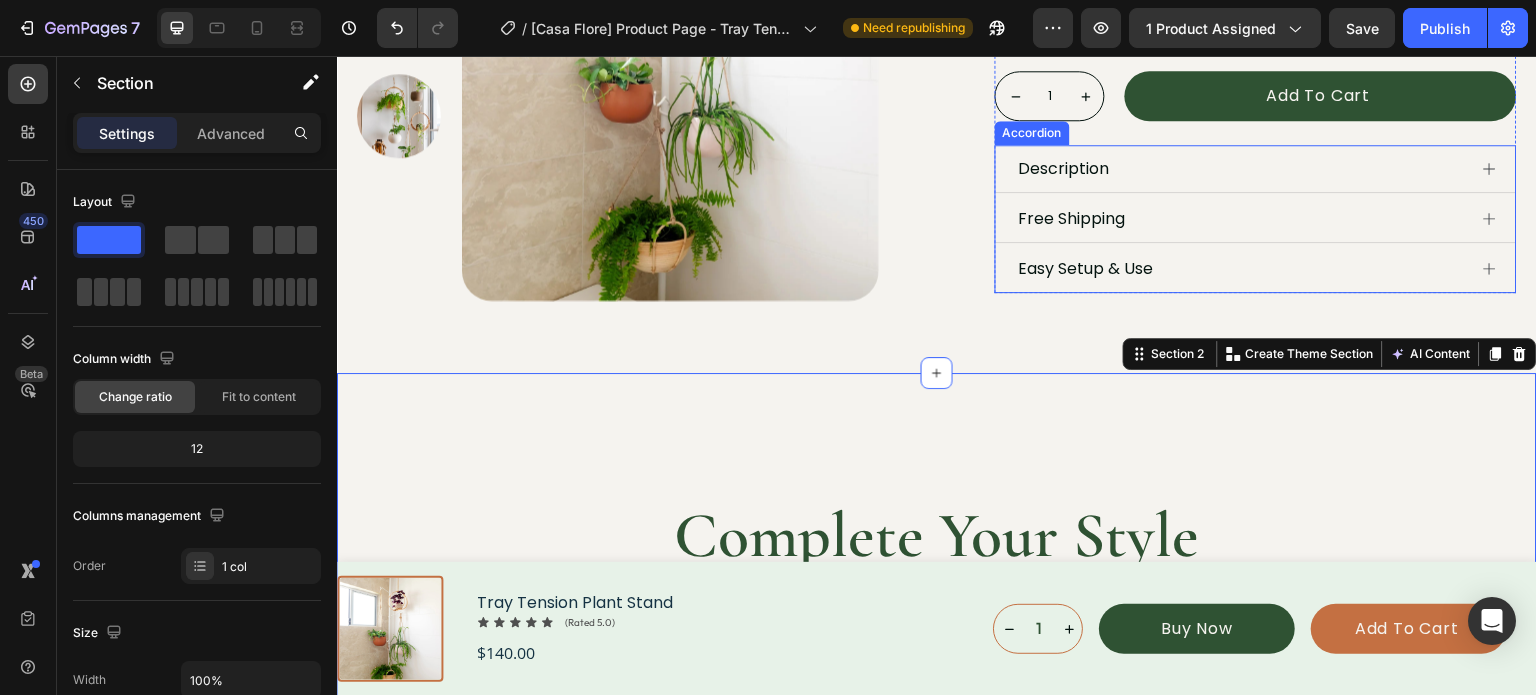 click 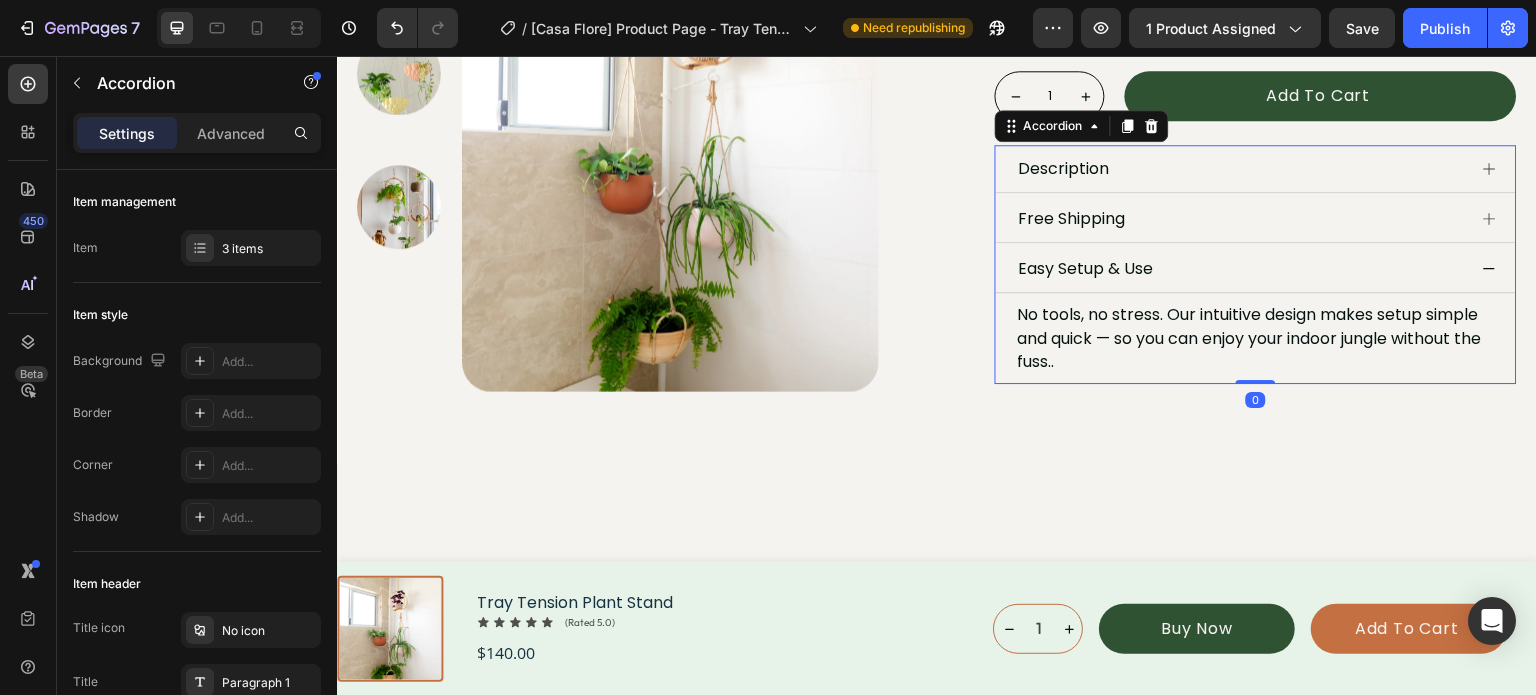 click at bounding box center (1490, 269) 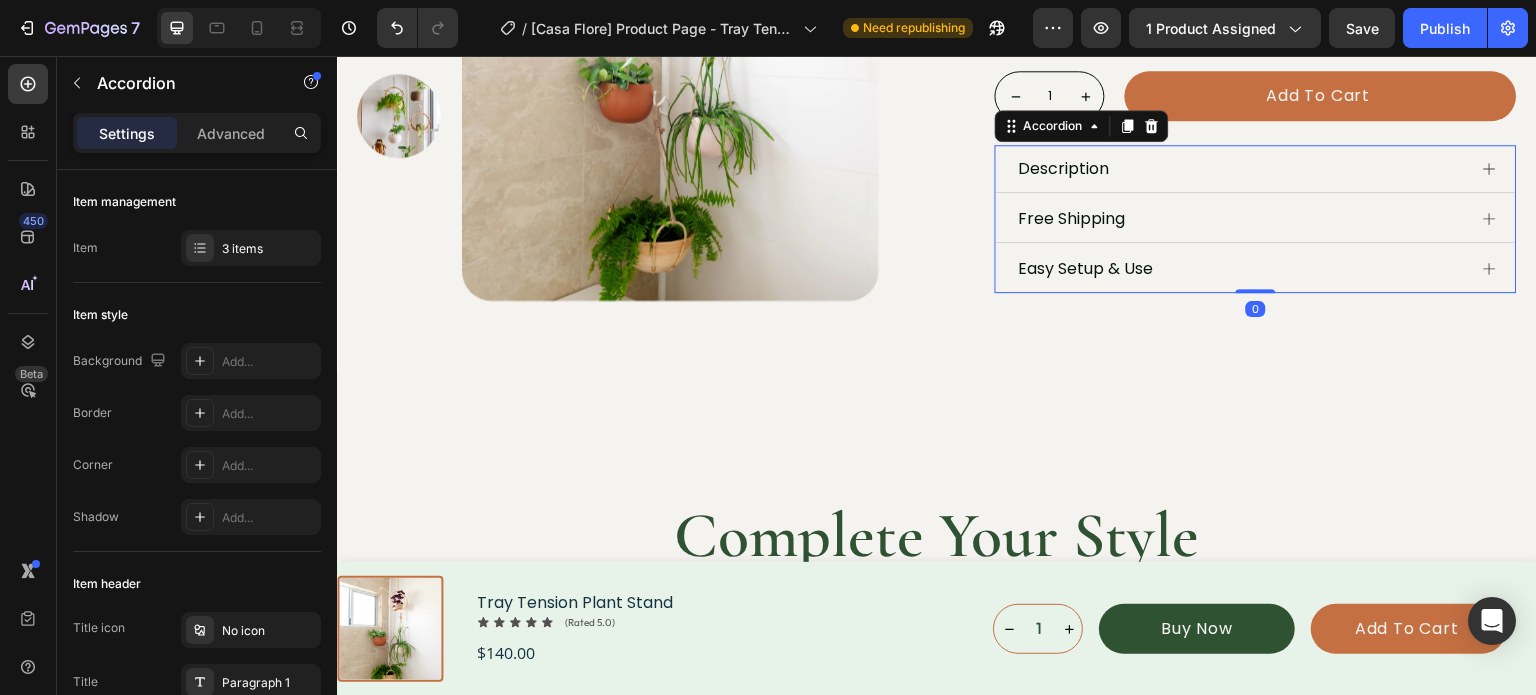 scroll, scrollTop: 610, scrollLeft: 0, axis: vertical 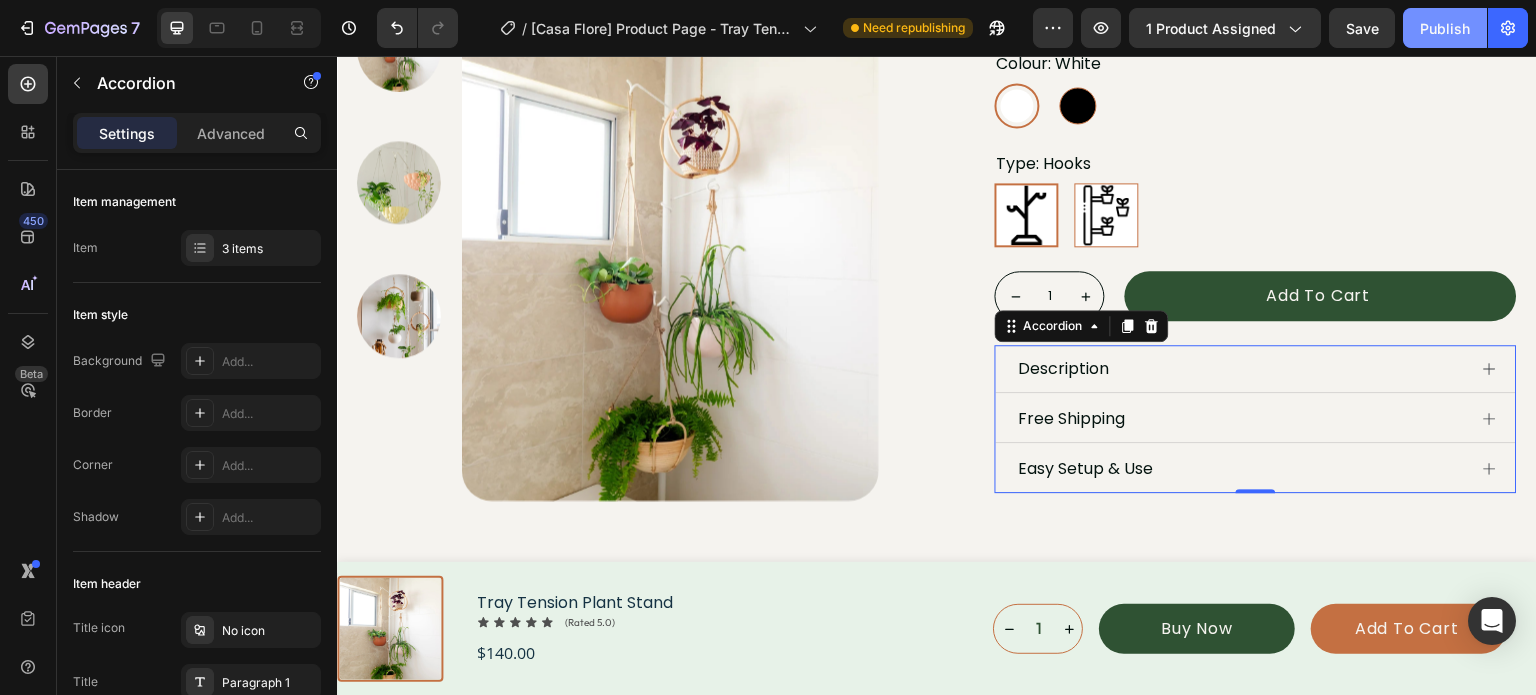 click on "Publish" at bounding box center [1445, 28] 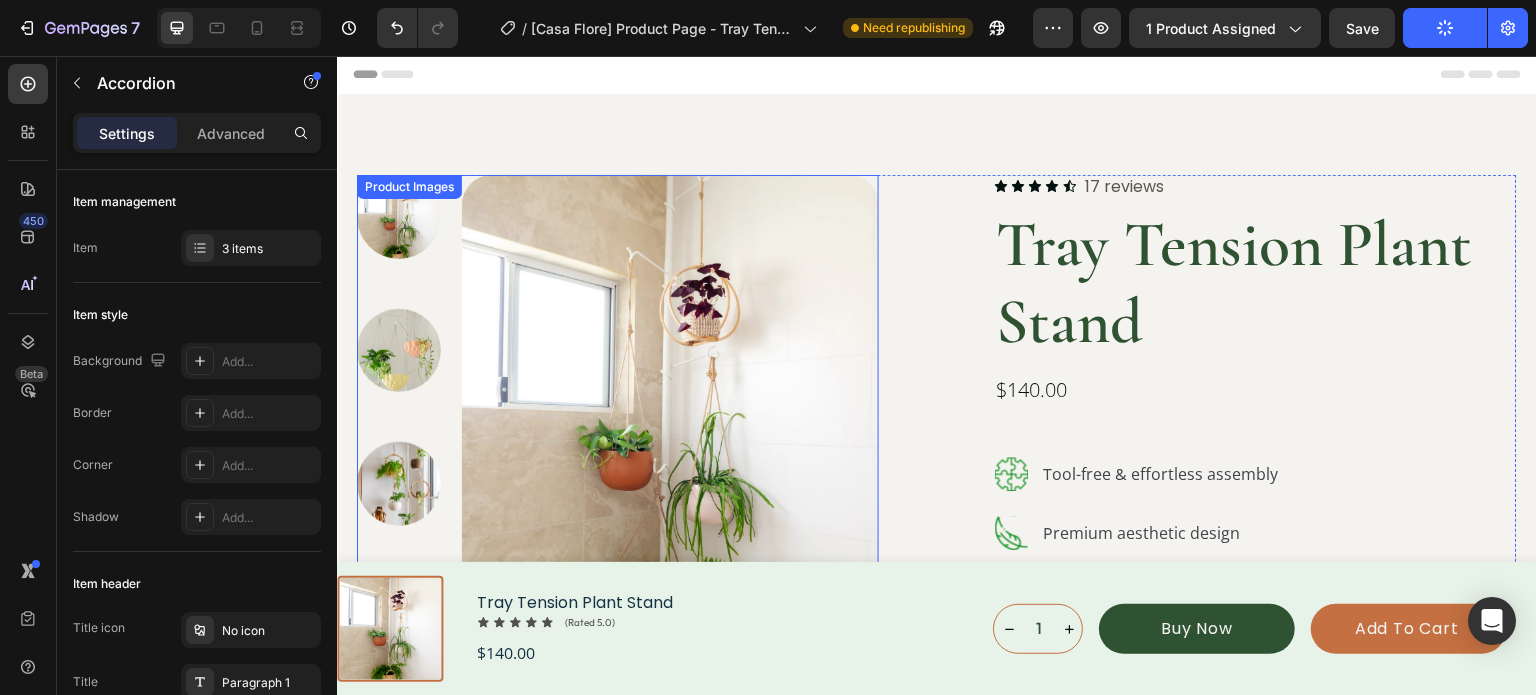 scroll, scrollTop: 0, scrollLeft: 0, axis: both 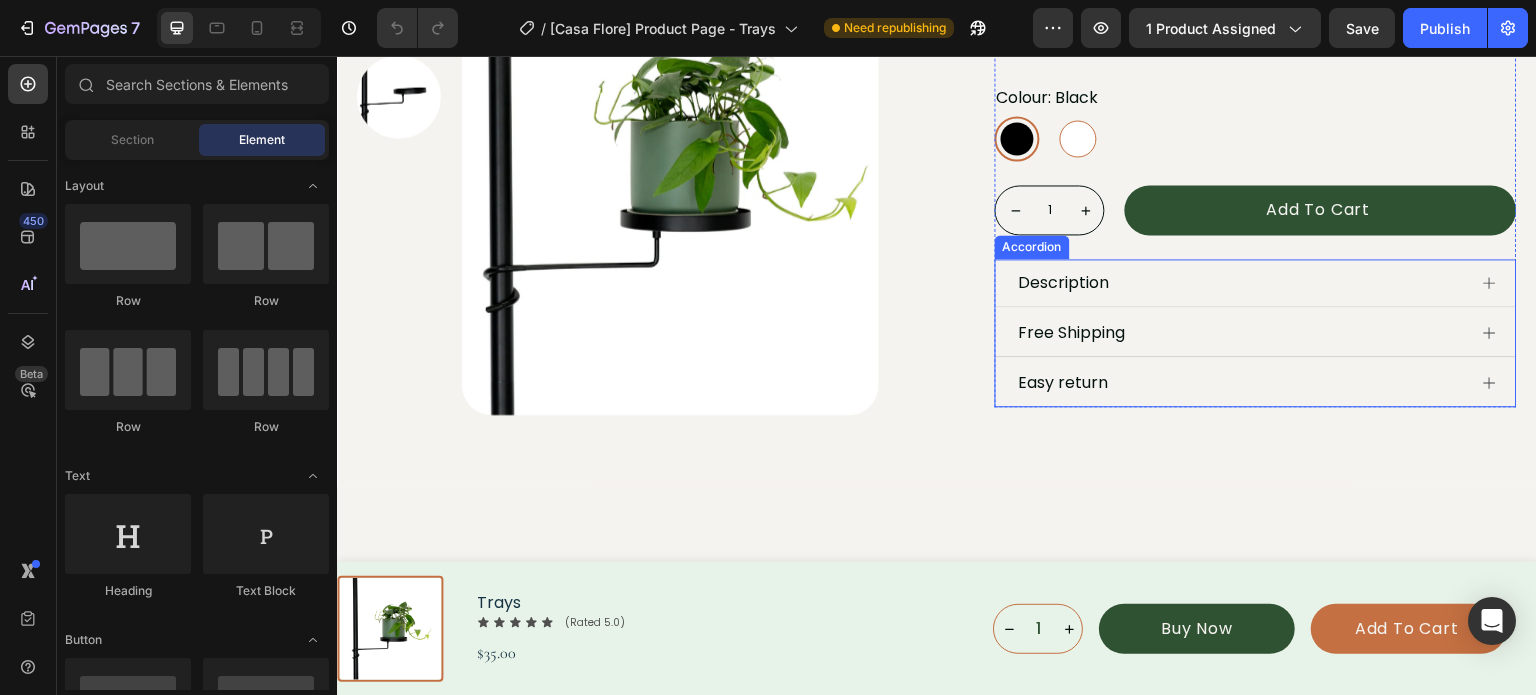 click on "Easy return" at bounding box center [1242, 383] 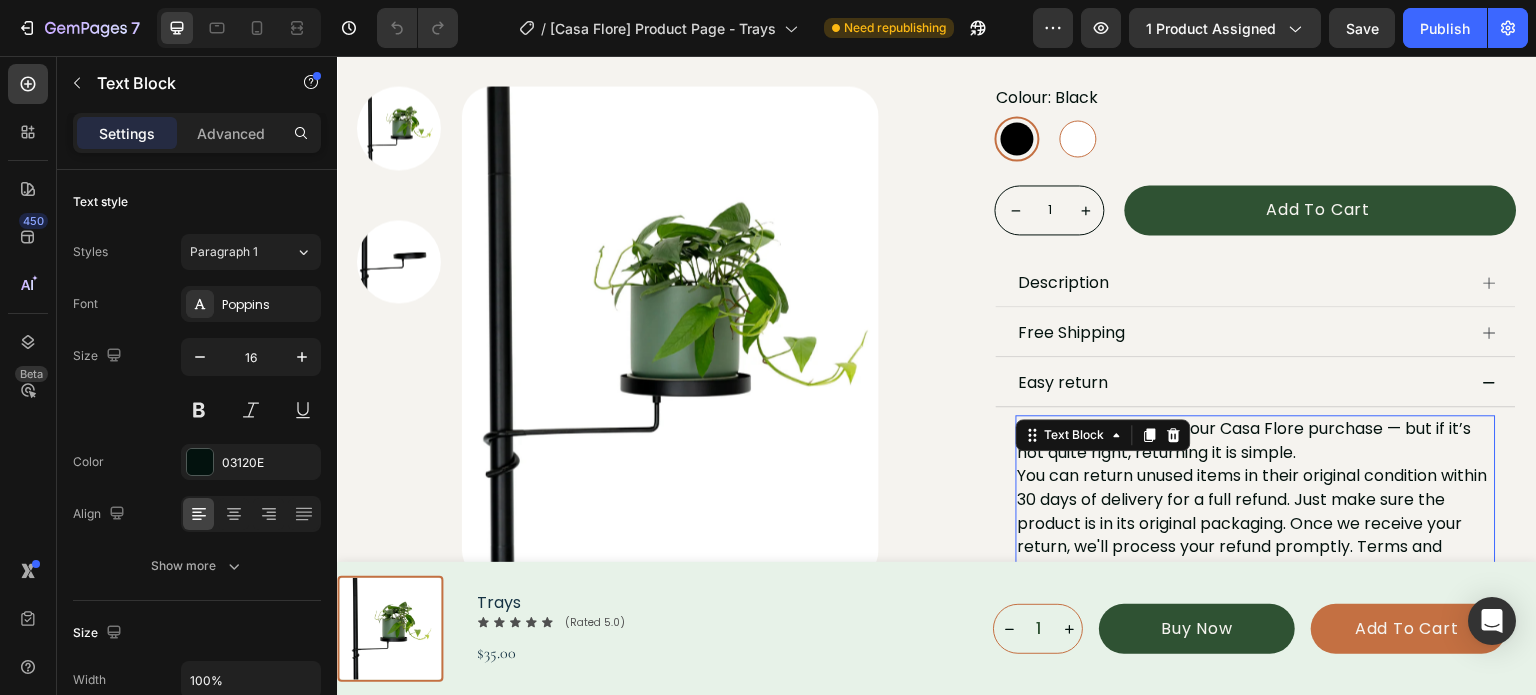 drag, startPoint x: 1369, startPoint y: 469, endPoint x: 1394, endPoint y: 492, distance: 33.970577 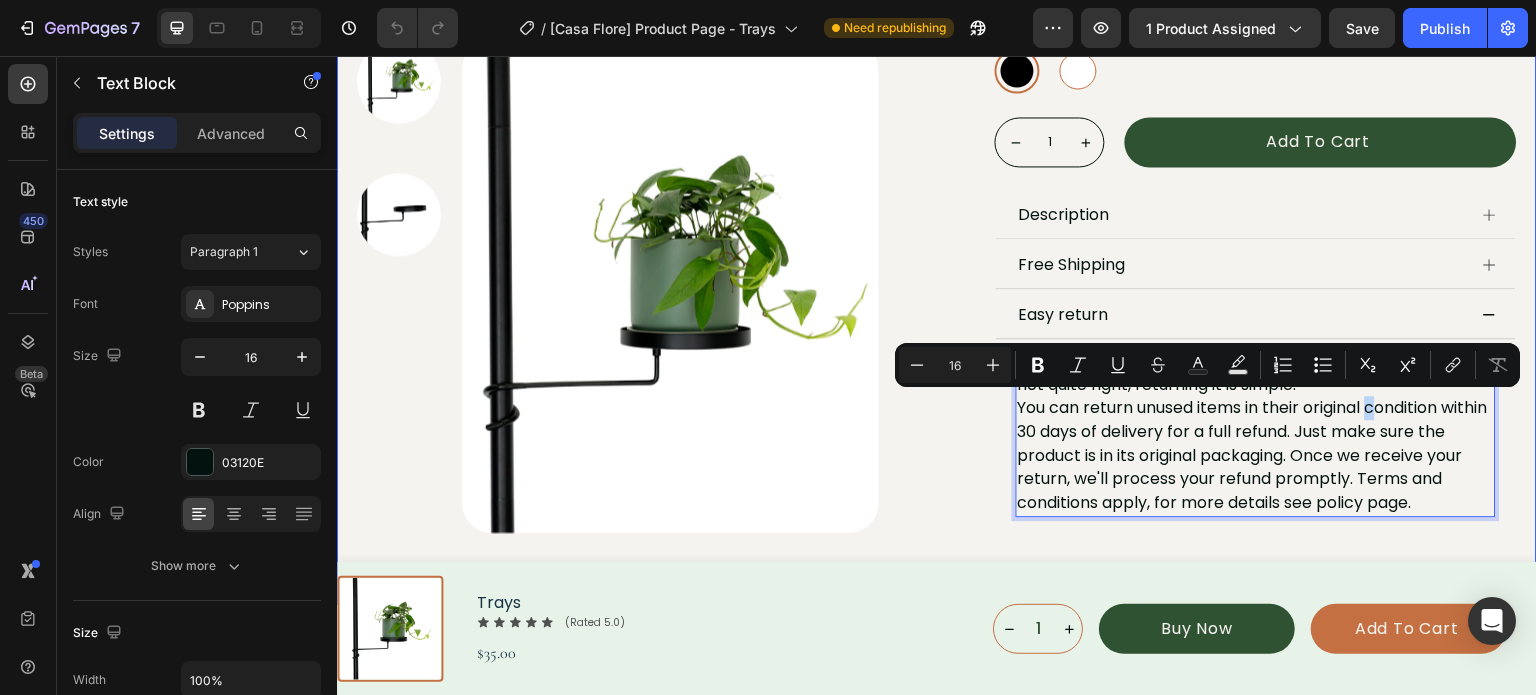 scroll, scrollTop: 600, scrollLeft: 0, axis: vertical 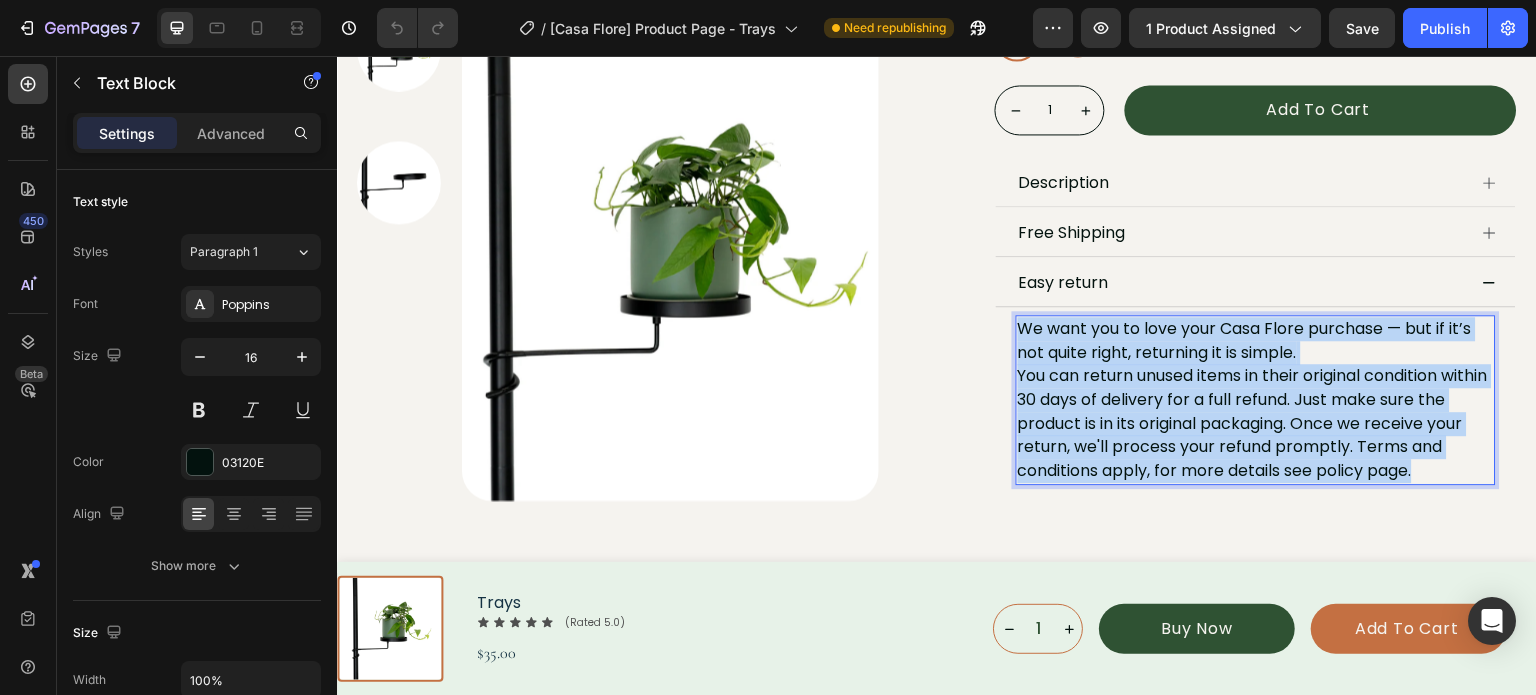drag, startPoint x: 1426, startPoint y: 473, endPoint x: 1007, endPoint y: 332, distance: 442.08823 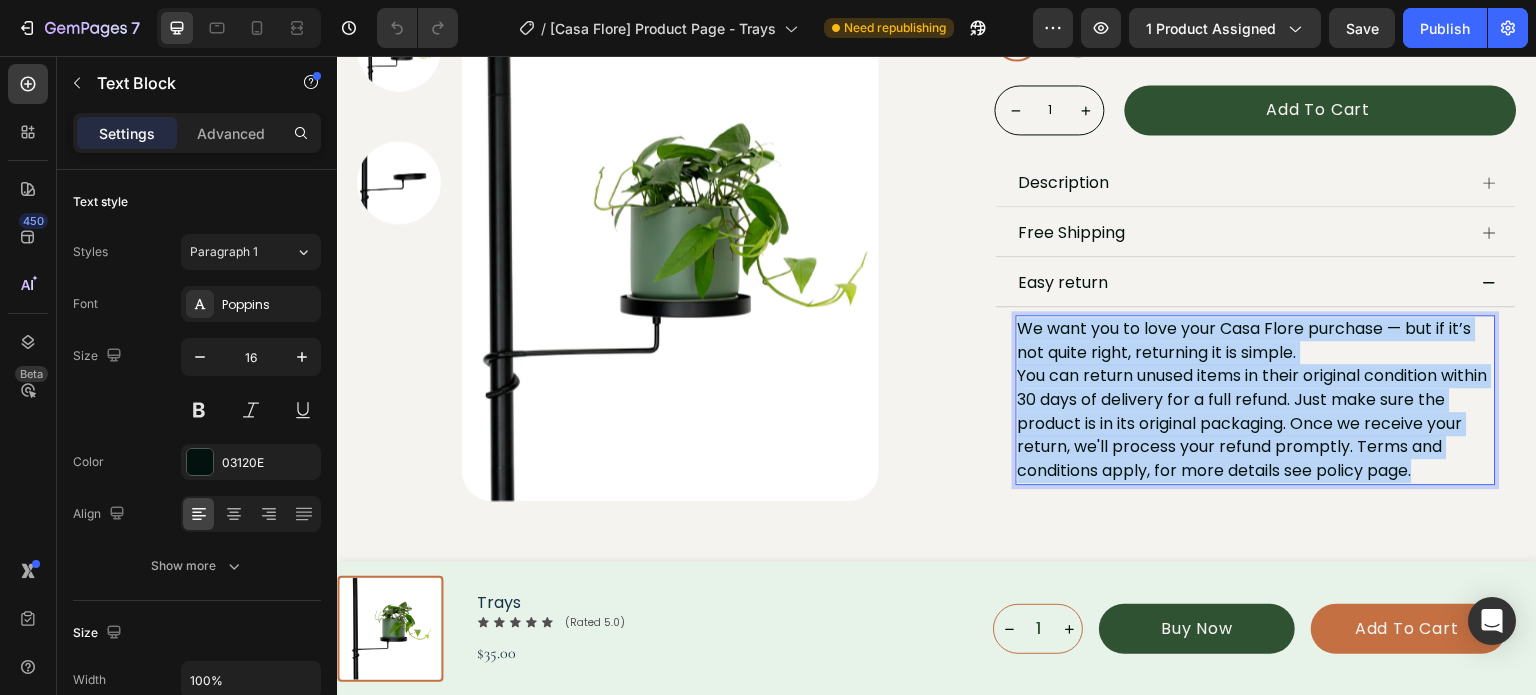 click on "We want you to love your Casa Flore purchase — but if it’s not quite right, returning it is simple. You can return unused items in their original condition within 30 days of delivery for a full refund. Just make sure the product is in its original packaging. Once we receive your return, we'll process your refund promptly. Terms and conditions apply, for more details see policy page." at bounding box center (1256, 400) 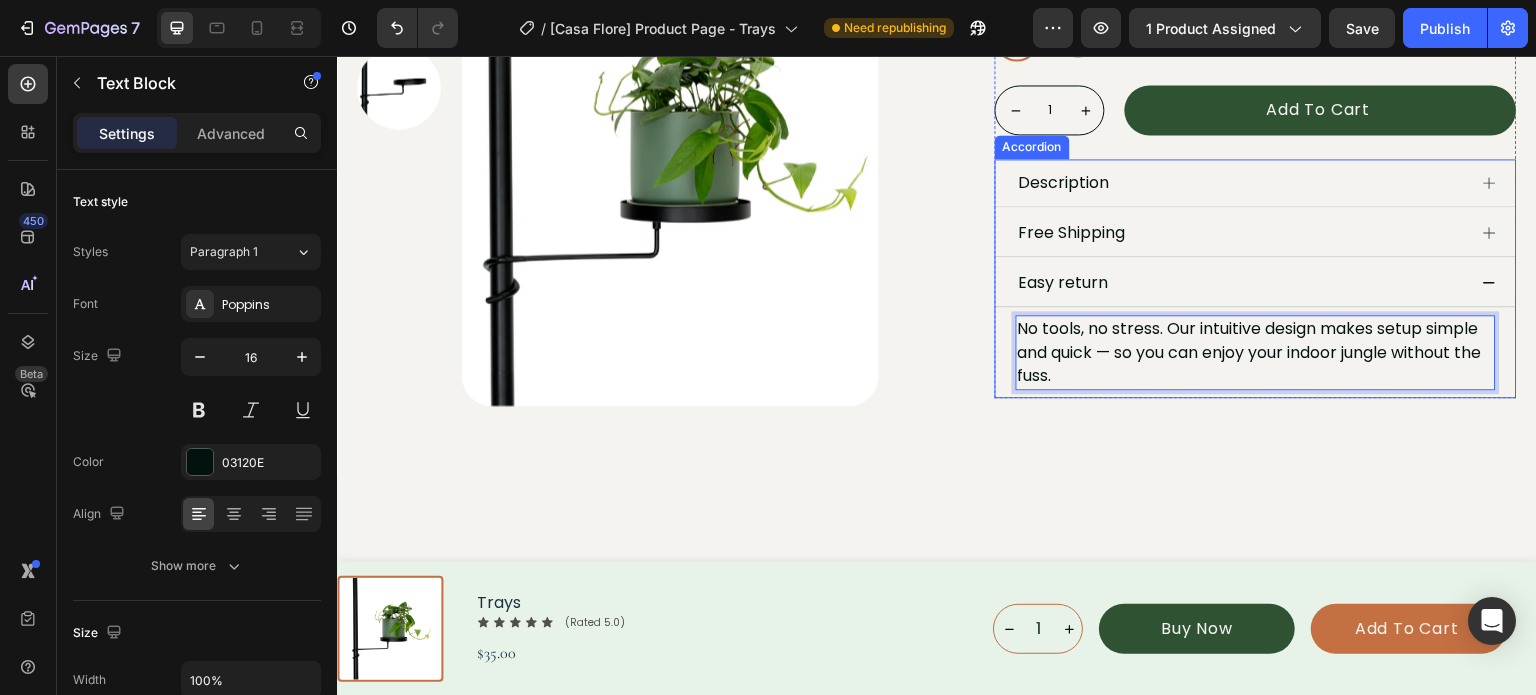 click on "Easy return" at bounding box center [1242, 283] 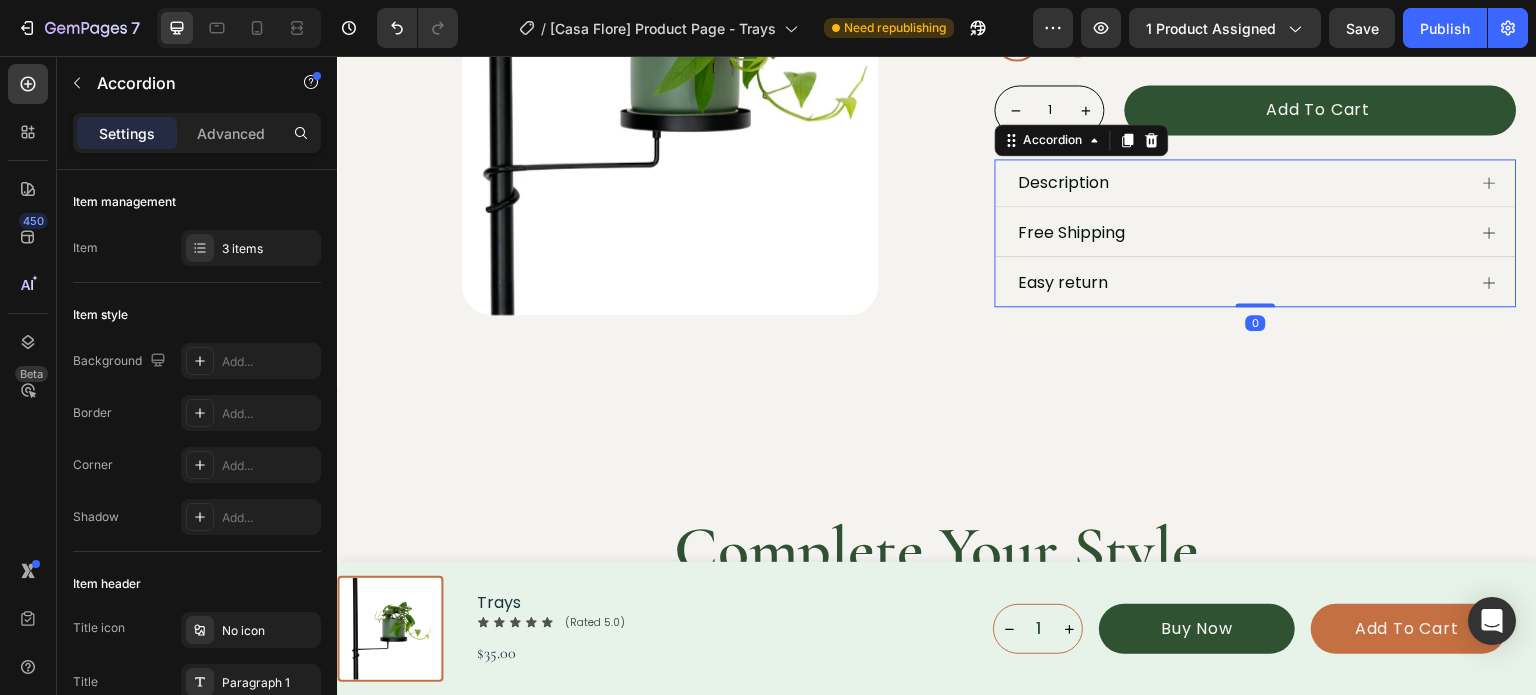 click on "Easy return" at bounding box center (1064, 283) 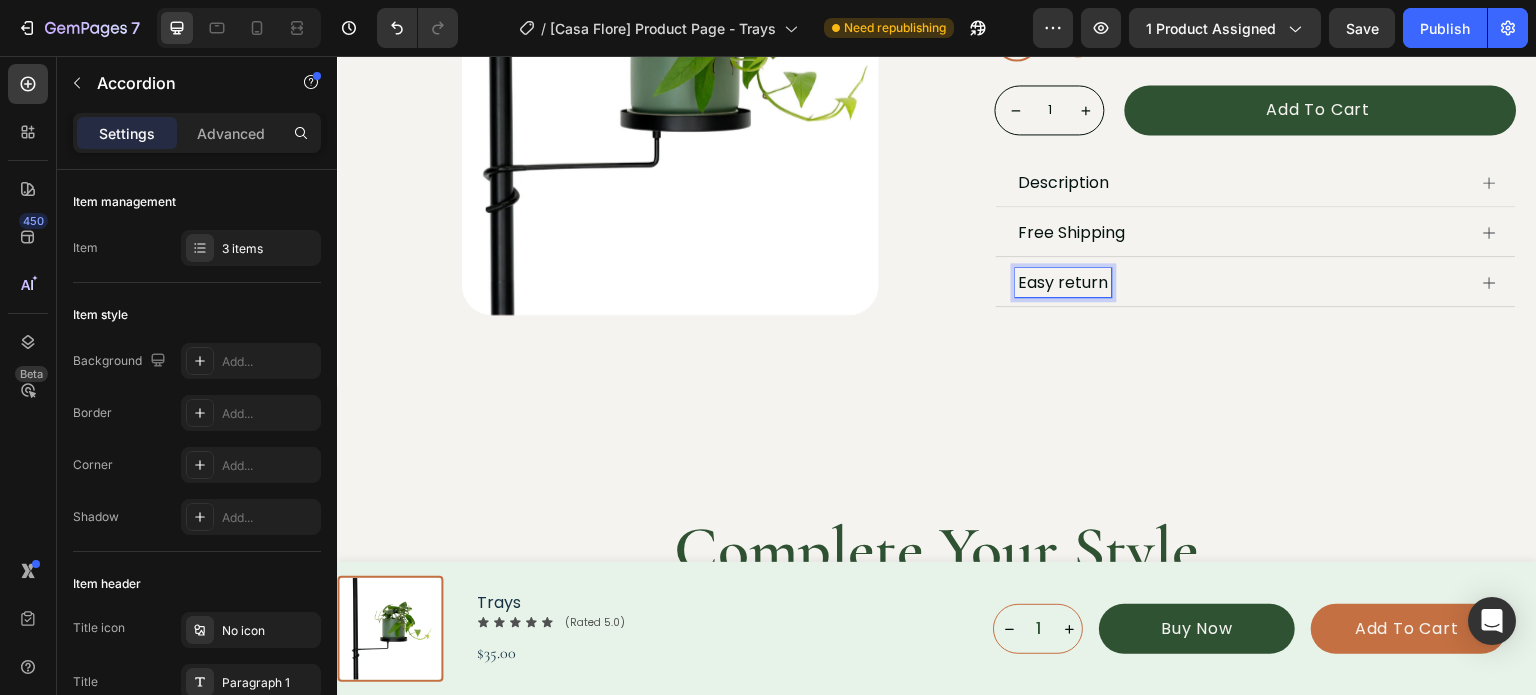 click on "Easy return" at bounding box center (1064, 283) 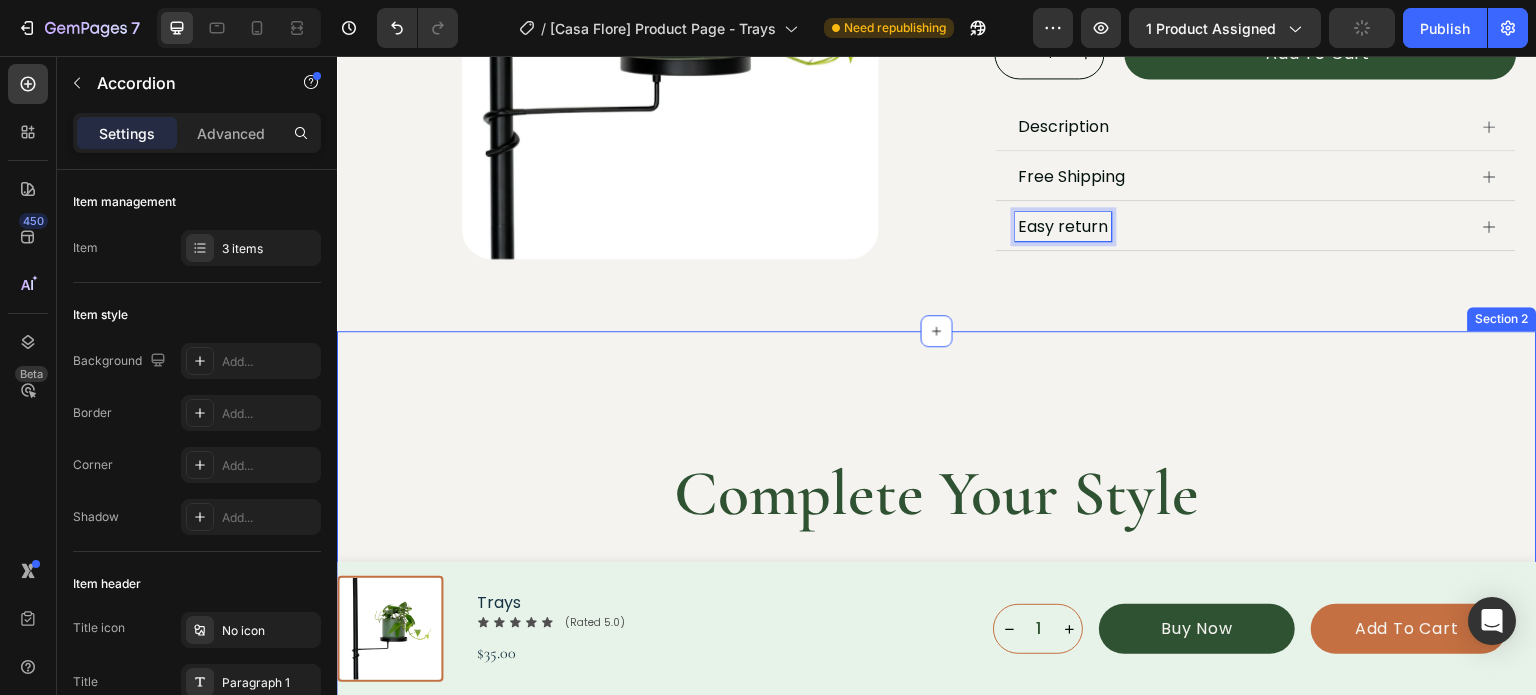 scroll, scrollTop: 700, scrollLeft: 0, axis: vertical 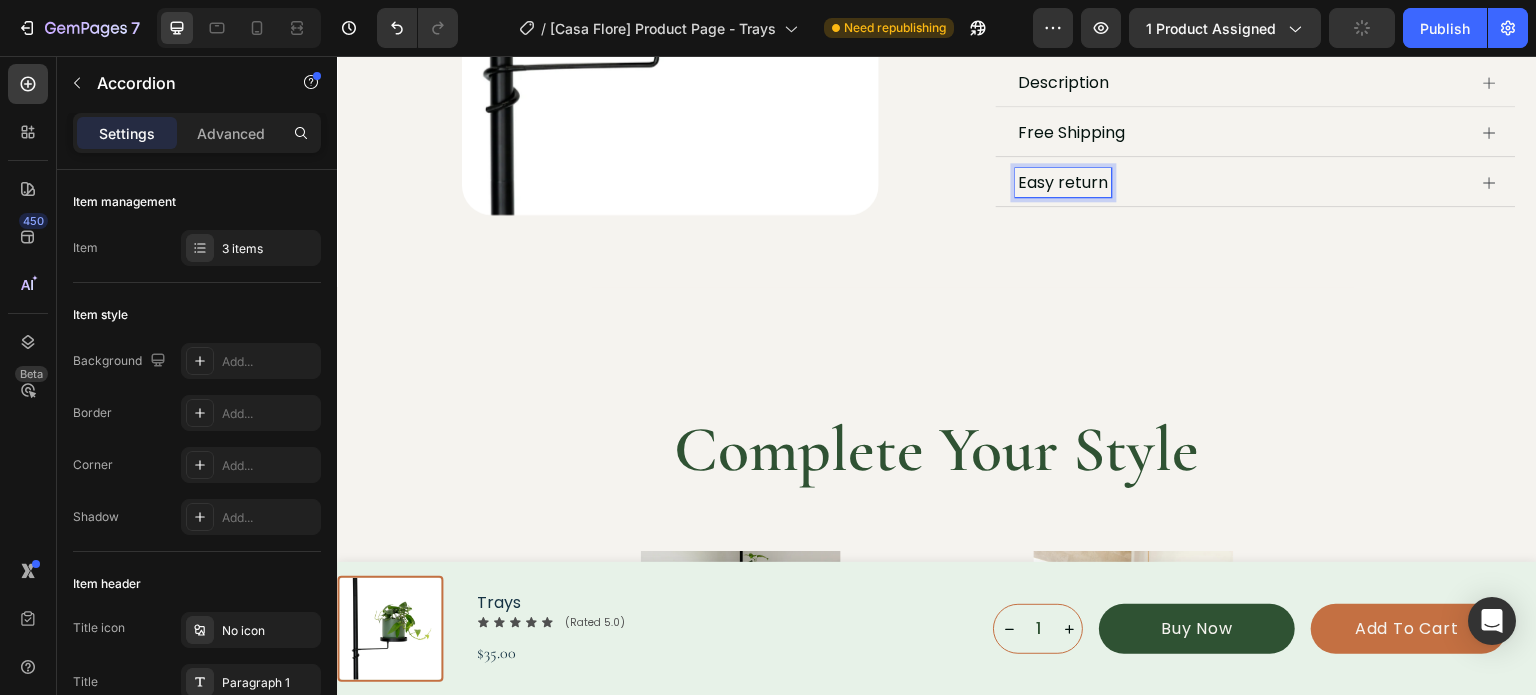 click on "Easy return" at bounding box center [1064, 183] 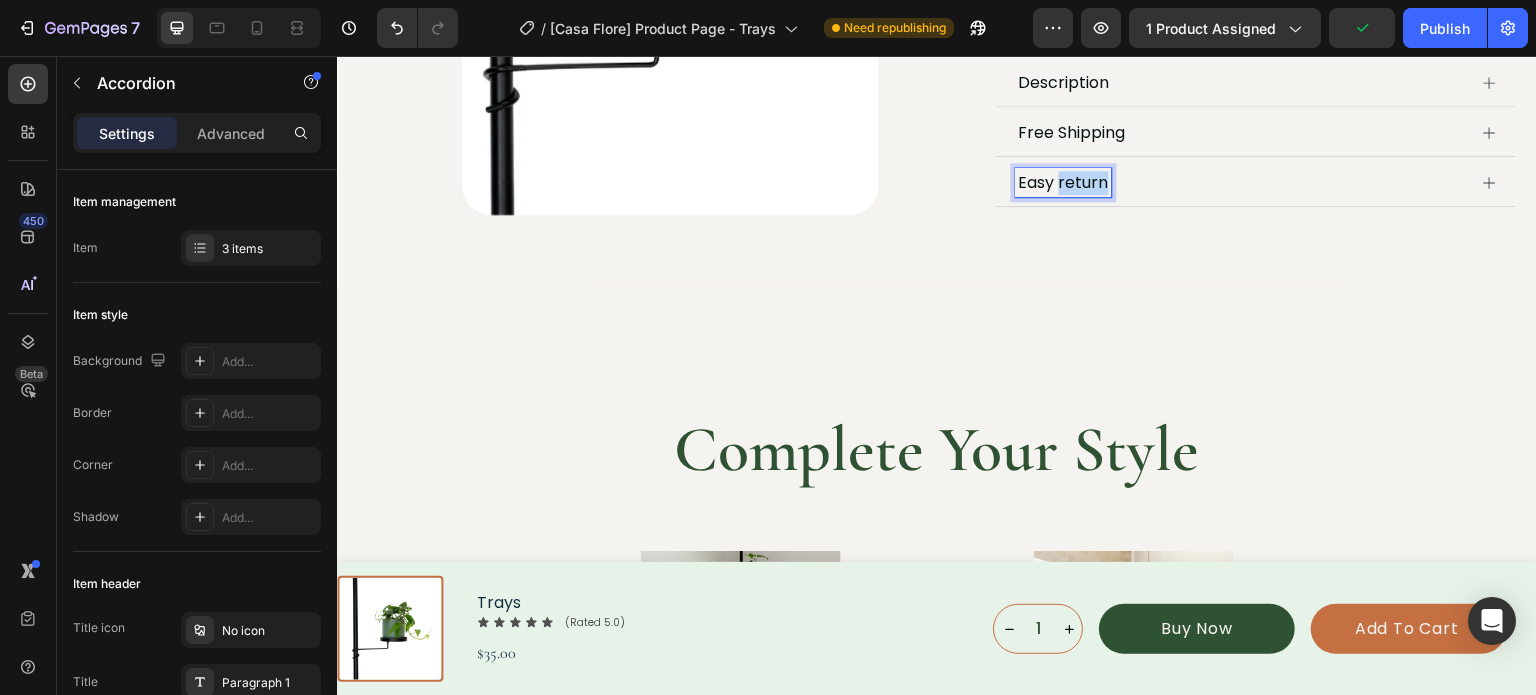 click on "Easy return" at bounding box center [1064, 183] 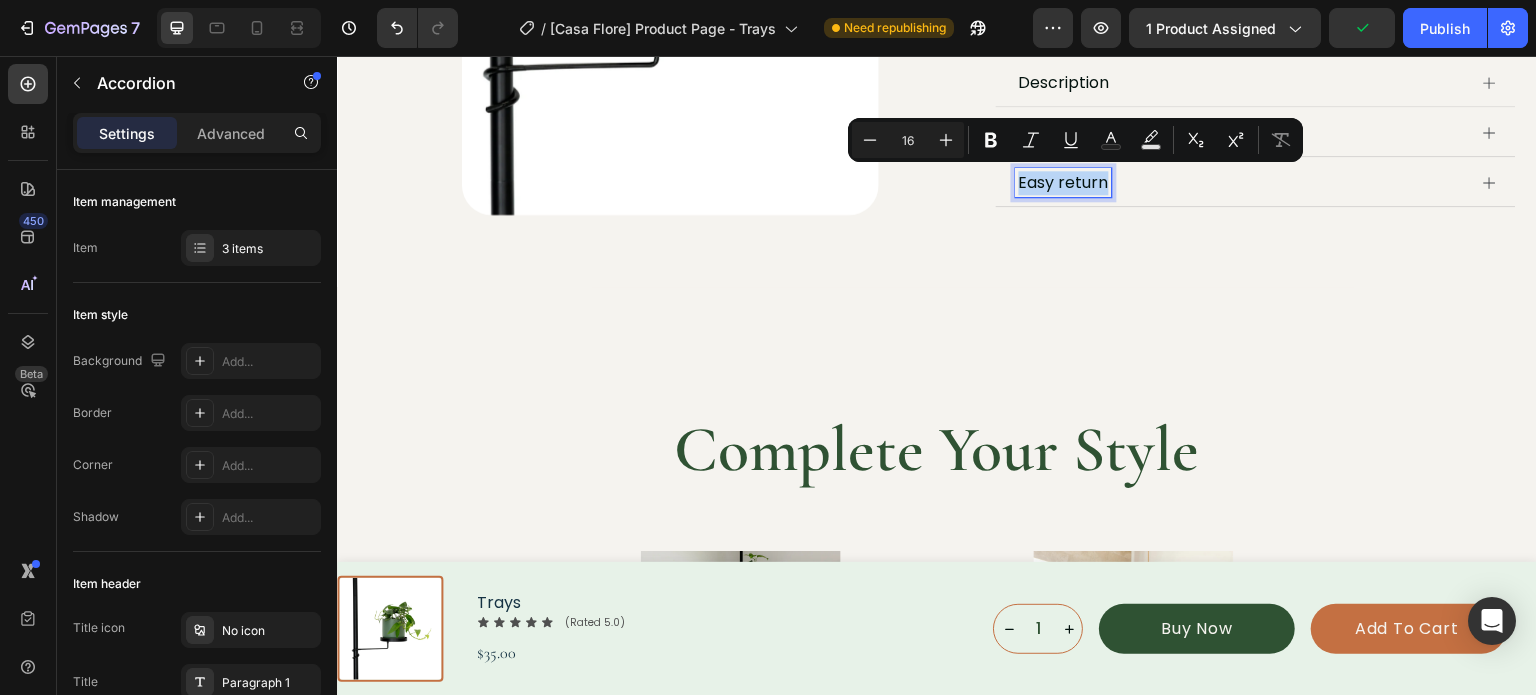 click on "Easy return" at bounding box center (1064, 183) 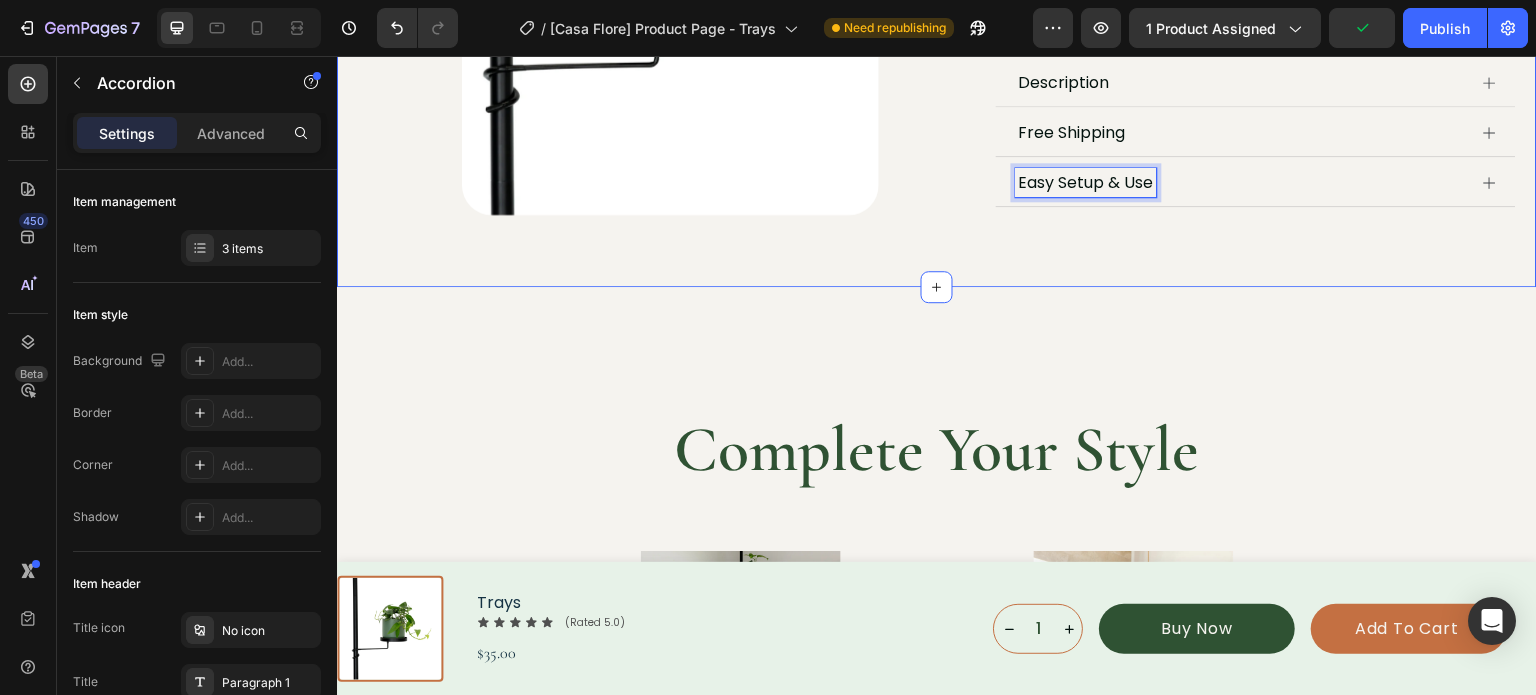 click on "Complete Your Style Heading Product Images Hooks Tension Plant Stand Product Title {% if product.metafields.custom.short_description %}
{{ product.metafields.custom.short_description | metafield_text }}
{% endif %} Custom Code Row Product List Product Images Tray Tension Plant Stand Product Title {% if product.metafields.custom.short_description %}
{{ product.metafields.custom.short_description | metafield_text }}
{% endif %} Custom Code Row Product List Product List Row Section 2" at bounding box center (937, 673) 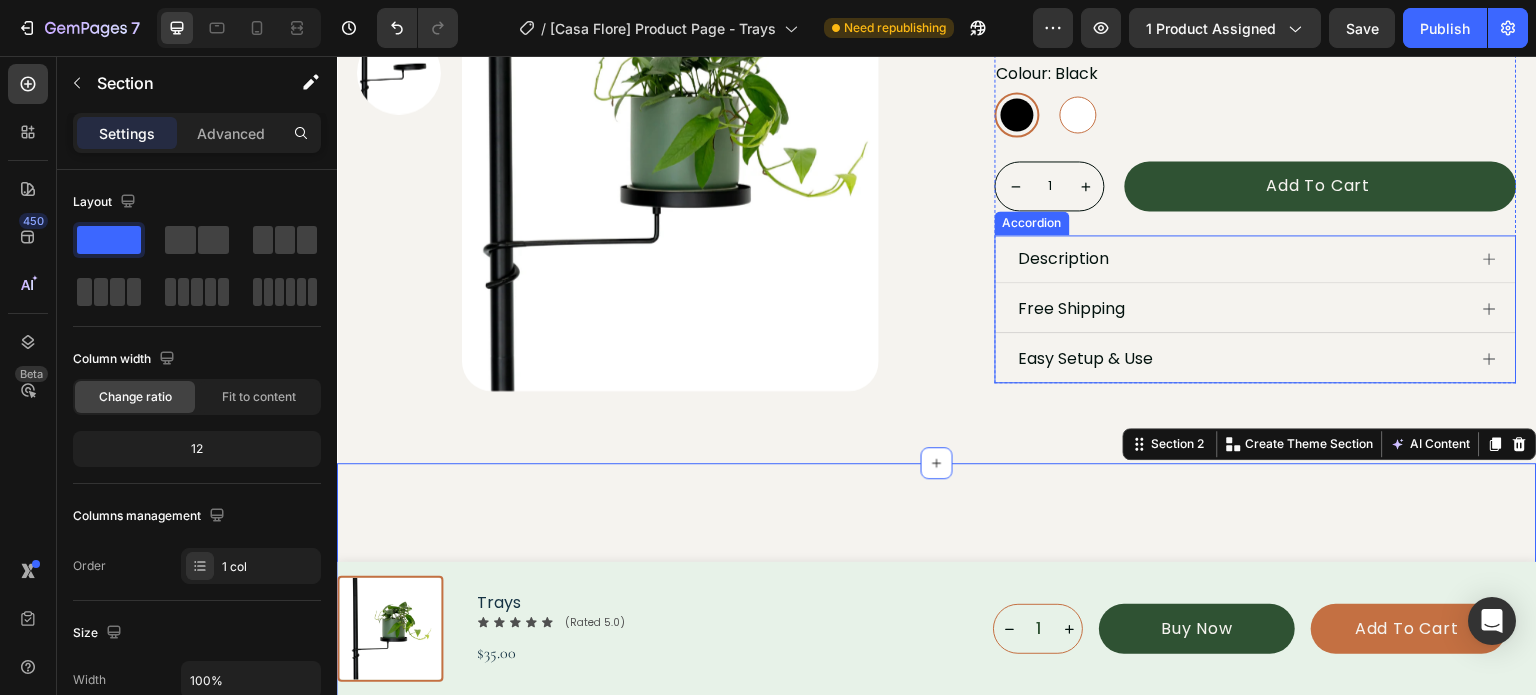 scroll, scrollTop: 500, scrollLeft: 0, axis: vertical 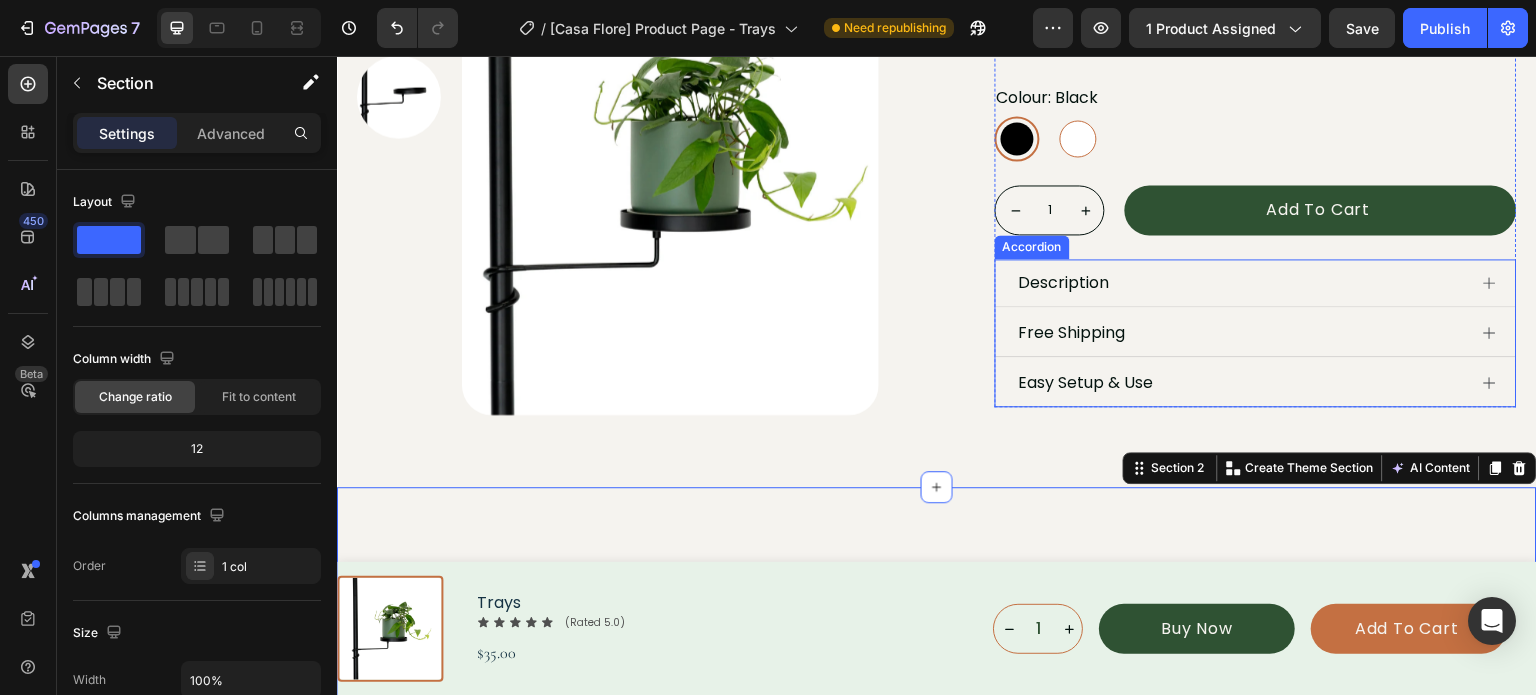 click 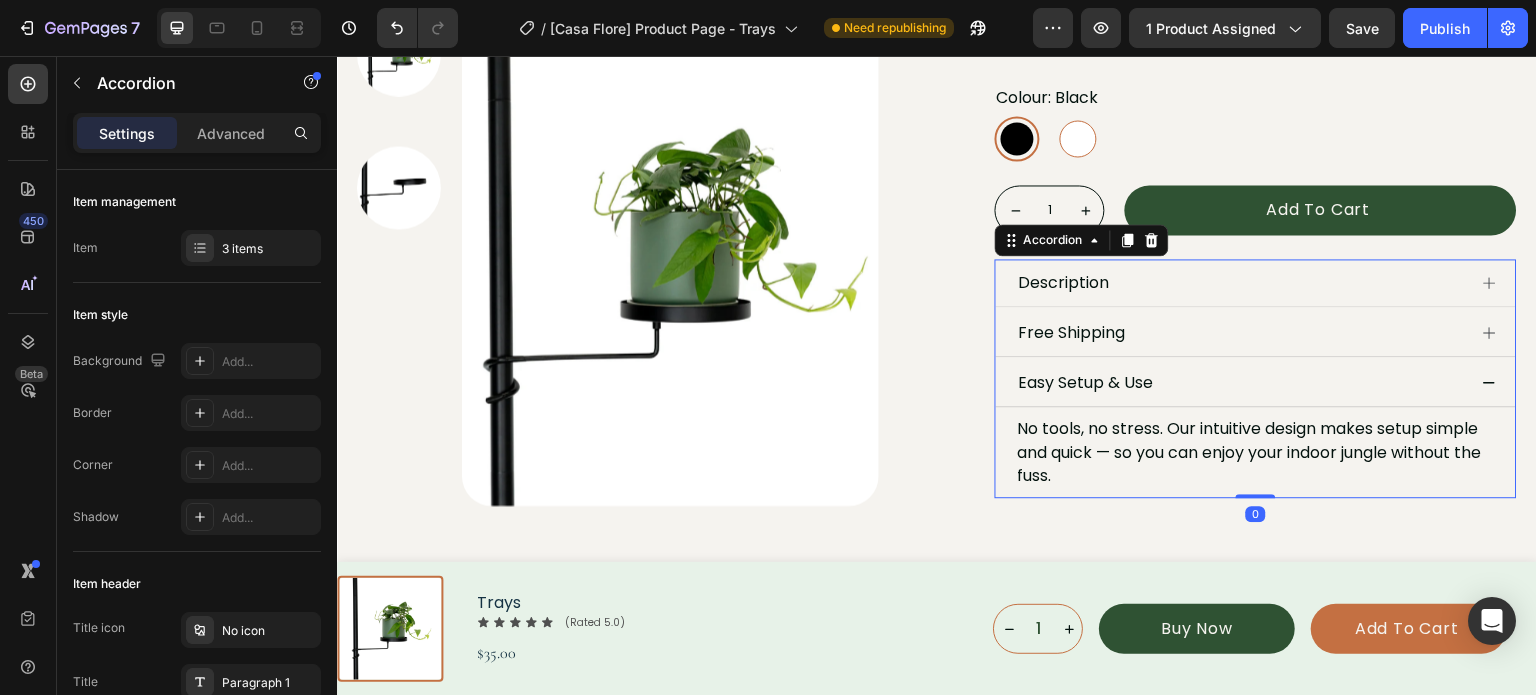 click 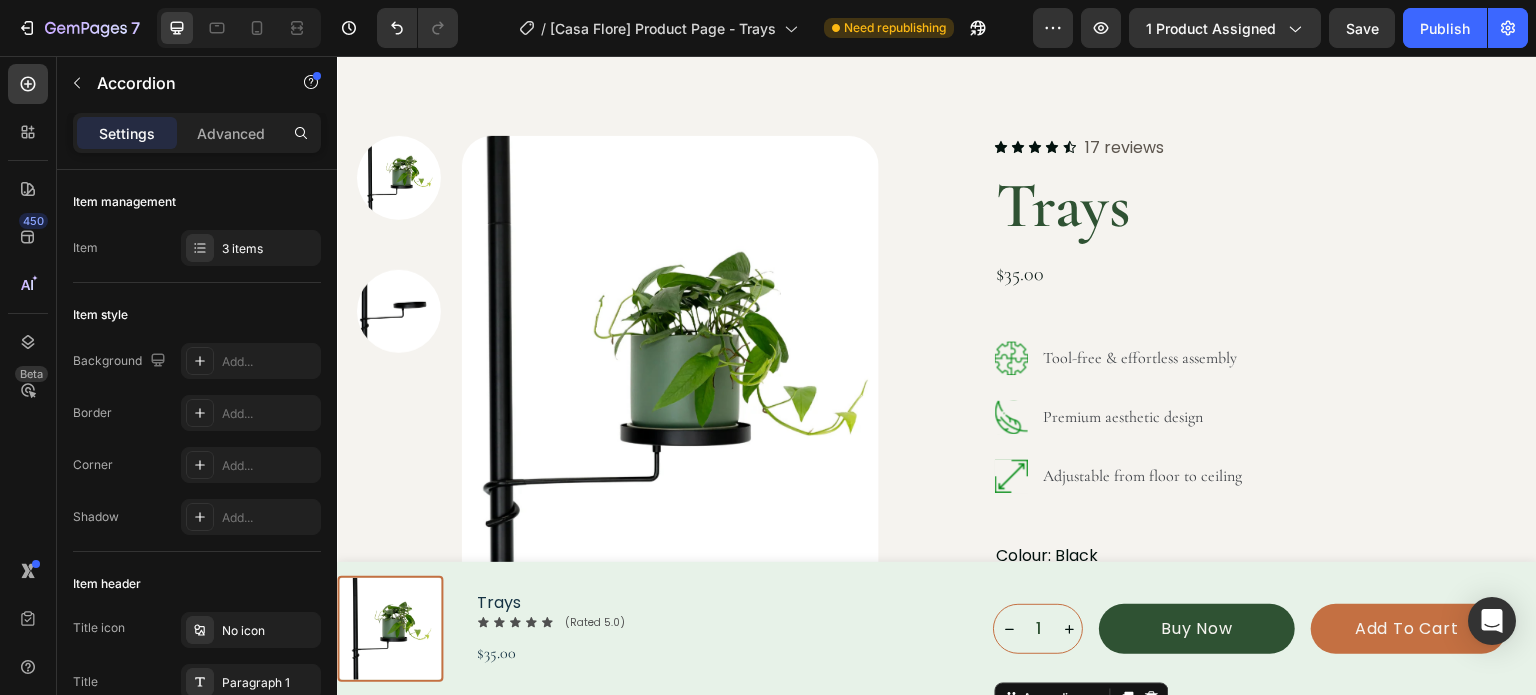scroll, scrollTop: 0, scrollLeft: 0, axis: both 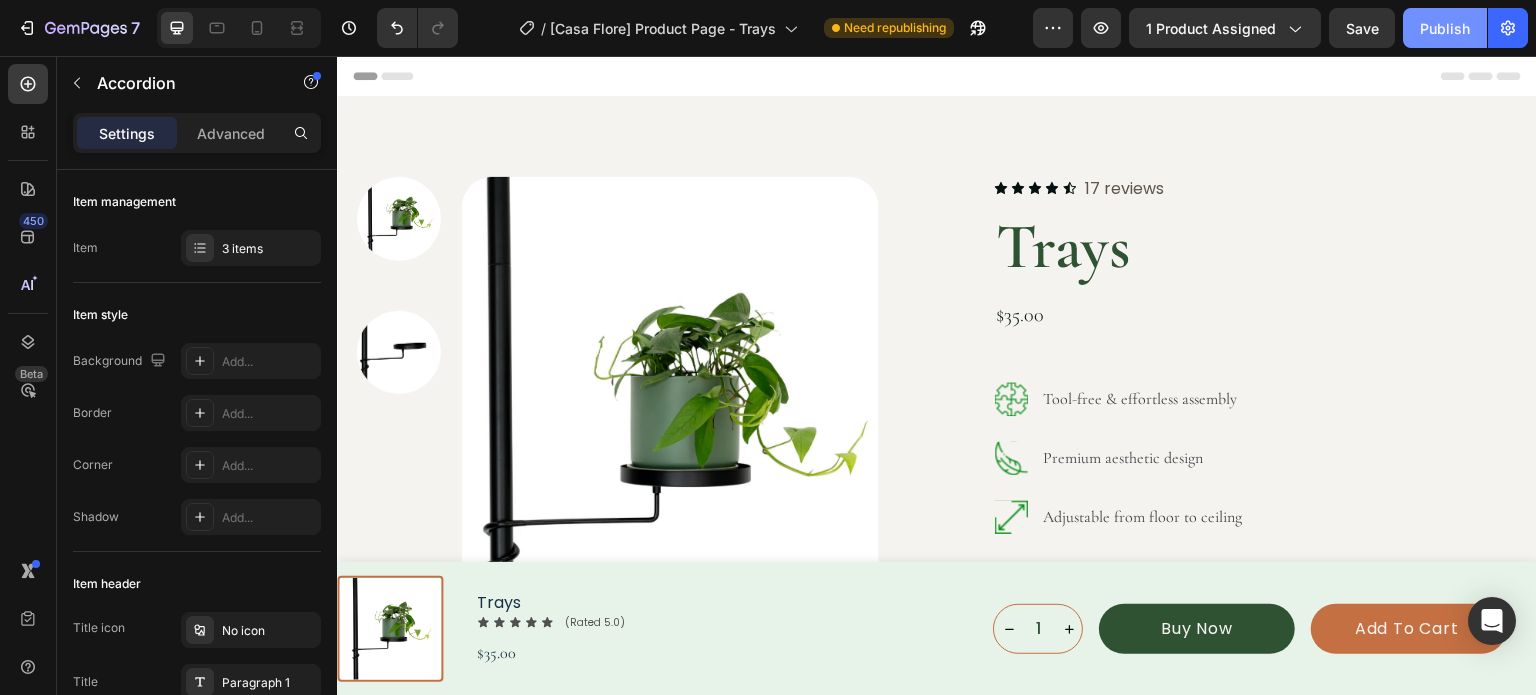 click on "Publish" 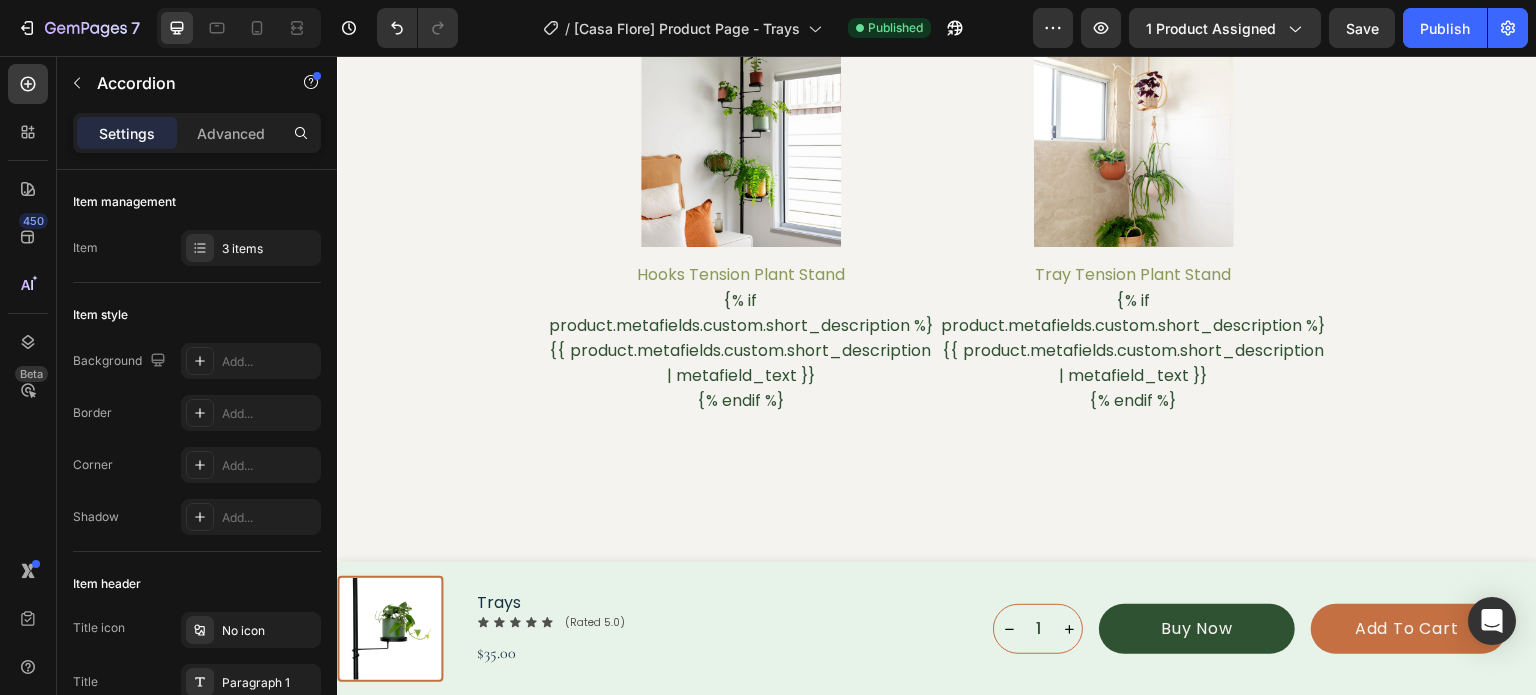 scroll, scrollTop: 1200, scrollLeft: 0, axis: vertical 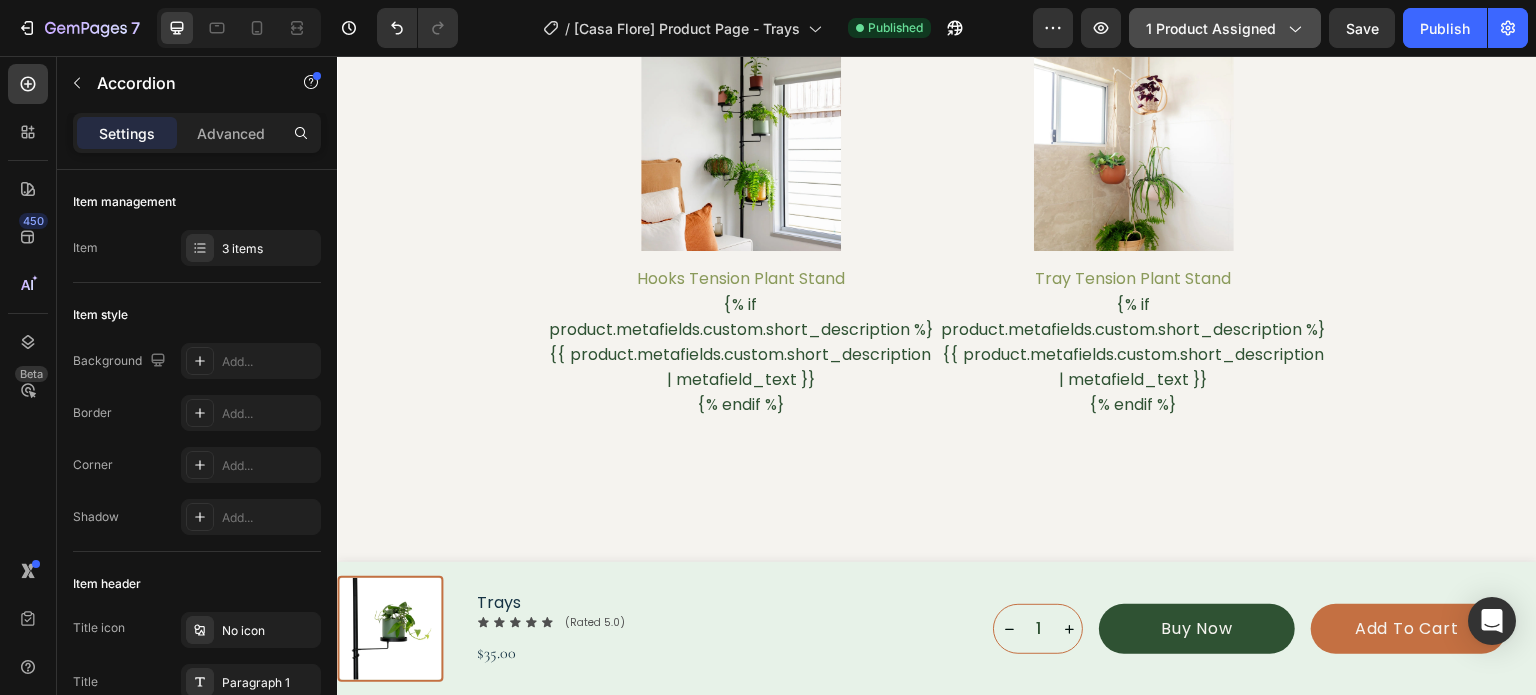 click 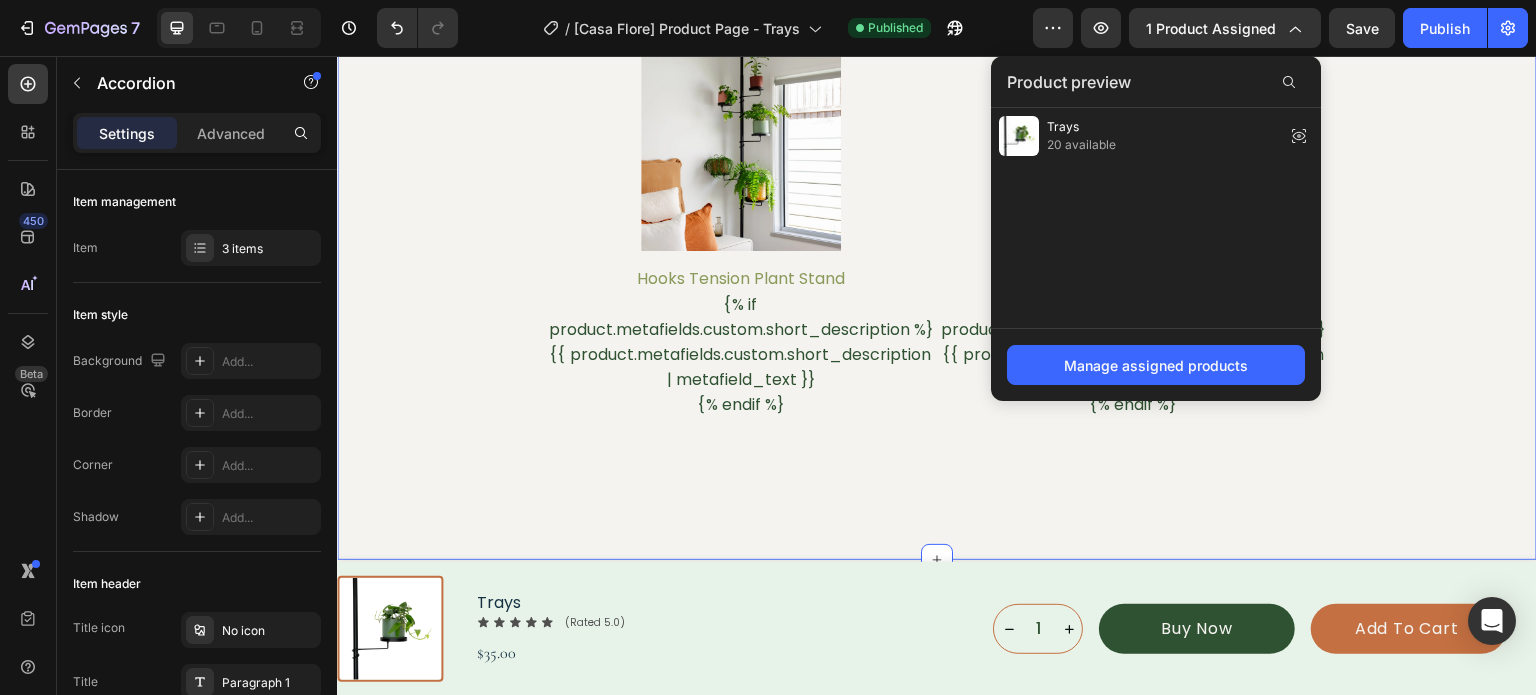 click on "Complete Your Style Heading Product Images Hooks Tension Plant Stand Product Title {% if product.metafields.custom.short_description %}
{{ product.metafields.custom.short_description | metafield_text }}
{% endif %} Custom Code Row Product List Product Images Tray Tension Plant Stand Product Title {% if product.metafields.custom.short_description %}
{{ product.metafields.custom.short_description | metafield_text }}
{% endif %} Custom Code Row Product List Product List Row" at bounding box center [937, 173] 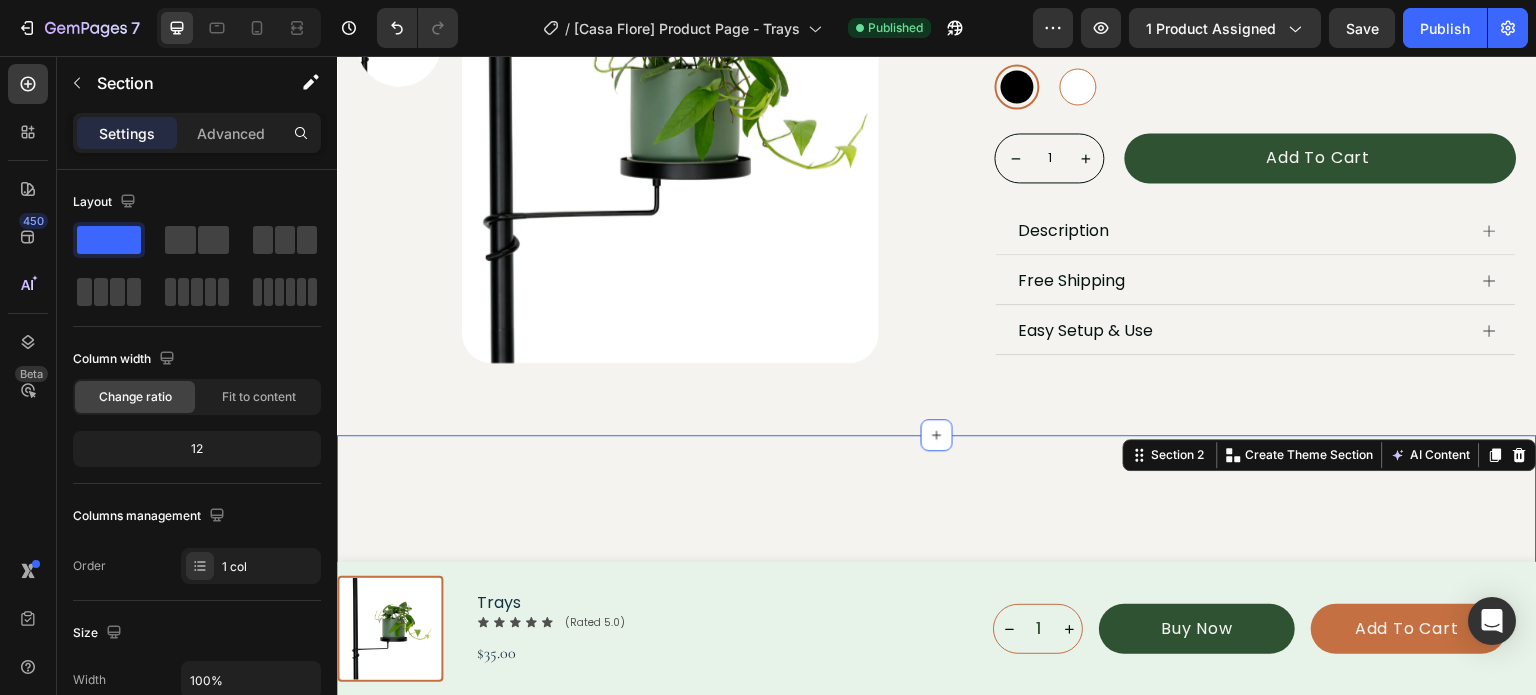 scroll, scrollTop: 400, scrollLeft: 0, axis: vertical 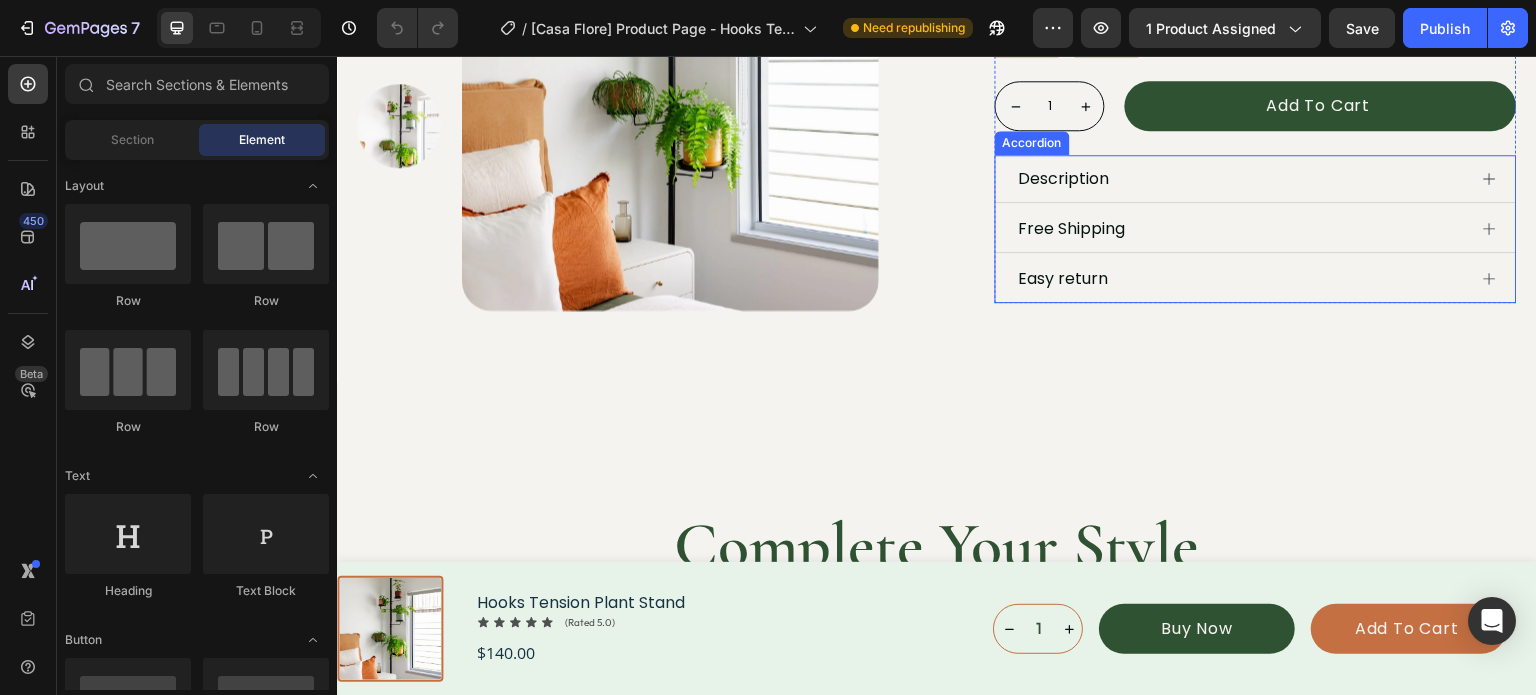 click on "Description" at bounding box center [1242, 179] 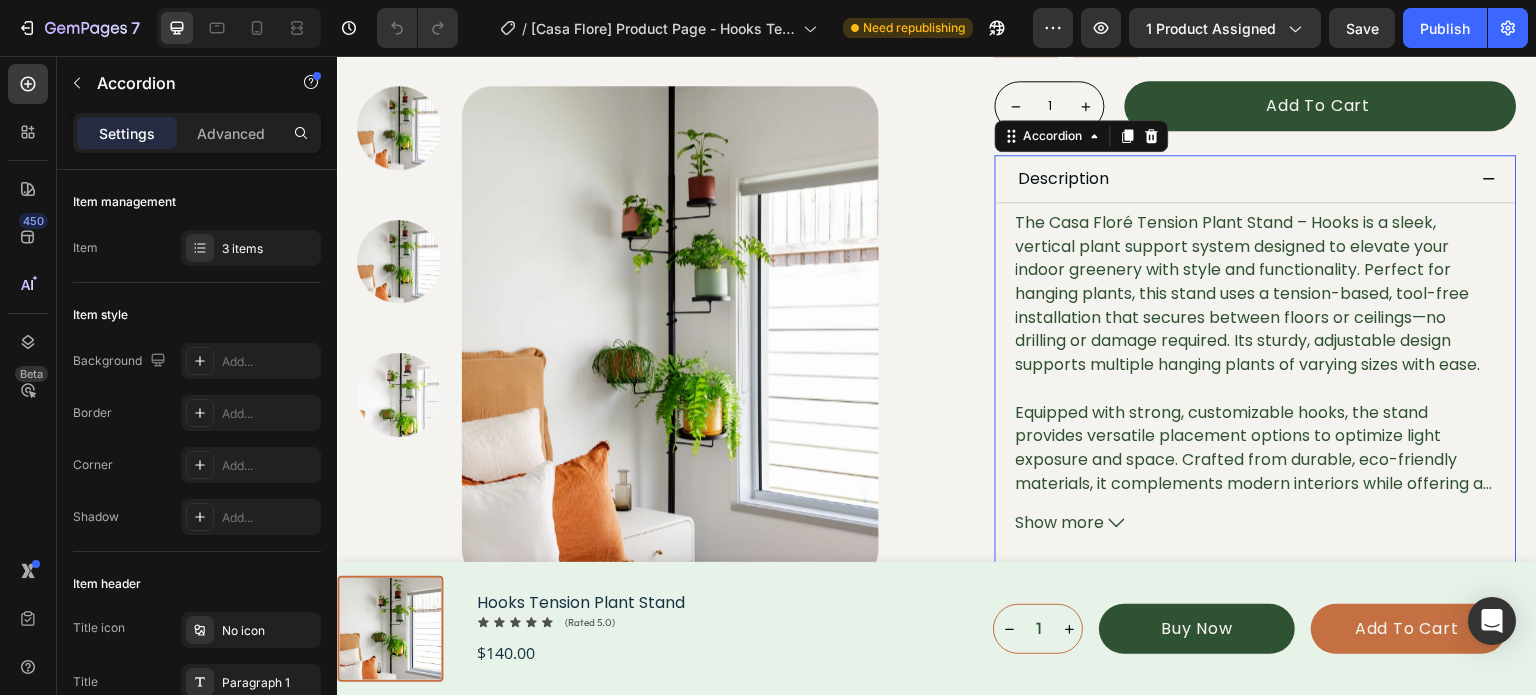click on "Description" at bounding box center (1242, 179) 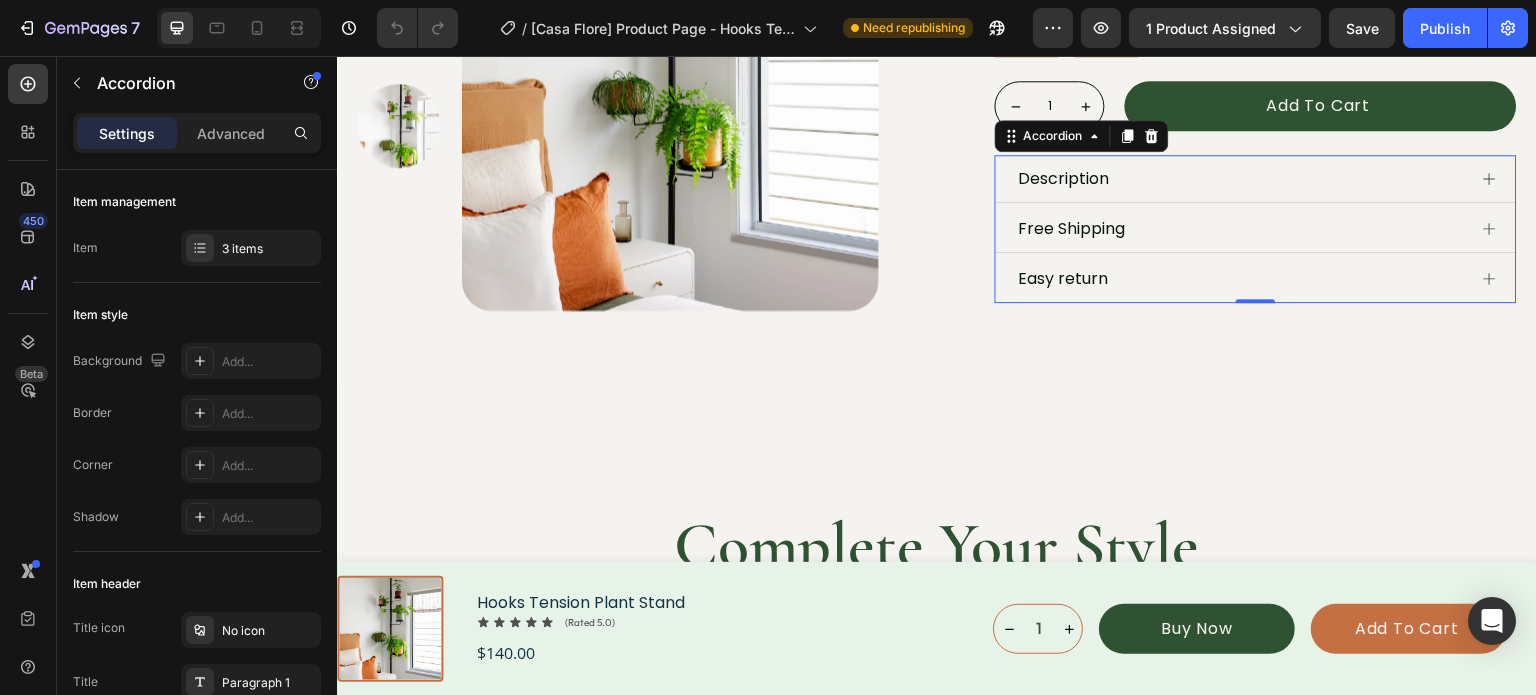 click on "Easy return" at bounding box center [1242, 279] 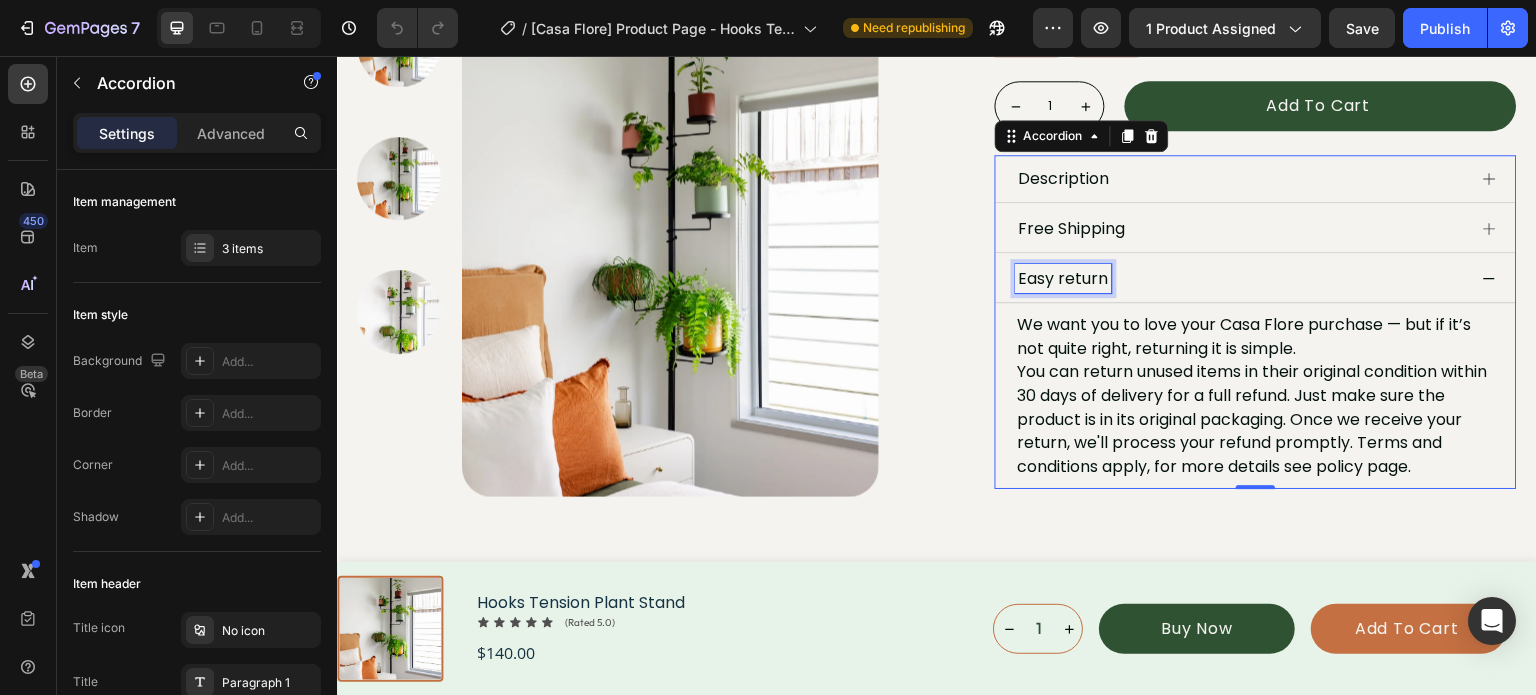 click on "Easy return" at bounding box center [1064, 279] 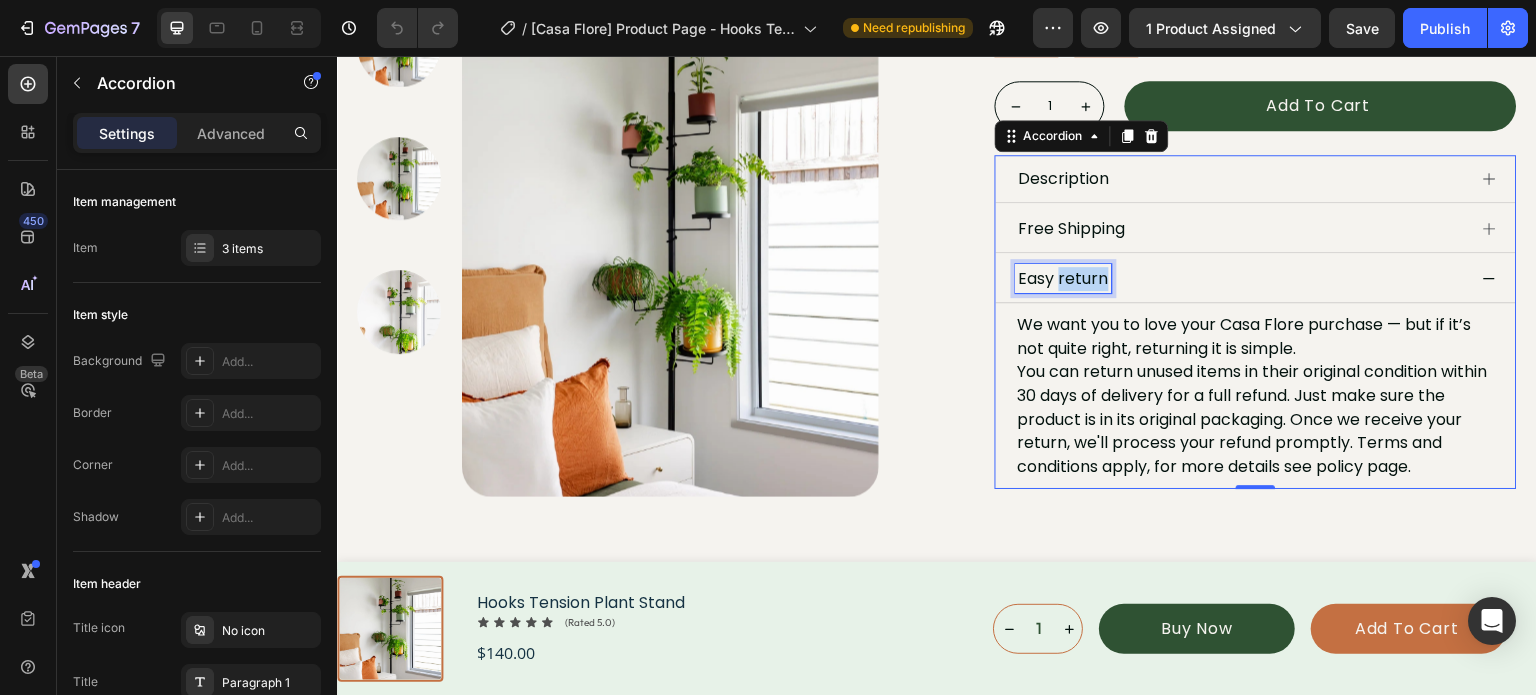 click on "Easy return" at bounding box center [1064, 279] 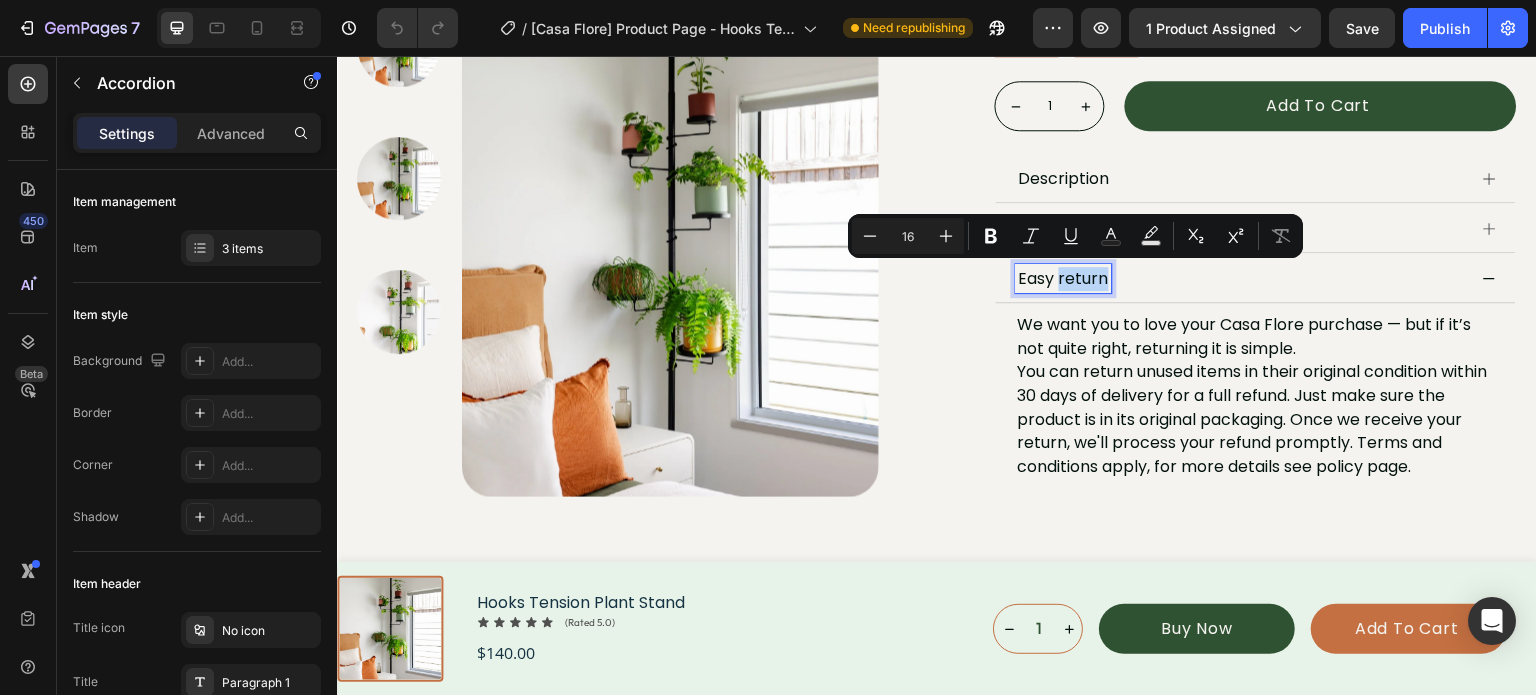 click on "Easy return" at bounding box center (1064, 279) 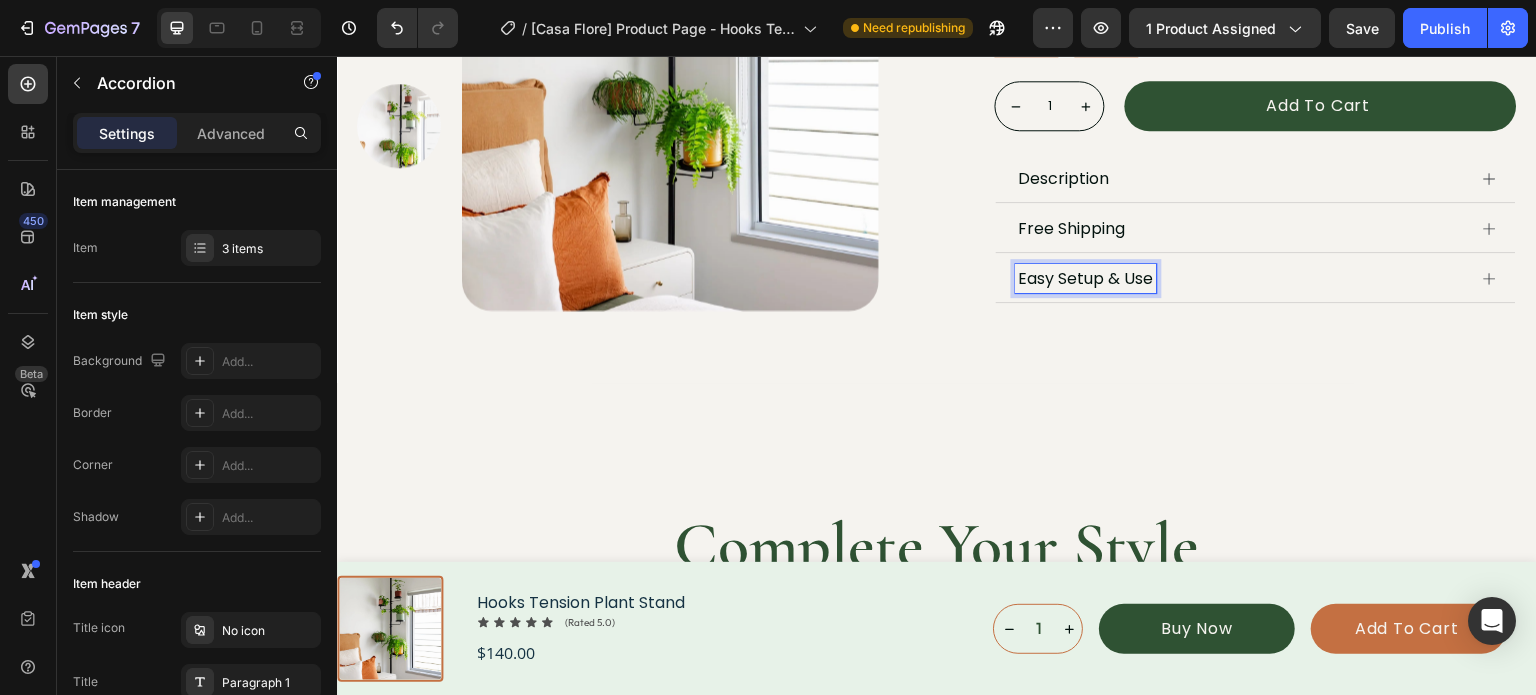 click on "Easy Setup & Use" at bounding box center (1256, 279) 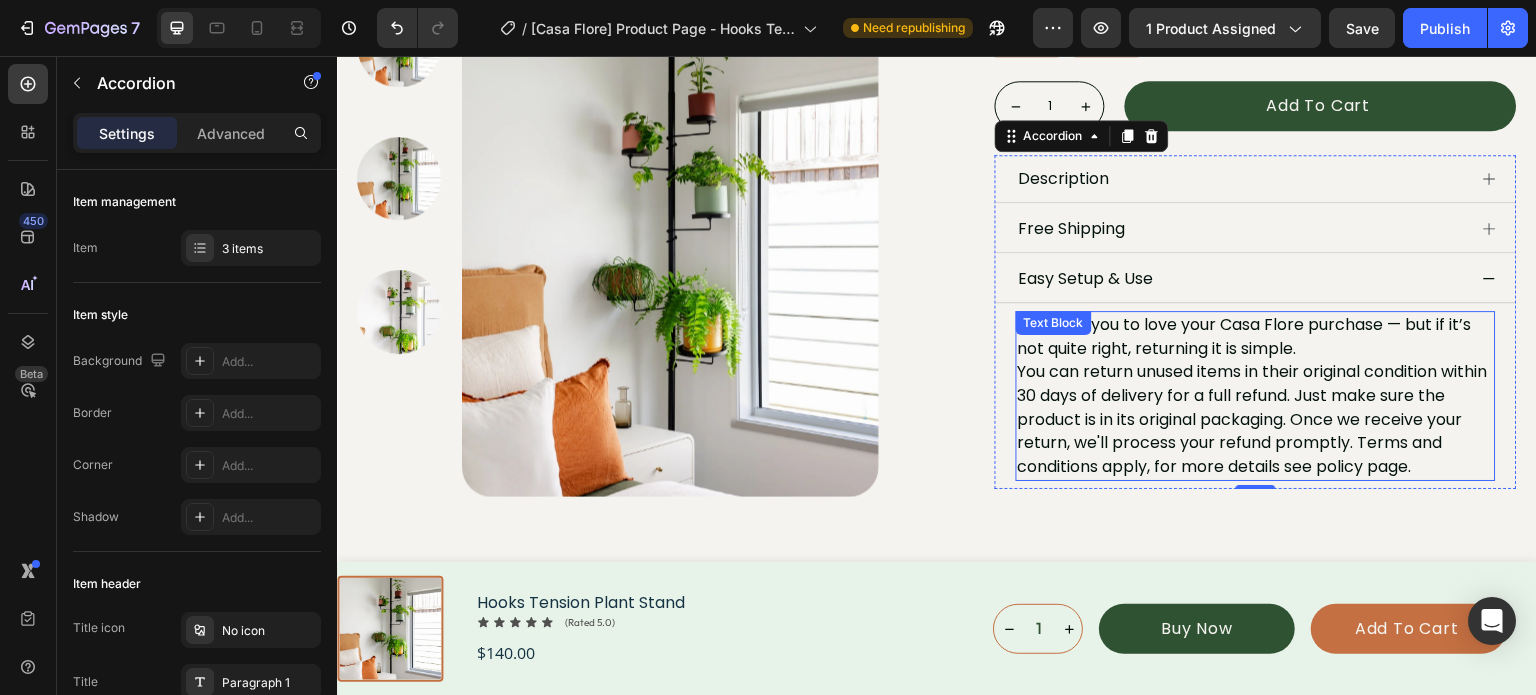 click on "We want you to love your Casa Flore purchase — but if it’s not quite right, returning it is simple. You can return unused items in their original condition within 30 days of delivery for a full refund. Just make sure the product is in its original packaging. Once we receive your return, we'll process your refund promptly. Terms and conditions apply, for more details see policy page." at bounding box center (1256, 396) 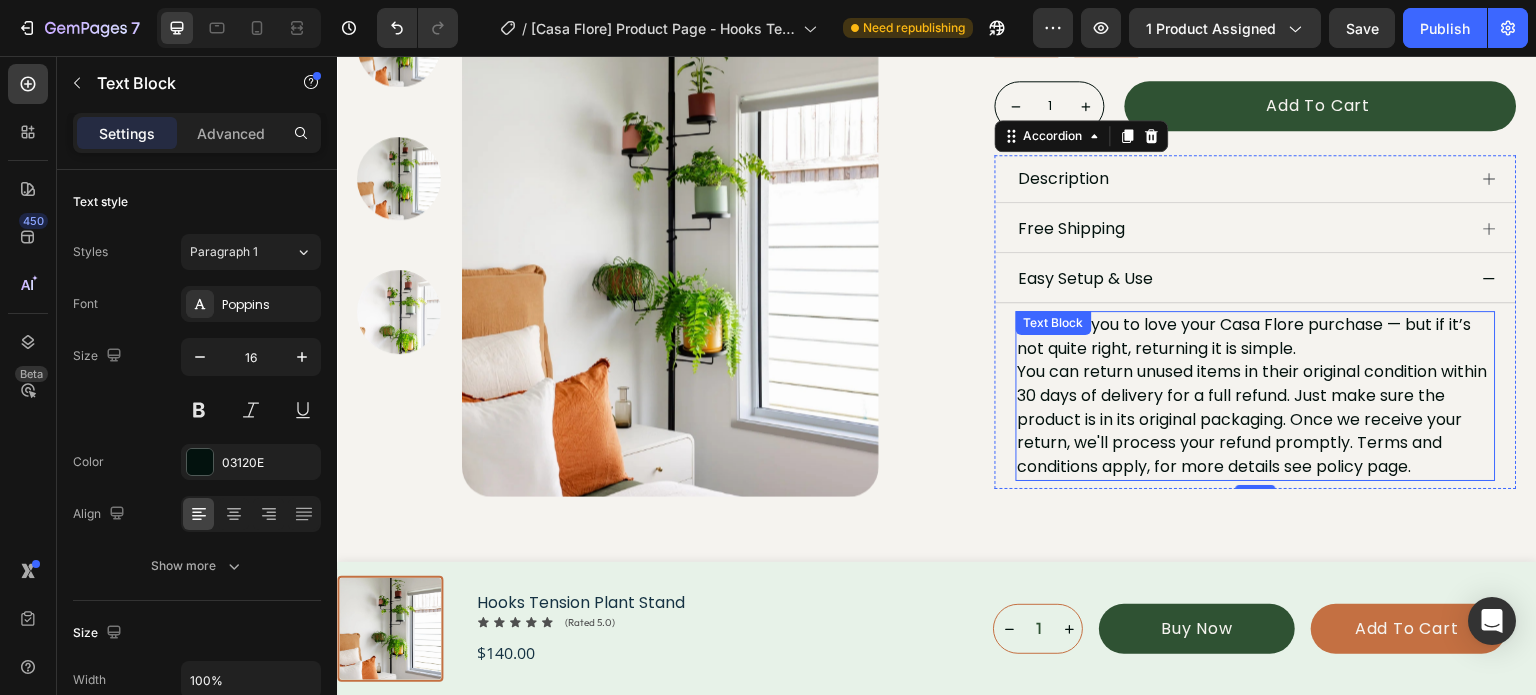 click on "We want you to love your Casa Flore purchase — but if it’s not quite right, returning it is simple. You can return unused items in their original condition within 30 days of delivery for a full refund. Just make sure the product is in its original packaging. Once we receive your return, we'll process your refund promptly. Terms and conditions apply, for more details see policy page." at bounding box center [1256, 396] 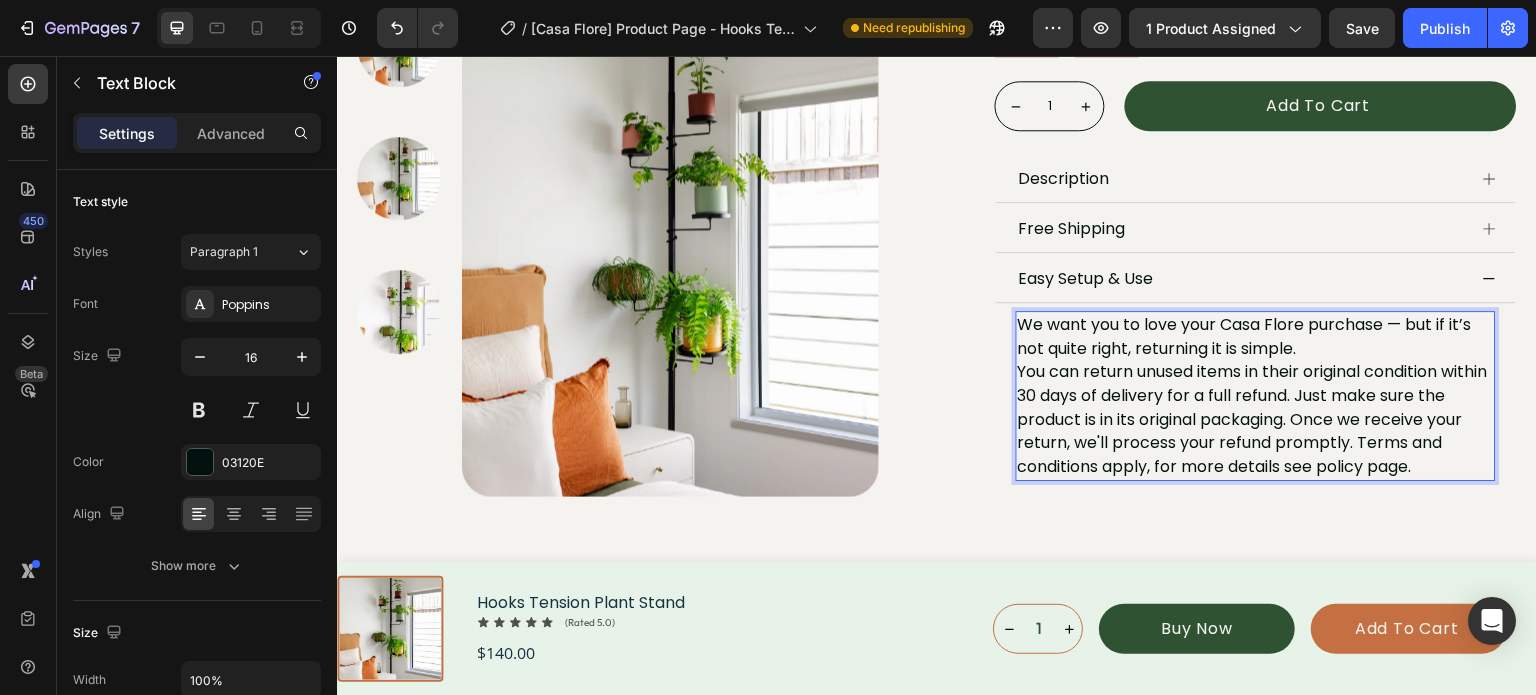 drag, startPoint x: 1418, startPoint y: 461, endPoint x: 1435, endPoint y: 464, distance: 17.262676 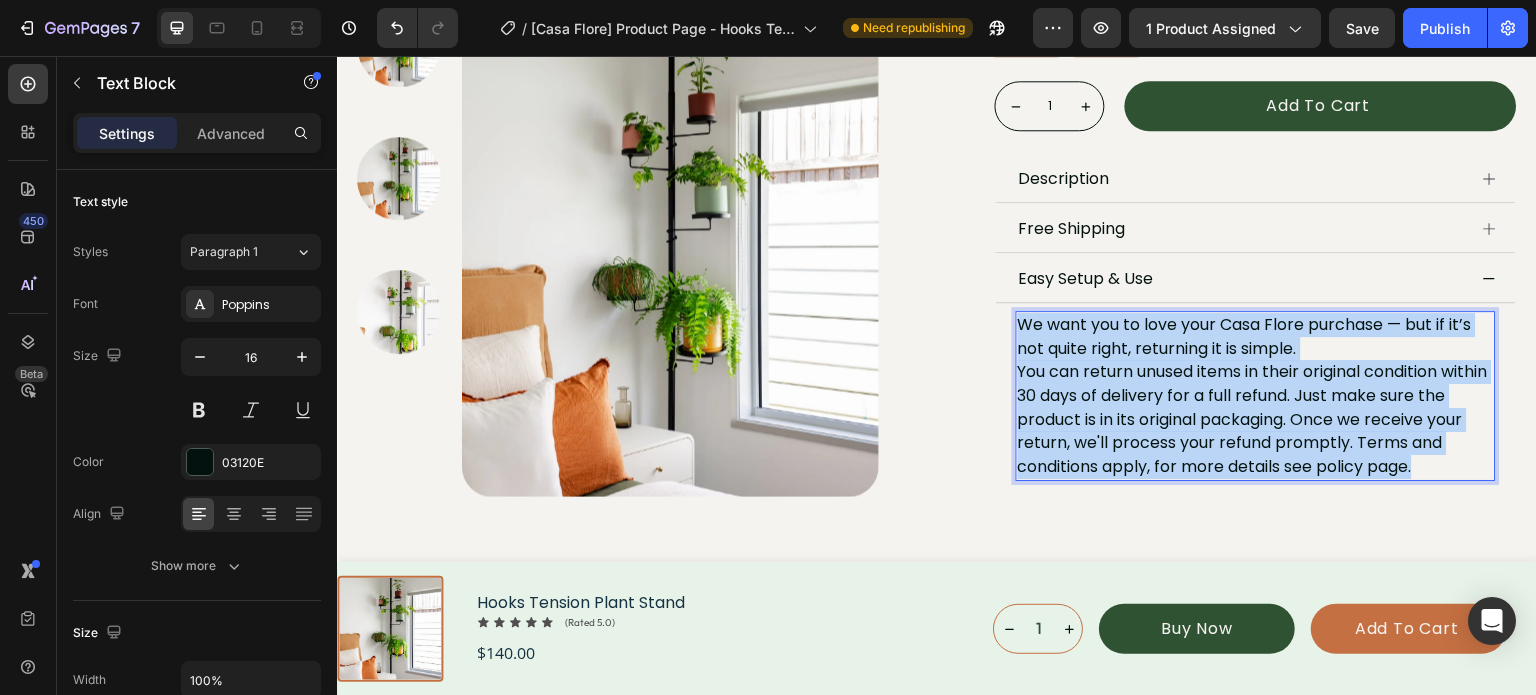 drag, startPoint x: 1435, startPoint y: 464, endPoint x: 1013, endPoint y: 324, distance: 444.6167 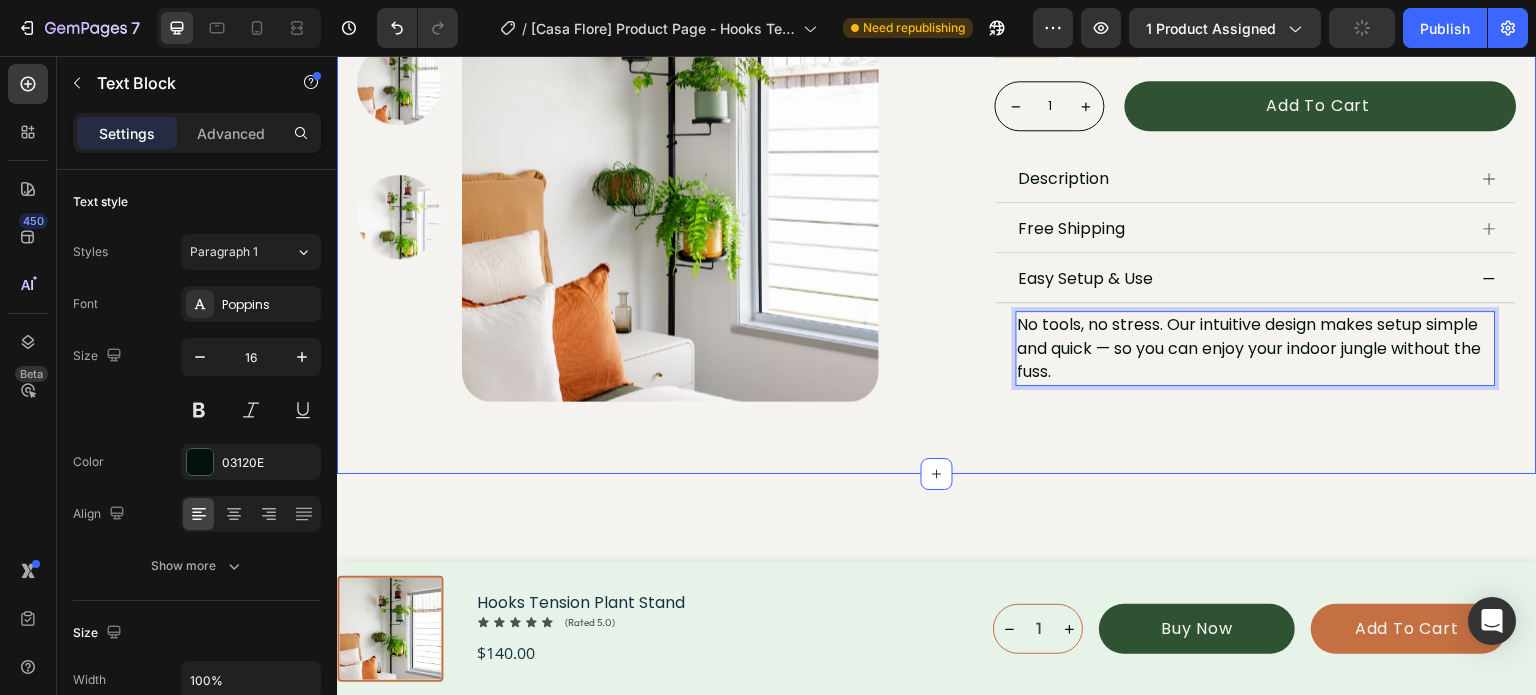 click on "Product Images
Icon
Icon
Icon
Icon
Icon Icon List 17 reviews Text Block Row Hooks Tension Plant Stand Product Title $140.00 Product Price Product Price
Icon Tool-free & effortless assembly Text Block Row
Icon Premium aesthetic design Text Block Row
Icon Adjustable from floor to ceiling Text Block Row Colour: Black Black Black White White Type: Hooks Hooks Hooks Trays Trays Product Variants & Swatches
1
Product Quantity Add to cart Add to Cart Row
Description
Free Shipping
Easy Setup & Use No tools, no stress. Our intuitive design makes setup simple and quick — so you can enjoy your indoor jungle without the fuss. Text Block   0 Accordion Row Product Section 1" at bounding box center (937, -115) 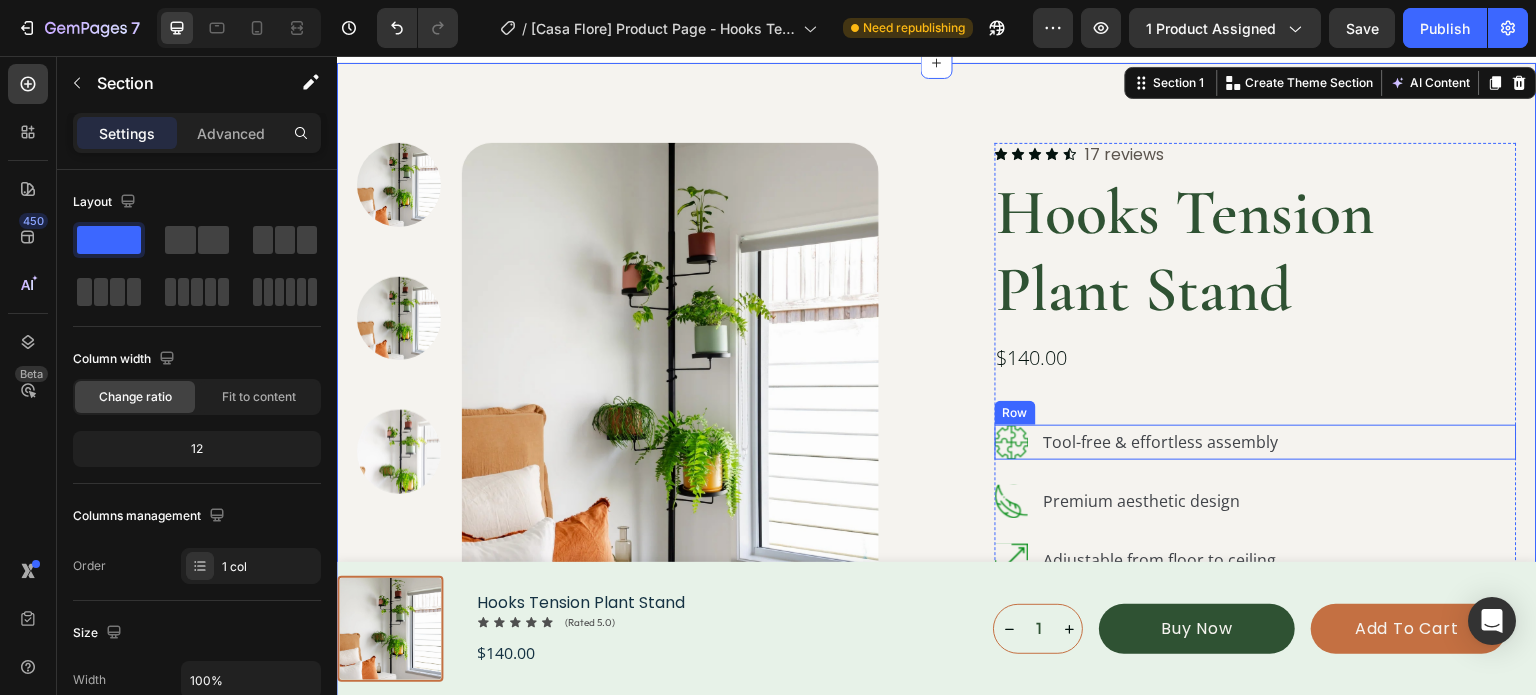 scroll, scrollTop: 0, scrollLeft: 0, axis: both 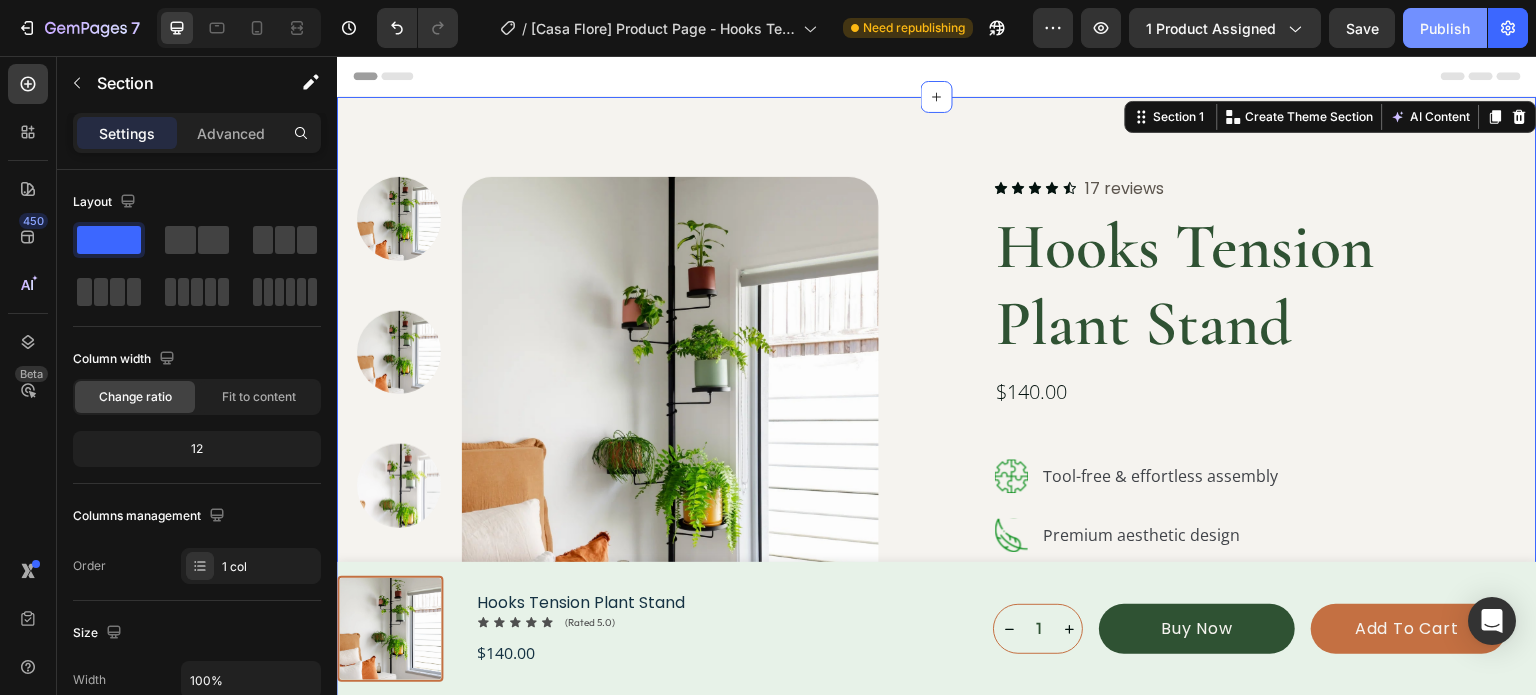 click on "Publish" at bounding box center (1445, 28) 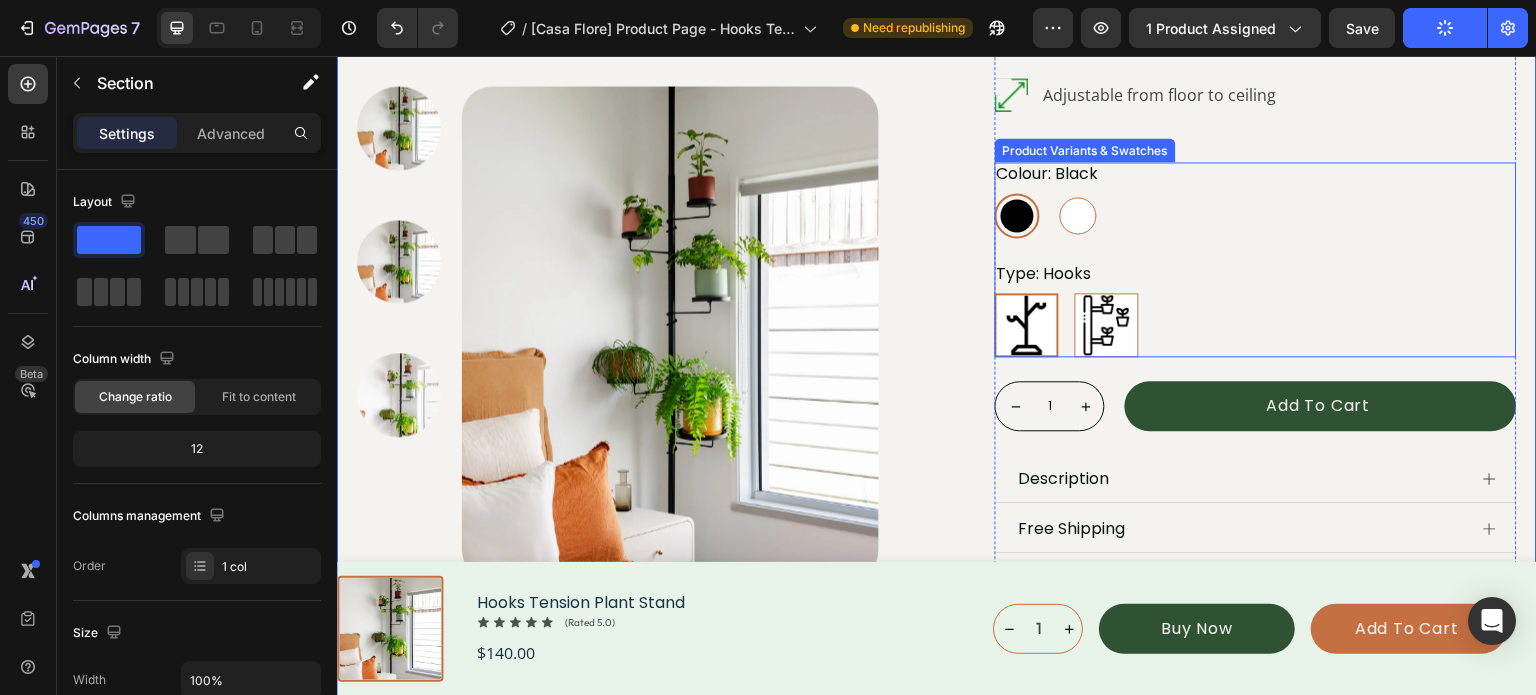 scroll, scrollTop: 800, scrollLeft: 0, axis: vertical 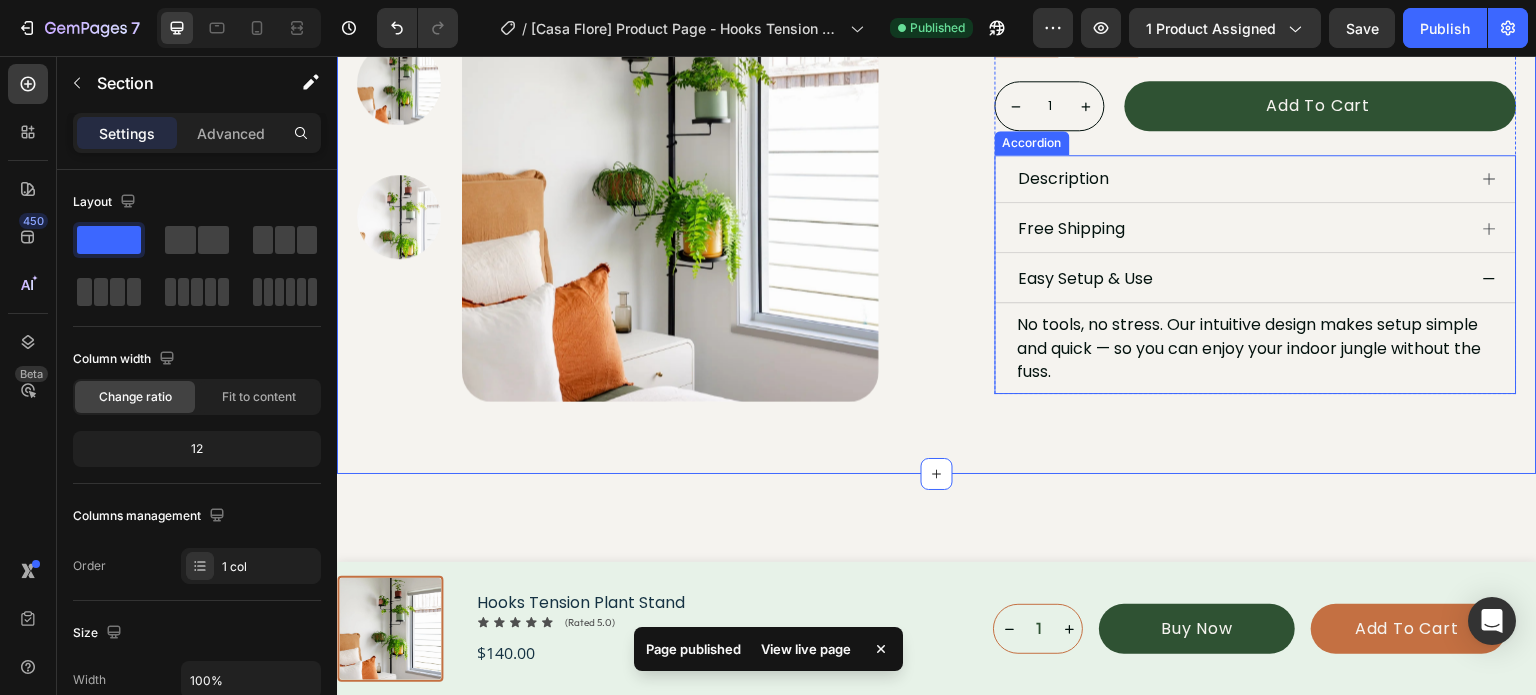 click on "Easy Setup & Use" at bounding box center [1242, 279] 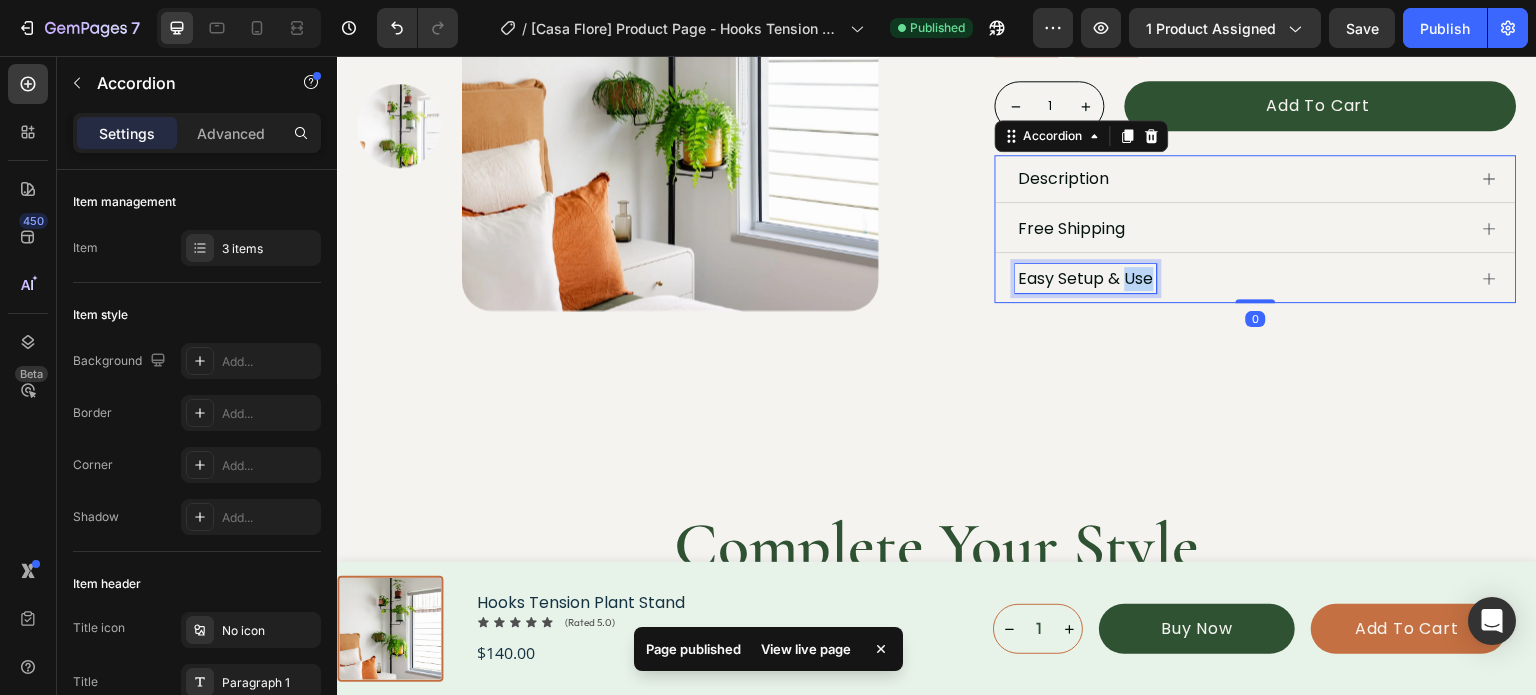 click on "Easy Setup & Use" at bounding box center (1086, 279) 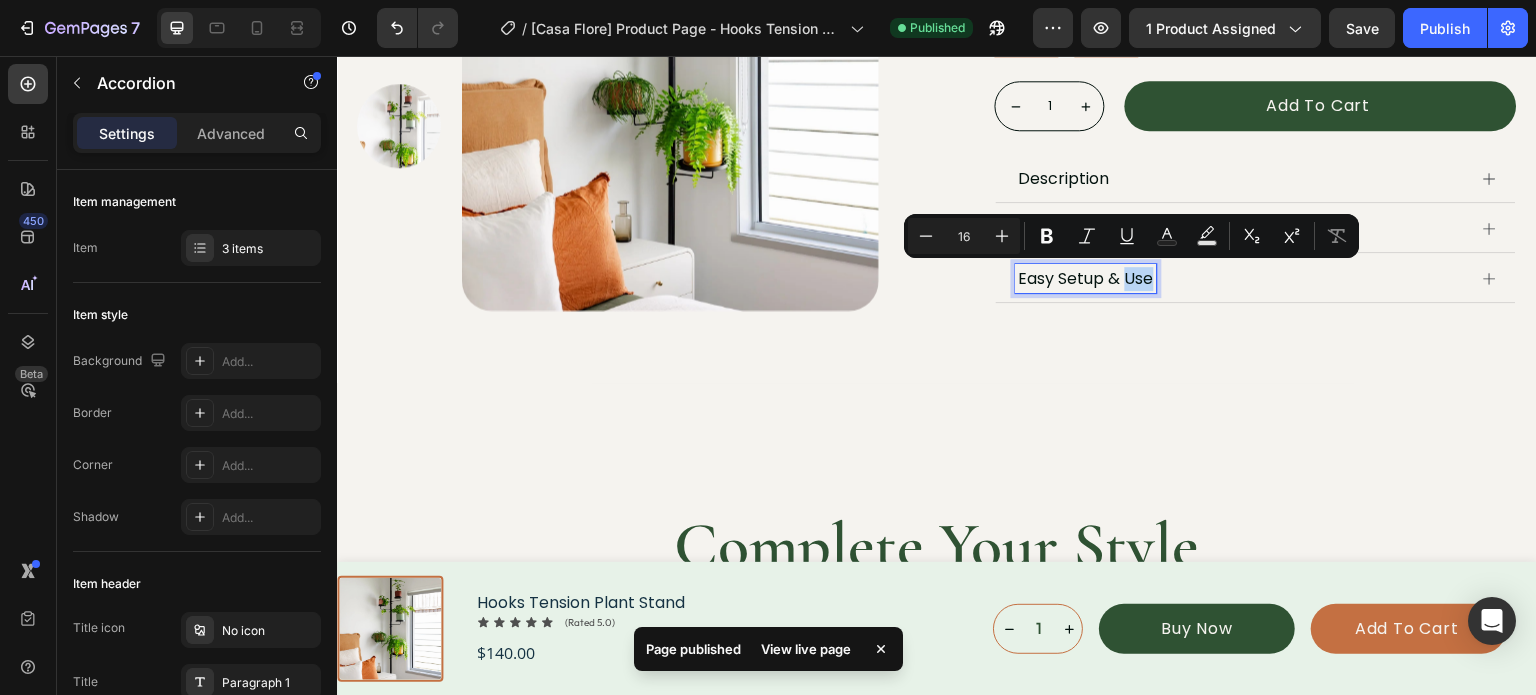 click on "Easy Setup & Use" at bounding box center (1086, 279) 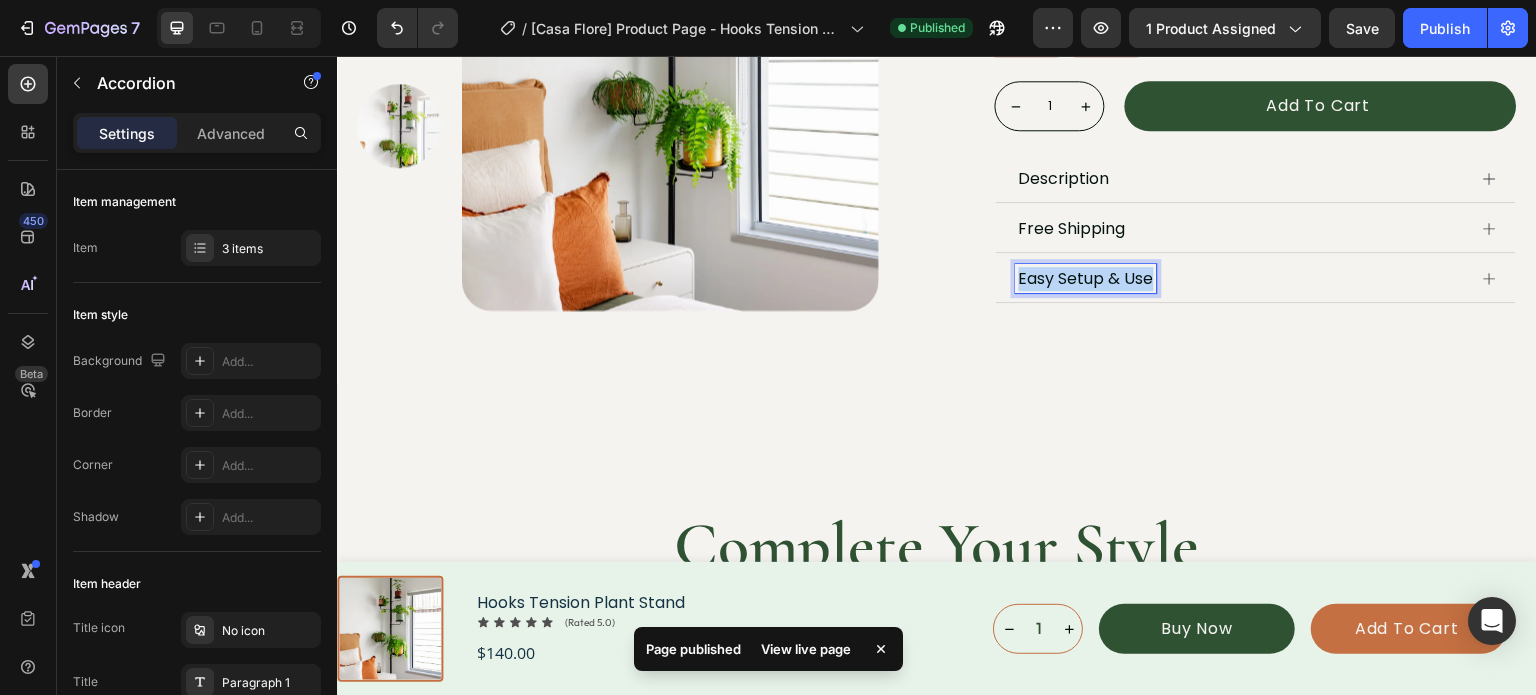 drag, startPoint x: 1011, startPoint y: 278, endPoint x: 1151, endPoint y: 290, distance: 140.51335 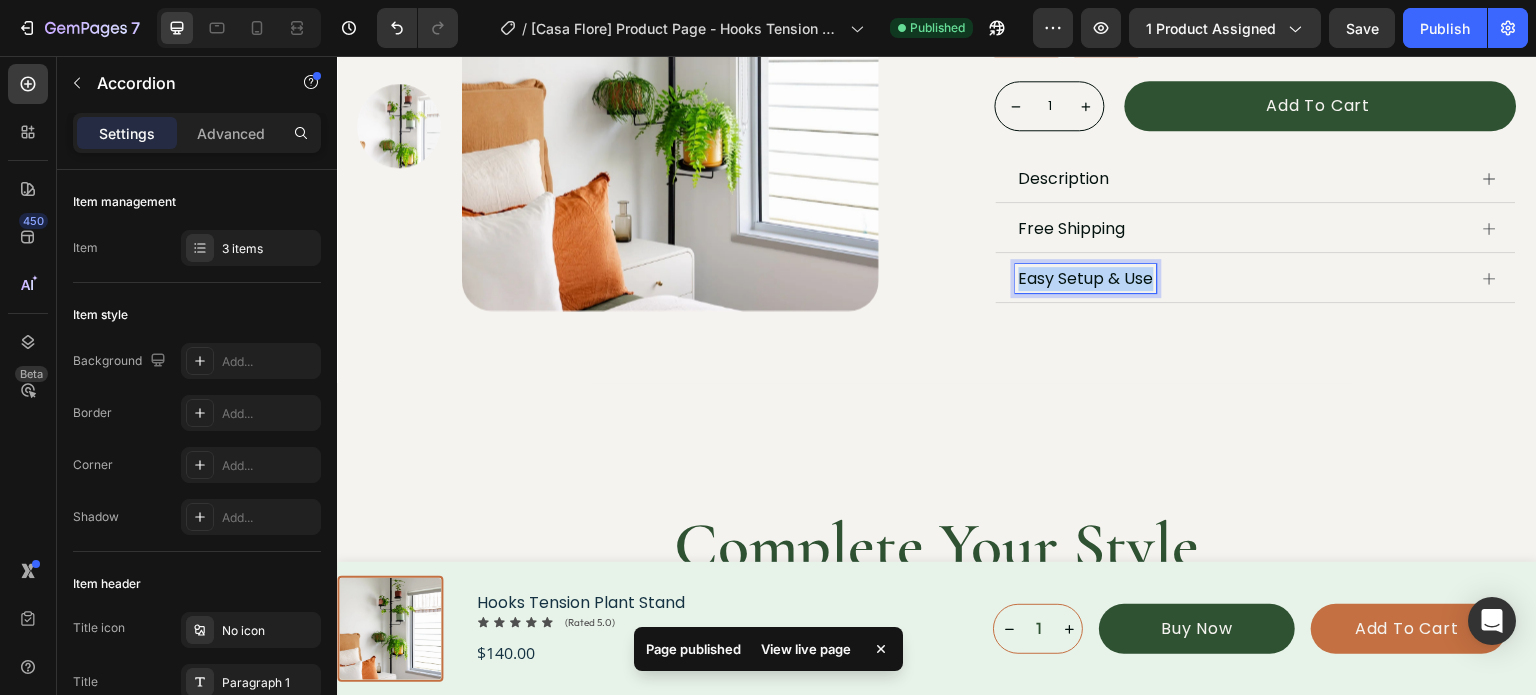 click on "Easy Setup & Use" at bounding box center [1242, 279] 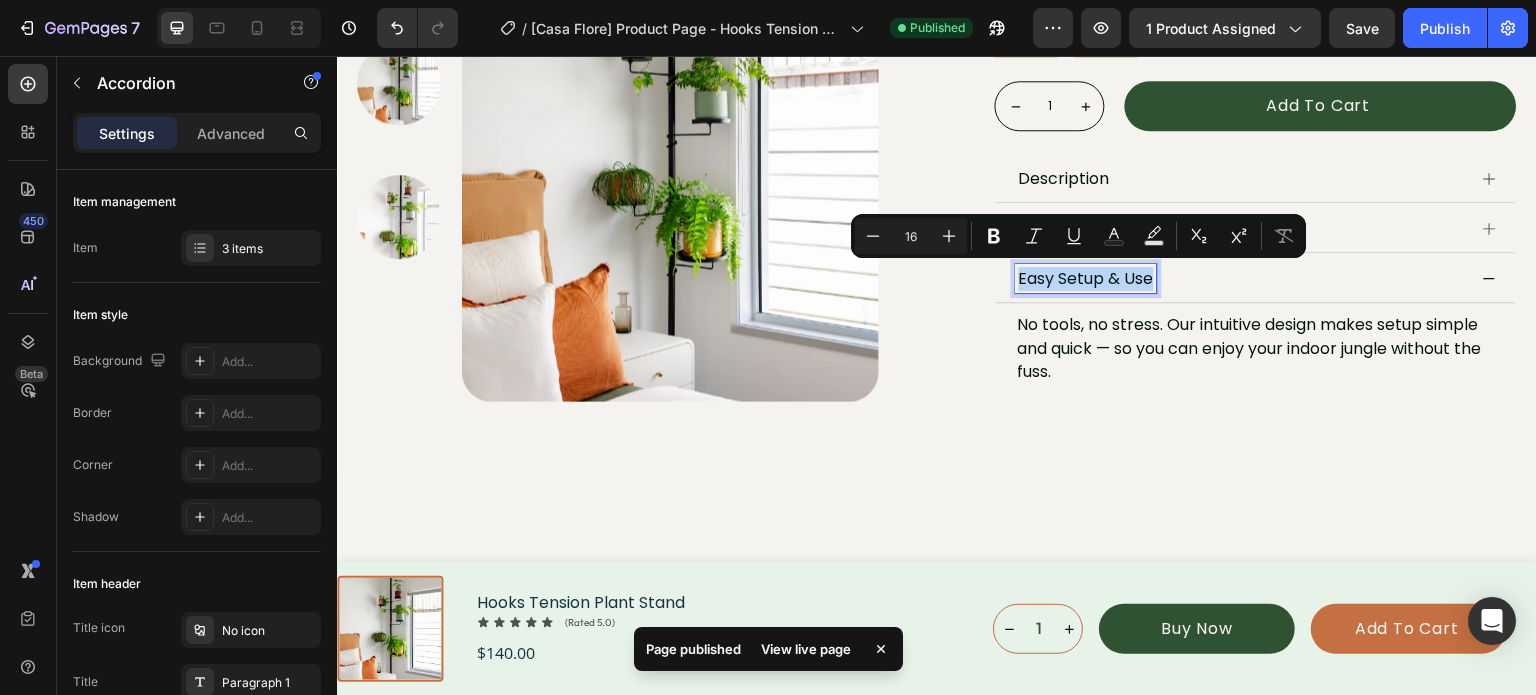 copy on "Easy Setup & Use" 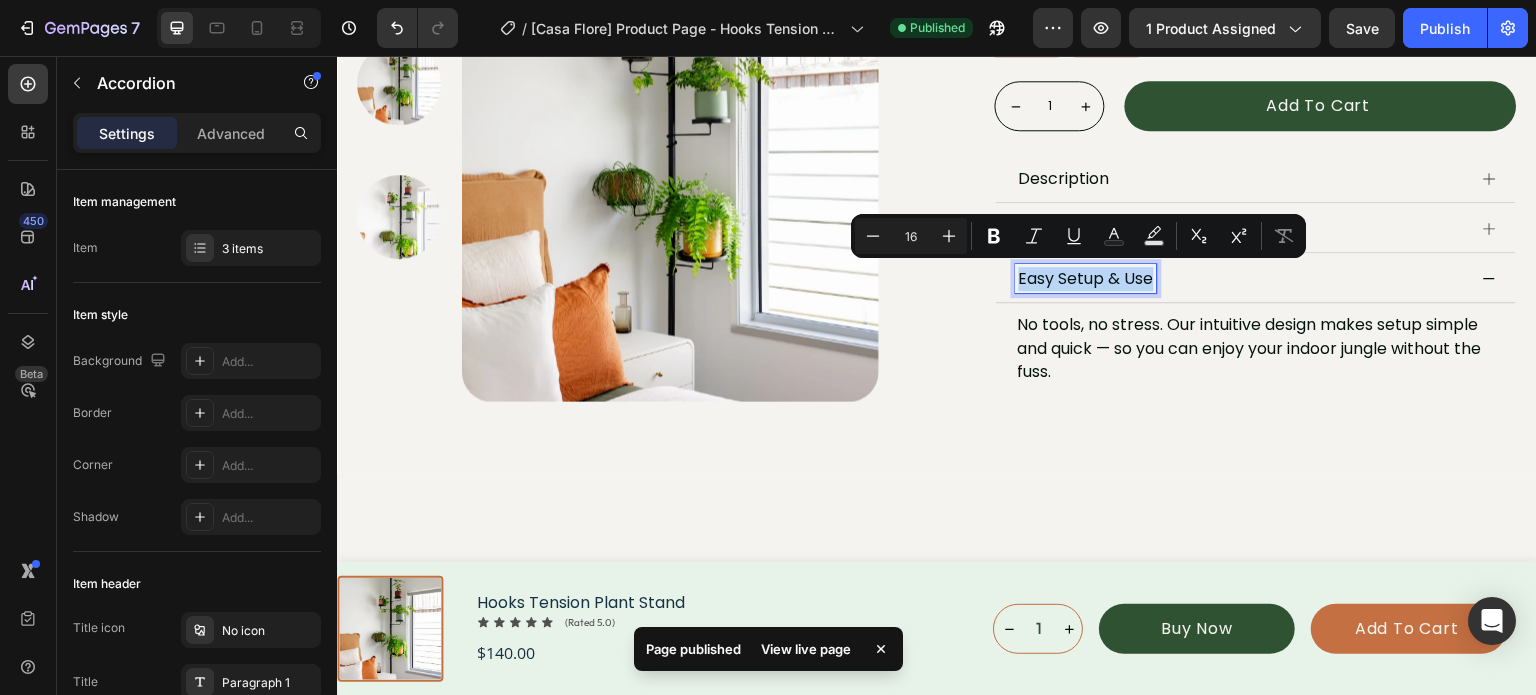 scroll, scrollTop: 400, scrollLeft: 0, axis: vertical 